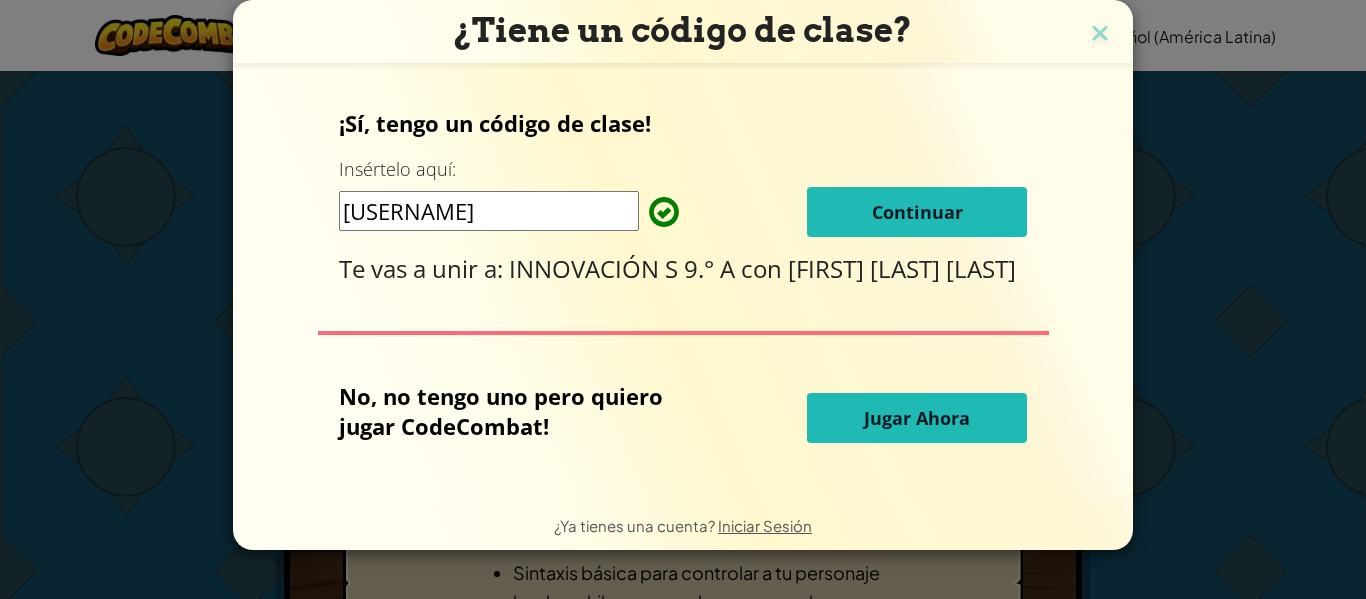 scroll, scrollTop: 0, scrollLeft: 0, axis: both 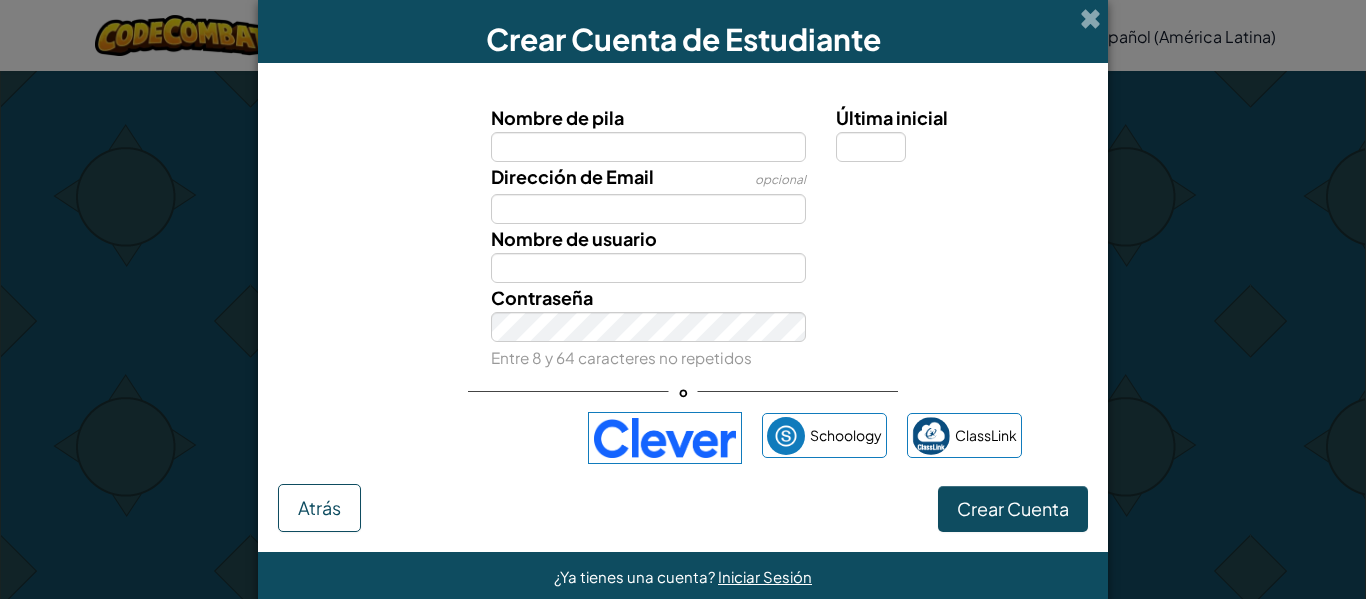 drag, startPoint x: 697, startPoint y: 135, endPoint x: 698, endPoint y: 148, distance: 13.038404 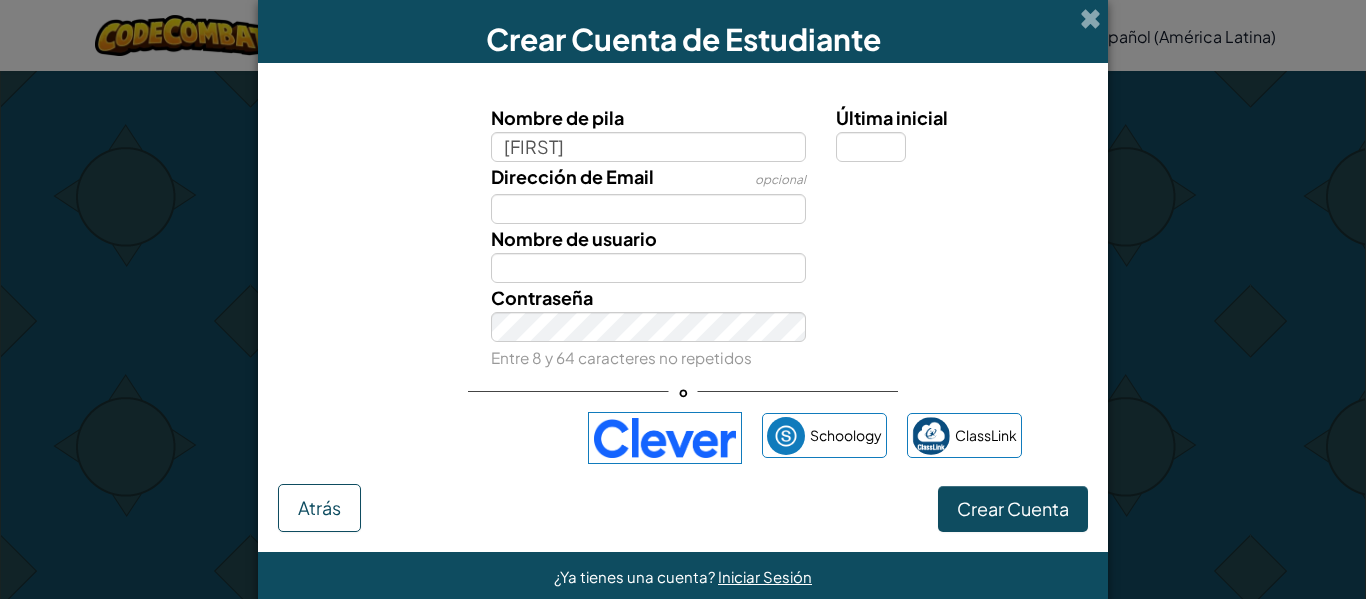 type on "[FIRST]" 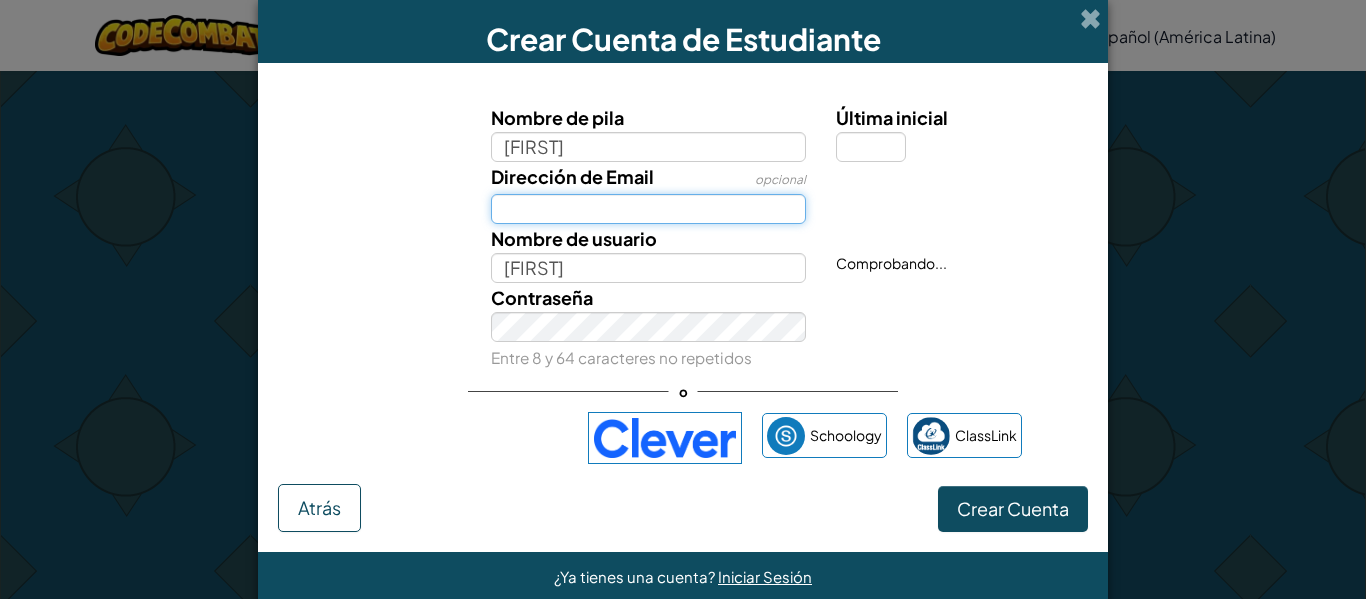 click on "Dirección de Email" at bounding box center [649, 209] 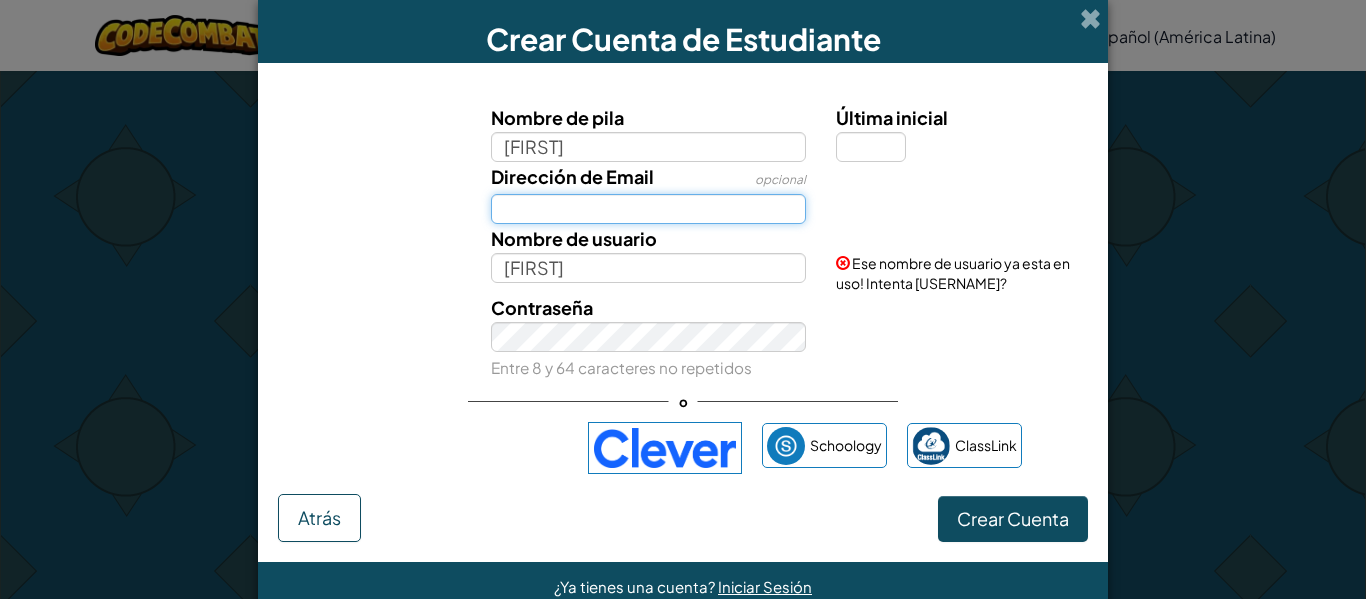 type on "[EMAIL]" 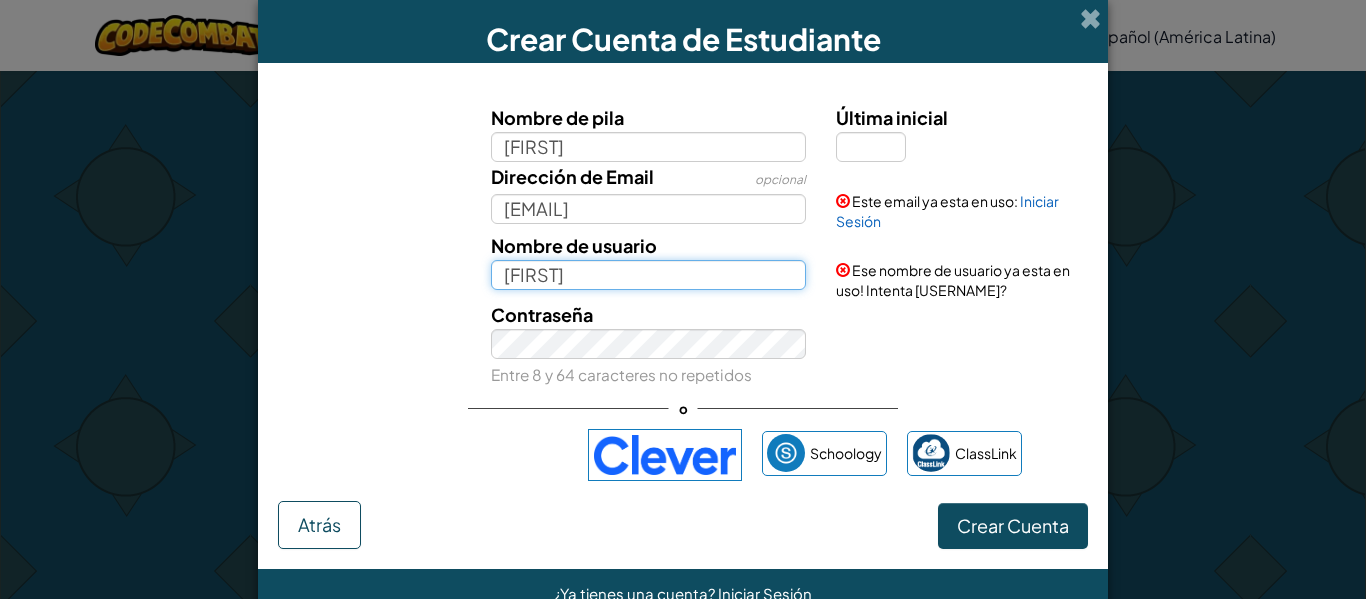 click on "[FIRST]" at bounding box center (649, 275) 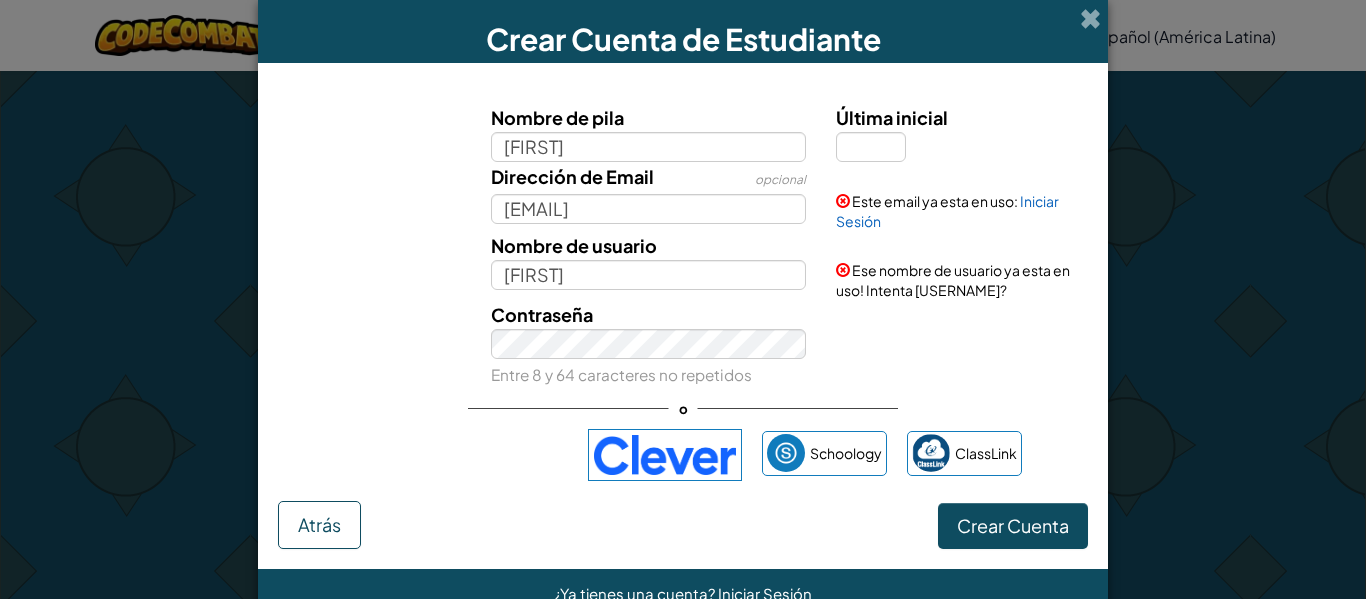 click on "Entre 8 y 64 caracteres no repetidos" at bounding box center (621, 374) 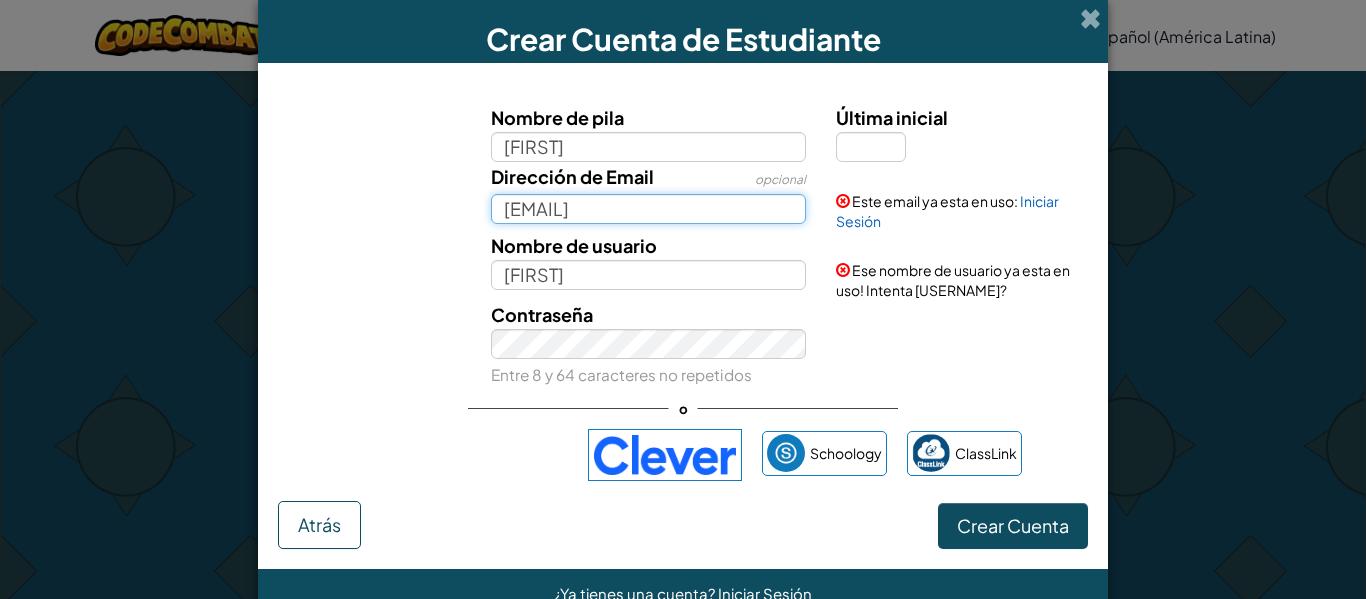 click on "valeria.valdivia@sanagustin.edu.pe" at bounding box center (649, 209) 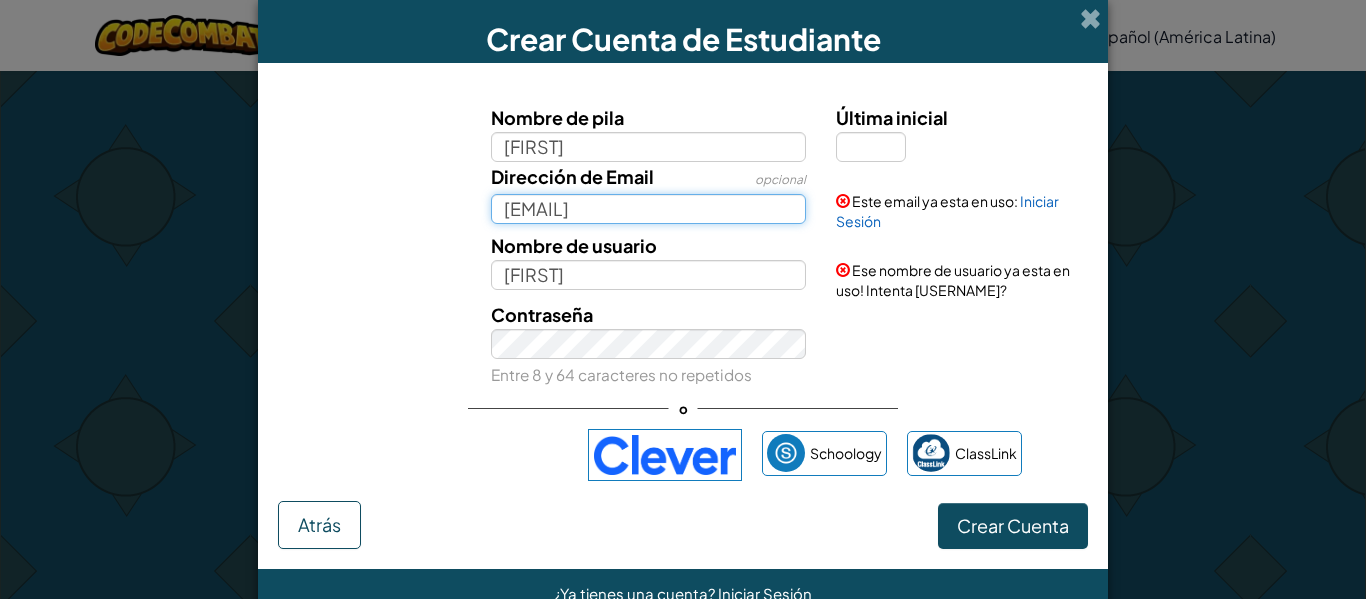 scroll, scrollTop: 0, scrollLeft: 9, axis: horizontal 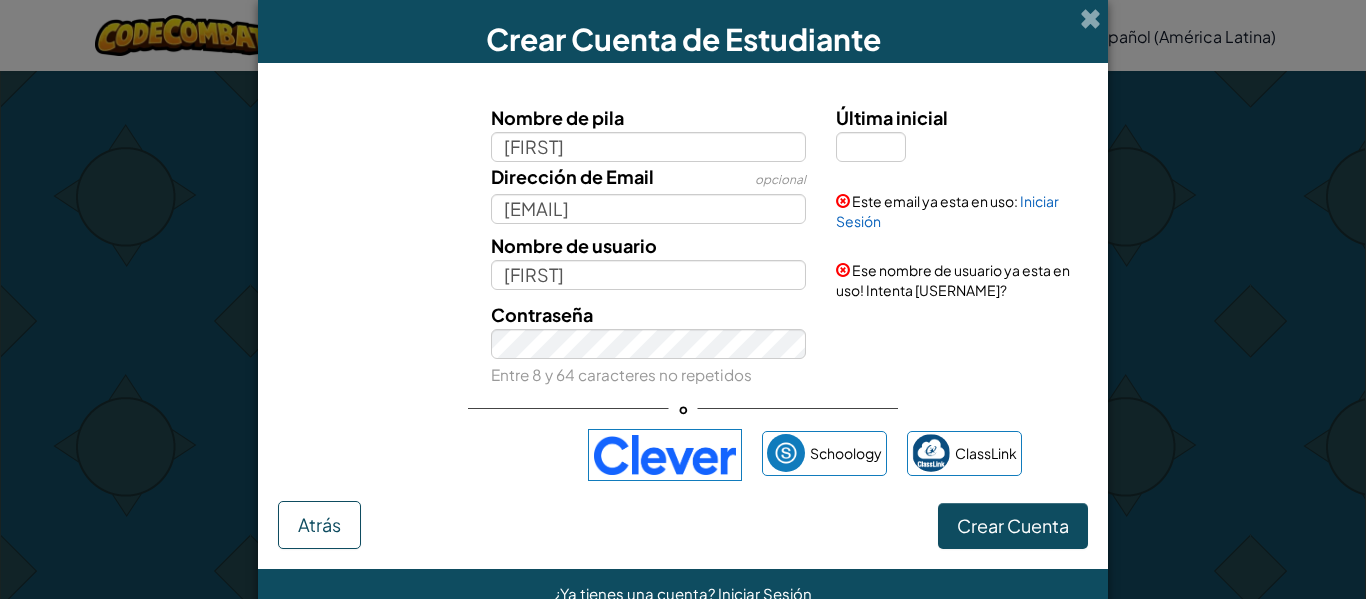 click on "Nombre de usuario" at bounding box center (574, 245) 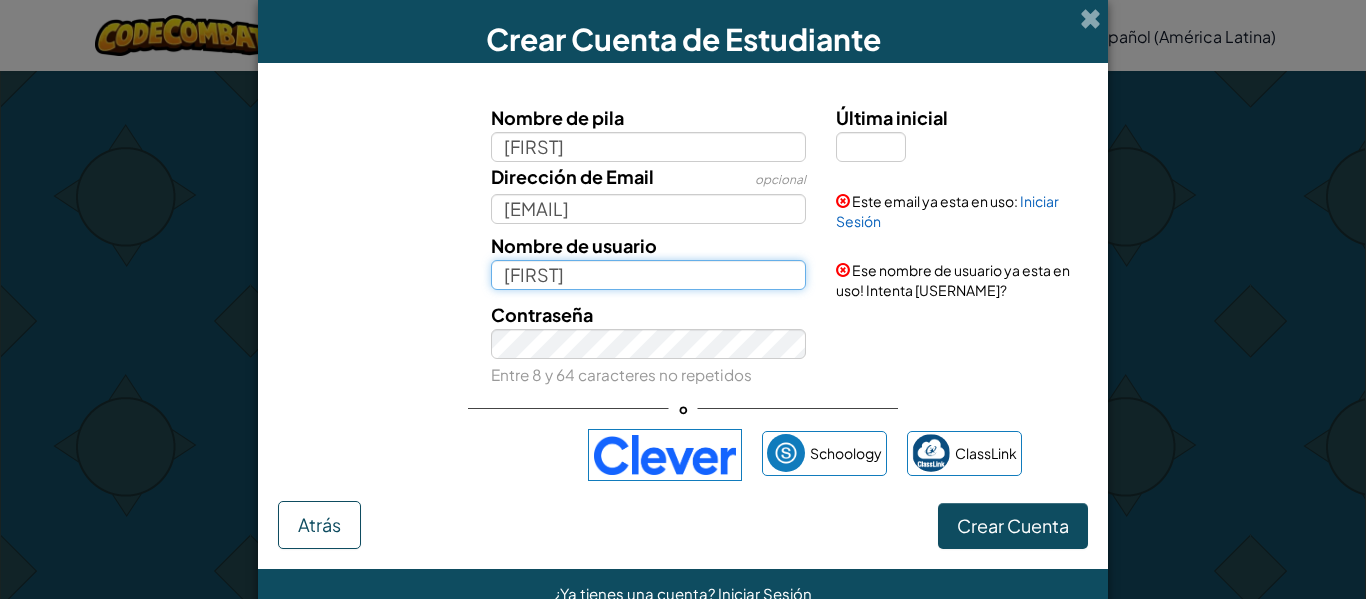 click on "Valeria" at bounding box center (649, 275) 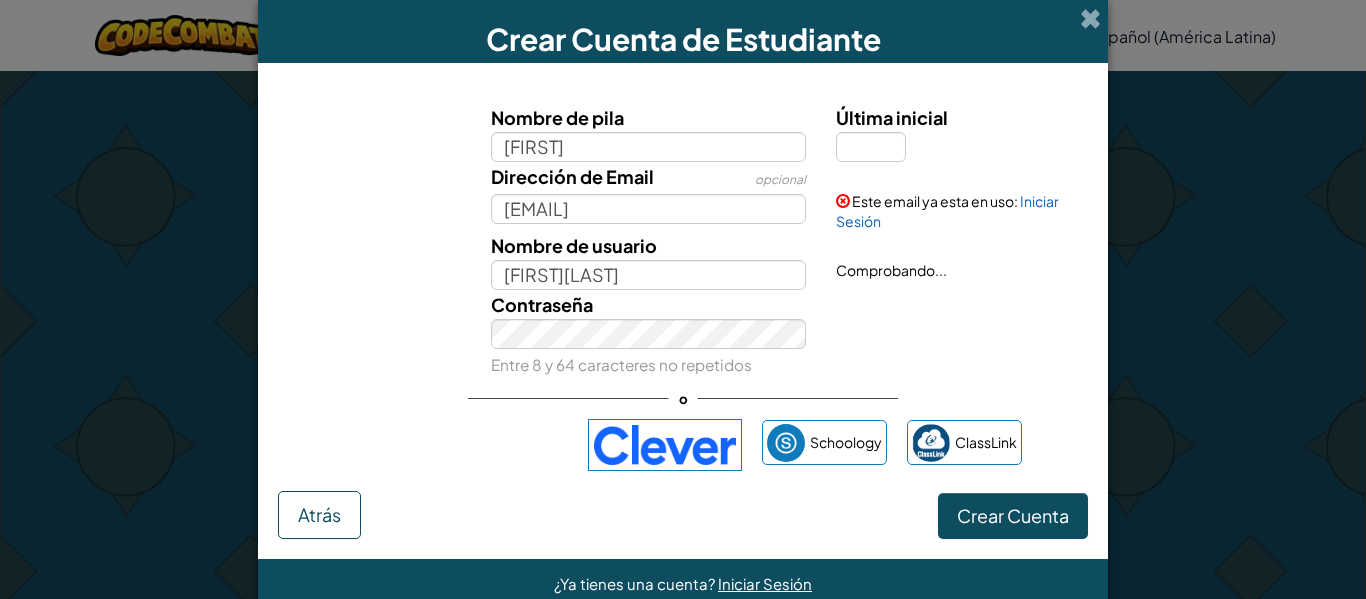 click on "Contraseña Entre 8 y 64 caracteres no repetidos" at bounding box center (649, 334) 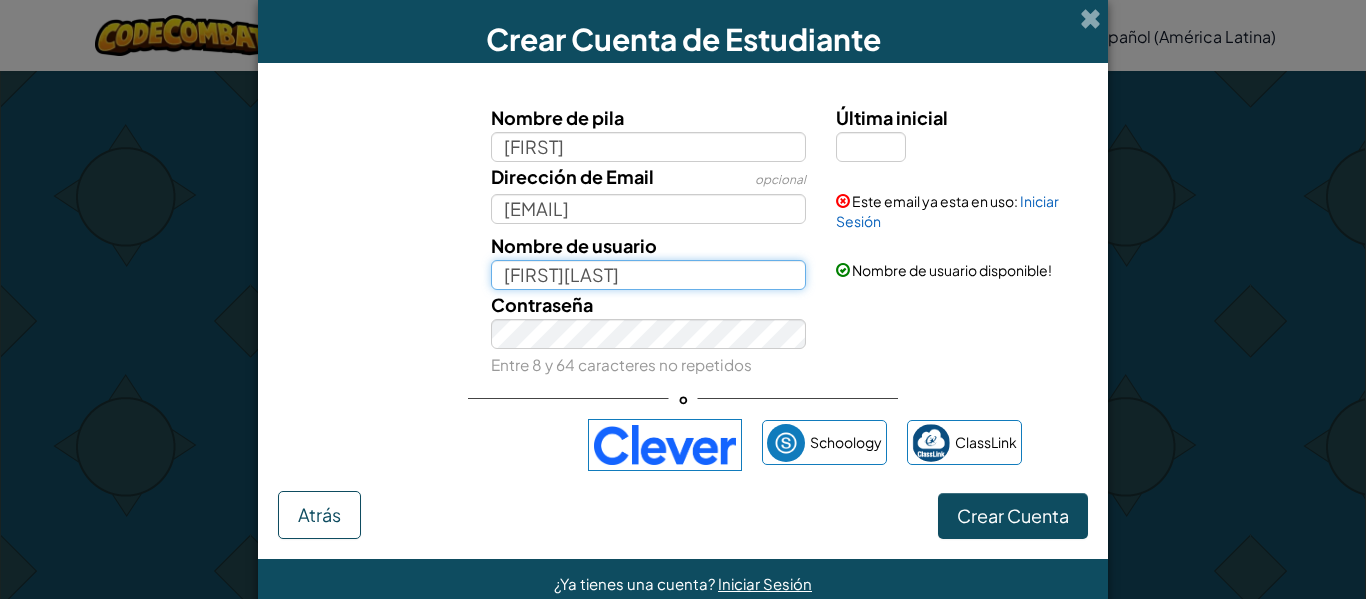 click on "[WORD][WORD]" at bounding box center (649, 275) 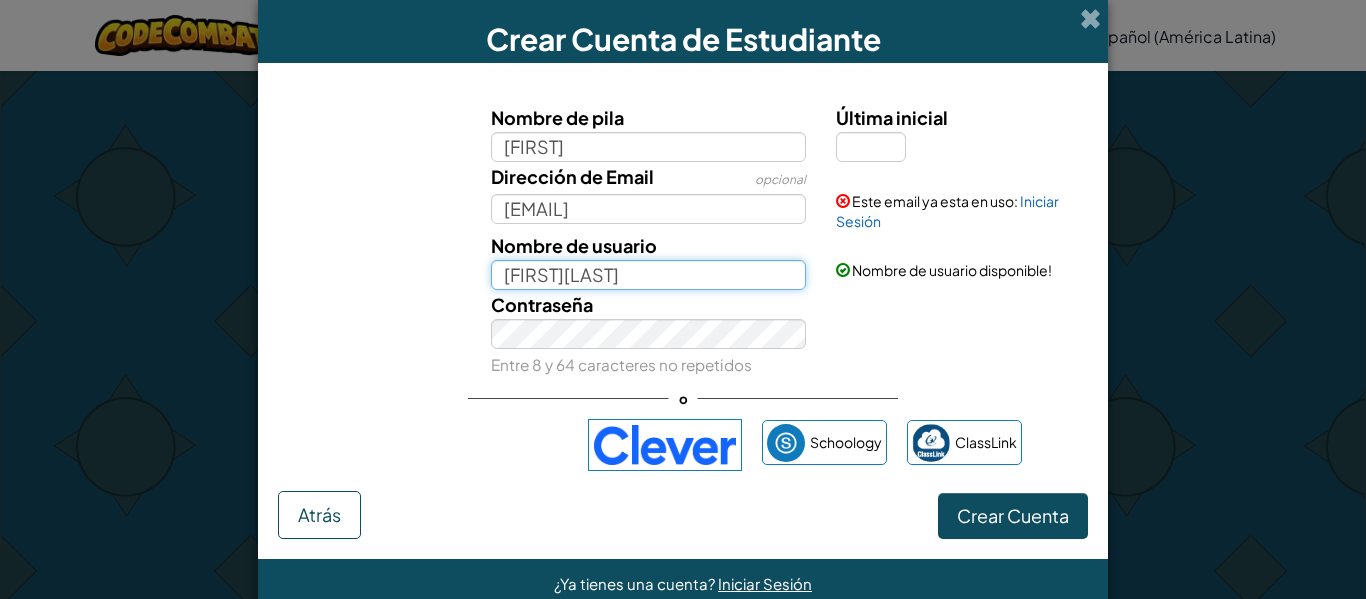drag, startPoint x: 552, startPoint y: 282, endPoint x: 649, endPoint y: 273, distance: 97.41663 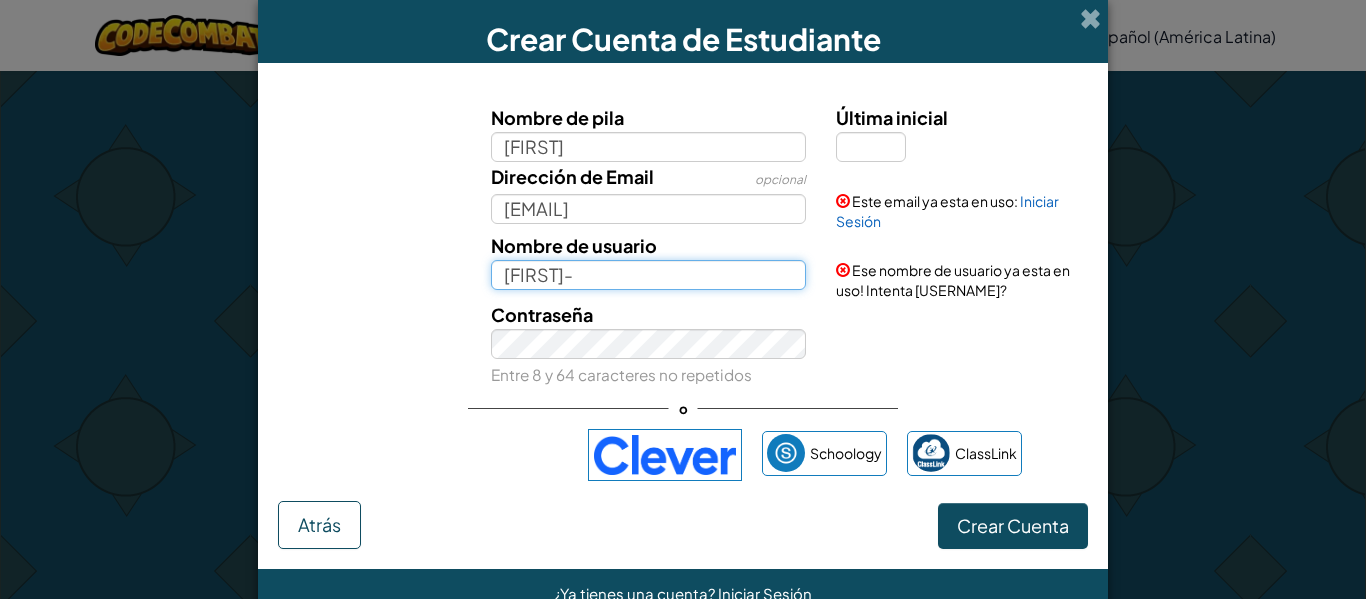 click on "Valeria-" at bounding box center [649, 275] 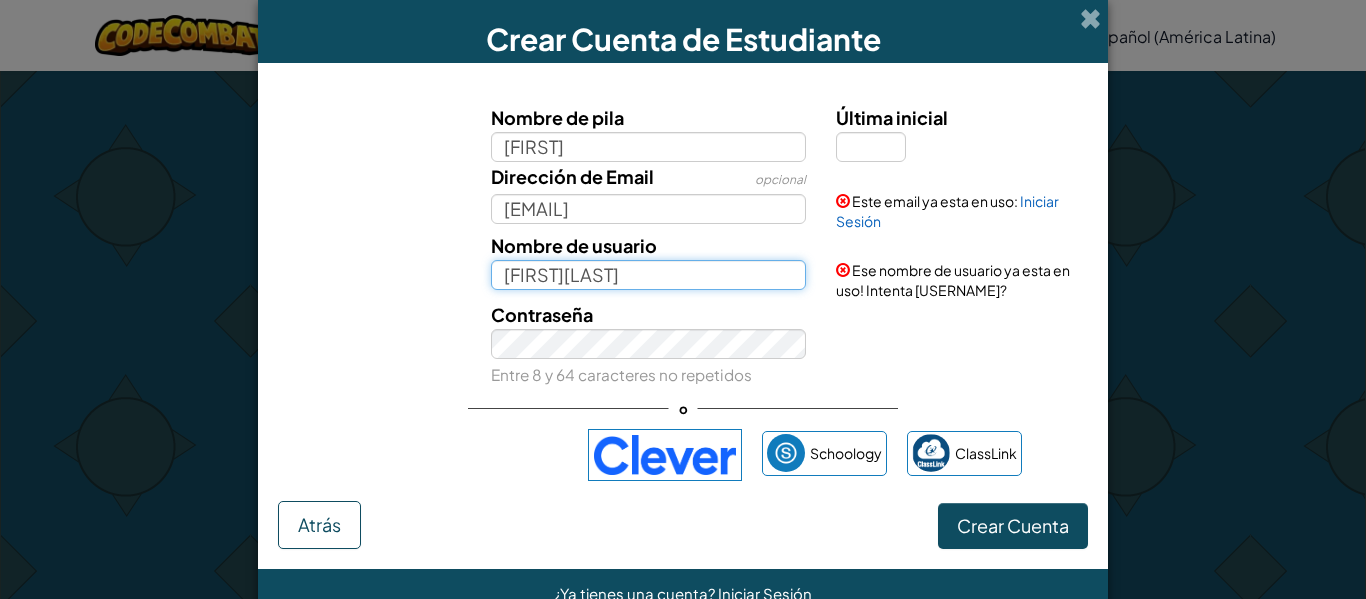 click on "Nombre de usuario ValeriaValdivia   Ese nombre de usuario ya esta en uso! Intenta Valeria-10025528?" at bounding box center [683, 265] 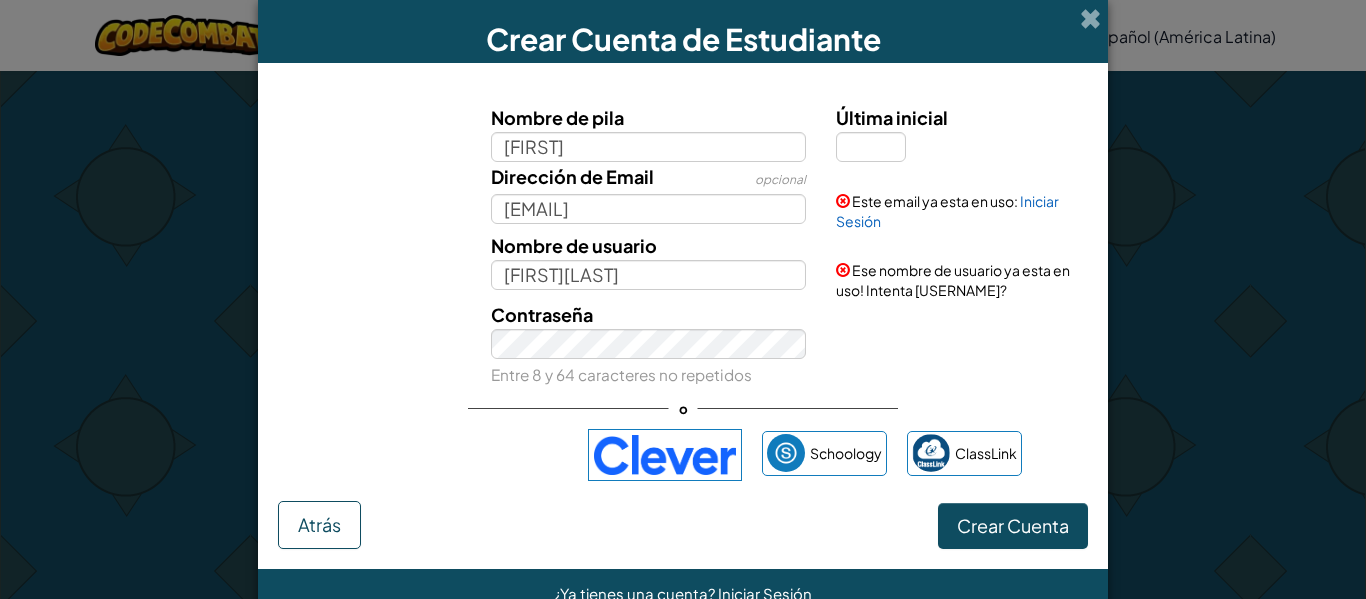 click on "Nombre de pila Valeria Última inicial Dirección de Email opcional valeria.valdivia@sanagustin.edu.pe   Este email ya esta en uso:   Iniciar Sesión Nombre de usuario ValeriaValdivia   Ese nombre de usuario ya esta en uso! Intenta Valeria-10025528? Contraseña Entre 8 y 64 caracteres no repetidos" at bounding box center [683, 245] 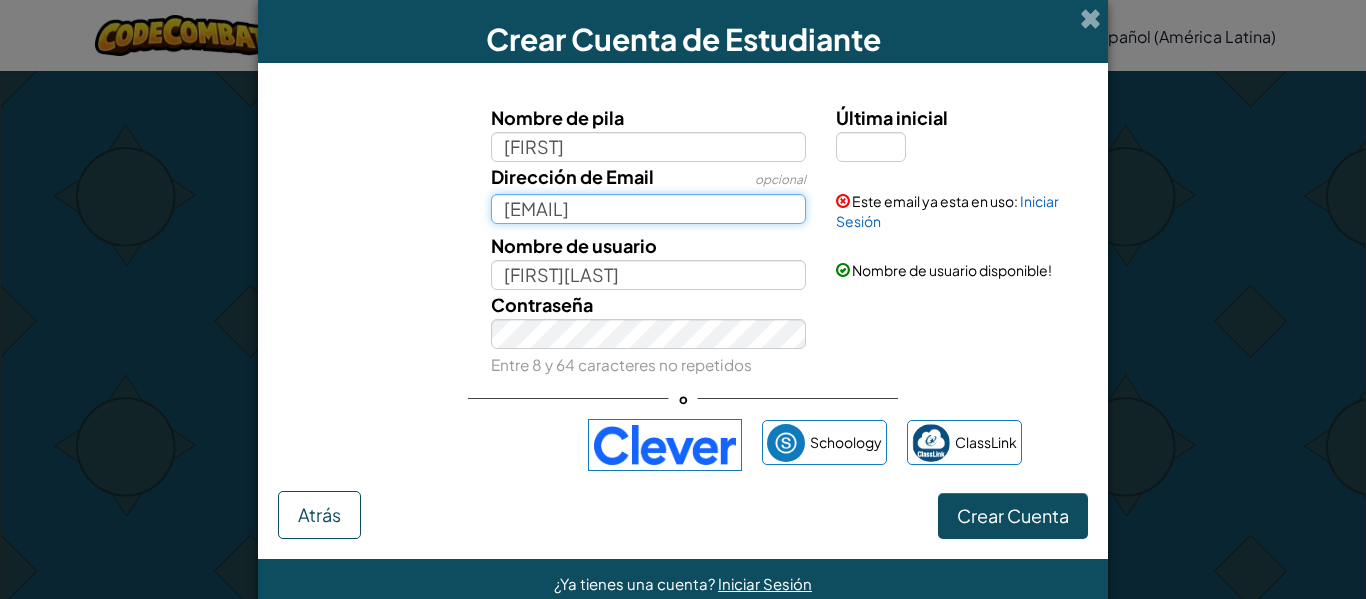 click on "valeria.valdivia@sanagustin.edu.pe" at bounding box center [649, 209] 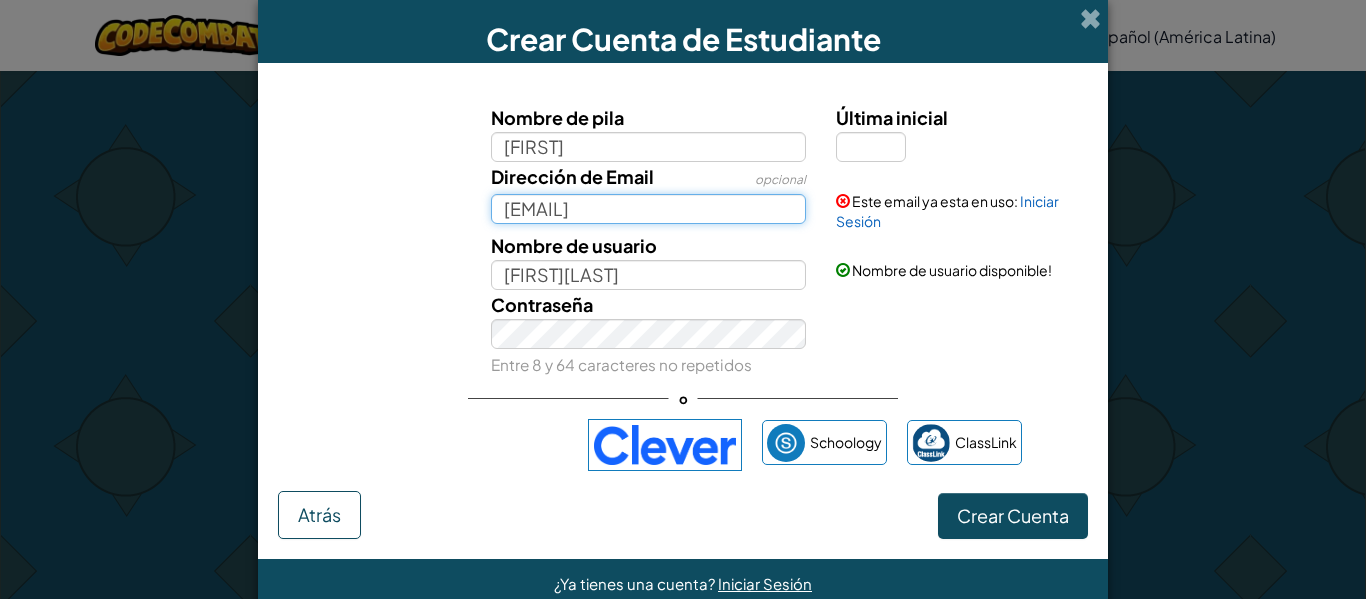 click on "valeria.valdivia@sanagustin.edu.pe" at bounding box center [649, 209] 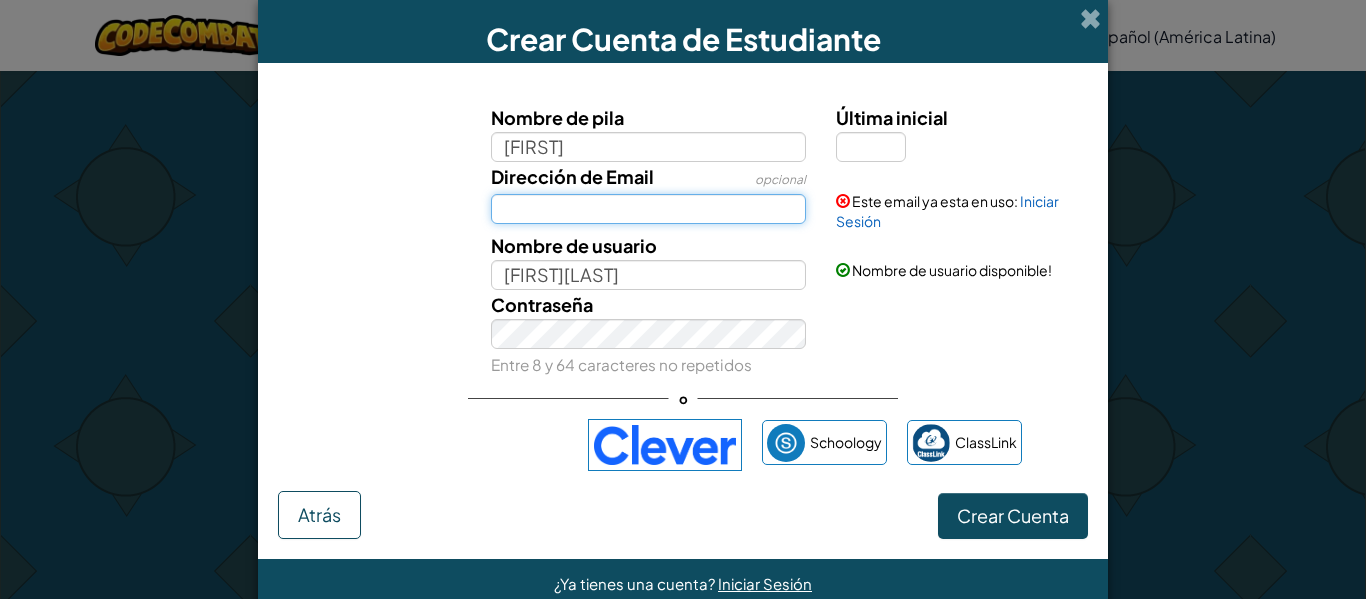 type 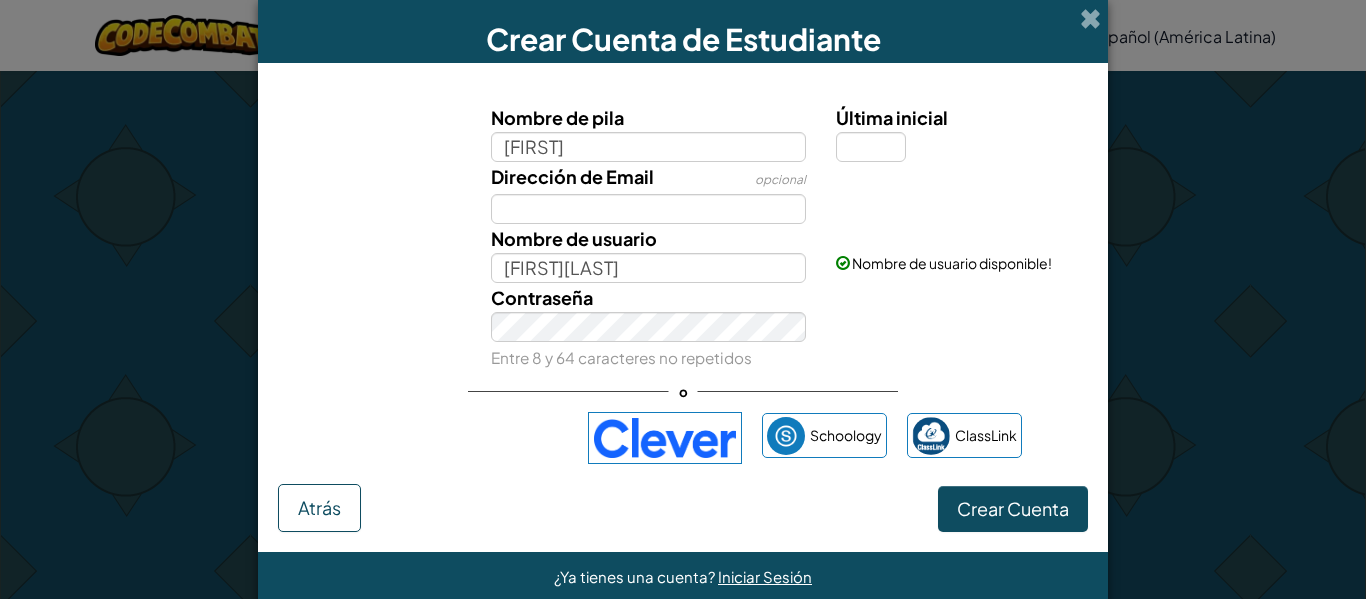 click on "Contraseña Entre 8 y 64 caracteres no repetidos" at bounding box center (683, 327) 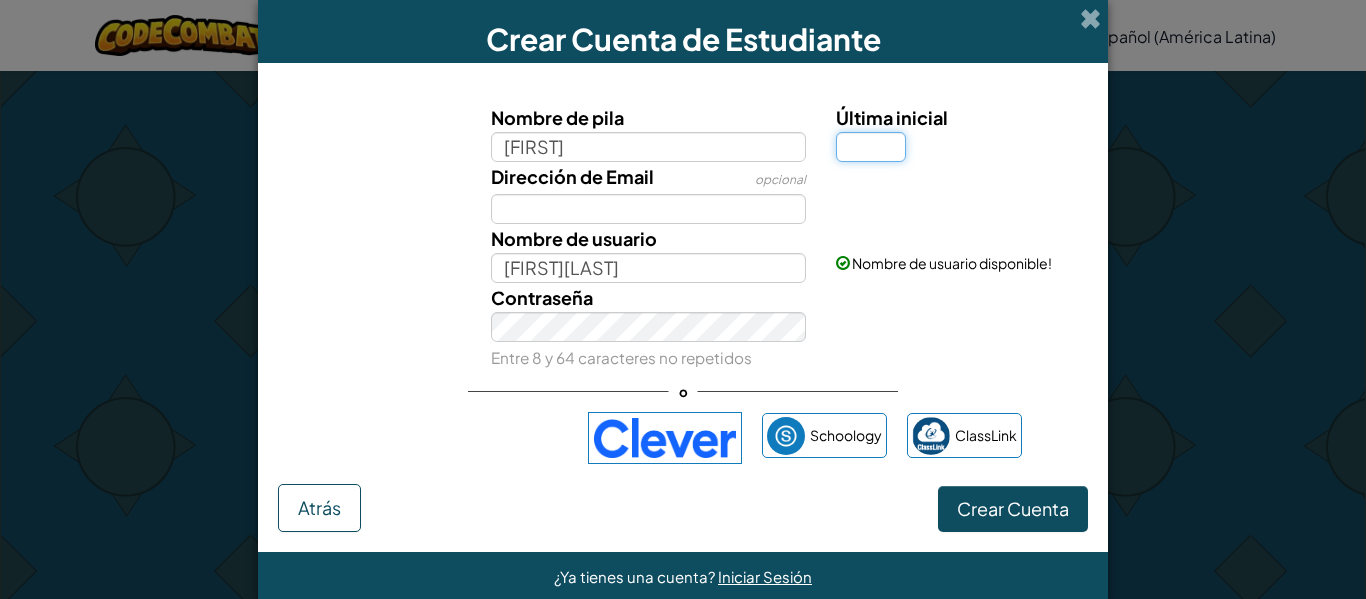 click on "Última inicial" at bounding box center [871, 147] 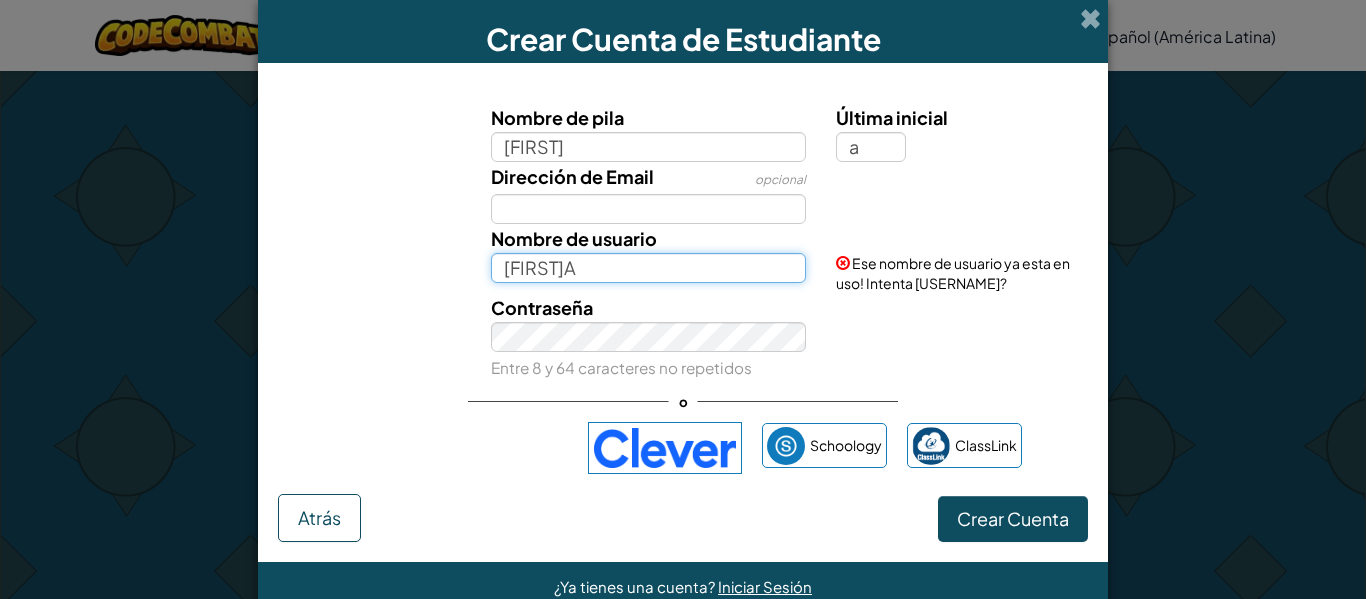 click on "ValeriaA" at bounding box center [649, 268] 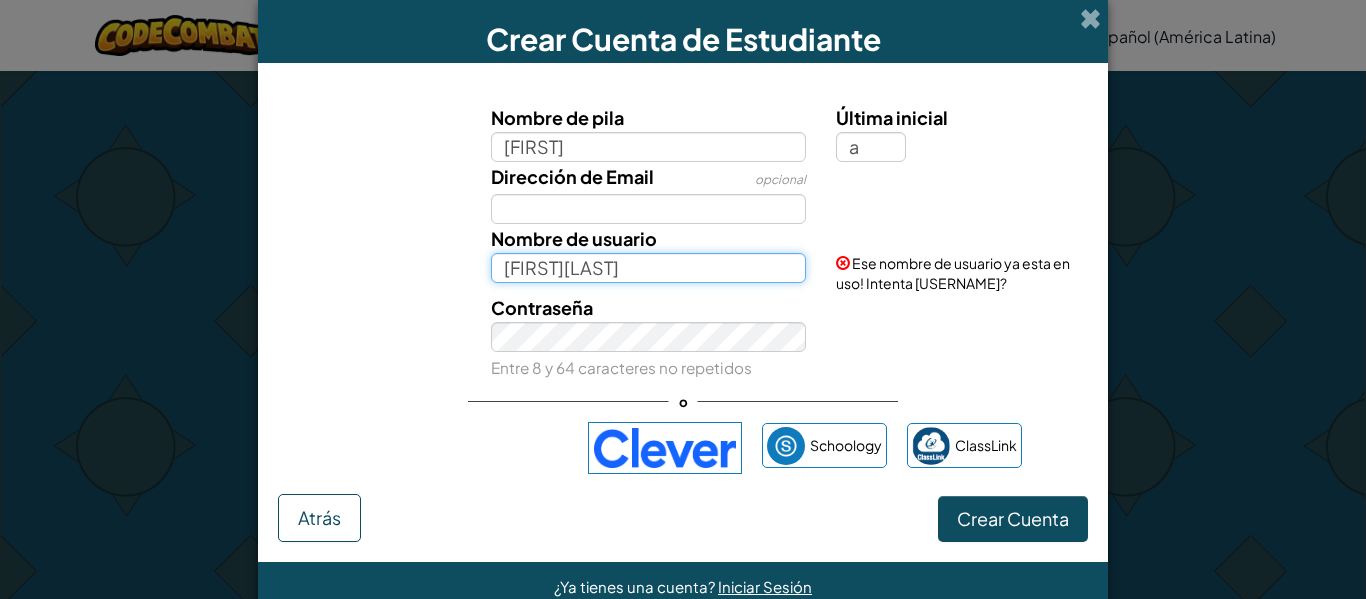 type on "[WORD][WORD]" 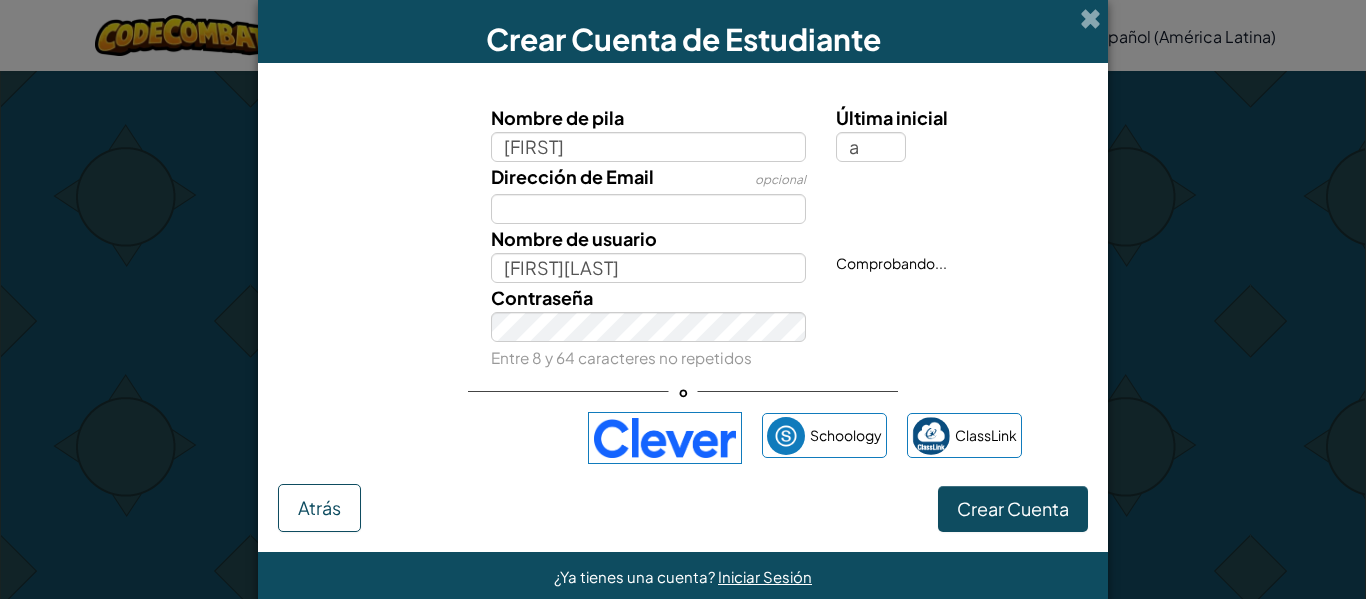 click on "Contraseña Entre 8 y 64 caracteres no repetidos" at bounding box center (683, 327) 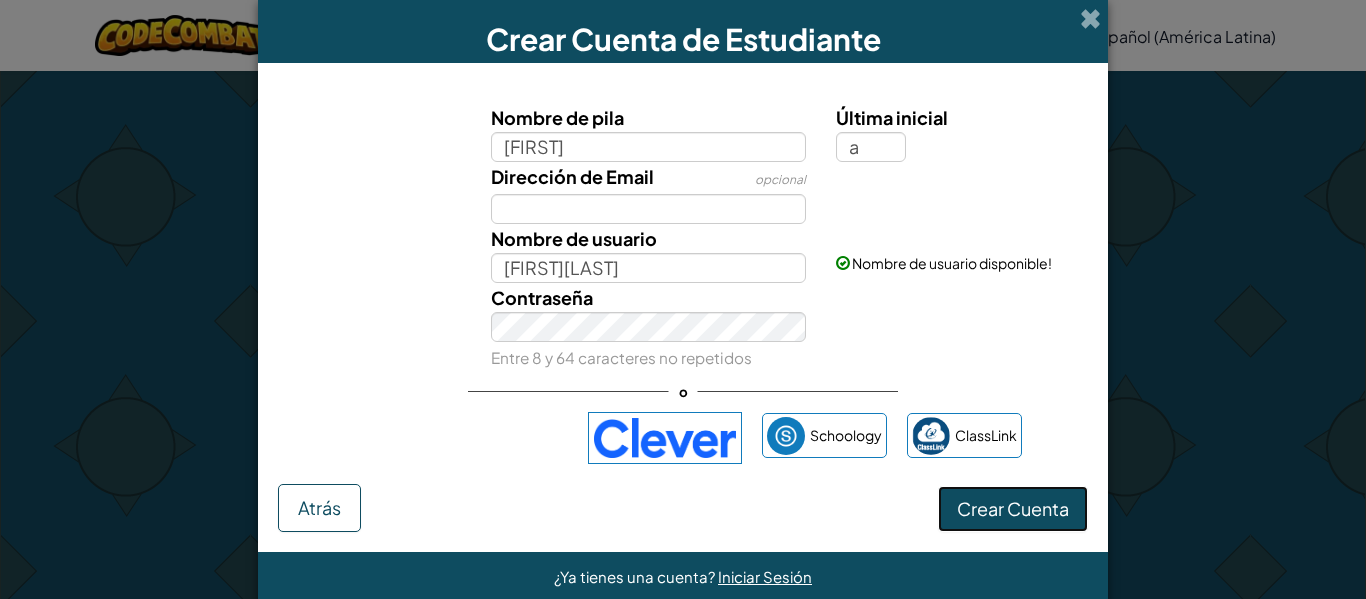 click on "Crear Cuenta" at bounding box center [1013, 509] 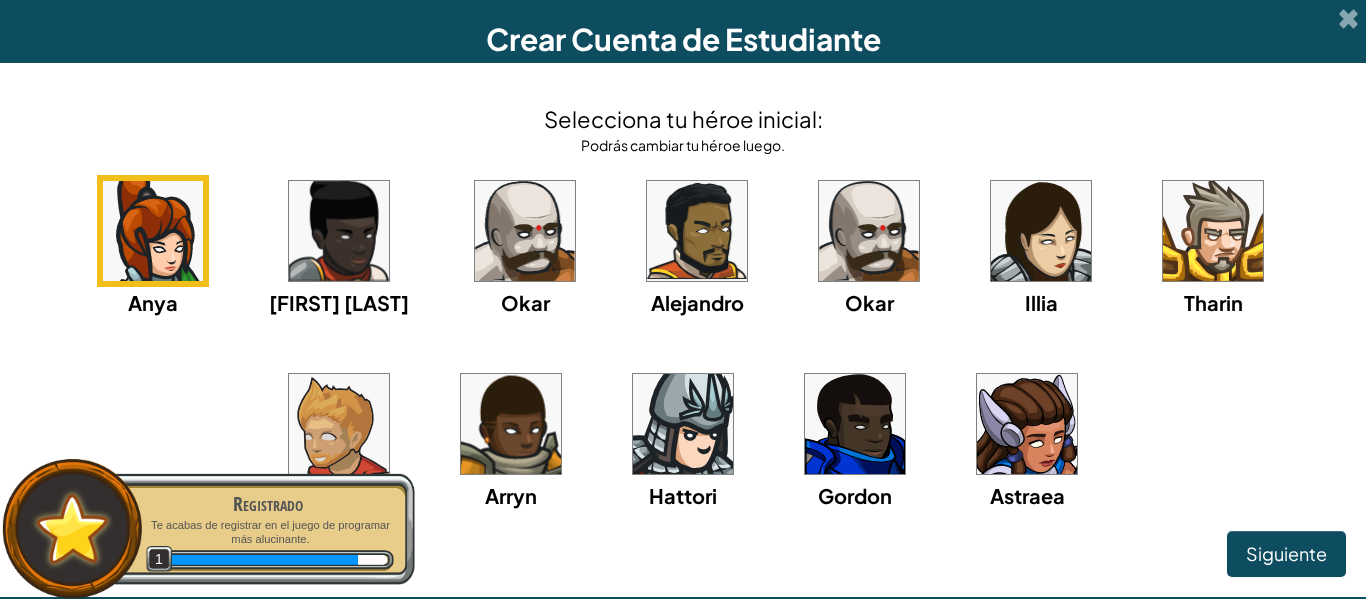 scroll, scrollTop: 78, scrollLeft: 0, axis: vertical 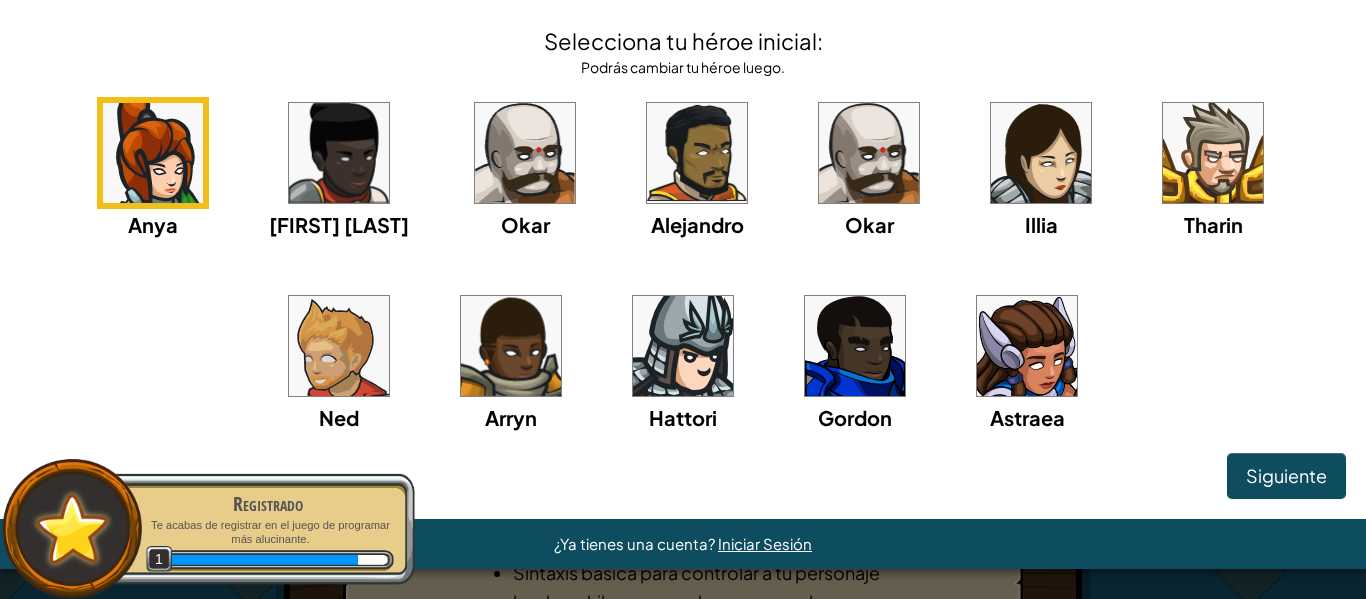 click at bounding box center (1027, 346) 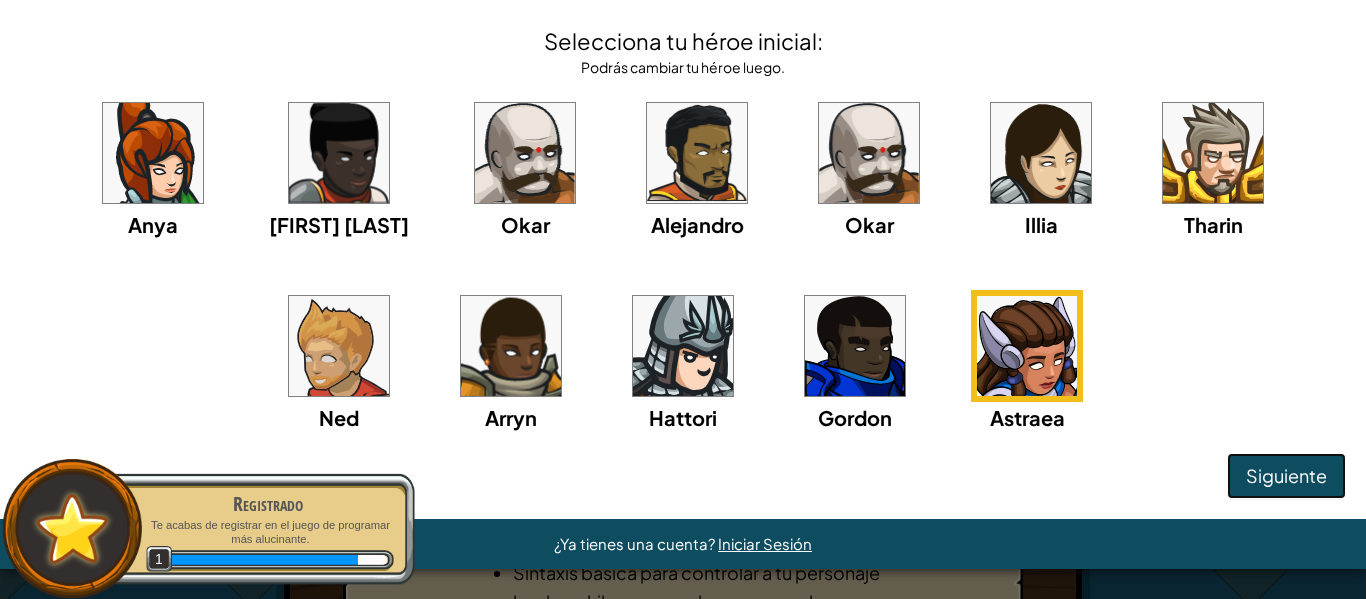 click on "Siguiente" at bounding box center [1286, 476] 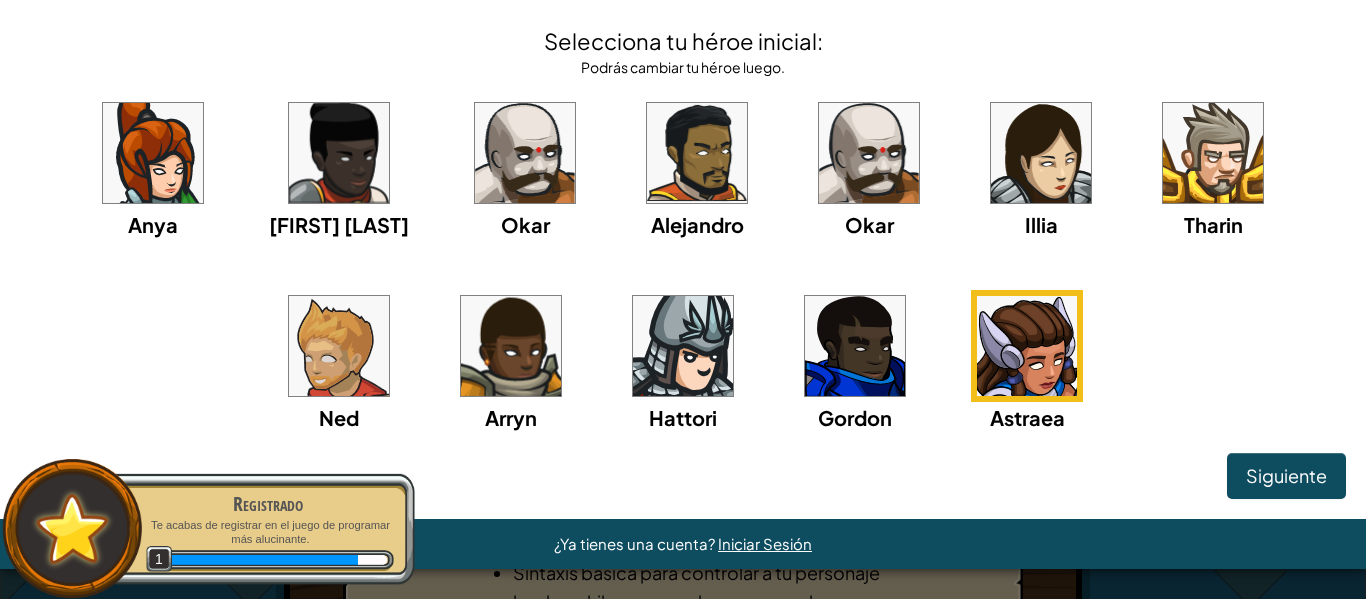 scroll, scrollTop: 0, scrollLeft: 0, axis: both 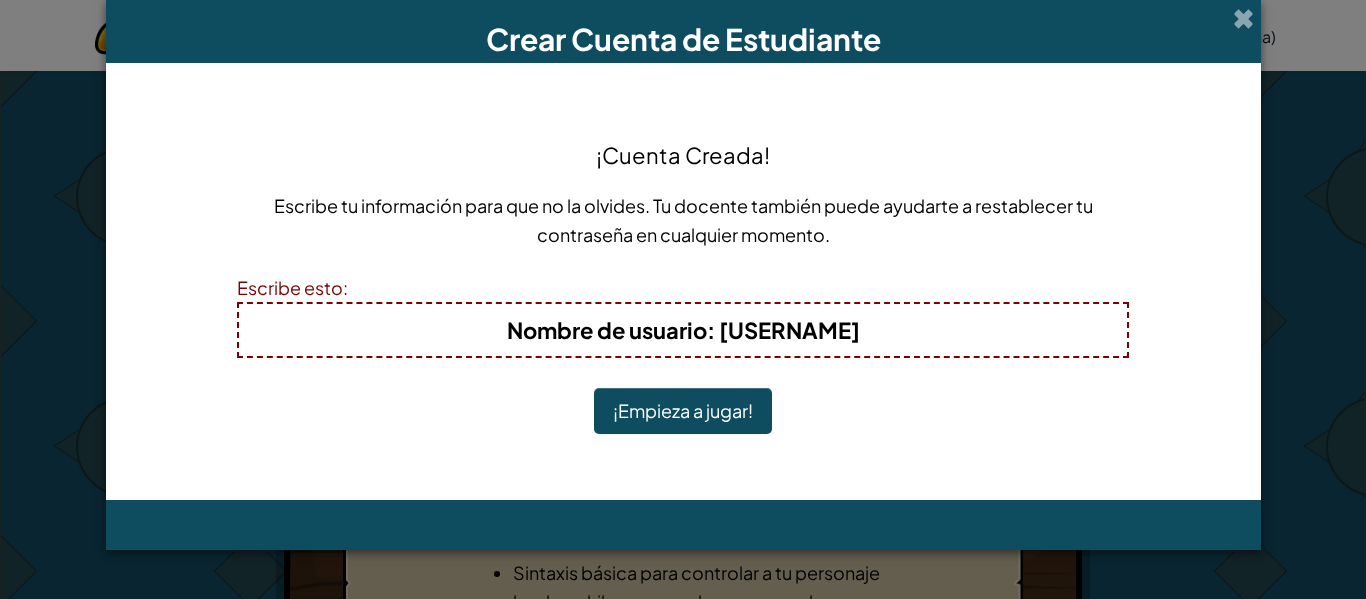 click on "¡Empieza a jugar!" at bounding box center (683, 411) 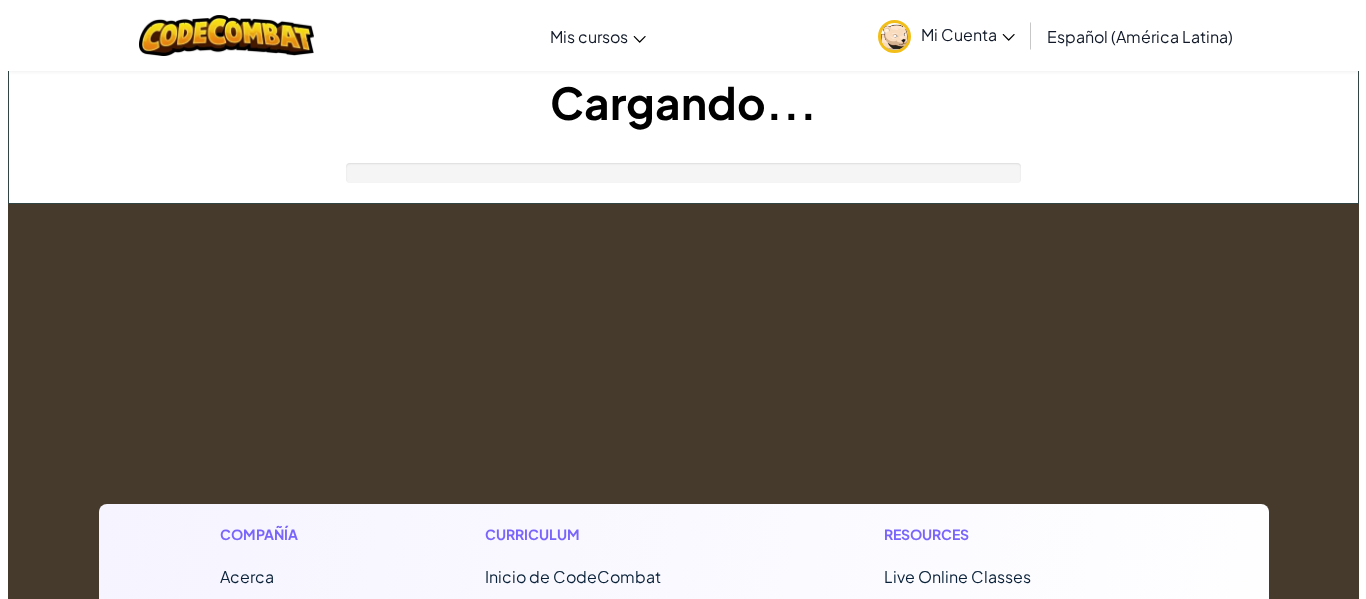 scroll, scrollTop: 0, scrollLeft: 0, axis: both 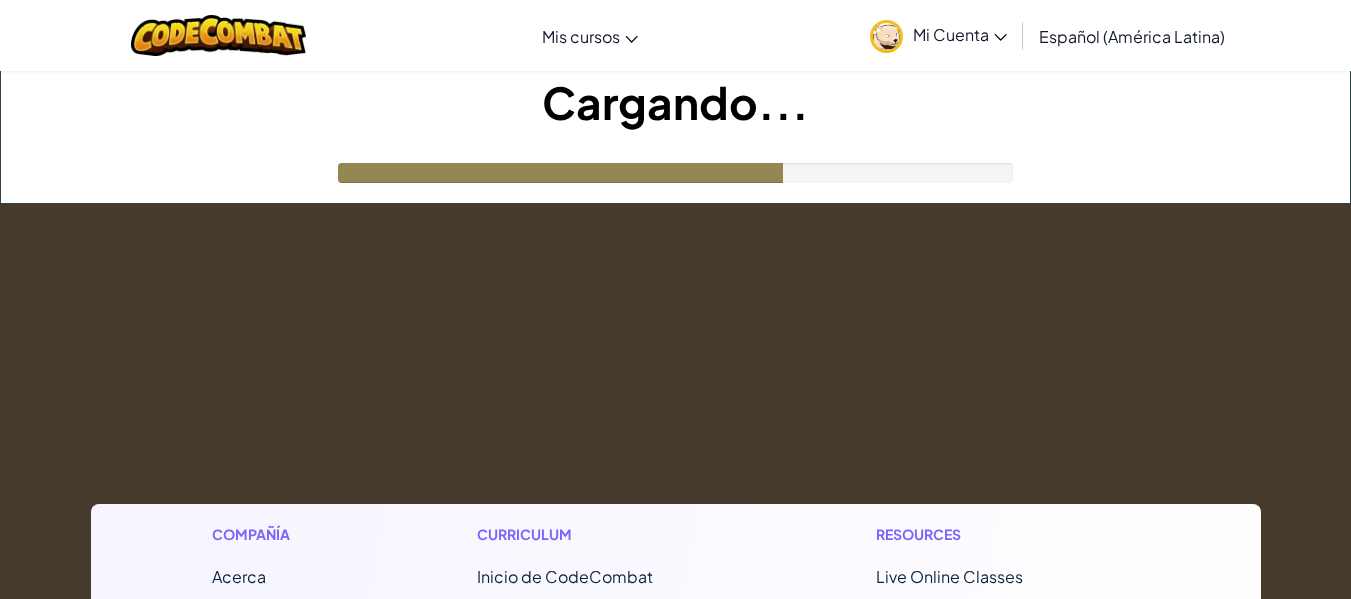 click on "Compañía Acerca Centro de Ayuda Contáctenos Carreras Blog Podcast. Curriculum Inicio de CodeCombat Aula de CodeCombat CodeCombat Junior Aula de Ozaria AP CSP E-sports de la Liga IA Mundos de CodeCombat en Roblox HackStack de IA Junior IA (Beta) Resources Live Online Classes Soluciones de la Biblioteca Soluciones de Socios Soluciones de enseñanza Cumplimiento de normas Estudios de Eficacia Historias de éxito Desarrollo profesional Hour of Code Recursos de Subvenciones y Financiamiento Accessibility (ACR/VPAT) Privacidad Copyright ©2024 CodeCombat Inc. Todos los derechos reservados." at bounding box center [675, 757] 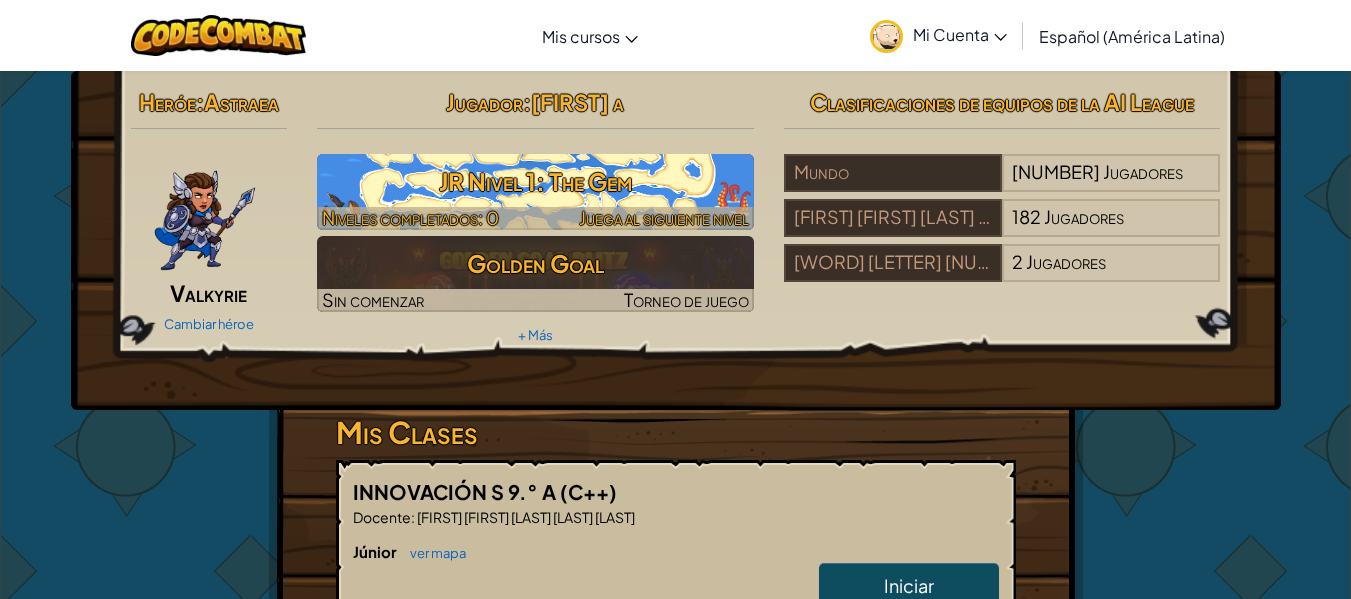 click on "JR Nivel 1: The Gem" at bounding box center [535, 181] 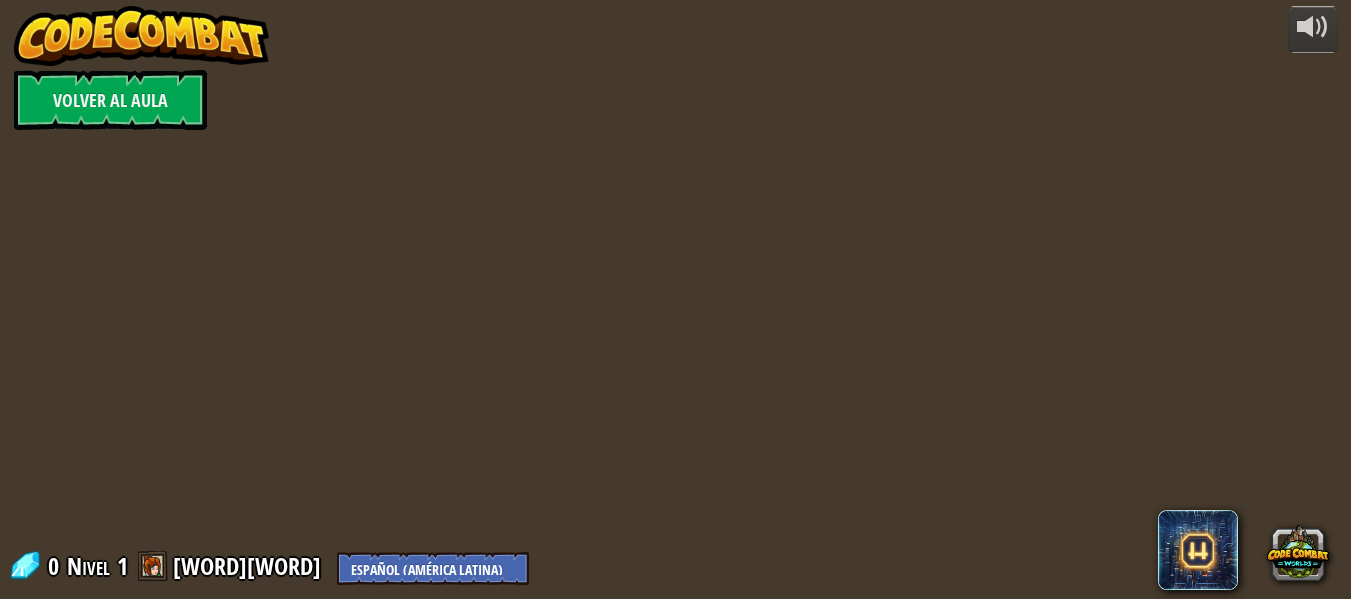 select on "es-419" 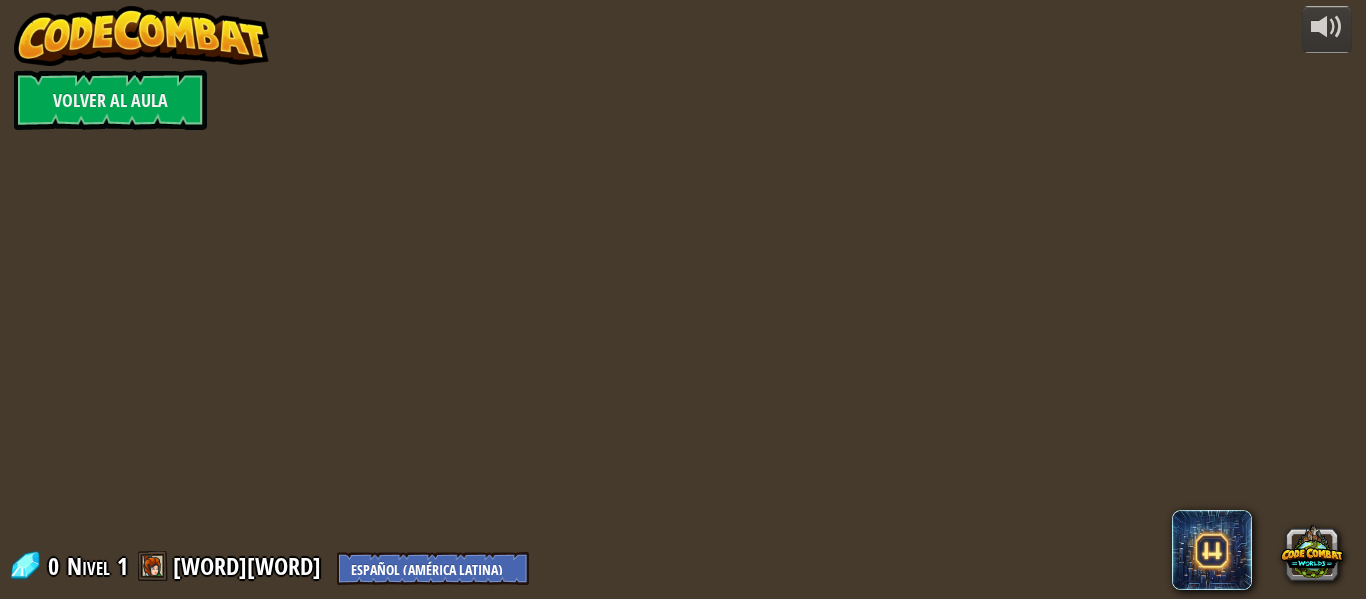 select on "es-419" 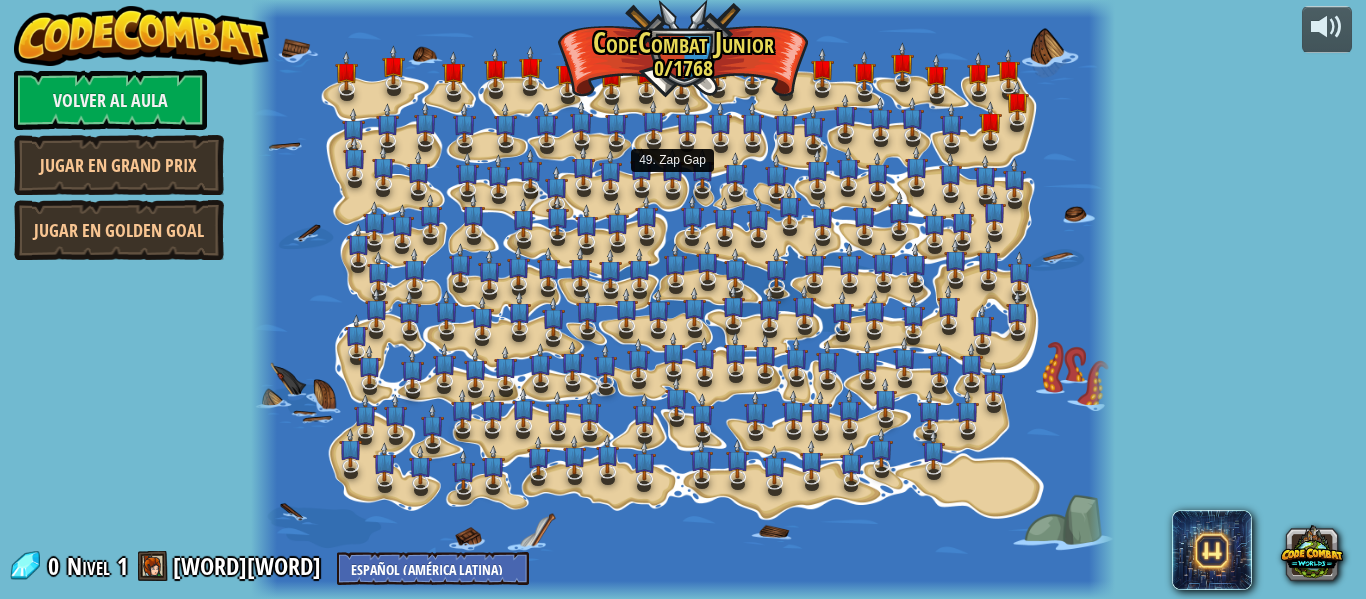 select on "es-419" 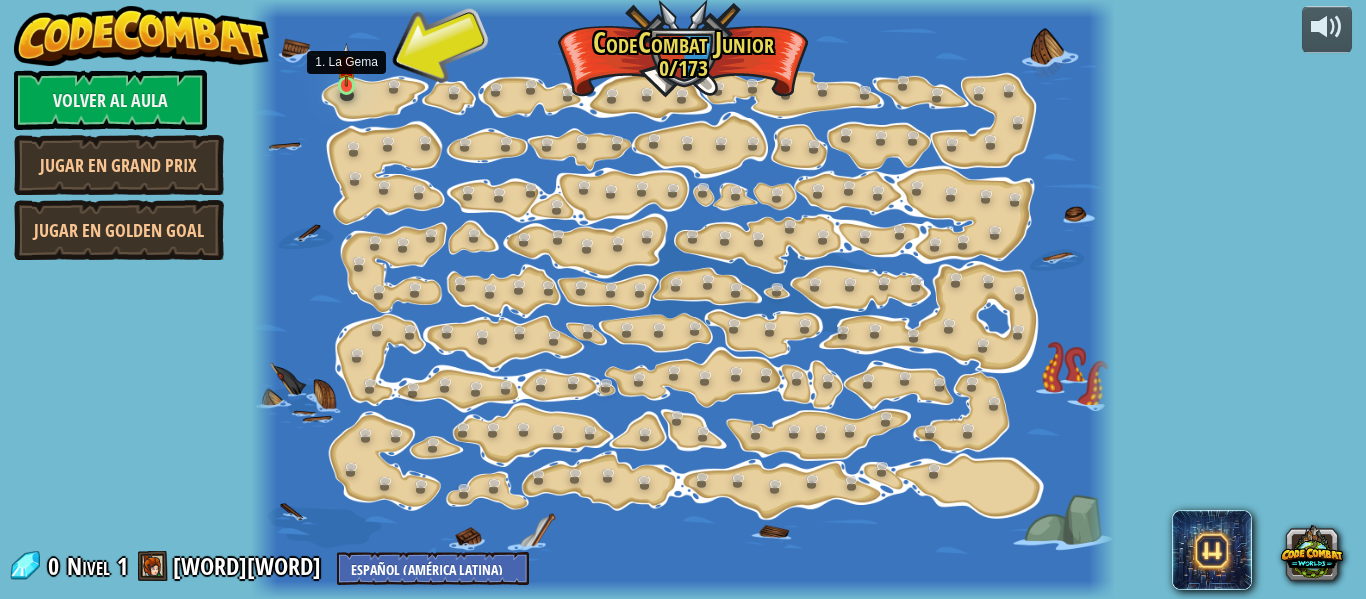 click at bounding box center [346, 65] 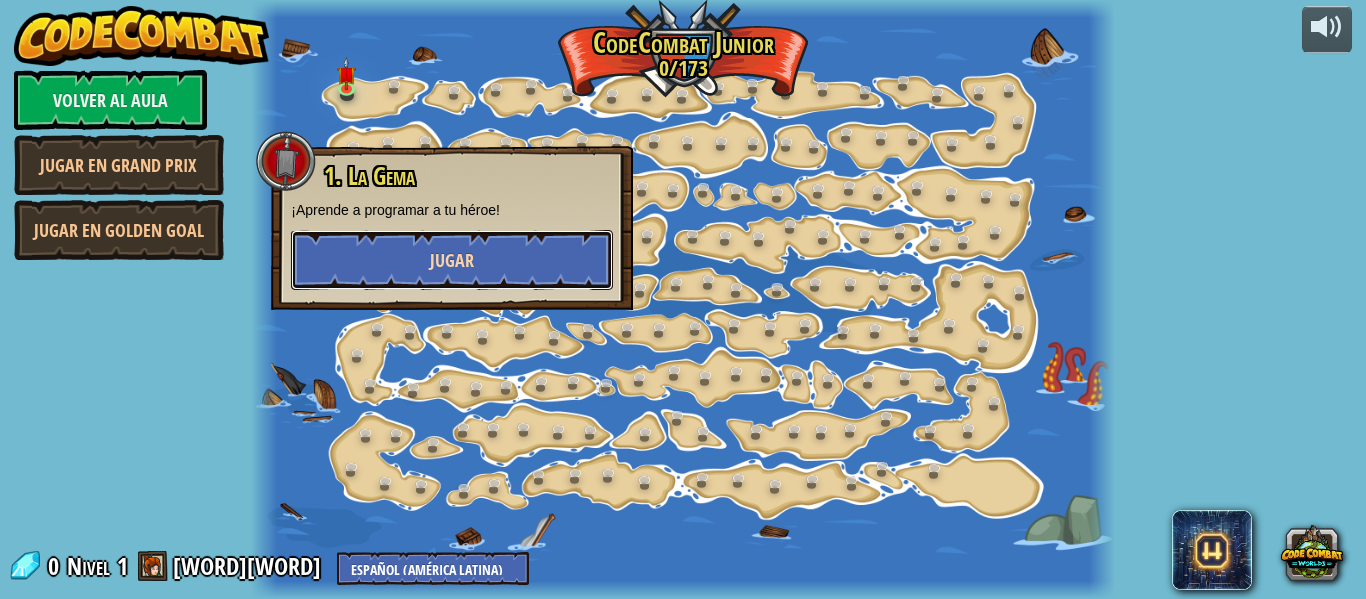click on "Jugar" at bounding box center (452, 260) 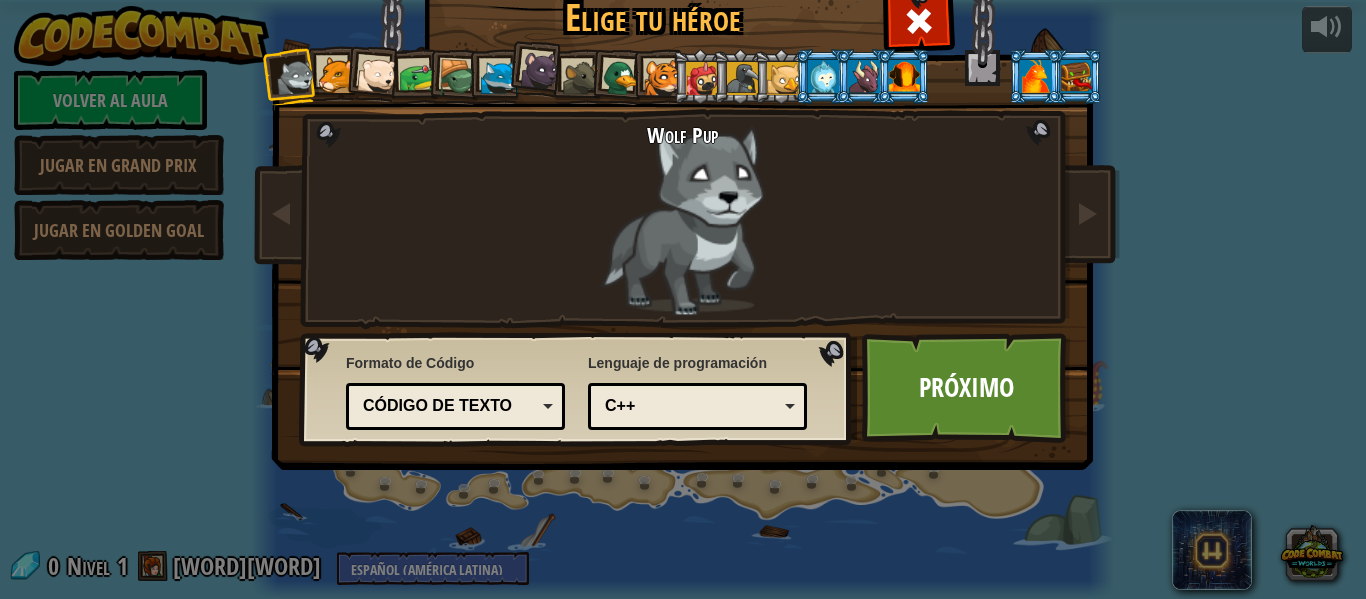 click at bounding box center [336, 75] 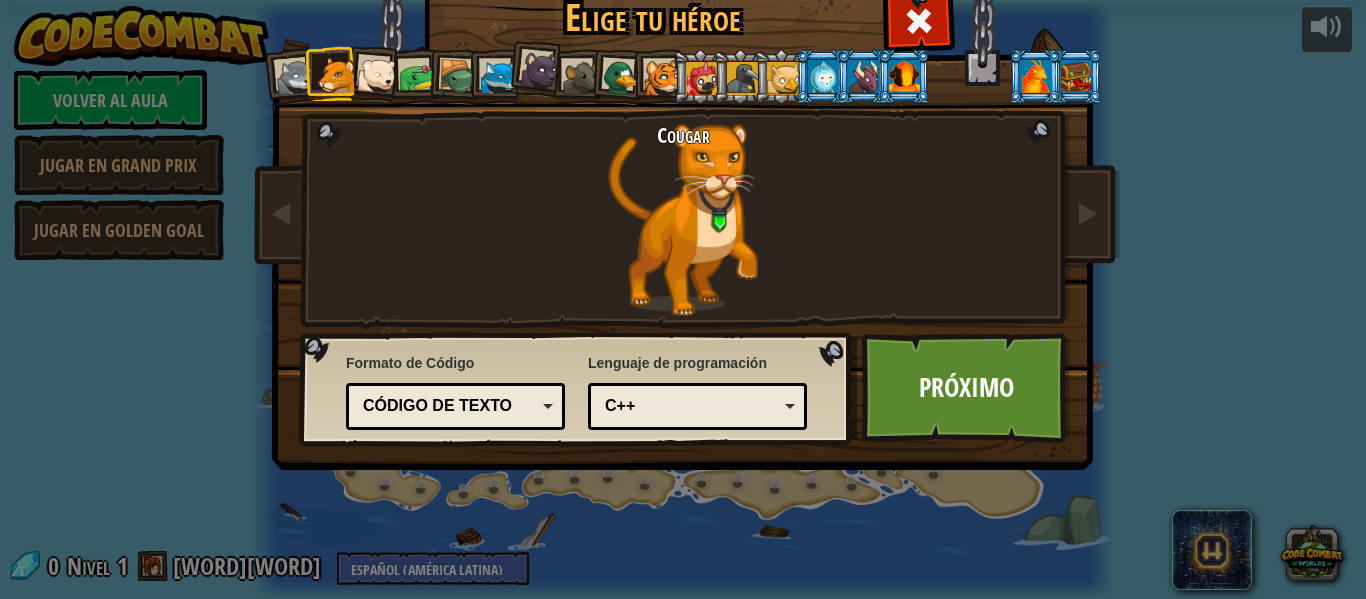 click at bounding box center (377, 76) 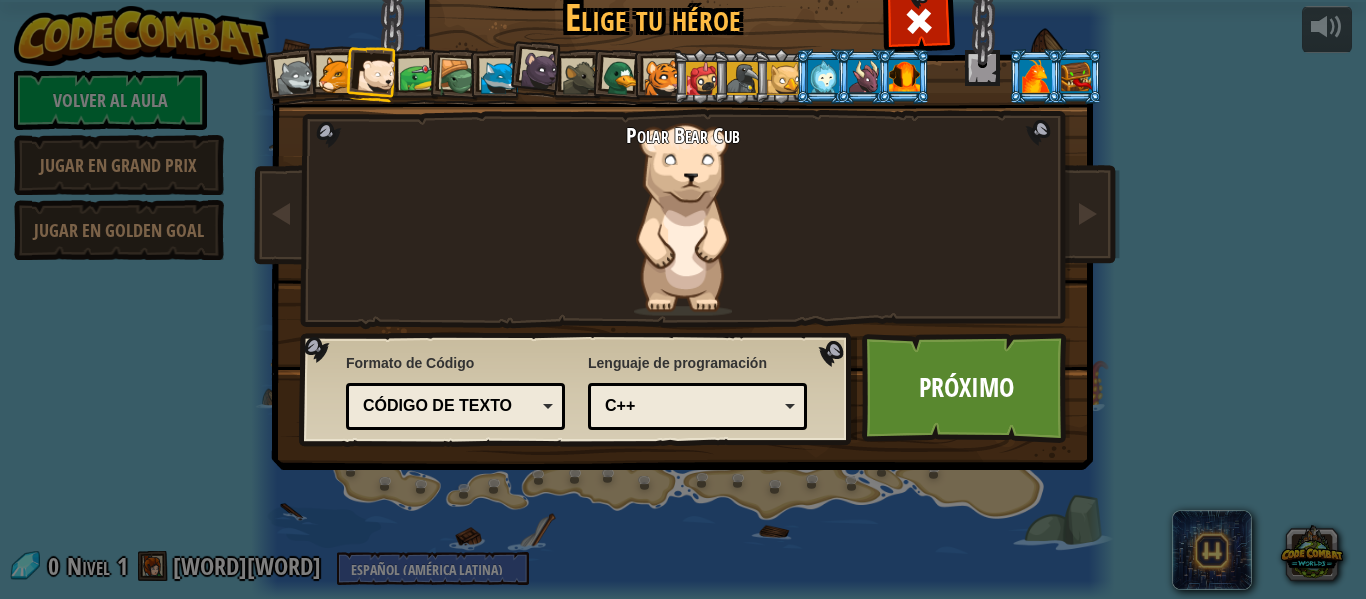 click at bounding box center (702, 78) 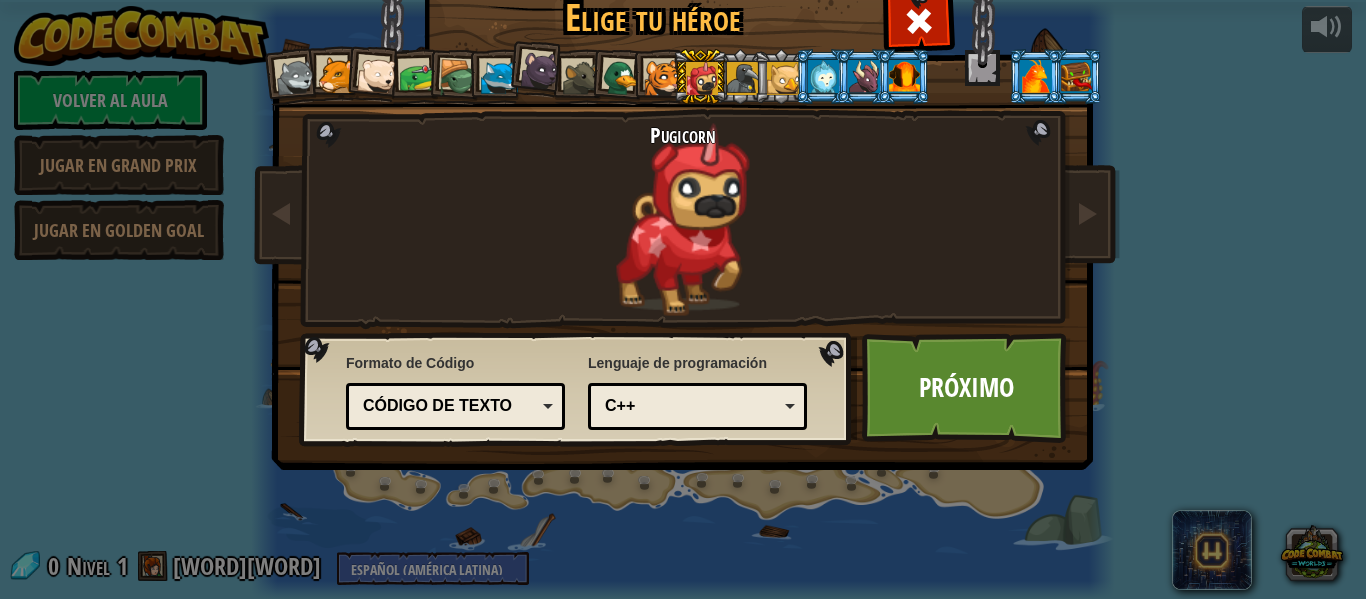 click at bounding box center (743, 78) 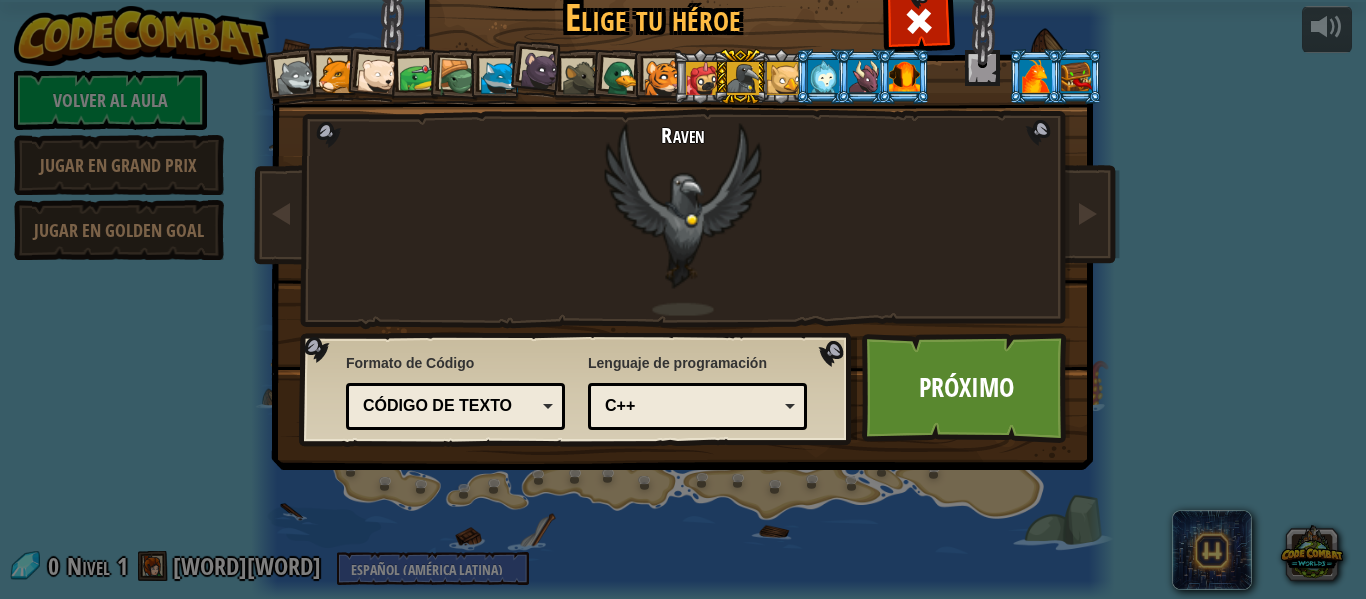 click at bounding box center (783, 78) 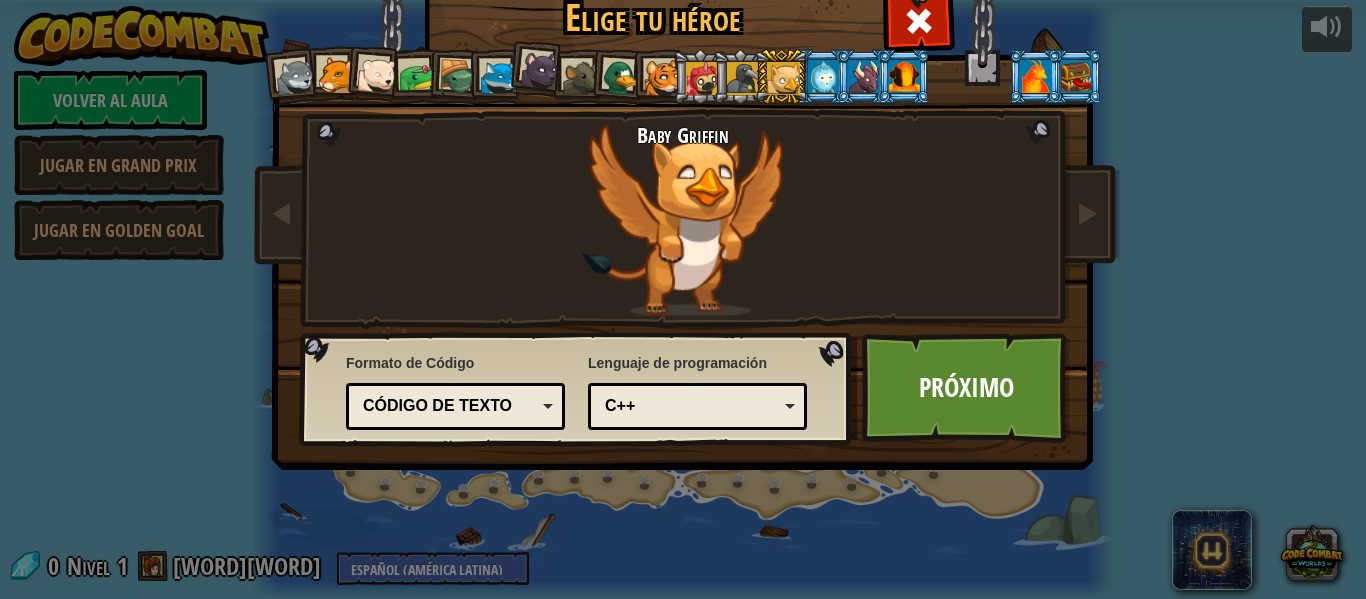 click at bounding box center (823, 76) 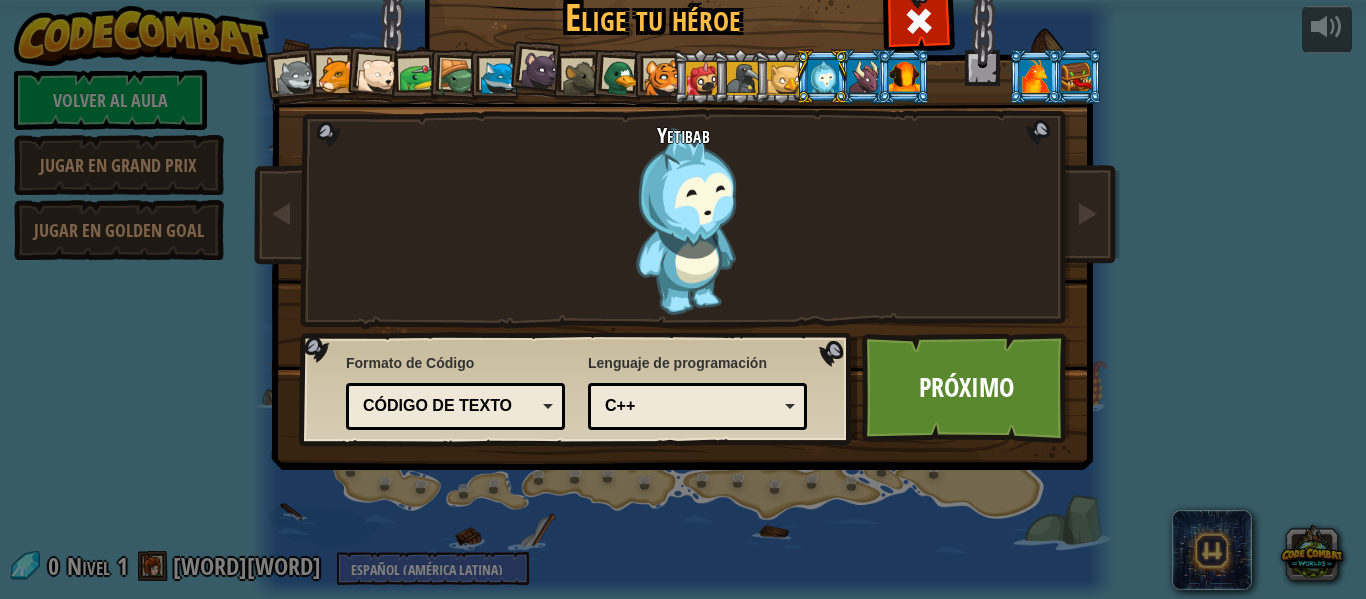 click at bounding box center (863, 76) 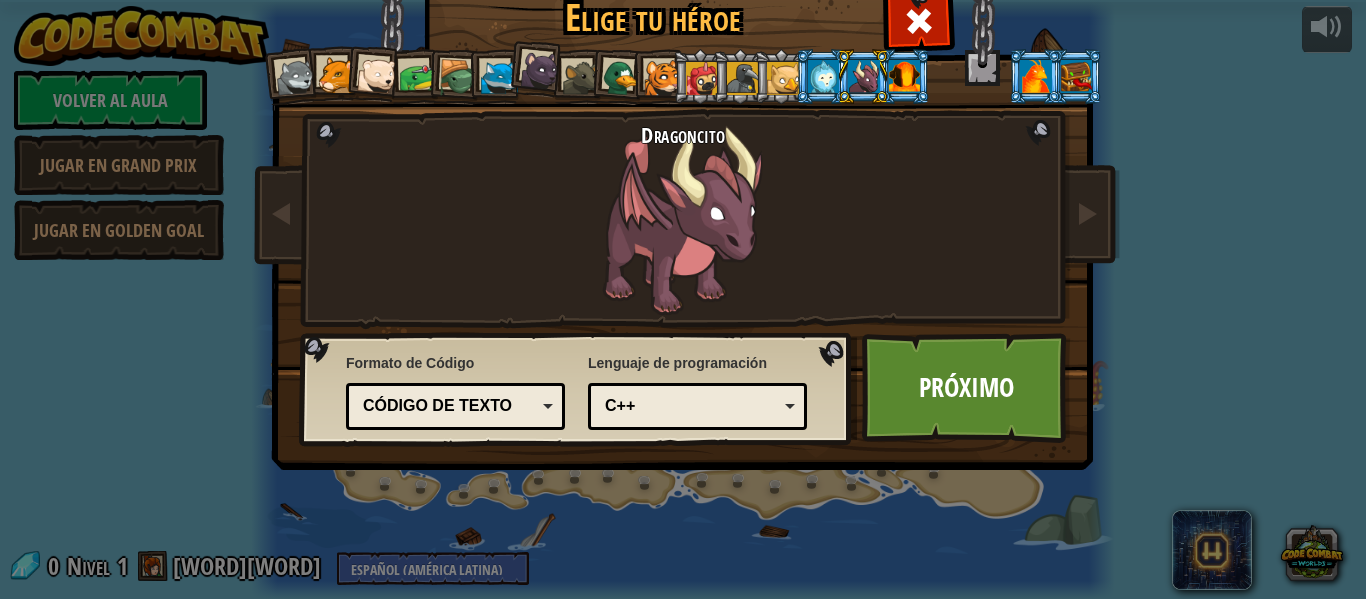 click at bounding box center [904, 76] 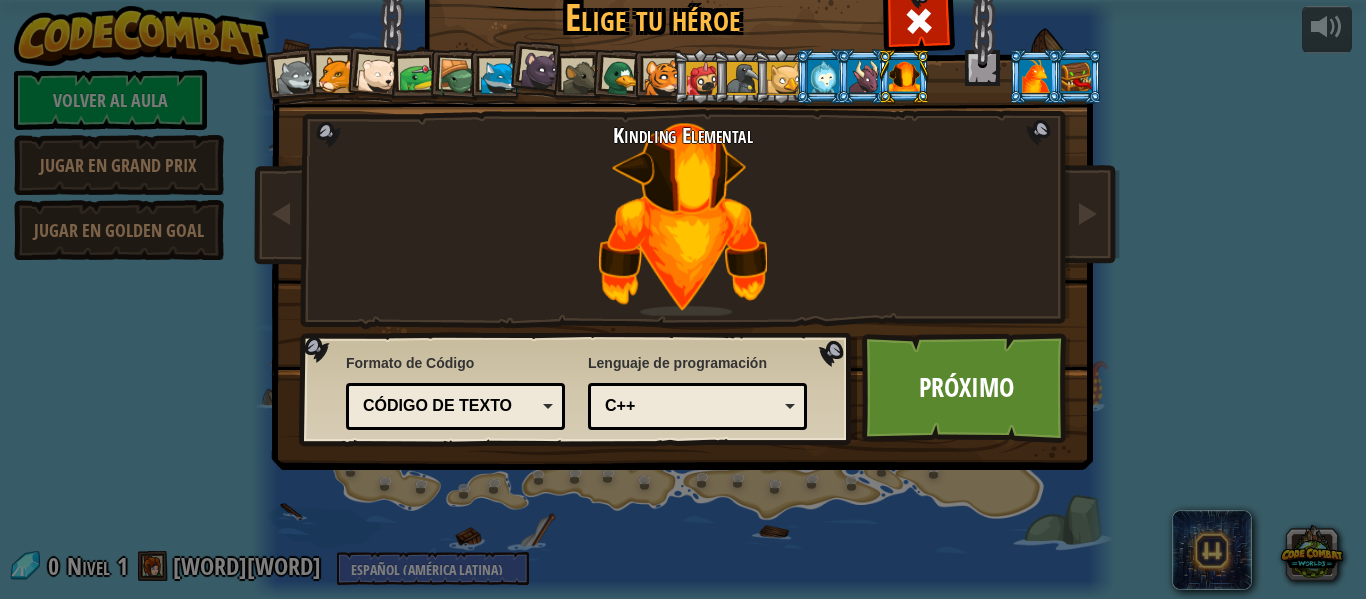drag, startPoint x: 873, startPoint y: 72, endPoint x: 746, endPoint y: 70, distance: 127.01575 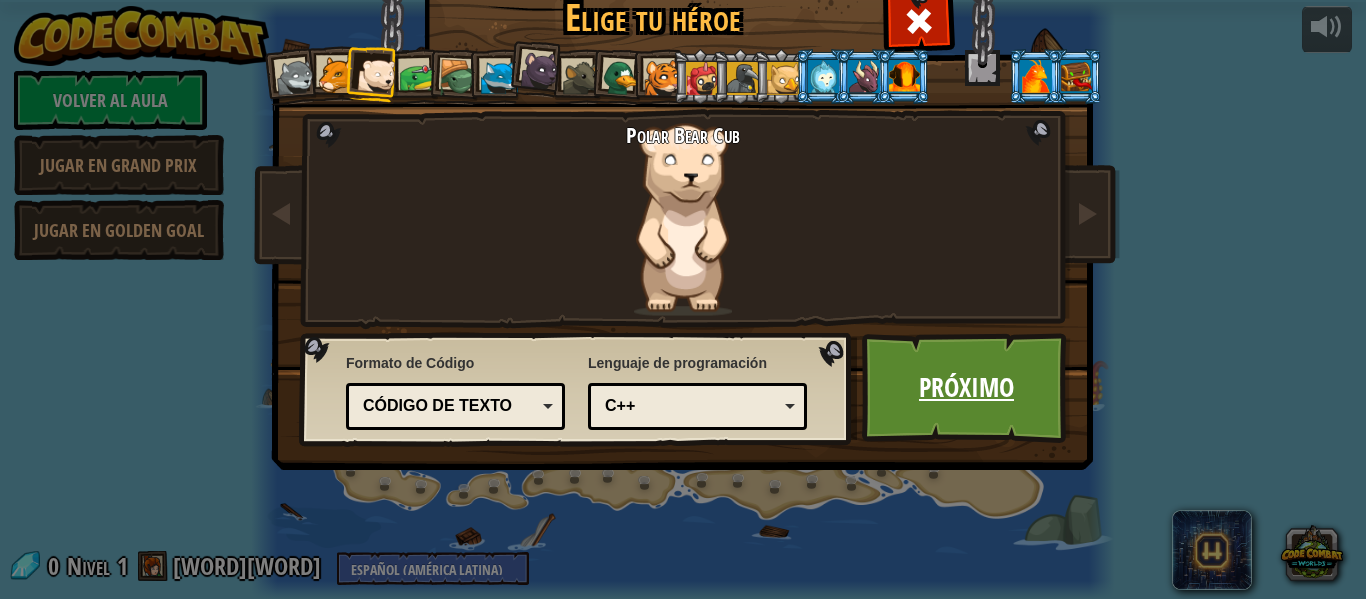 click on "Próximo" at bounding box center (966, 388) 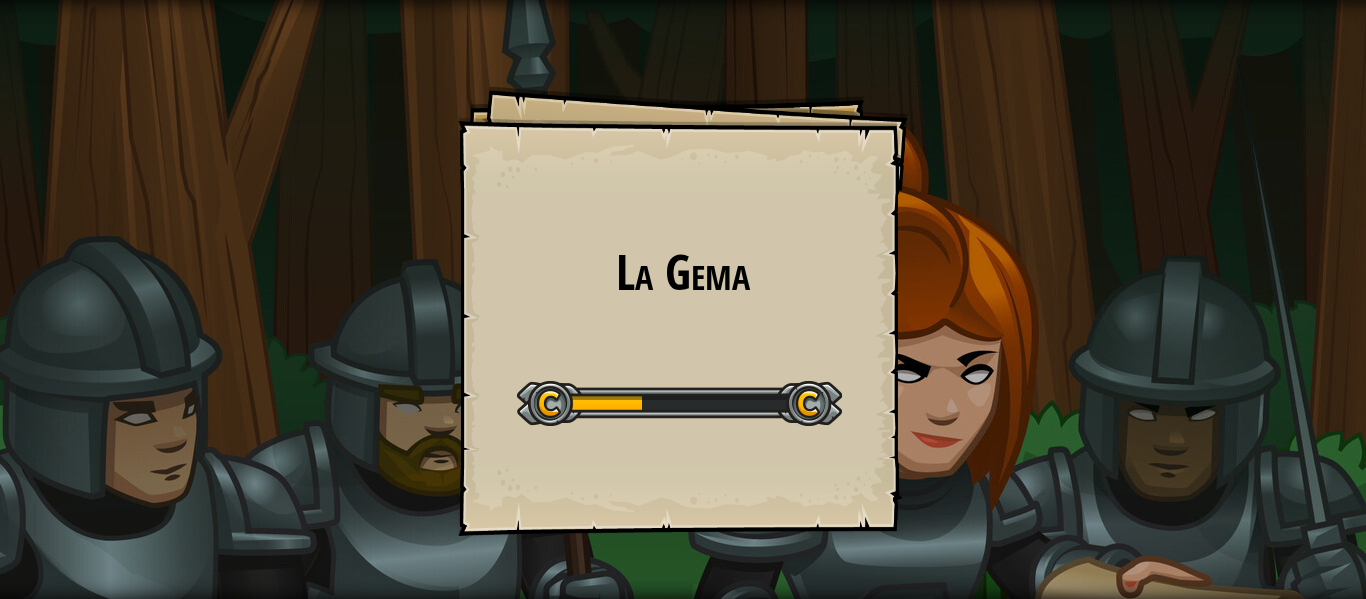 click at bounding box center [679, 403] 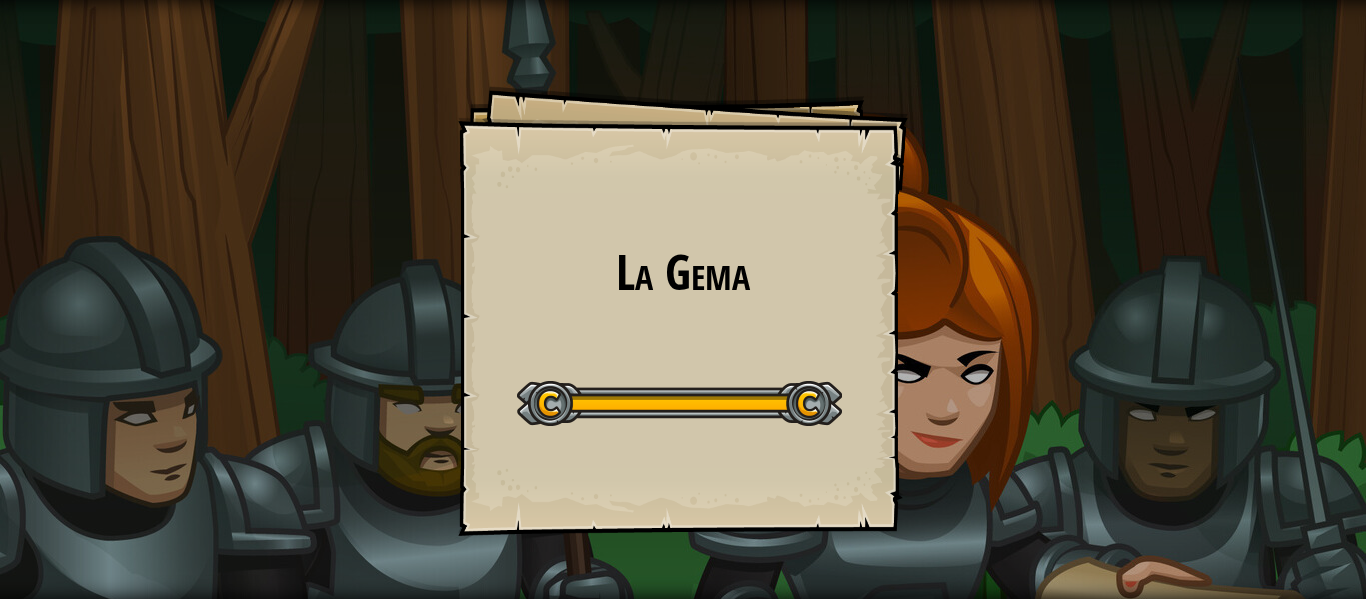 click at bounding box center [679, 403] 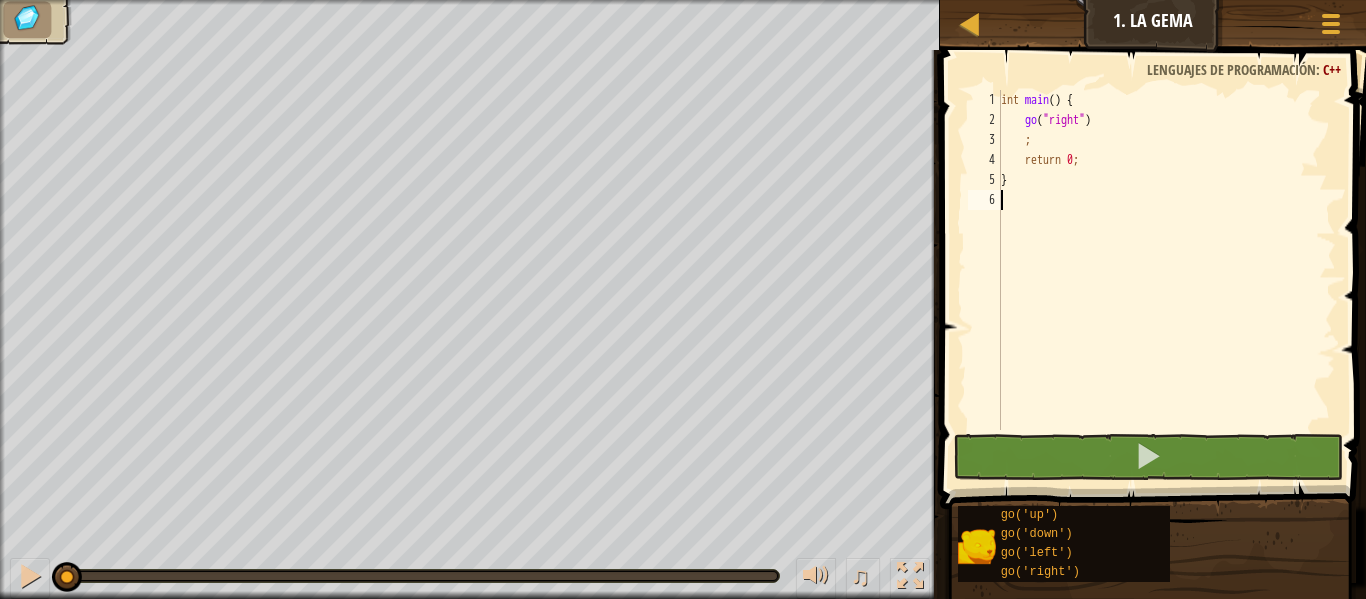 click on "int   main ( )   {      go ( " right " )      ;      return   0 ; }" at bounding box center (1166, 280) 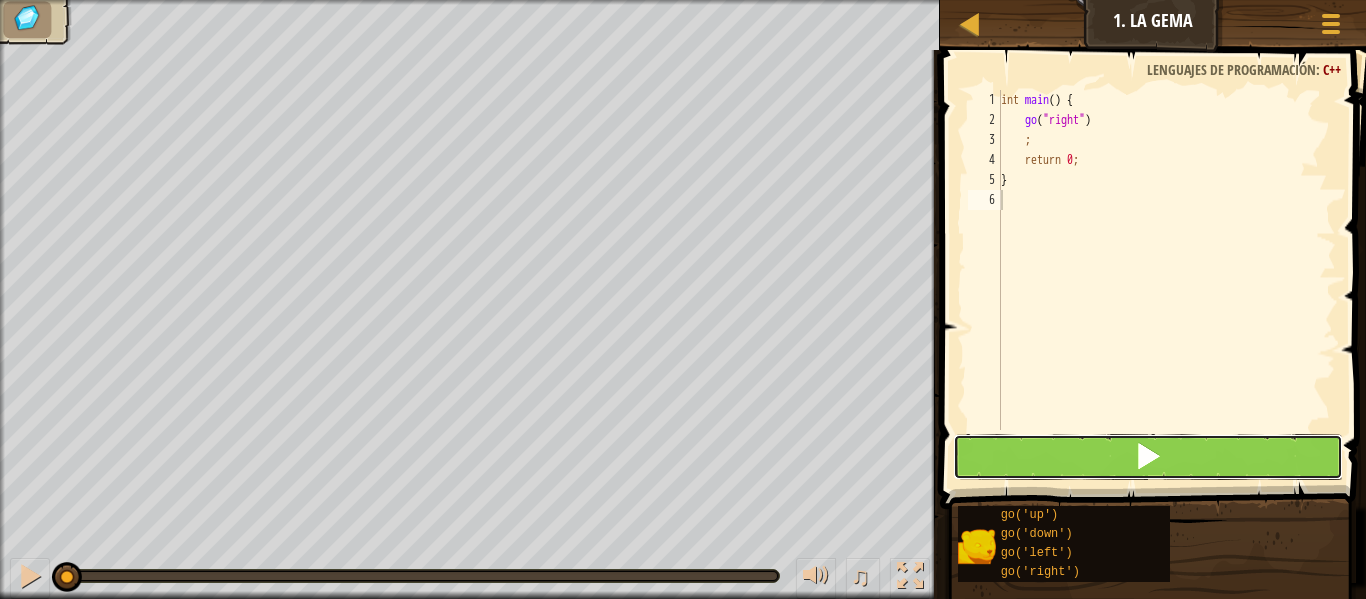 click at bounding box center [1148, 457] 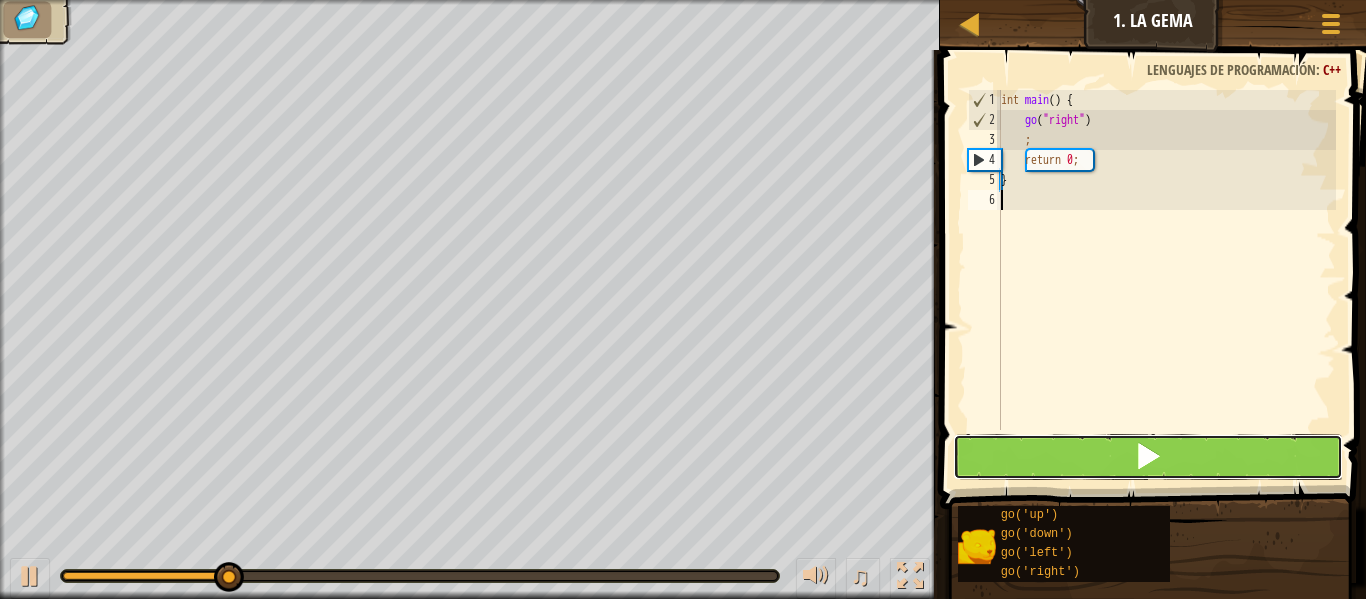 click at bounding box center [1148, 457] 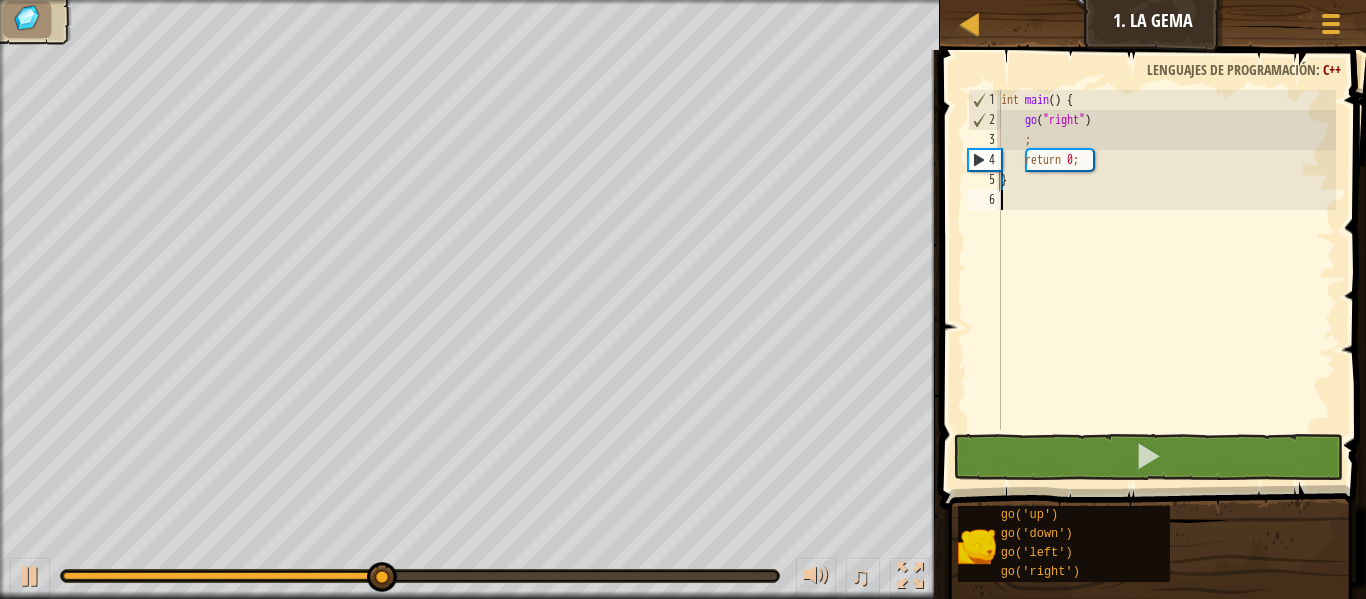 click on "int   main ( )   {      go ( " right " )      ;      return   0 ; }" at bounding box center [1166, 280] 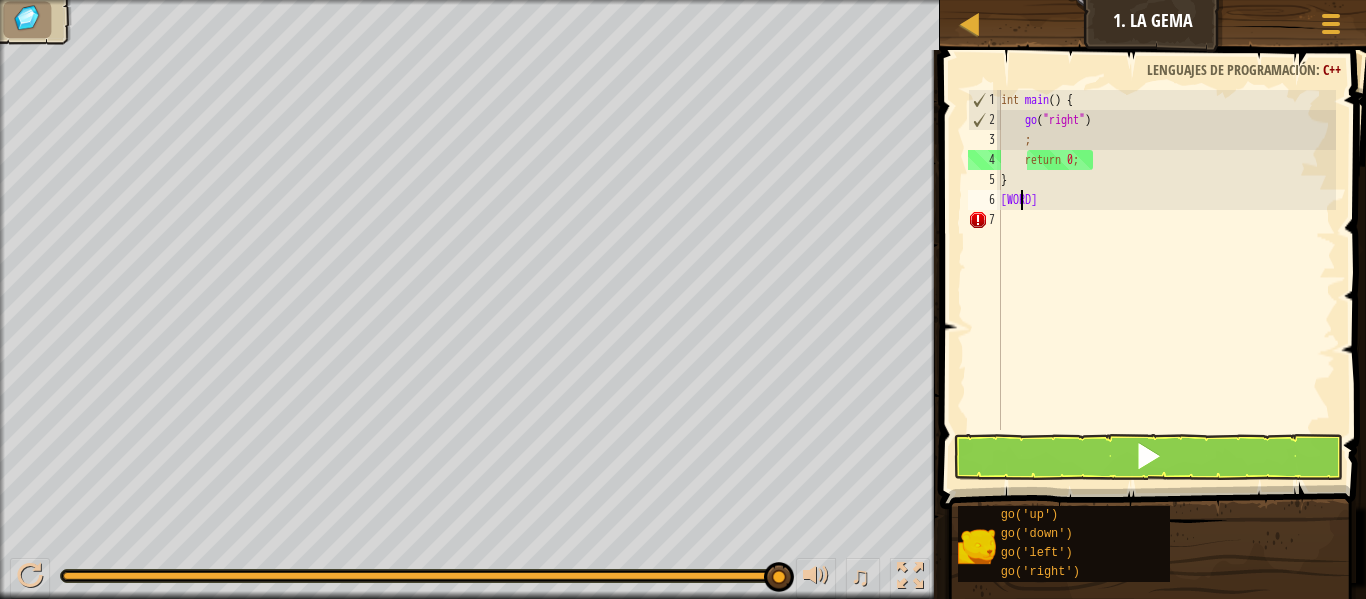 scroll, scrollTop: 9, scrollLeft: 0, axis: vertical 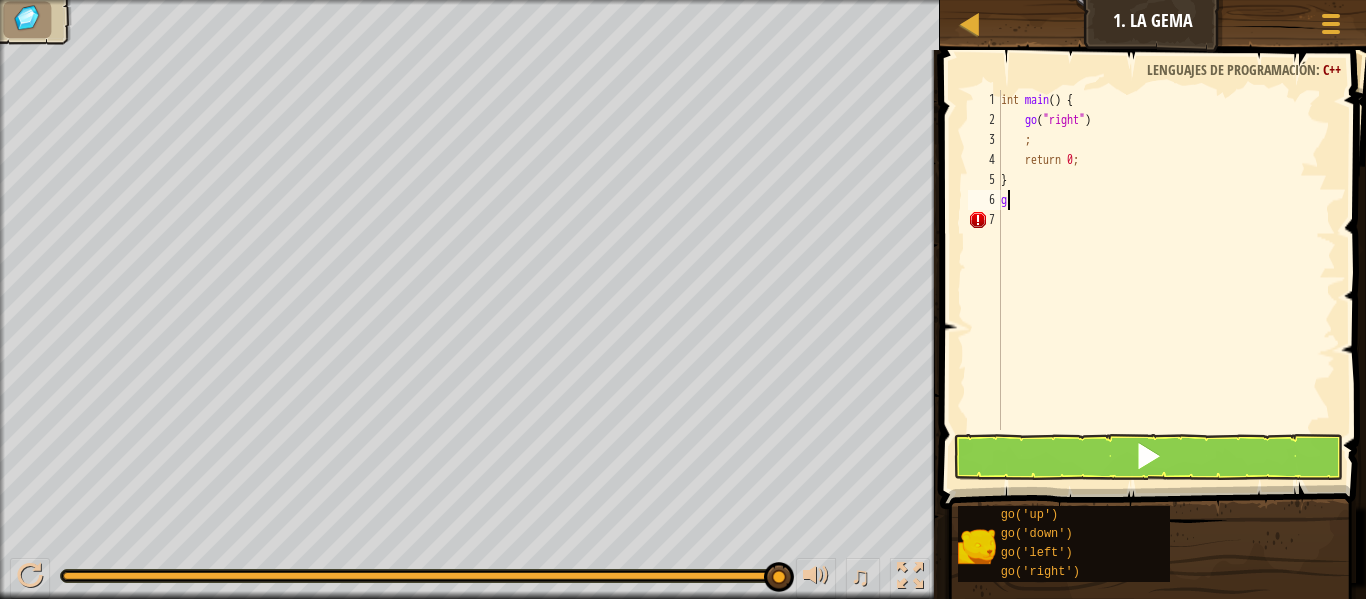type on "go" 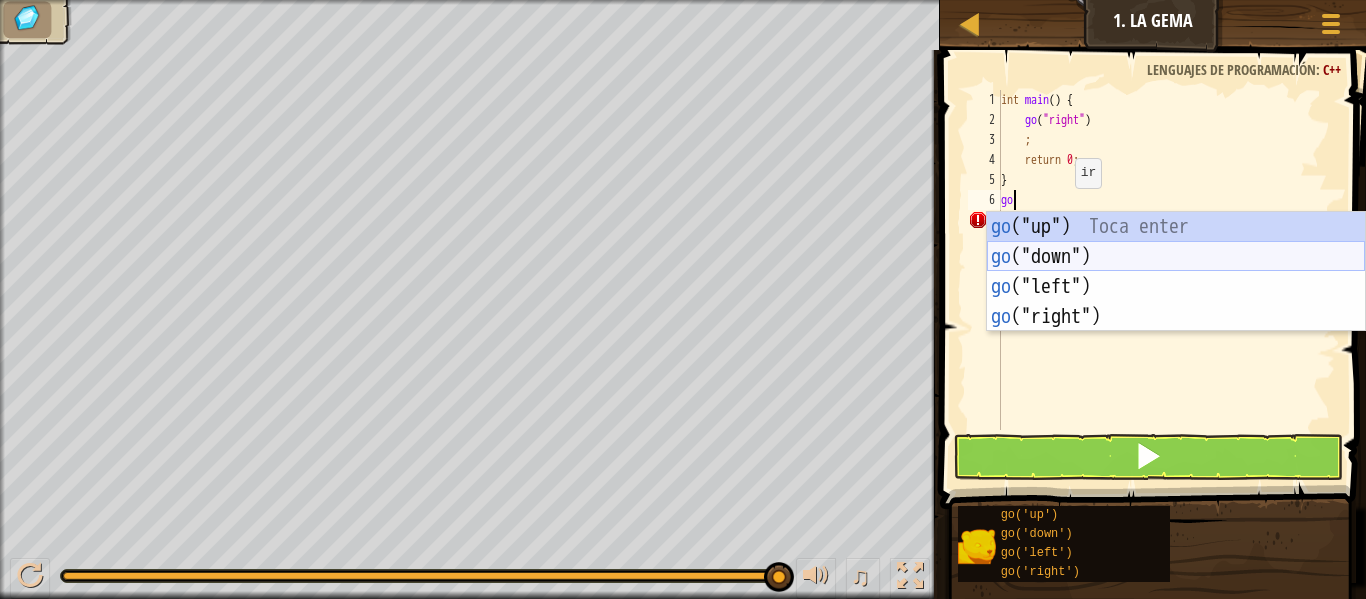 click on "go ("up") Toca enter go ("down") Toca enter go ("left") Toca enter go ("right") Toca enter" at bounding box center (1176, 302) 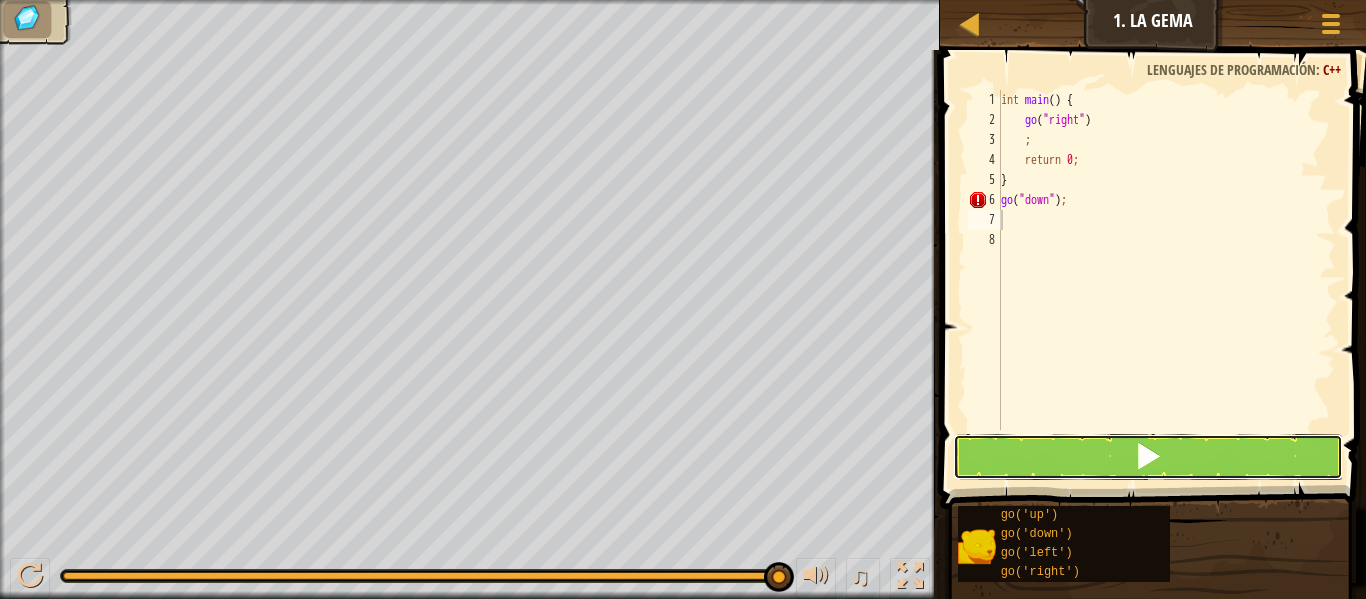 click at bounding box center (1148, 457) 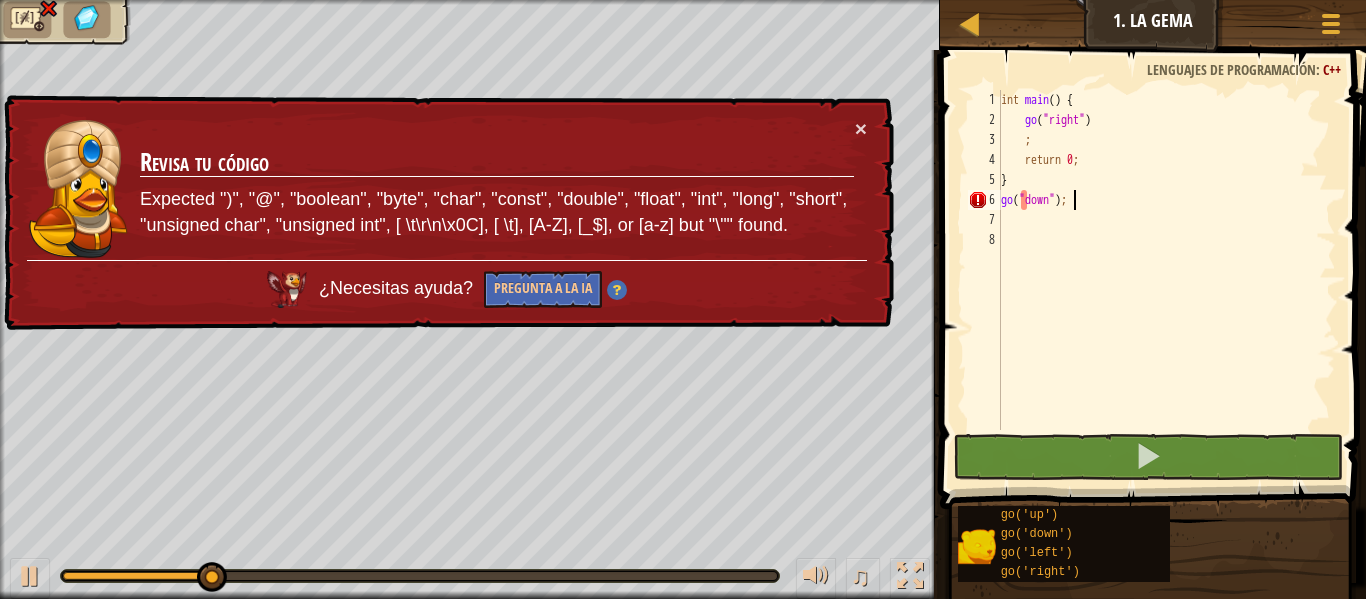click on "int   main ( )   {      go ( " right " )      ;      return   0 ; } go ( " down " ) ;" at bounding box center [1166, 280] 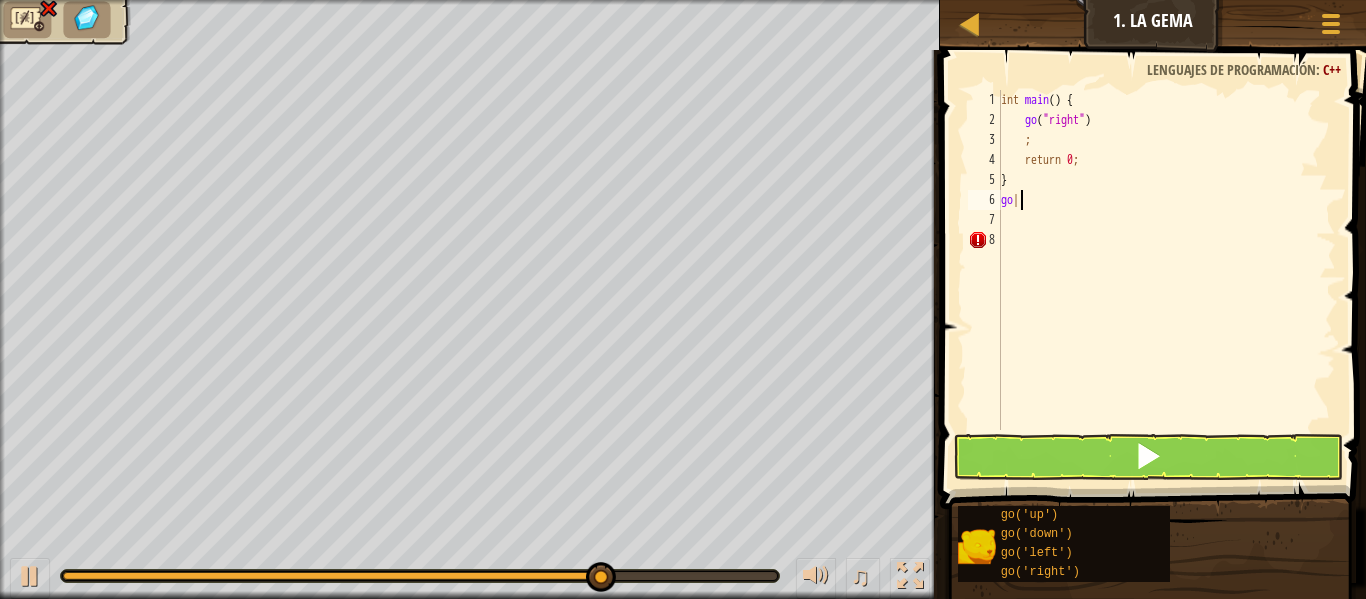 scroll, scrollTop: 9, scrollLeft: 1, axis: both 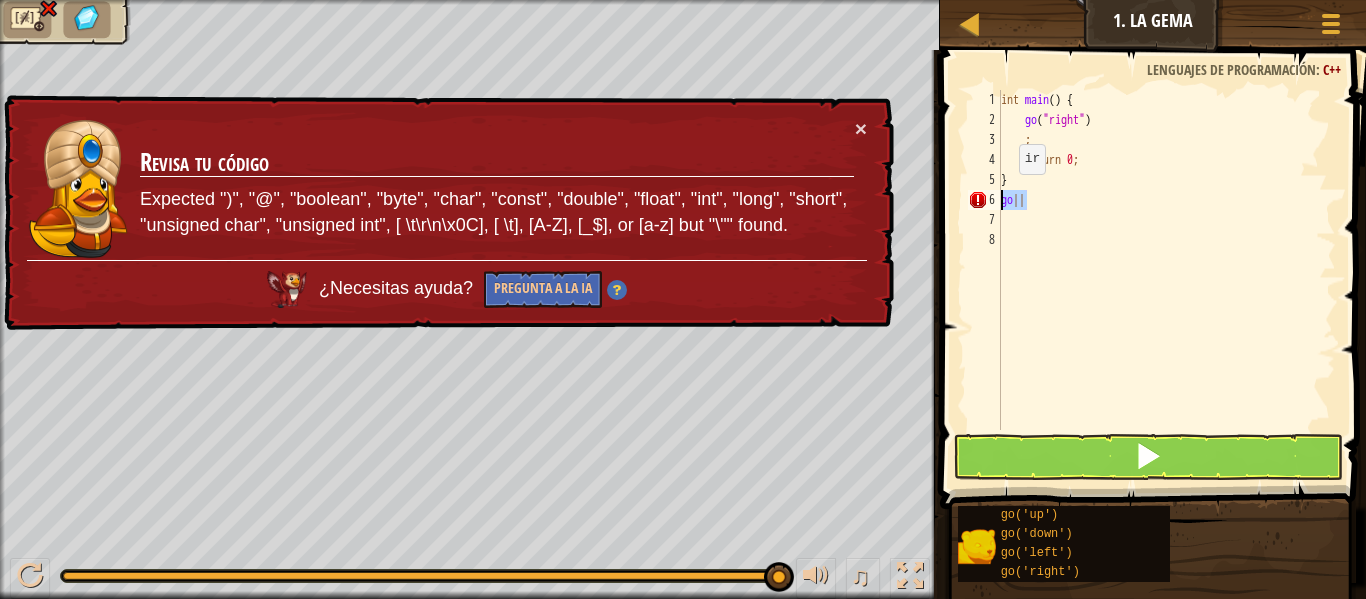 drag, startPoint x: 1044, startPoint y: 200, endPoint x: 985, endPoint y: 201, distance: 59.008472 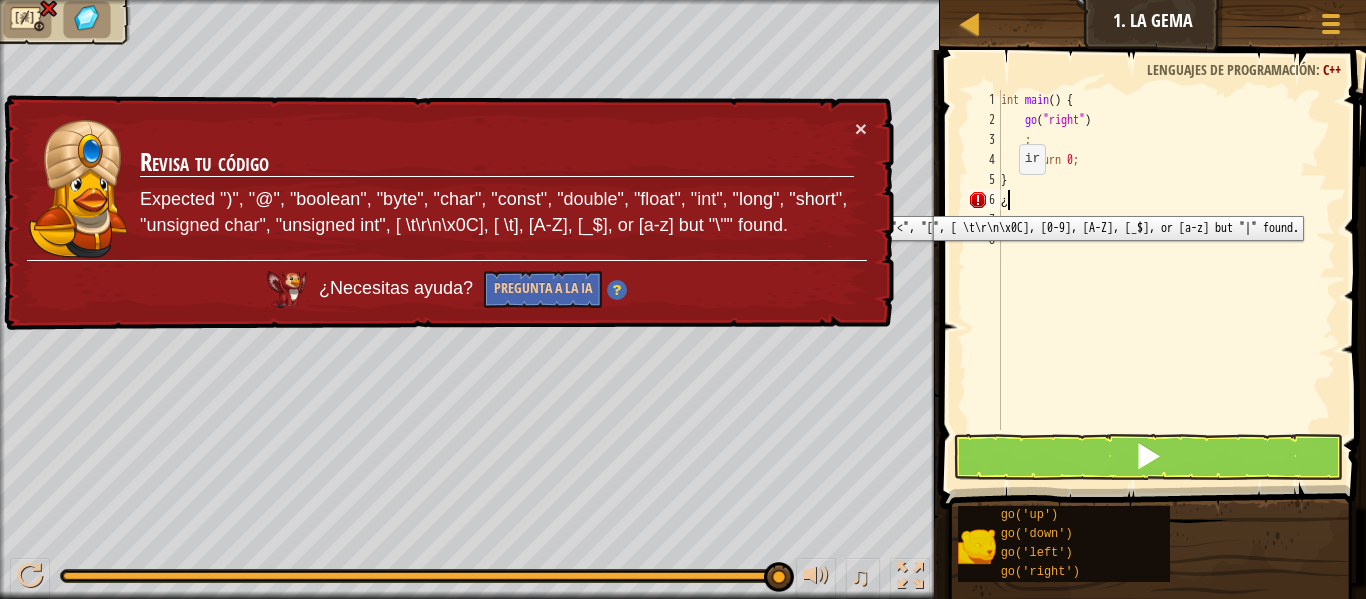 type on "¿" 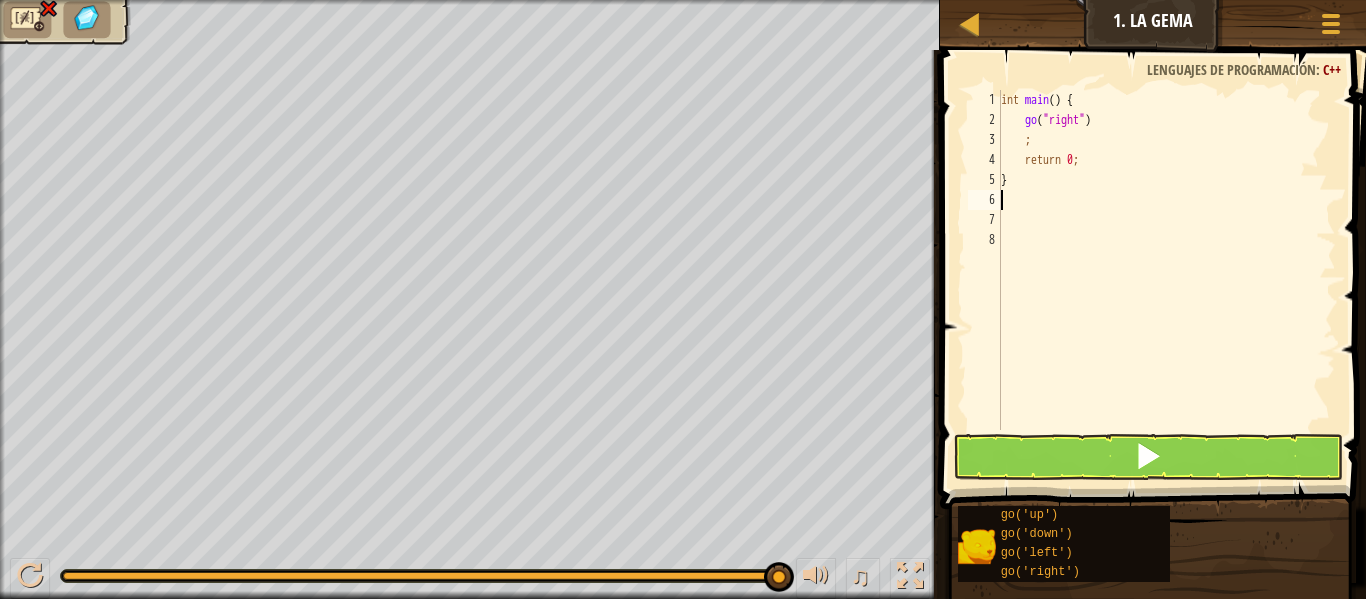 click on "int   main ( )   {      go ( " right " )      ;      return   0 ; }" at bounding box center [1166, 280] 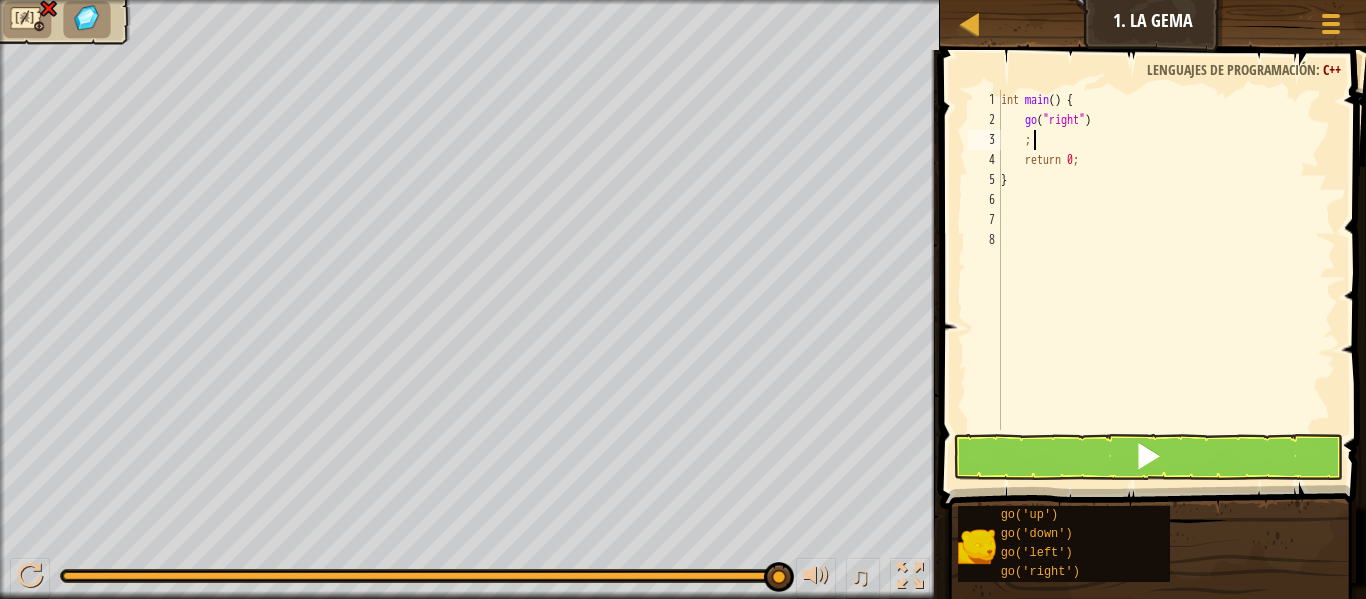 click on "int   main ( )   {      go ( " right " )      ;      return   0 ; }" at bounding box center (1166, 280) 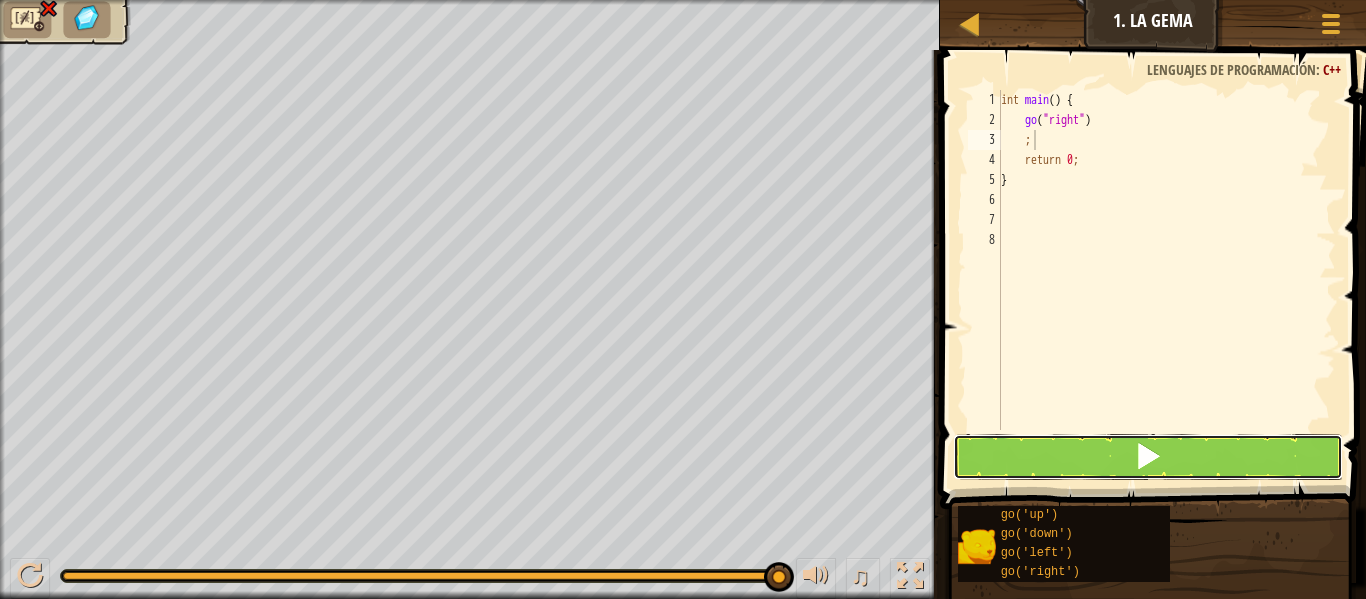 click at bounding box center (1148, 457) 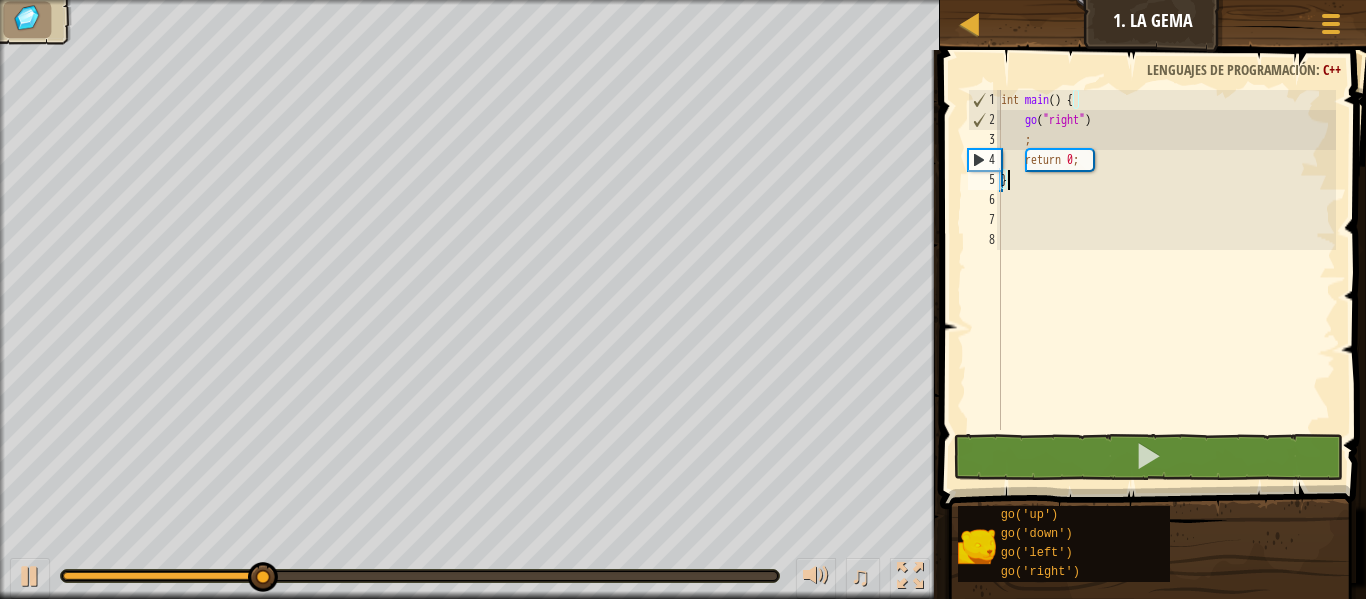 click on "int   main ( )   {      go ( " right " )      ;      return   0 ; }" at bounding box center (1166, 280) 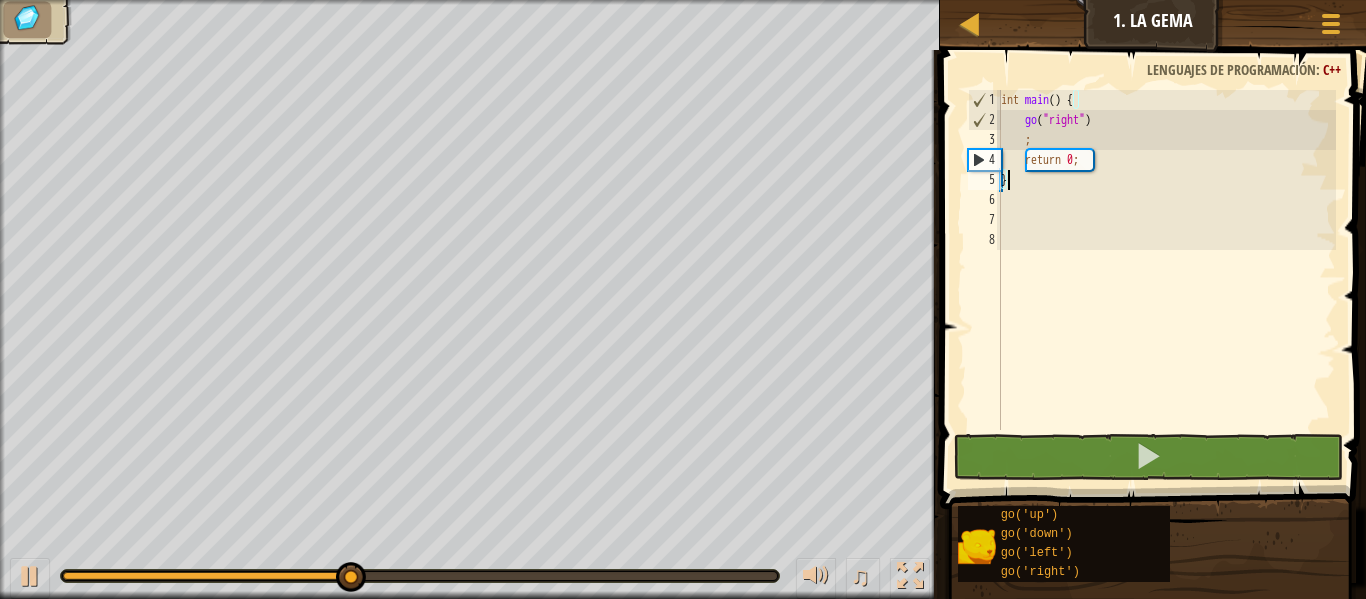 click on "int   main ( )   {      go ( " right " )      ;      return   0 ; }" at bounding box center (1166, 280) 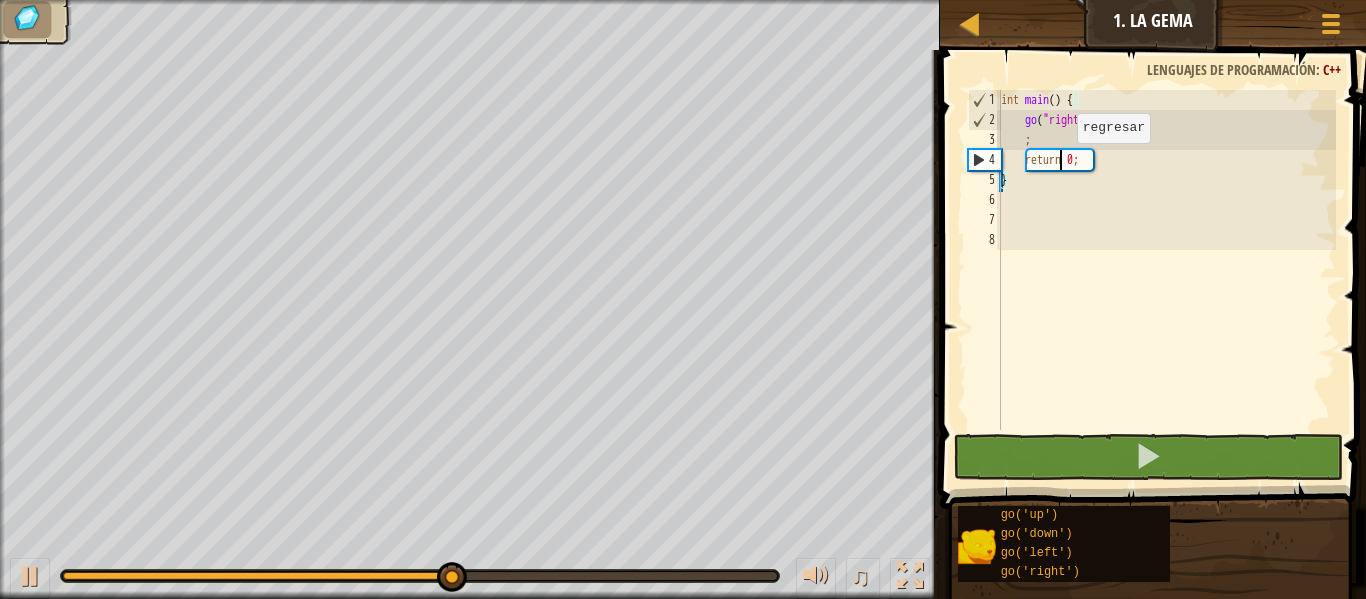 click on "int   main ( )   {      go ( " right " )      ;      return   0 ; }" at bounding box center (1166, 280) 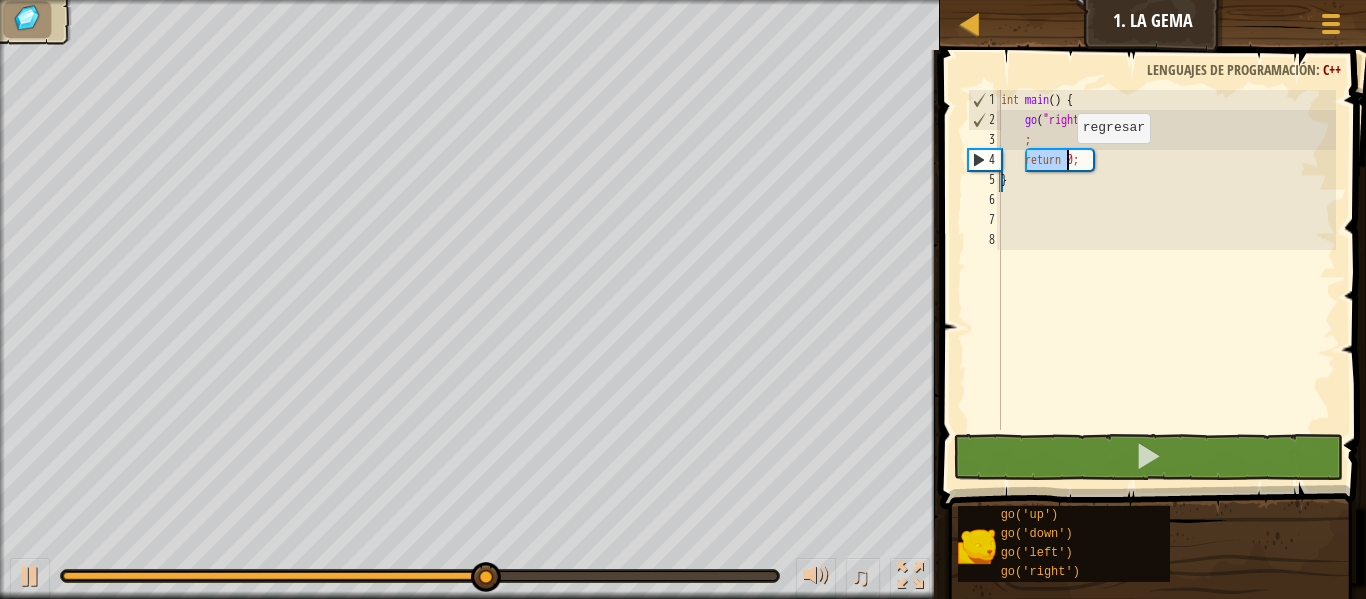 click on "int   main ( )   {      go ( " right " )      ;      return   0 ; }" at bounding box center (1166, 280) 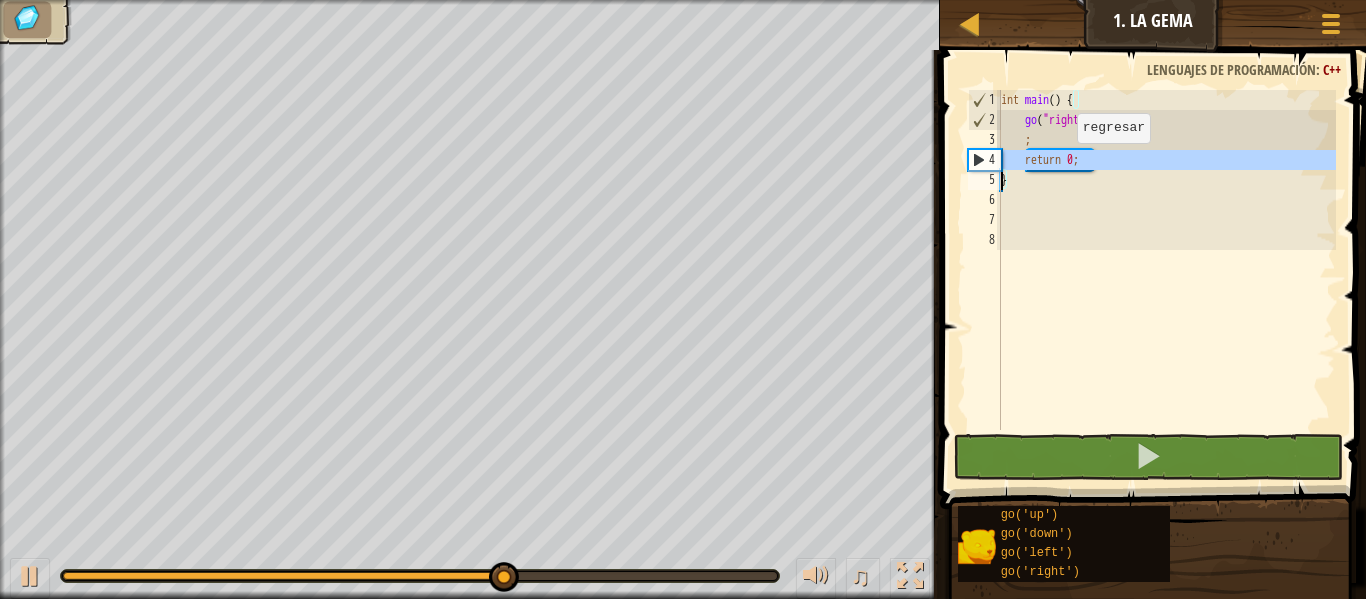 click on "int   main ( )   {      go ( " right " )      ;      return   0 ; }" at bounding box center [1166, 280] 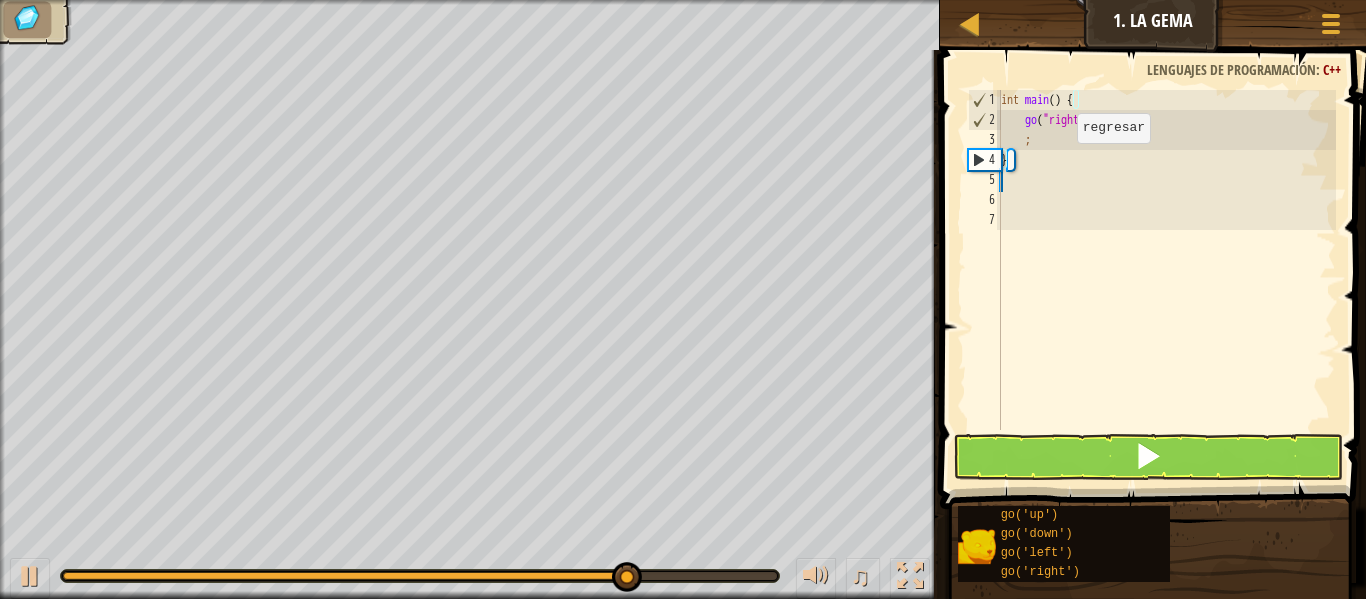 type on ";}" 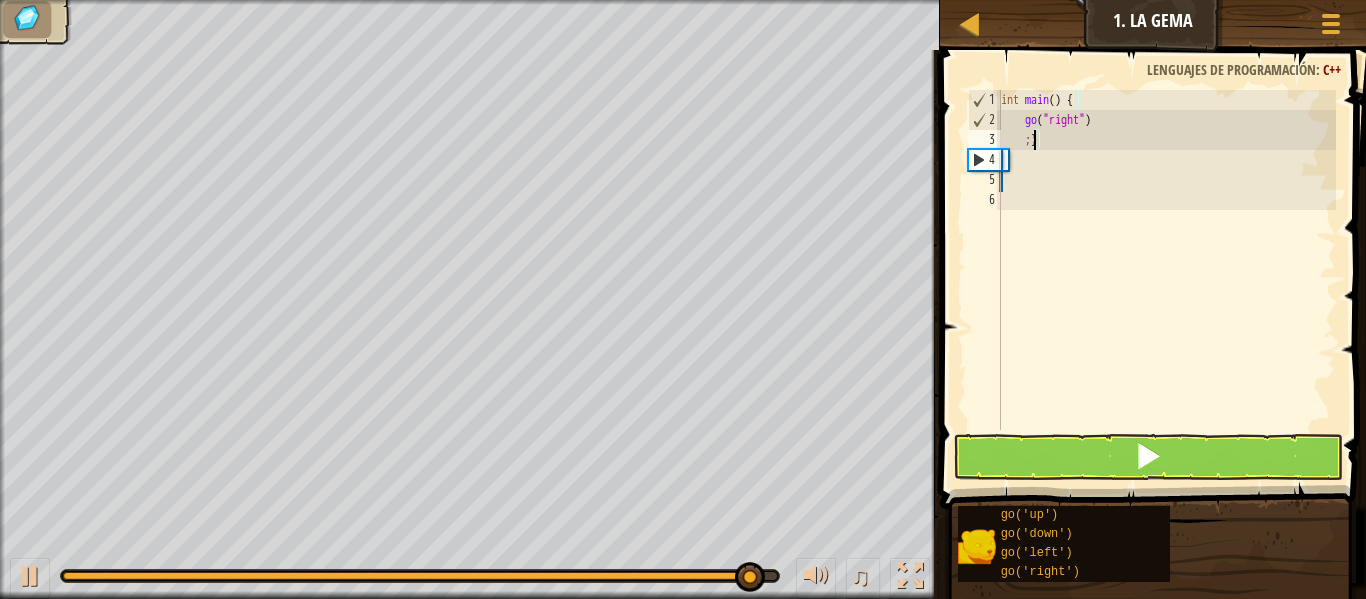 click on "int   main ( )   {      go ( " right " )      ; }" at bounding box center [1166, 280] 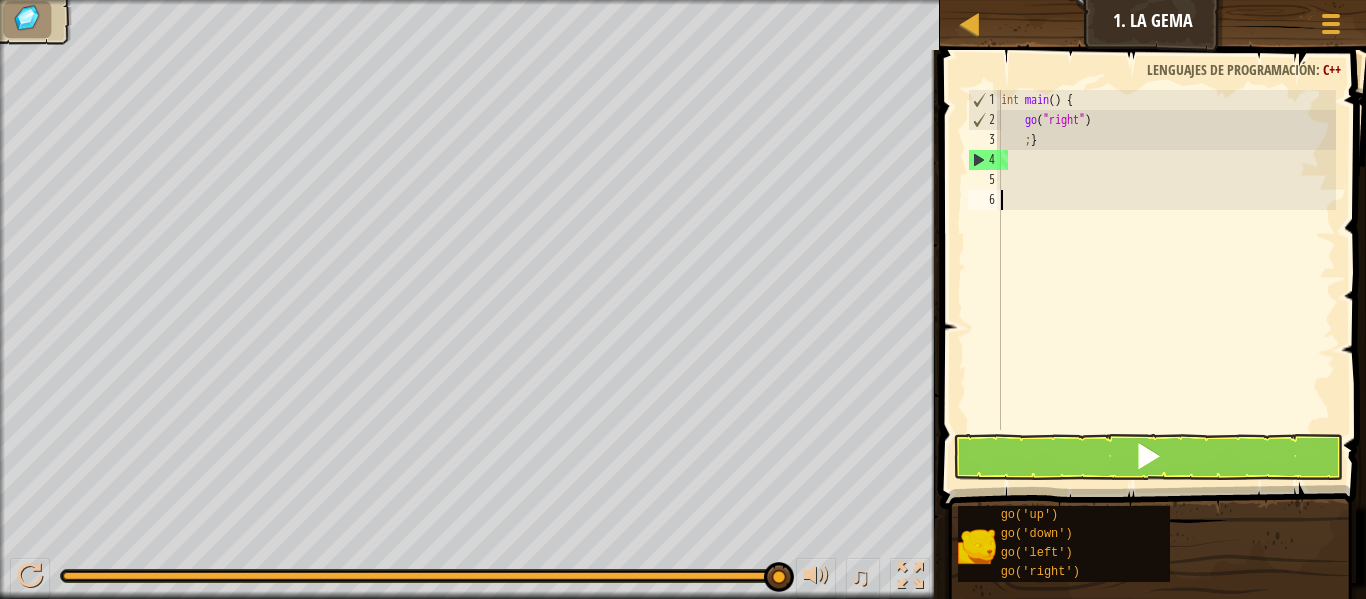 click on "int   main ( )   {      go ( " right " )      ; }" at bounding box center (1166, 280) 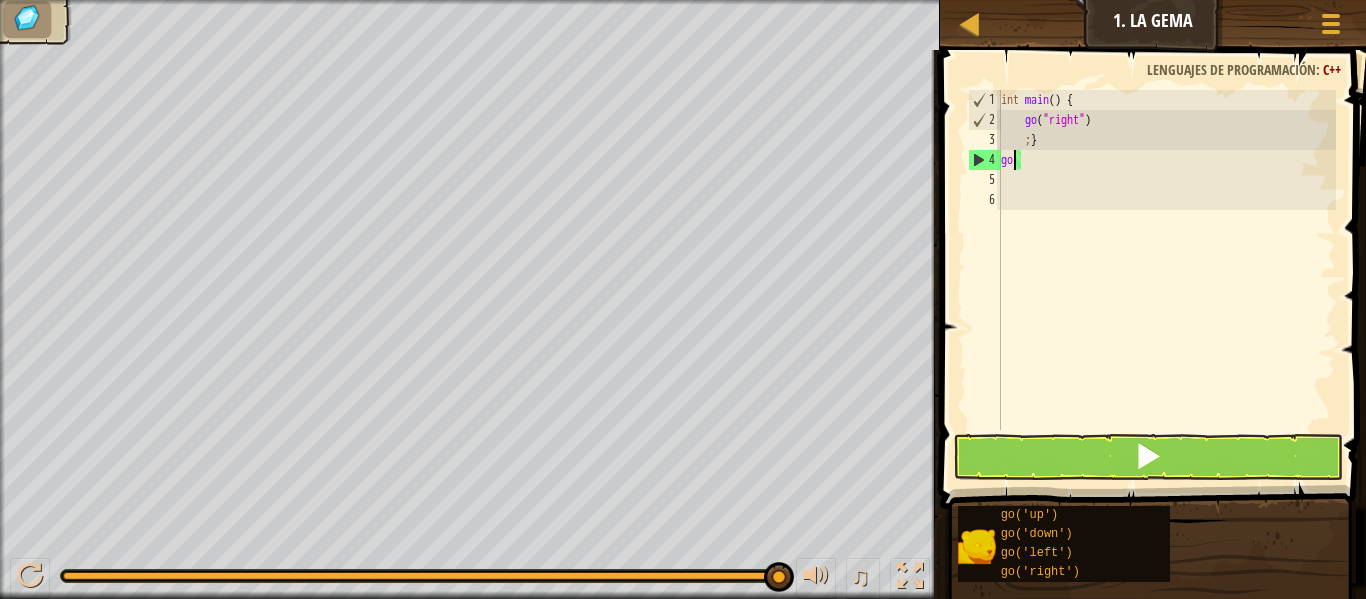 type on "g" 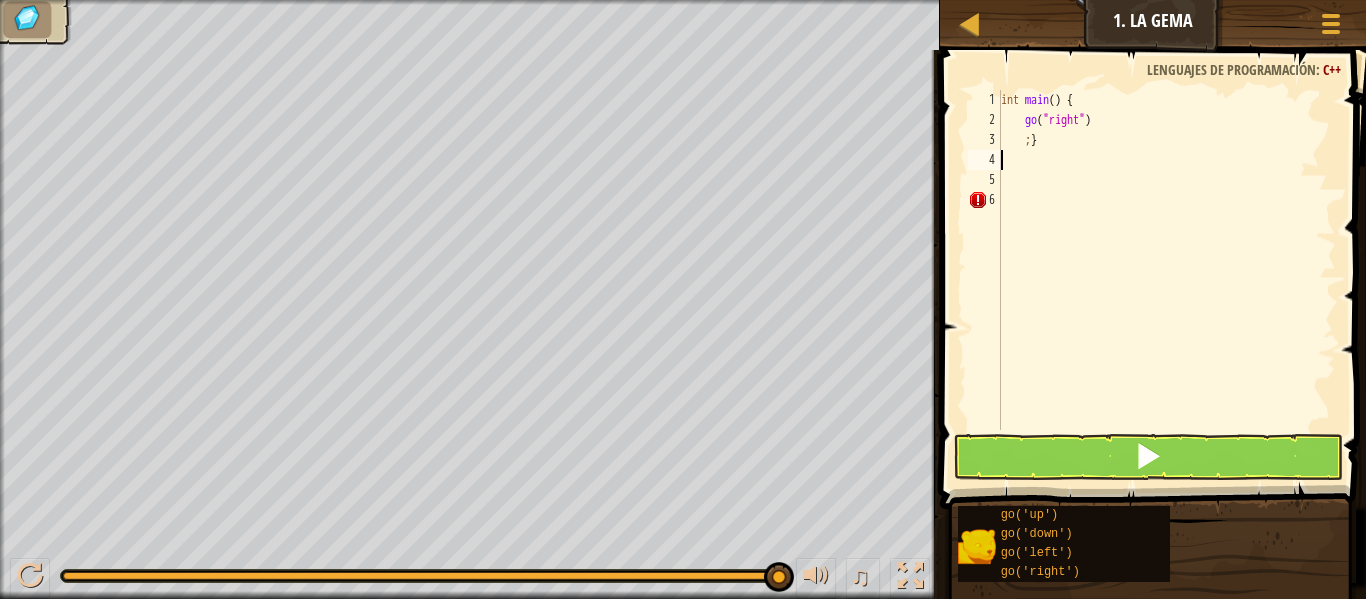type on "d" 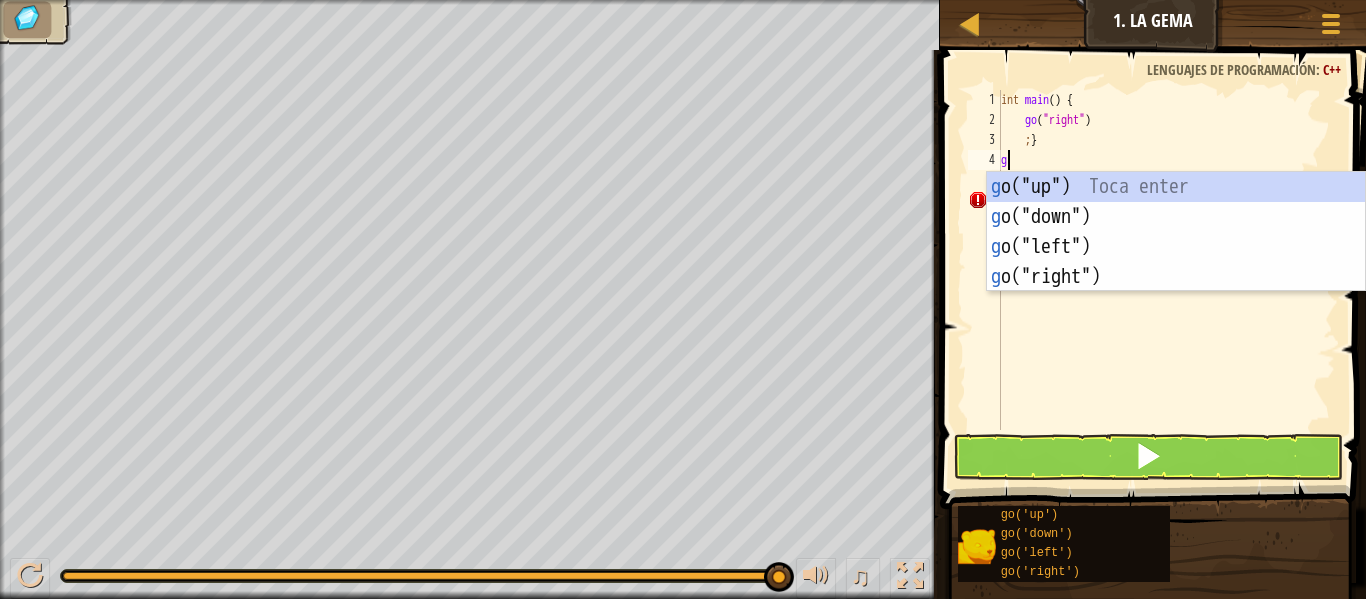 type on "go" 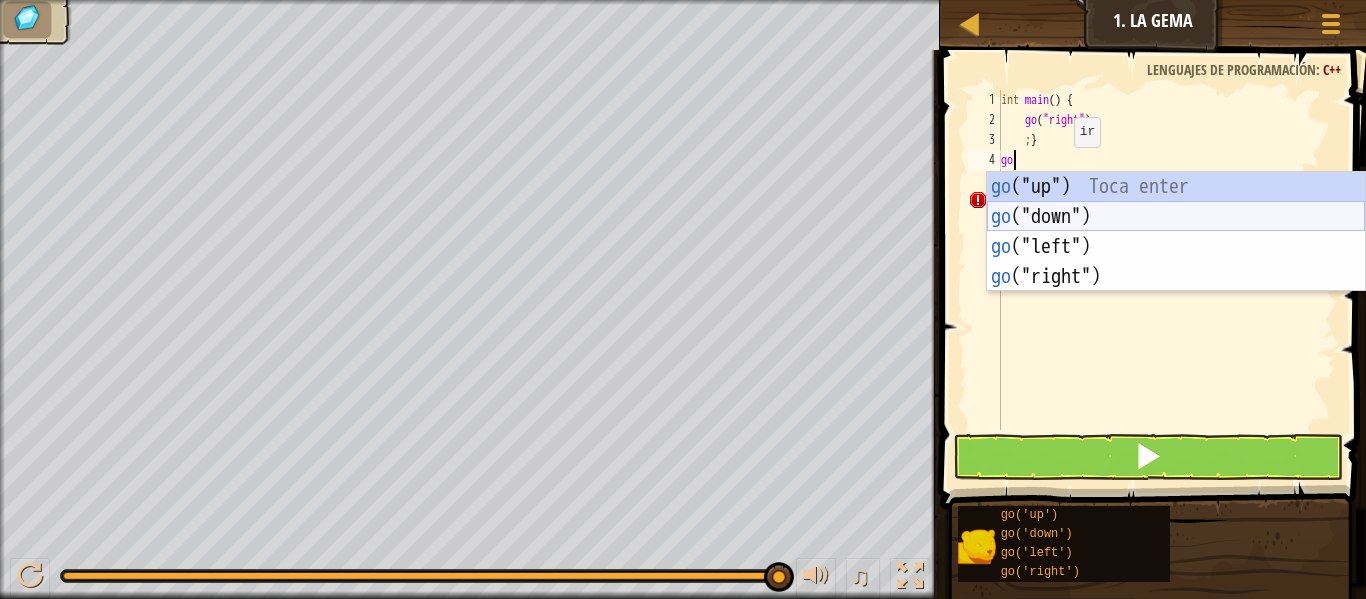 click on "go ("up") Toca enter go ("down") Toca enter go ("left") Toca enter go ("right") Toca enter" at bounding box center [1176, 262] 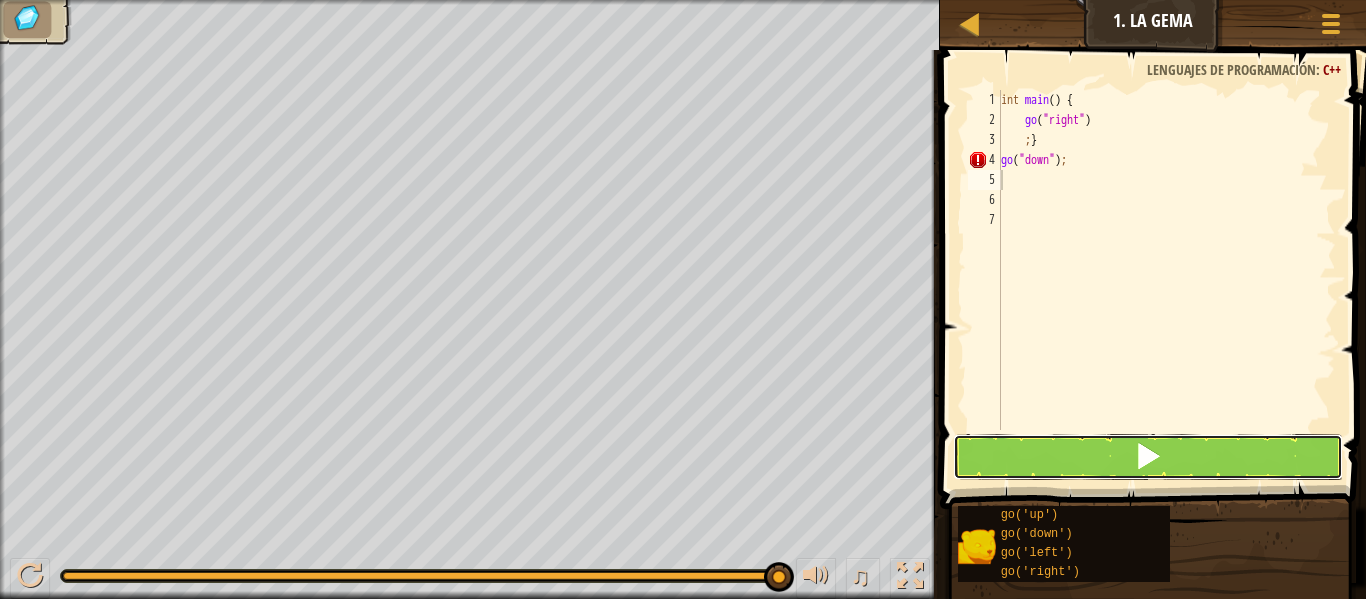 click at bounding box center (1148, 457) 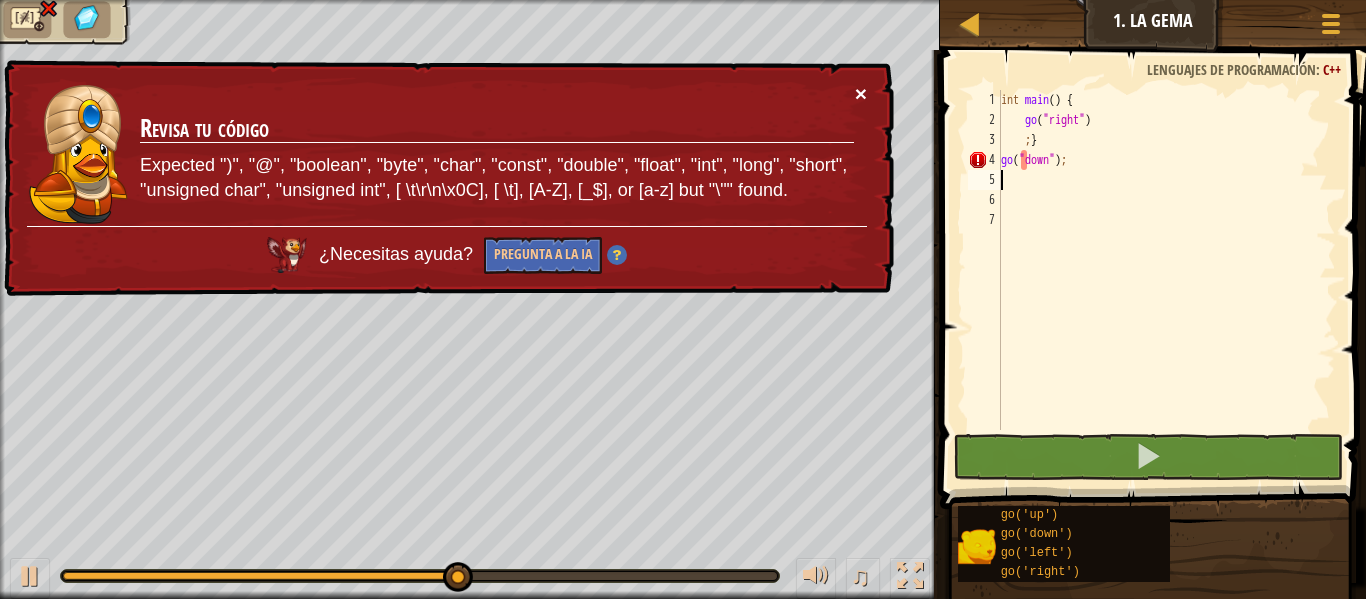 click on "×" at bounding box center [861, 93] 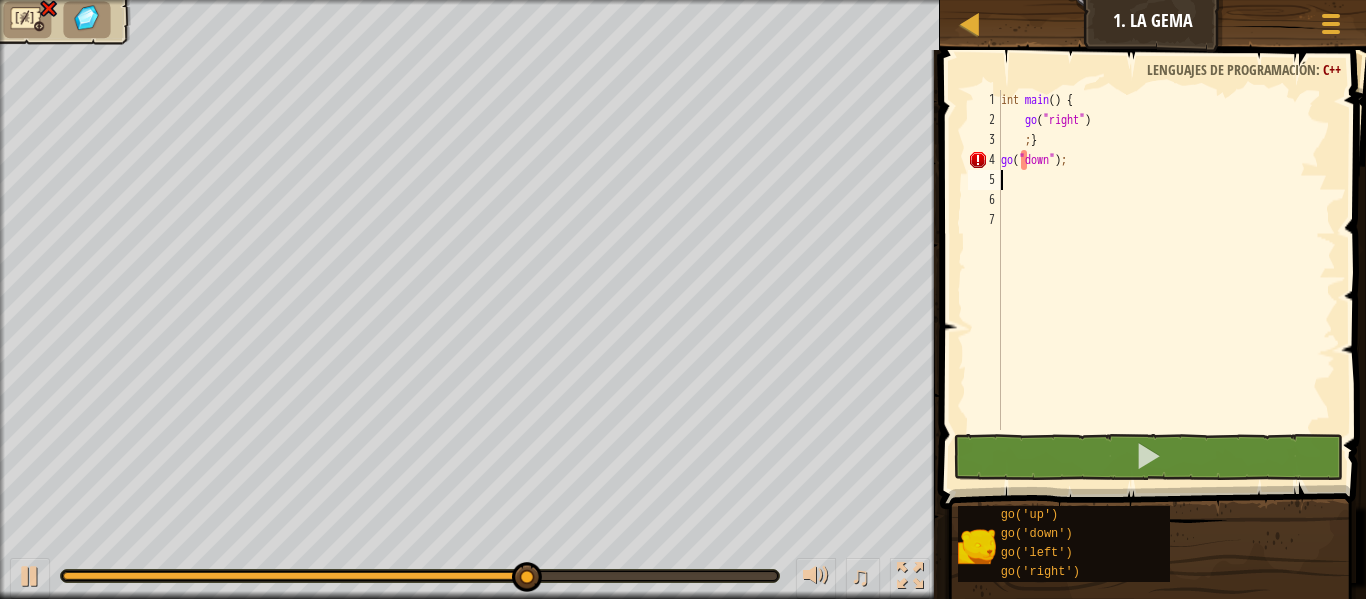 click on "int   main ( )   {      go ( " right " )      ; } go ( " down " ) ;" at bounding box center [1166, 280] 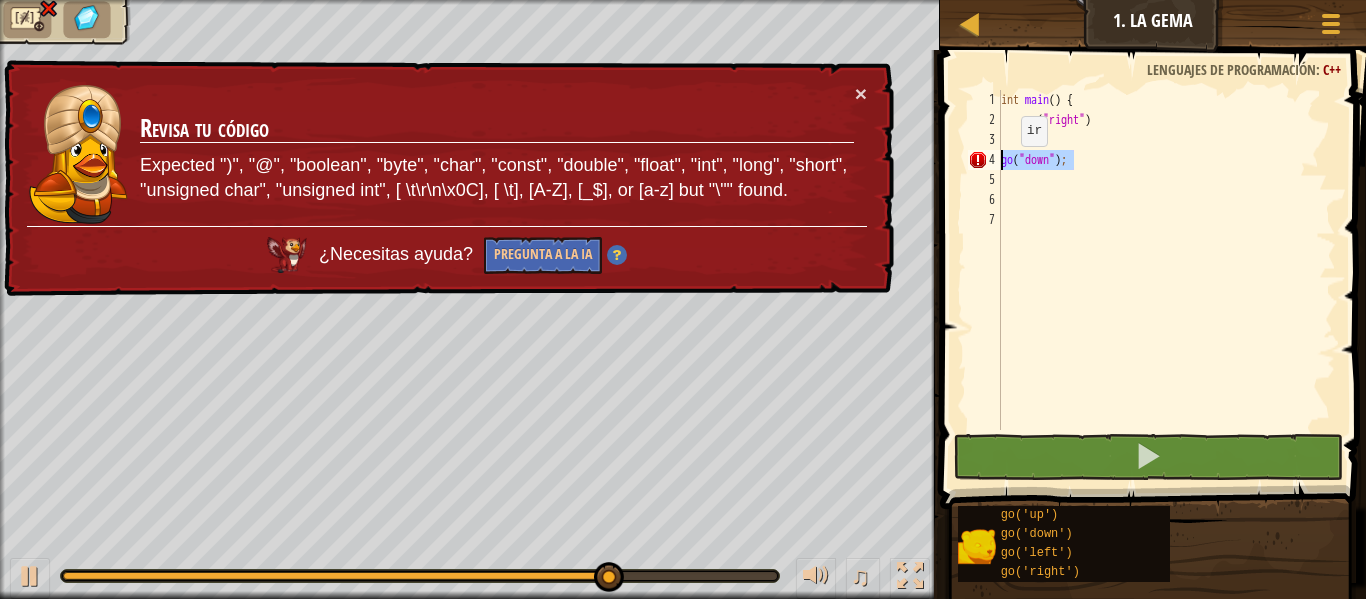 drag, startPoint x: 1077, startPoint y: 163, endPoint x: 954, endPoint y: 161, distance: 123.01626 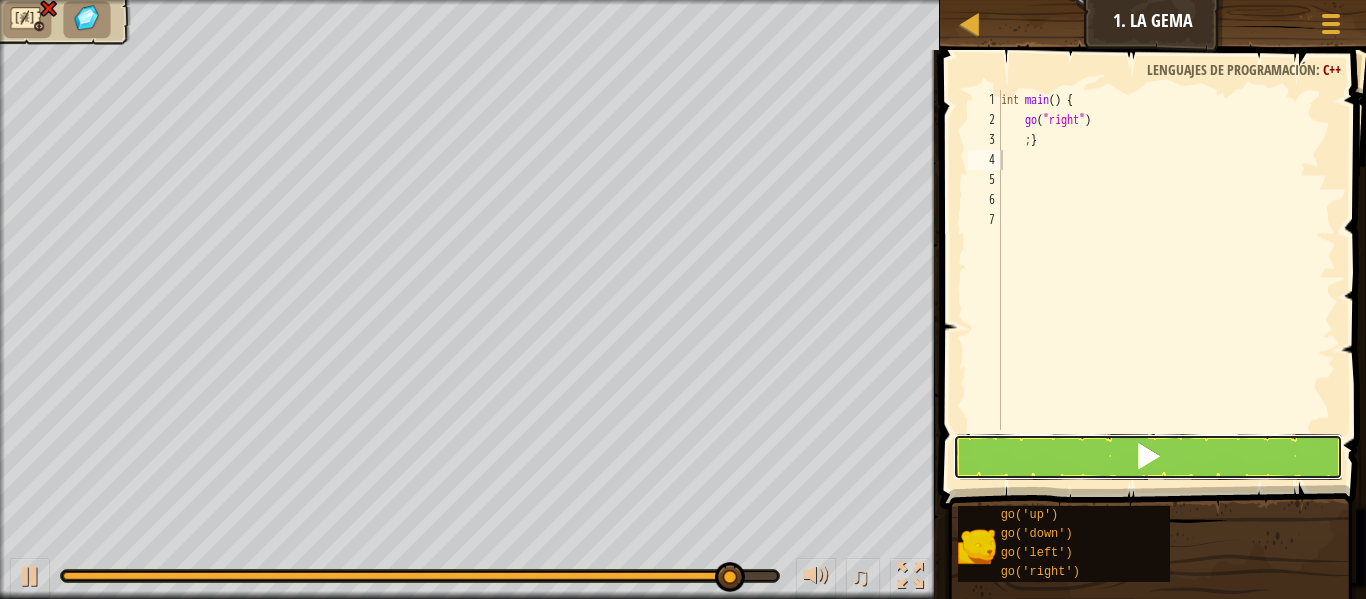 click at bounding box center [1148, 457] 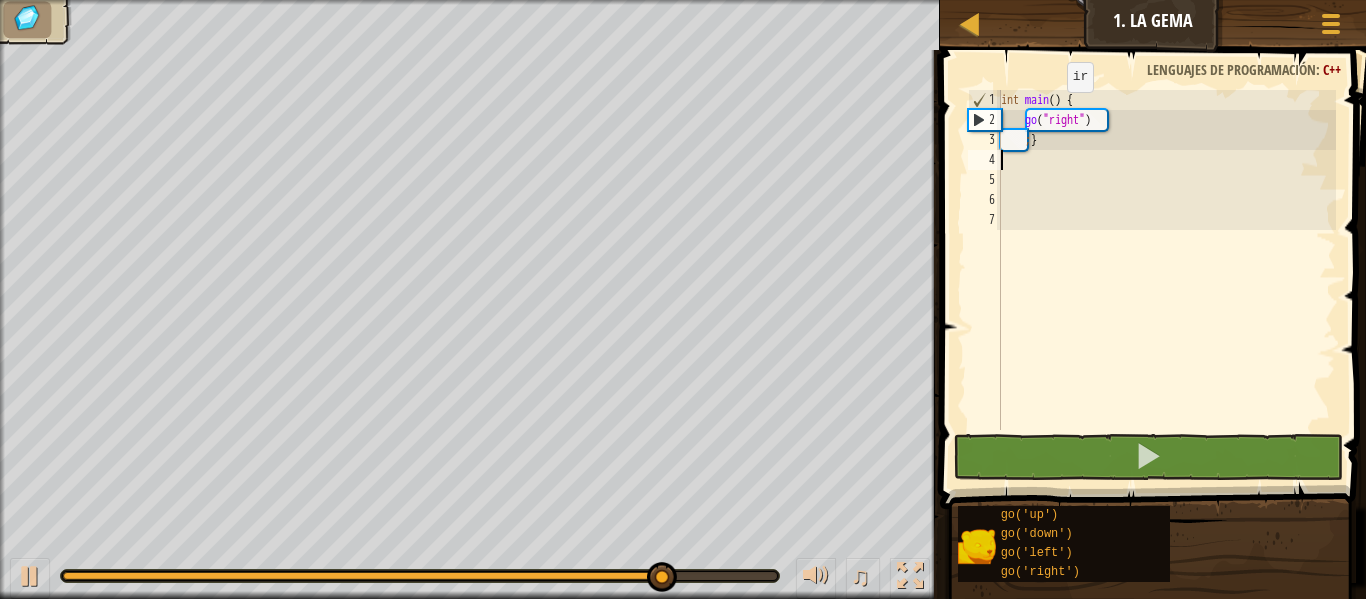 click on "int   main ( )   {      go ( " right " )      ; }" at bounding box center [1166, 280] 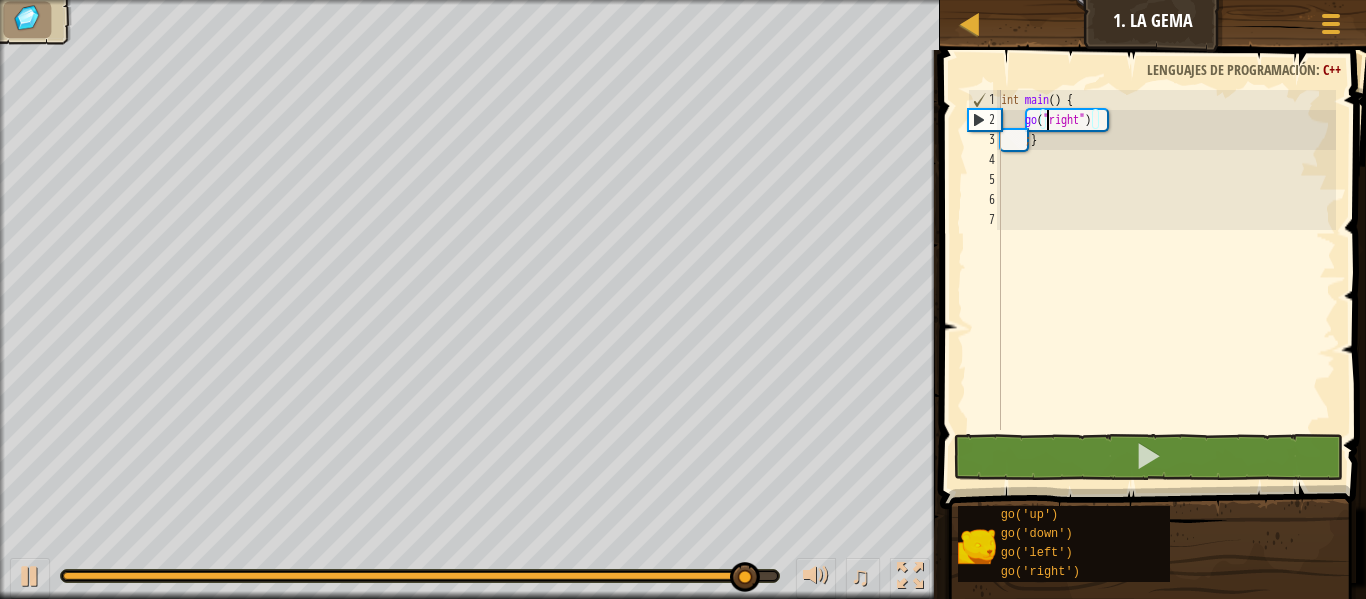 click on "int   main ( )   {      go ( " right " )      ; }" at bounding box center (1166, 280) 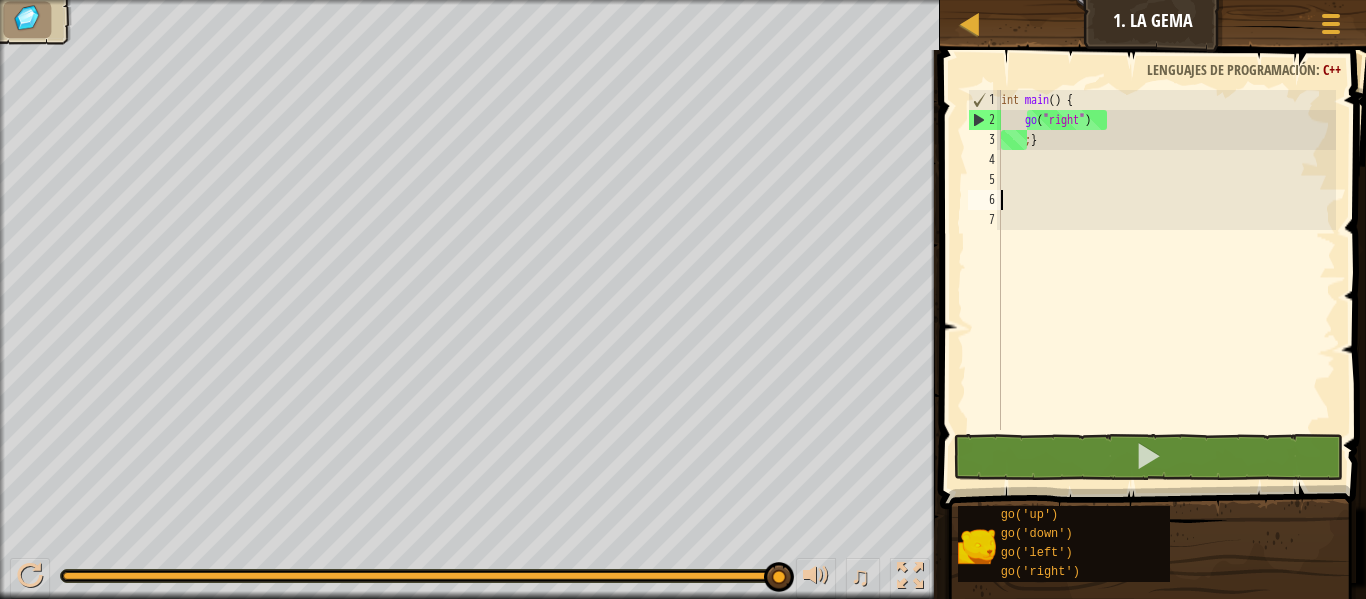 click on "int   main ( )   {      go ( " right " )      ; }" at bounding box center [1166, 280] 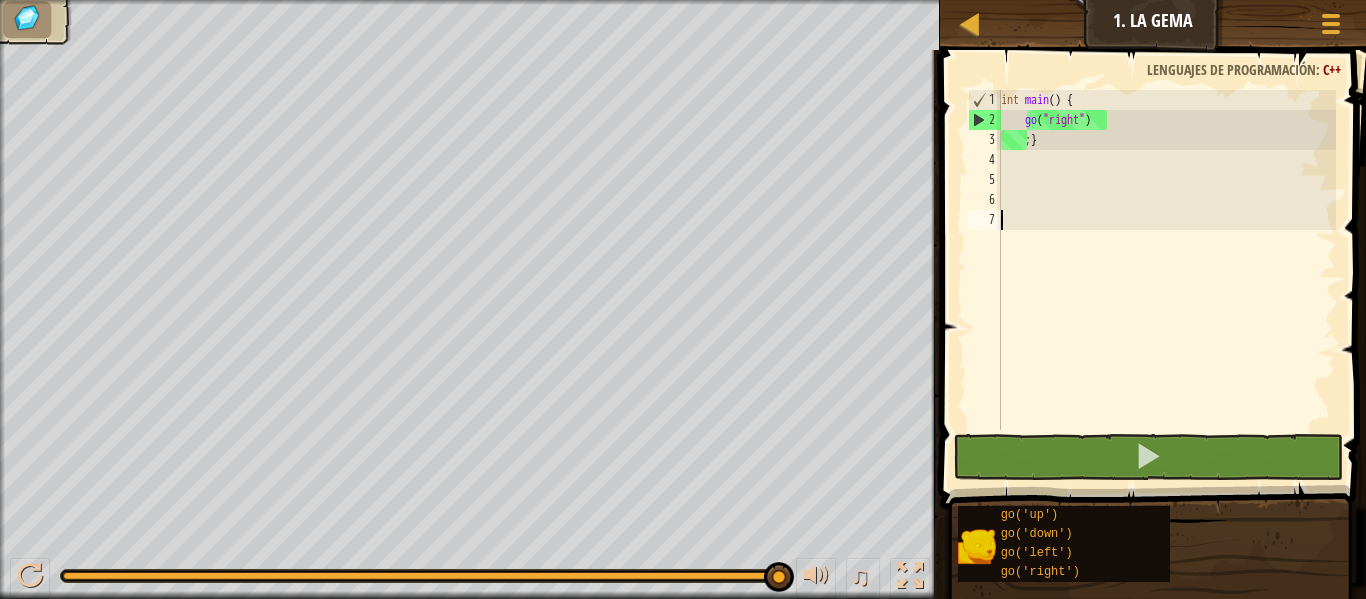 drag, startPoint x: 1061, startPoint y: 235, endPoint x: 1041, endPoint y: 232, distance: 20.22375 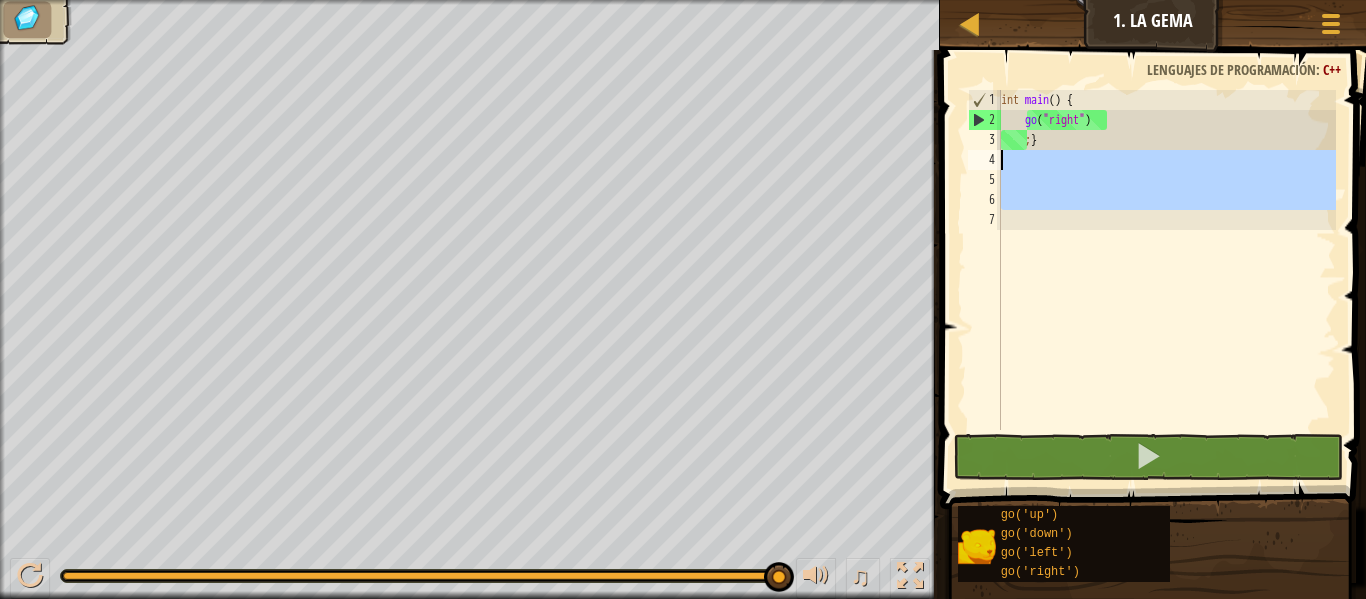 drag, startPoint x: 1013, startPoint y: 225, endPoint x: 1020, endPoint y: 167, distance: 58.420887 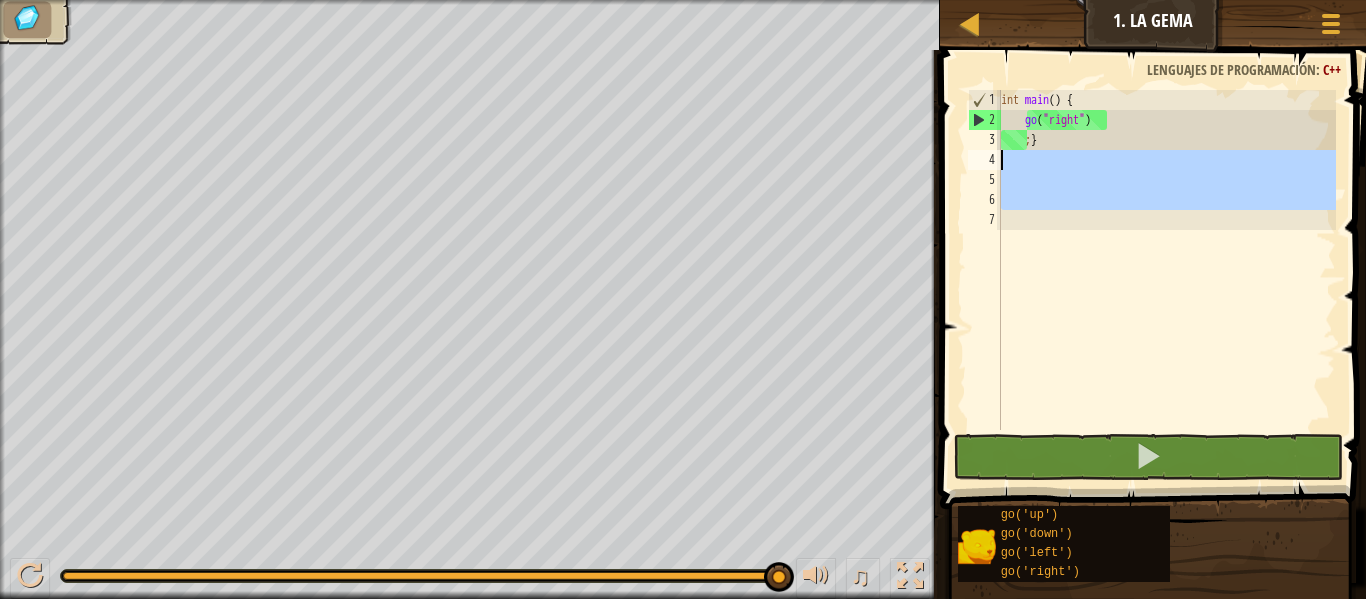 click on "int   main ( )   {      go ( " right " )      ; }" at bounding box center [1166, 260] 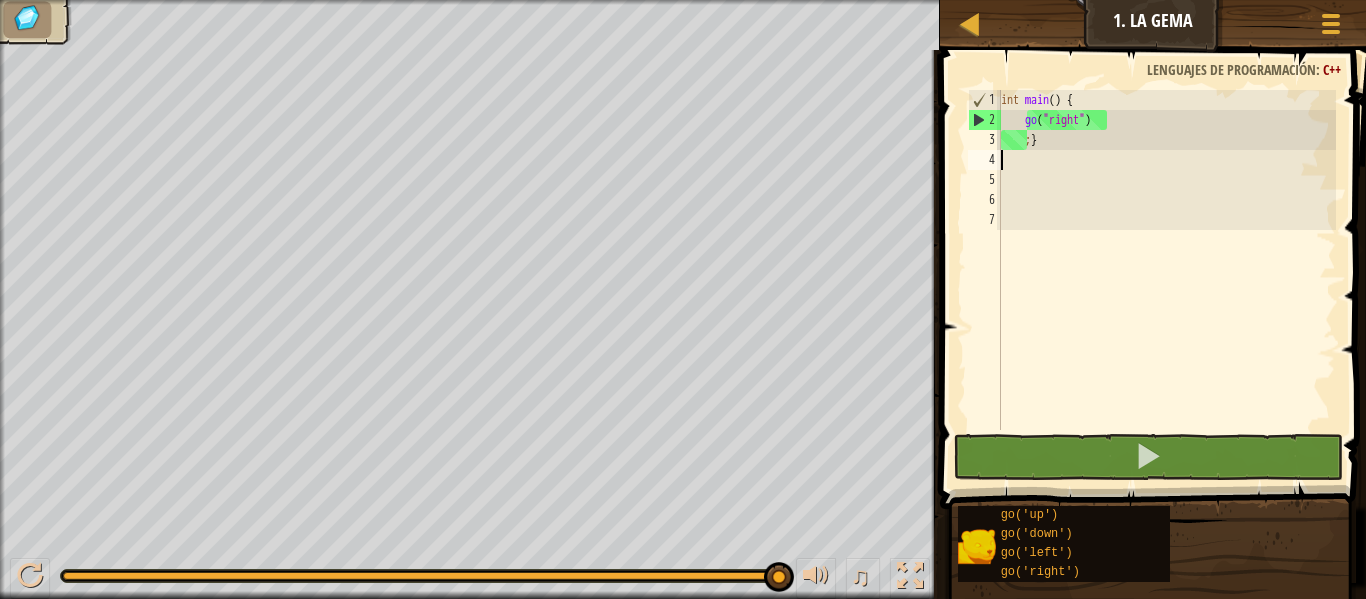 click on "int   main ( )   {      go ( " right " )      ; }" at bounding box center (1166, 280) 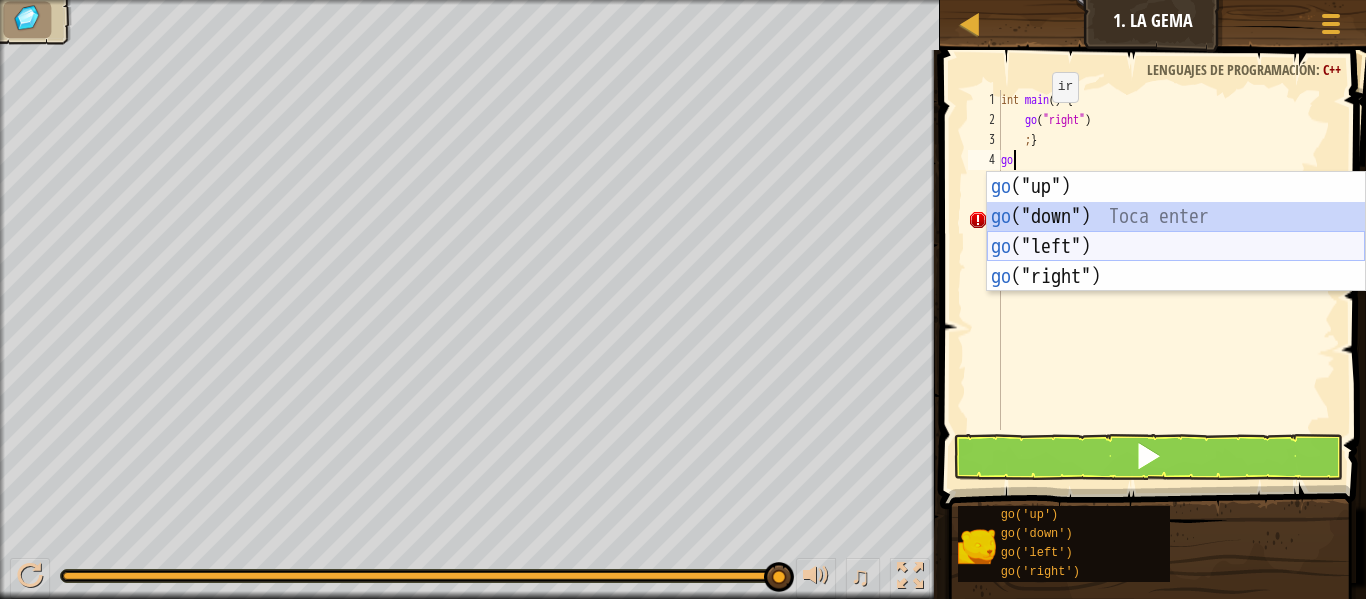 drag, startPoint x: 1029, startPoint y: 222, endPoint x: 1036, endPoint y: 255, distance: 33.734257 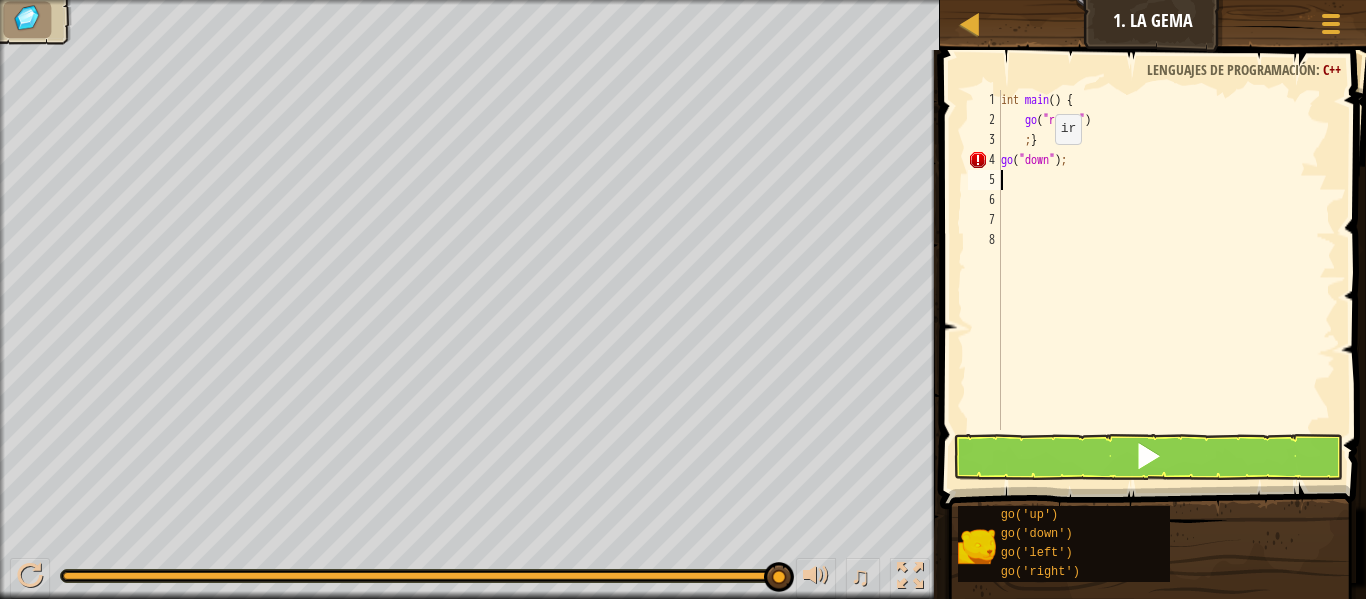 click on "int   main ( )   {      go ( " right " )      ; } go ( " down " ) ;" at bounding box center (1166, 280) 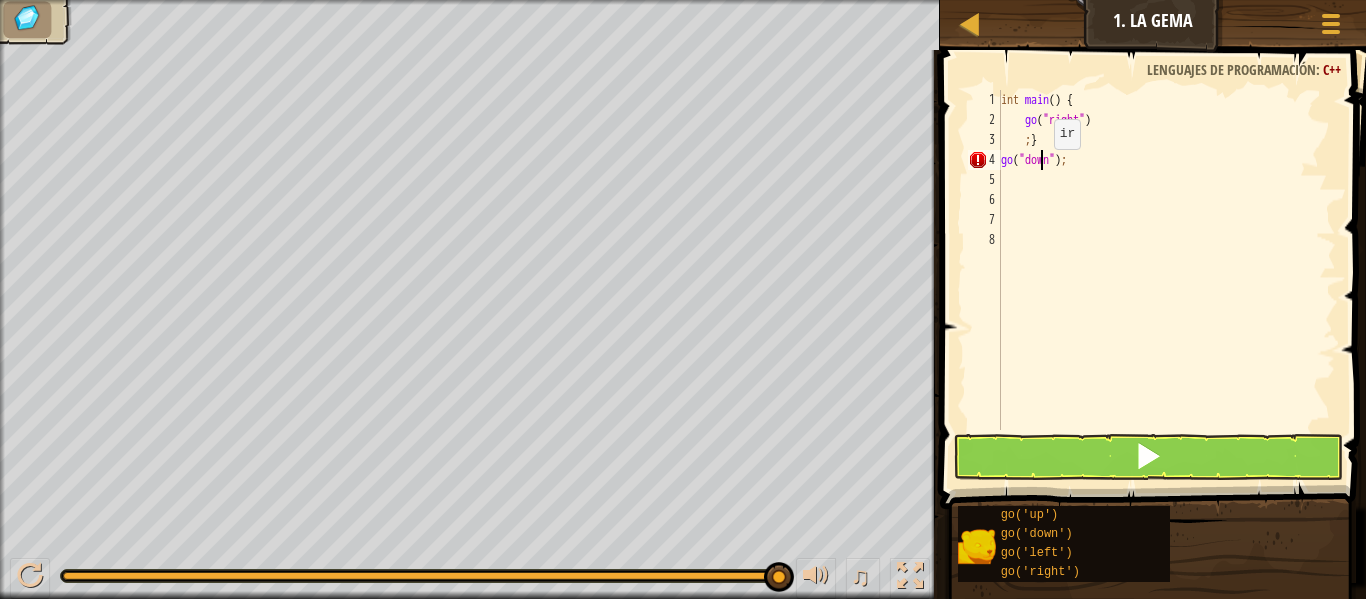 click on "int   main ( )   {      go ( " right " )      ; } go ( " down " ) ;" at bounding box center [1166, 280] 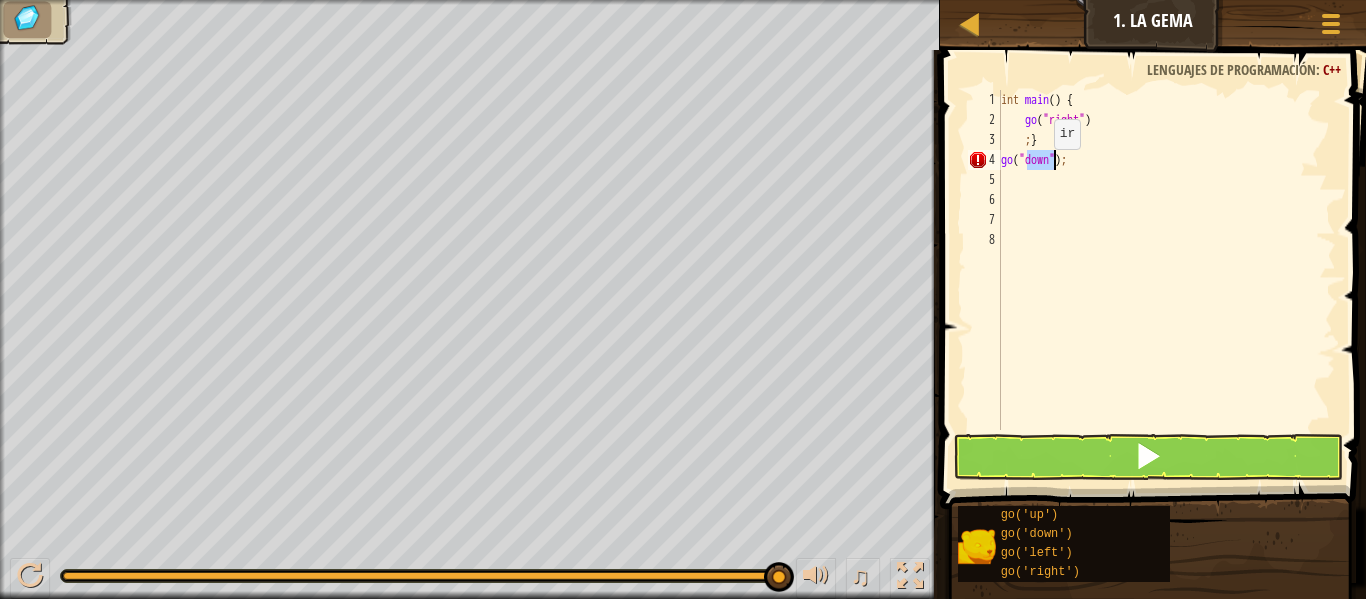 click on "int   main ( )   {      go ( " right " )      ; } go ( " down " ) ;" at bounding box center [1166, 280] 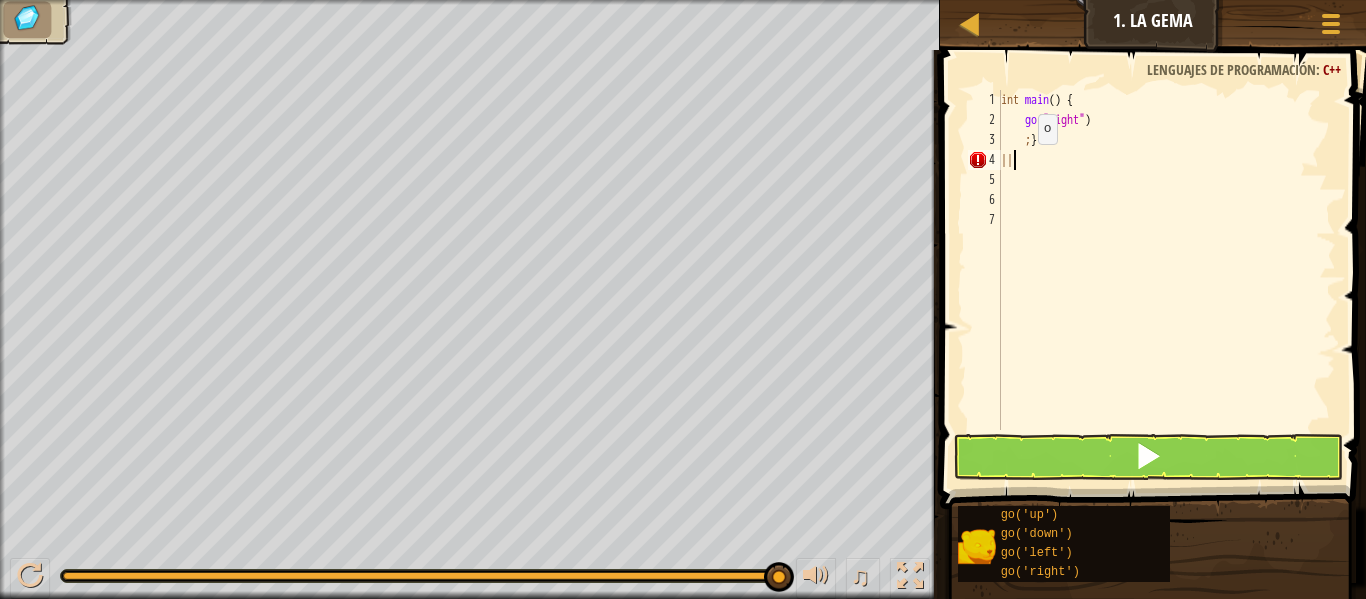 type on "|" 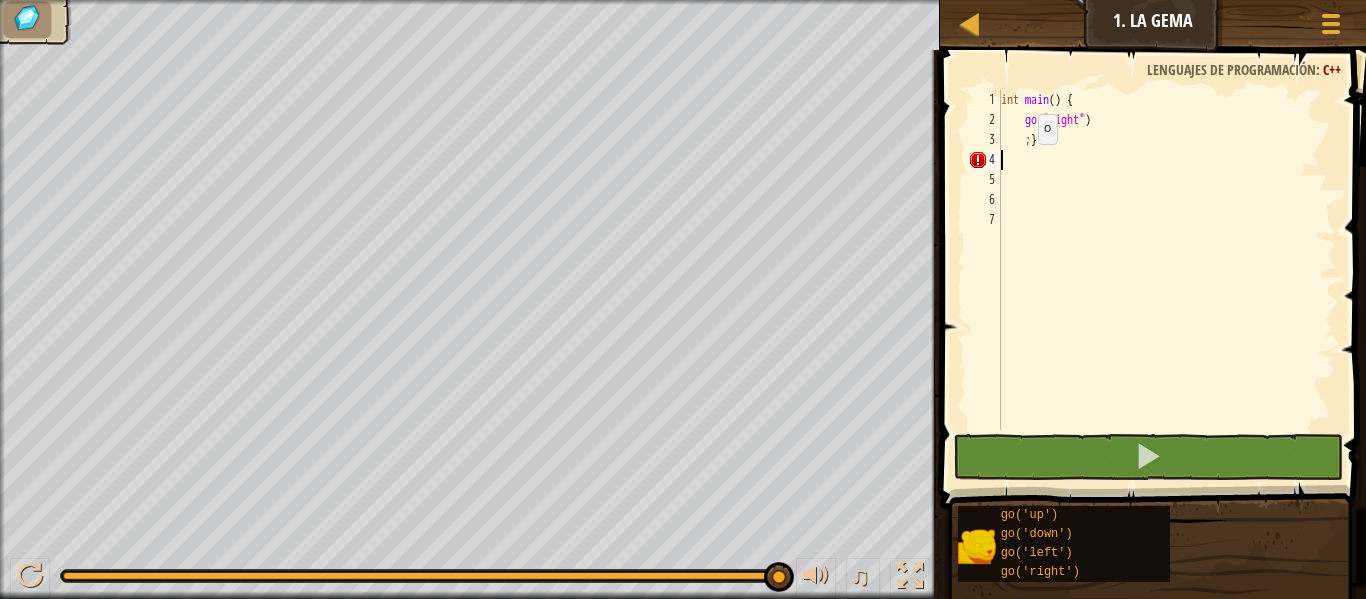 type on "go" 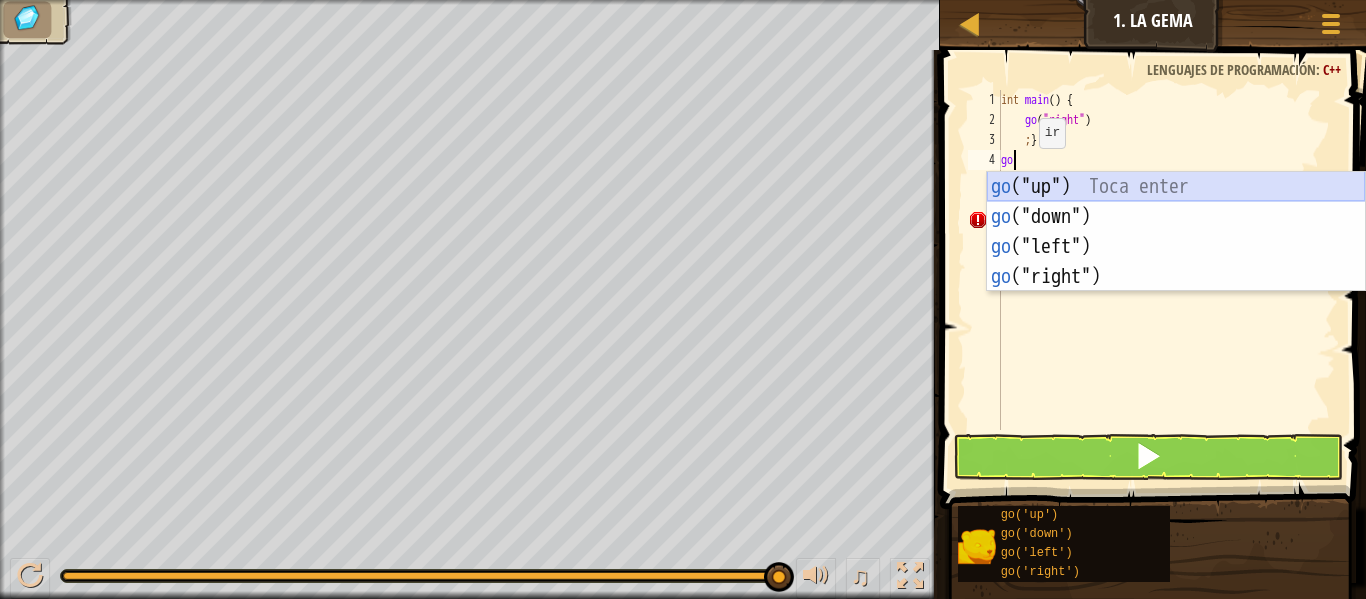 click on "go ("up") Toca enter go ("down") Toca enter go ("left") Toca enter go ("right") Toca enter" at bounding box center [1176, 262] 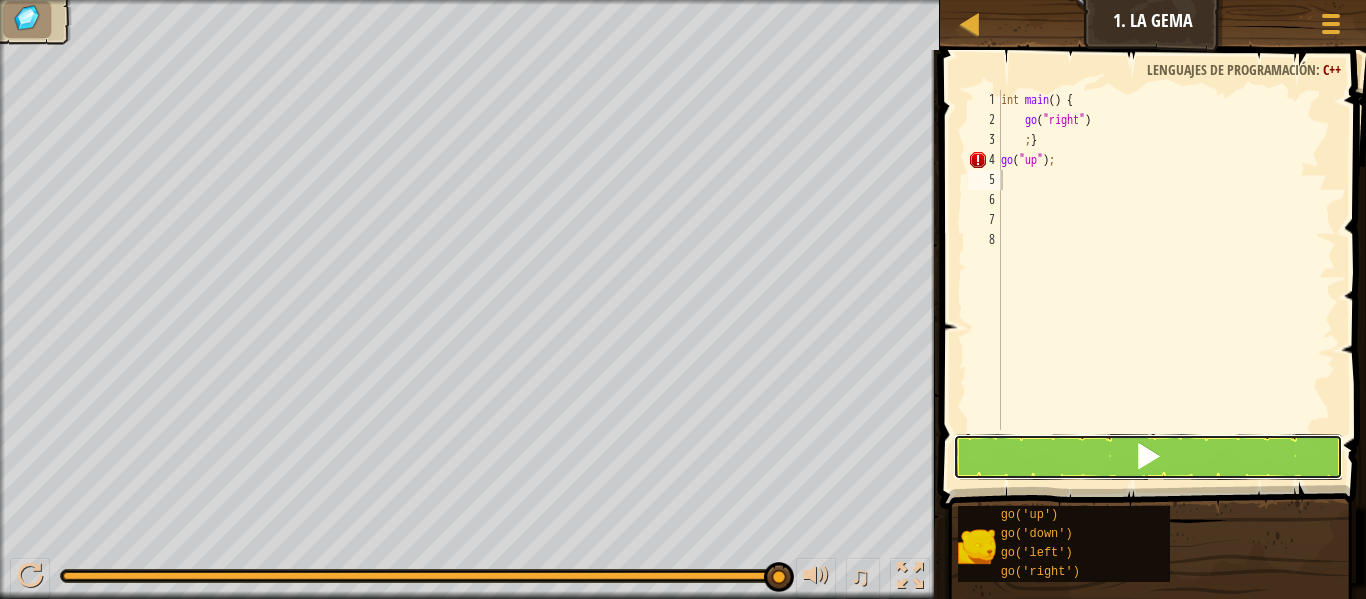 click at bounding box center (1148, 457) 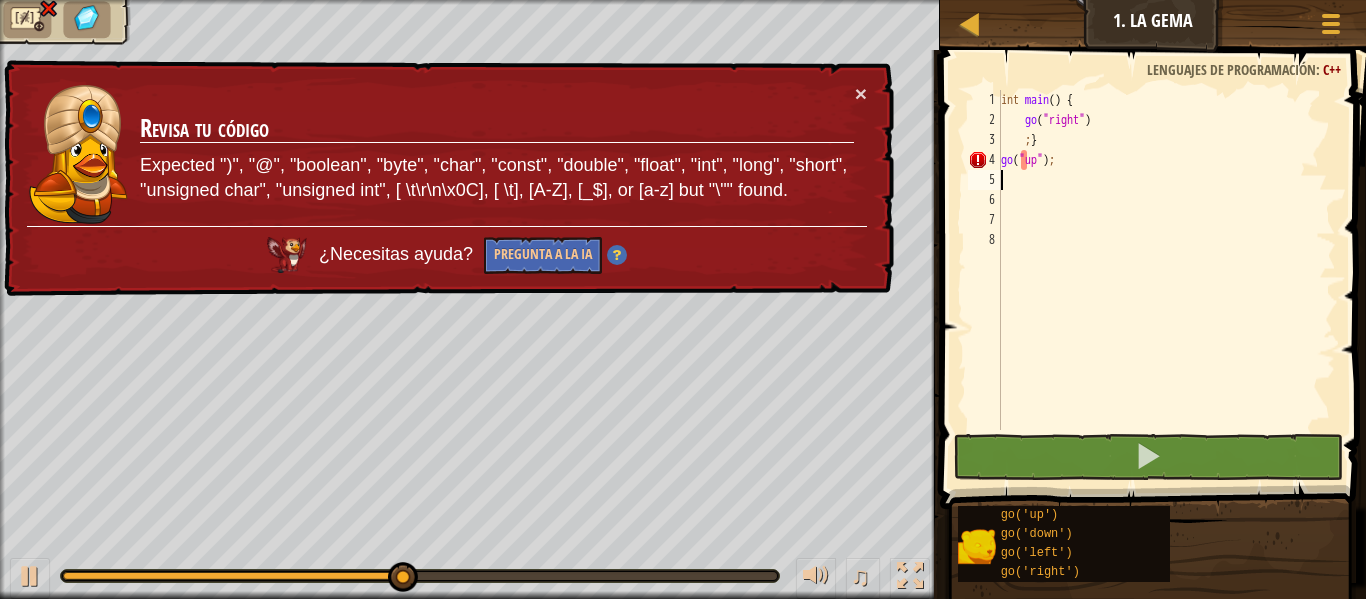 click on "int   main ( )   {      go ( " right " )      ; } go ( " up " ) ;" at bounding box center [1166, 280] 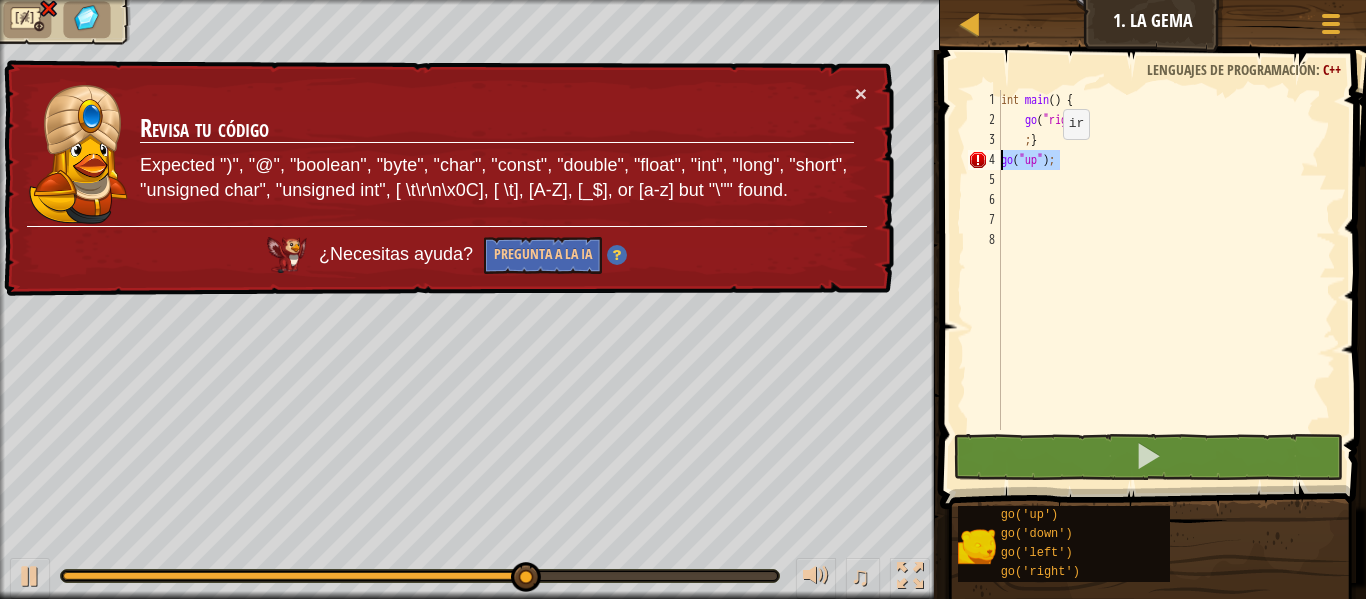 drag, startPoint x: 1058, startPoint y: 162, endPoint x: 930, endPoint y: 161, distance: 128.0039 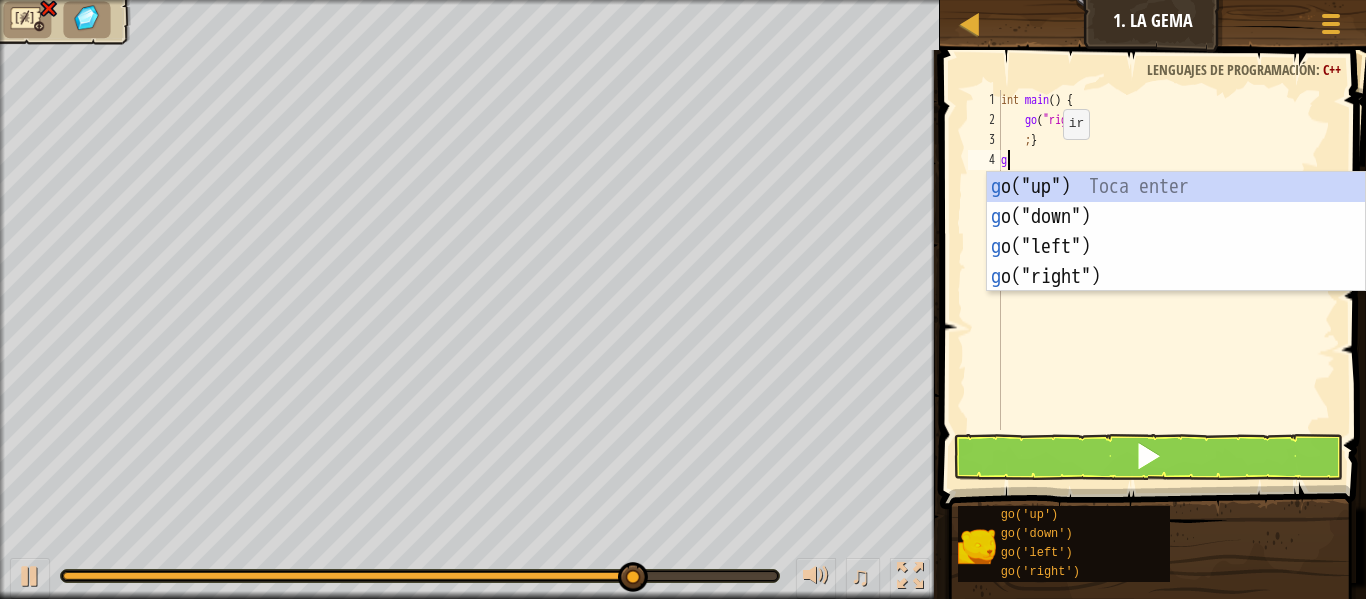 type on "go" 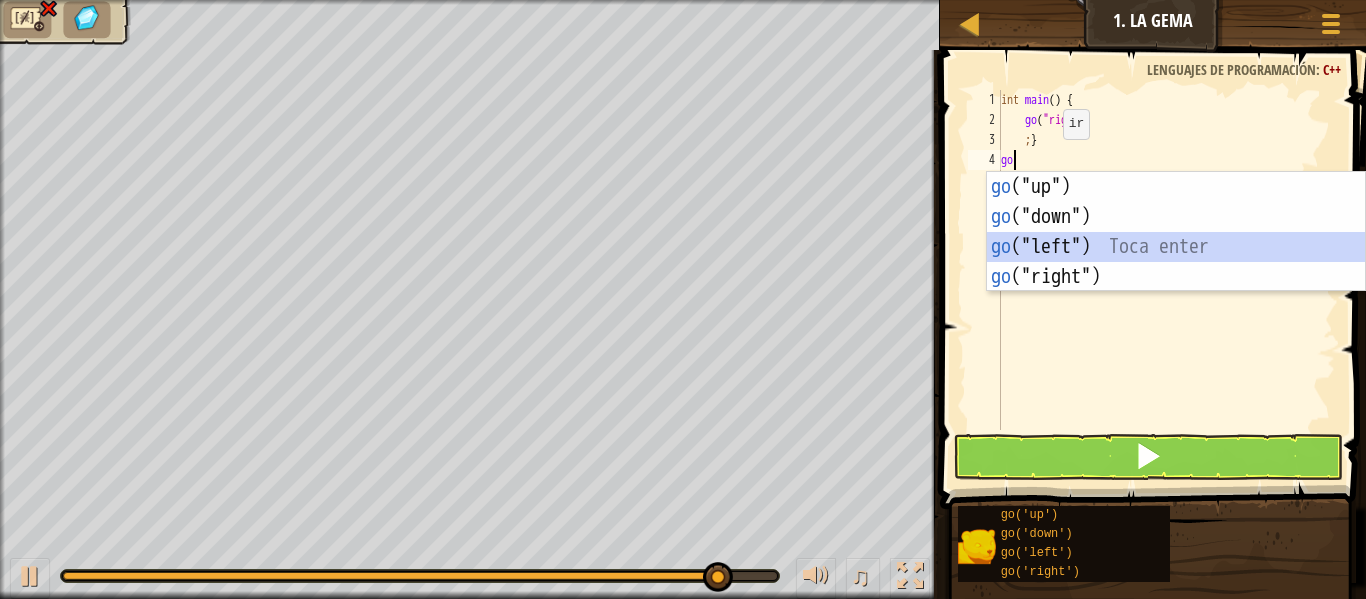click on "go ("up") Toca enter go ("down") Toca enter go ("left") Toca enter go ("right") Toca enter" at bounding box center [1176, 262] 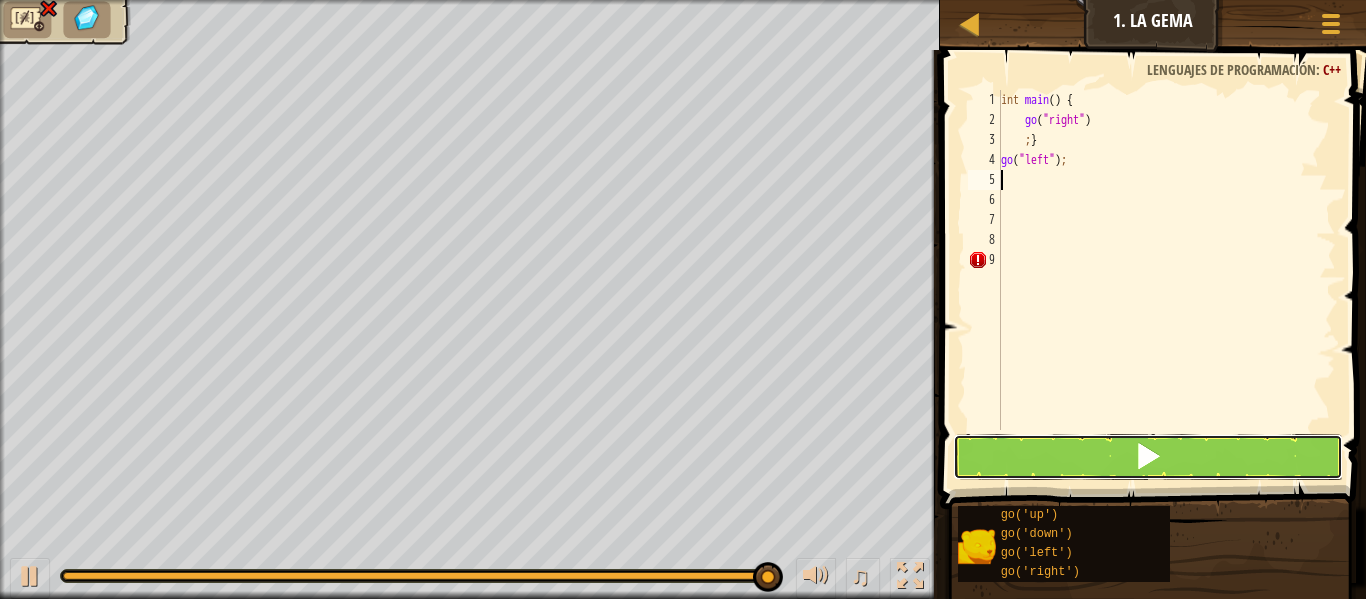 click at bounding box center (1148, 457) 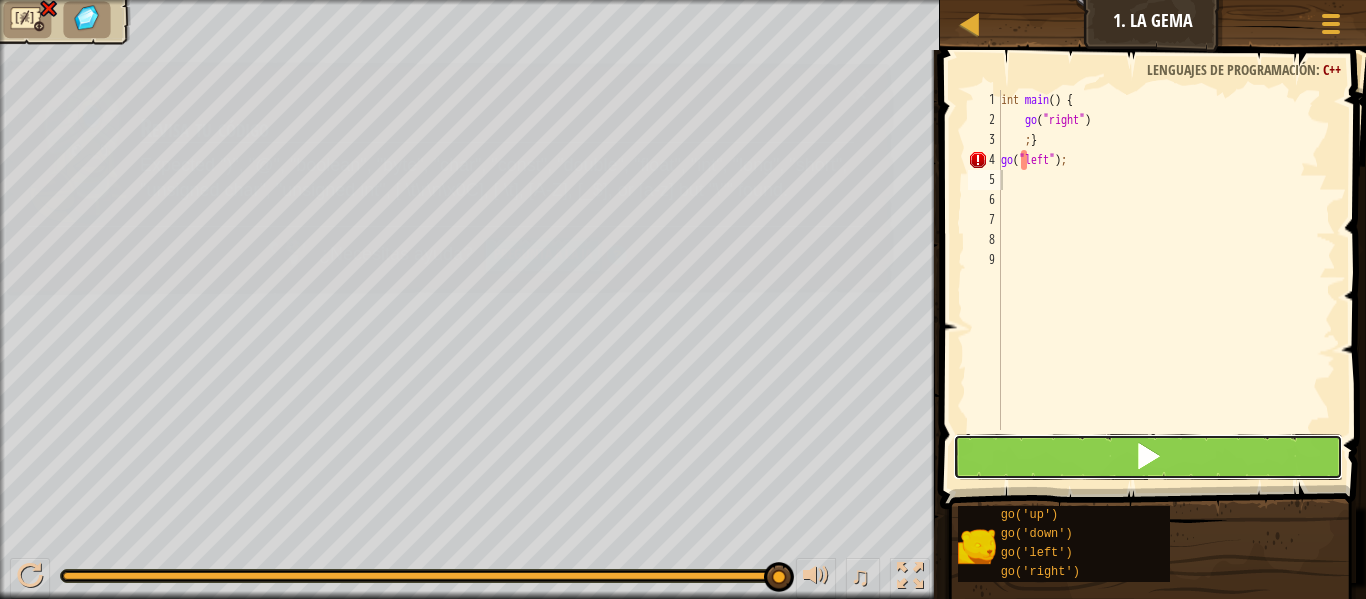 click at bounding box center [1148, 457] 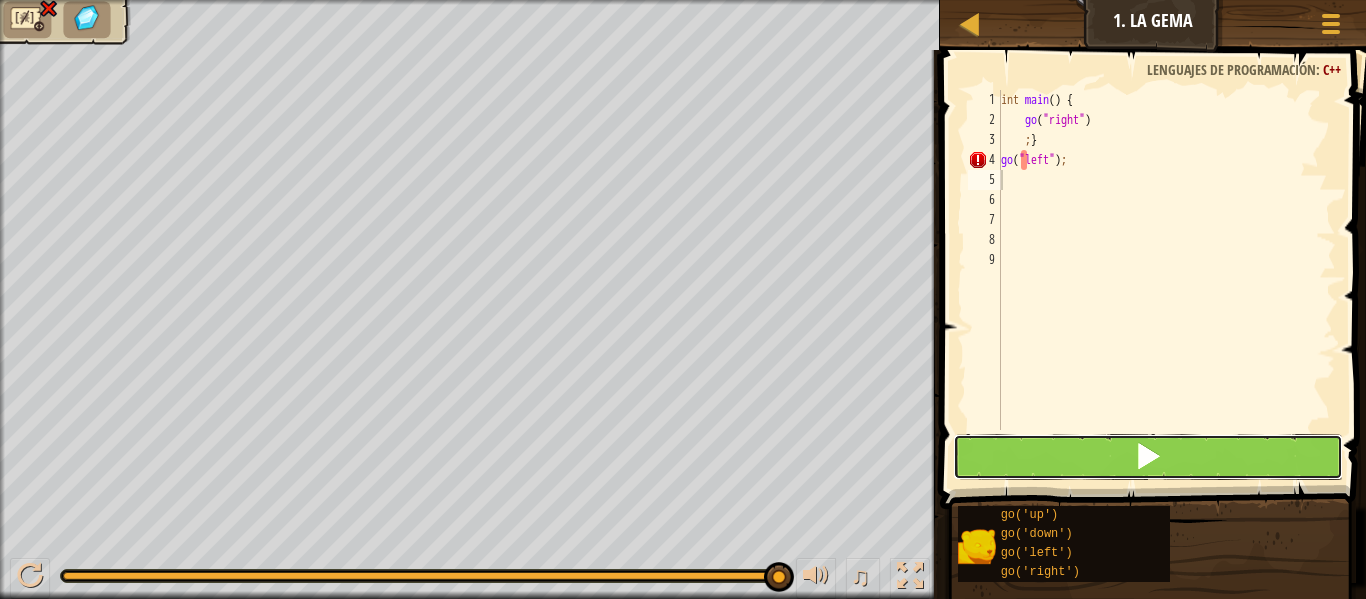click at bounding box center [1148, 457] 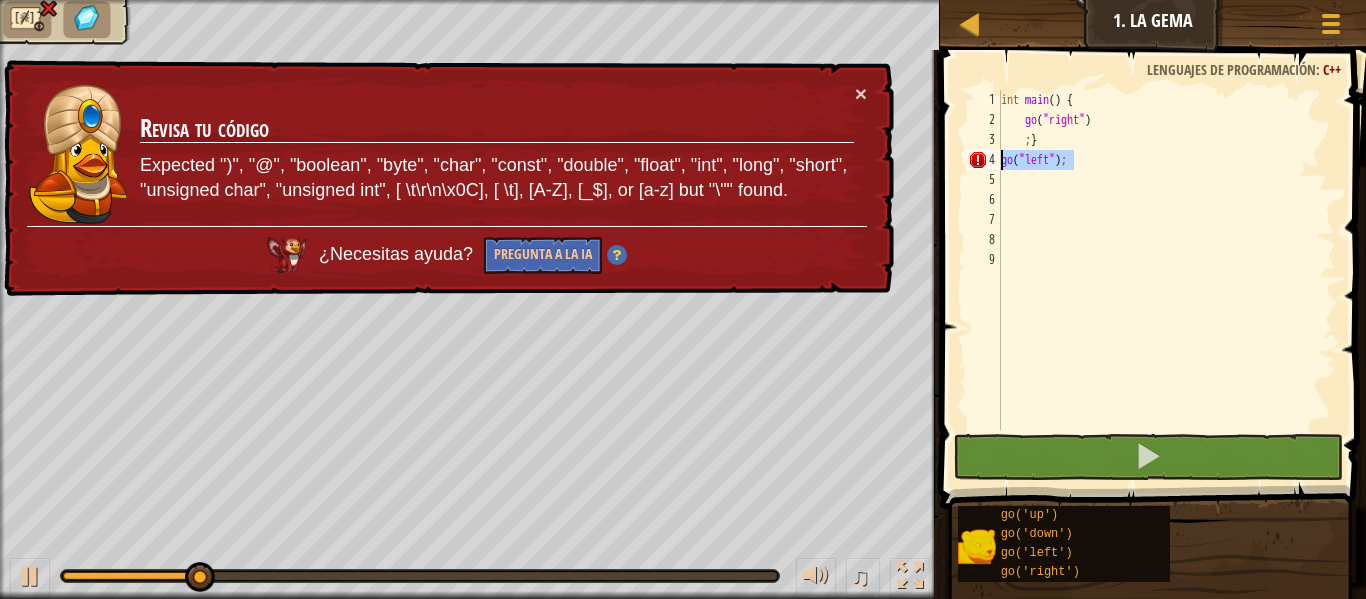 drag, startPoint x: 1090, startPoint y: 165, endPoint x: 989, endPoint y: 163, distance: 101.0198 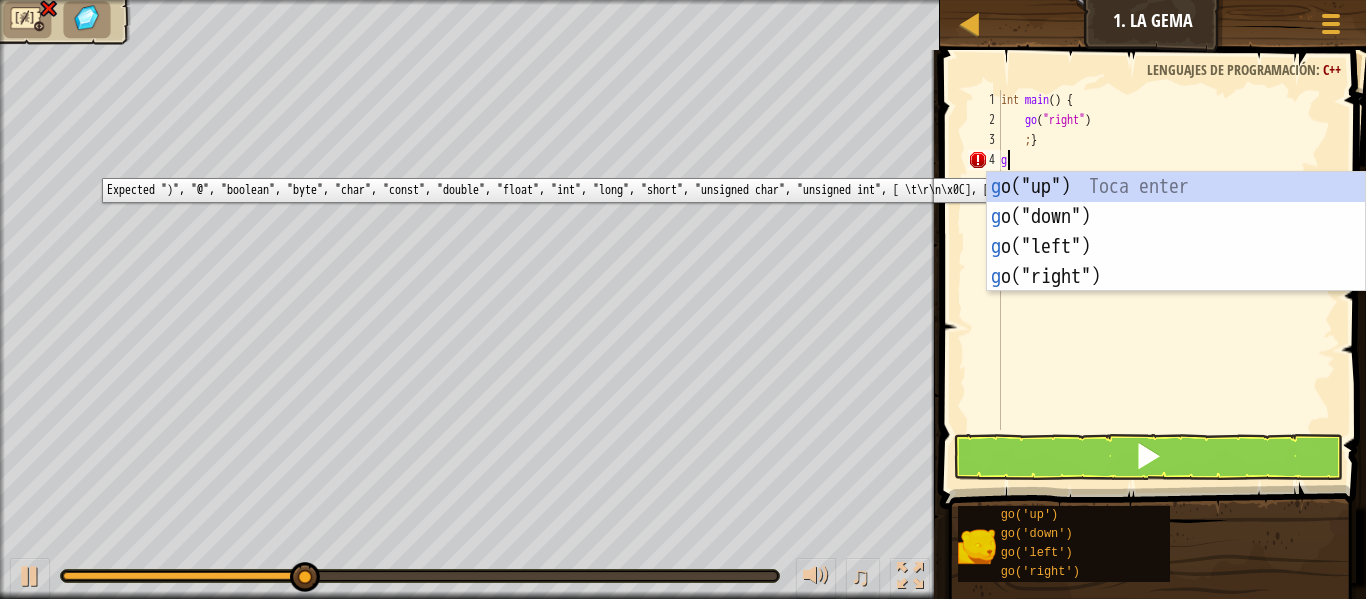 type on "go" 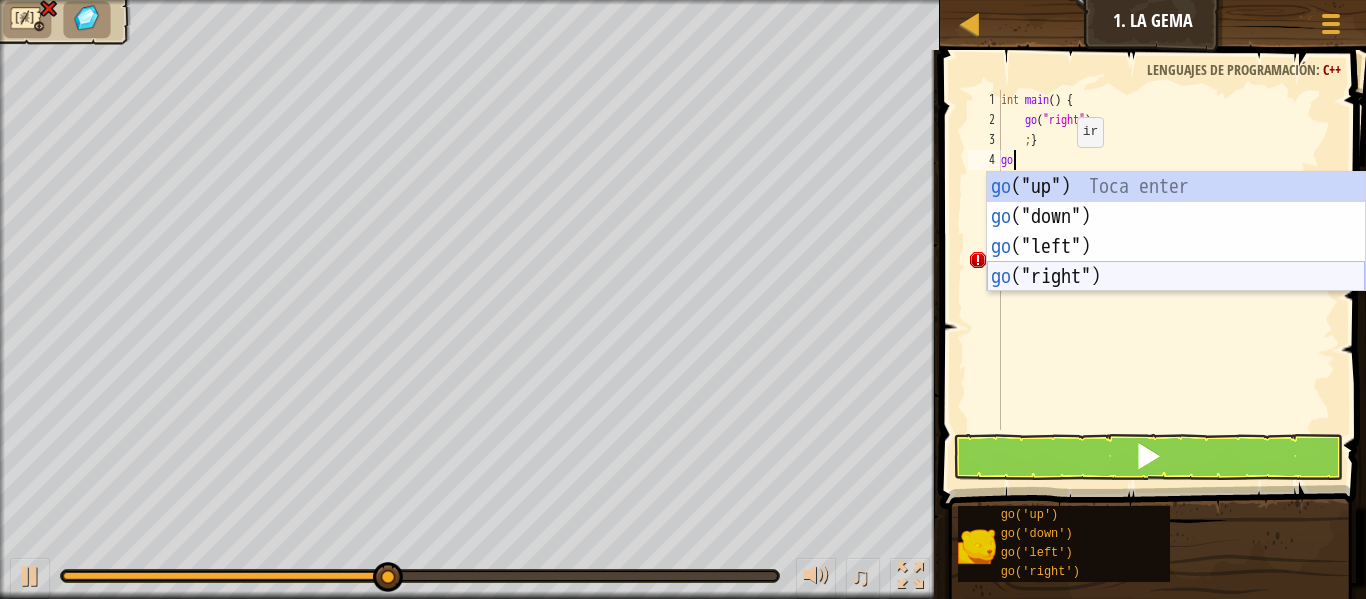 click on "go ("up") Toca enter go ("down") Toca enter go ("left") Toca enter go ("right") Toca enter" at bounding box center [1176, 262] 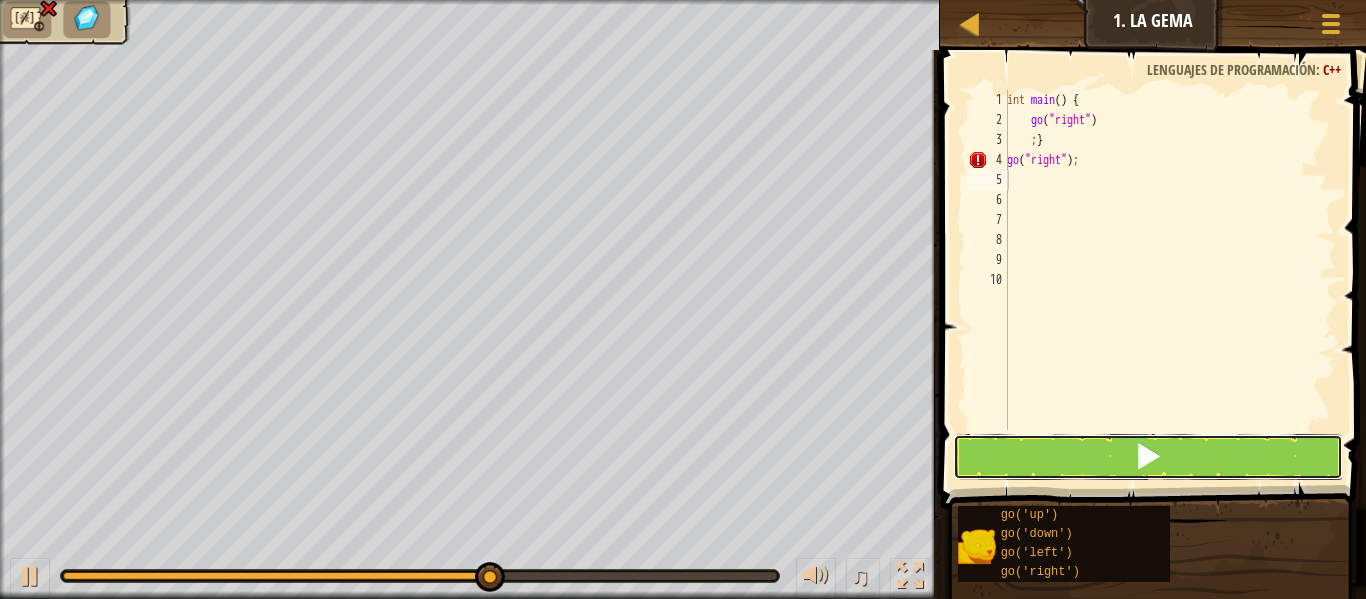 click at bounding box center [1148, 457] 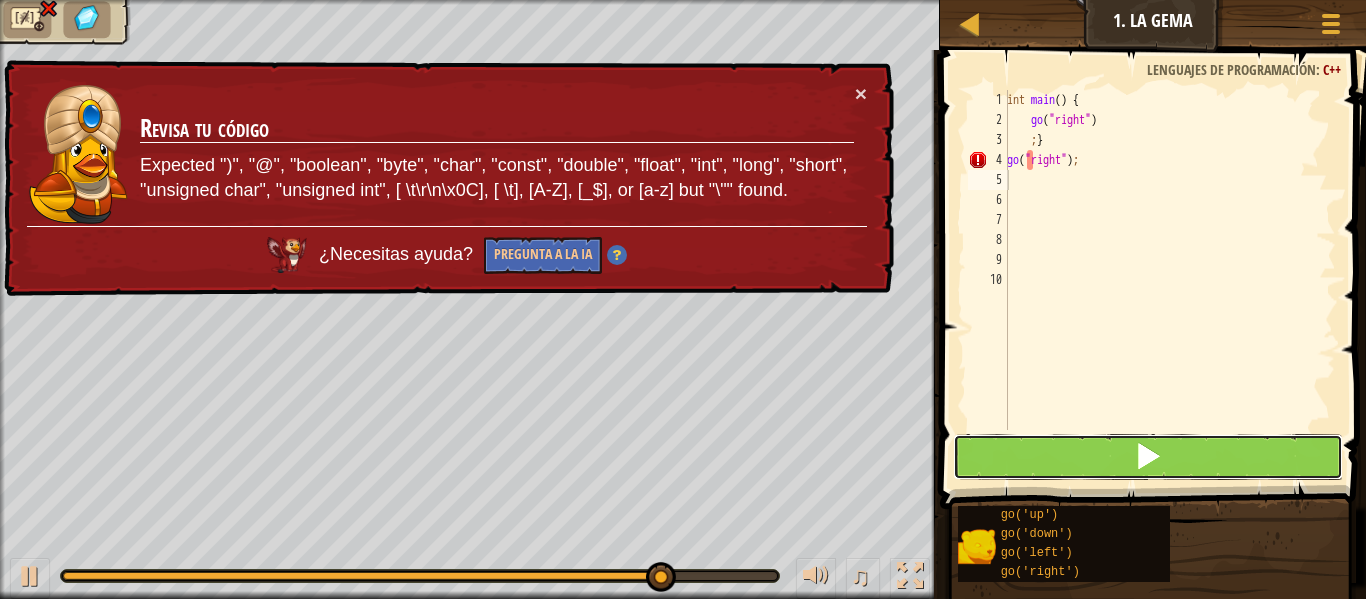 click at bounding box center (1148, 457) 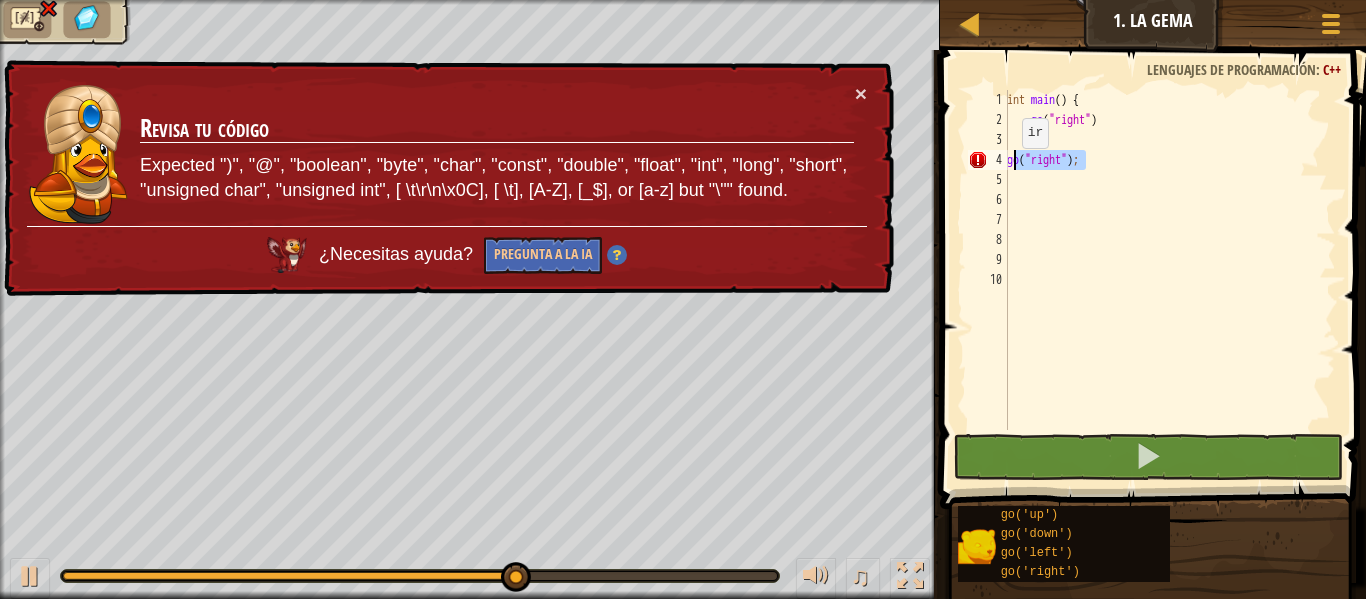 drag, startPoint x: 1086, startPoint y: 163, endPoint x: 1017, endPoint y: 166, distance: 69.065186 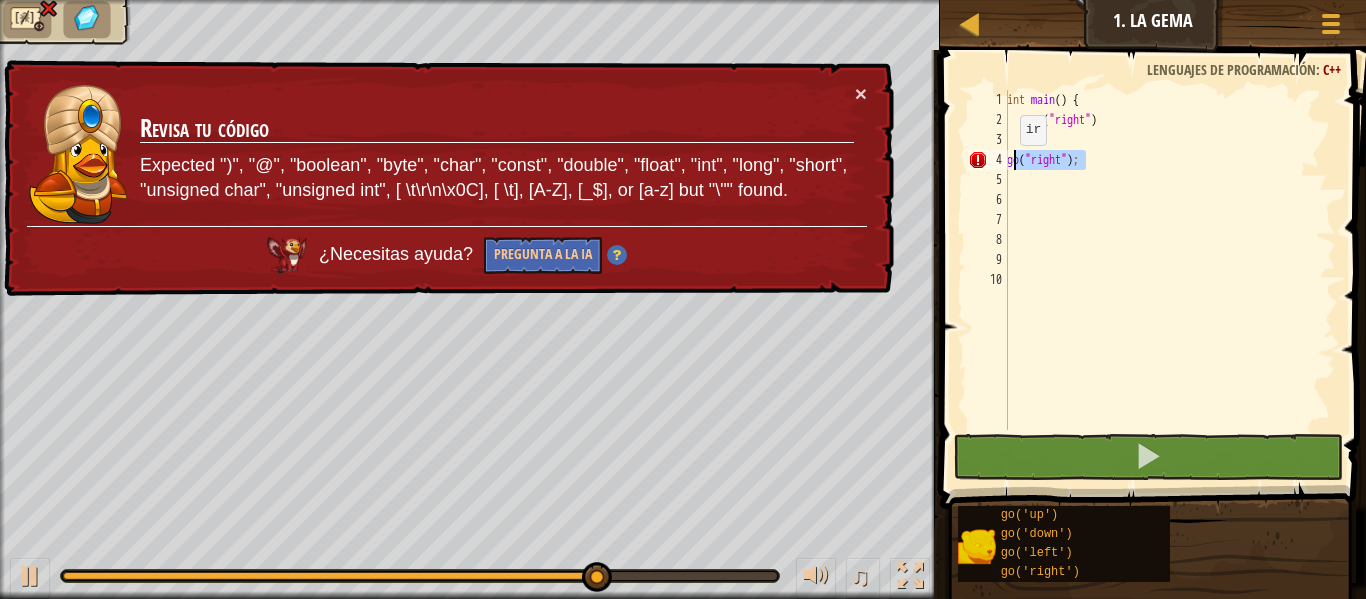 type on "g" 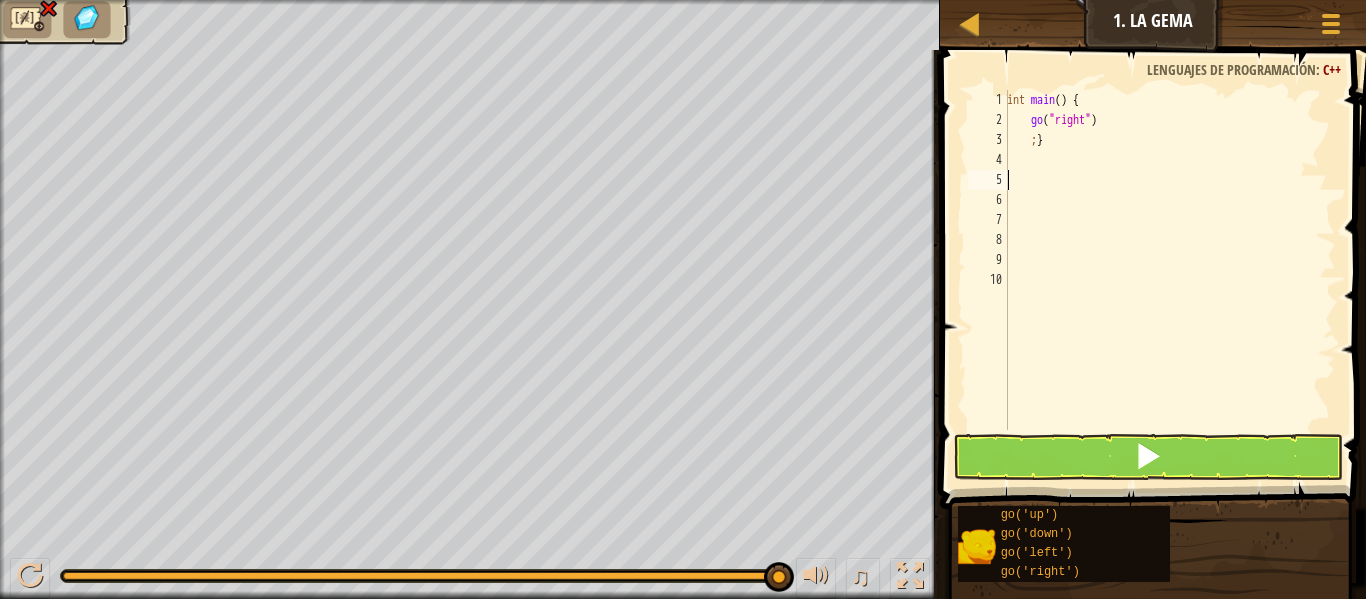 click on "int   main ( )   {      go ( " right " )      ; }" at bounding box center (1169, 280) 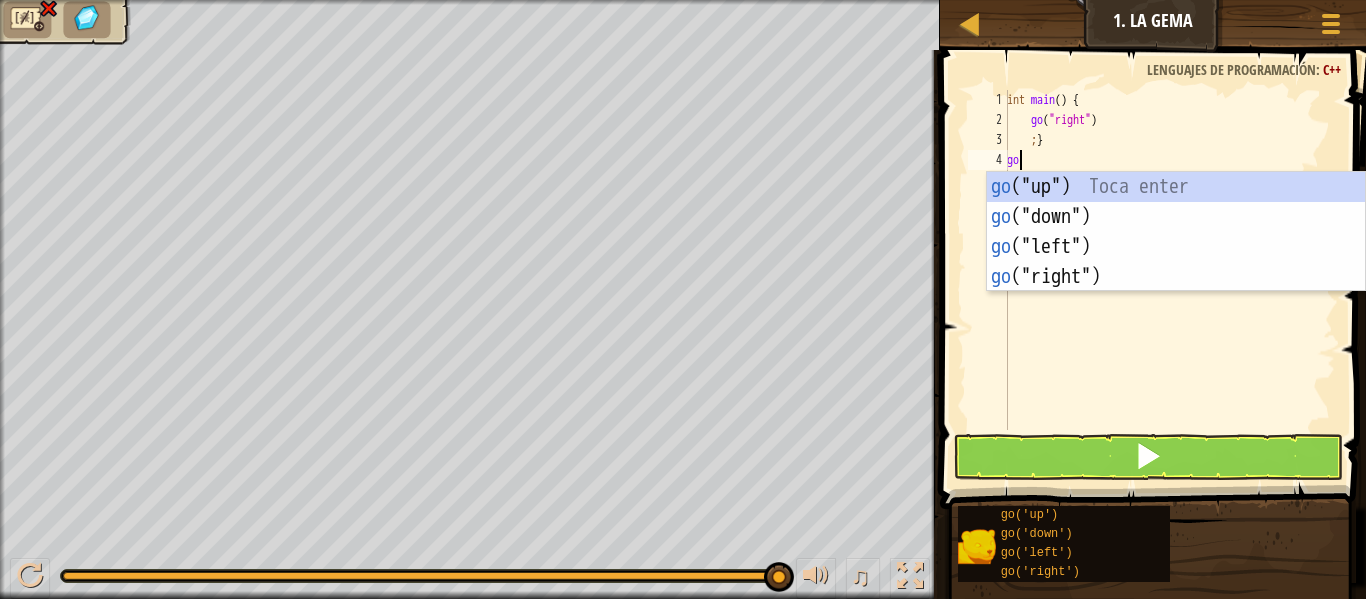 type on "g" 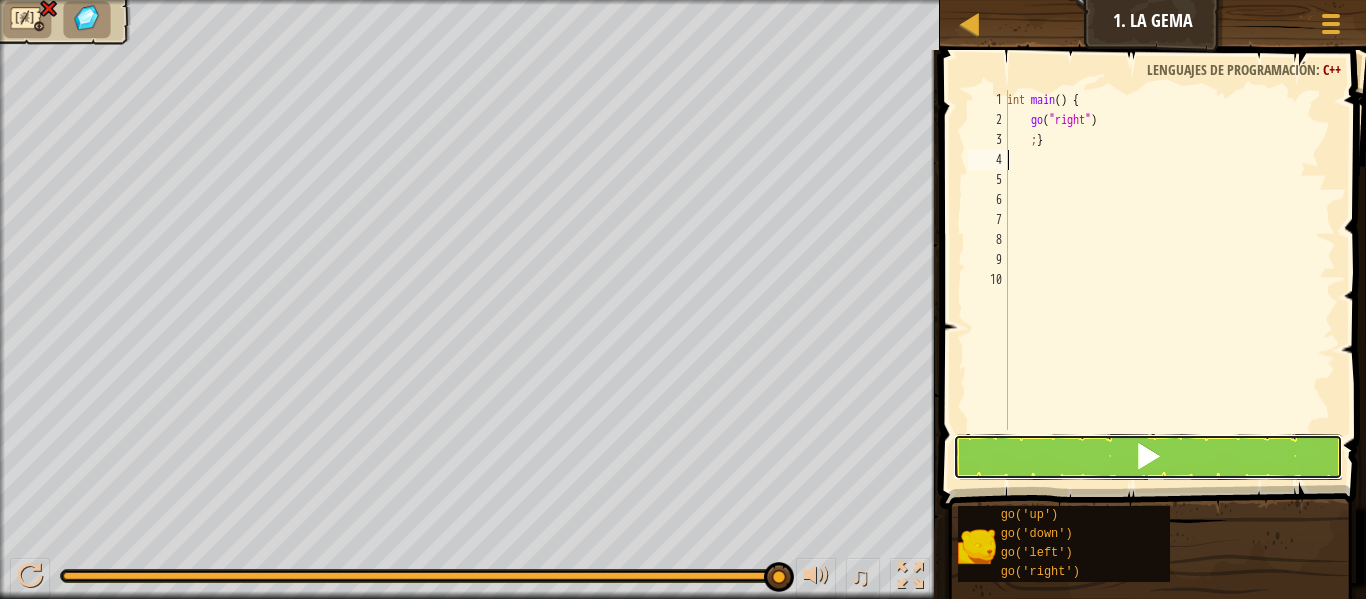 click at bounding box center [1148, 457] 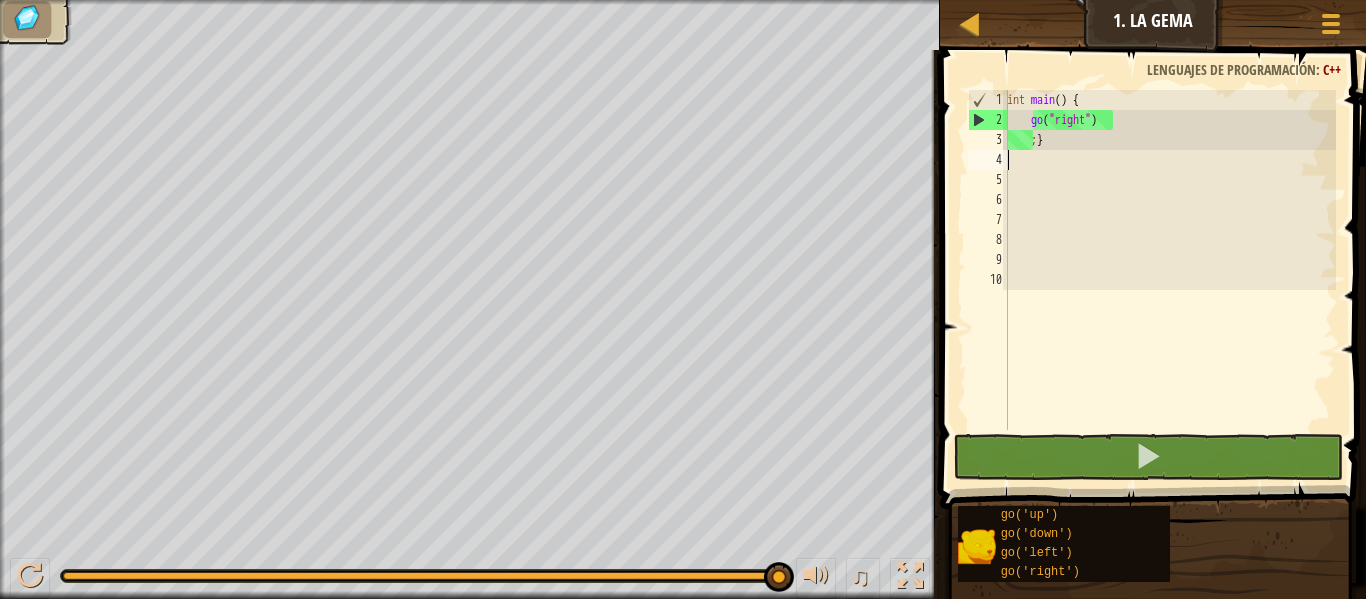 click on "int   main ( )   {      go ( " right " )      ; }" at bounding box center (1169, 280) 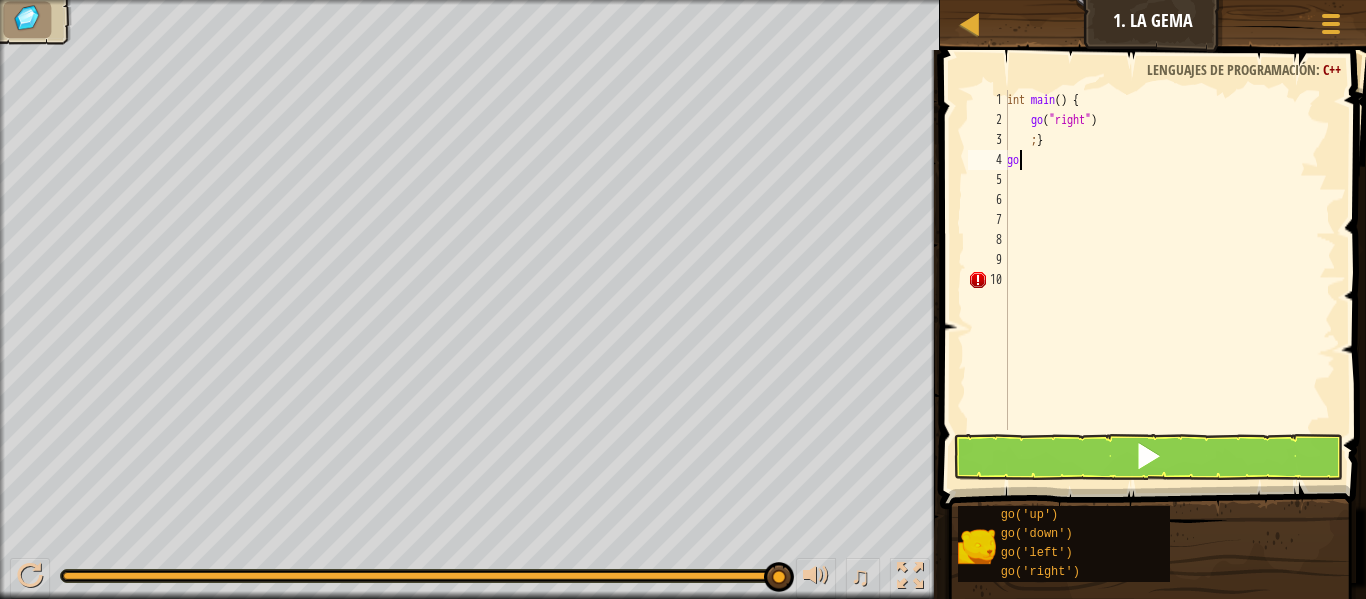 type on "g" 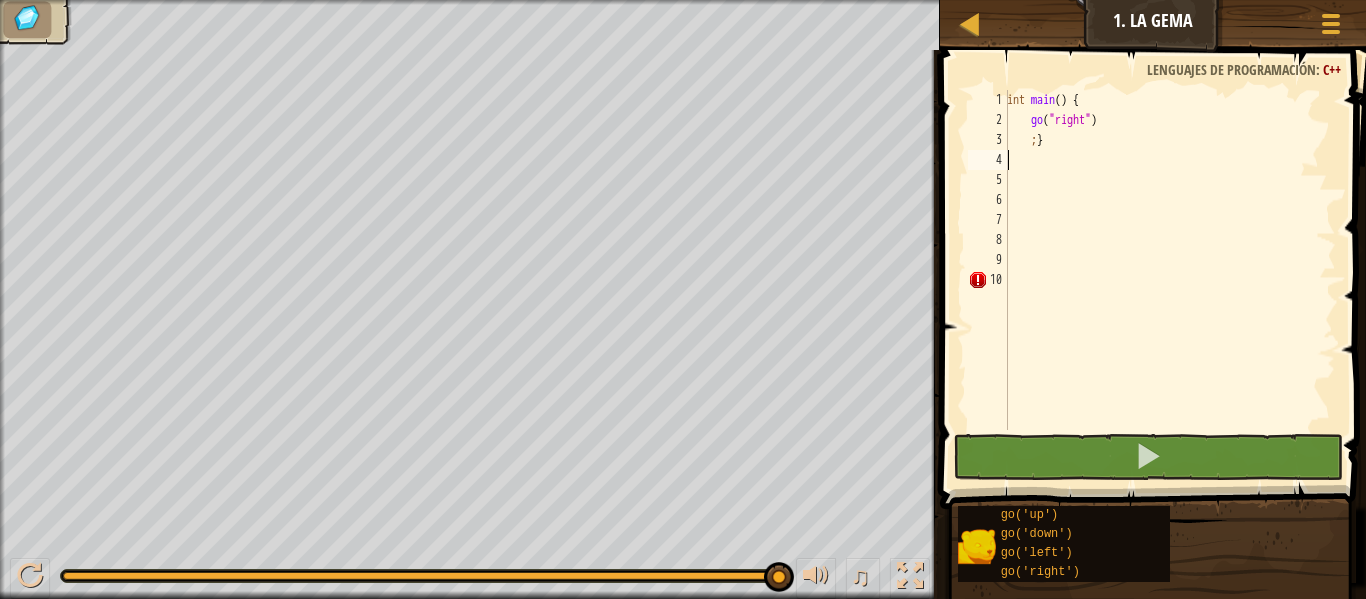 type on ";}" 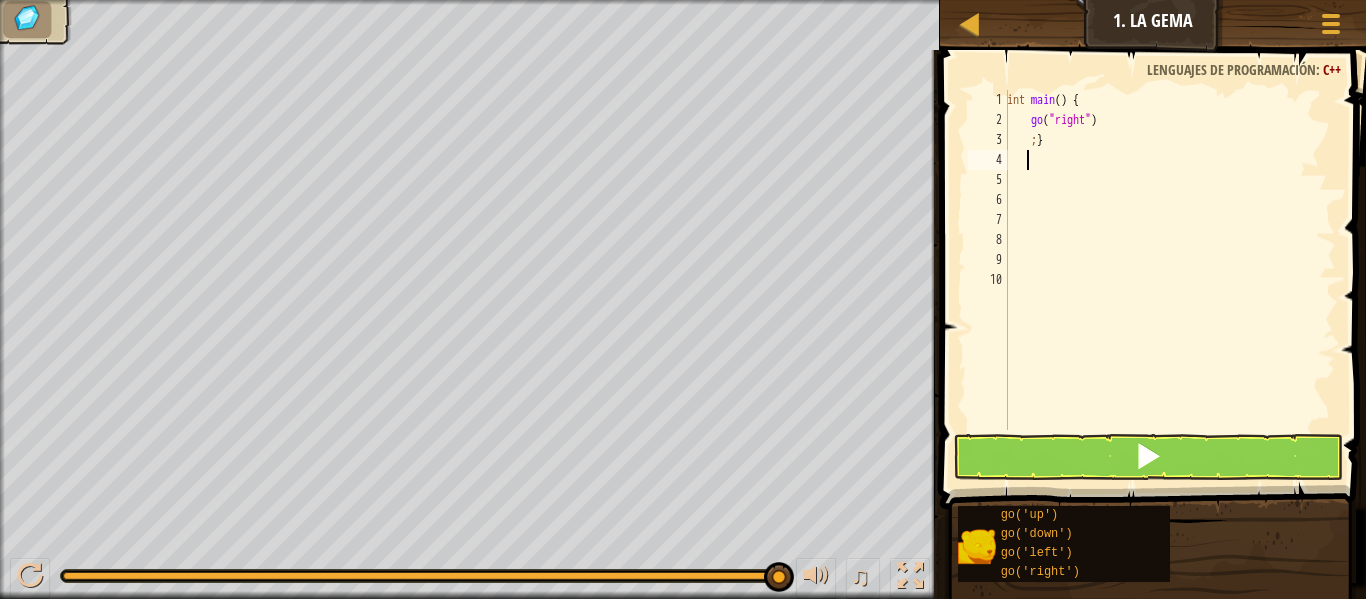 click on "int   main ( )   {      go ( " right " )      ; }" at bounding box center (1169, 280) 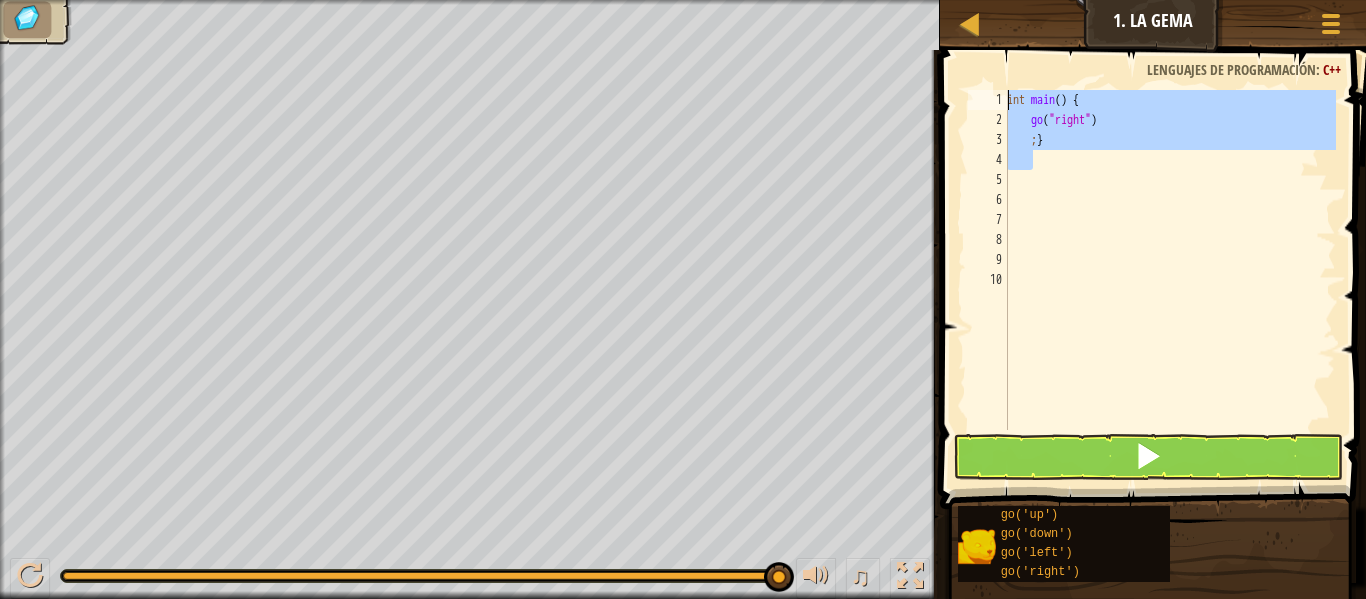drag, startPoint x: 1048, startPoint y: 160, endPoint x: 1006, endPoint y: 51, distance: 116.81181 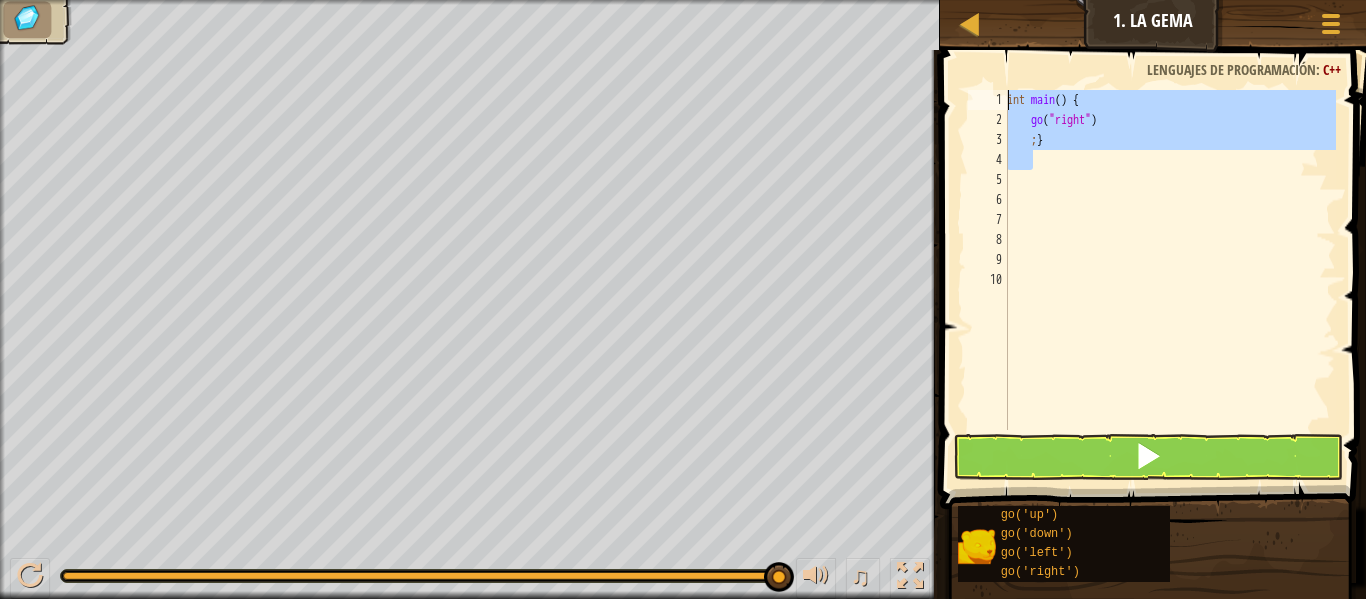 click on "int   main ( )   {      go ( " right " )      ; }" at bounding box center [1169, 260] 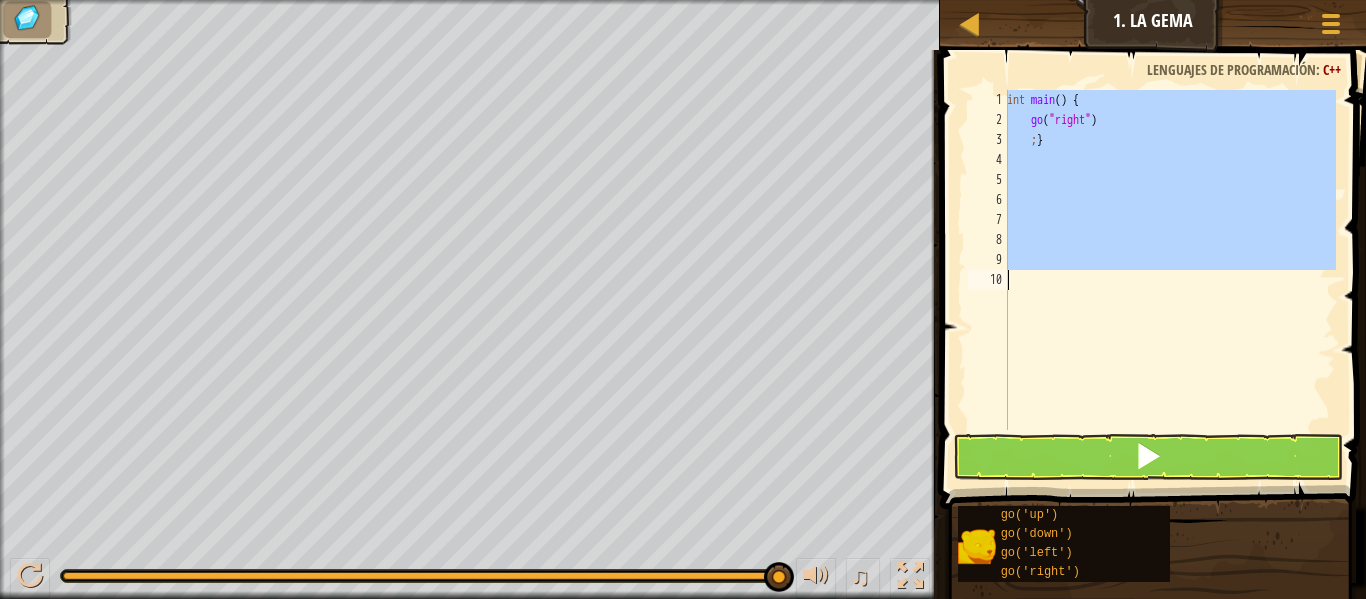 drag, startPoint x: 1010, startPoint y: 99, endPoint x: 1099, endPoint y: 357, distance: 272.9194 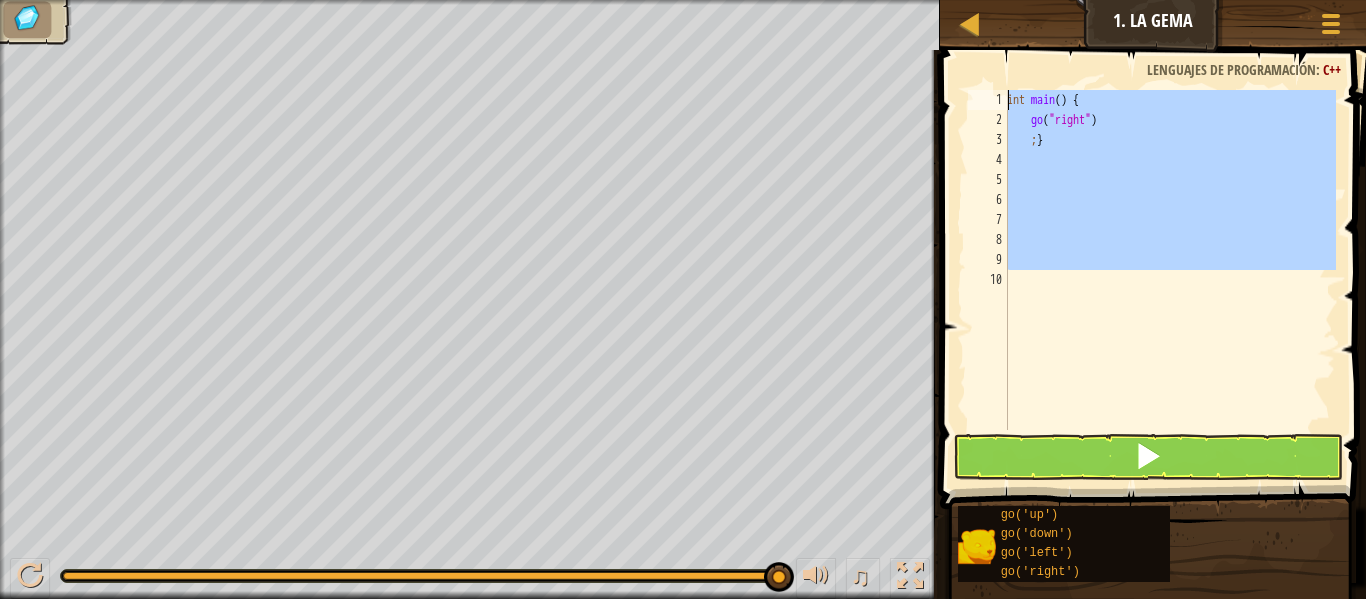 drag, startPoint x: 1055, startPoint y: 280, endPoint x: 1037, endPoint y: -24, distance: 304.53244 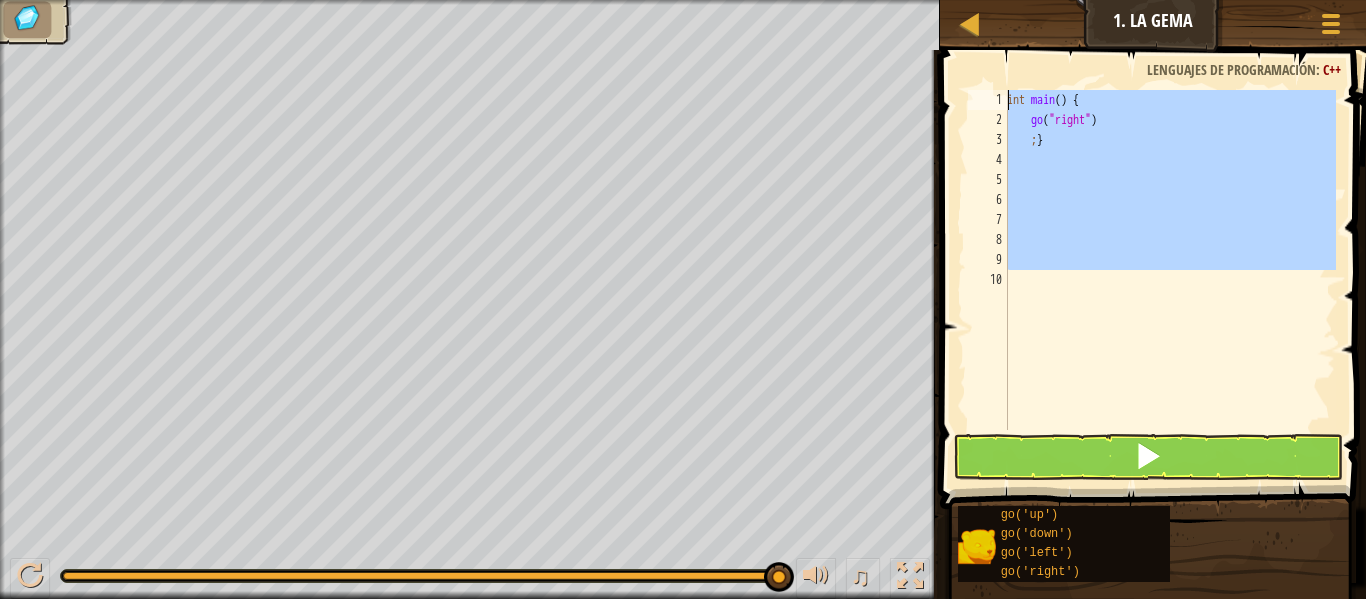 click on "int   main ( )   {      go ( " right " )      ; }" at bounding box center [1169, 260] 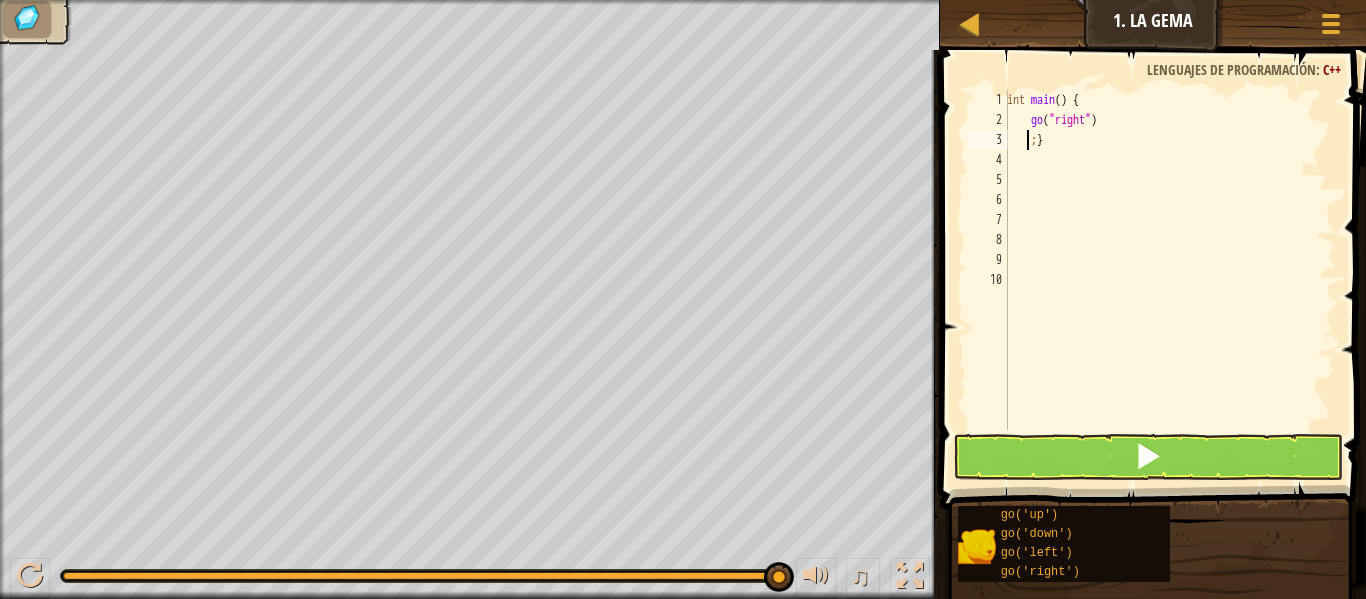 click on "int   main ( )   {      go ( " right " )      ; }" at bounding box center (1169, 280) 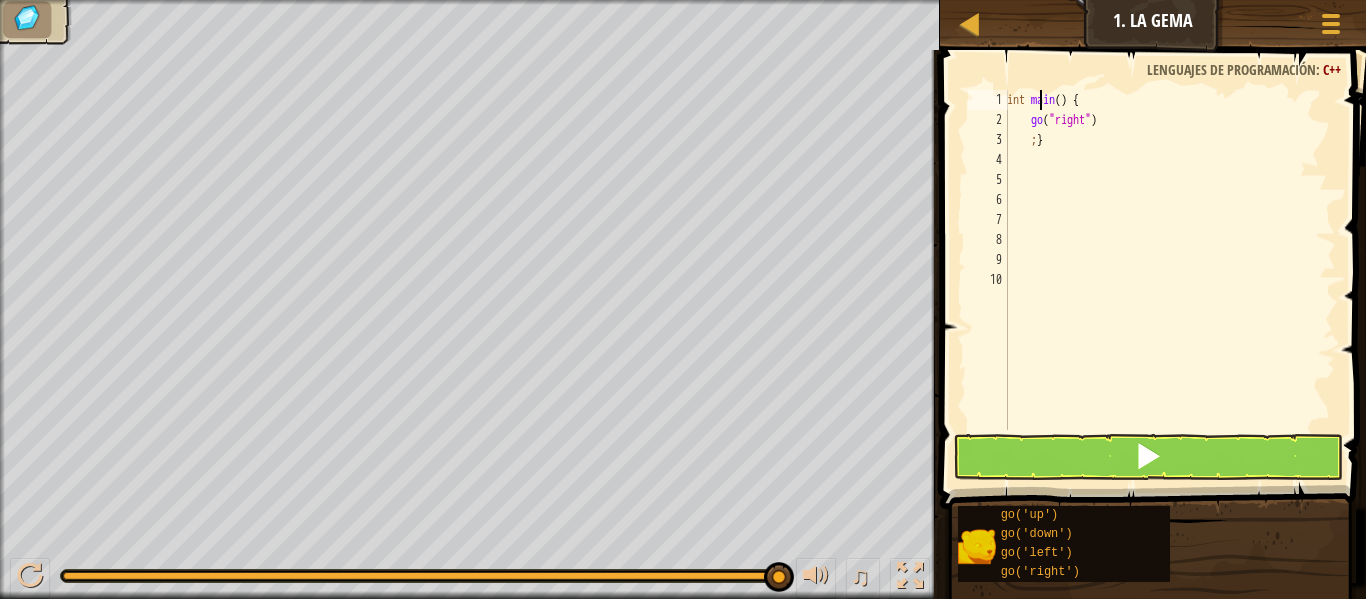 click on "int   main ( )   {      go ( " right " )      ; }" at bounding box center (1169, 280) 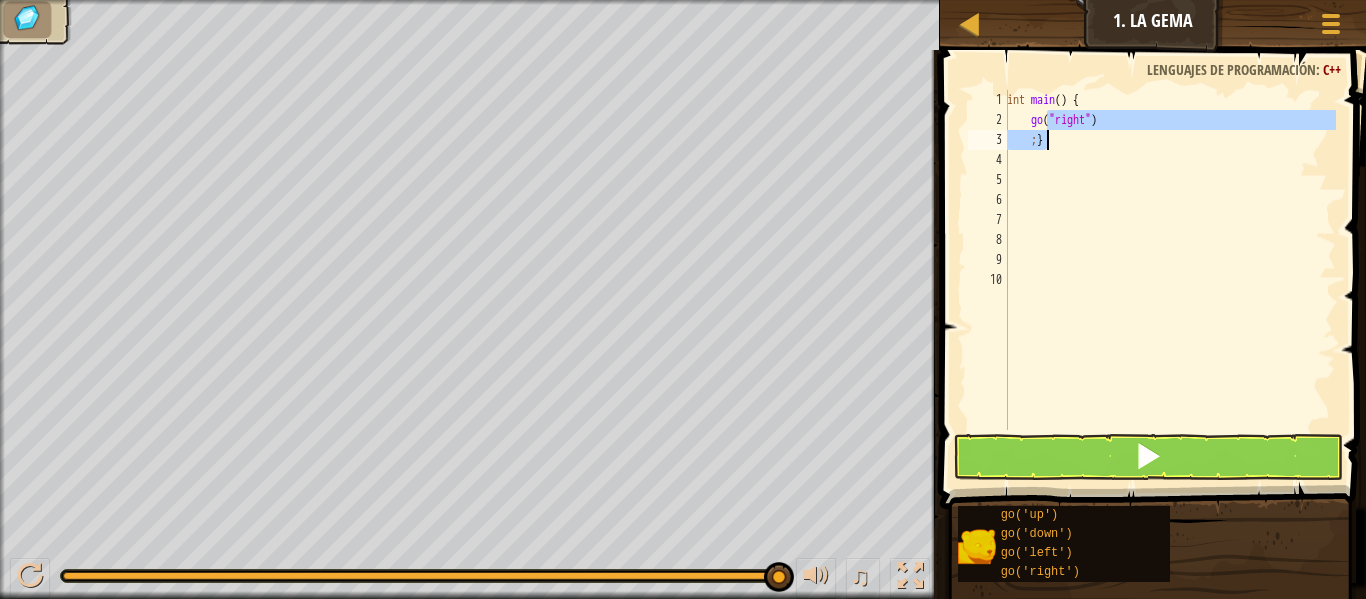click on "int   main ( )   {      go ( " right " )      ; }" at bounding box center (1169, 280) 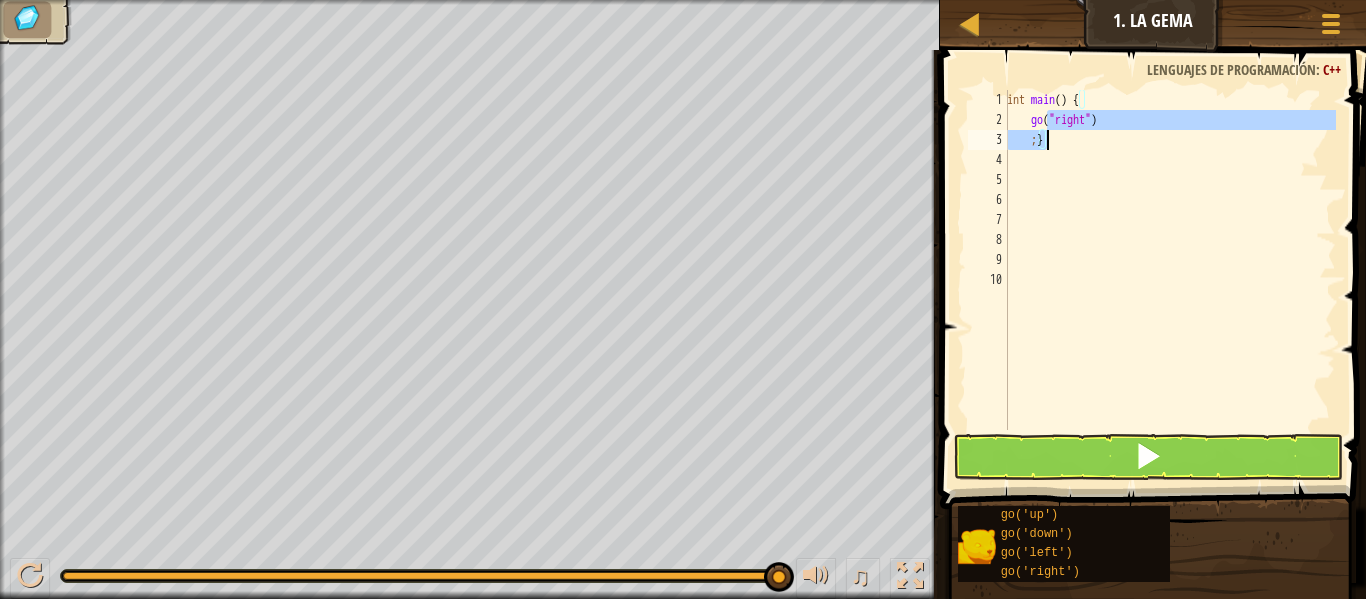click on "int   main ( )   {      go ( " right " )      ; }" at bounding box center [1169, 260] 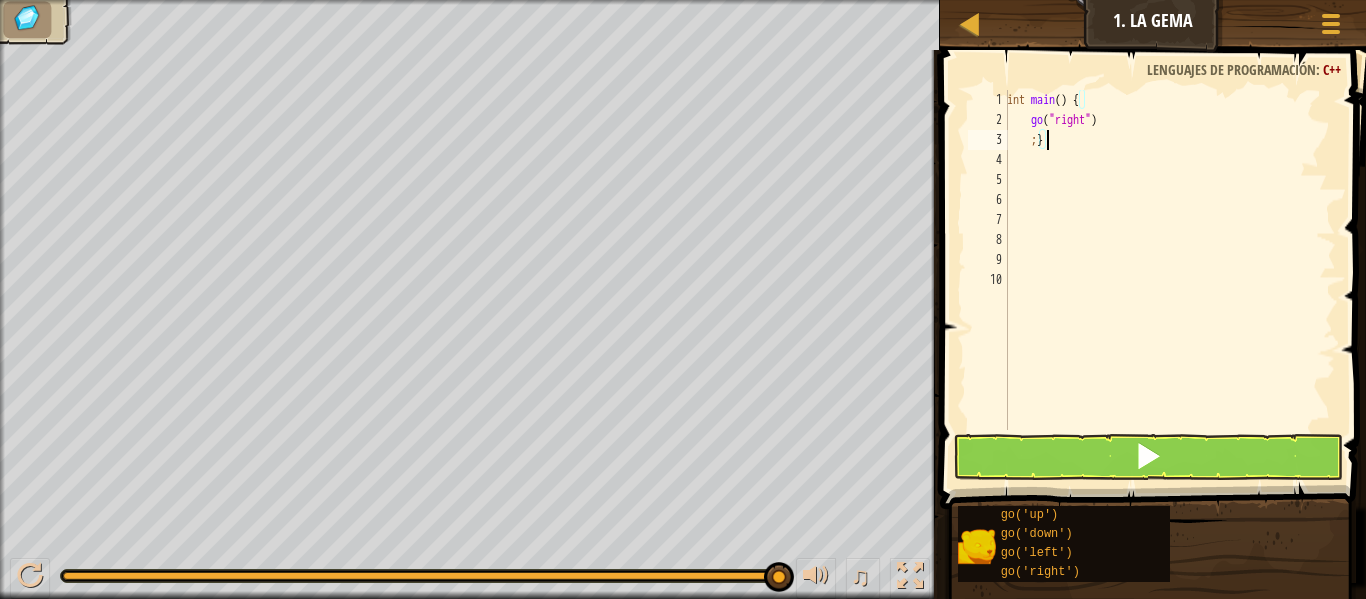 click on "int   main ( )   {      go ( " right " )      ; }" at bounding box center (1169, 280) 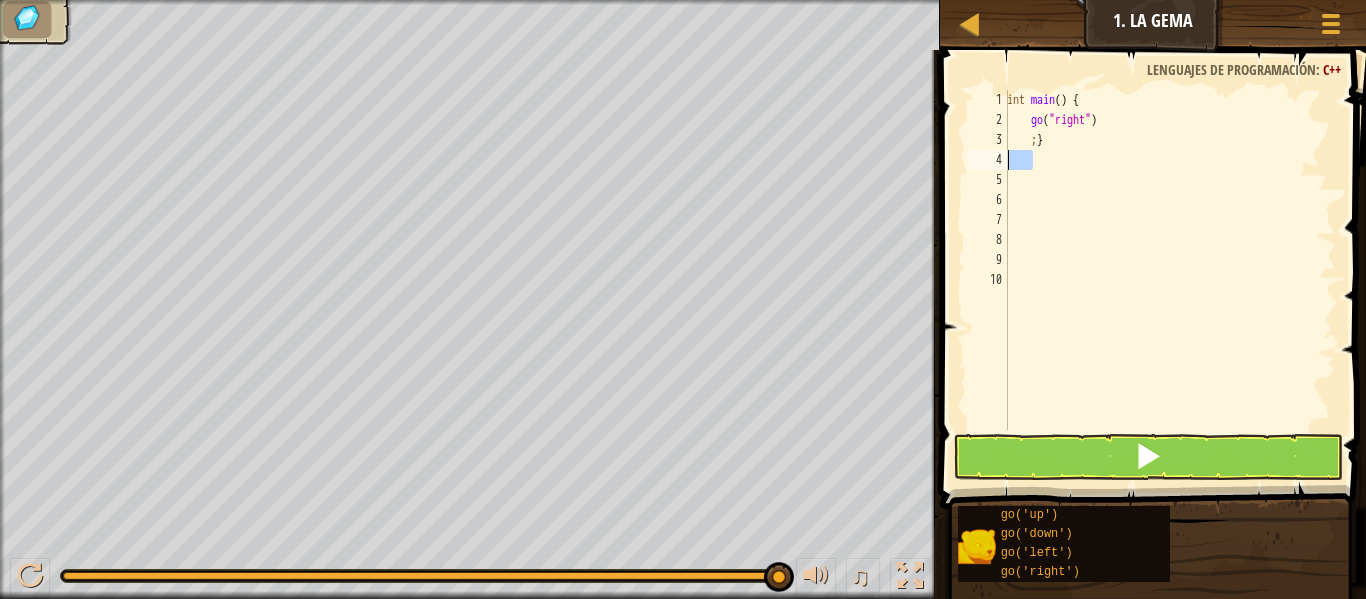 drag, startPoint x: 1035, startPoint y: 151, endPoint x: 995, endPoint y: 156, distance: 40.311287 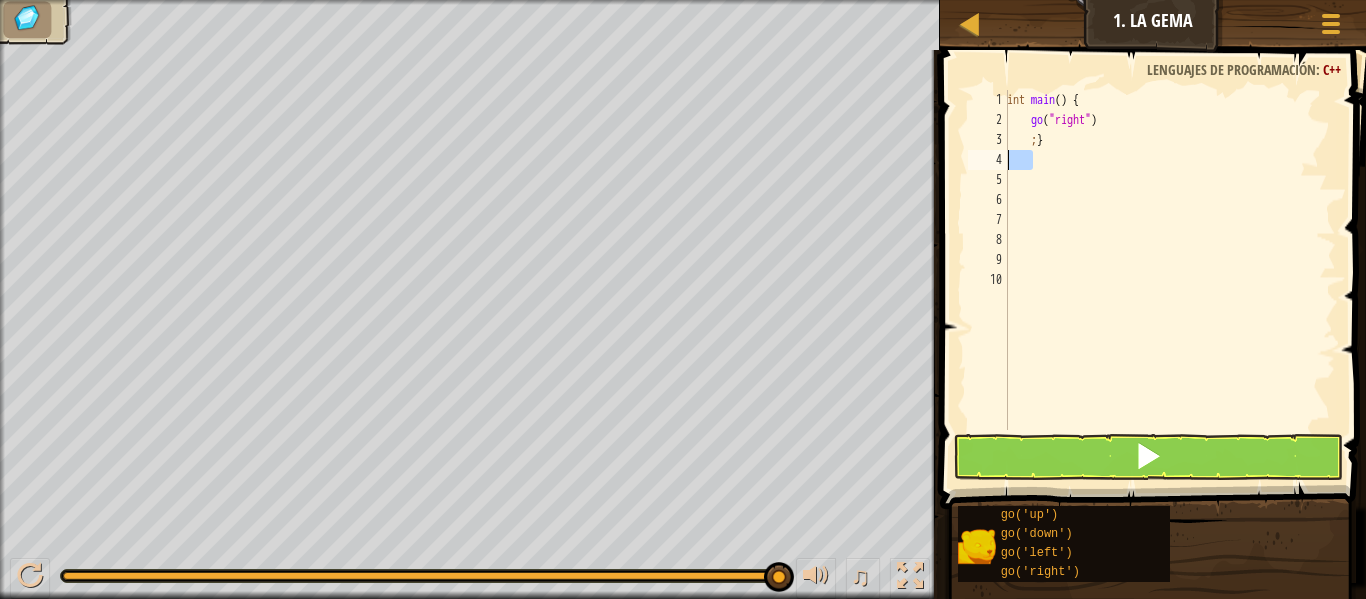 click on "int   main ( )   {      go ( " right " )      ; }" at bounding box center (1169, 260) 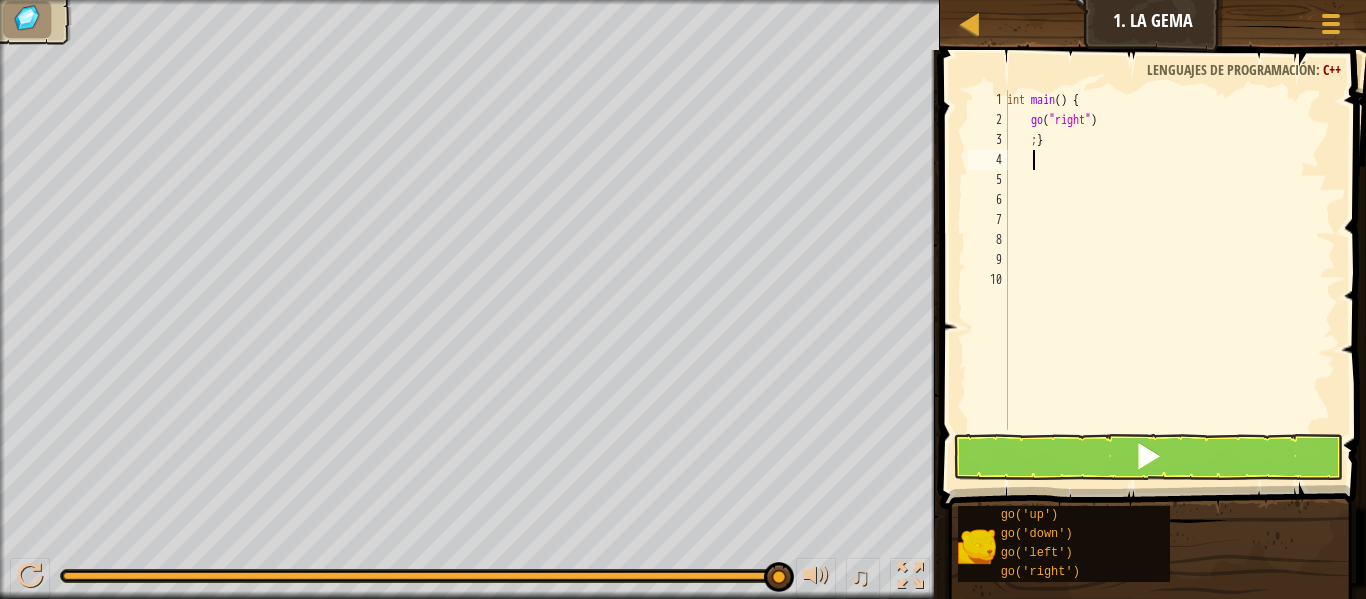 click on "int   main ( )   {      go ( " right " )      ; }" at bounding box center (1169, 280) 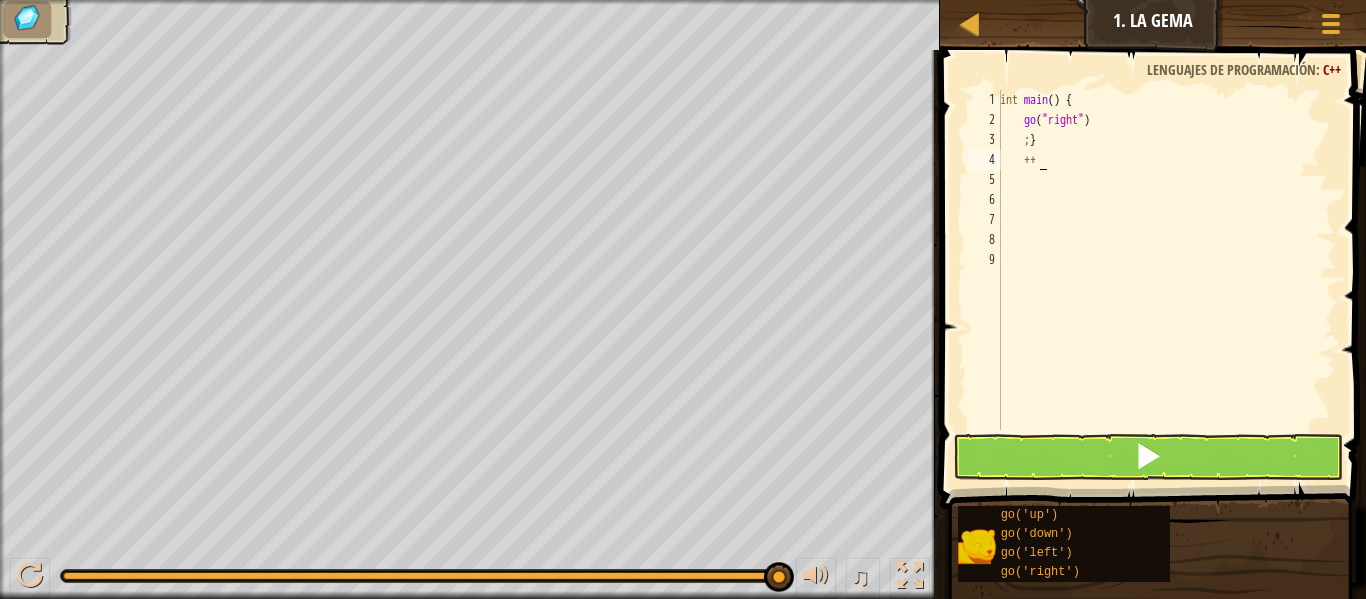 type on "+" 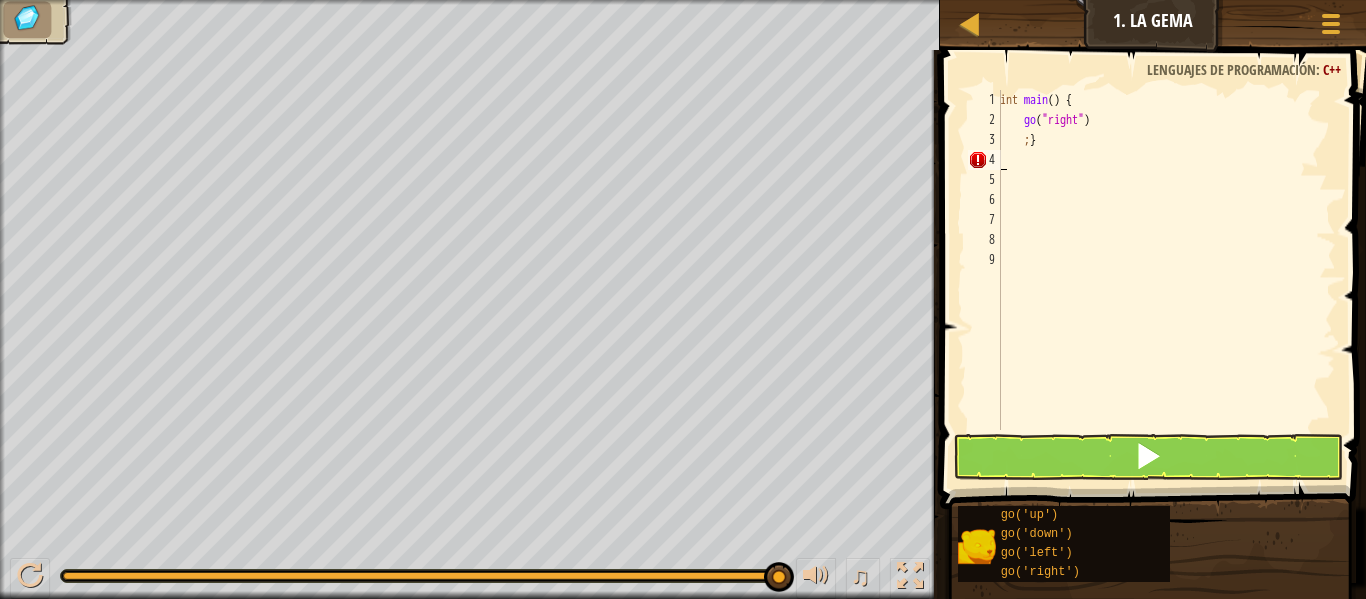 scroll, scrollTop: 9, scrollLeft: 0, axis: vertical 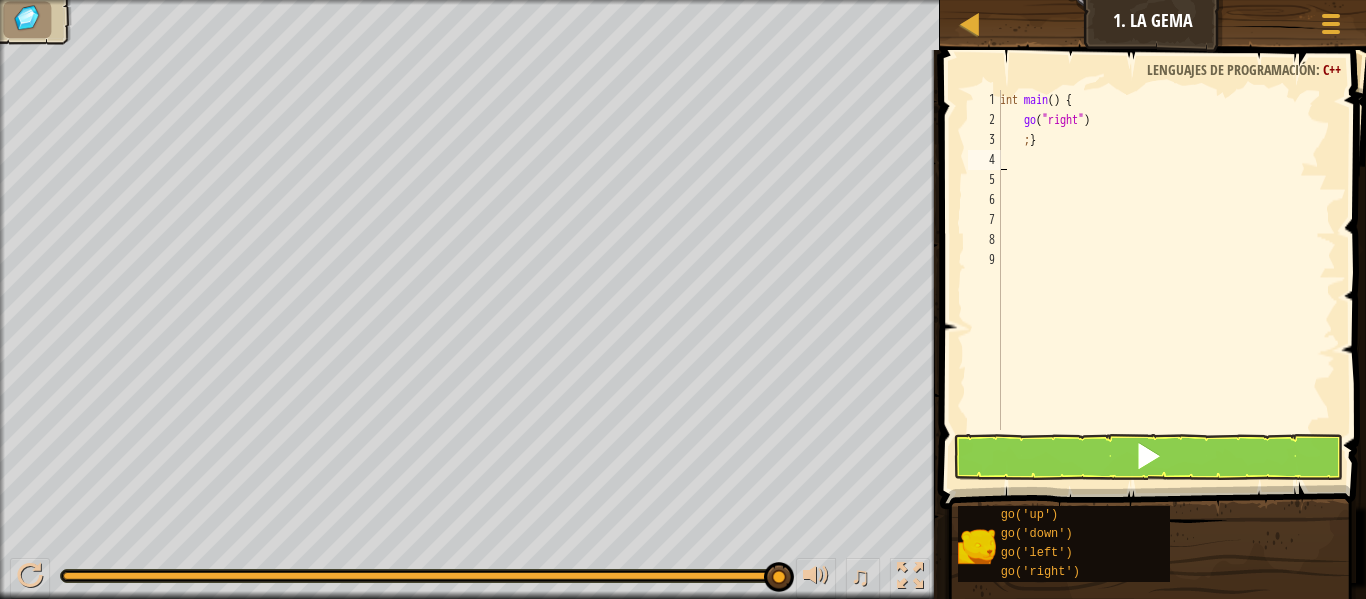 type on ";}" 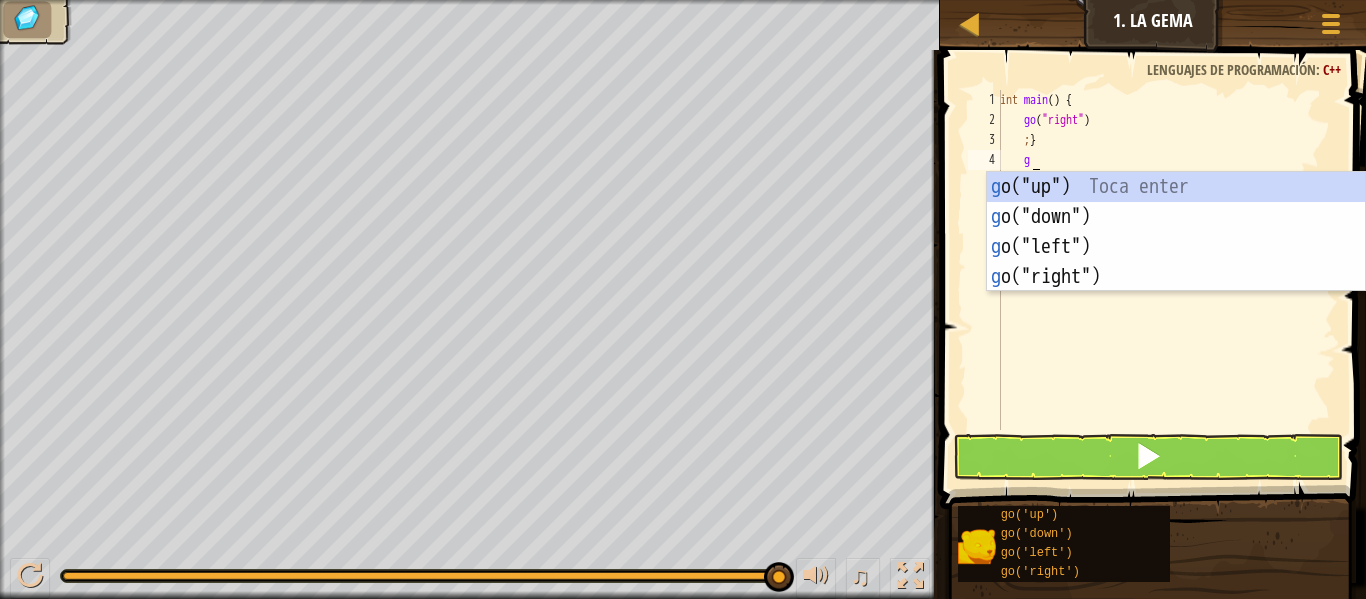 type on "go" 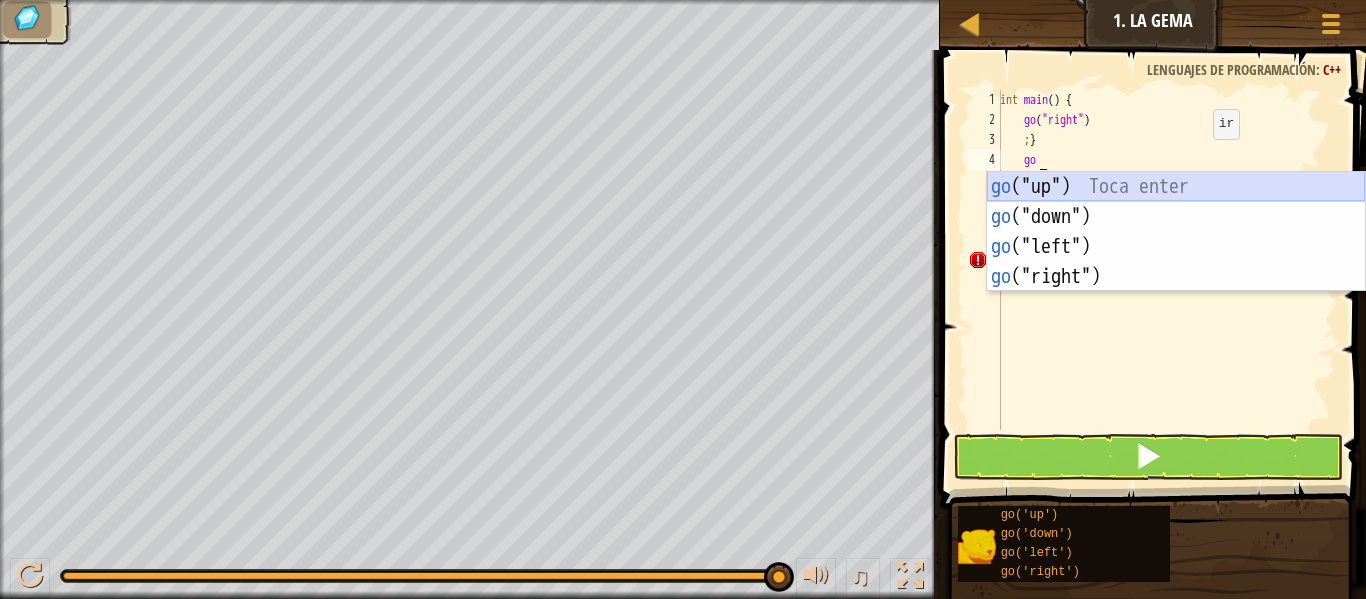 scroll, scrollTop: 9, scrollLeft: 1, axis: both 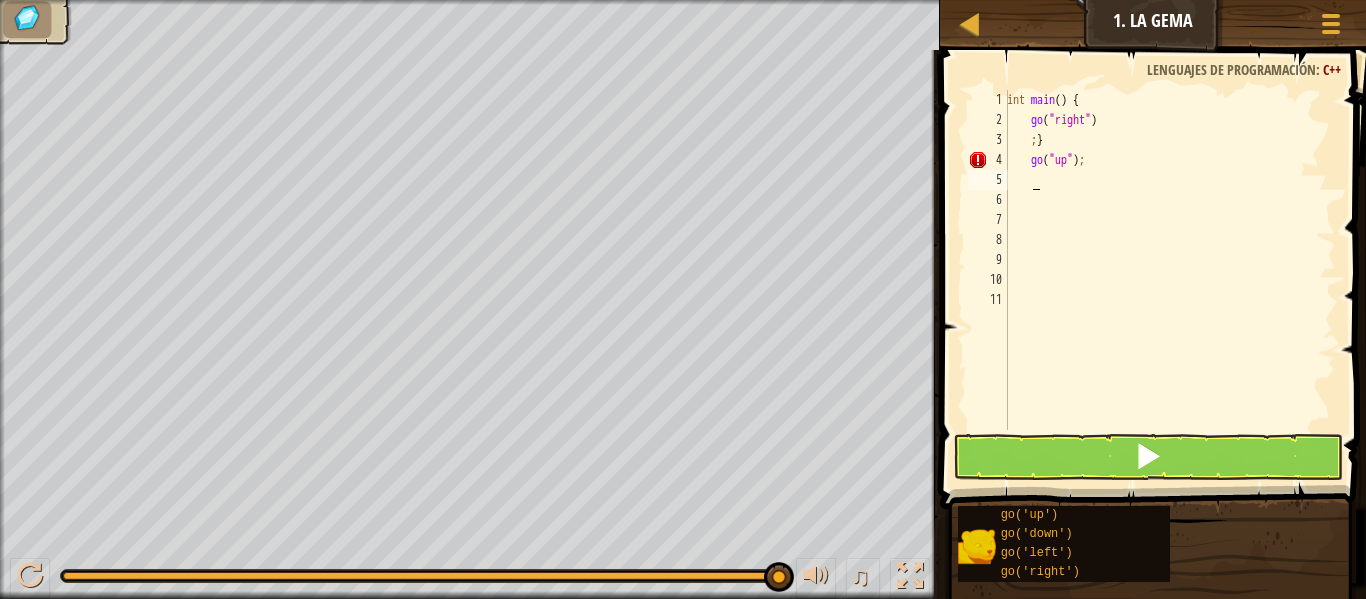click on "int   main ( )   {      go ( " right " )      ; }      go ( " up " ) ;" at bounding box center [1169, 280] 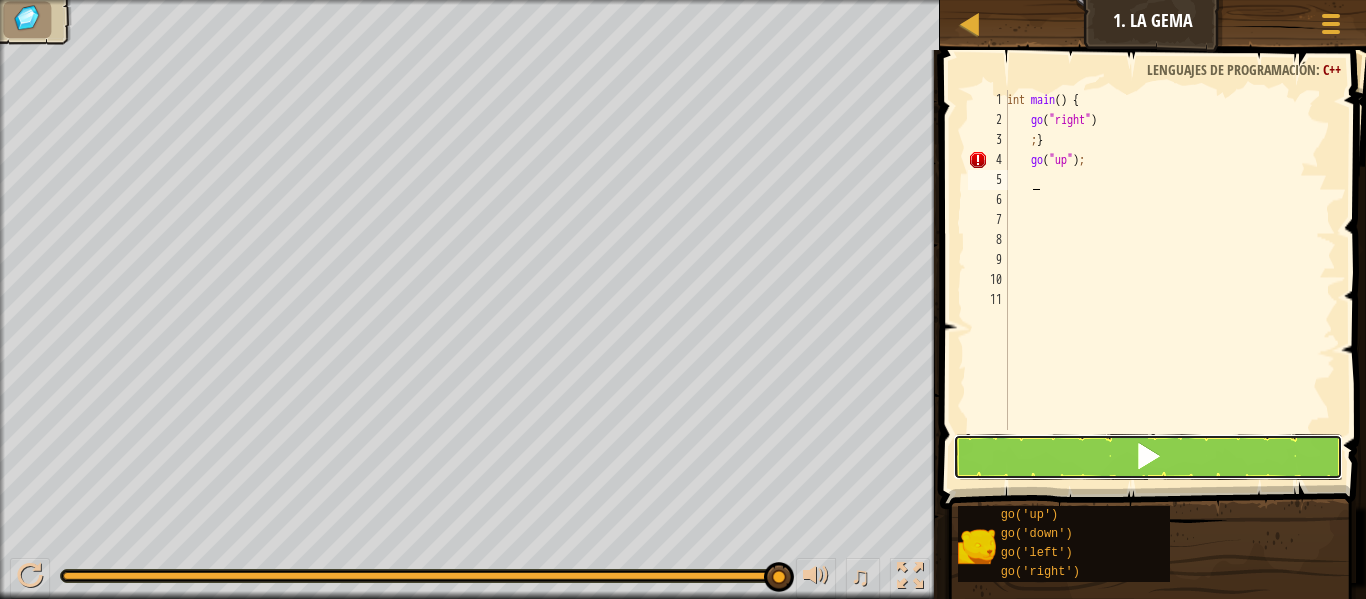 click at bounding box center [1148, 457] 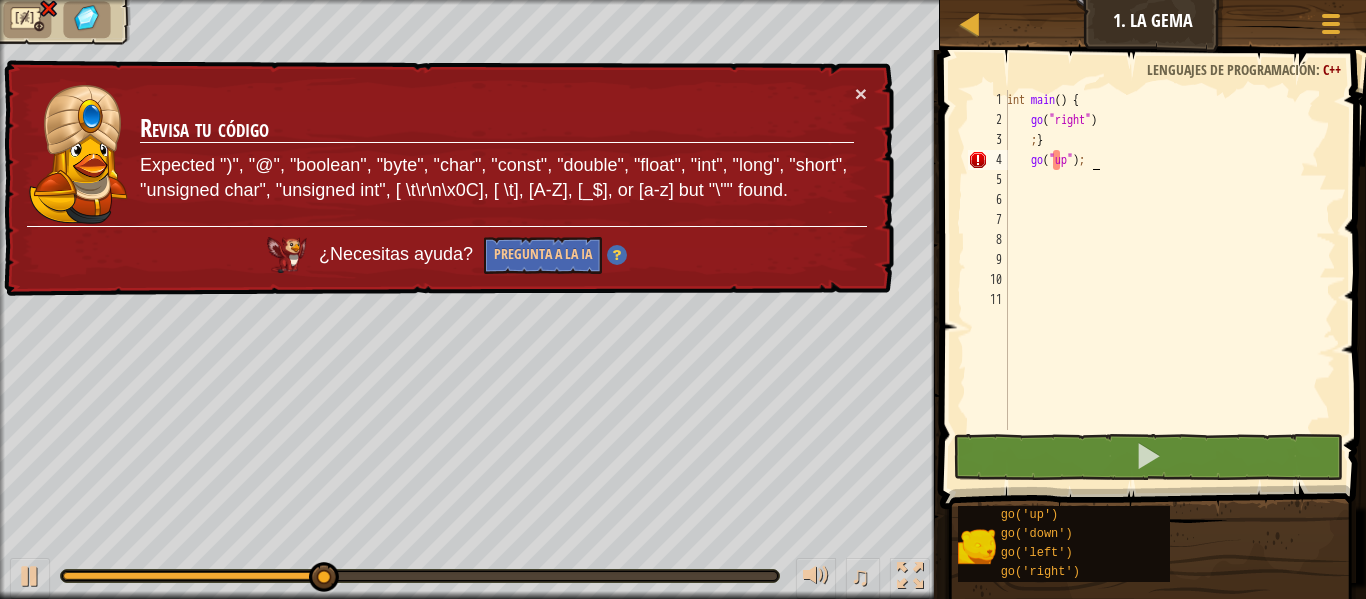 click on "int   main ( )   {      go ( " right " )      ; }      go ( " up " ) ;" at bounding box center (1169, 280) 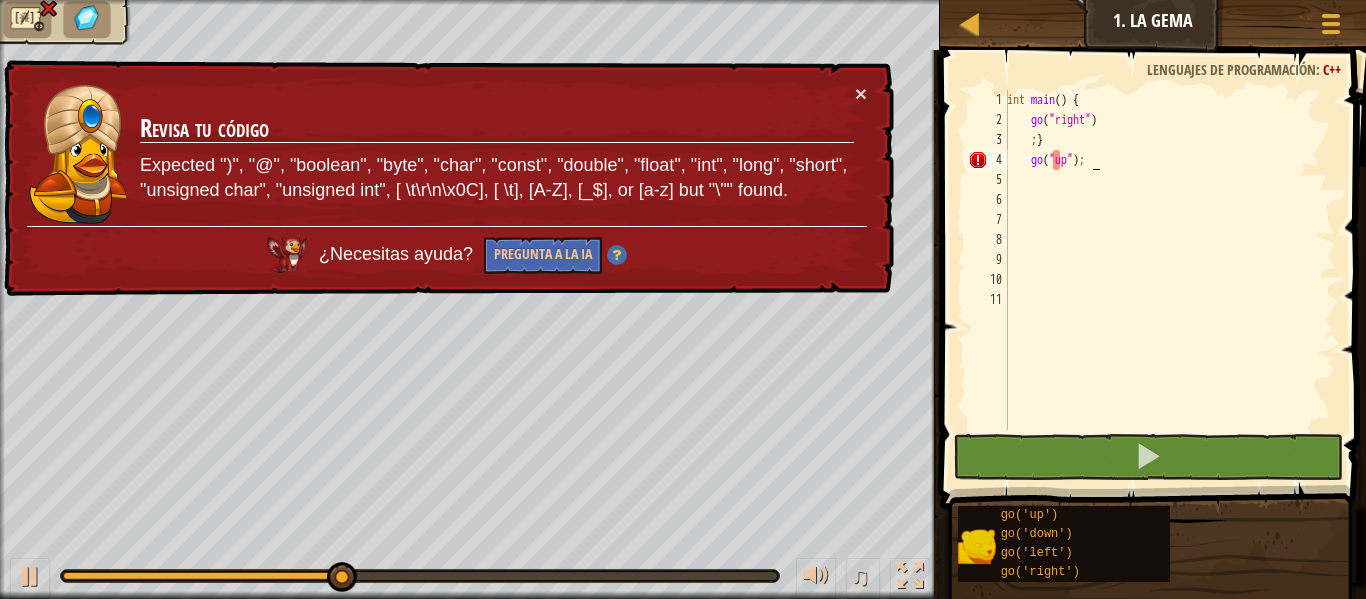 click on "int   main ( )   {      go ( " right " )      ; }      go ( " up " ) ;" at bounding box center [1169, 280] 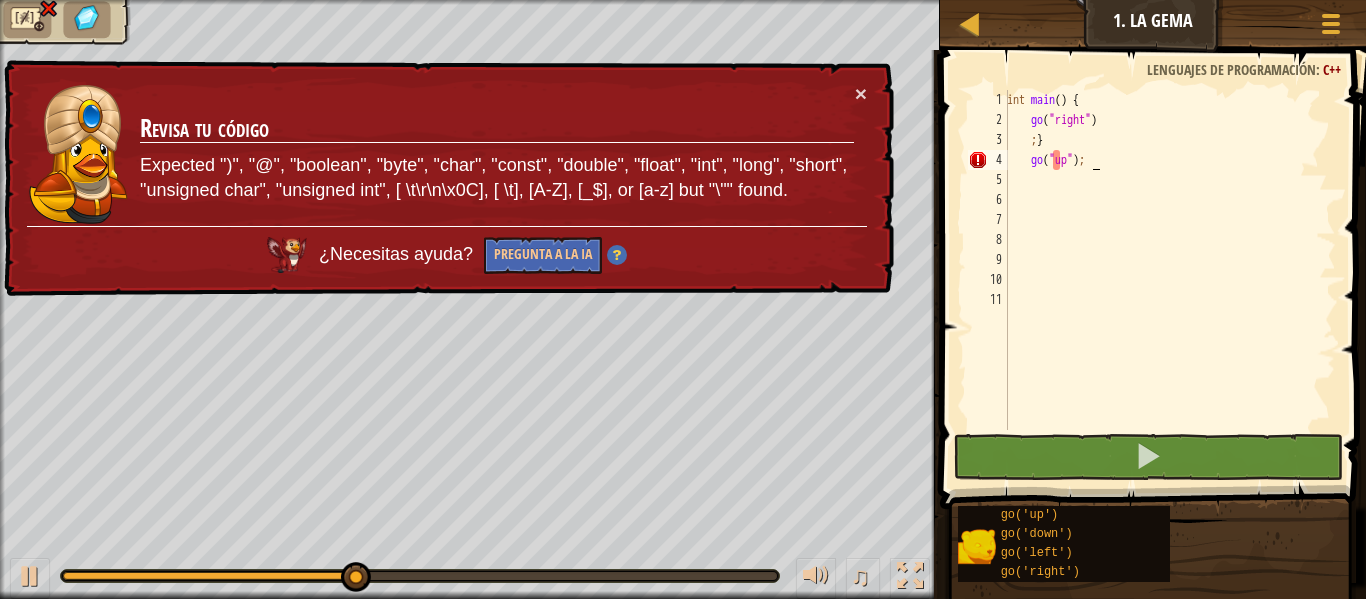 click on "int   main ( )   {      go ( " right " )      ; }      go ( " up " ) ;" at bounding box center [1169, 280] 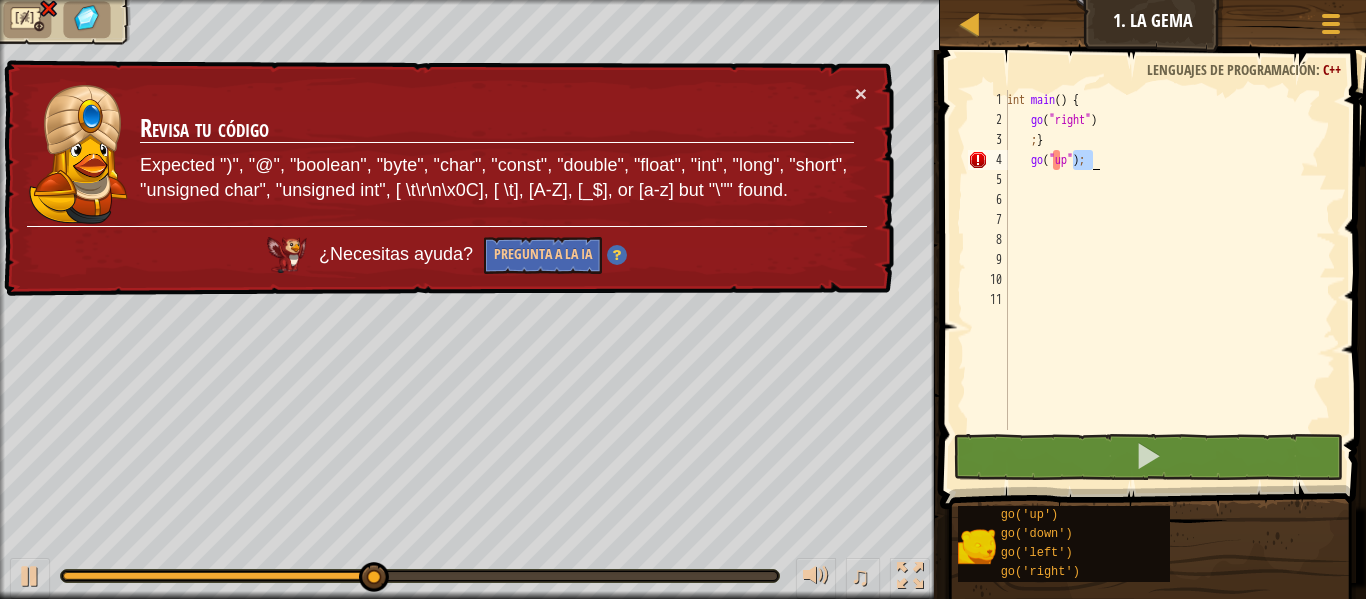 click on "int   main ( )   {      go ( " right " )      ; }      go ( " up " ) ;" at bounding box center (1169, 280) 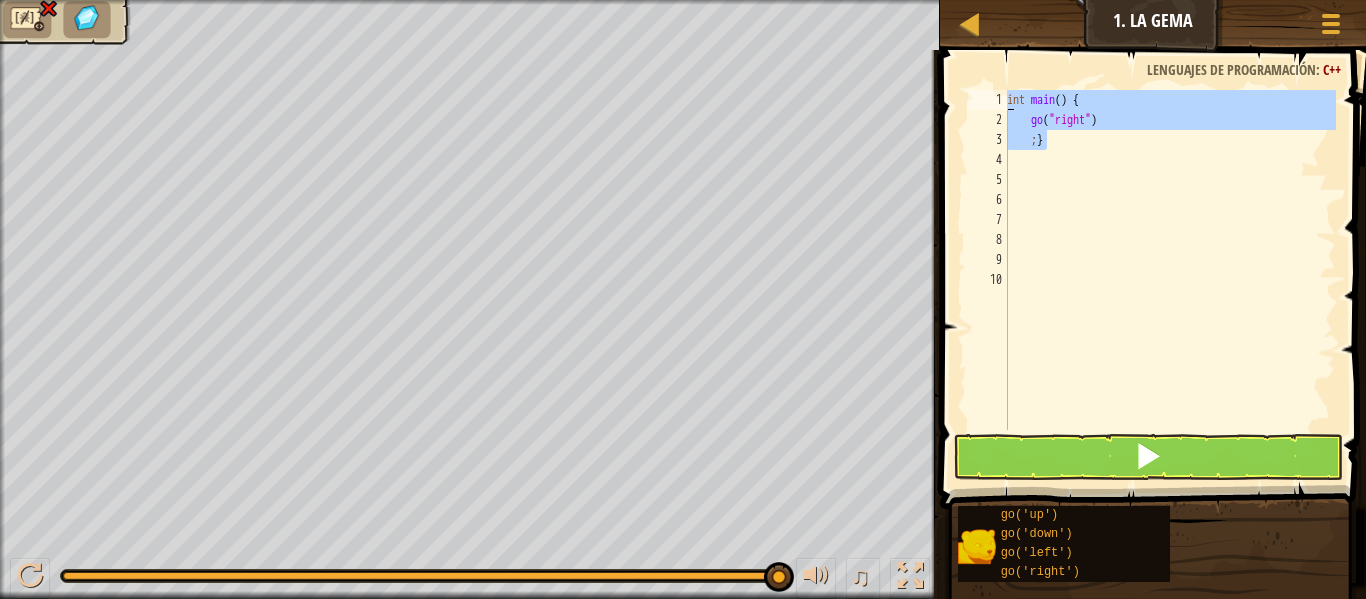 drag, startPoint x: 1058, startPoint y: 147, endPoint x: 1003, endPoint y: 90, distance: 79.20859 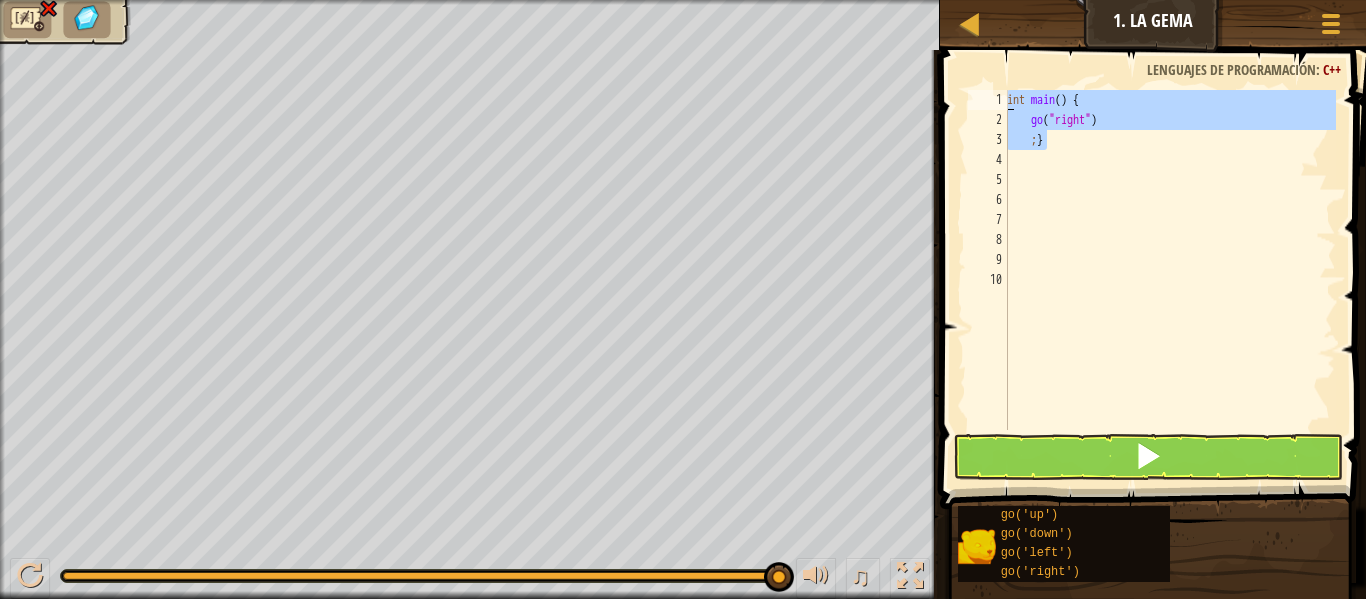 click on "int   main ( )   {      go ( " right " )      ; }" at bounding box center [1169, 260] 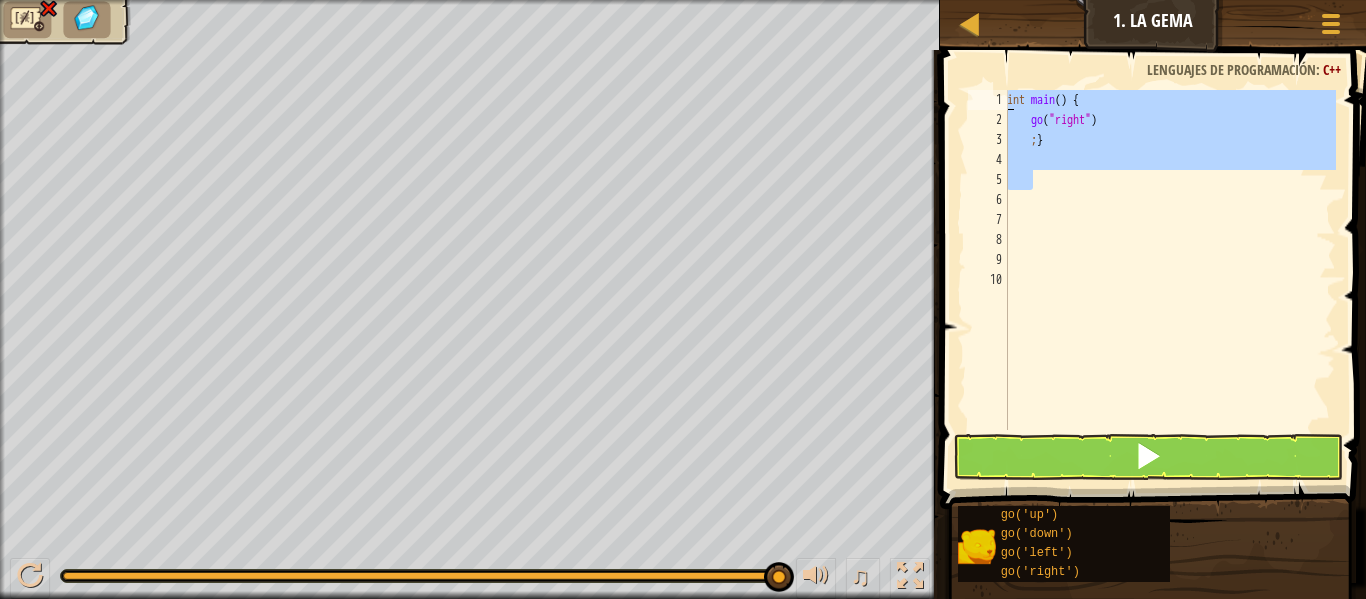 drag, startPoint x: 1045, startPoint y: 175, endPoint x: 1002, endPoint y: 84, distance: 100.6479 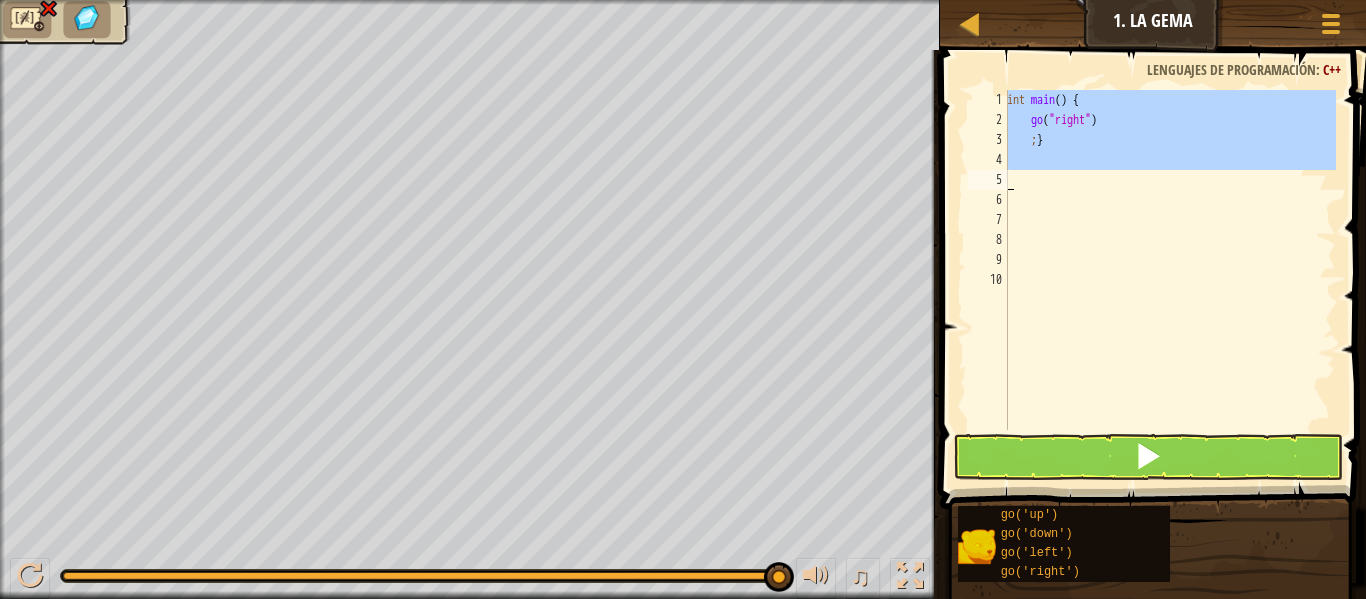 drag, startPoint x: 1007, startPoint y: 102, endPoint x: 1082, endPoint y: 67, distance: 82.764725 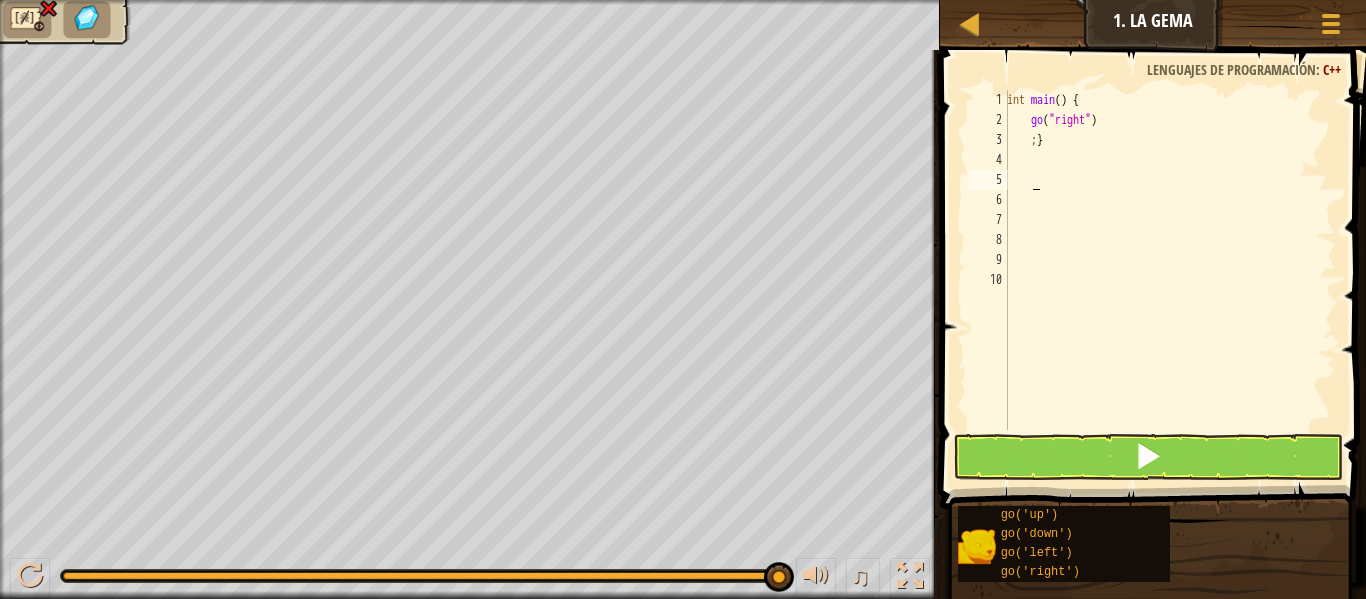 click on "int   main ( )   {      go ( " right " )      ; }" at bounding box center (1169, 280) 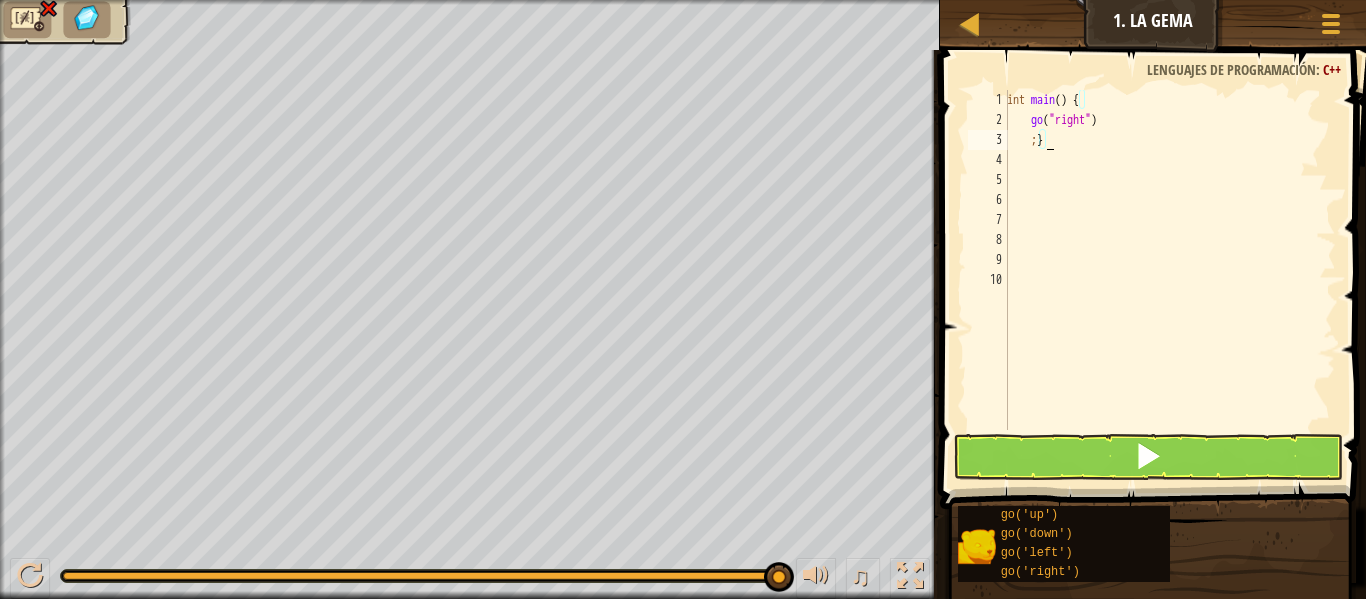 click on "int   main ( )   {      go ( " right " )      ; }" at bounding box center (1169, 280) 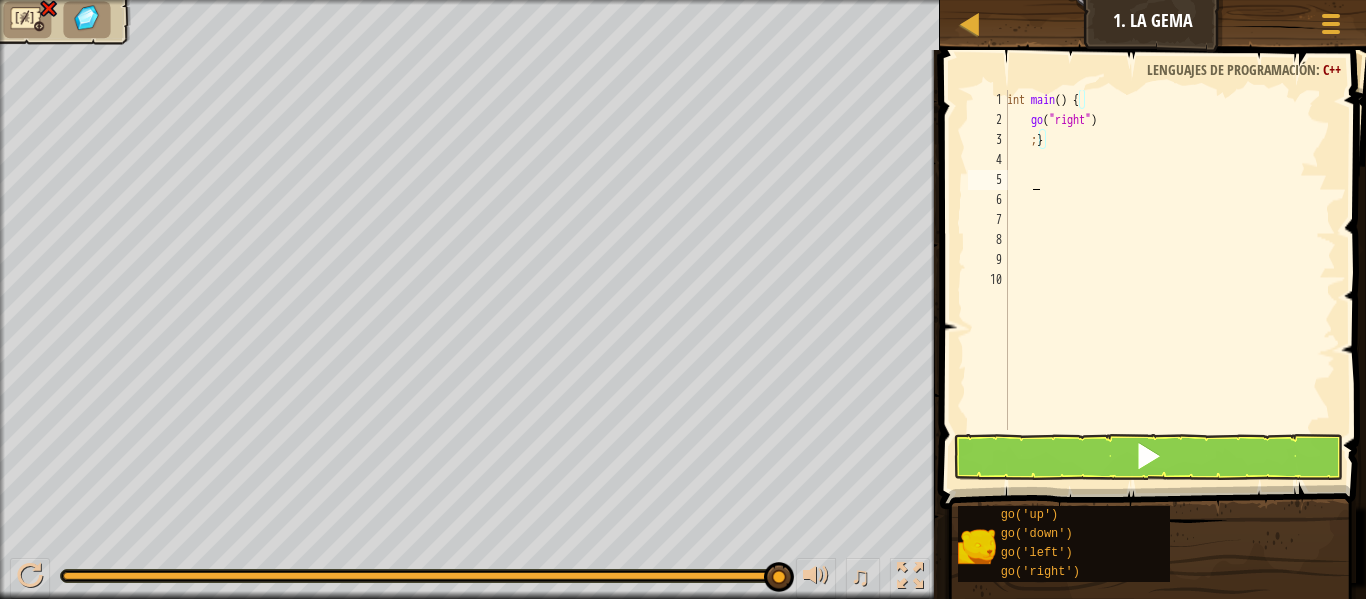 click on "int   main ( )   {      go ( " right " )      ; }" at bounding box center [1169, 280] 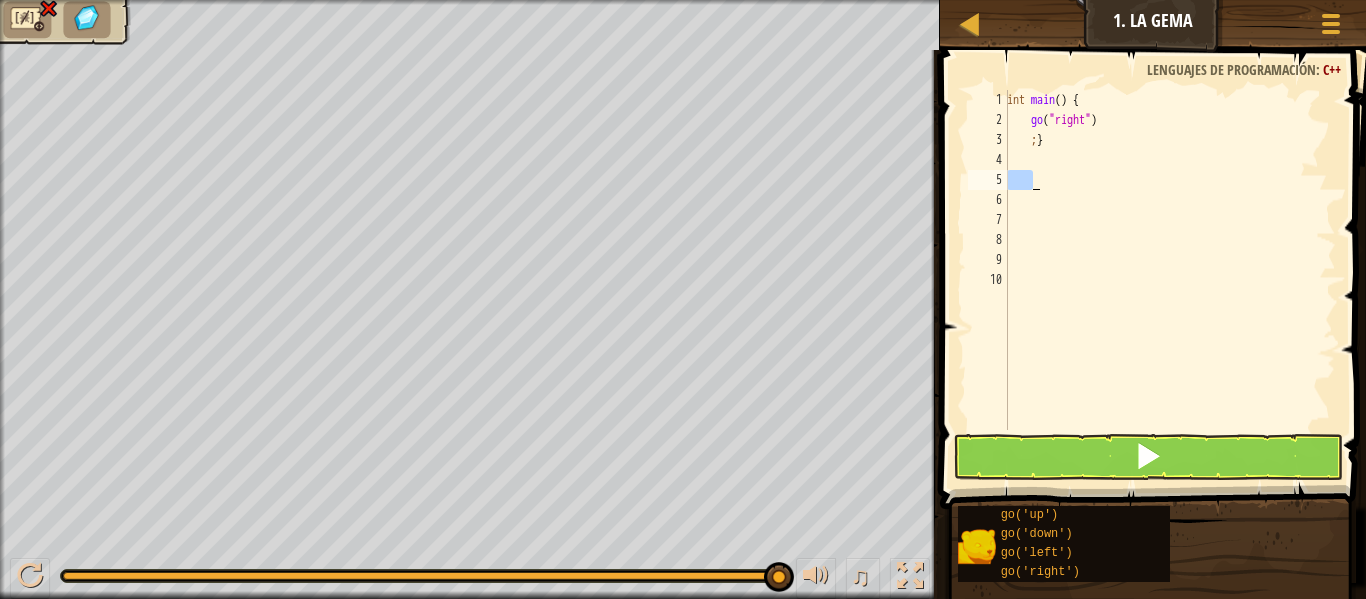 click on "int   main ( )   {      go ( " right " )      ; }" at bounding box center (1169, 280) 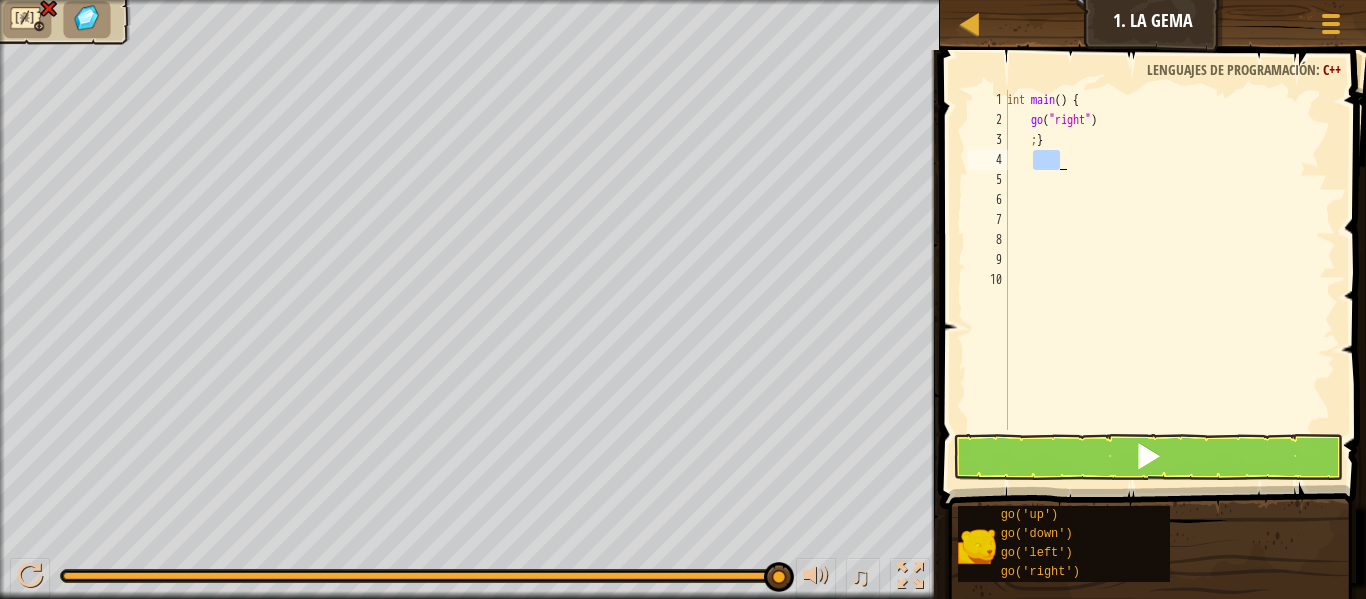 click on "int   main ( )   {      go ( " right " )      ; }" at bounding box center [1169, 260] 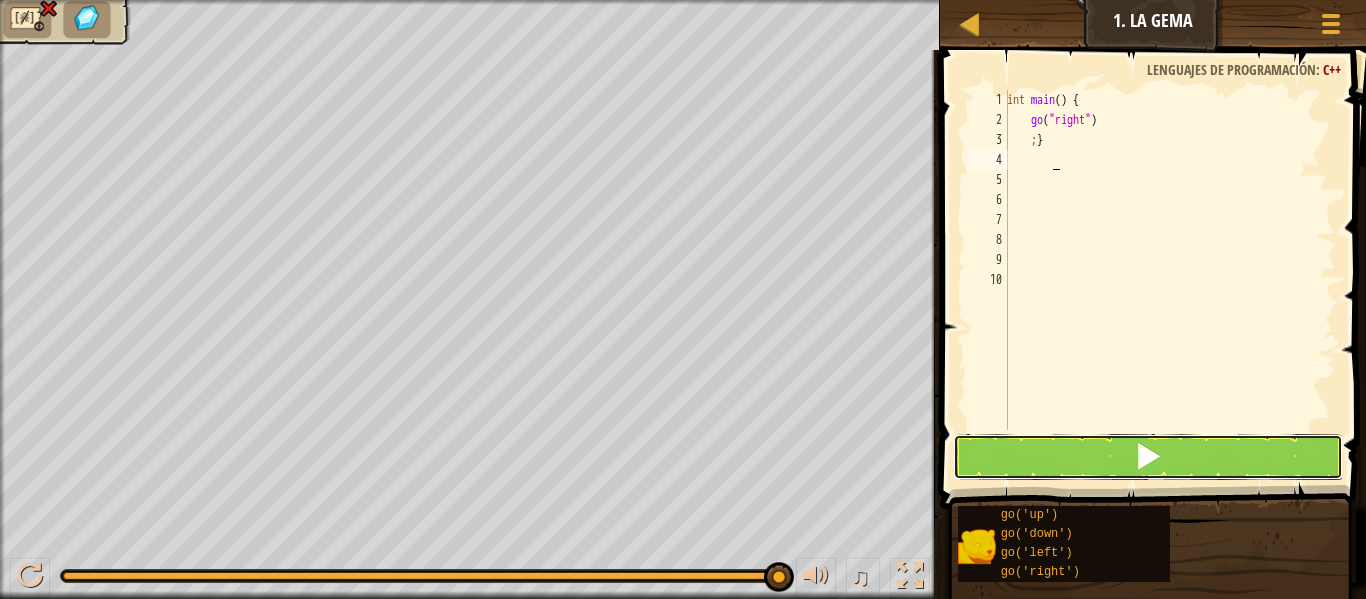 click at bounding box center [1148, 457] 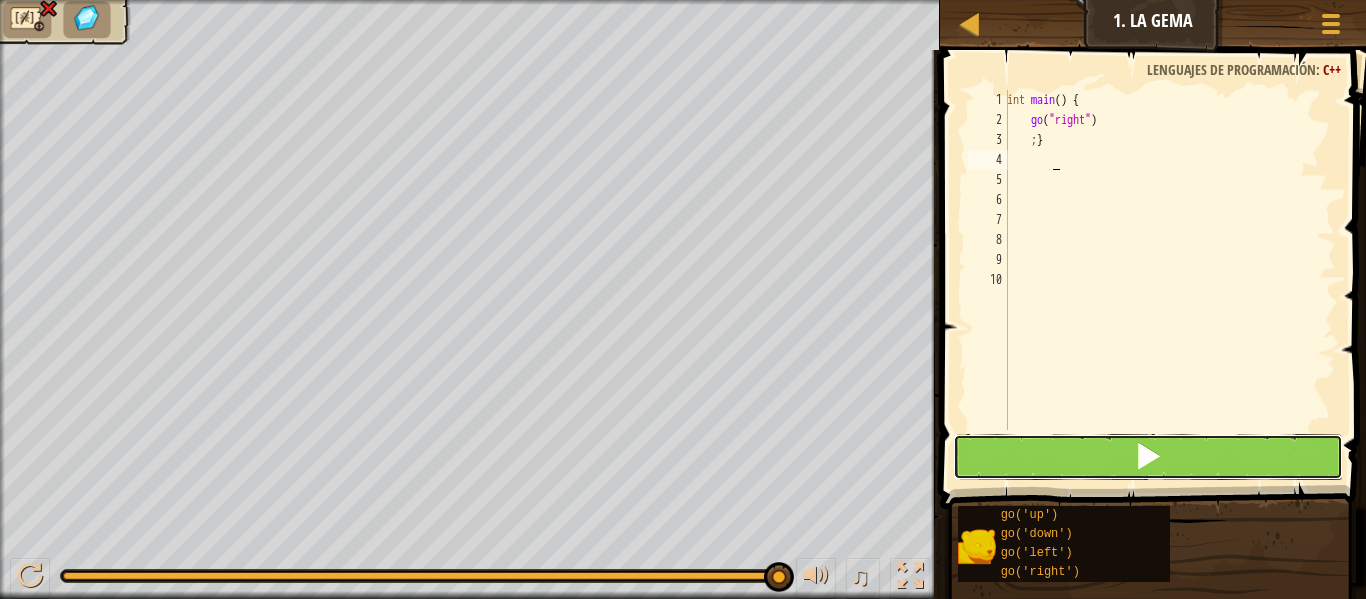 click at bounding box center (1148, 457) 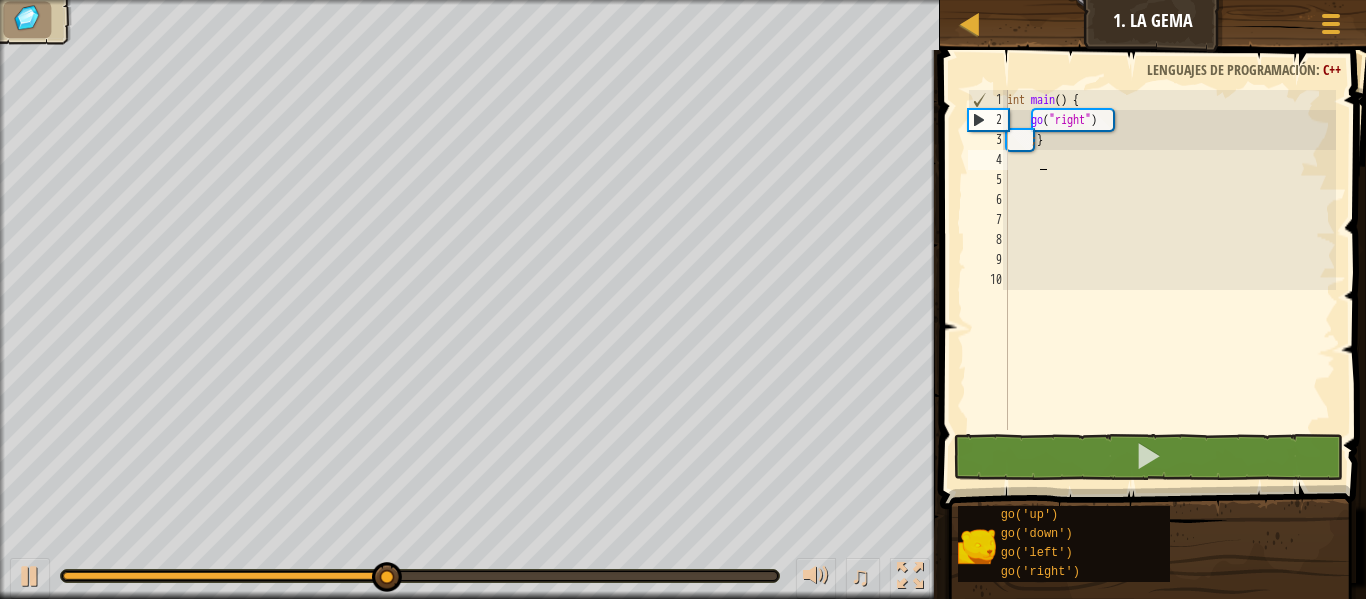 click on "int   main ( )   {      go ( " right " )      ; }" at bounding box center (1169, 280) 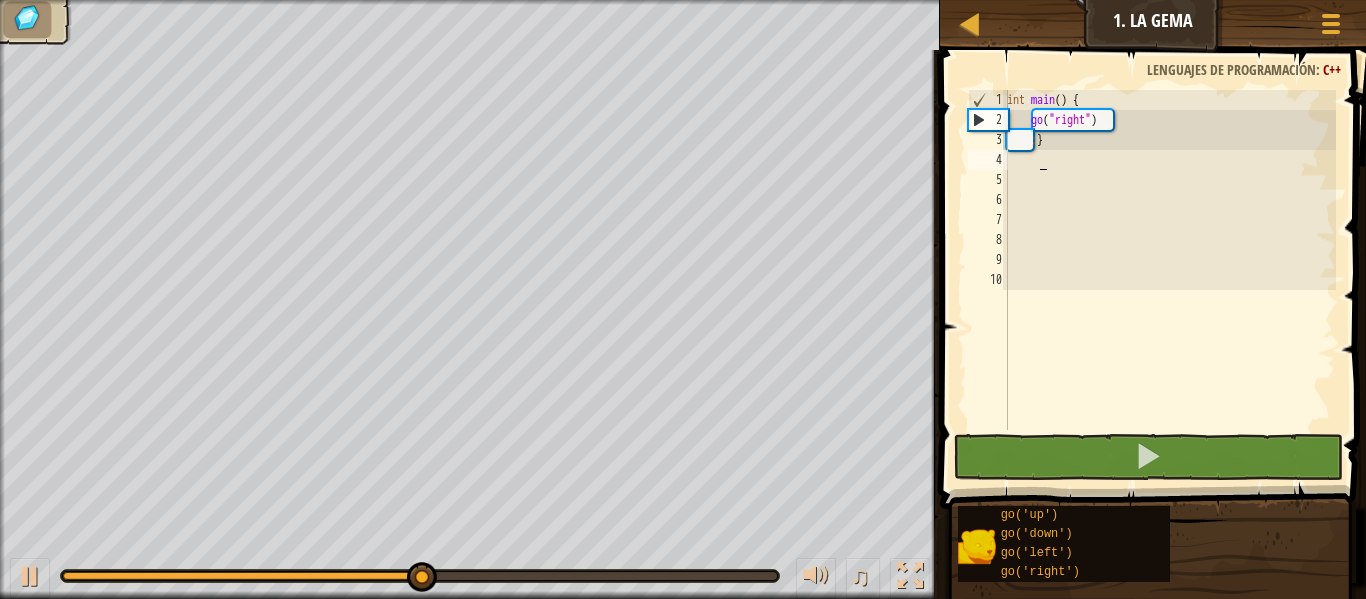 click on "int   main ( )   {      go ( " right " )      ; }" at bounding box center [1169, 280] 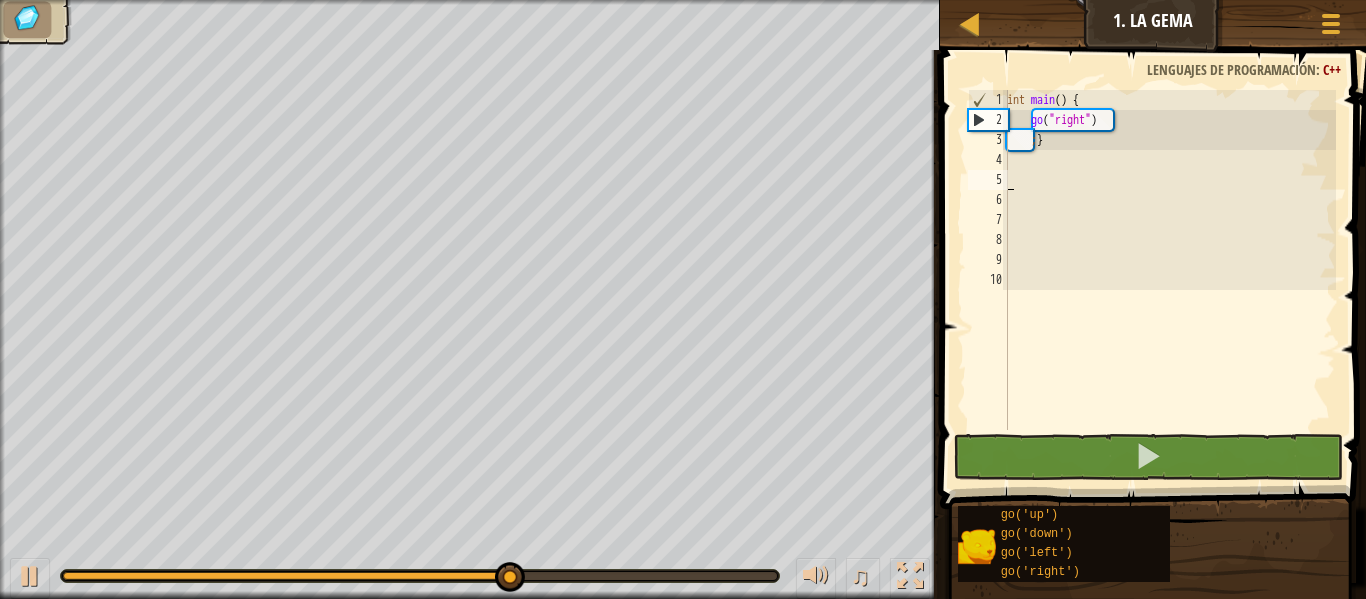 click on "int   main ( )   {      go ( " right " )      ; }" at bounding box center (1169, 280) 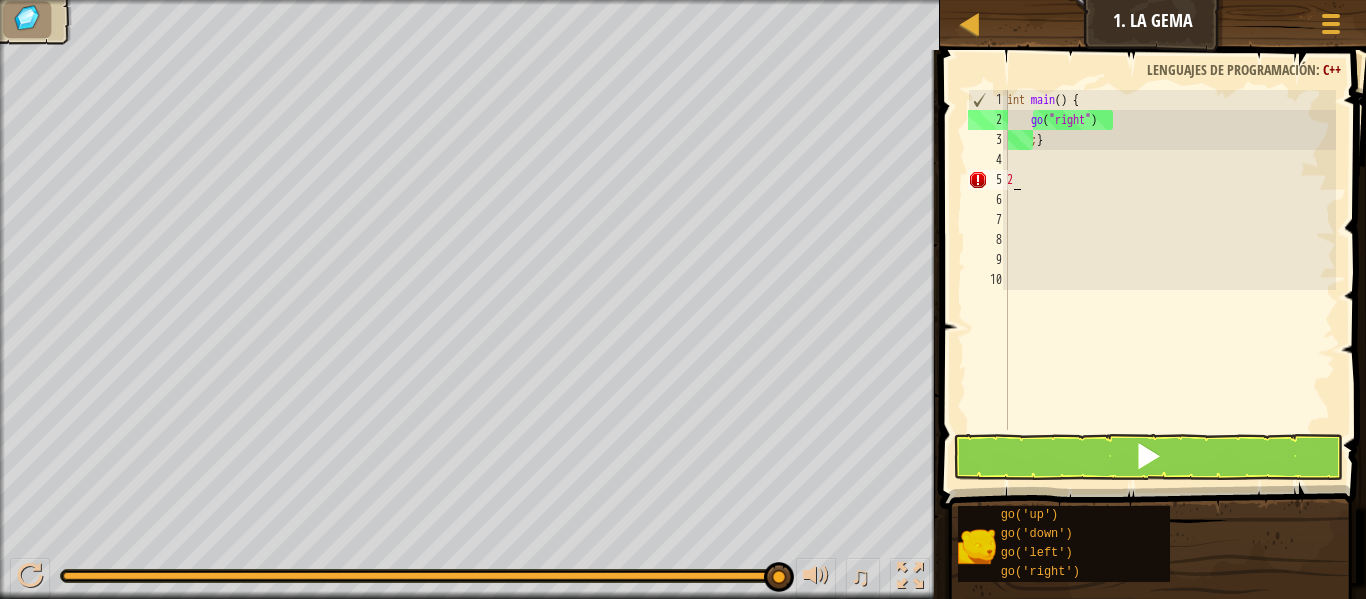 click on "int   main ( )   {      go ( " right " )      ; }          2" at bounding box center (1169, 280) 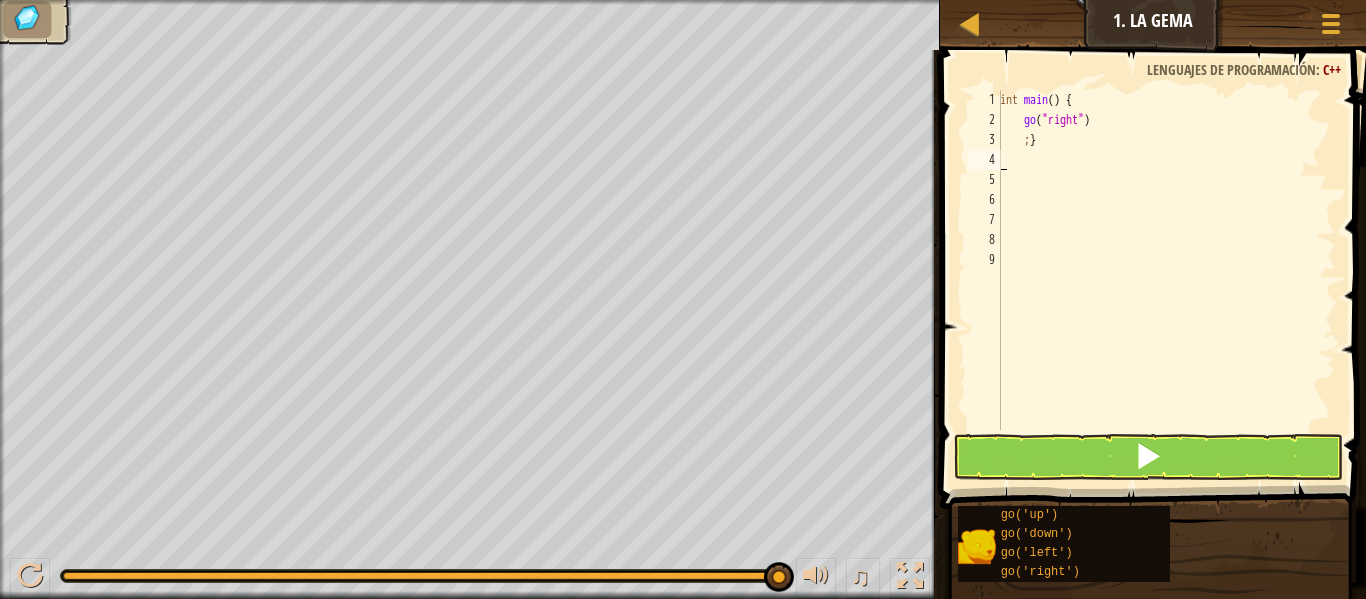 type on ";}" 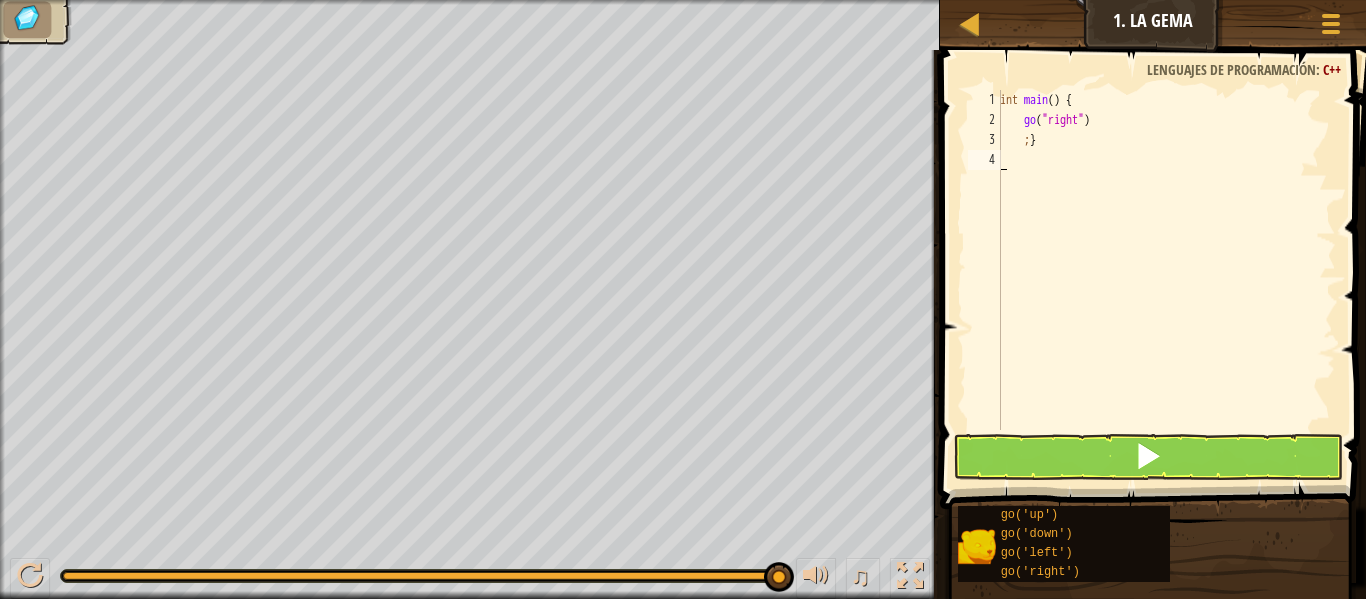 type on ";}" 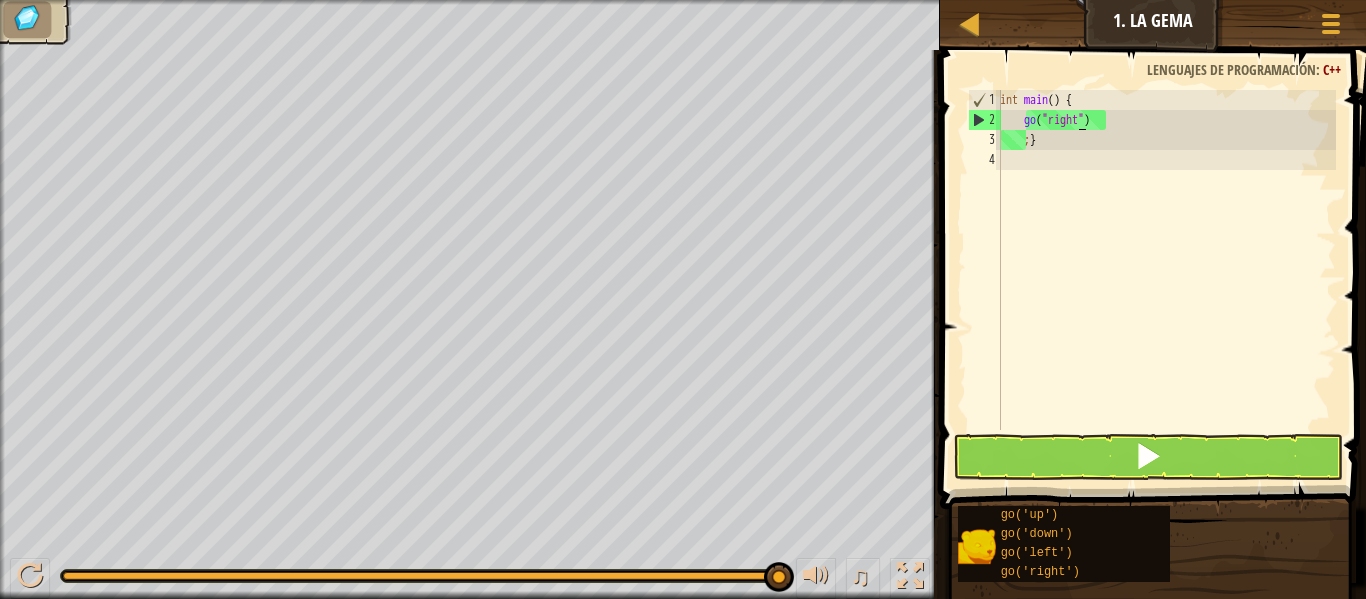type on ";}" 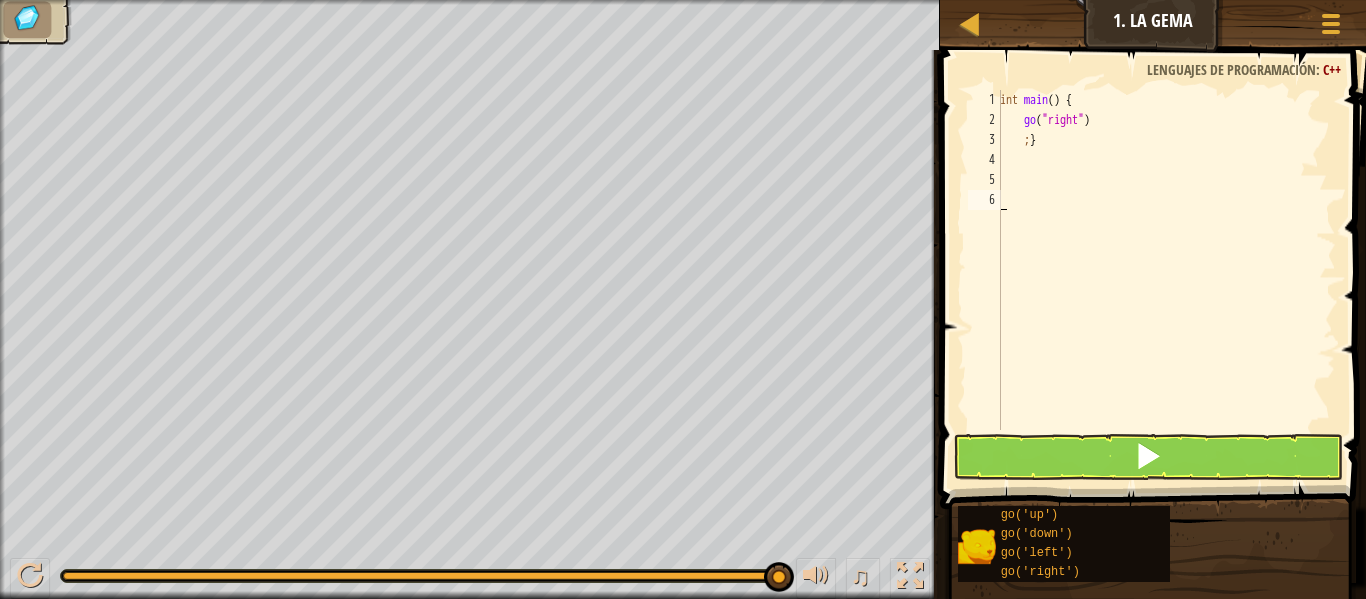type on "}" 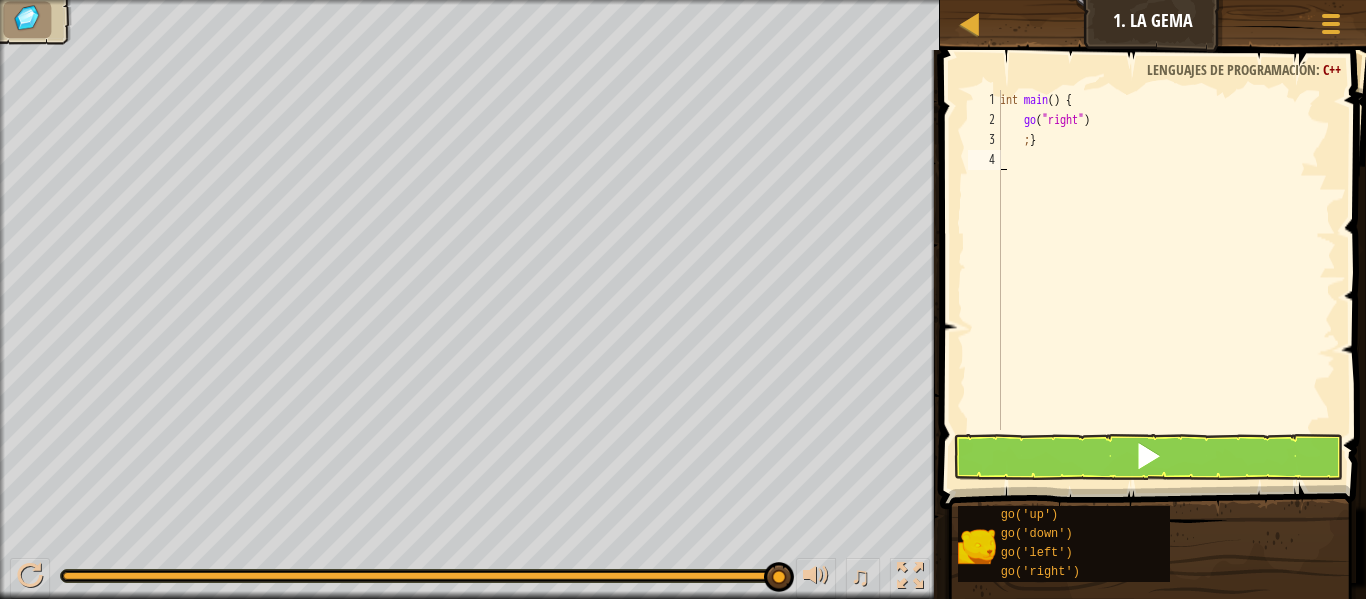 type on ";}" 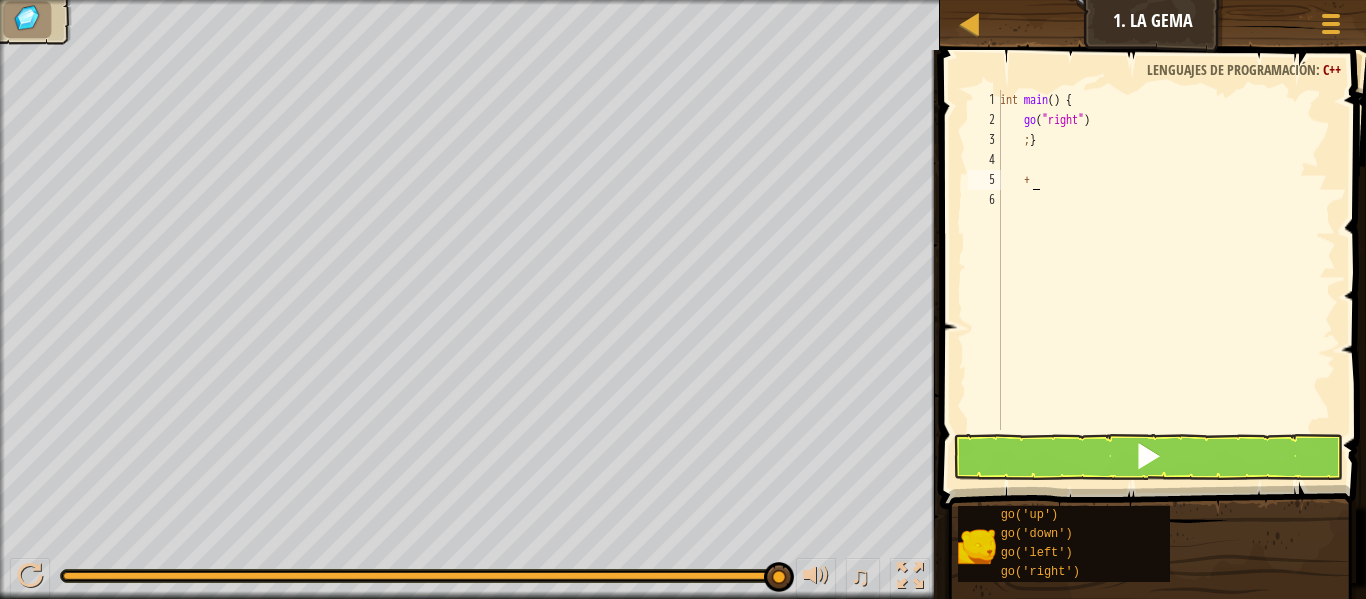 scroll, scrollTop: 9, scrollLeft: 2, axis: both 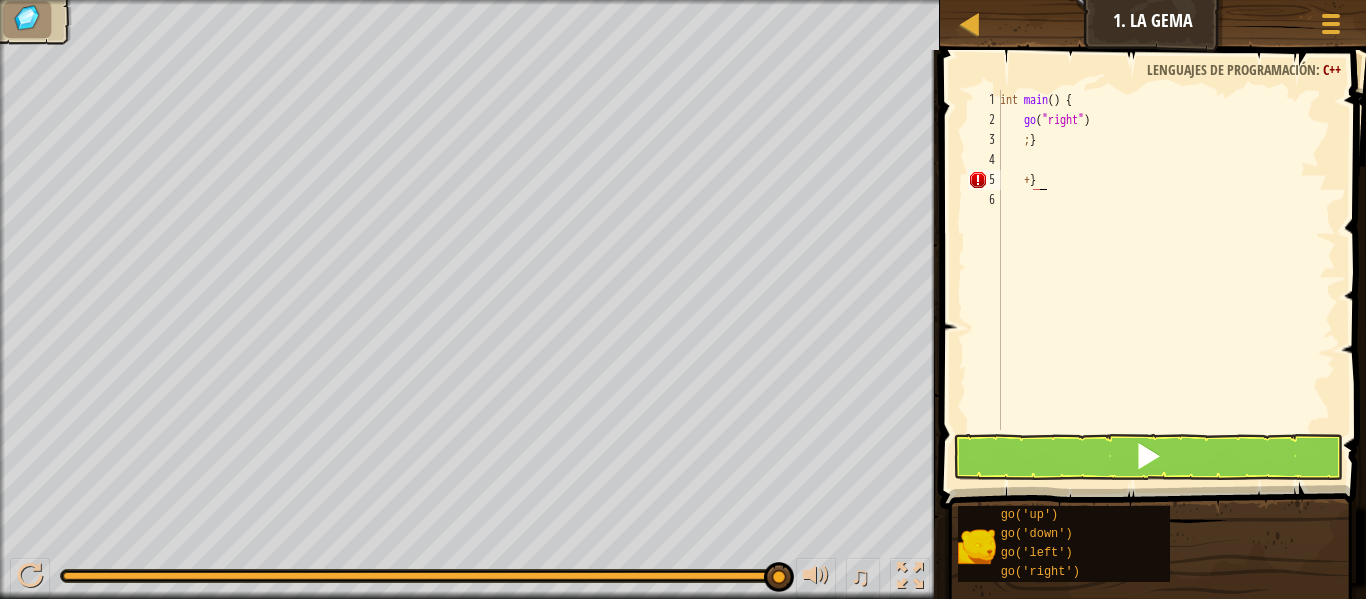 type on "+" 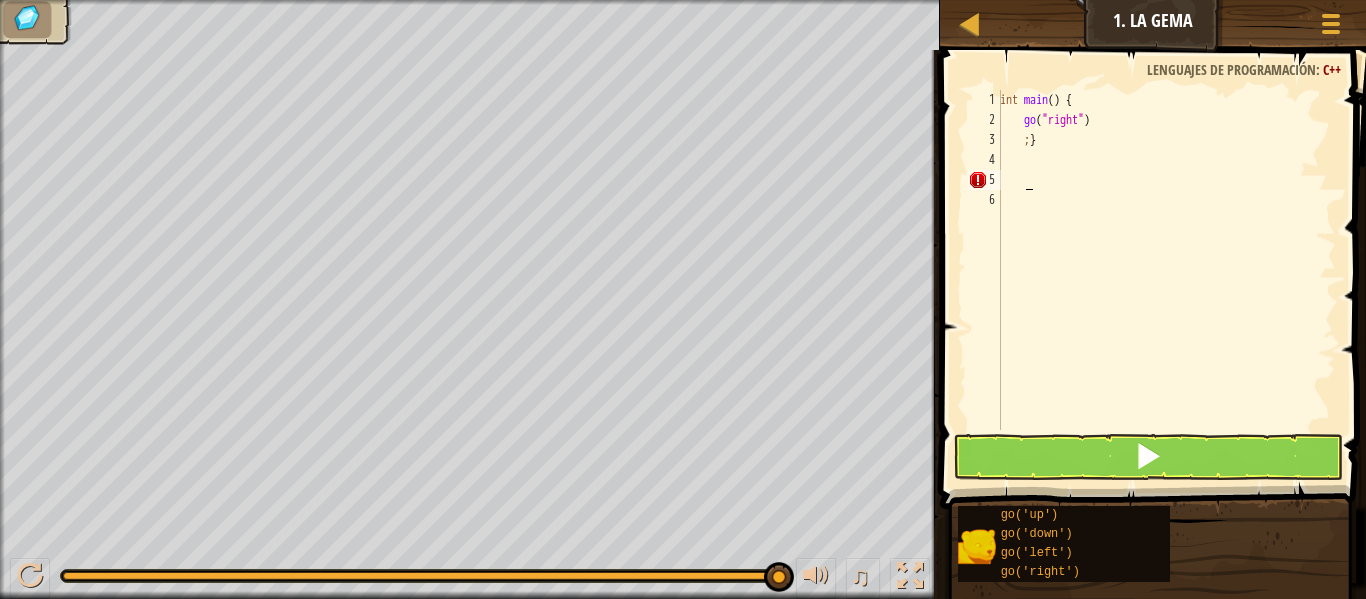 scroll, scrollTop: 9, scrollLeft: 0, axis: vertical 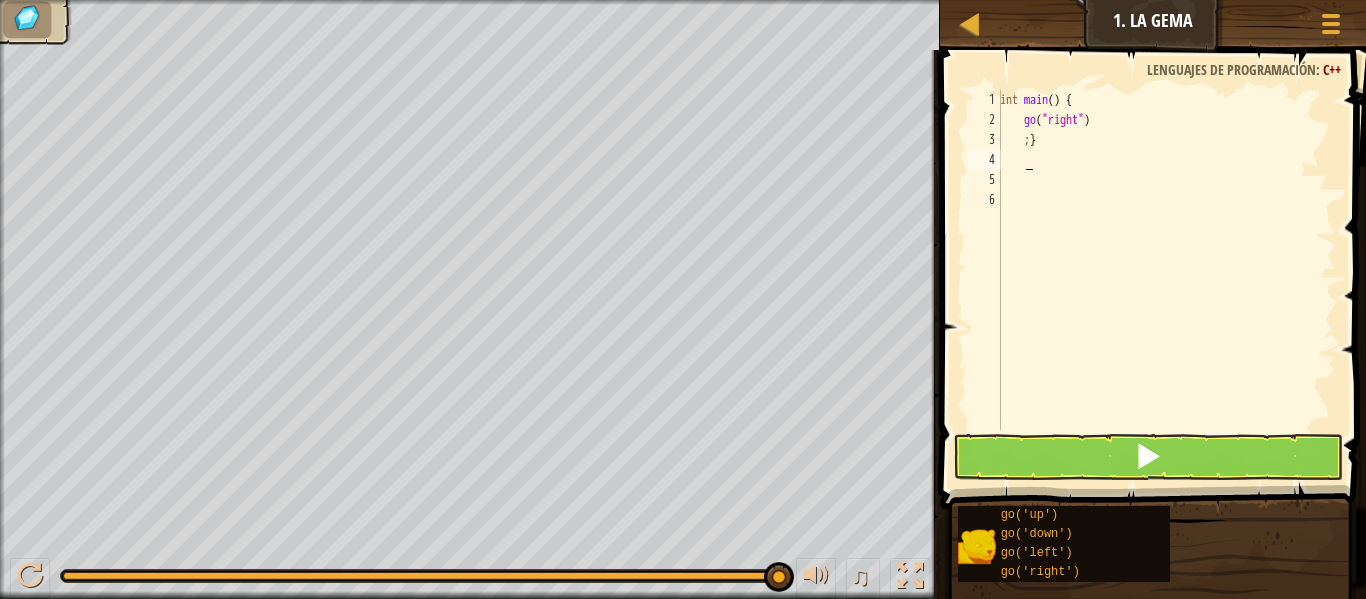 click on "int   main ( )   {      go ( " right " )      ; }" at bounding box center (1166, 280) 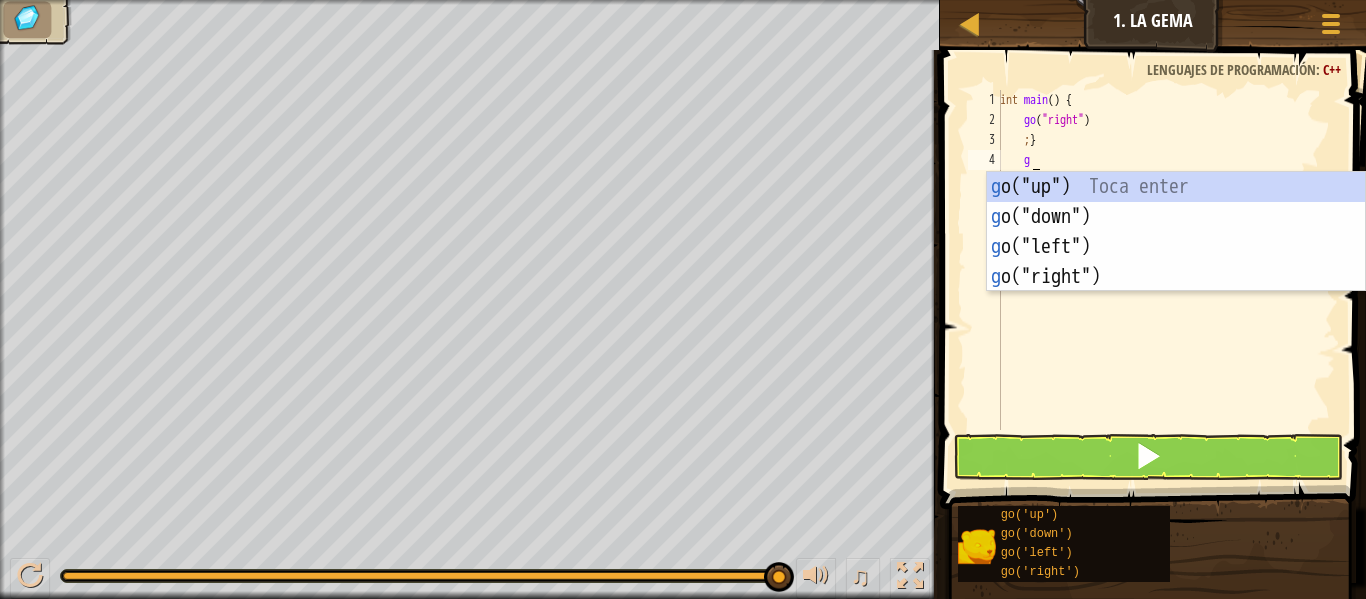 type on "go" 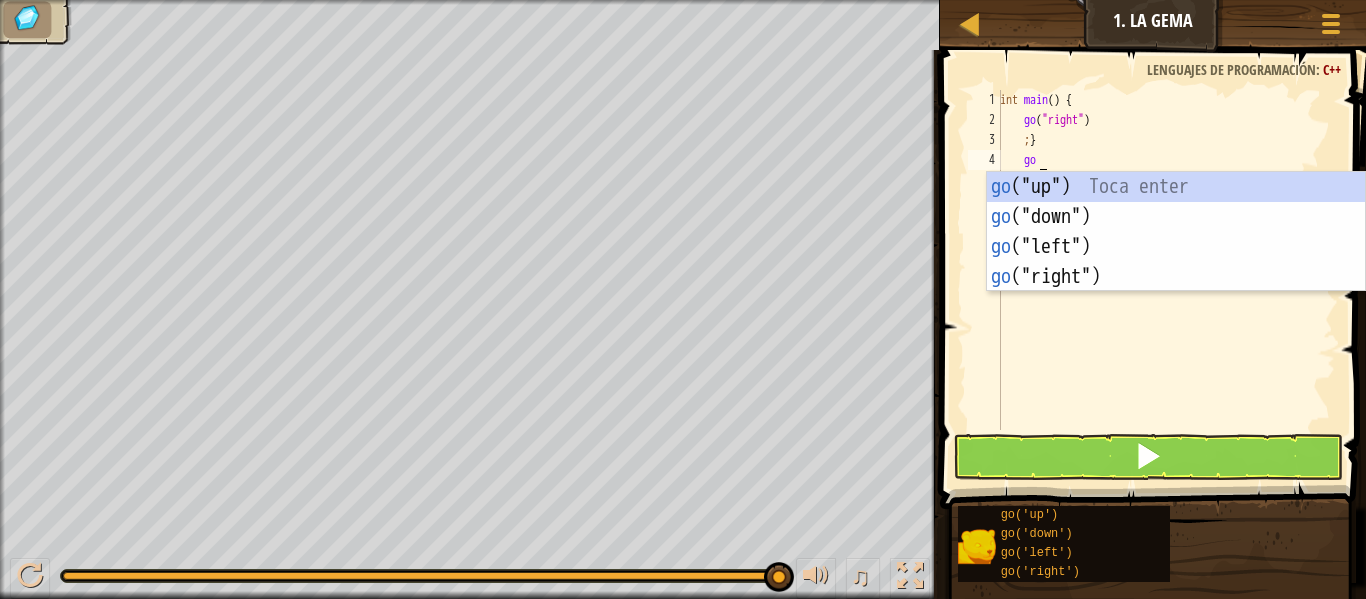 scroll, scrollTop: 9, scrollLeft: 2, axis: both 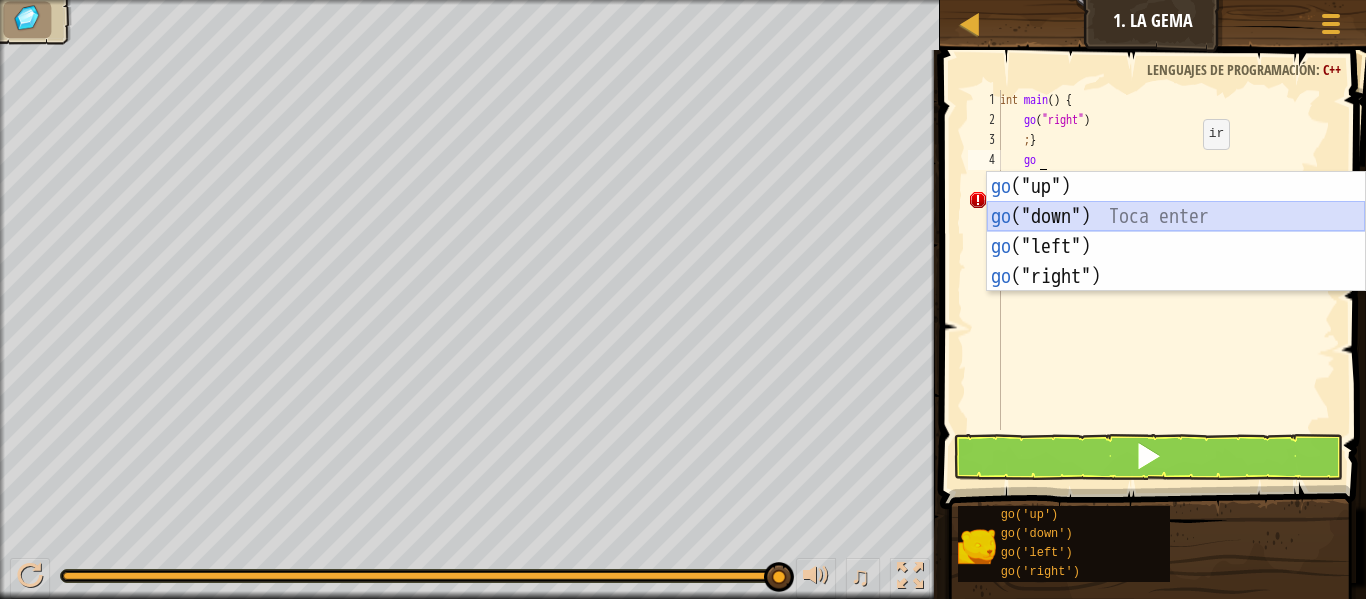 click on "go ("up") Toca enter go ("down") Toca enter go ("left") Toca enter go ("right") Toca enter" at bounding box center [1176, 262] 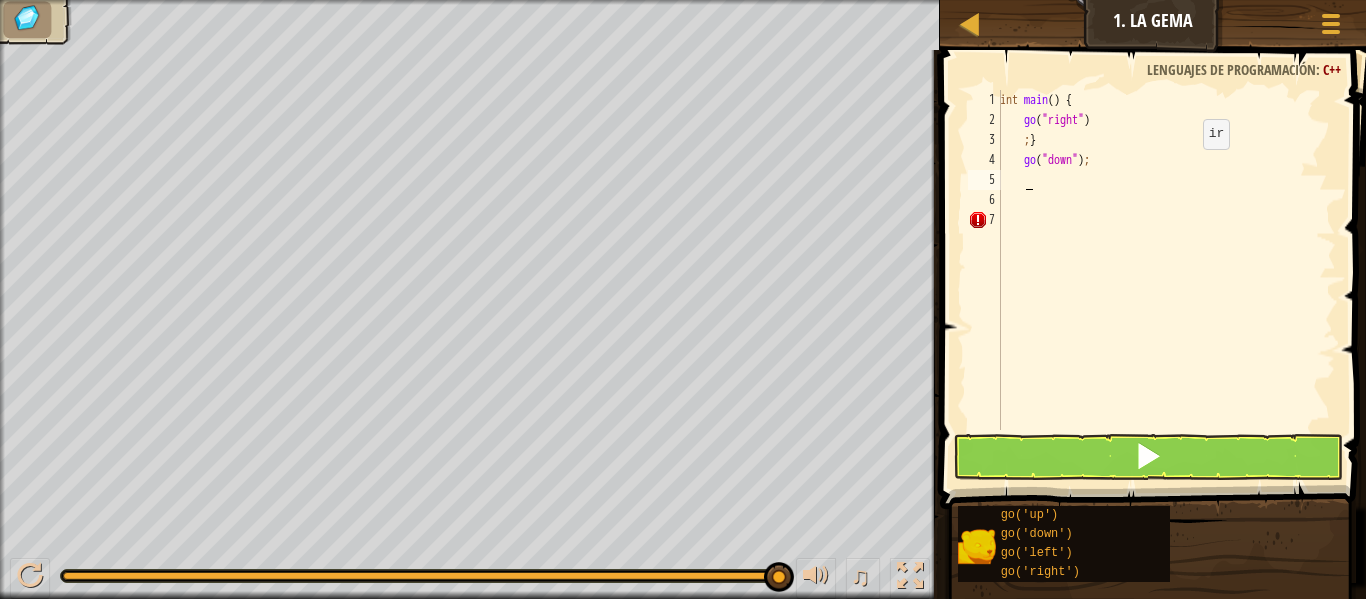 scroll, scrollTop: 9, scrollLeft: 1, axis: both 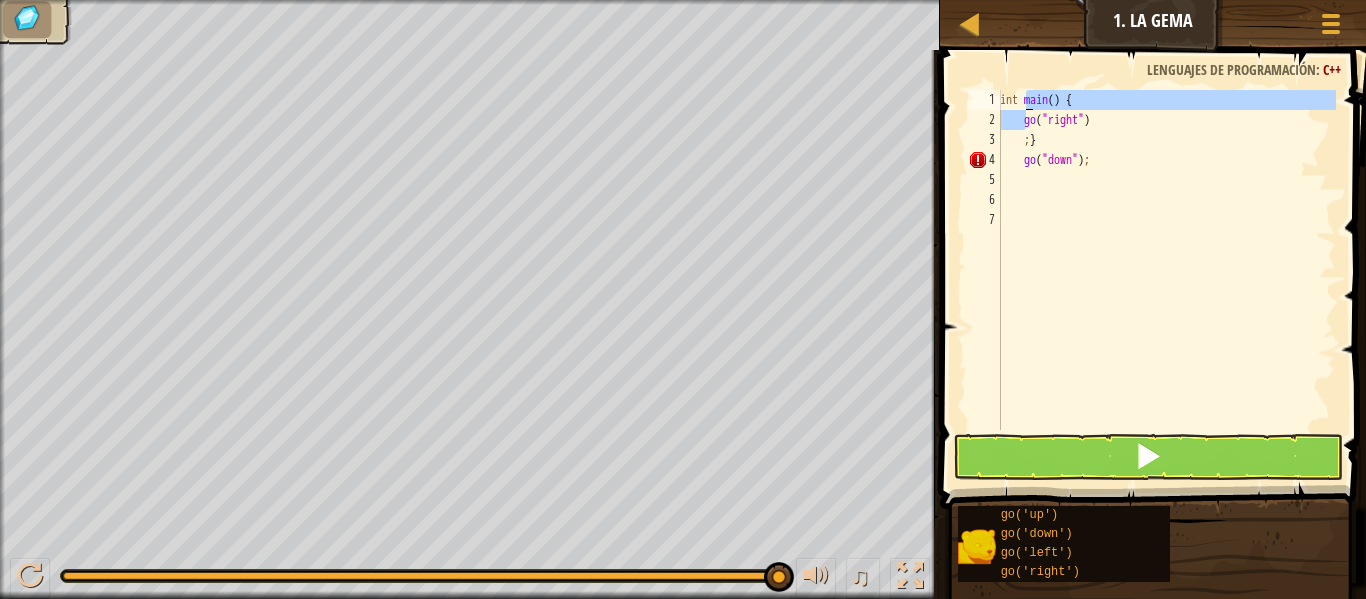 click on "int   main ( )   {      go ( " right " )      ; }      go ( " down " ) ;" at bounding box center (1166, 280) 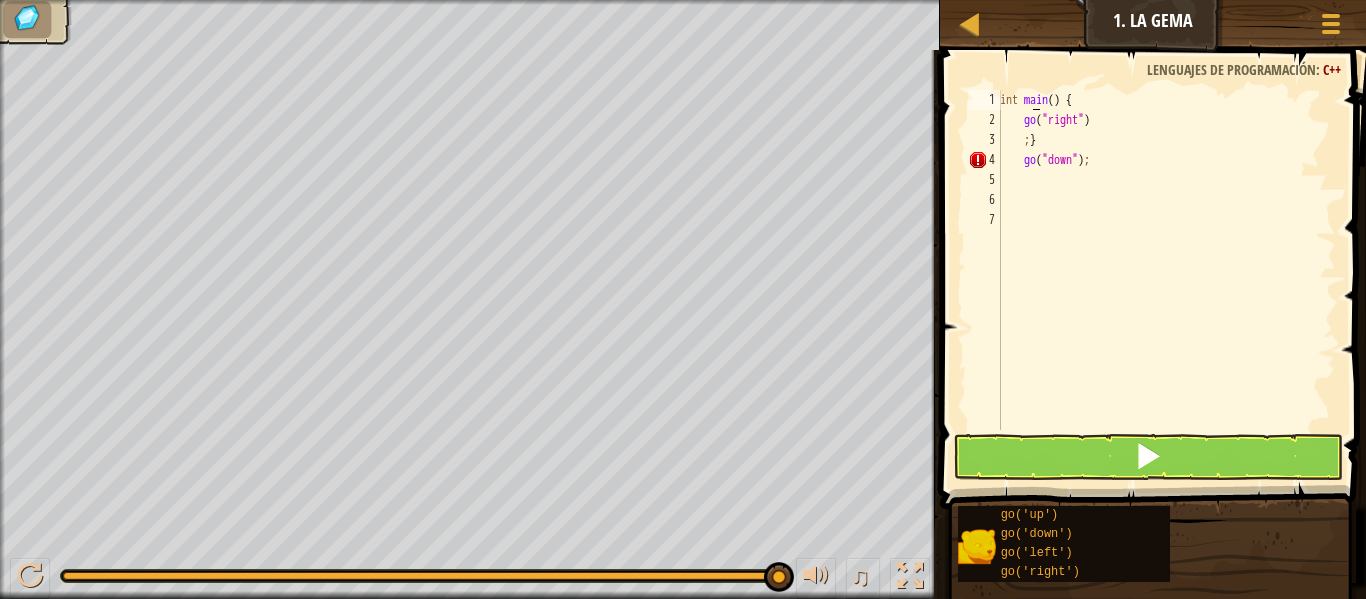 click on "int   main ( )   {      go ( " right " )      ; }      go ( " down " ) ;" at bounding box center (1166, 280) 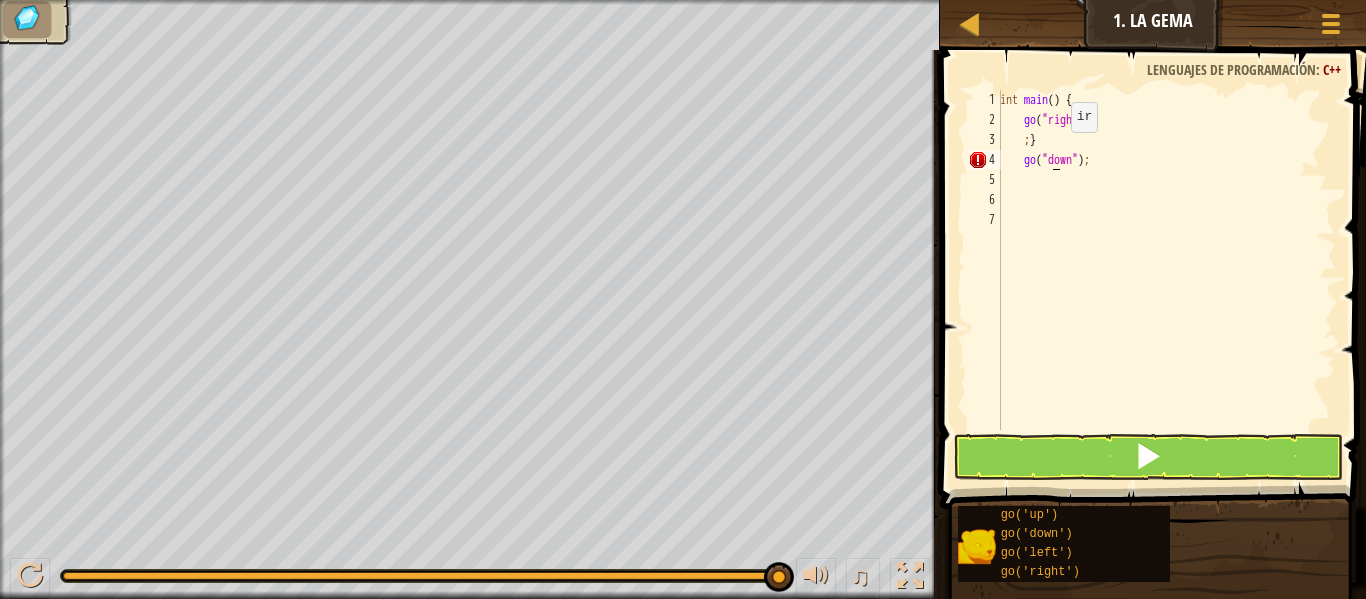 click on "int   main ( )   {      go ( " right " )      ; }      go ( " down " ) ;" at bounding box center (1166, 280) 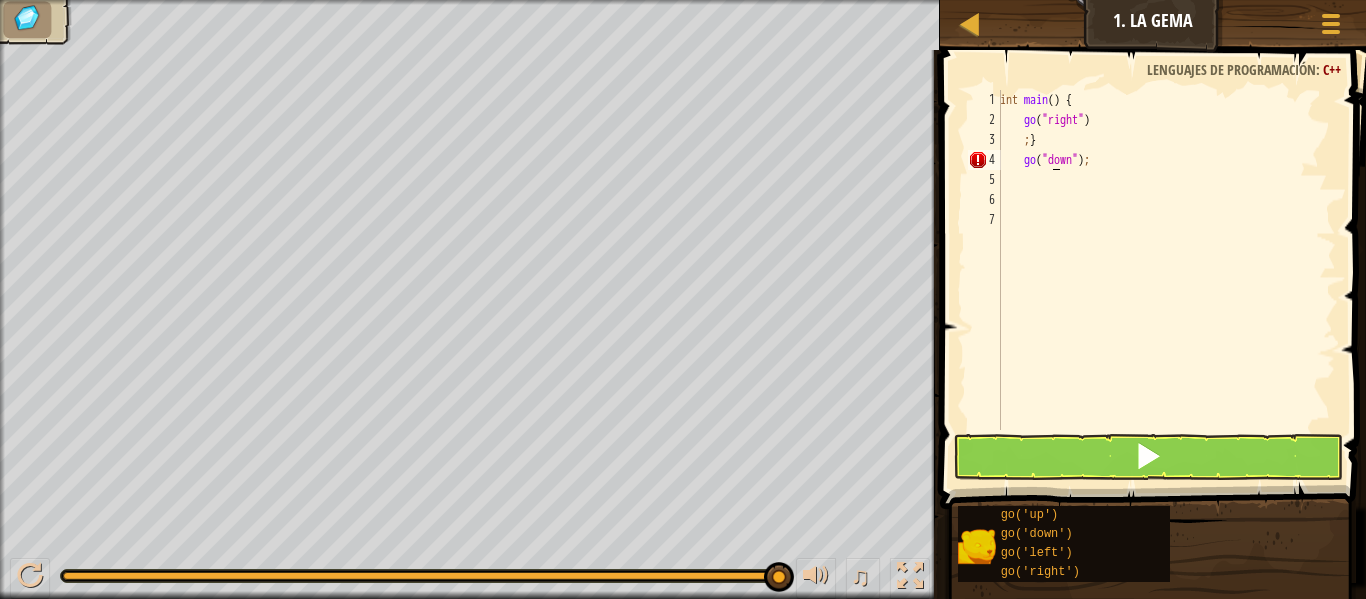 click on "int   main ( )   {      go ( " right " )      ; }      go ( " down " ) ;" at bounding box center (1166, 280) 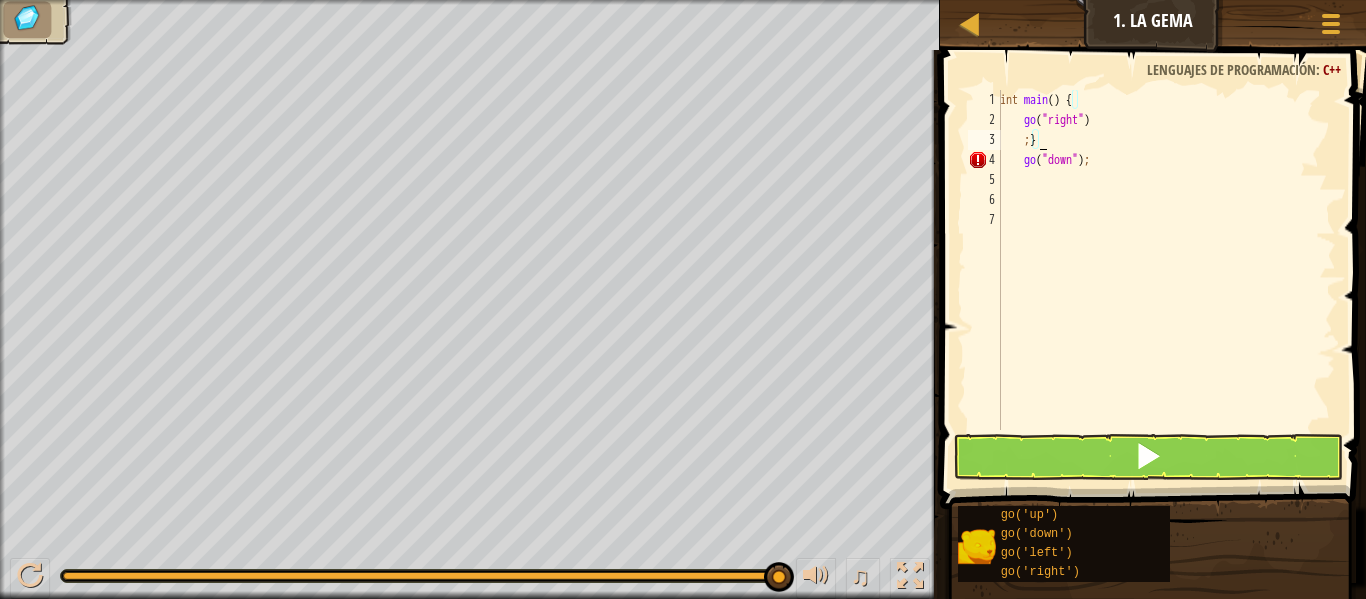 click on "int   main ( )   {      go ( " right " )      ; }      go ( " down " ) ;" at bounding box center [1166, 280] 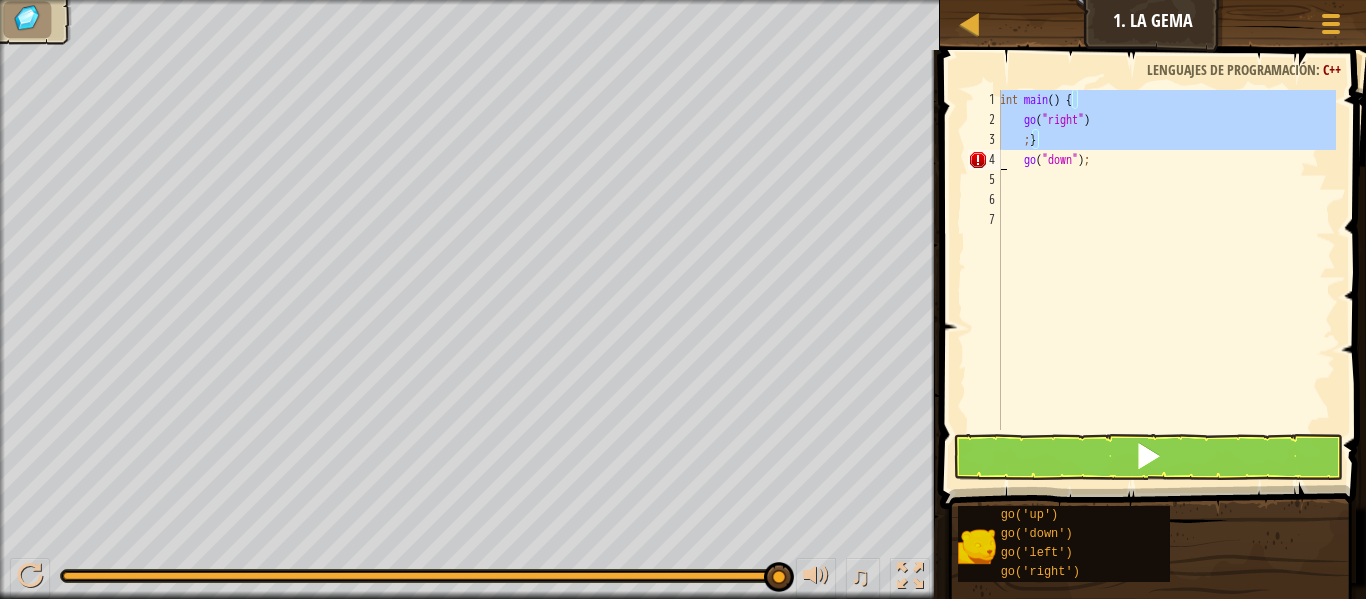 click on "int   main ( )   {      go ( " right " )      ; }      go ( " down " ) ;" at bounding box center [1166, 280] 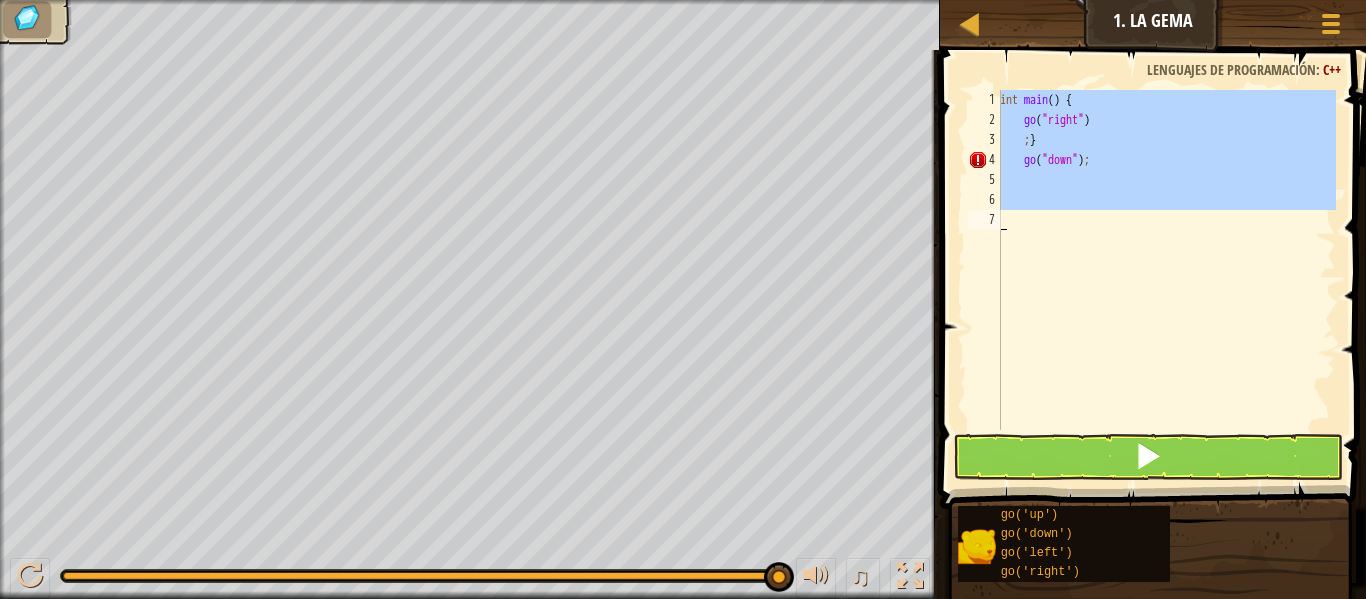 click on "int   main ( )   {      go ( " right " )      ; }      go ( " down " ) ;" at bounding box center (1166, 280) 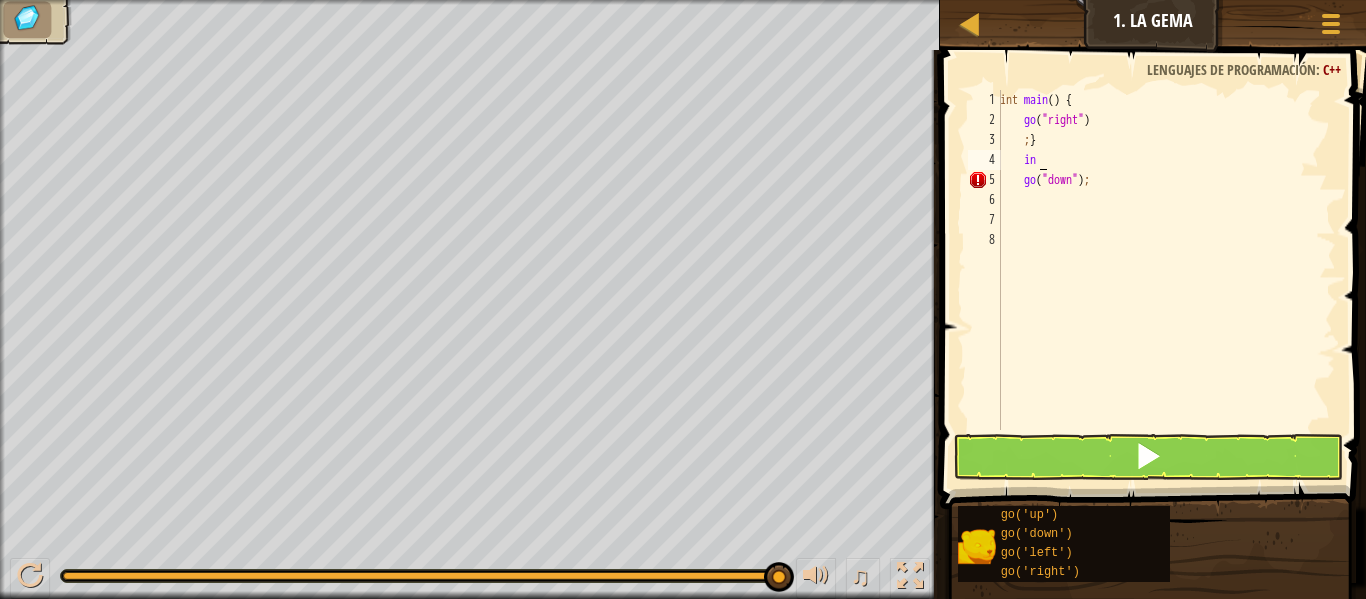 scroll, scrollTop: 9, scrollLeft: 2, axis: both 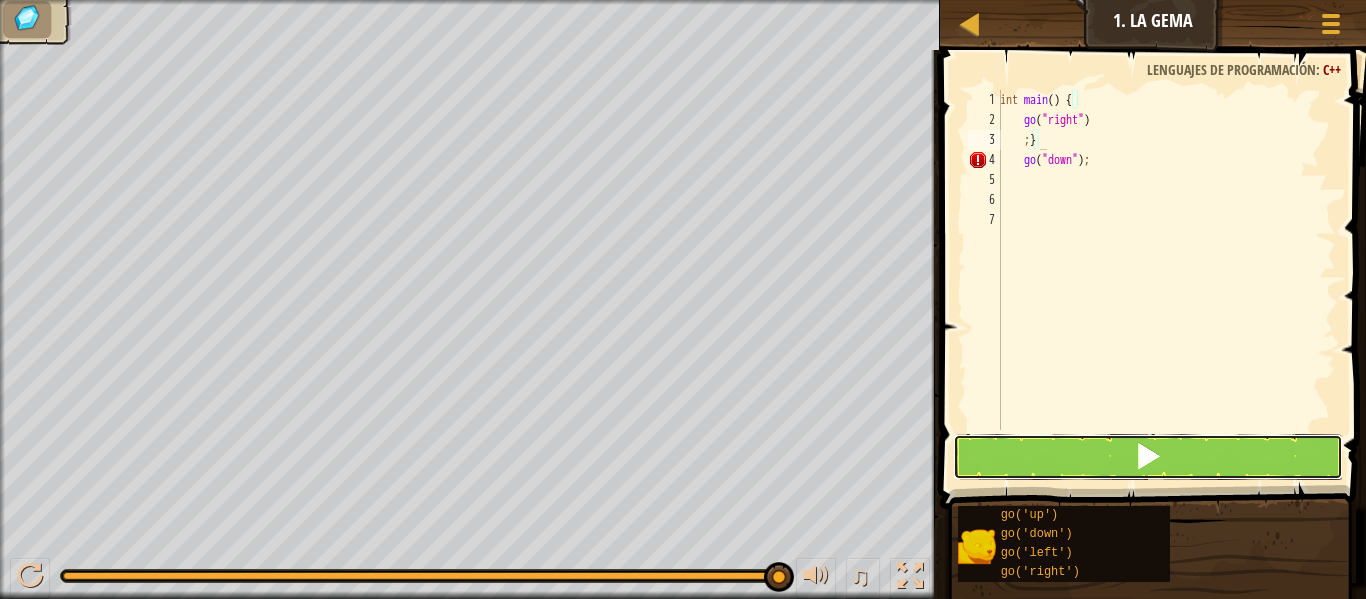 click at bounding box center (1148, 457) 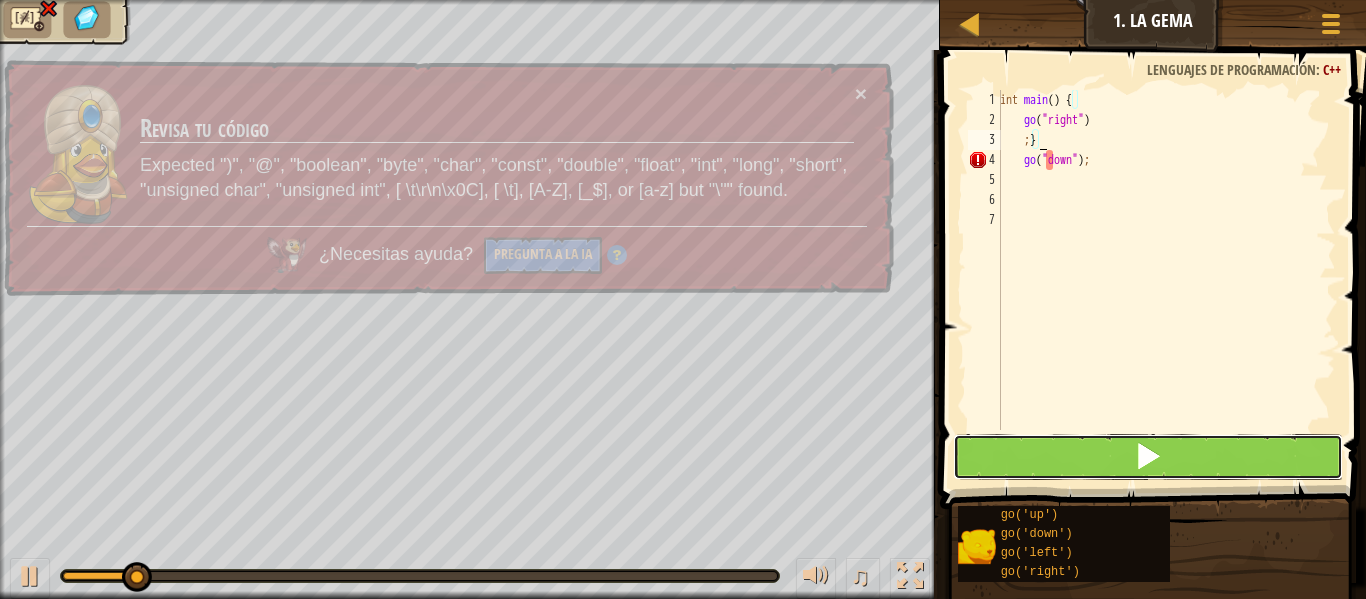 click at bounding box center (1148, 457) 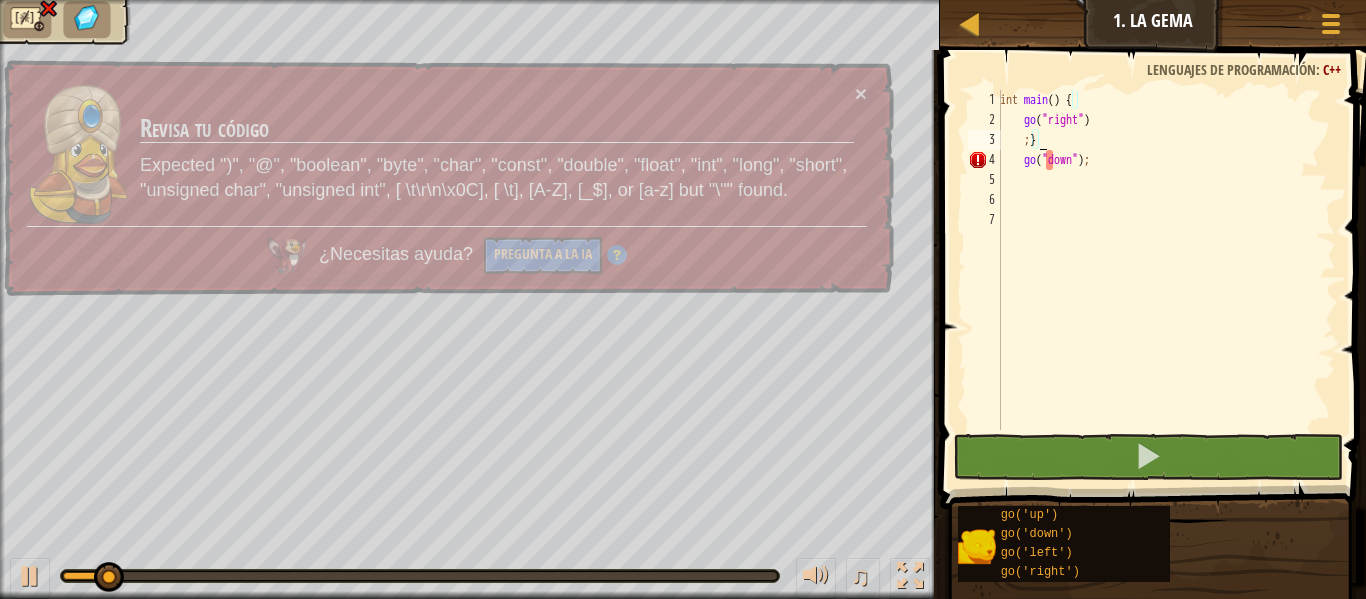 click on "int   main ( )   {      go ( " right " )      ; }      go ( " down " ) ;" at bounding box center [1166, 280] 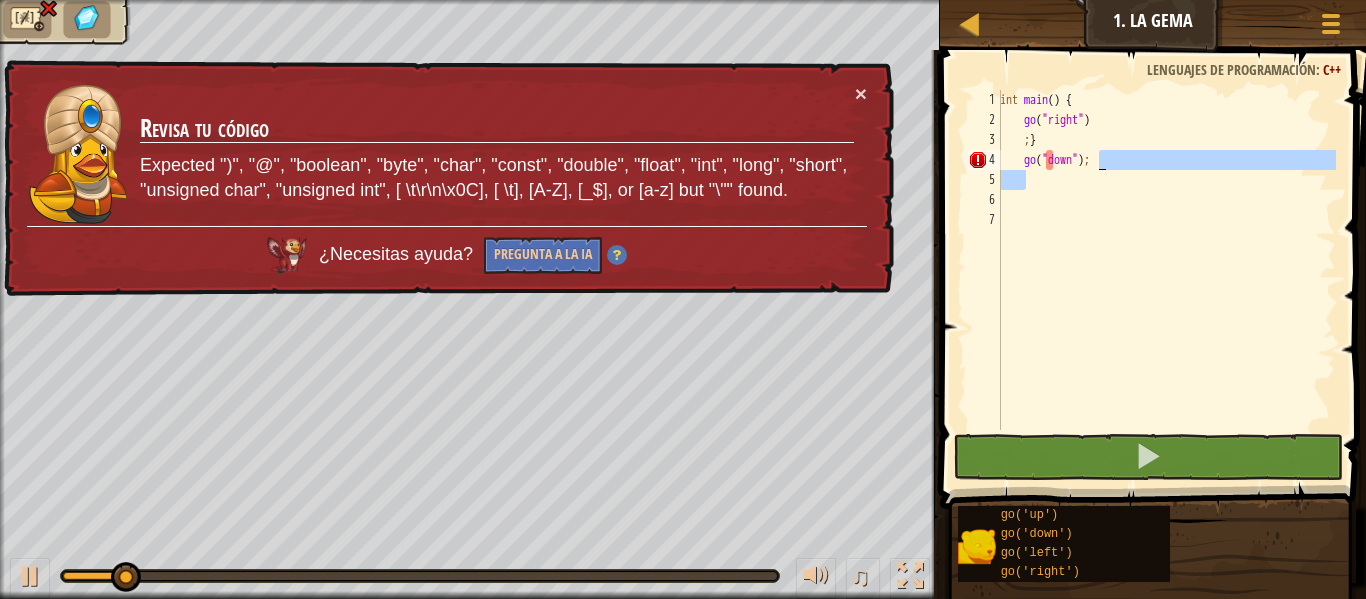 click on "int   main ( )   {      go ( " right " )      ; }      go ( " down " ) ;" at bounding box center (1166, 260) 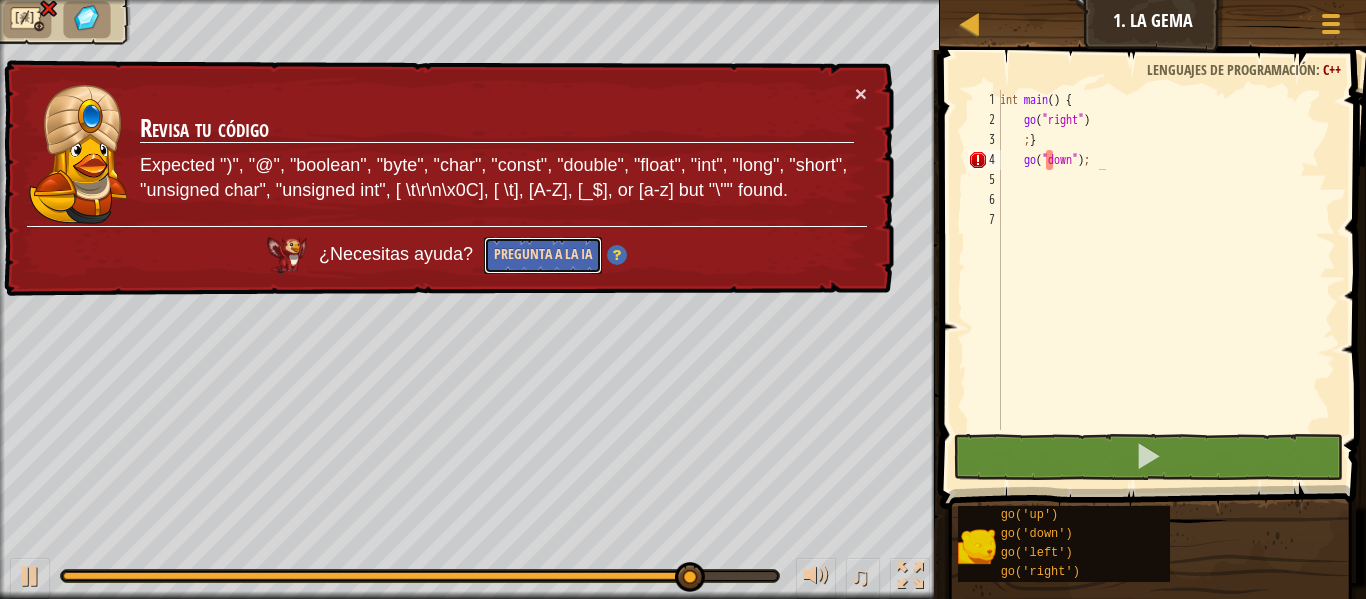 click on "Pregunta a la IA" at bounding box center (542, 256) 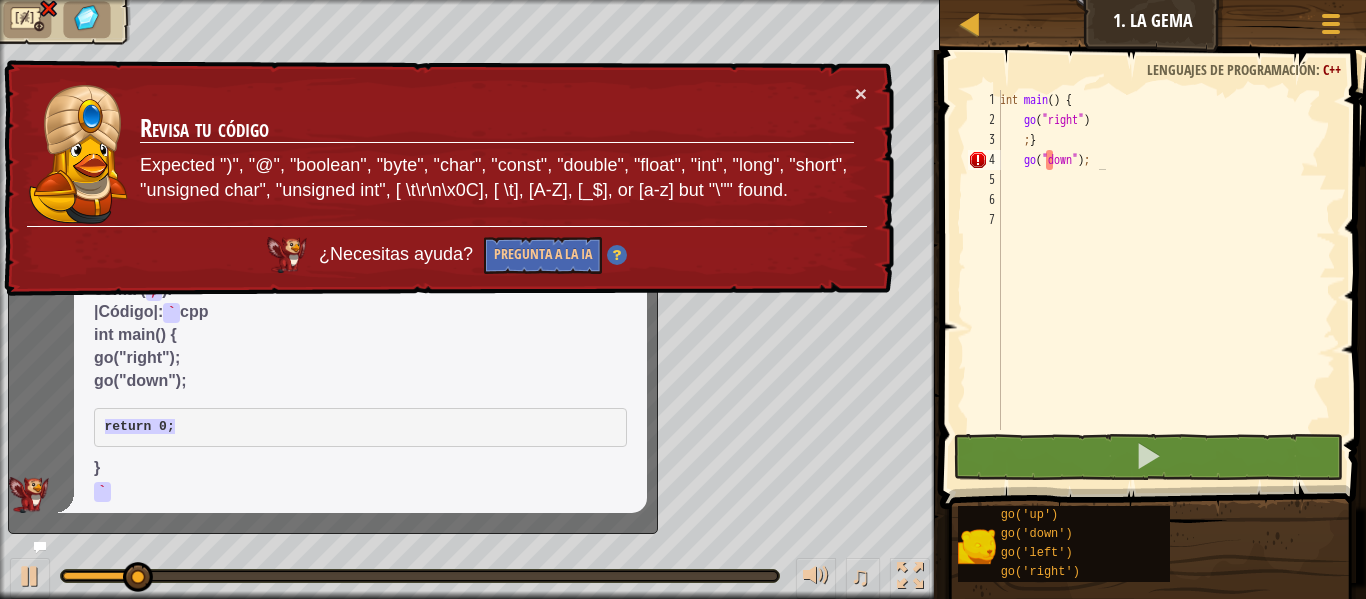 click on "} `" at bounding box center [360, 480] 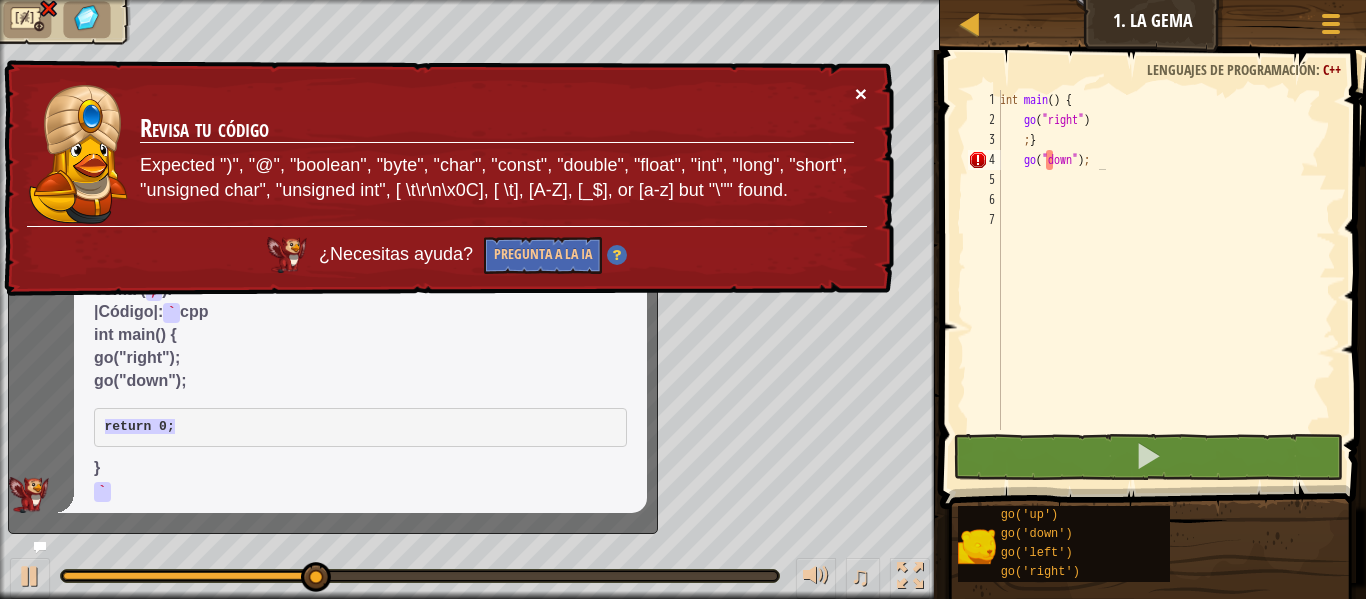 click on "×" at bounding box center [862, 98] 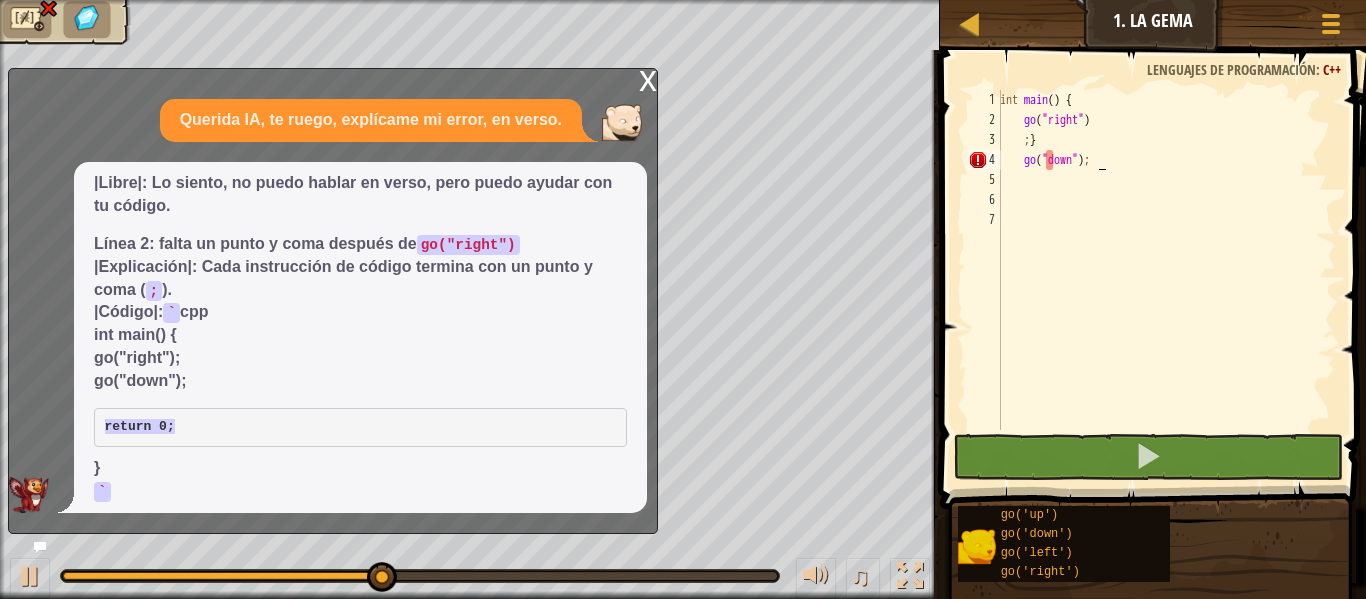 click on "int   main ( )   {      go ( " right " )      ; }      go ( " down " ) ;" at bounding box center [1166, 280] 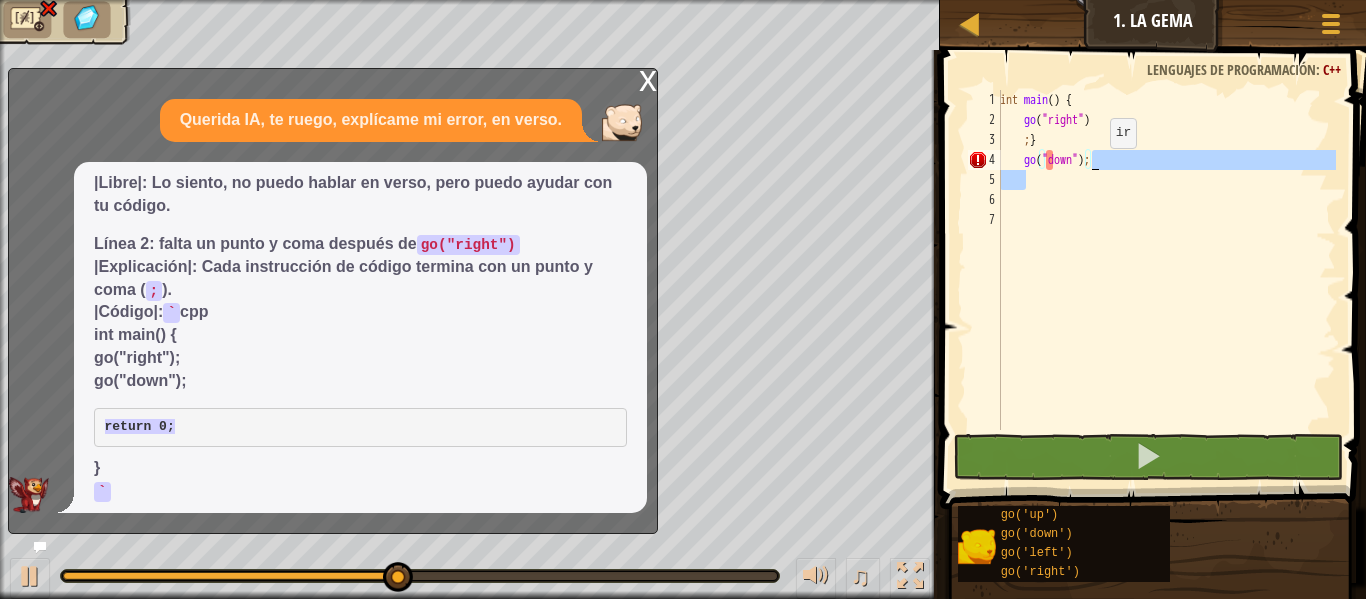 click on "int   main ( )   {      go ( " right " )      ; }      go ( " down " ) ;" at bounding box center [1166, 280] 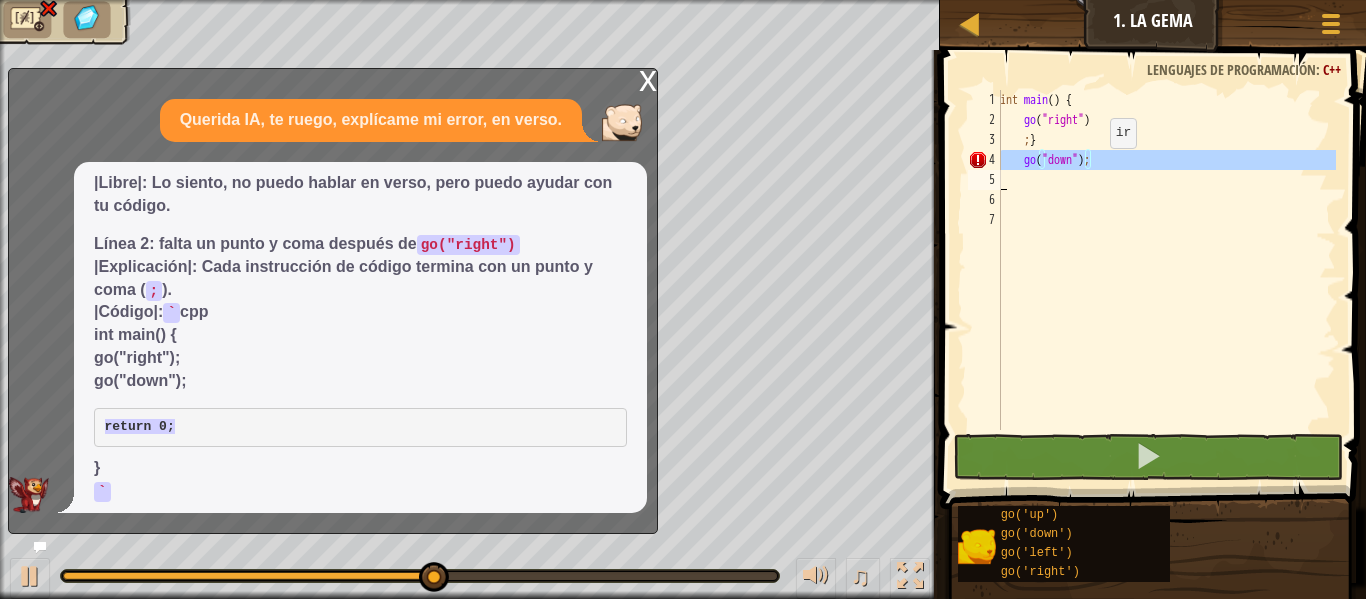 click on "int   main ( )   {      go ( " right " )      ; }      go ( " down " ) ;" at bounding box center [1166, 280] 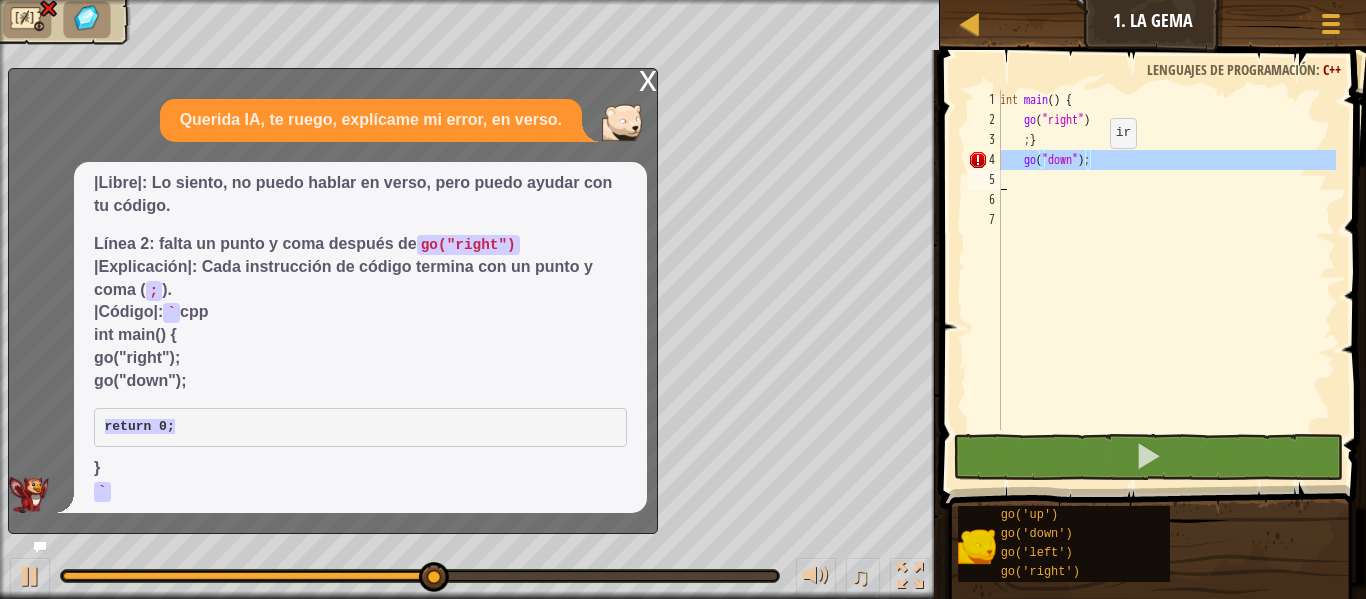 type on "go("down");" 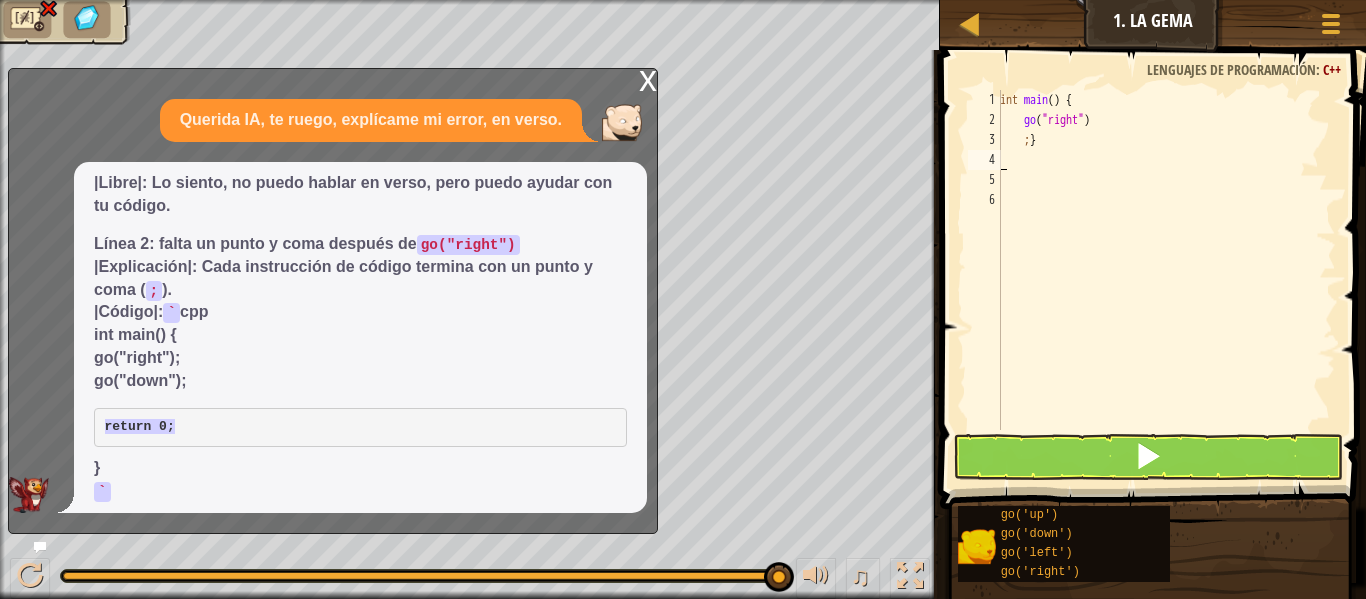 type on "go" 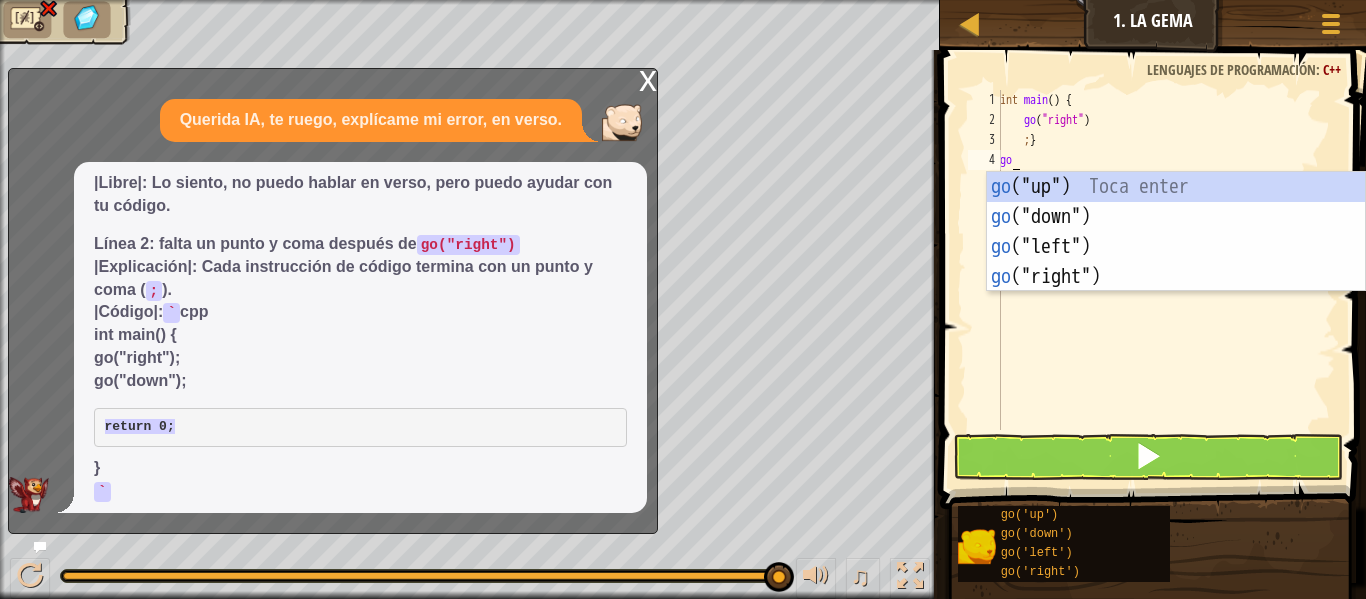 scroll, scrollTop: 9, scrollLeft: 1, axis: both 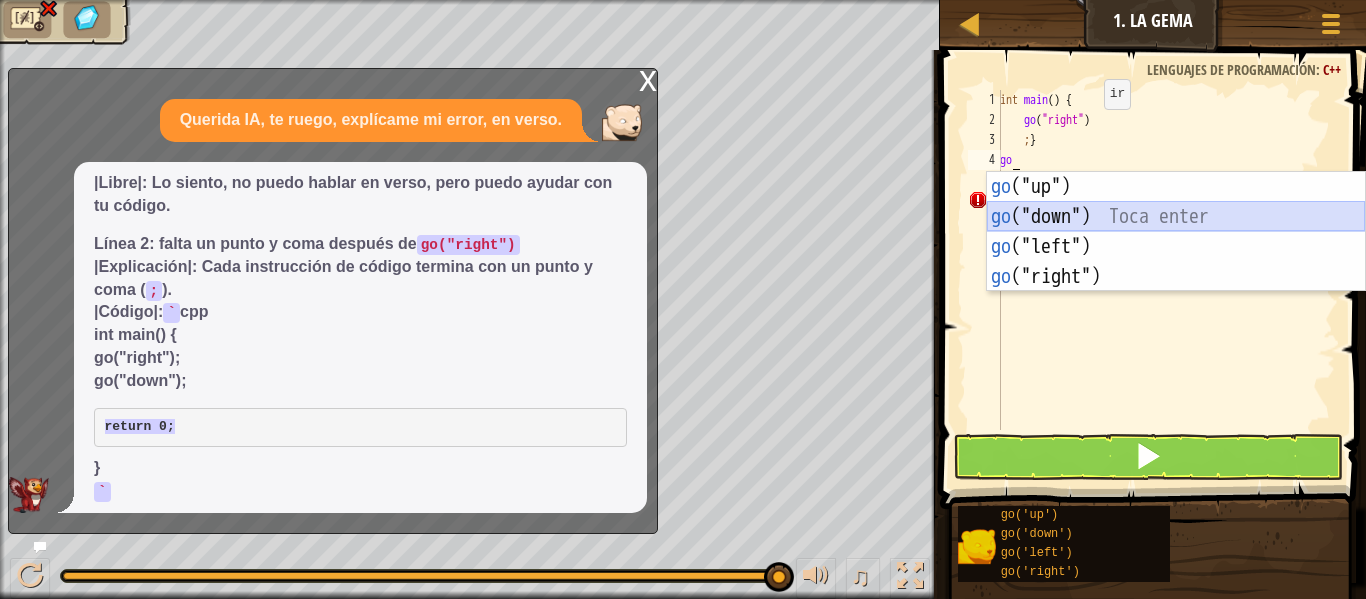 click on "go ("up") Toca enter go ("down") Toca enter go ("left") Toca enter go ("right") Toca enter" at bounding box center [1176, 262] 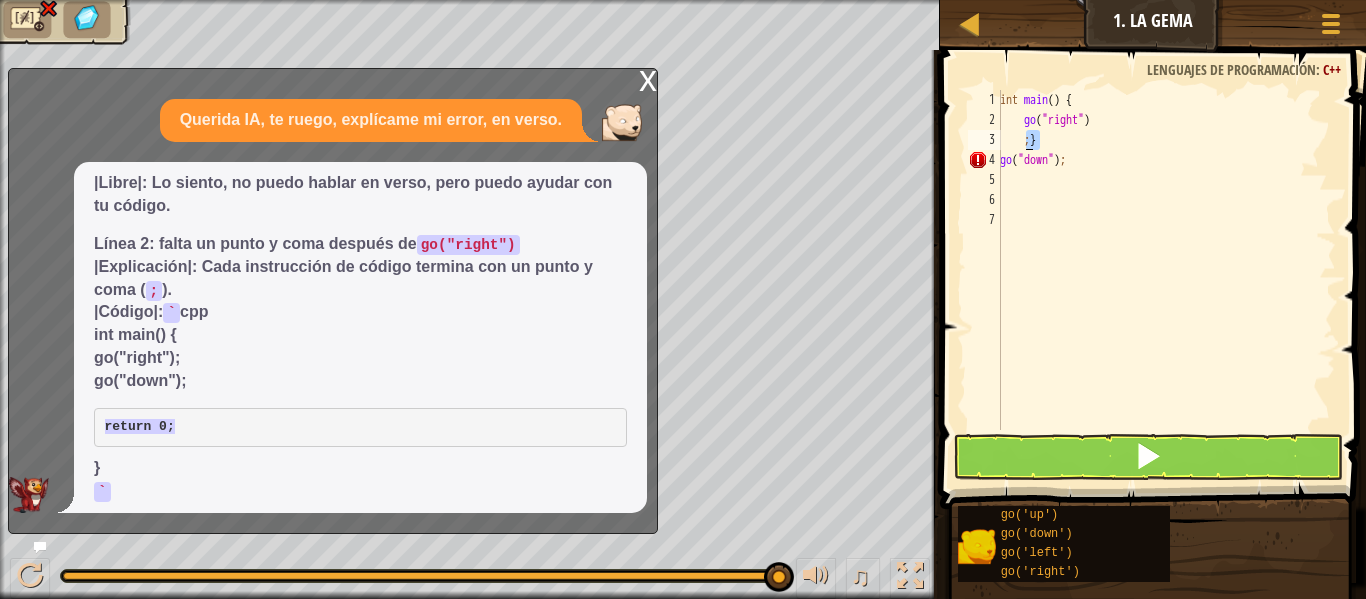 drag, startPoint x: 1043, startPoint y: 139, endPoint x: 1025, endPoint y: 144, distance: 18.681541 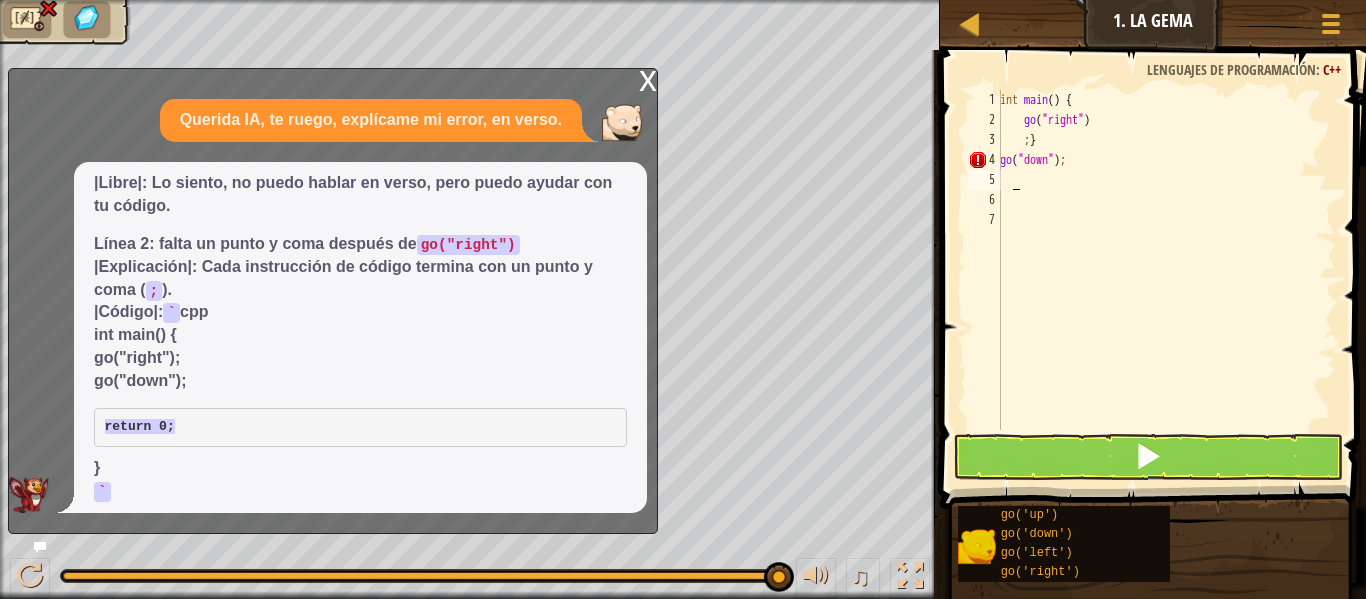click on "int   main ( )   {      go ( " right " )      ; } go ( " down " ) ;" at bounding box center [1166, 280] 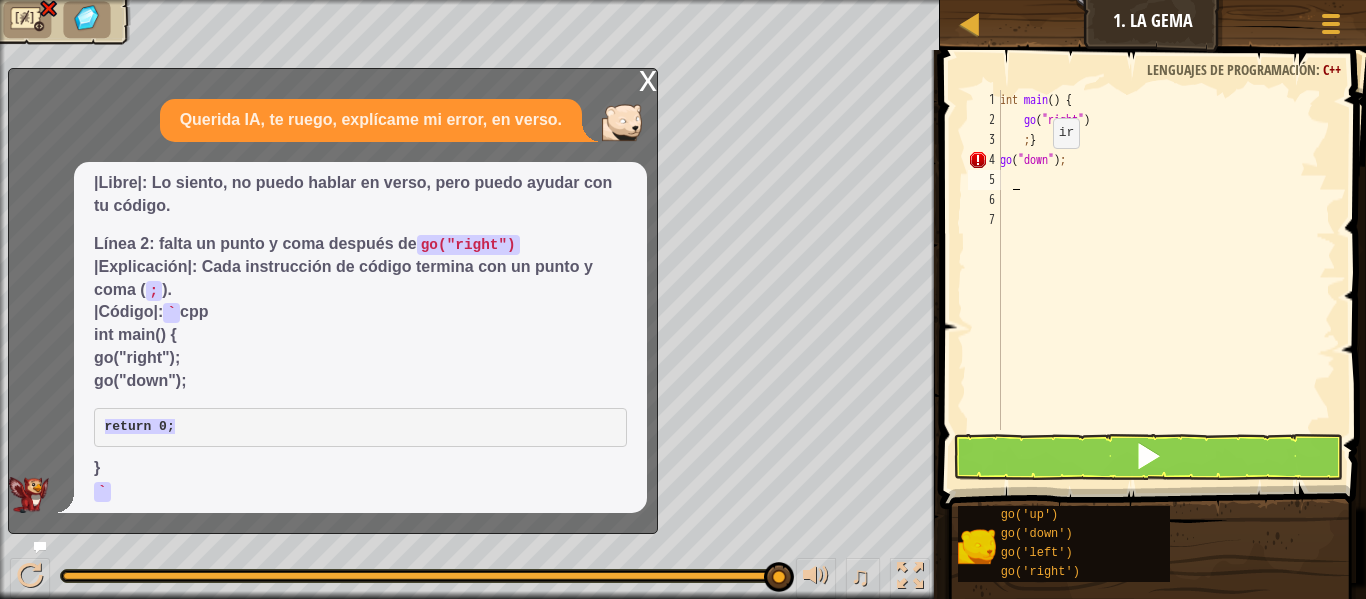 paste on ";}" 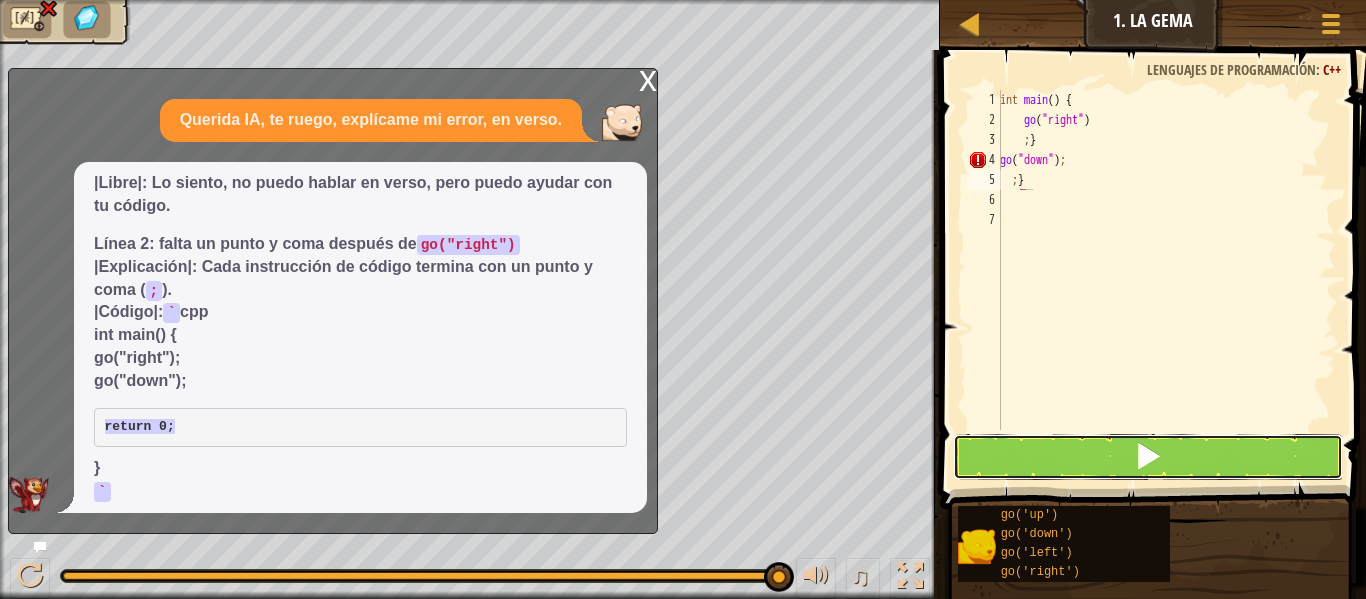 click at bounding box center (1148, 456) 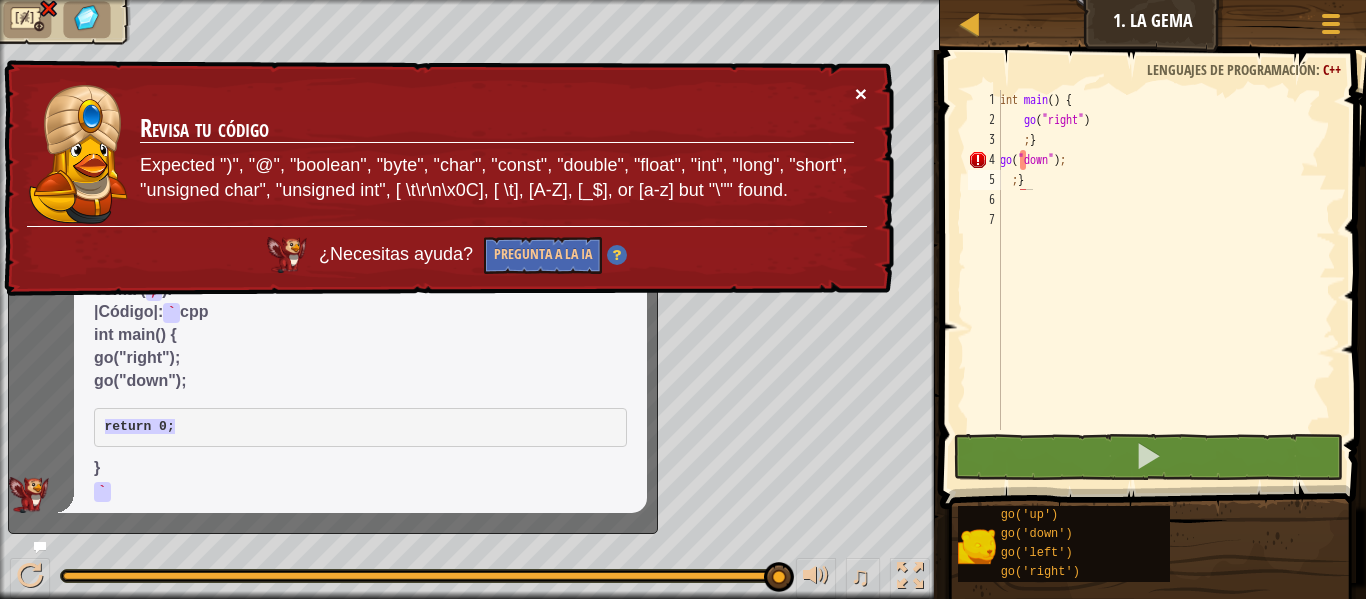 click on "× Revisa tu código Expected "&", "(", "*", "->", ".", "<", "[", [
], [0-9], [A-Z], [_$], or [a-z] but "\"" found. ¿Necesitas ayuda? Pregunta a la IA" at bounding box center (447, 178) 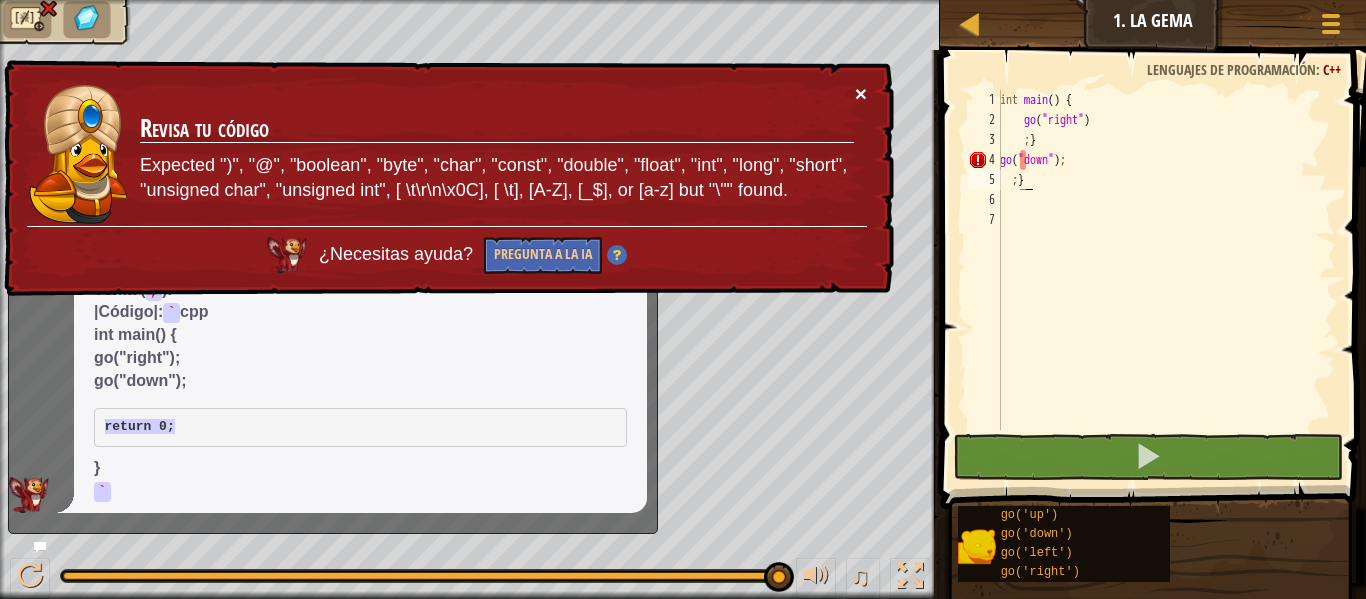 click on "×" at bounding box center [862, 98] 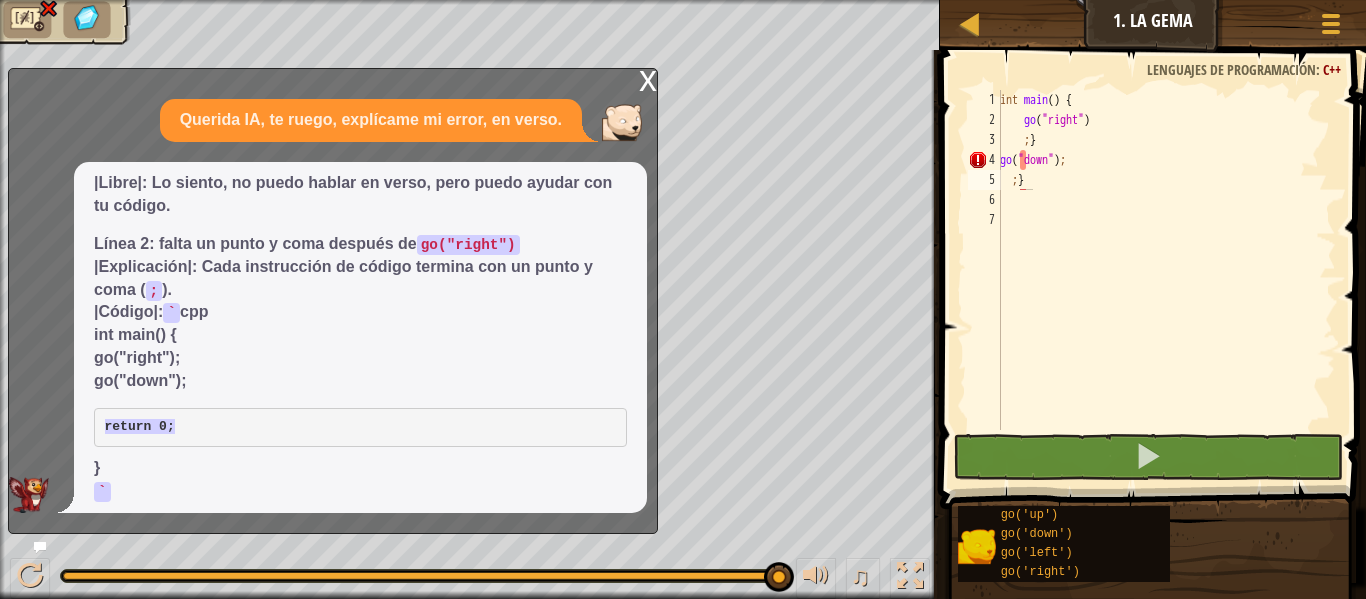 click on "x [WORD] IA, te ruego, explícame mi error, en verso.
|Libre|: Lo siento, no puedo hablar en verso, pero puedo ayudar con tu código.
Línea 2: falta un punto y coma después de  go("right") |Explicación|: Cada instrucción de código termina con un punto y coma ( ; ). |Código|:  ` cpp int main() {     go("right");     go("down");
return 0;
} `" at bounding box center (333, 301) 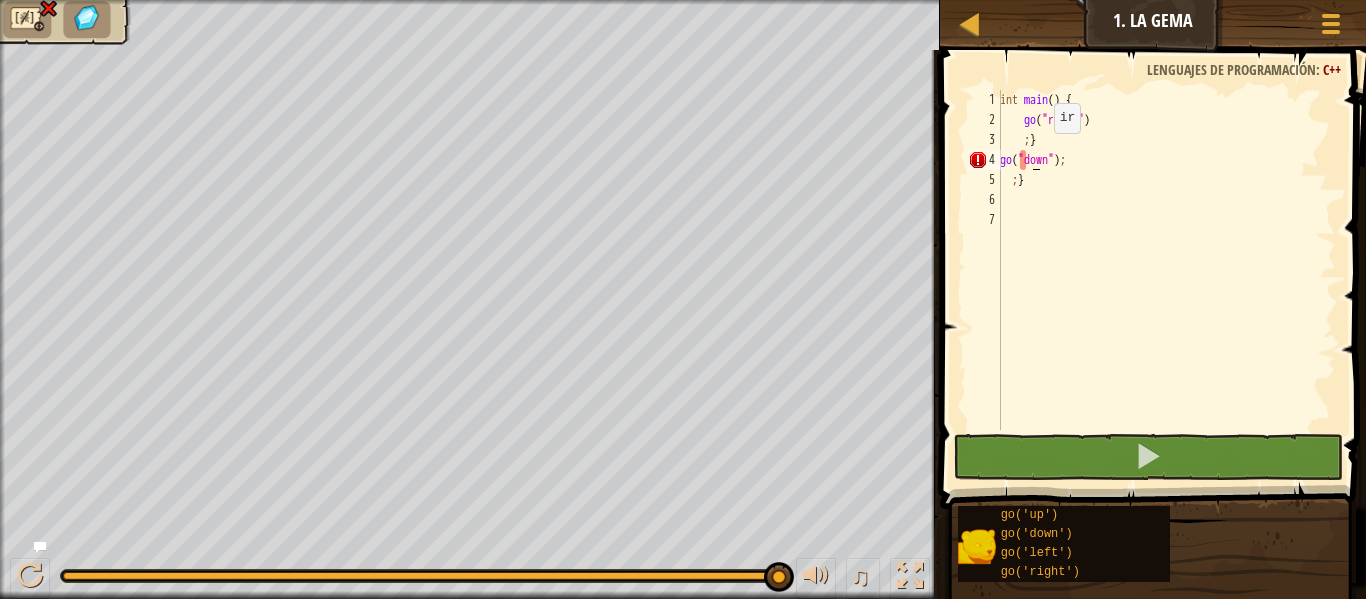 click on "int   main ( )   {      go ( " right " )      ; } go ( " down " ) ;    ; }" at bounding box center [1166, 280] 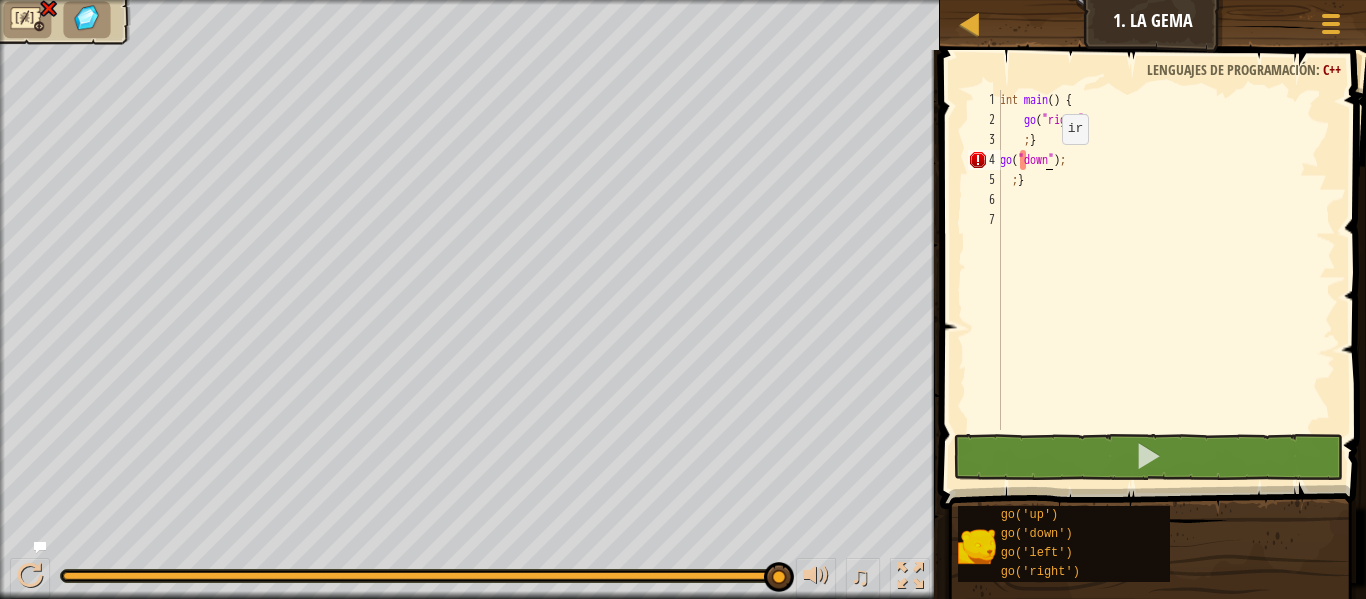 click on "int   main ( )   {      go ( " right " )      ; } go ( " down " ) ;    ; }" at bounding box center [1166, 280] 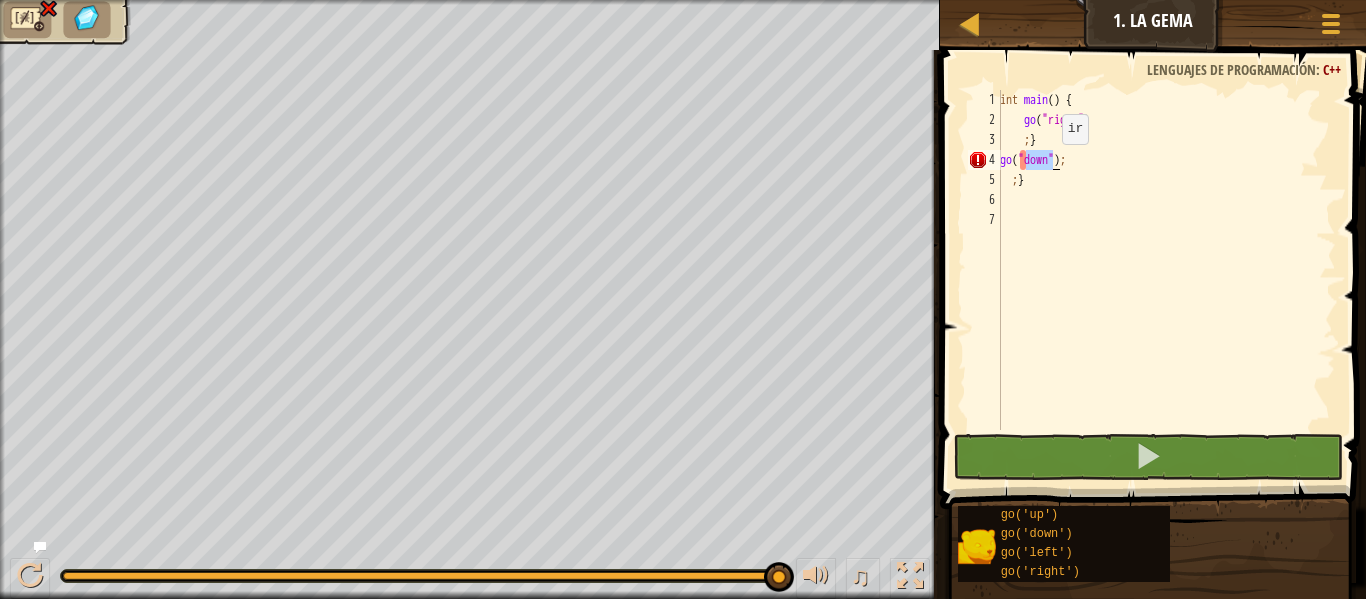 click on "int   main ( )   {      go ( " right " )      ; } go ( " down " ) ;    ; }" at bounding box center (1166, 280) 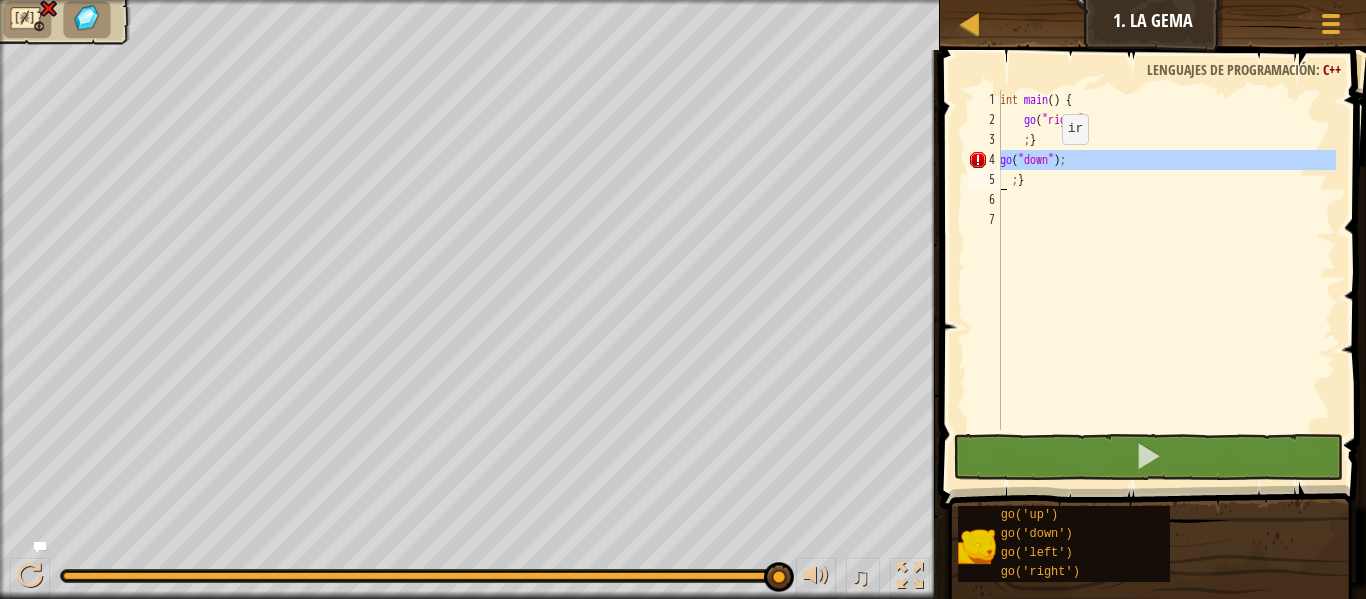 type on ";}" 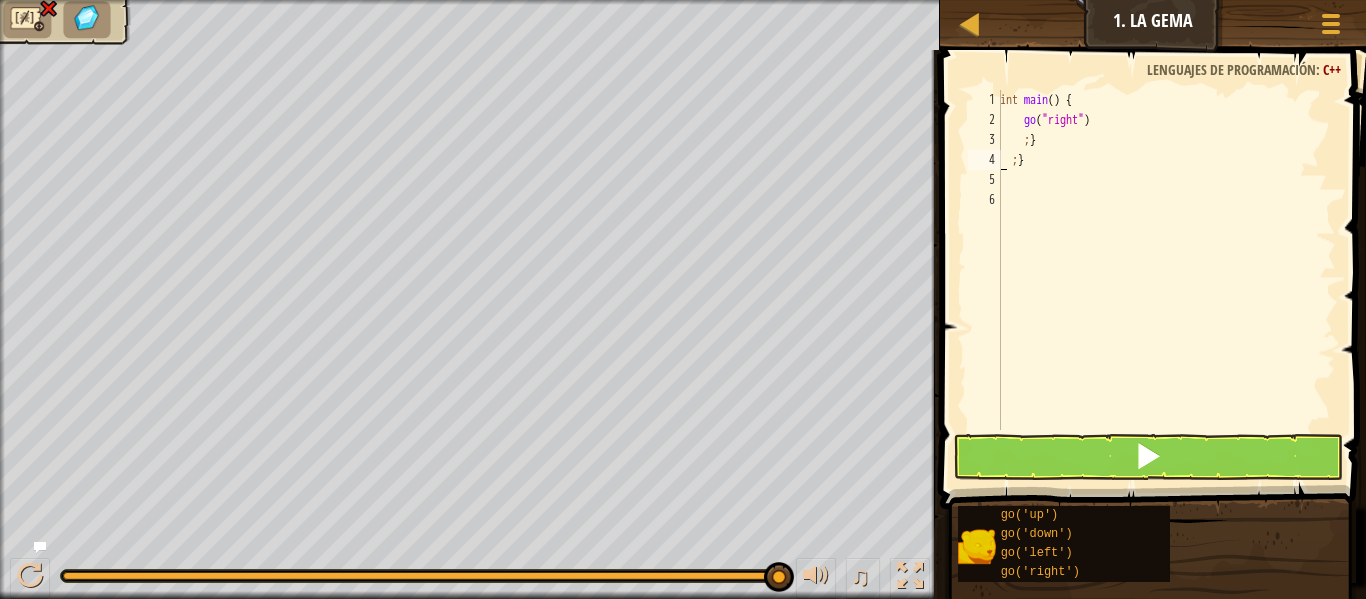 click on "int   main ( )   {      go ( " right " )      ; }    ; }" at bounding box center (1166, 280) 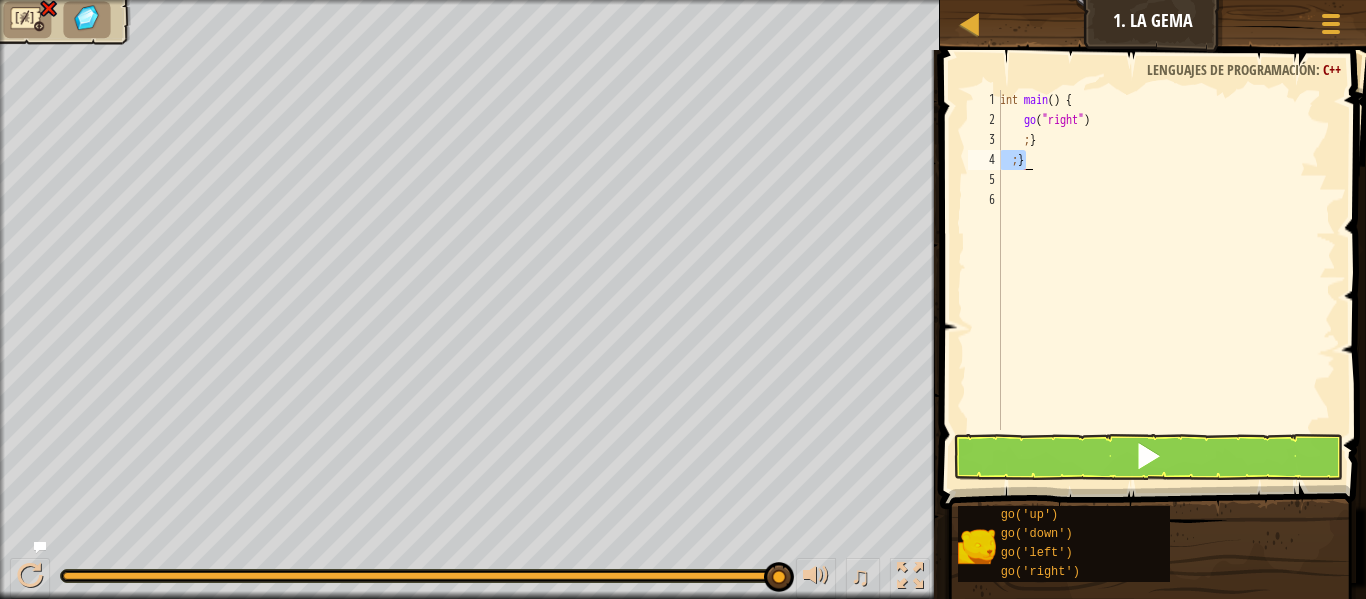 click on "int   main ( )   {      go ( " right " )      ; }    ; }" at bounding box center (1166, 280) 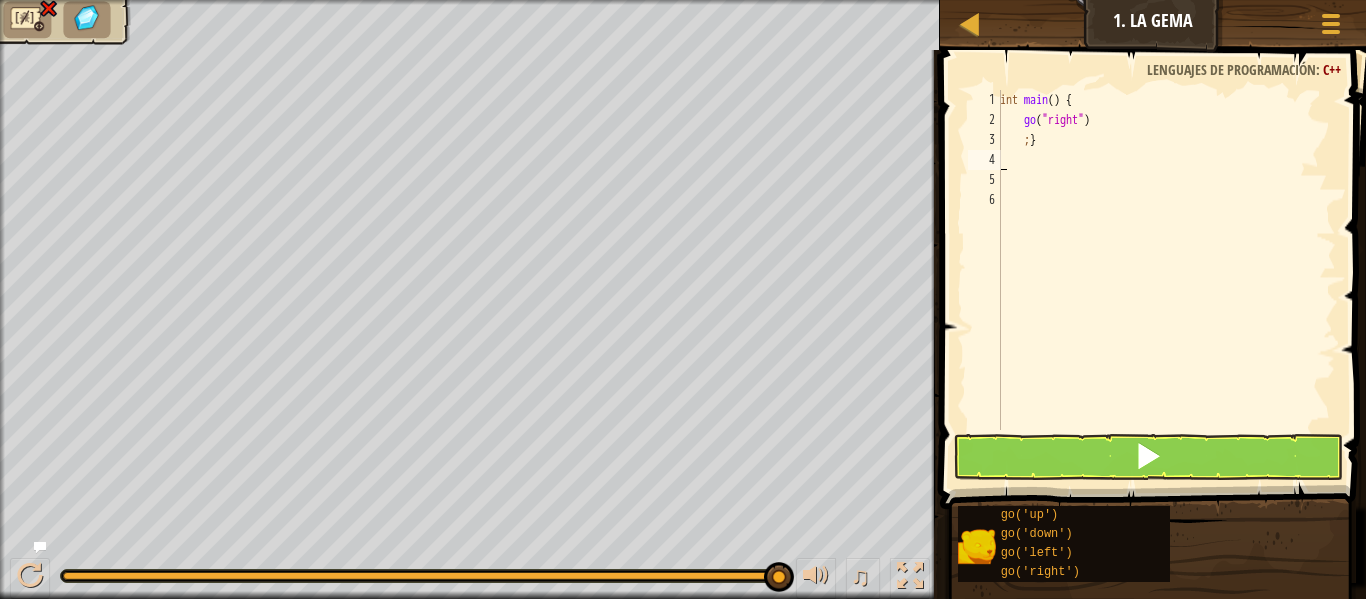 type on ";}" 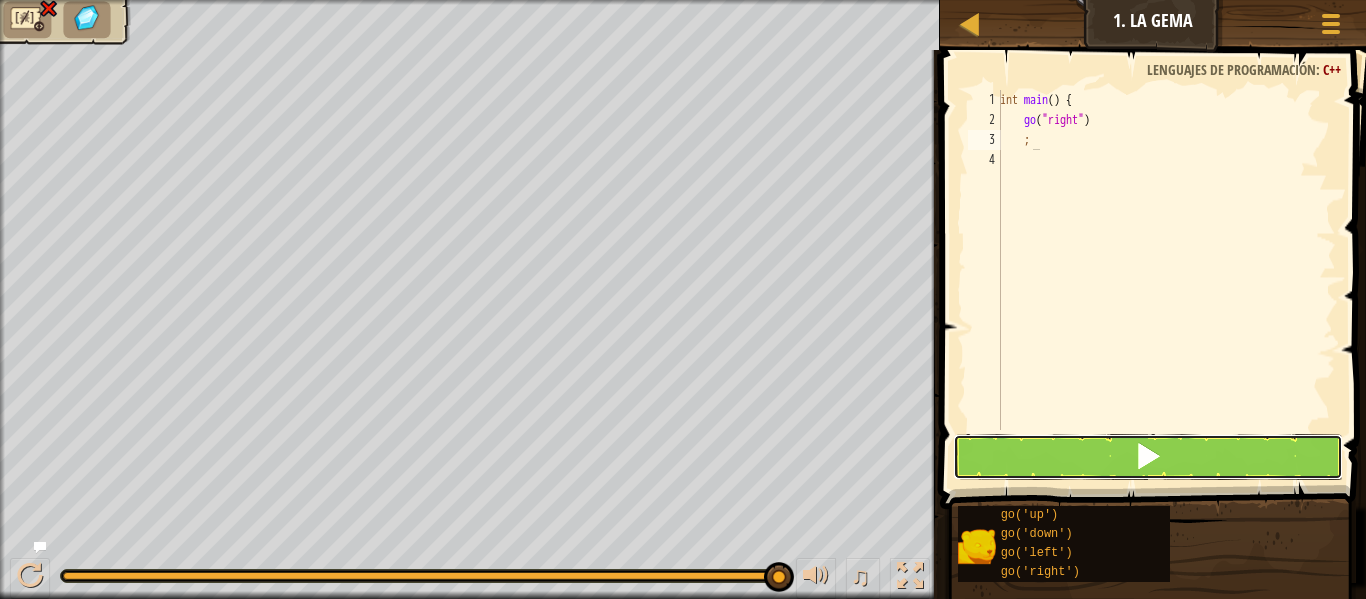 click at bounding box center [1148, 457] 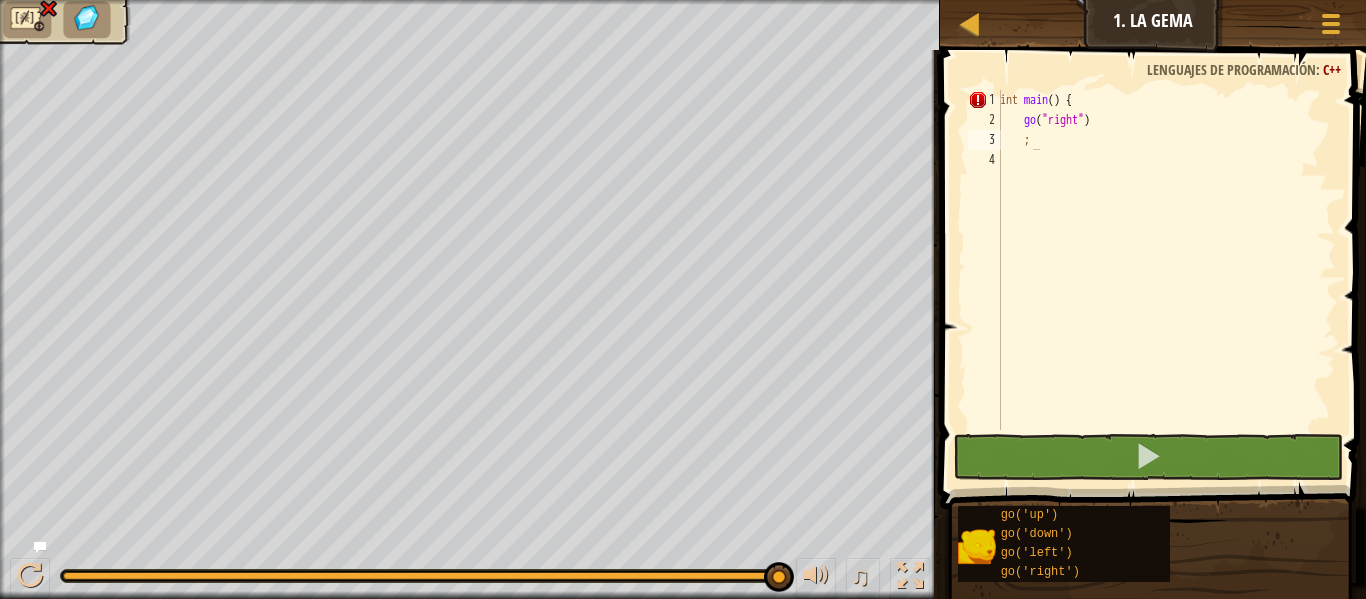 click at bounding box center (1155, 251) 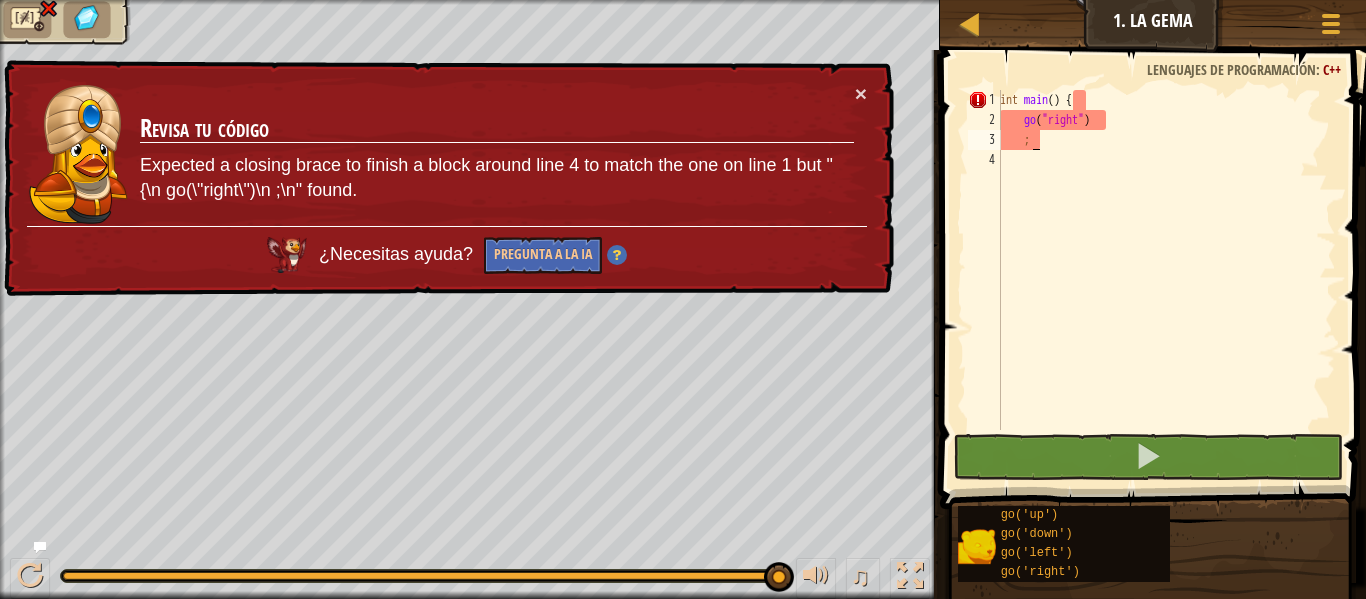 click on "int   main ( )   {      go ( " right " )      ;" at bounding box center (1166, 280) 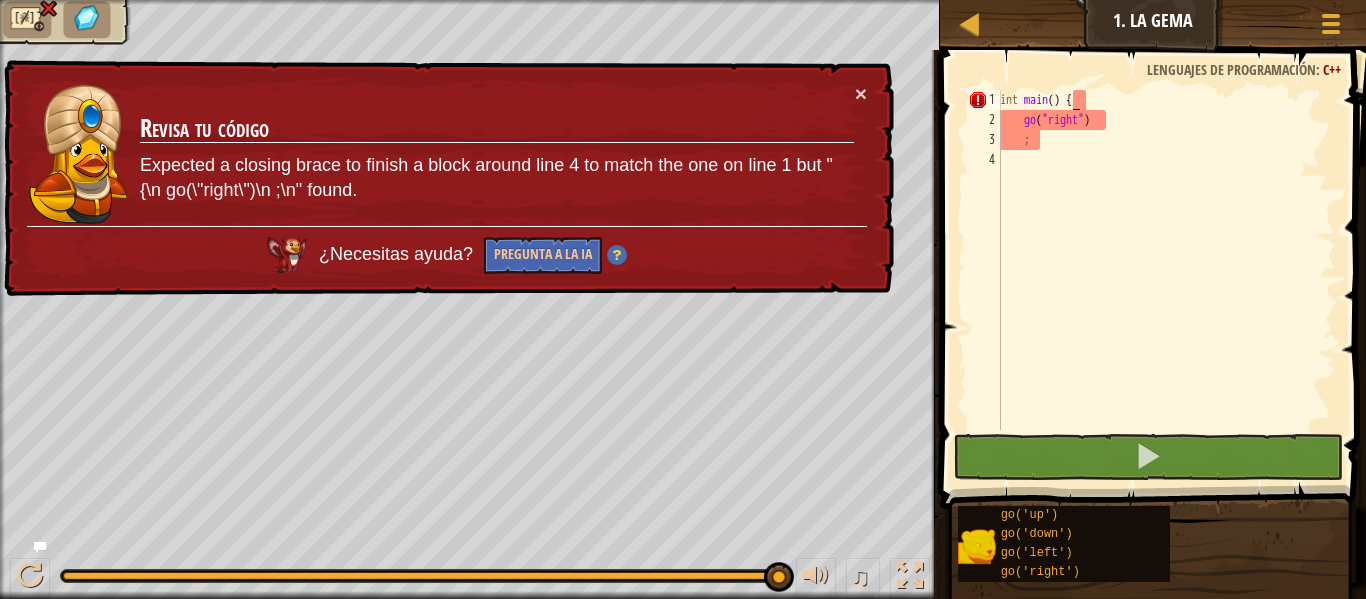 click on "int   main ( )   {      go ( " right " )      ;" at bounding box center (1166, 280) 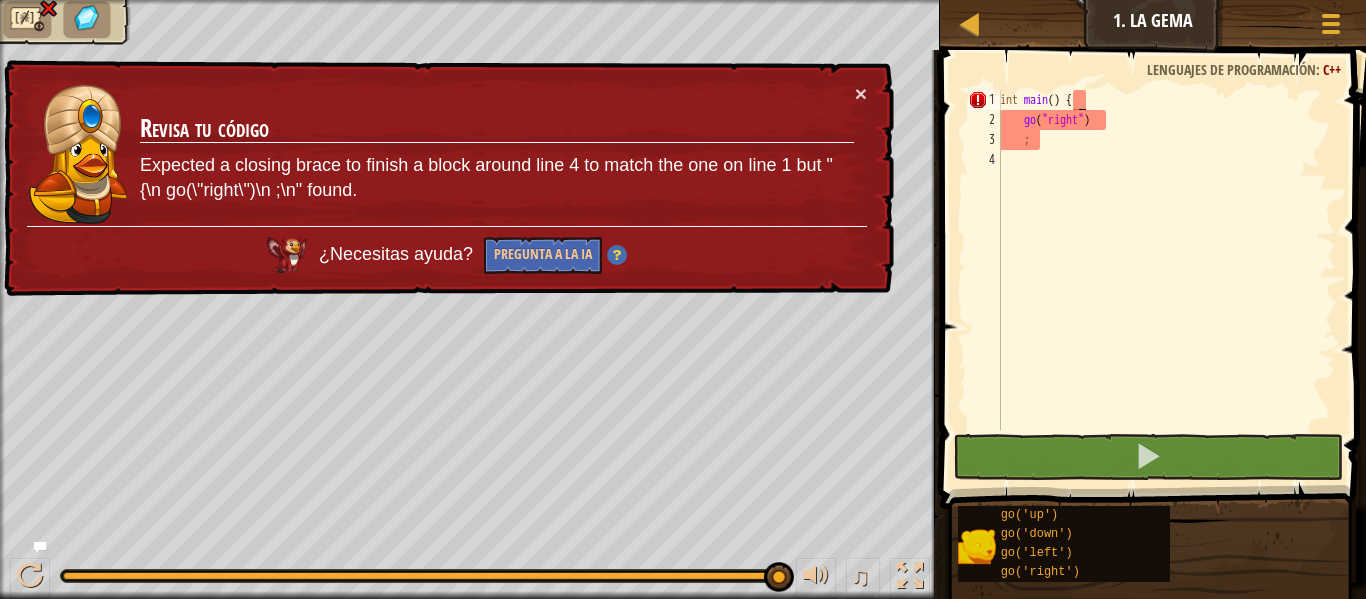 click on "int   main ( )   {      go ( " right " )      ;" at bounding box center [1166, 280] 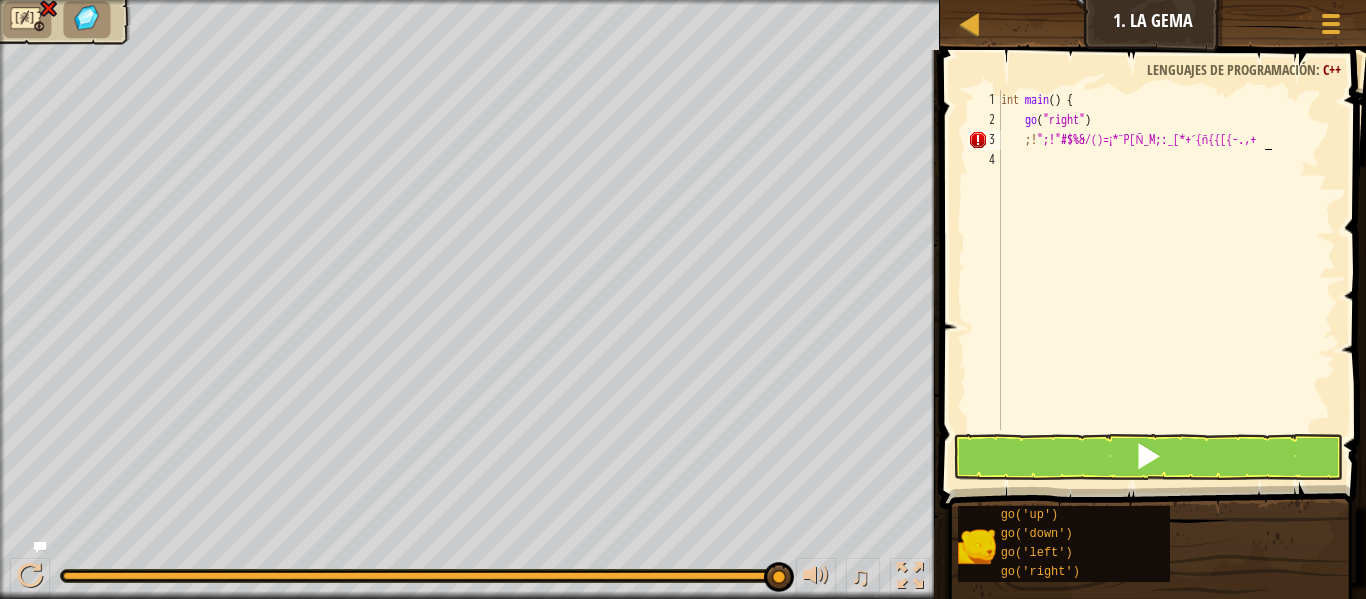 scroll, scrollTop: 9, scrollLeft: 21, axis: both 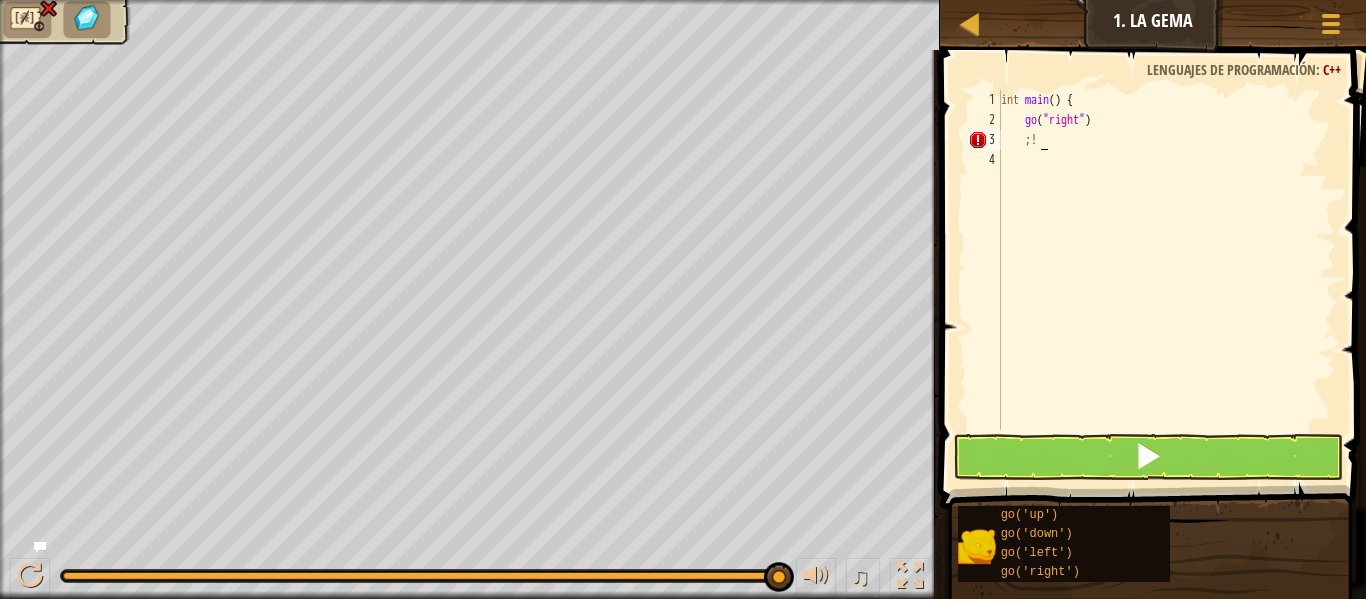 type on ";" 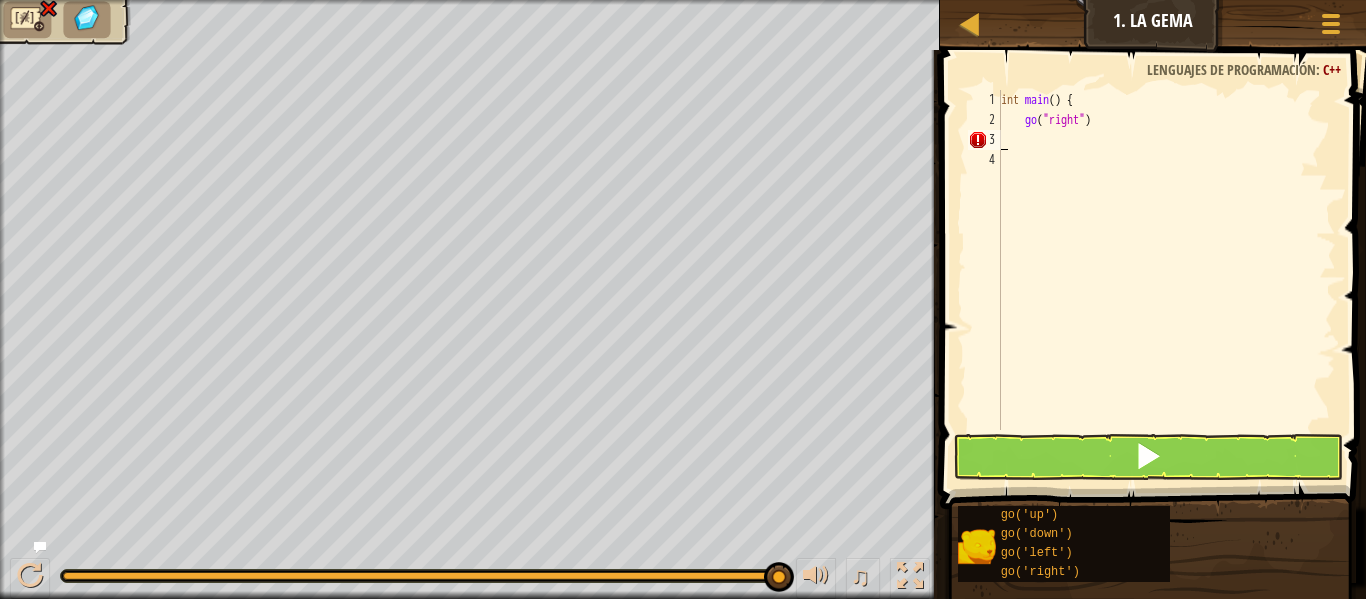 scroll, scrollTop: 9, scrollLeft: 0, axis: vertical 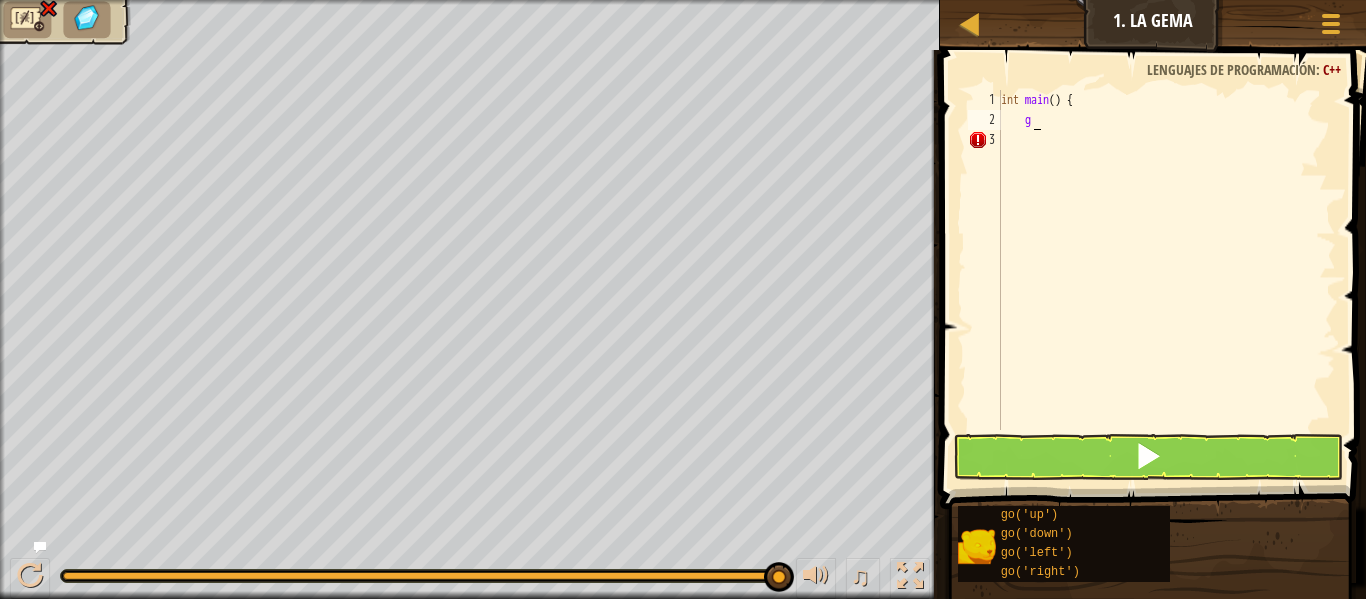 type on "g" 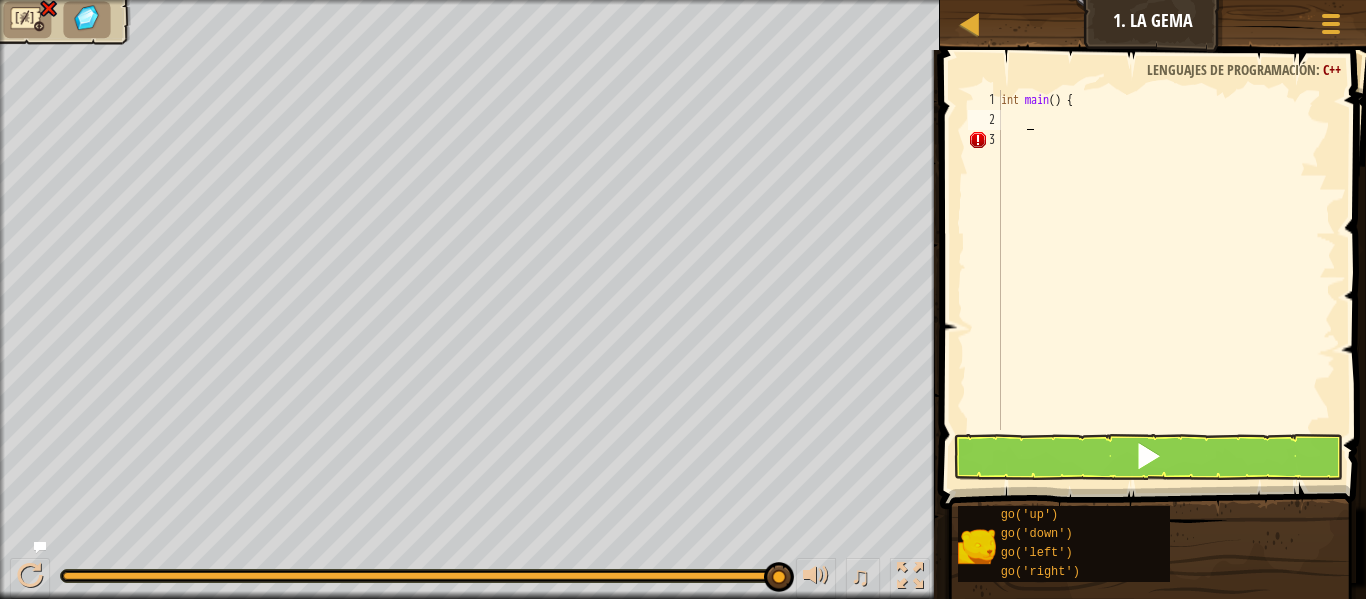 type 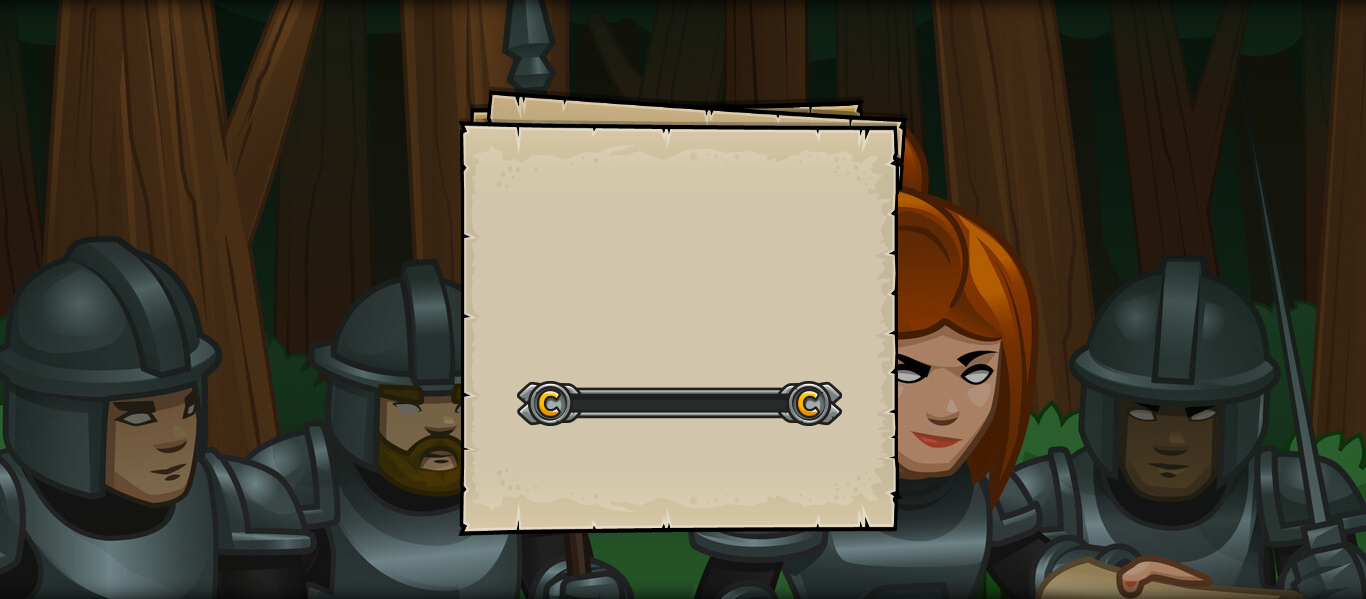 scroll, scrollTop: 0, scrollLeft: 0, axis: both 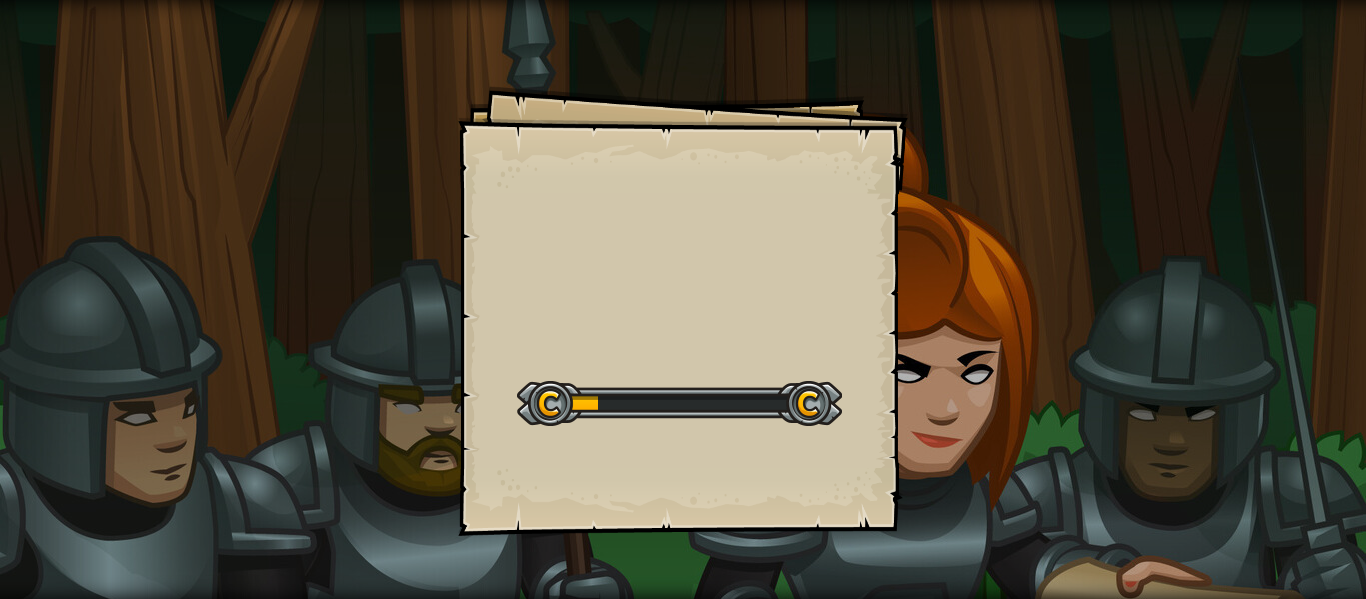 click on "Goals Start Level Error cargando del servidor Necesitas una suscripción para jugar este nivel. Suscribirse Deberás unirte a un curso para jugar a este nivel. Volver a mis cursos ¡Pídele a tu docente que te asigne una licencia para que puedas continuar jugando CodeCombat! Volver a mis cursos Este nivel está bloqueado. Volver a mis cursos ¿Tienes un problema que no puedes resolver? ¡Googléalo!" at bounding box center [683, 311] 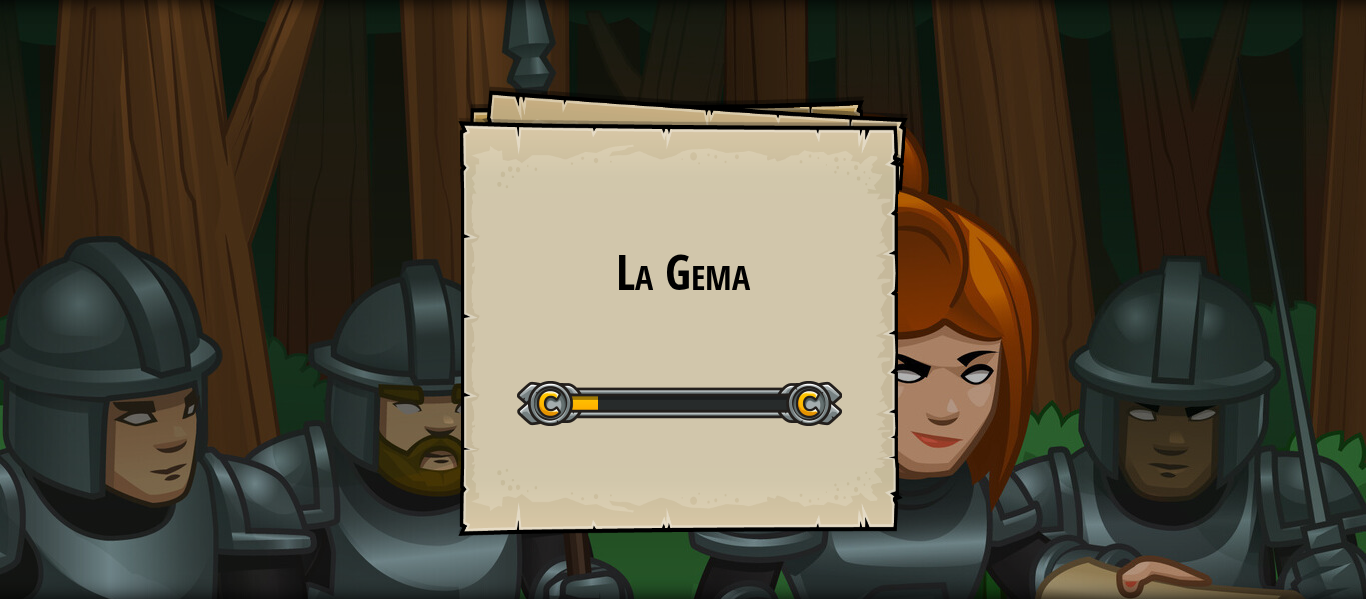 click on "La Gema Goals Start Level Error cargando del servidor Necesitas una suscripción para jugar este nivel. Suscribirse Deberás unirte a un curso para jugar a este nivel. Volver a mis cursos ¡Pídele a tu docente que te asigne una licencia para que puedas continuar jugando CodeCombat! Volver a mis cursos Este nivel está bloqueado. Volver a mis cursos ¿Tienes un problema que no puedes resolver? ¡Googléalo!" at bounding box center [683, 311] 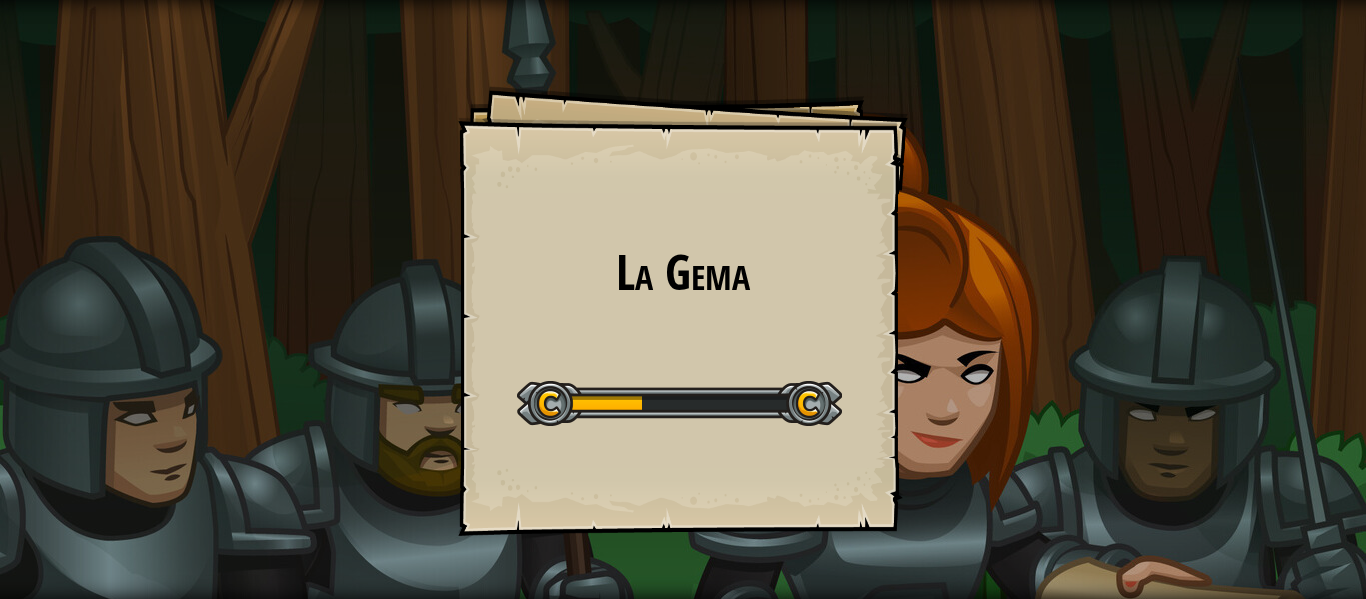 click on "La Gema Goals Start Level Error cargando del servidor Necesitas una suscripción para jugar este nivel. Suscribirse Deberás unirte a un curso para jugar a este nivel. Volver a mis cursos ¡Pídele a tu docente que te asigne una licencia para que puedas continuar jugando CodeCombat! Volver a mis cursos Este nivel está bloqueado. Volver a mis cursos ¿Tienes un problema que no puedes resolver? ¡Googléalo!" at bounding box center [683, 311] 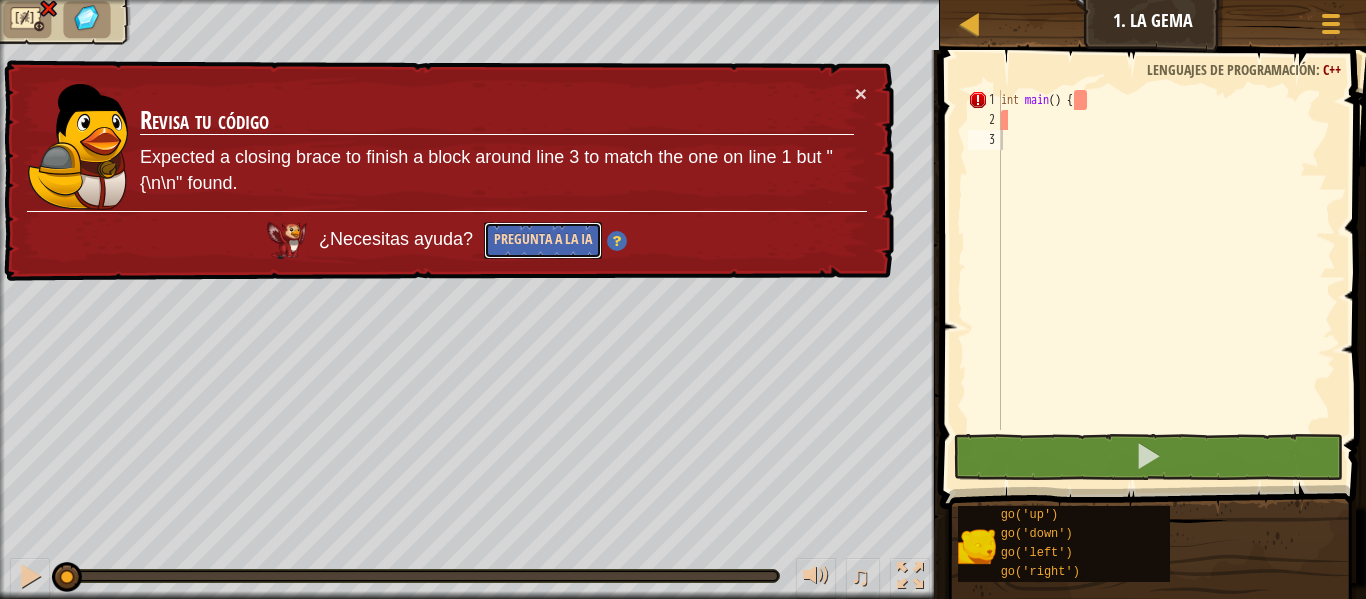 click on "Pregunta a la IA" at bounding box center (543, 240) 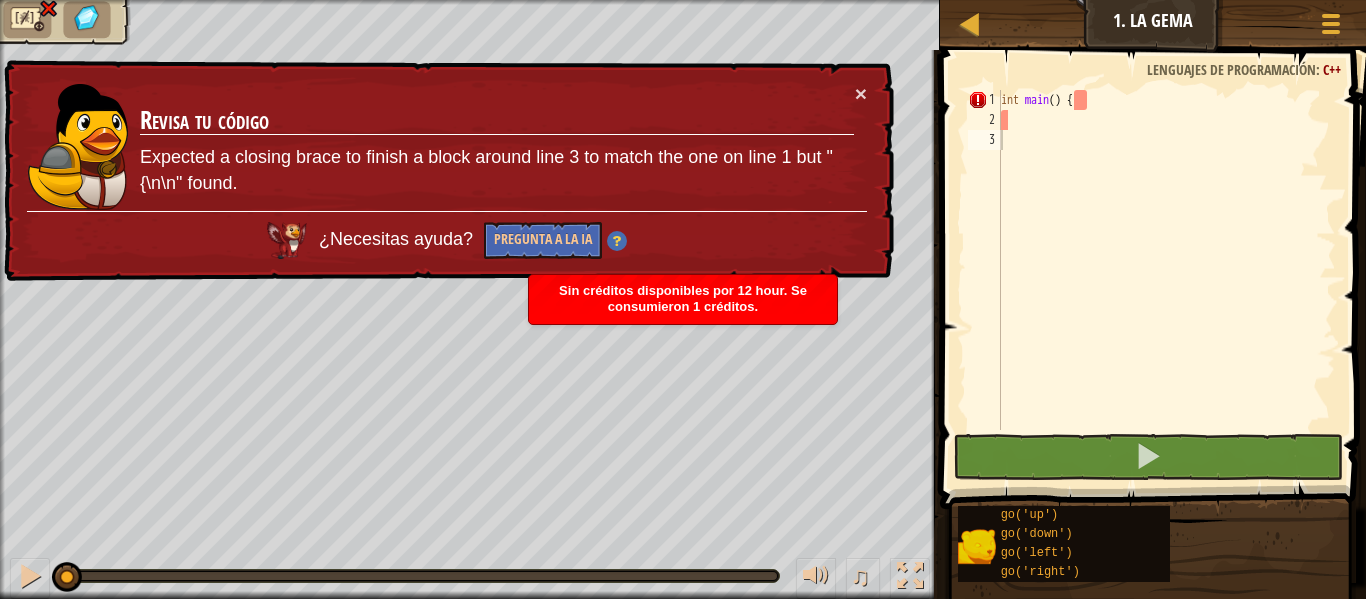 click on "¿Necesitas ayuda? Pregunta a la IA" at bounding box center [447, 235] 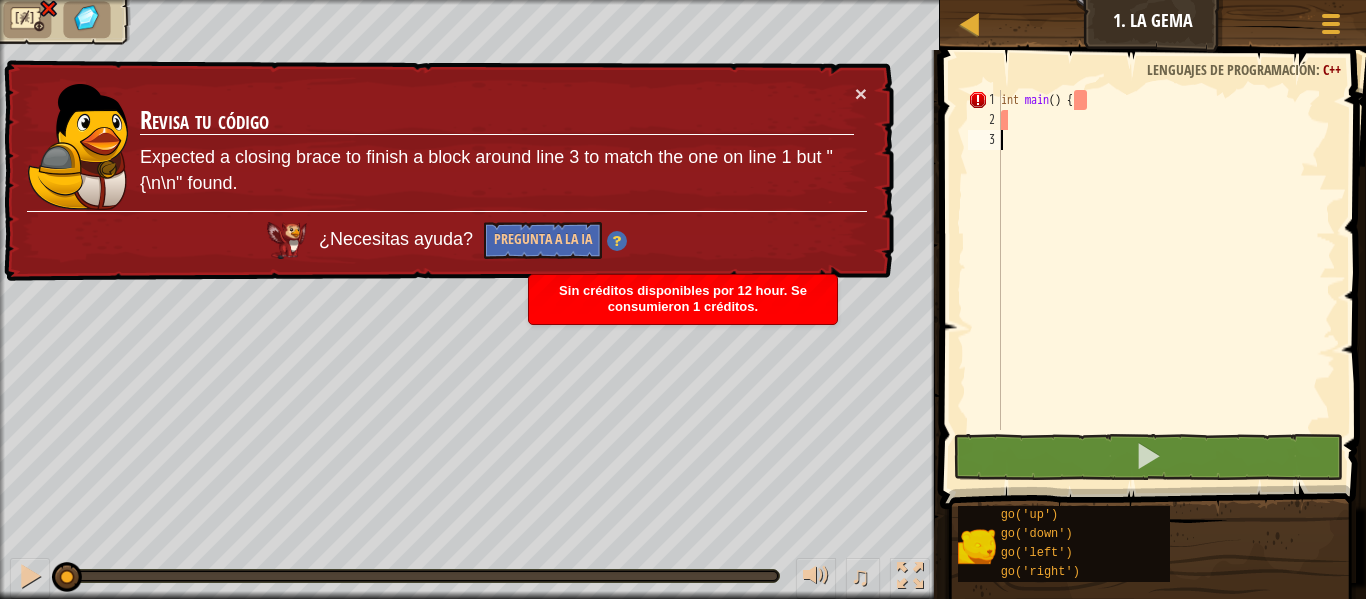 click at bounding box center [617, 241] 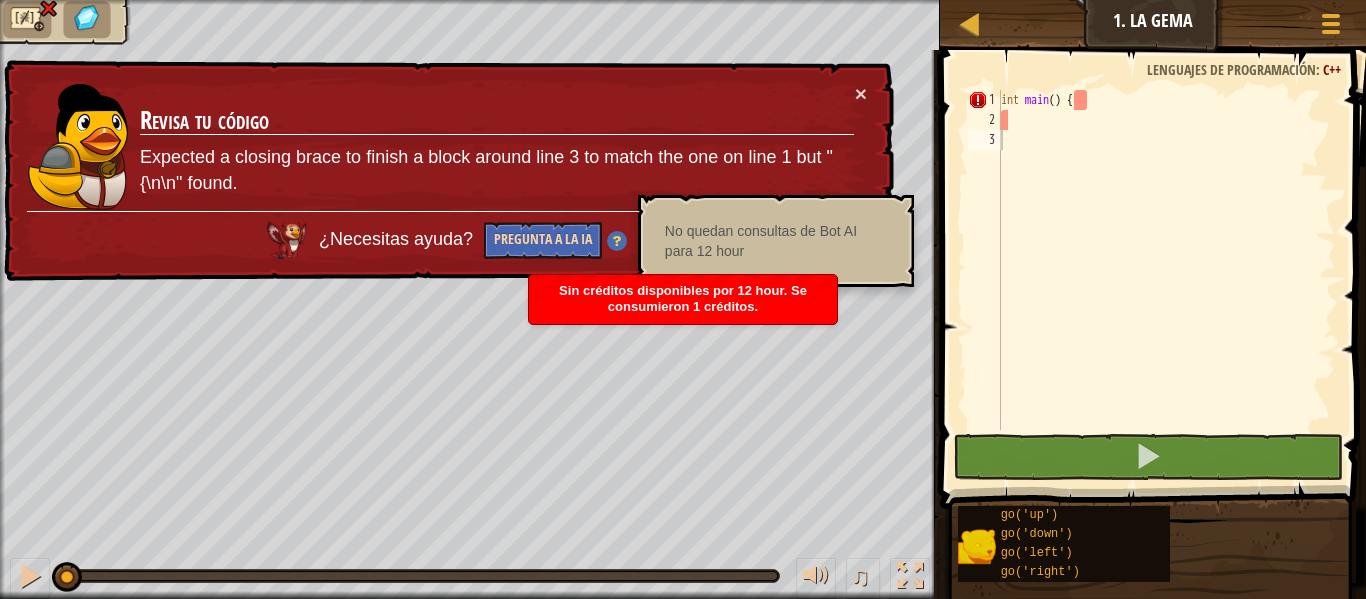 drag, startPoint x: 616, startPoint y: 242, endPoint x: 598, endPoint y: 242, distance: 18 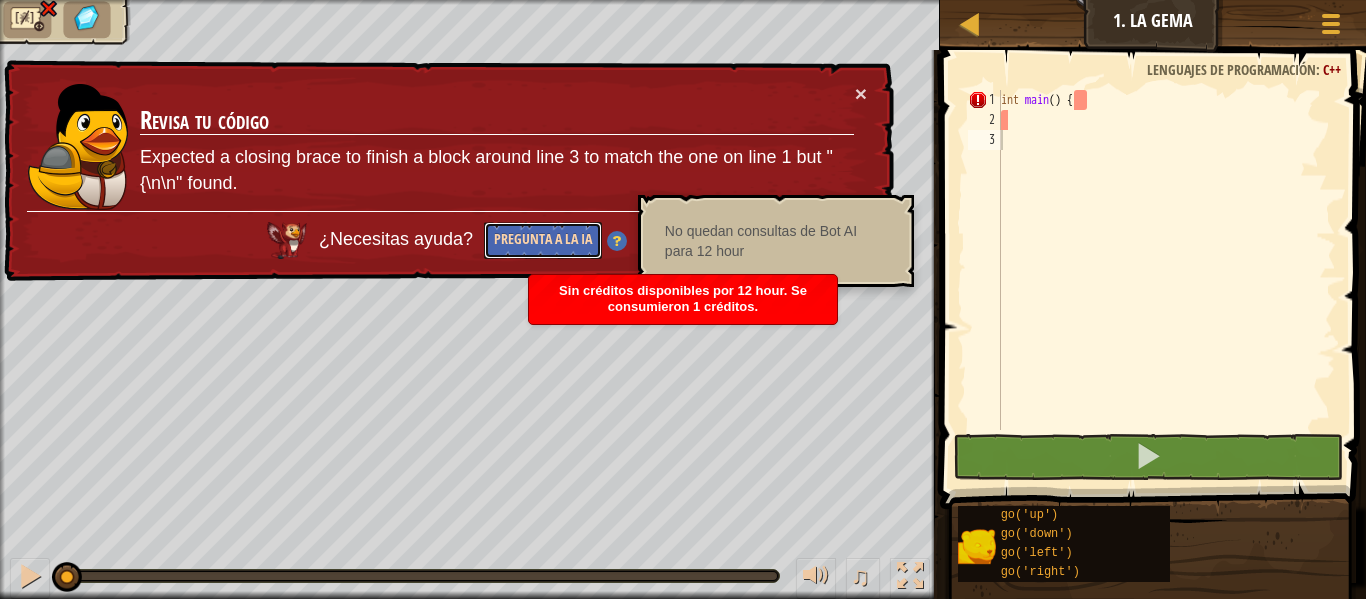click on "Pregunta a la IA" at bounding box center (543, 240) 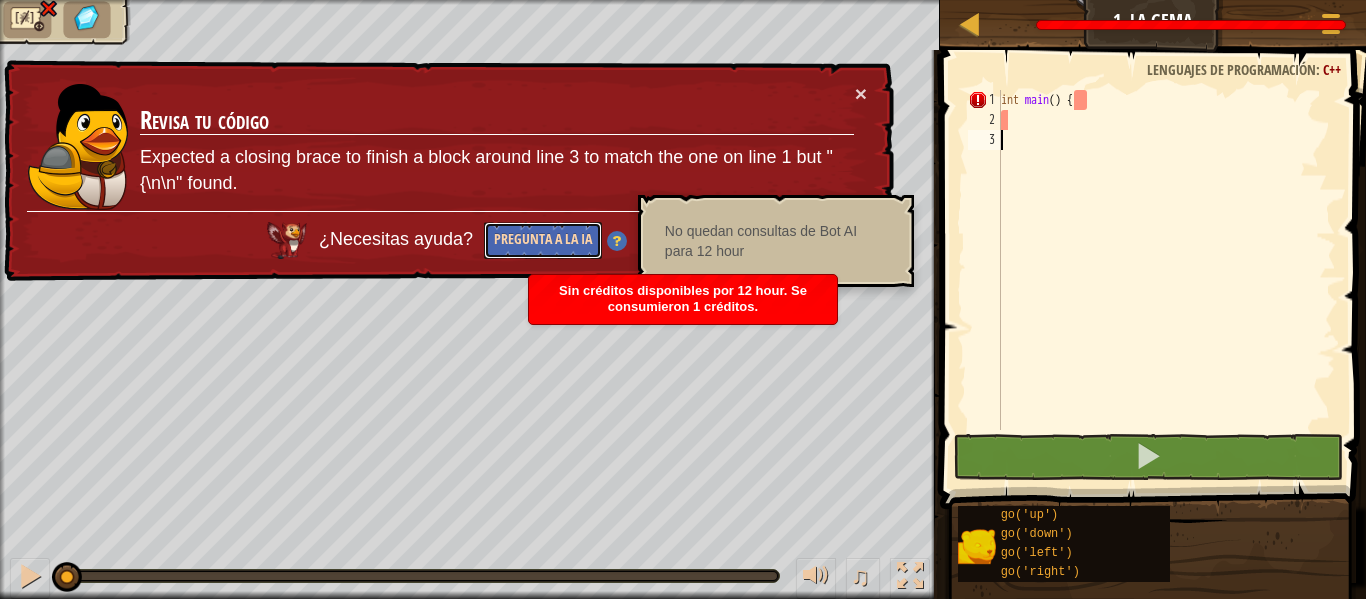 click on "Pregunta a la IA" at bounding box center (543, 240) 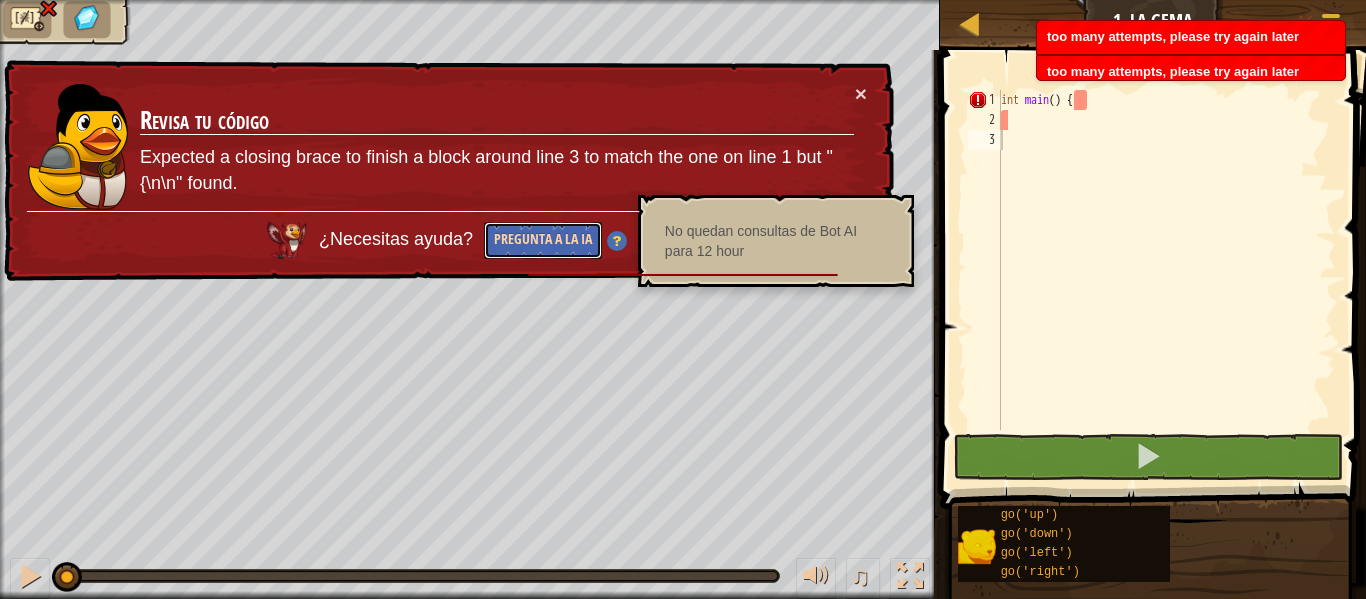 click on "Pregunta a la IA" at bounding box center [543, 240] 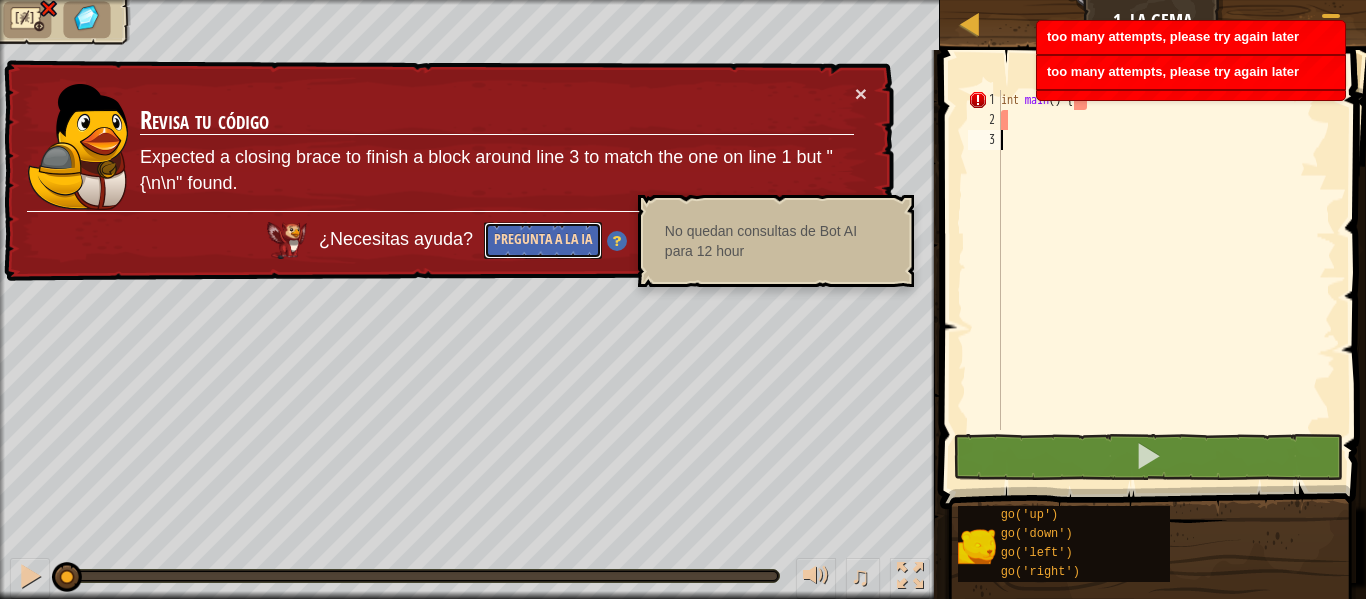 click on "Pregunta a la IA" at bounding box center [543, 240] 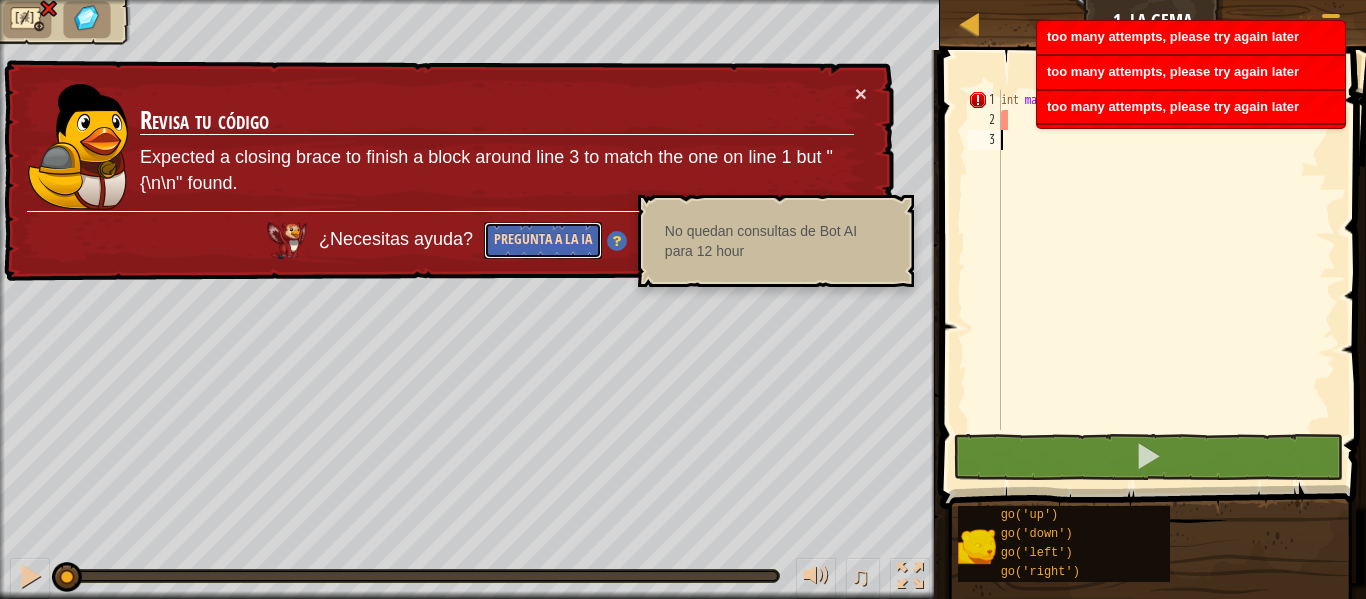 click on "Pregunta a la IA" at bounding box center [543, 240] 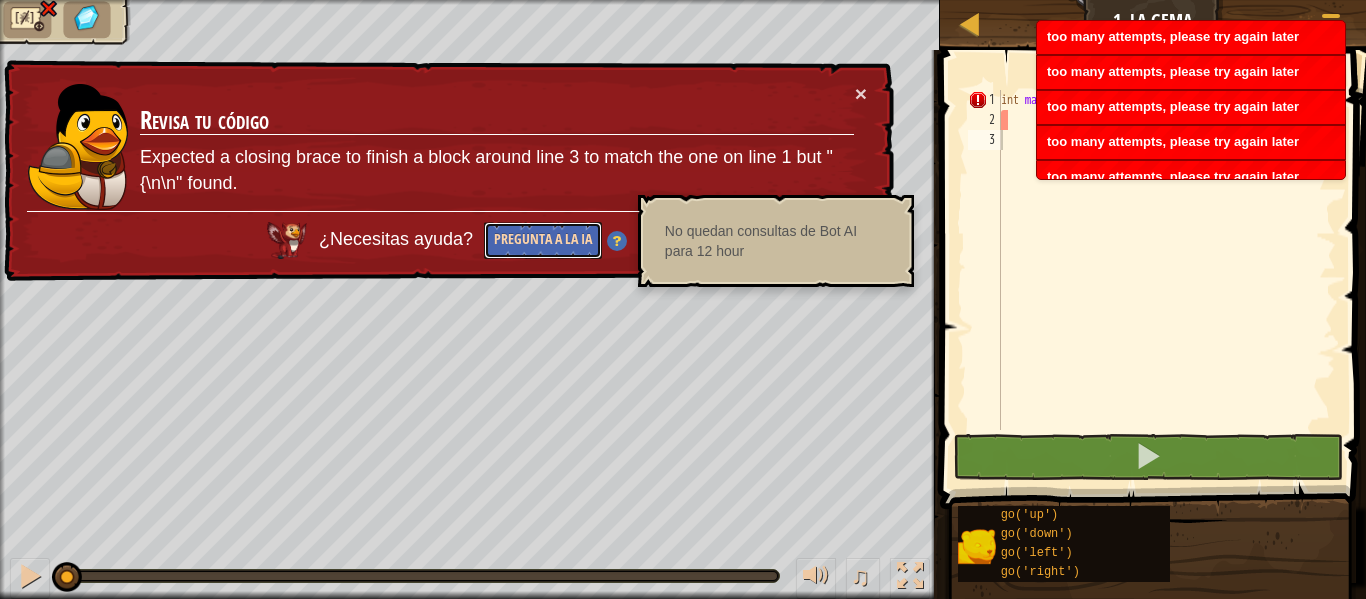 click on "Pregunta a la IA" at bounding box center [543, 240] 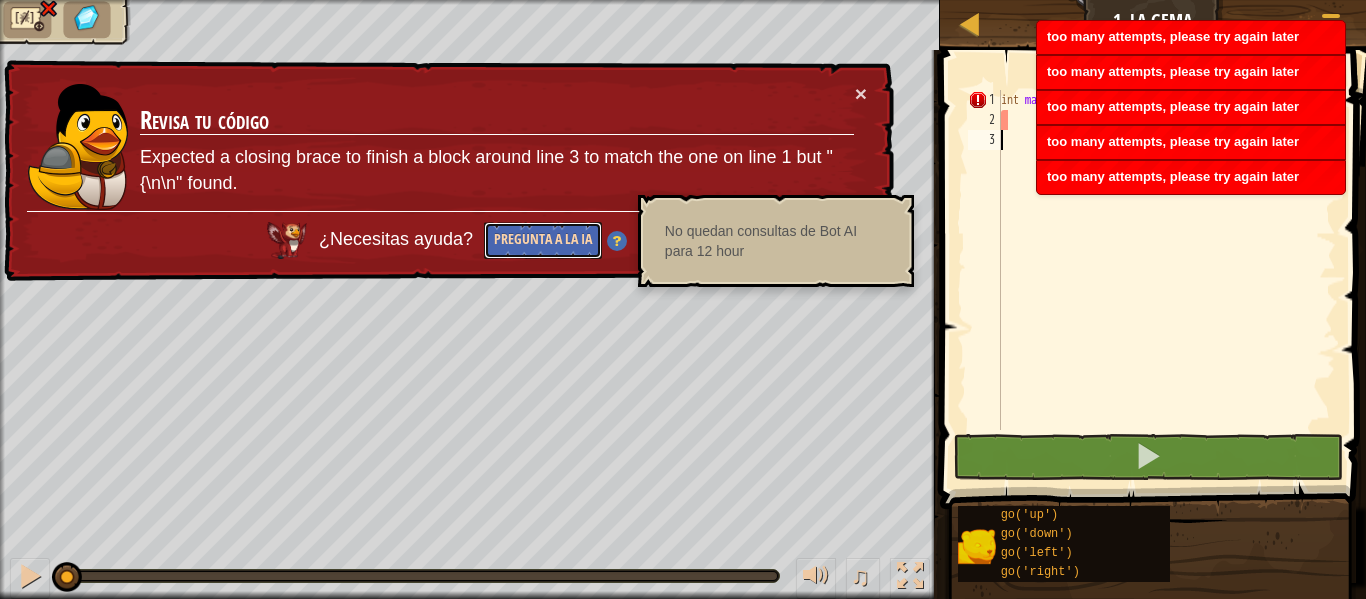 click on "Pregunta a la IA" at bounding box center (543, 240) 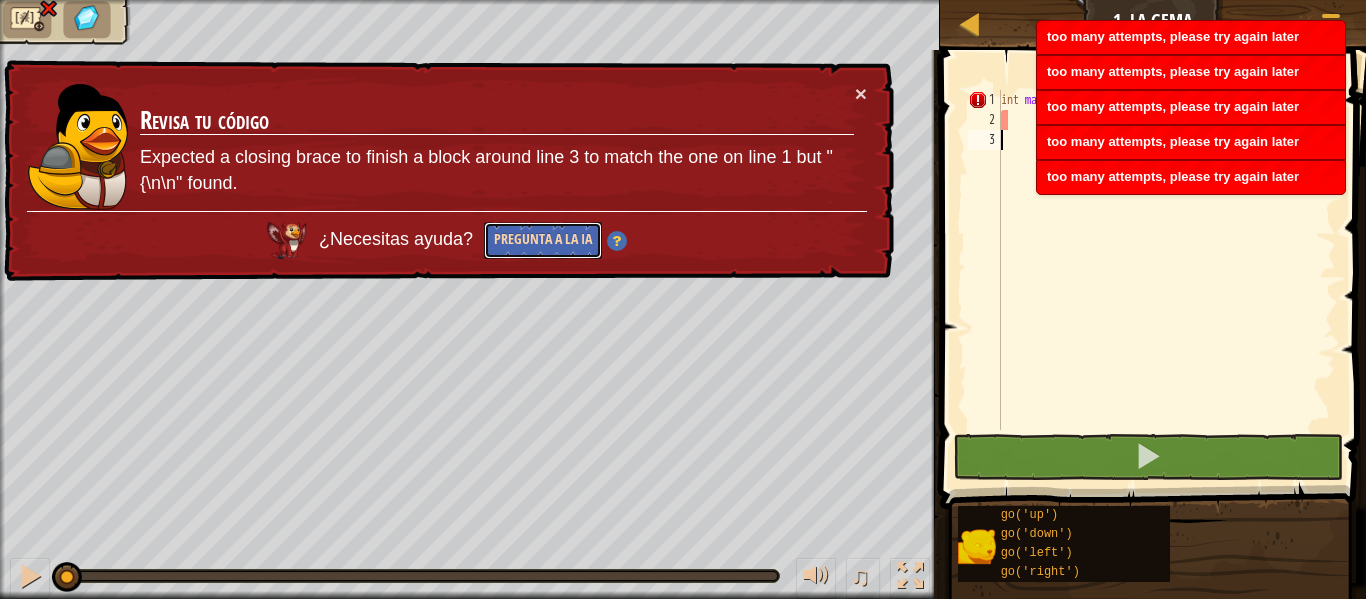 click on "Pregunta a la IA" at bounding box center [543, 240] 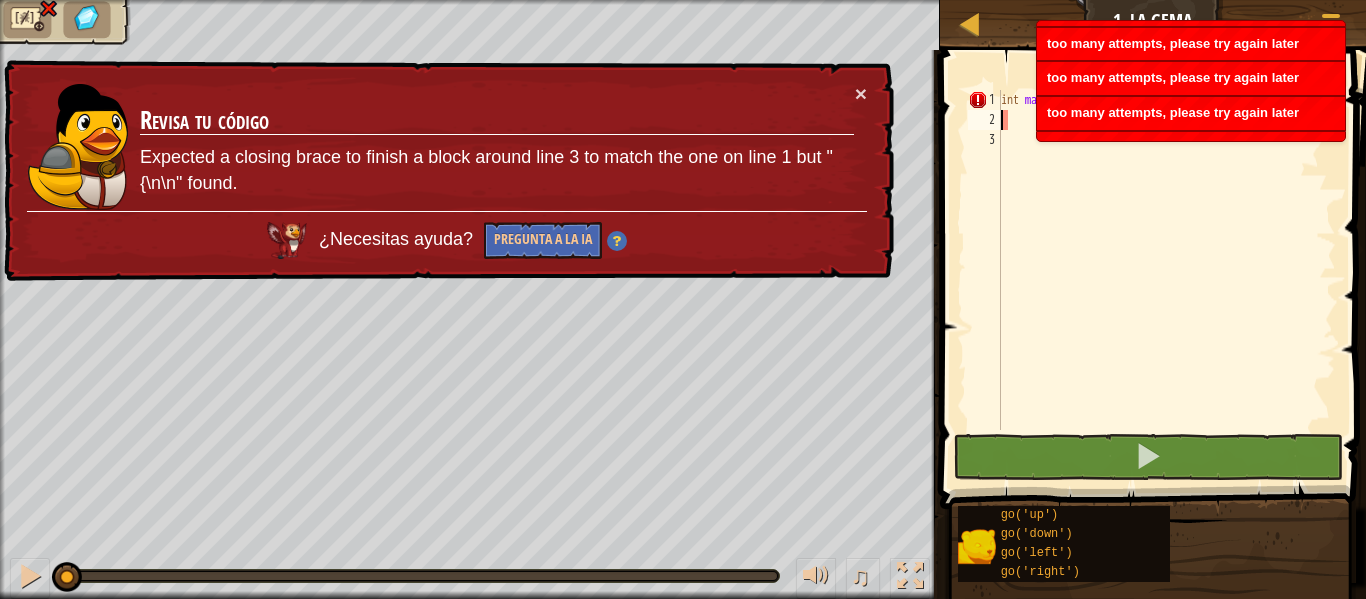 click on "int   main ( )   {" at bounding box center [1166, 280] 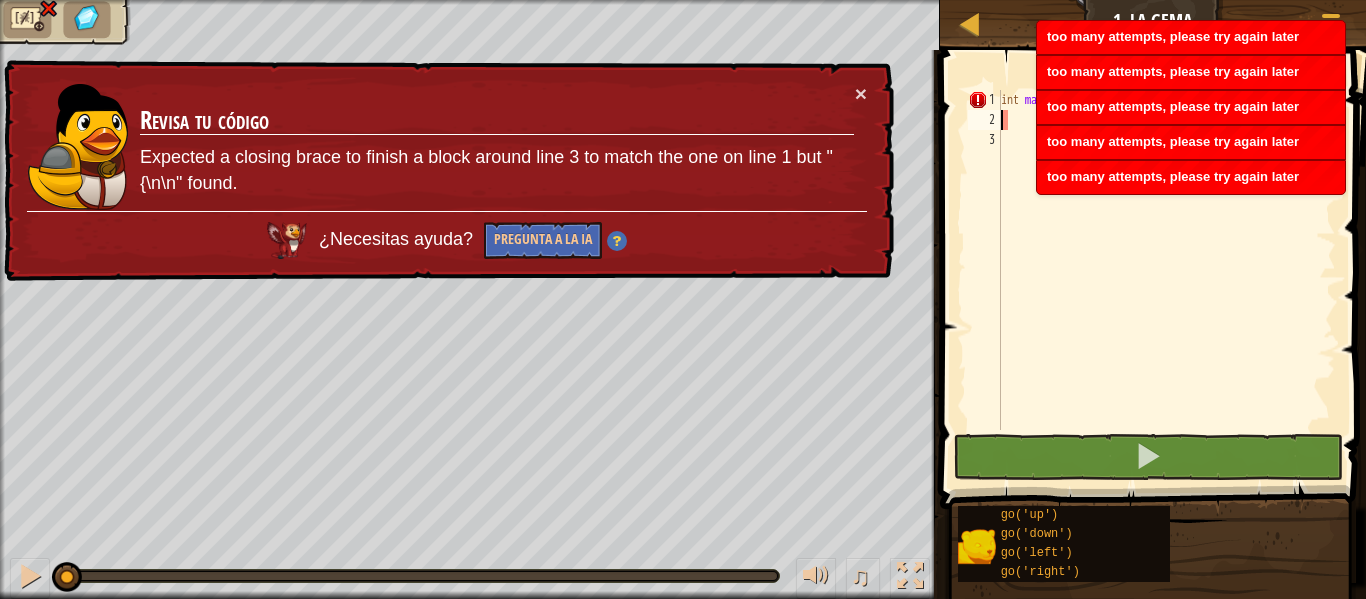 scroll, scrollTop: 9, scrollLeft: 0, axis: vertical 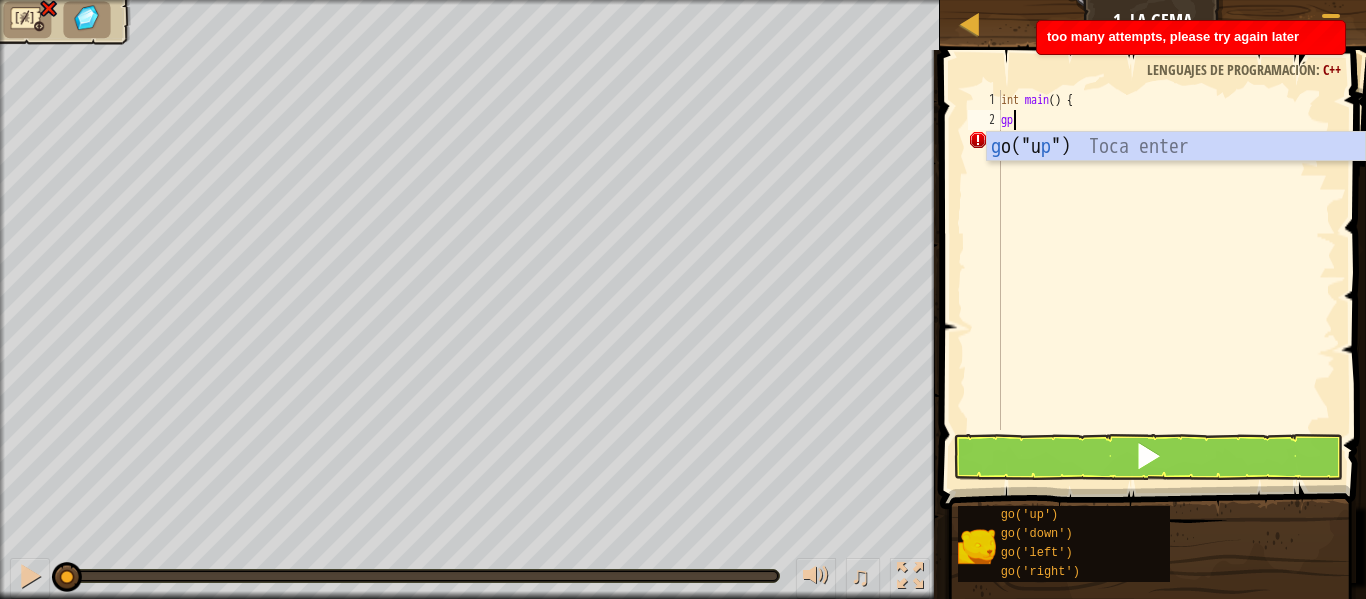 type on "g" 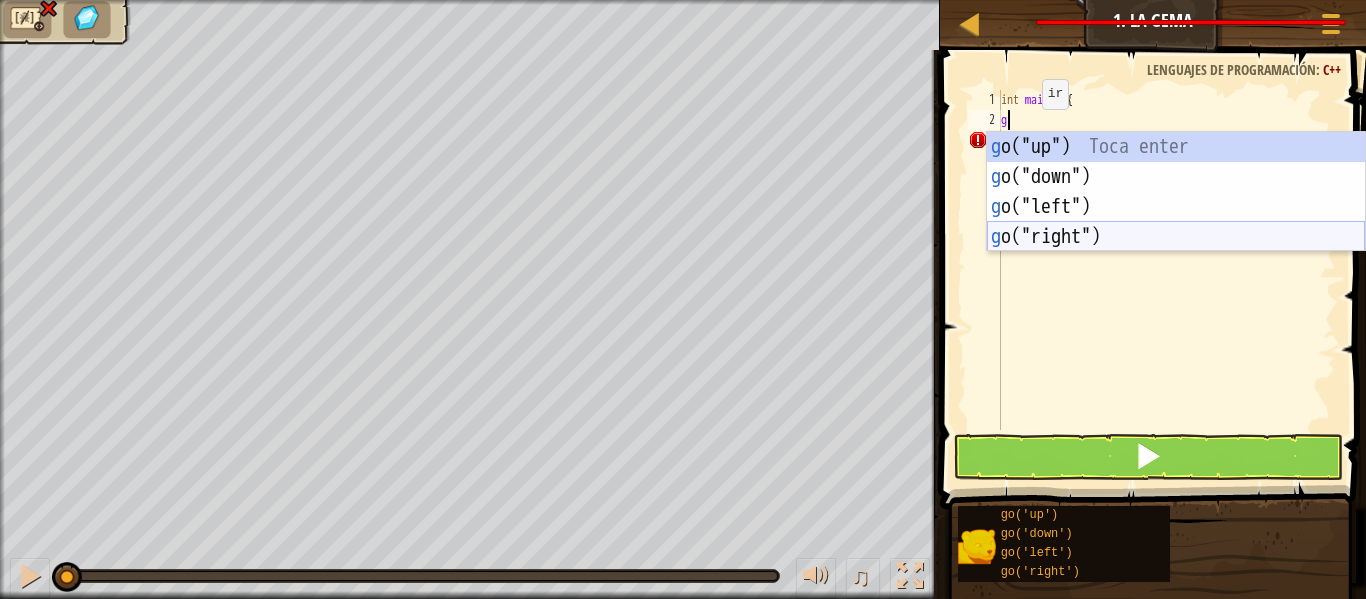 click on "g o("up") Toca enter g o("down") Toca enter g o("left") Toca enter g o("right") Toca enter" at bounding box center (1176, 222) 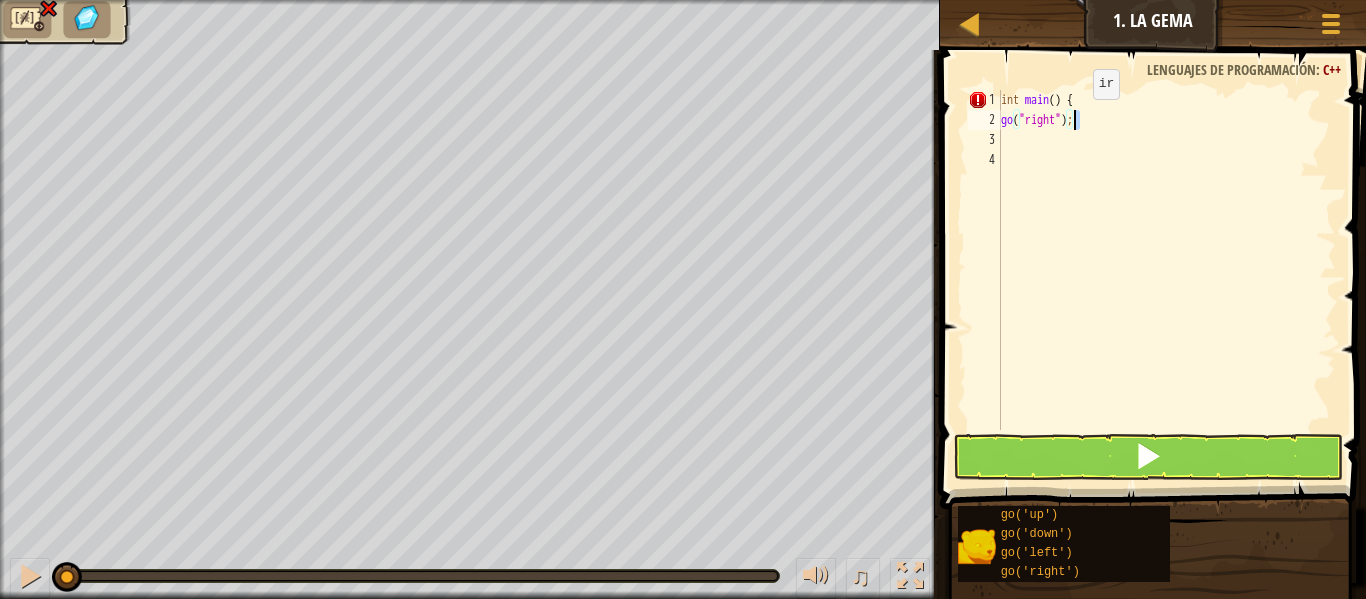 drag, startPoint x: 1094, startPoint y: 124, endPoint x: 1076, endPoint y: 119, distance: 18.681541 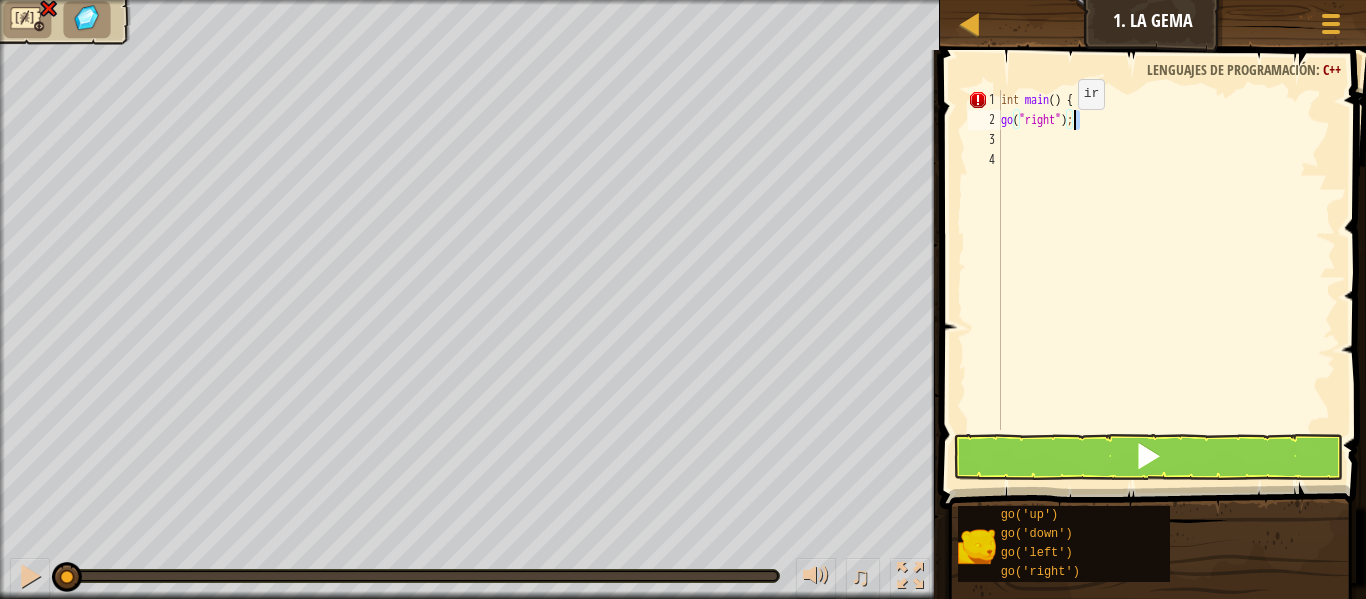 click on "int   main ( )   { go ( " right " ) ;" at bounding box center (1166, 280) 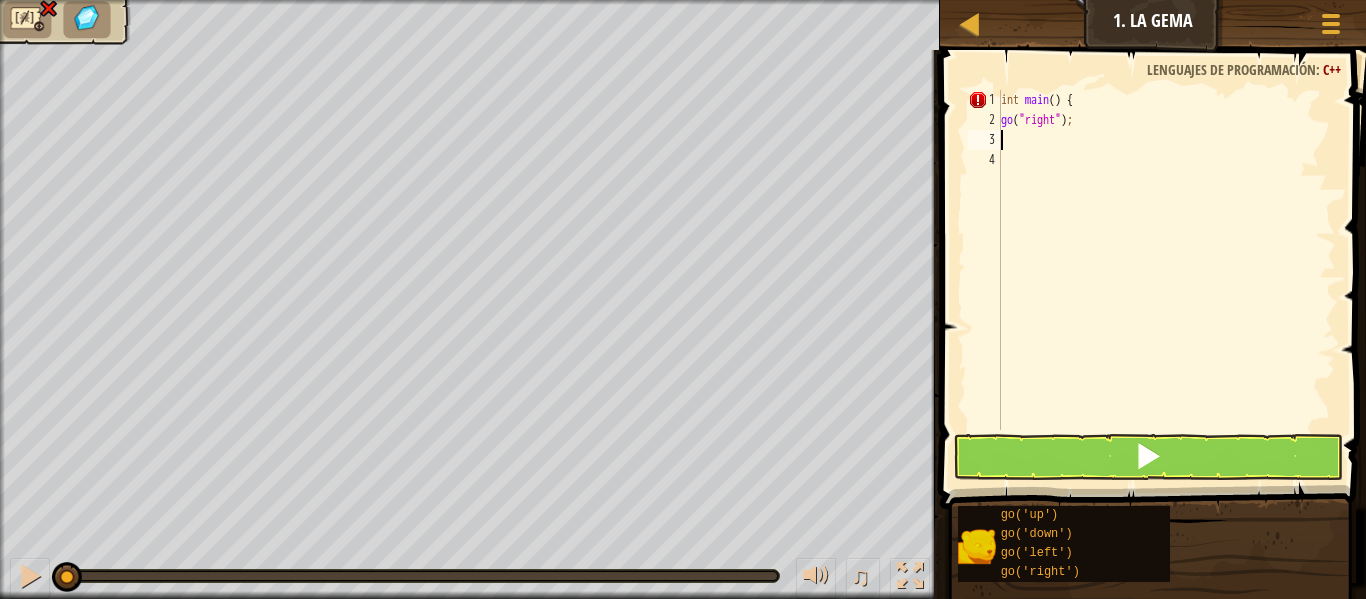 paste on ";" 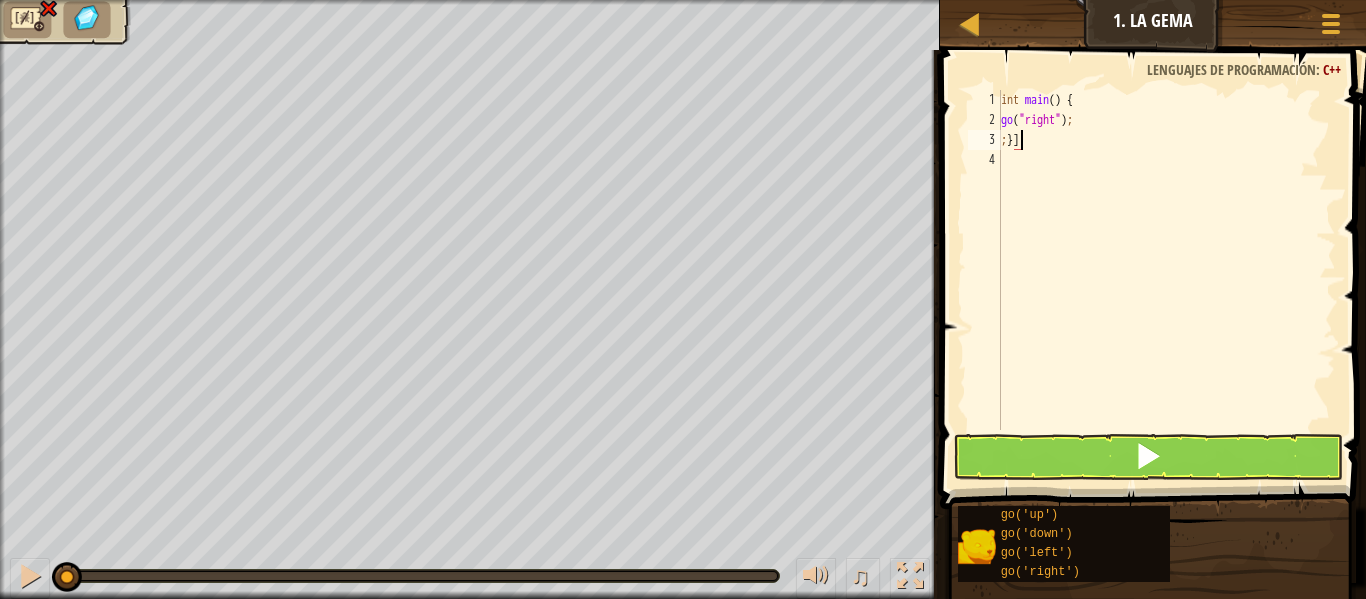 type on ";}" 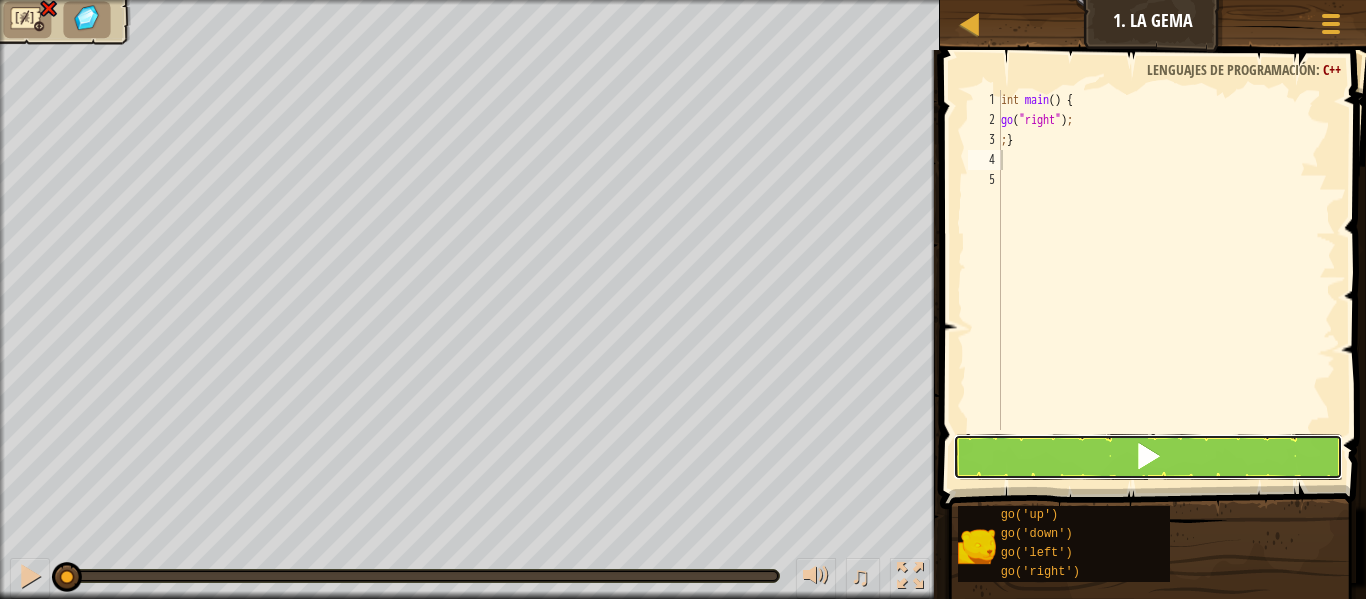 click at bounding box center (1148, 457) 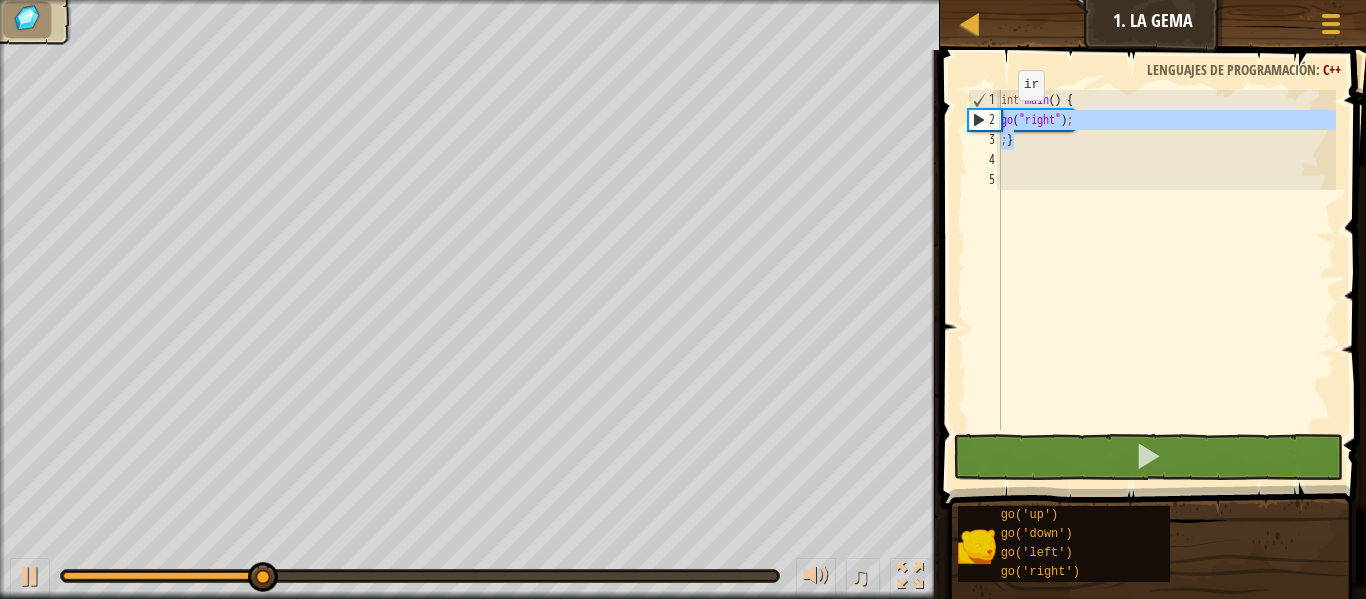 drag, startPoint x: 1034, startPoint y: 142, endPoint x: 1001, endPoint y: 120, distance: 39.661064 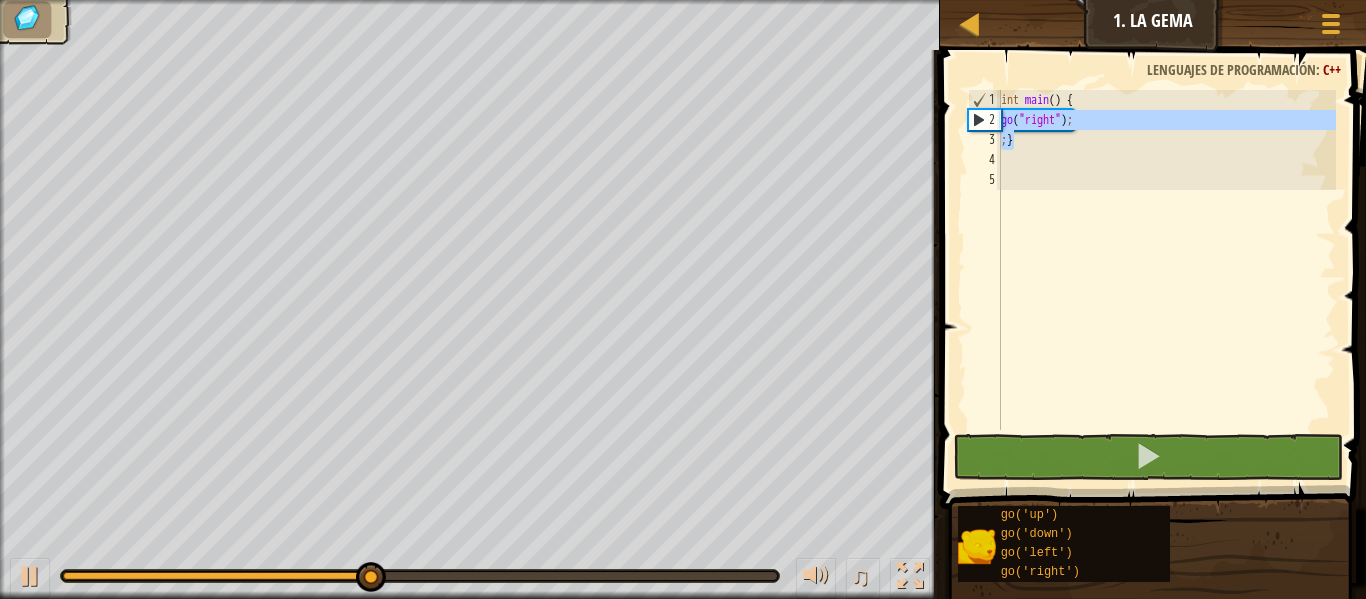 click on "int   main ( )   { go ( " right " ) ; ; }" at bounding box center [1166, 280] 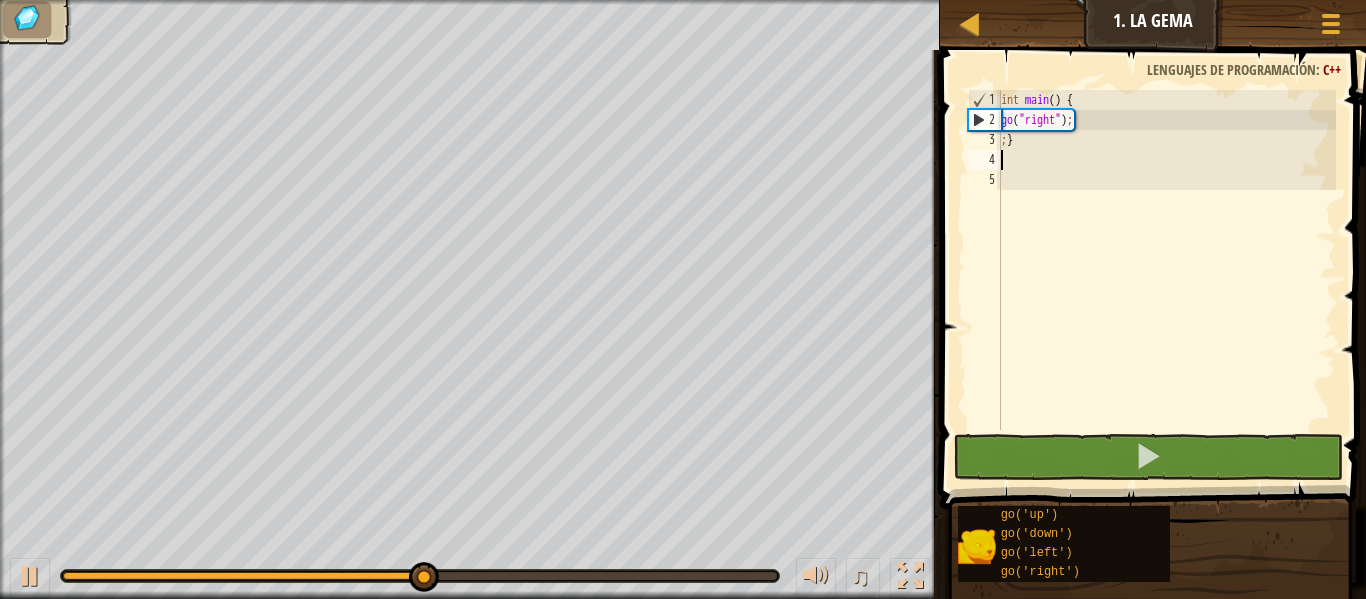 paste on ";}" 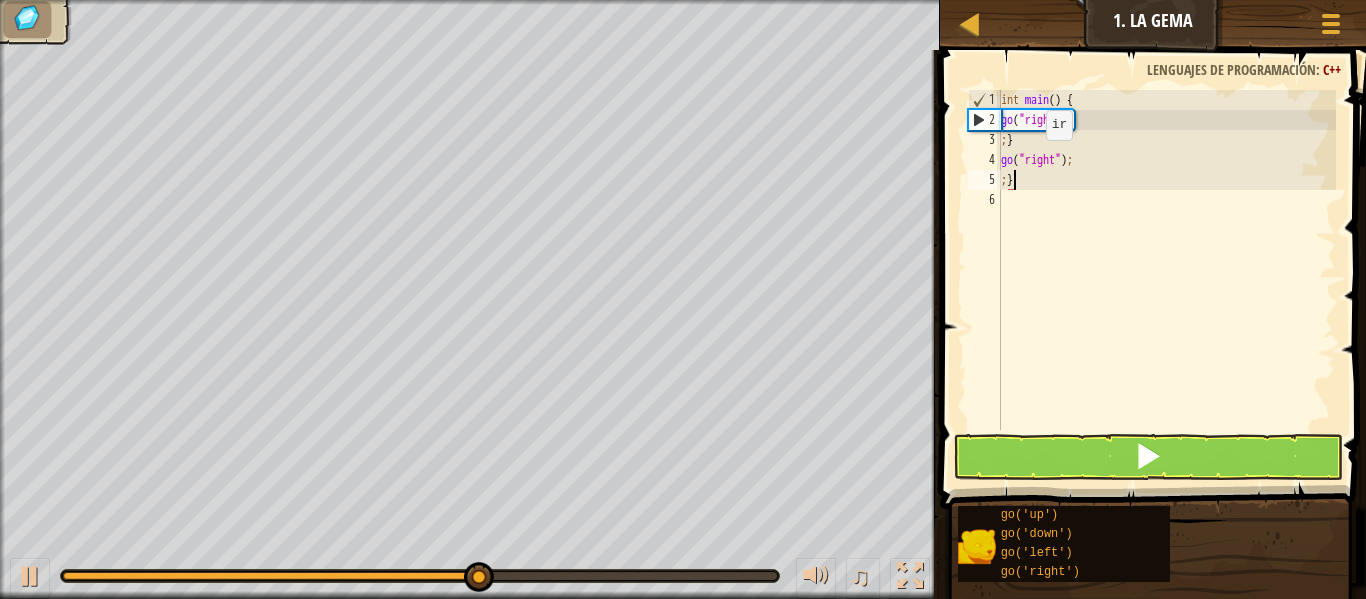 click on "int   main ( )   { go ( " right " ) ; ; } go ( " right " ) ; ; }" at bounding box center (1166, 280) 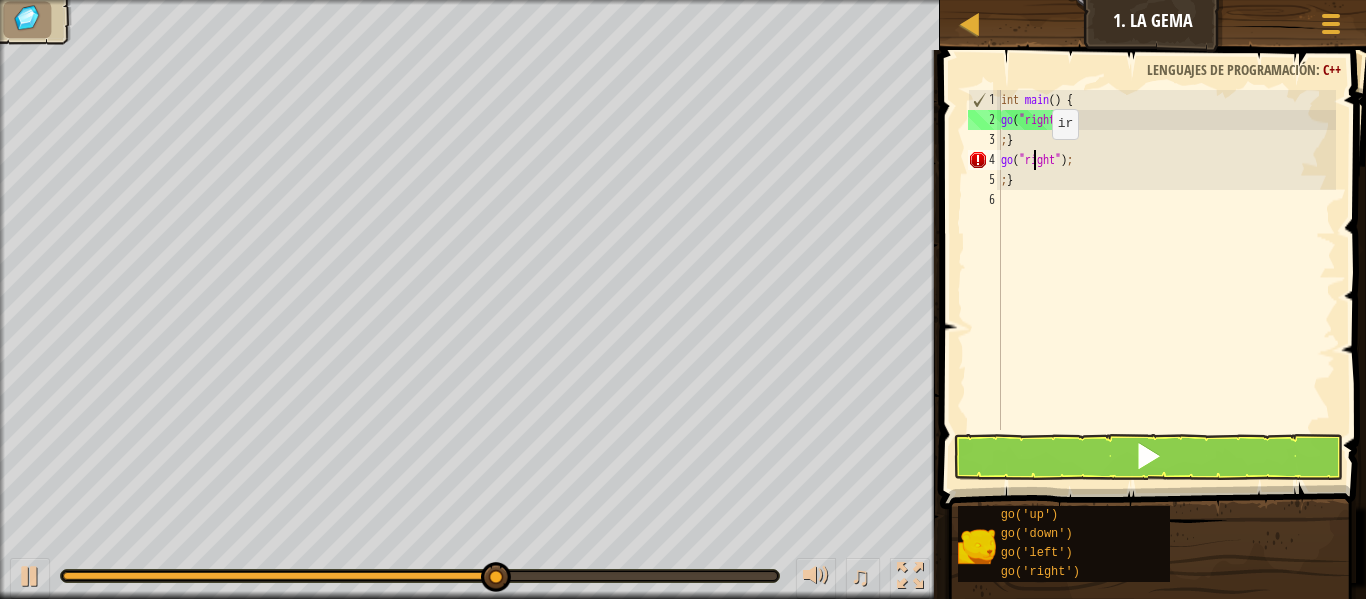 click on "int   main ( )   { go ( " right " ) ; ; } go ( " right " ) ; ; }" at bounding box center [1166, 280] 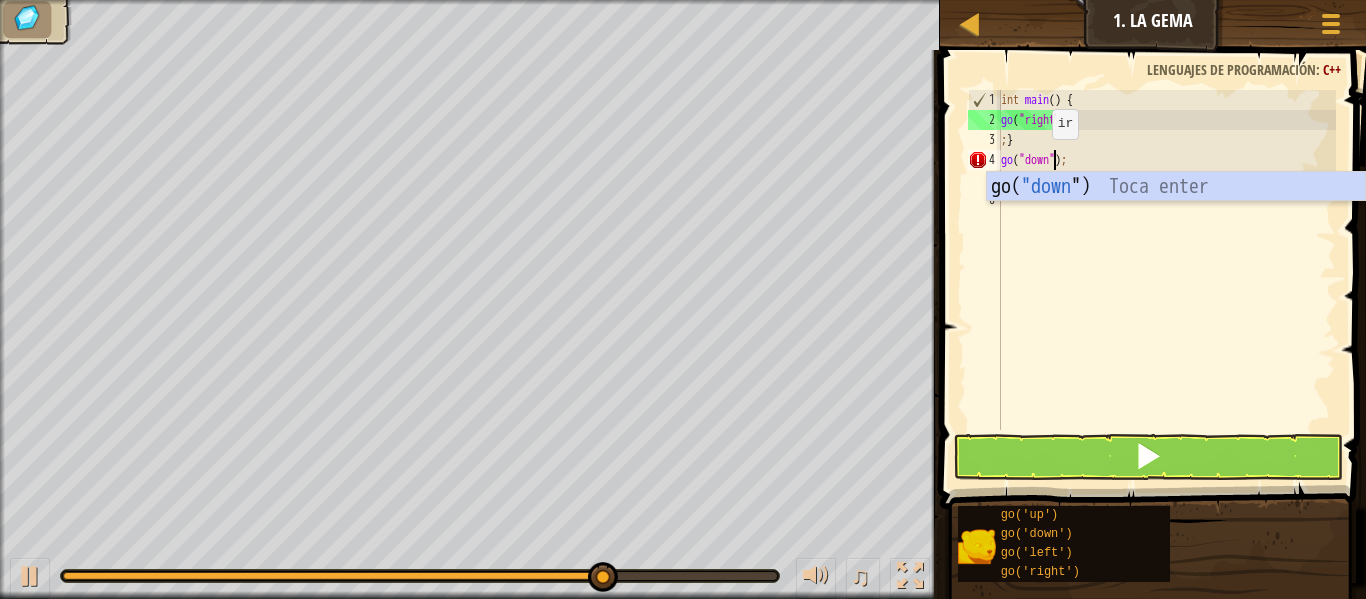 scroll, scrollTop: 9, scrollLeft: 4, axis: both 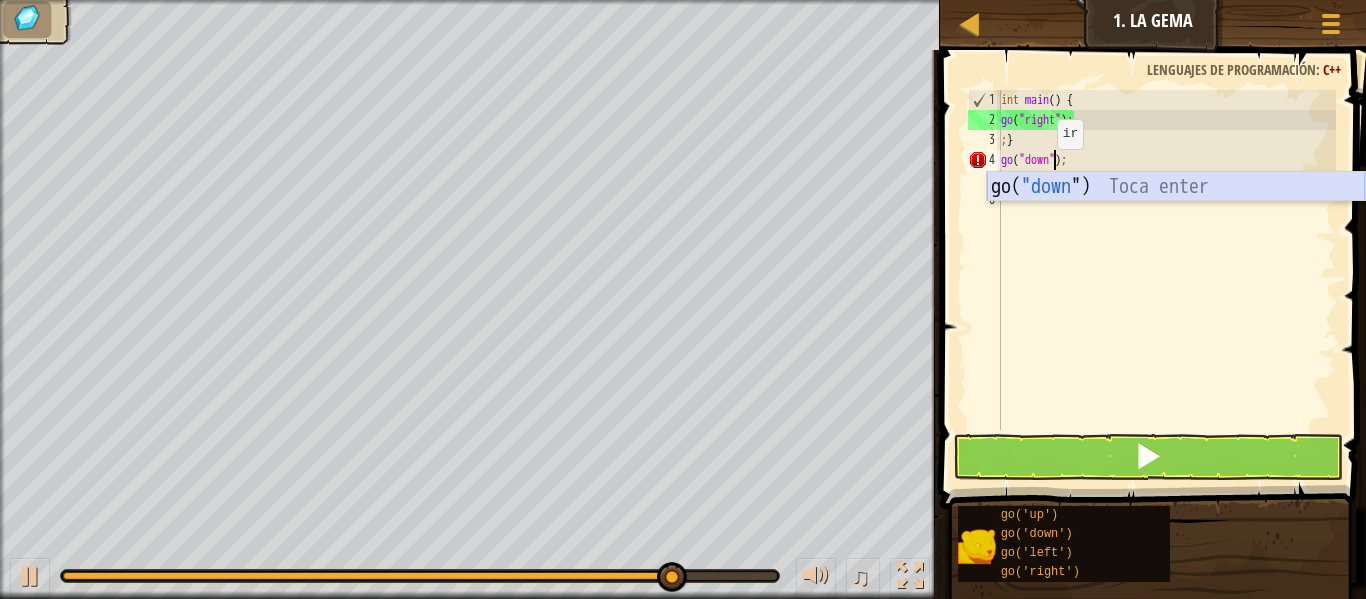 click on "go( "down ") Toca enter" at bounding box center [1176, 217] 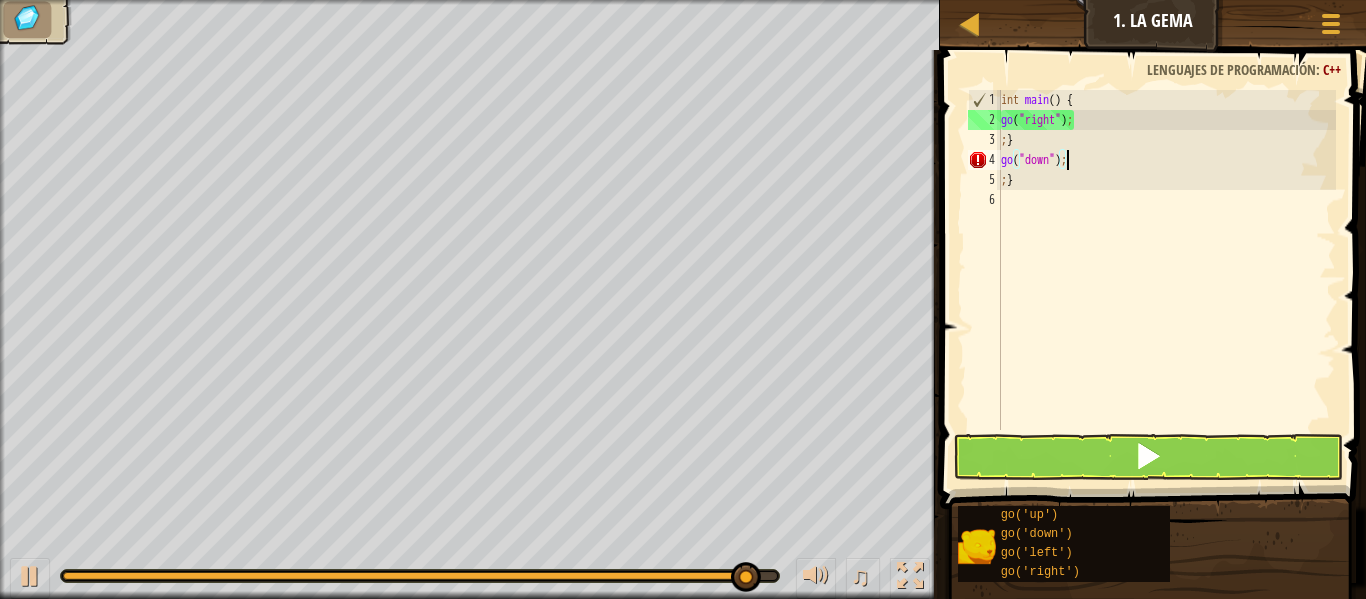 type on "go("down");" 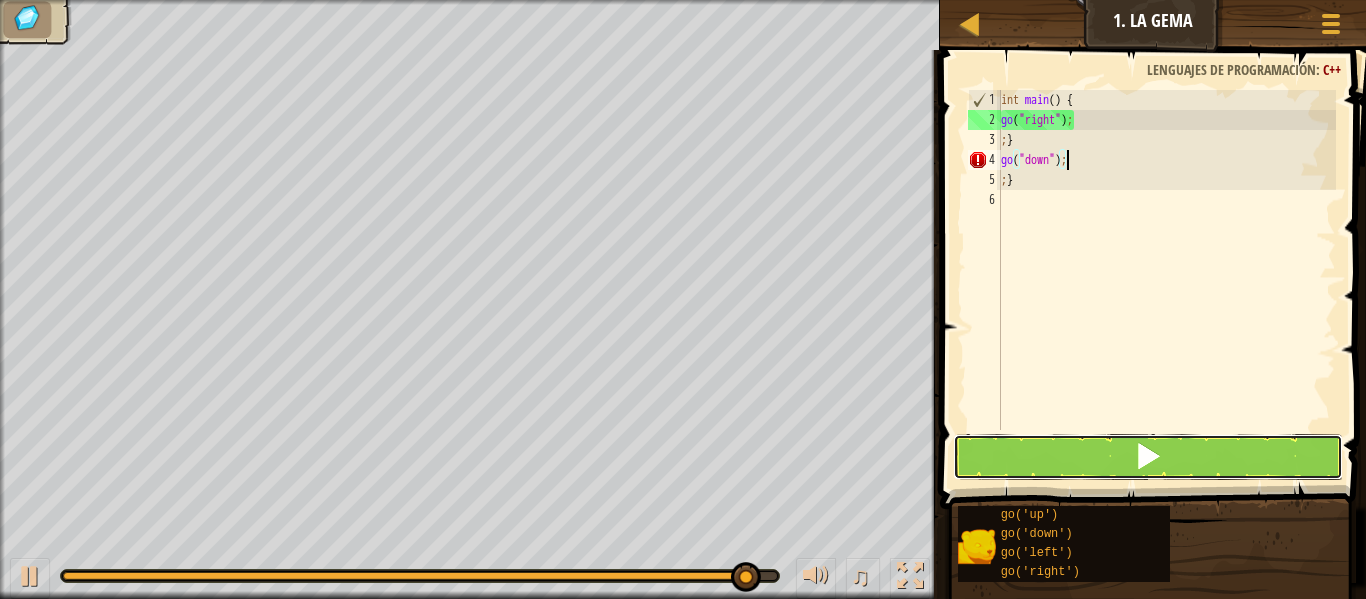 click at bounding box center (1148, 457) 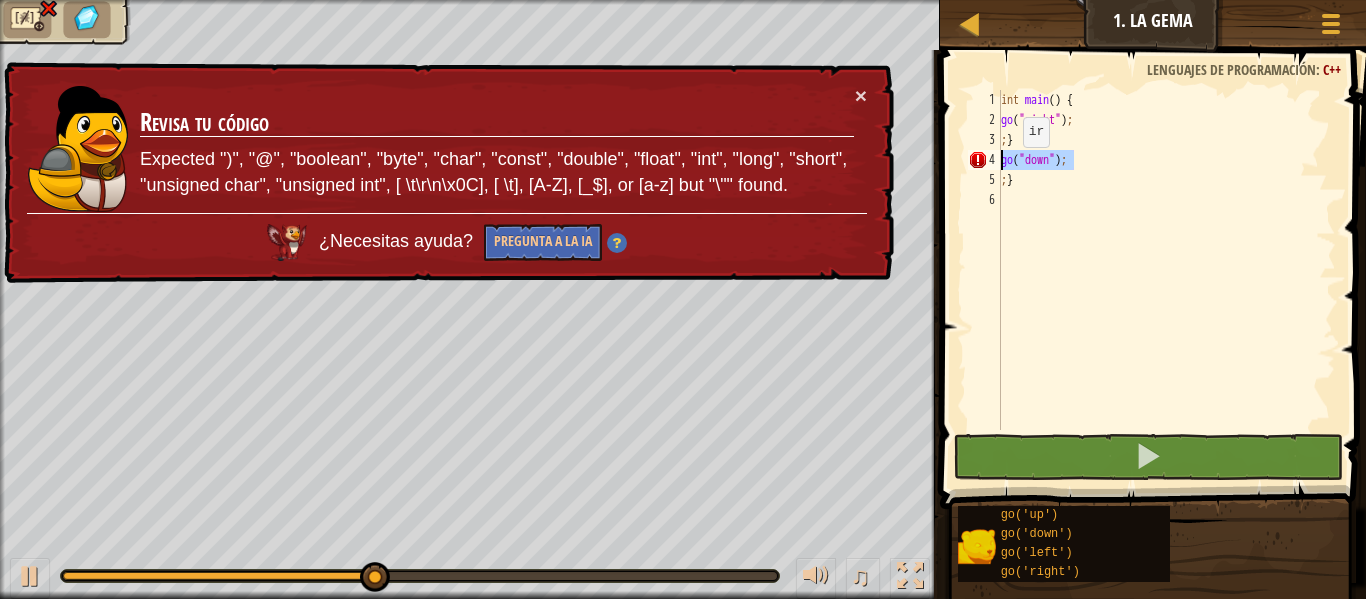 drag, startPoint x: 1074, startPoint y: 161, endPoint x: 975, endPoint y: 166, distance: 99.12618 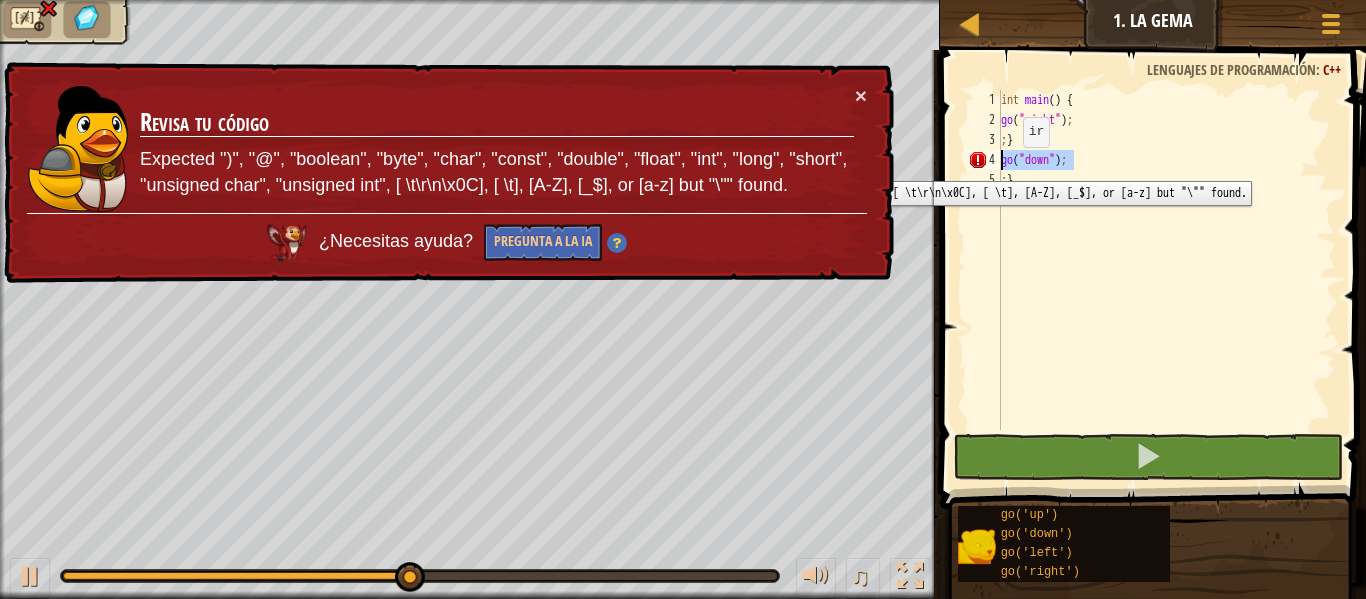 scroll, scrollTop: 9, scrollLeft: 0, axis: vertical 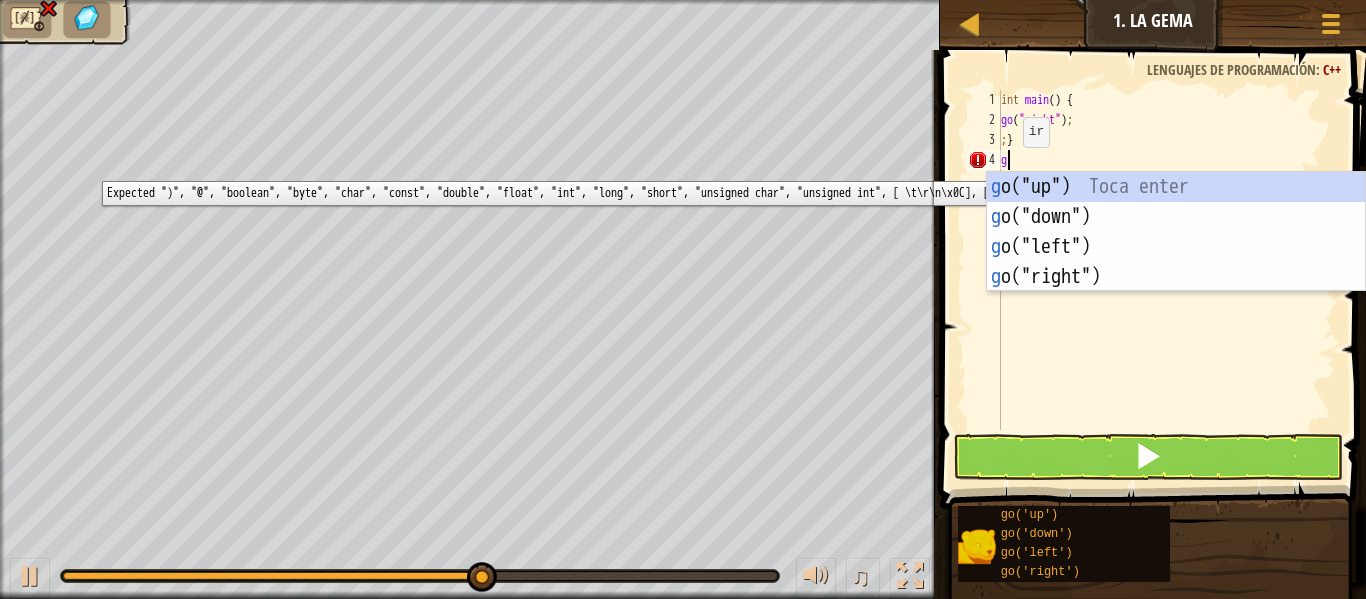 type on "go" 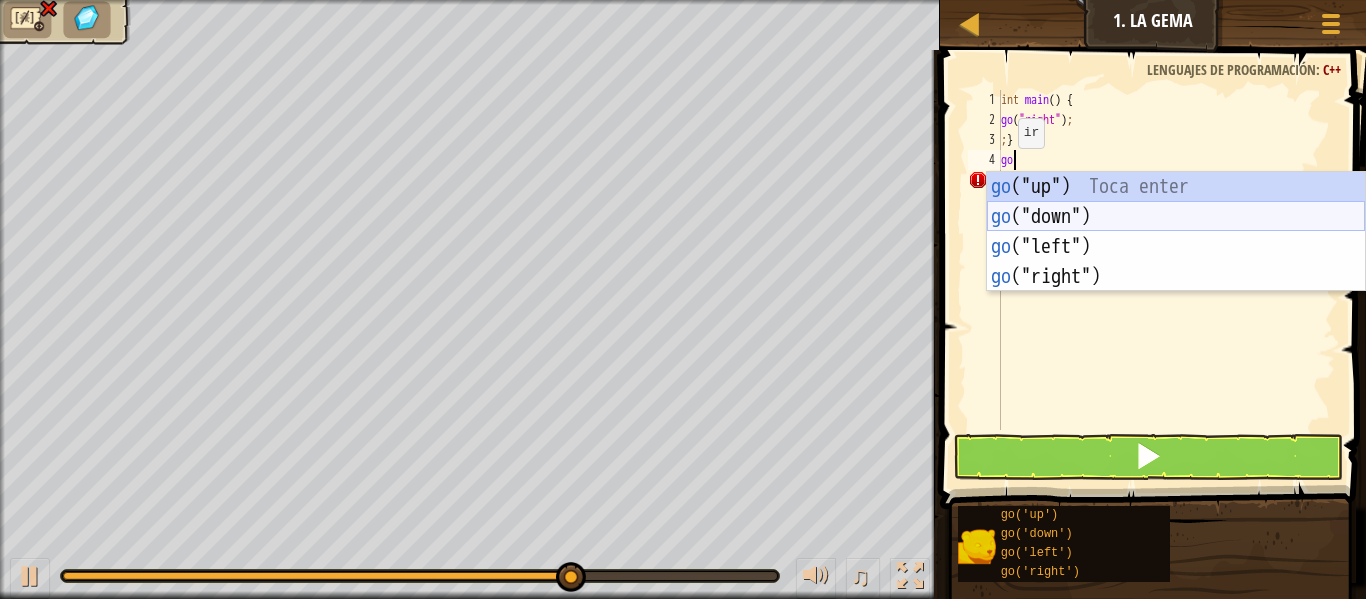 click on "go ("up") Toca enter go ("down") Toca enter go ("left") Toca enter go ("right") Toca enter" at bounding box center [1176, 262] 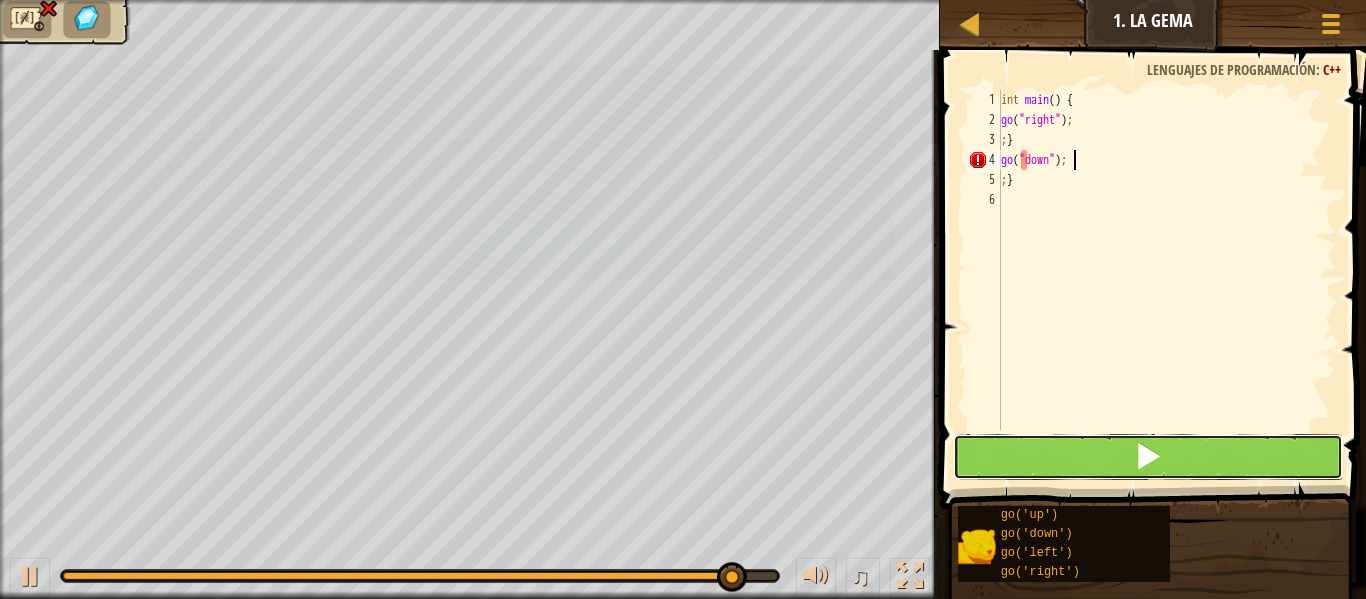 click at bounding box center (1148, 457) 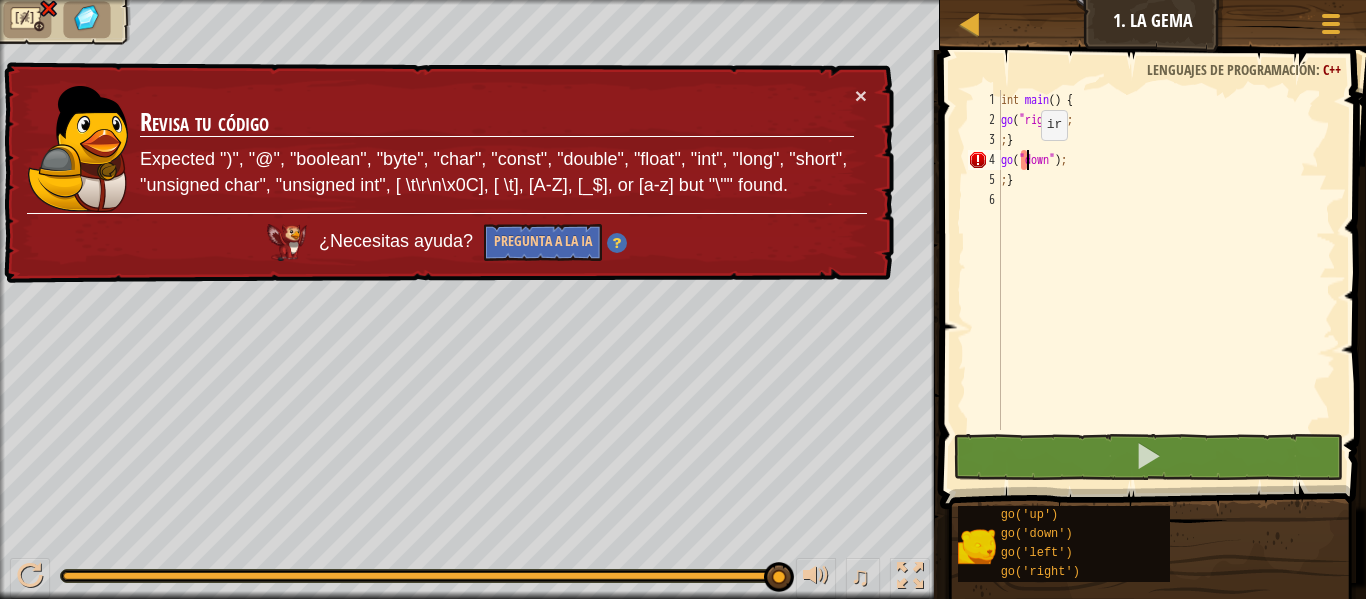 click on "int   main ( )   { go ( " right " ) ; ; } go ( " down " ) ; ; }" at bounding box center (1166, 280) 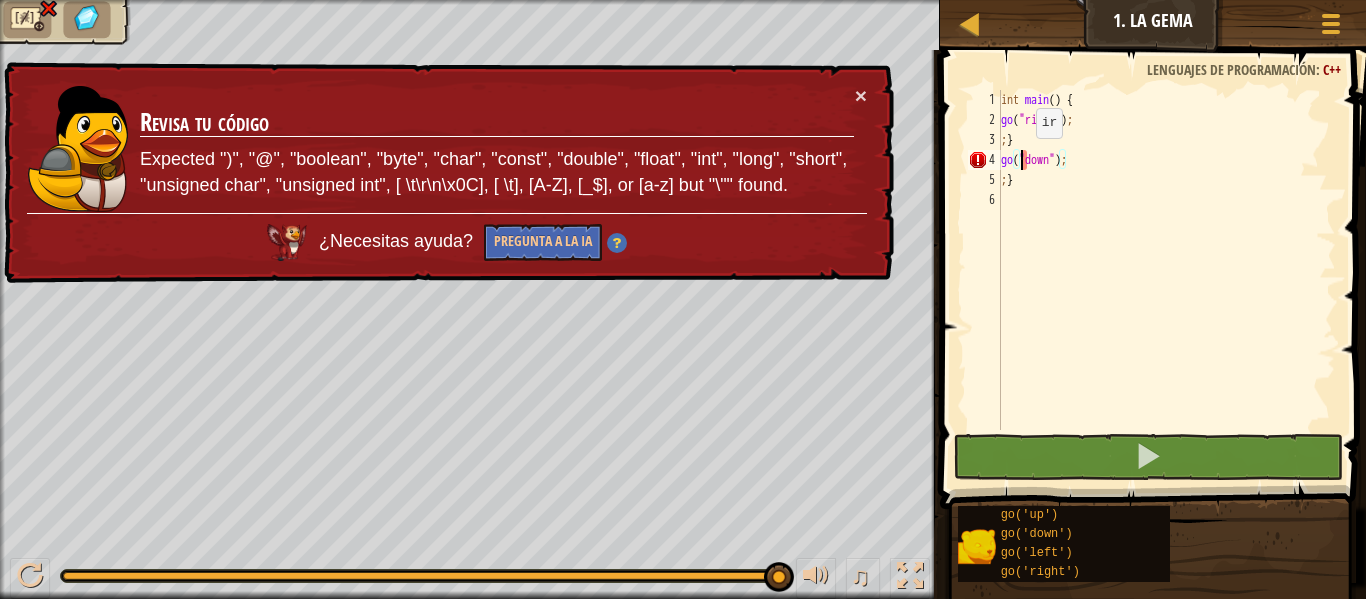 click on "int   main ( )   { go ( " right " ) ; ; } go ( " down " ) ; ; }" at bounding box center [1166, 280] 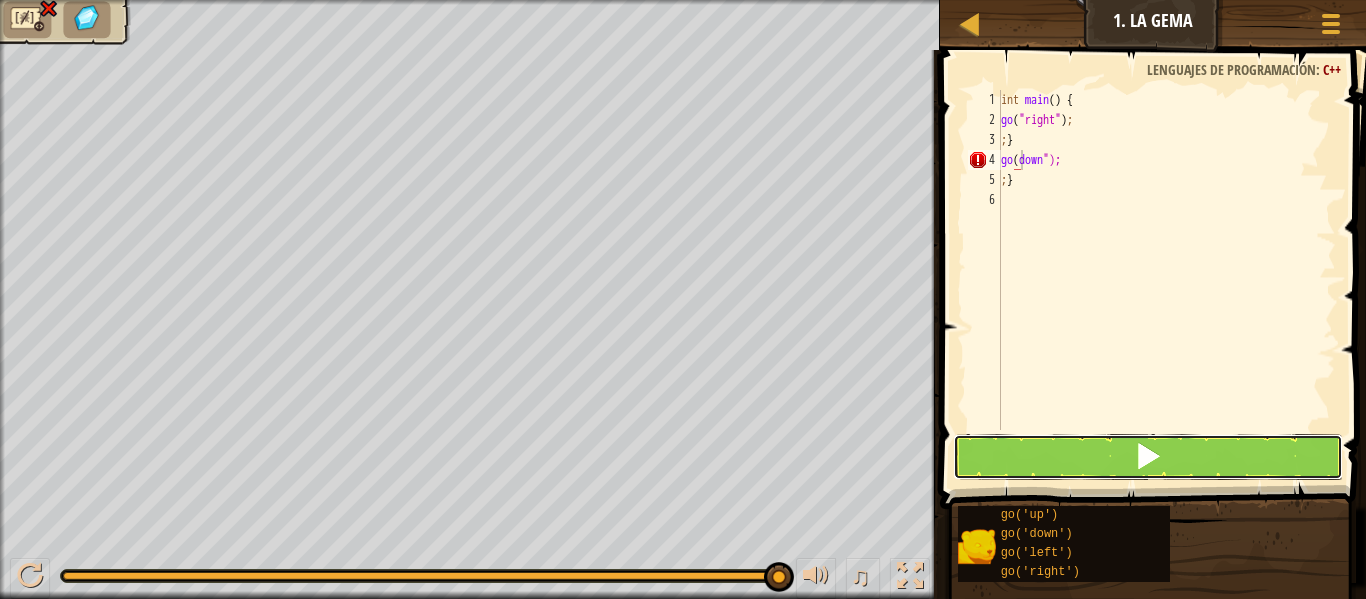 click at bounding box center [1148, 457] 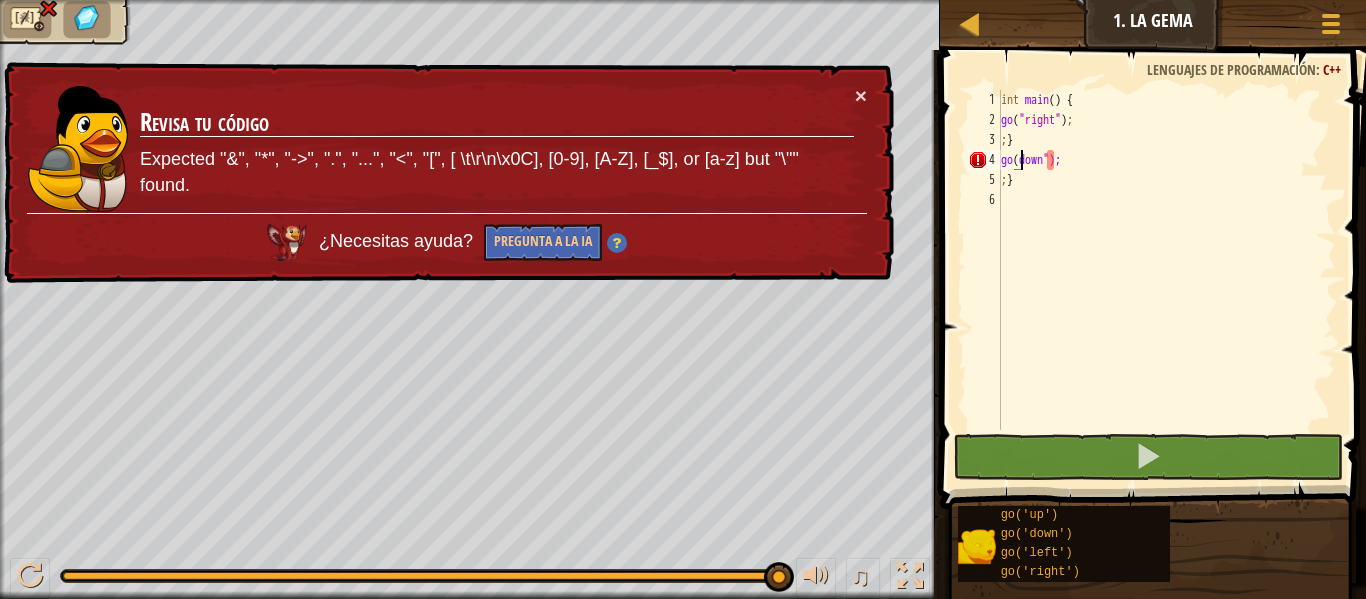 scroll, scrollTop: 9, scrollLeft: 2, axis: both 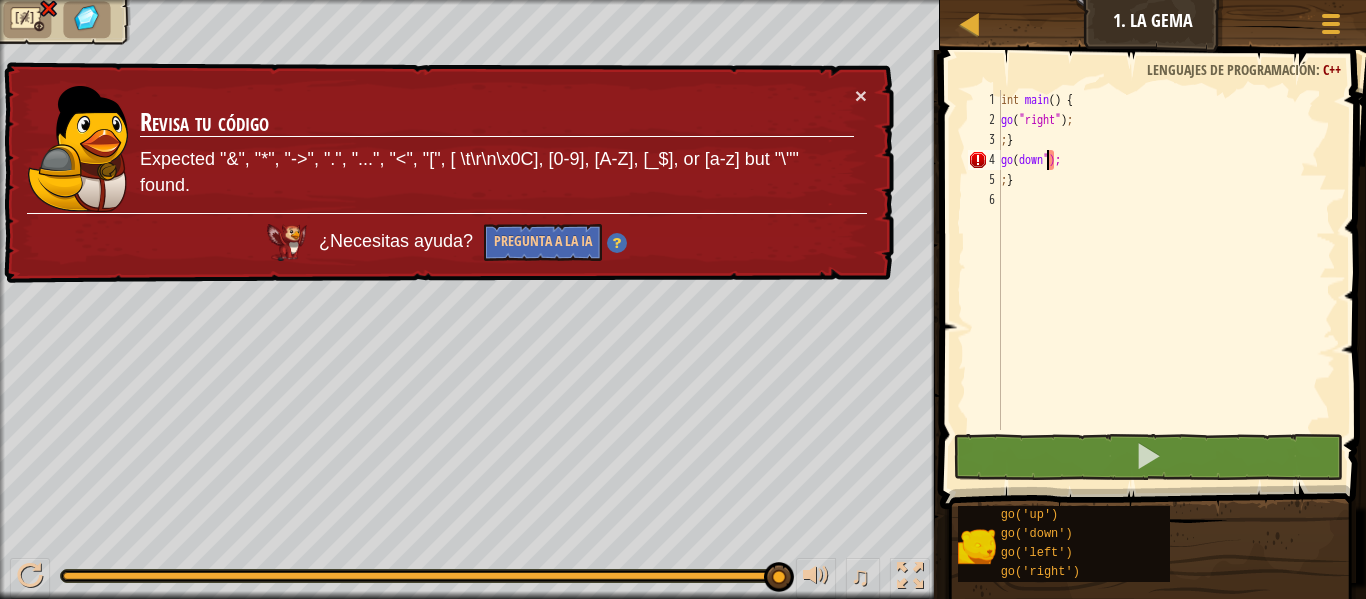 click on "int   main ( )   { go ( " right " ) ; ; } go ( down " ); ; }" at bounding box center (1166, 280) 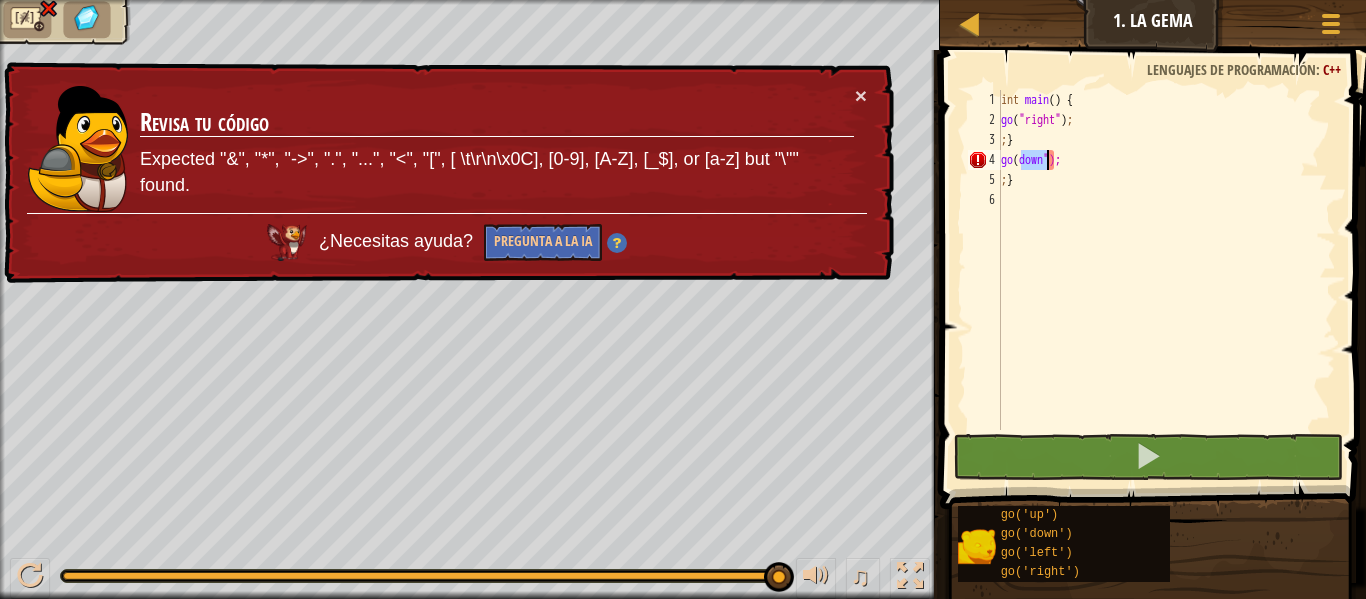 click on "int   main ( )   { go ( " right " ) ; ; } go ( down " ); ; }" at bounding box center (1166, 280) 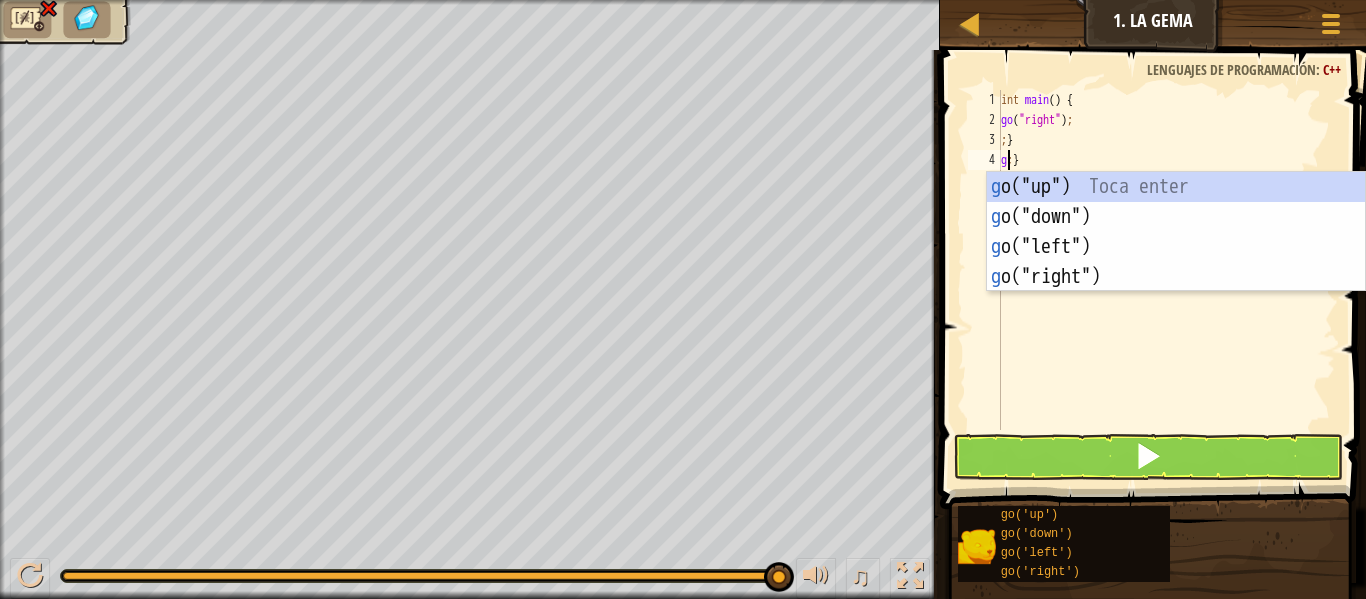 scroll, scrollTop: 9, scrollLeft: 1, axis: both 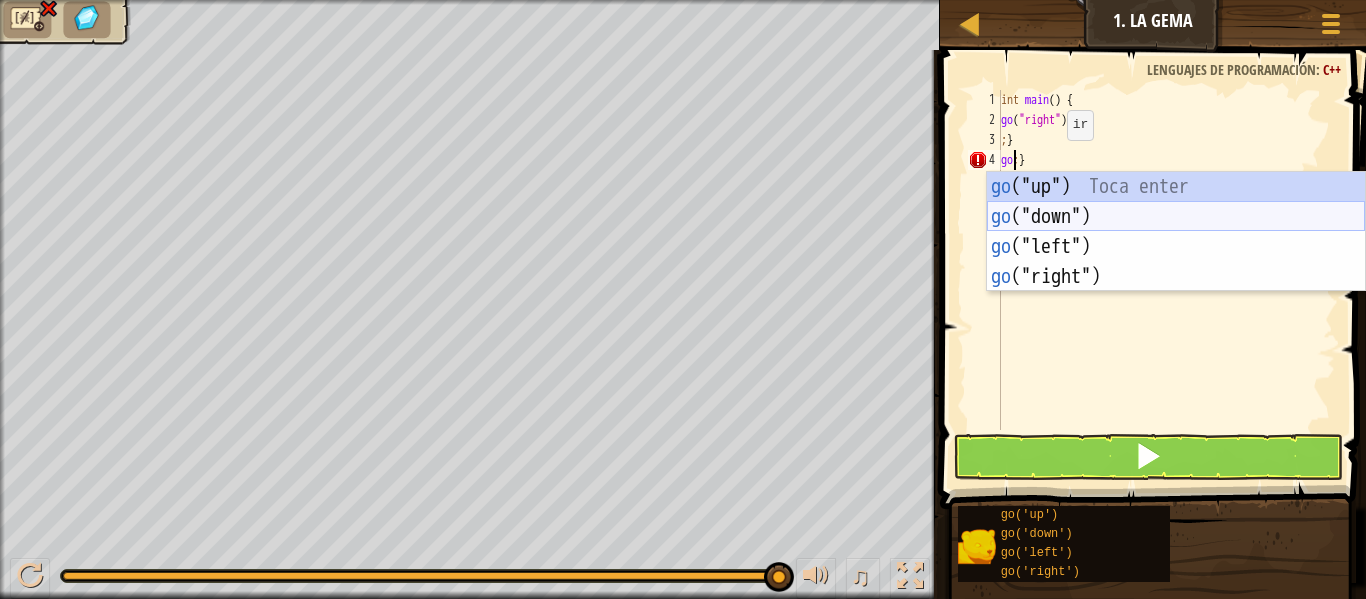 click on "go ("up") Toca enter go ("down") Toca enter go ("left") Toca enter go ("right") Toca enter" at bounding box center [1176, 262] 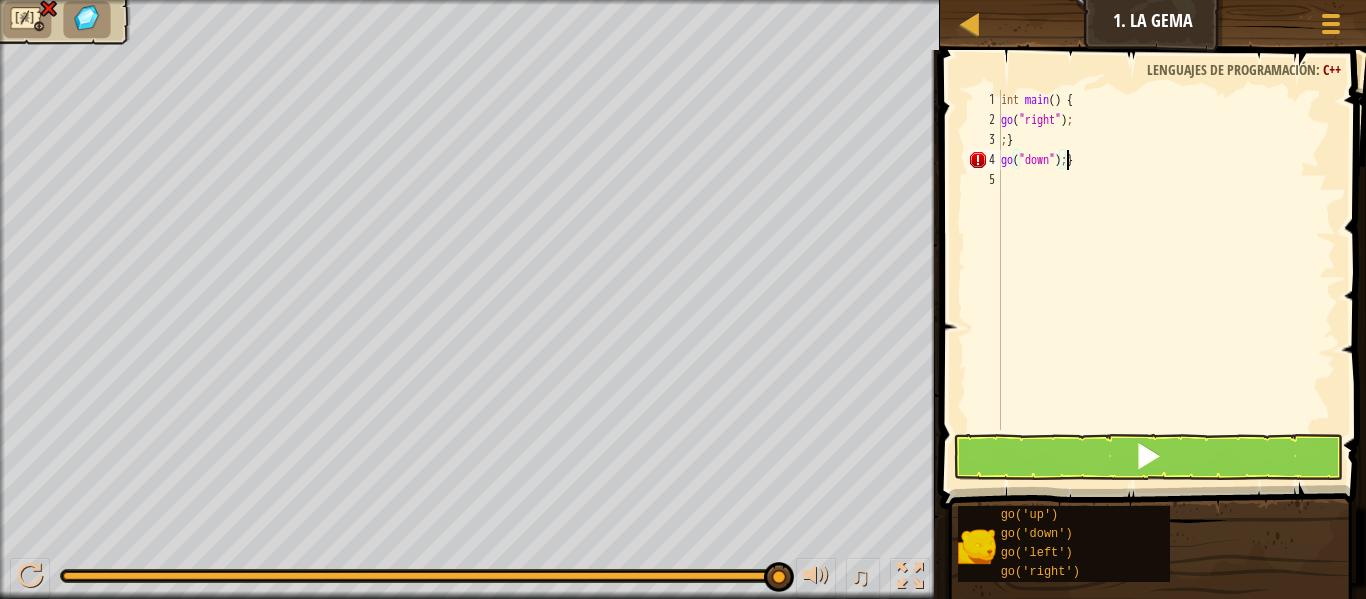 scroll, scrollTop: 9, scrollLeft: 0, axis: vertical 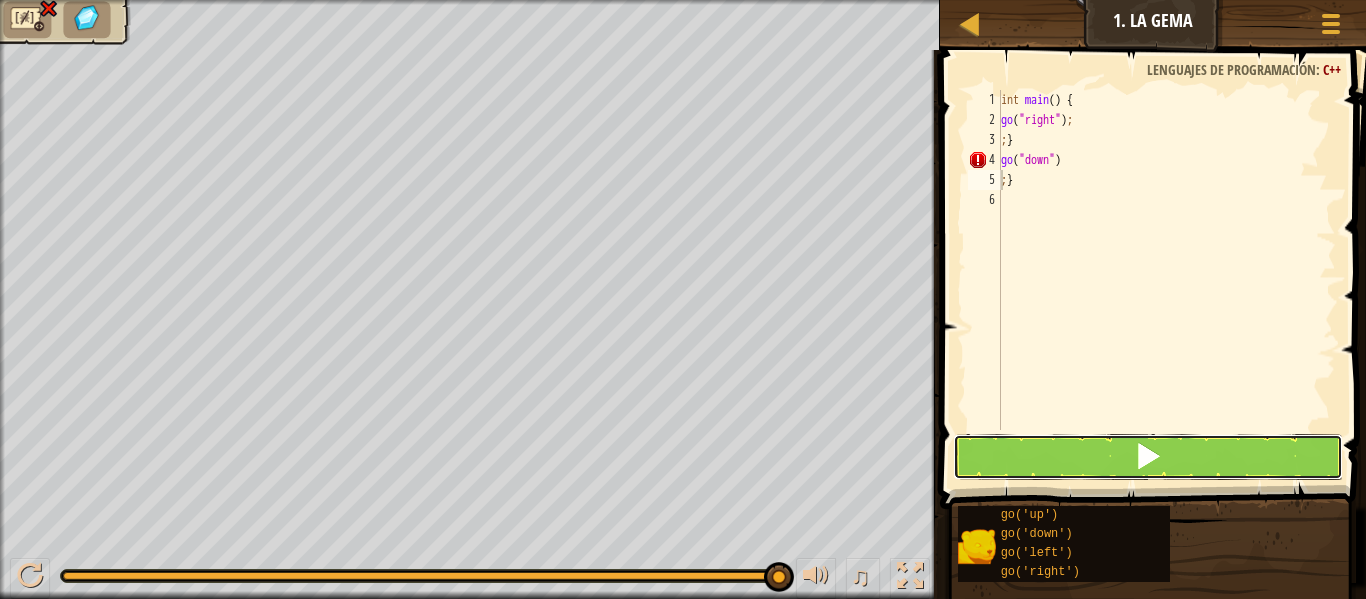 click at bounding box center [1148, 457] 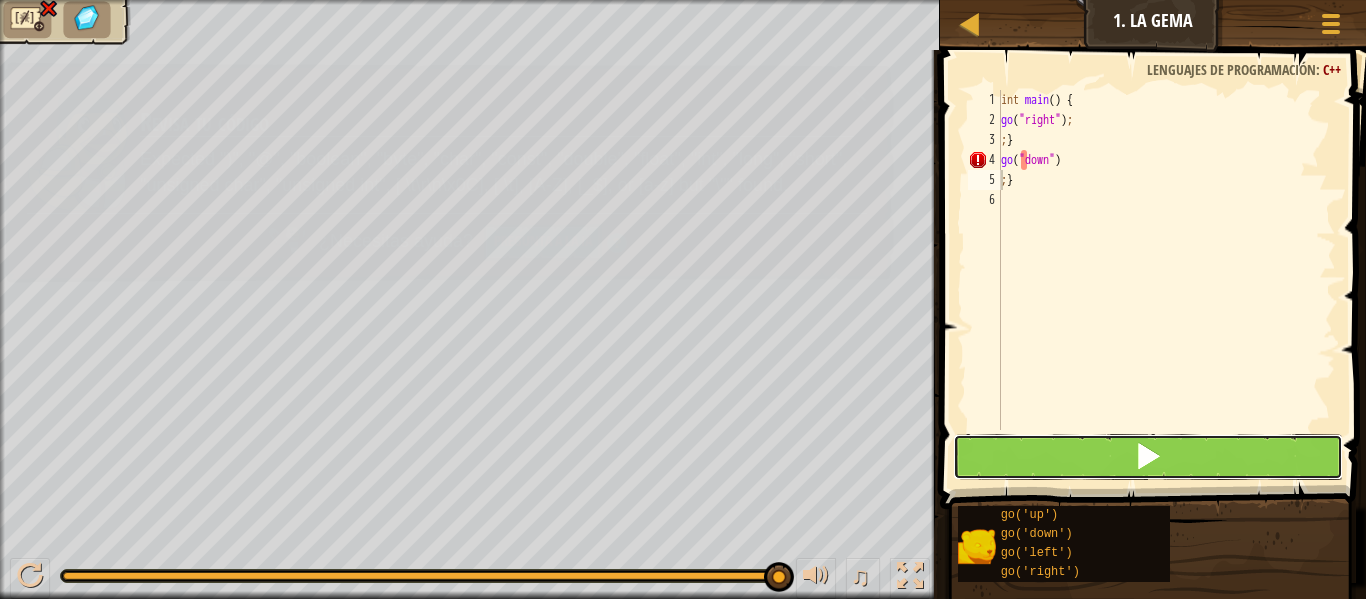 click at bounding box center [1148, 457] 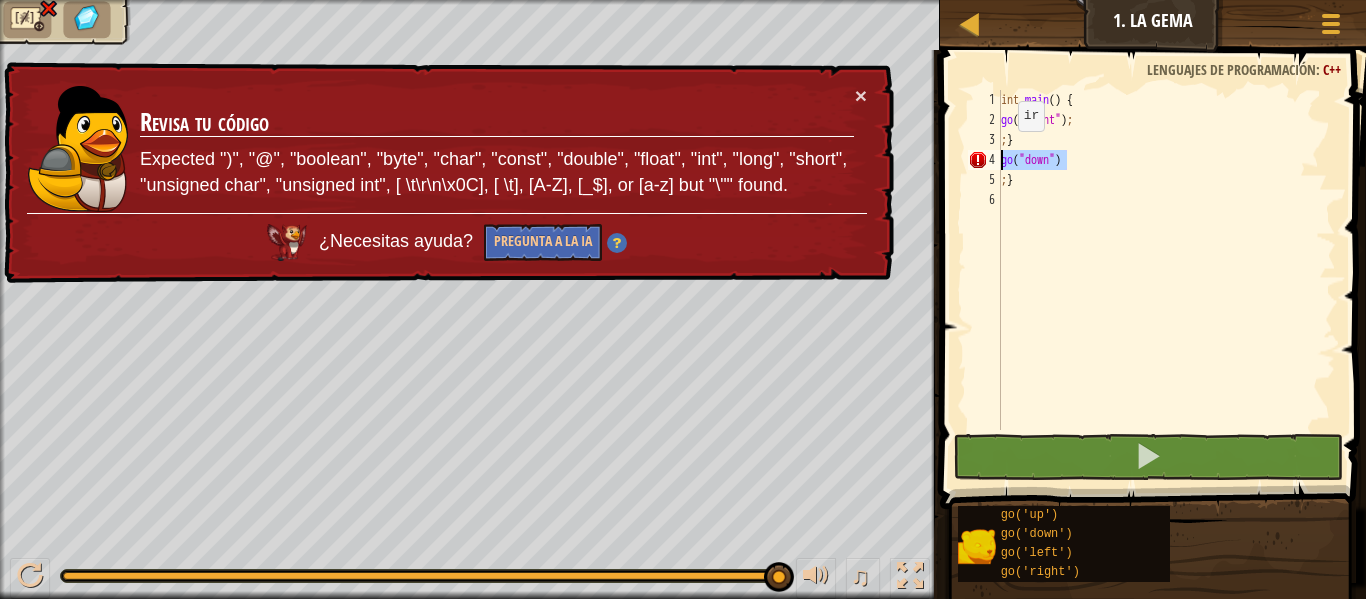 drag, startPoint x: 1067, startPoint y: 155, endPoint x: 957, endPoint y: 153, distance: 110.01818 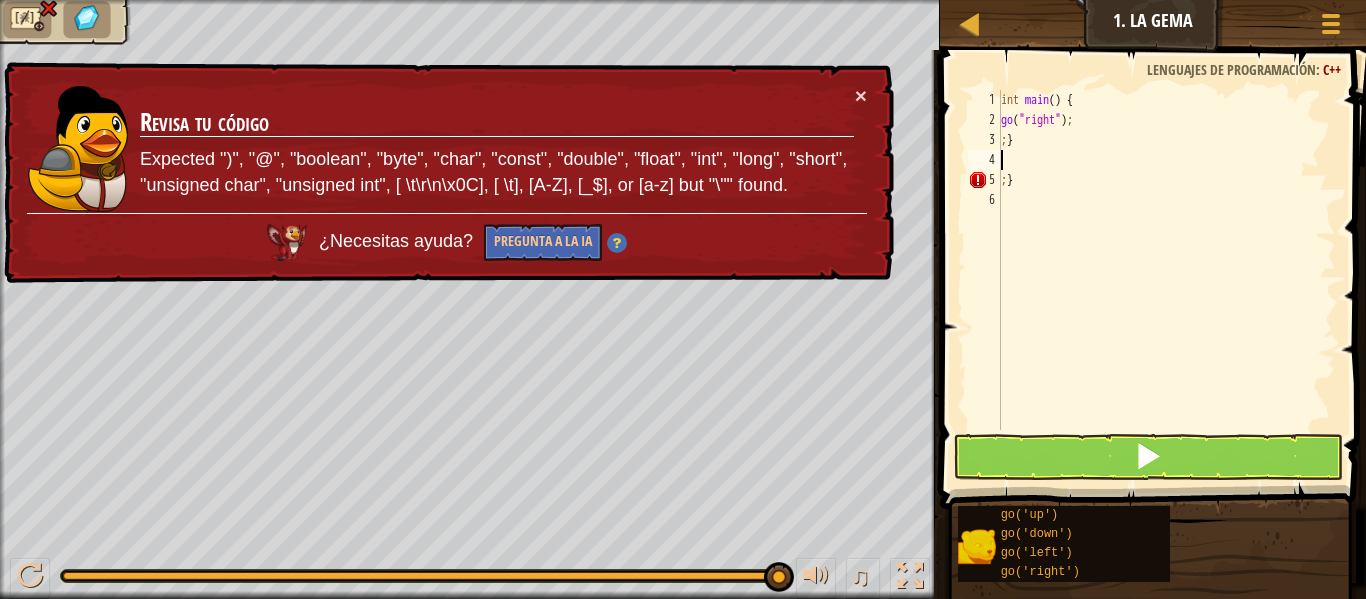 click on "int   main ( )   { go ( " right " ) ; ; } ; }" at bounding box center [1166, 280] 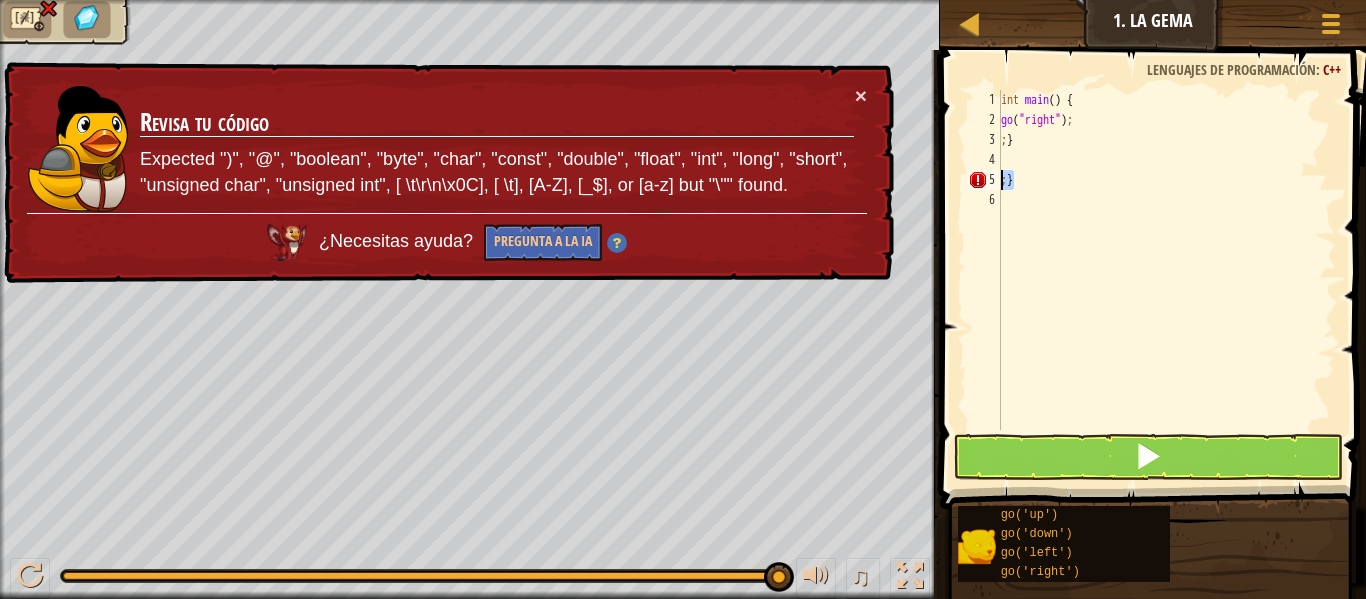 drag, startPoint x: 1024, startPoint y: 188, endPoint x: 981, endPoint y: 179, distance: 43.931767 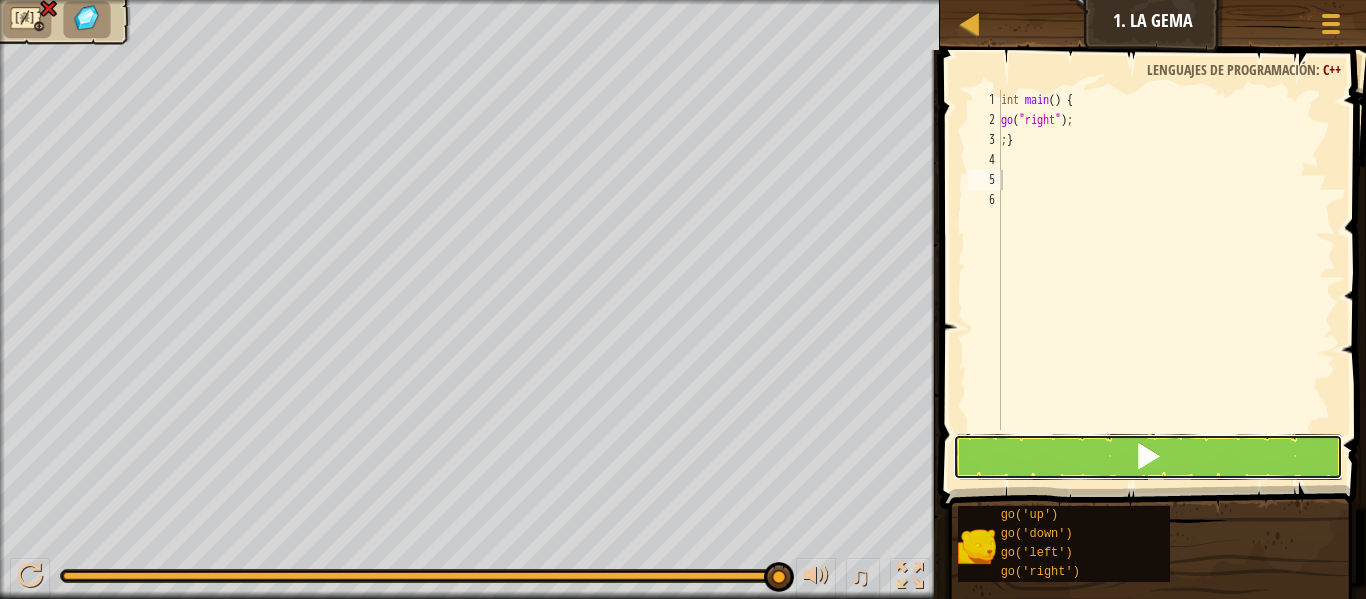click at bounding box center (1148, 457) 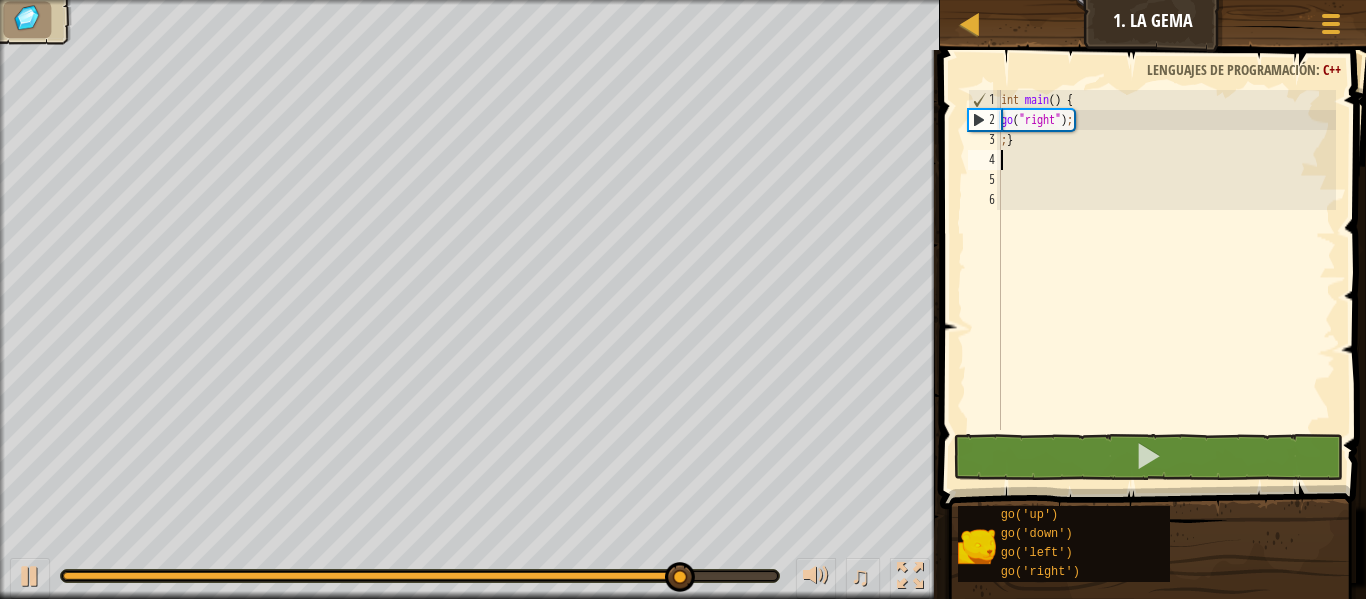 click on "int   main ( )   { go ( " right " ) ; ; }" at bounding box center [1166, 280] 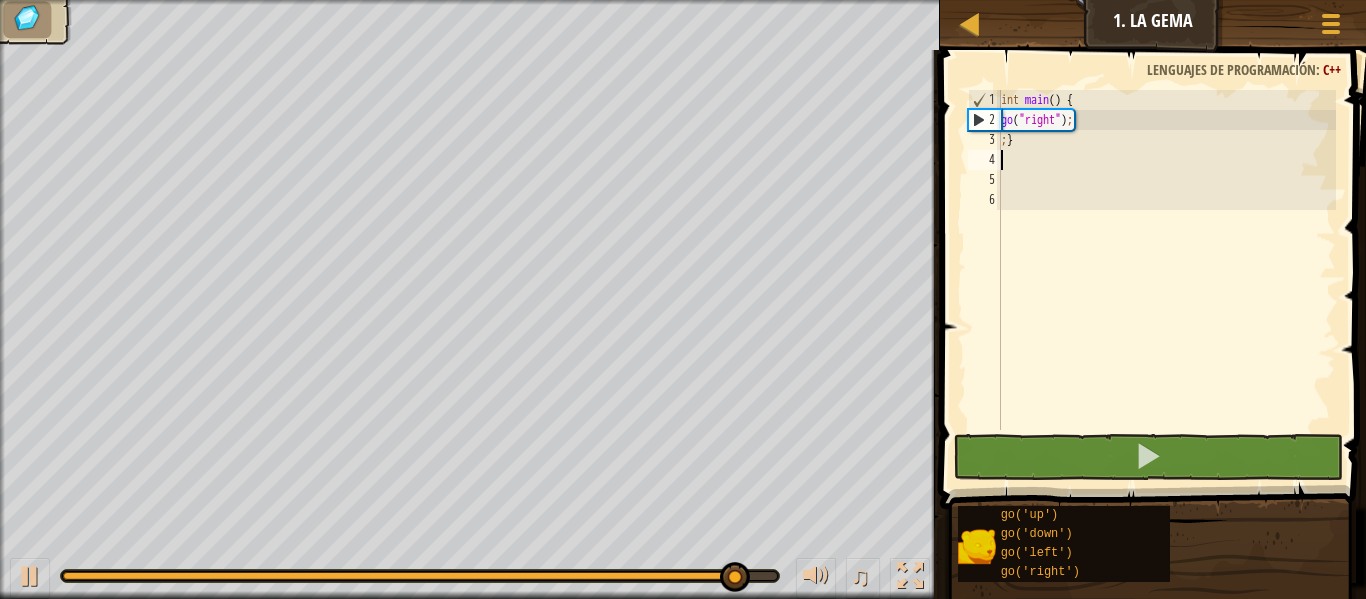 click on "int   main ( )   { go ( " right " ) ; ; }" at bounding box center (1166, 280) 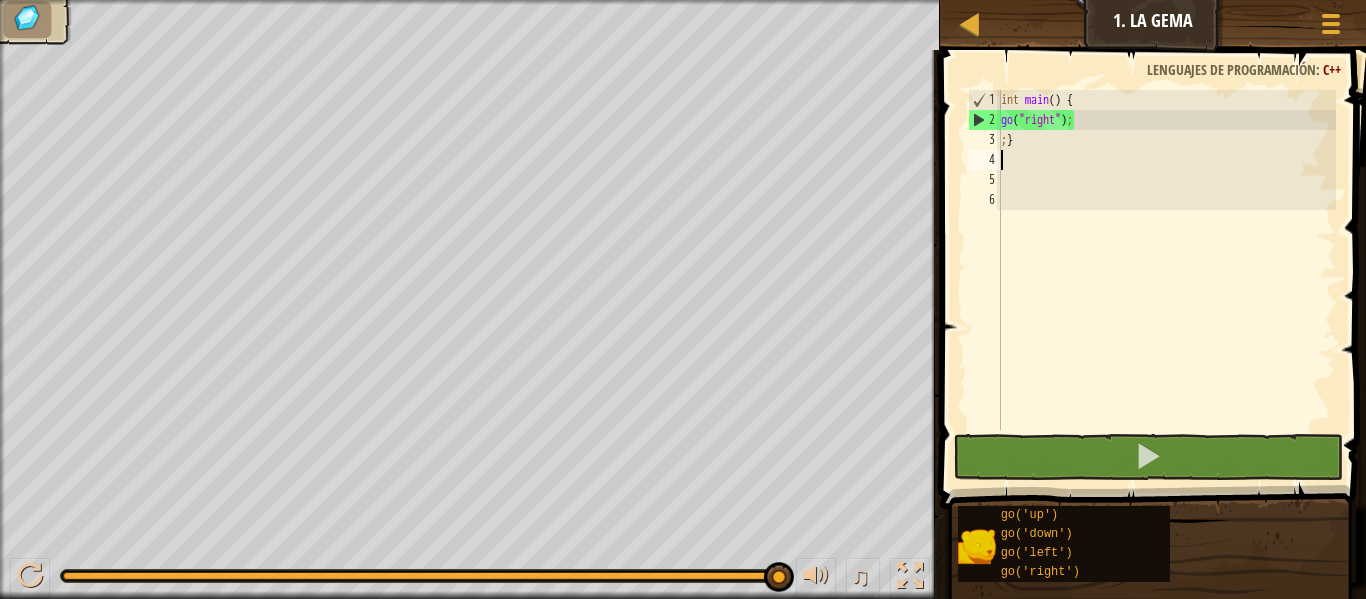 click on "int   main ( )   { go ( " right " ) ; ; }" at bounding box center (1166, 280) 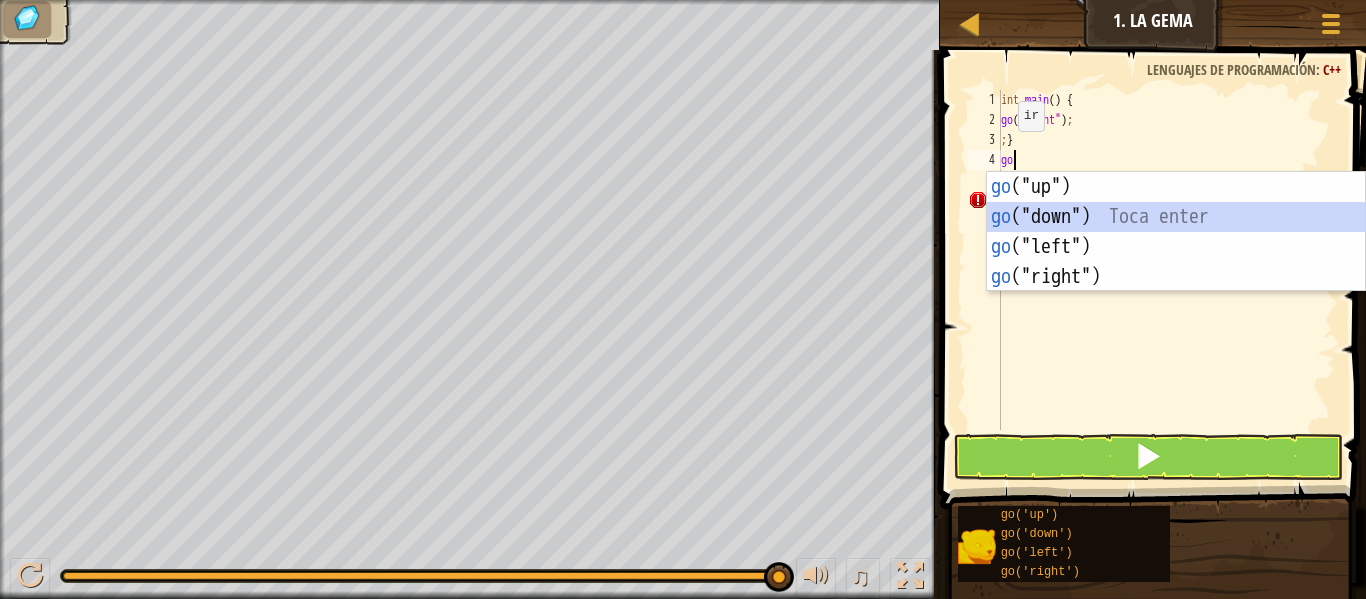 click on "go ("up") Toca enter go ("down") Toca enter go ("left") Toca enter go ("right") Toca enter" at bounding box center (1176, 262) 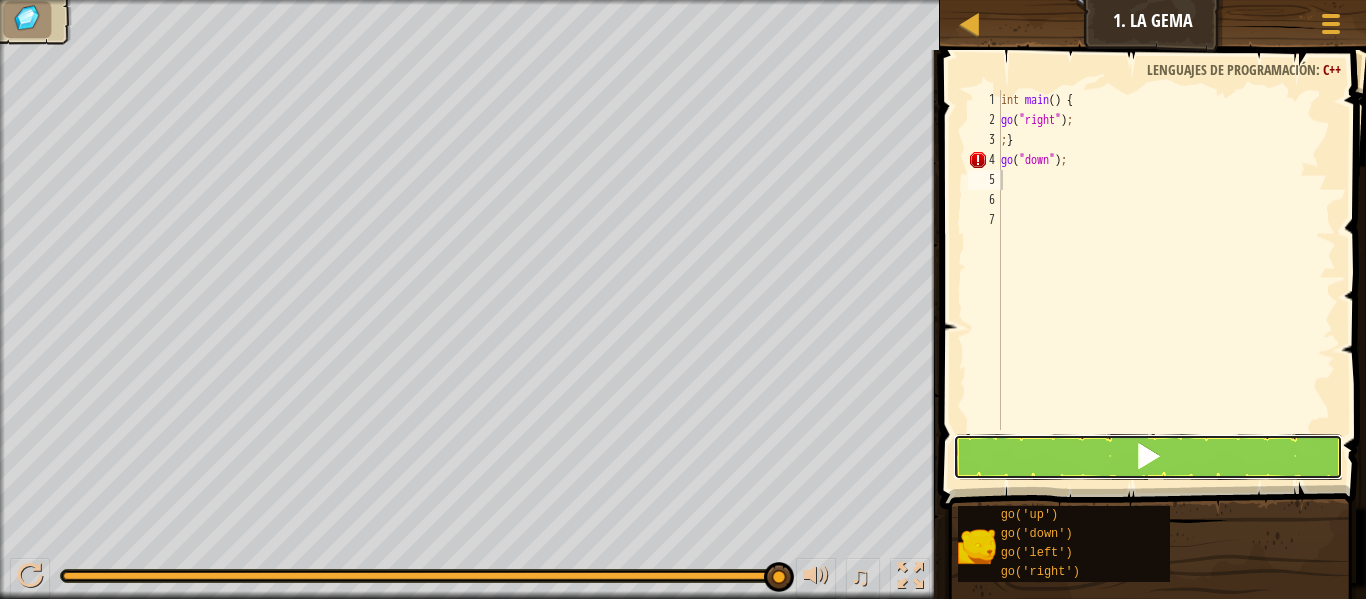 click at bounding box center [1148, 457] 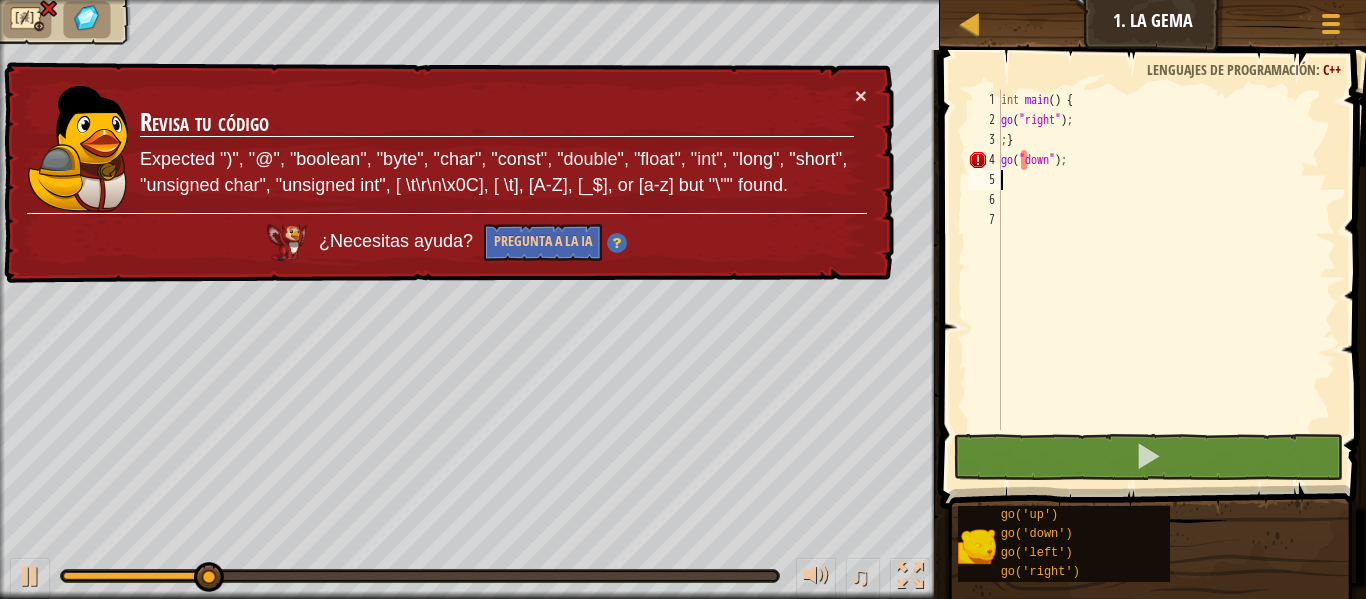 click on "× Revisa tu código Expected "&", "(", "*", "->", ".", "<", "[", [
], [0-9], [A-Z], [_$], or [a-z] but "\"" found. ¿Necesitas ayuda? Pregunta a la IA" at bounding box center [447, 173] 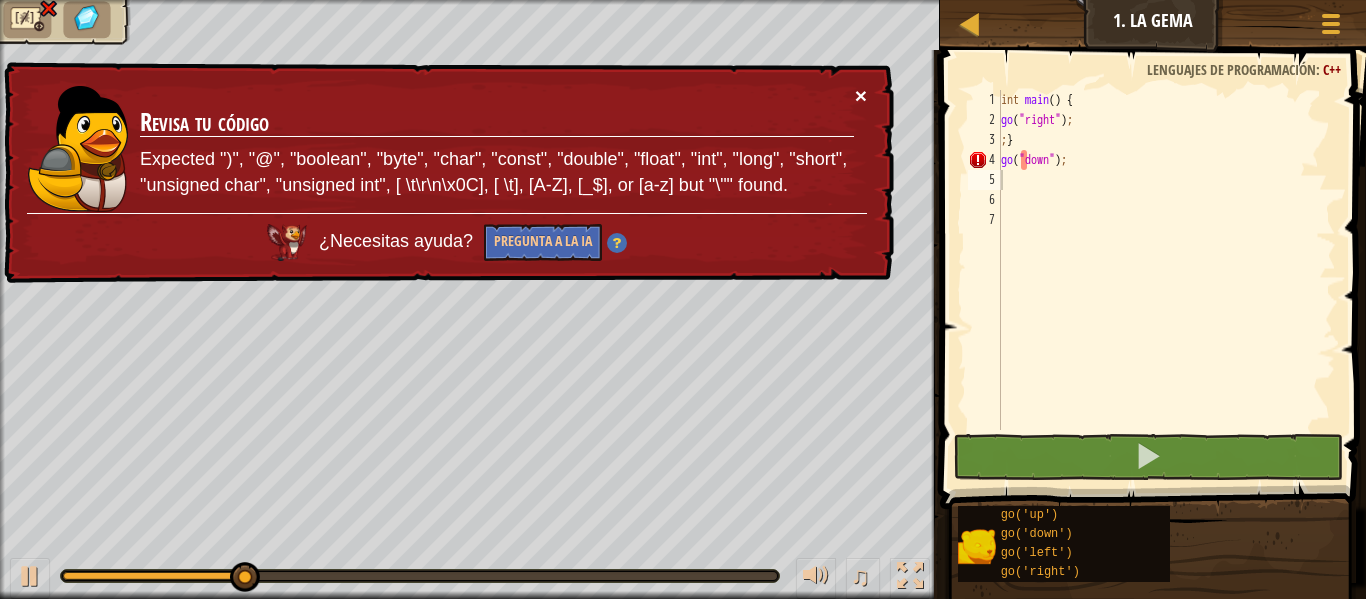 drag, startPoint x: 855, startPoint y: 90, endPoint x: 865, endPoint y: 95, distance: 11.18034 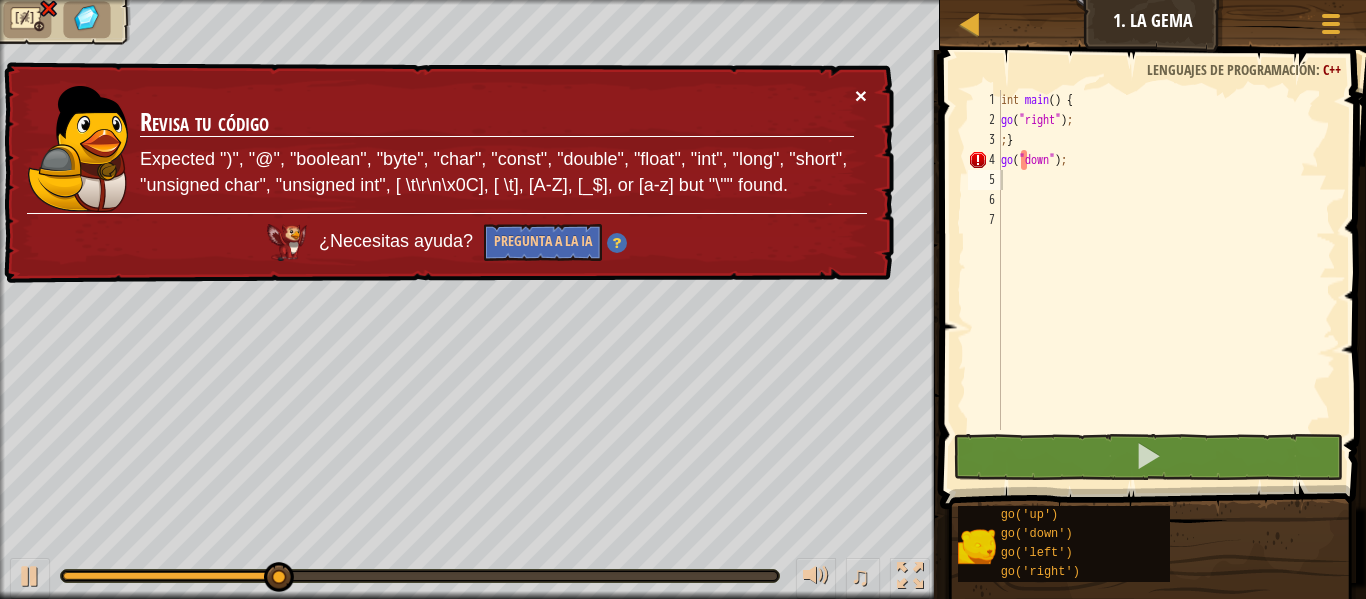 click on "×" at bounding box center (861, 95) 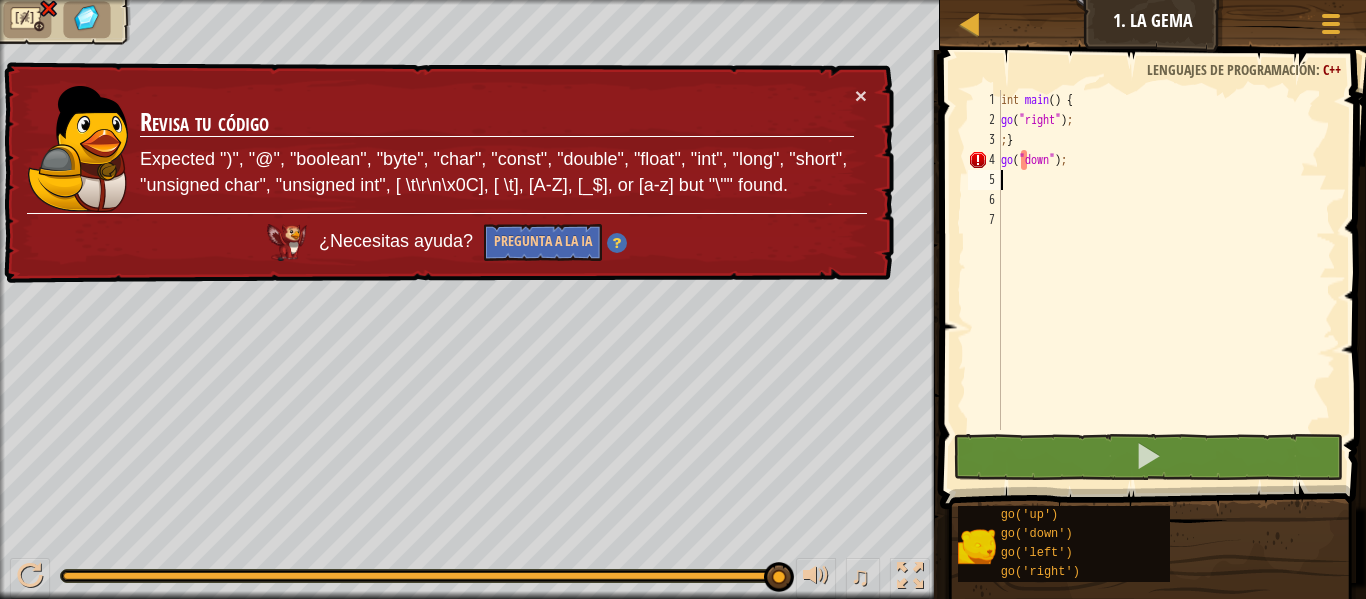 click on "int   main ( )   { go ( " right " ) ; ; } go ( " down " ) ;" at bounding box center (1166, 280) 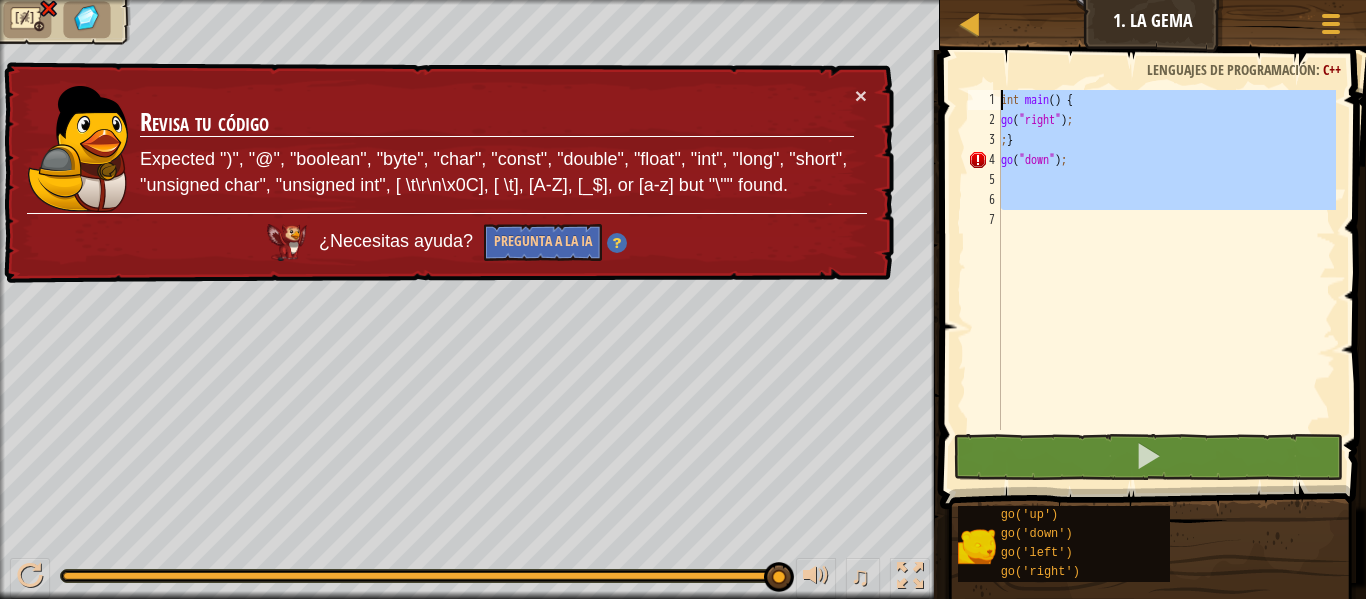 drag, startPoint x: 1049, startPoint y: 219, endPoint x: 1057, endPoint y: 143, distance: 76.41989 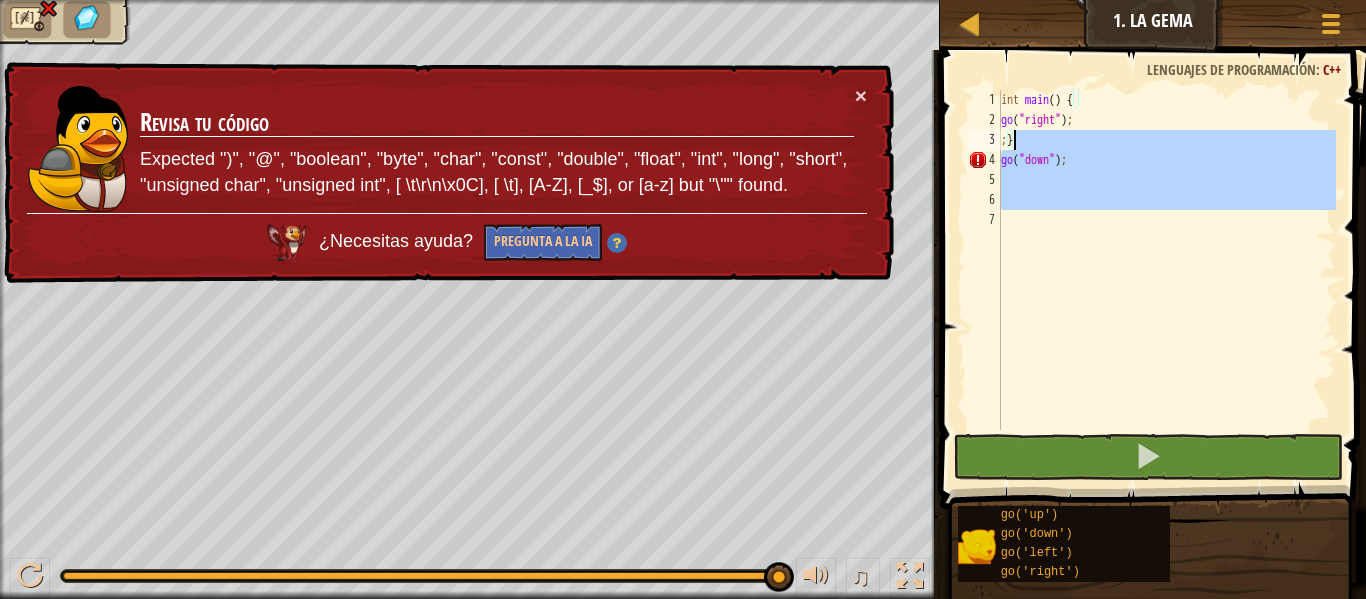 click on "int   main ( )   { go ( " right " ) ; ; } go ( " down " ) ;" at bounding box center [1166, 260] 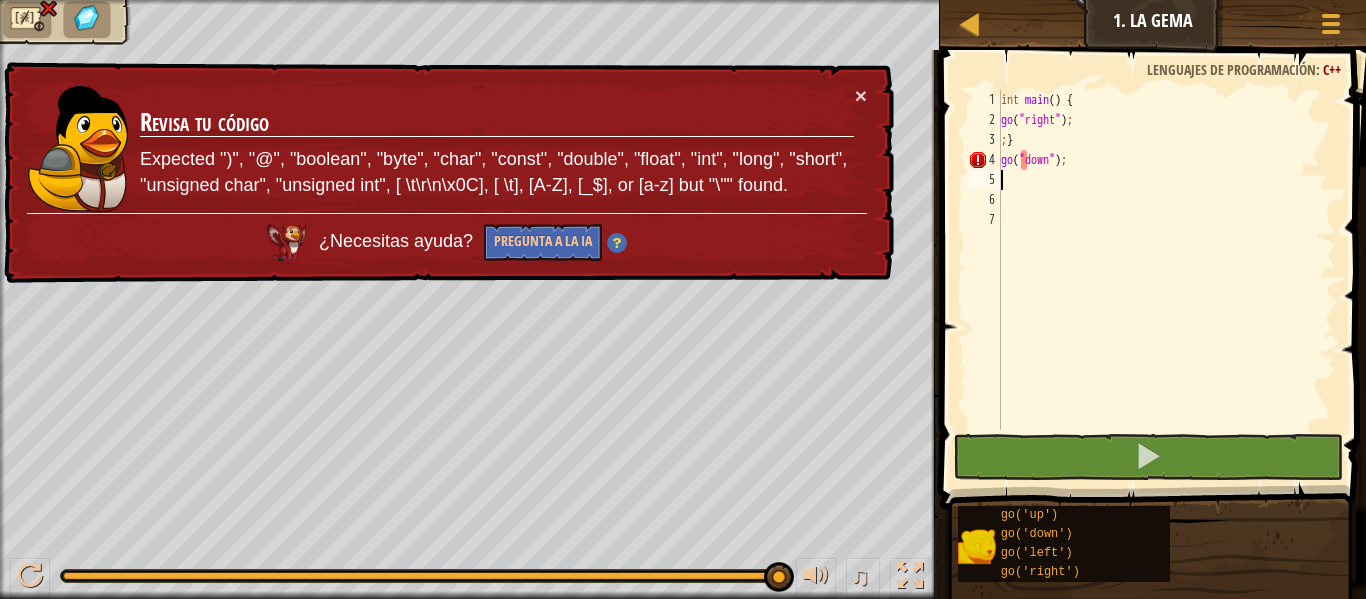 click on "int   main ( )   { go ( " right " ) ; ; } go ( " down " ) ;" at bounding box center [1166, 280] 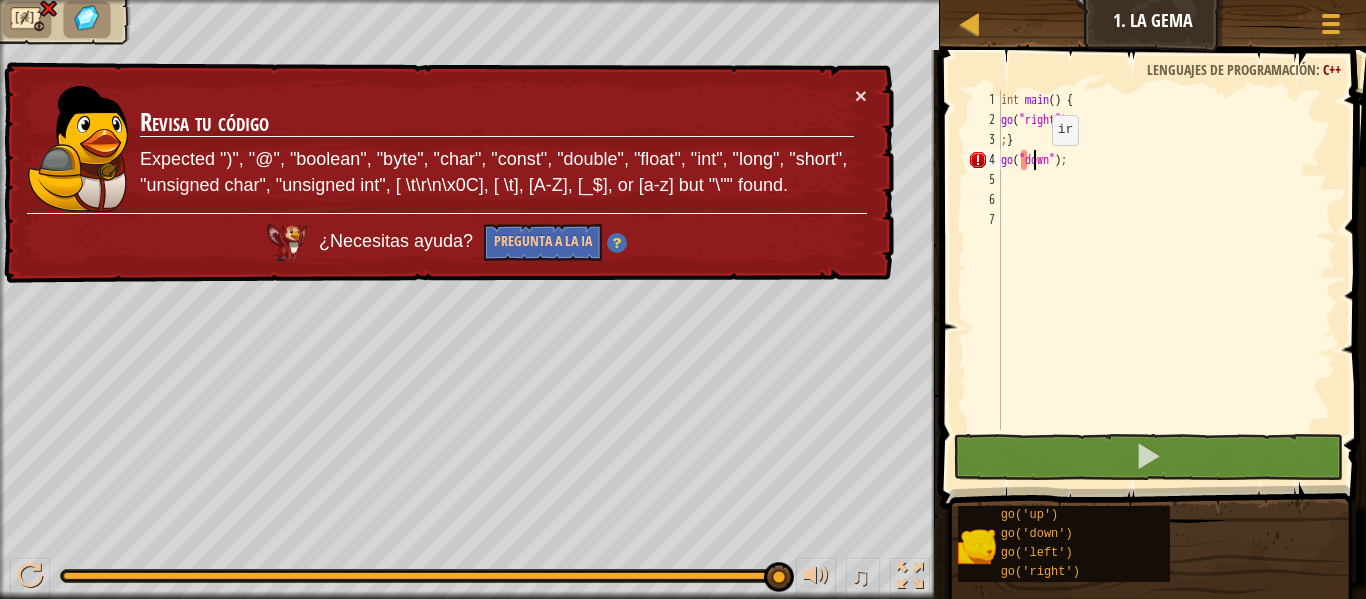 click on "int   main ( )   { go ( " right " ) ; ; } go ( " down " ) ;" at bounding box center [1166, 280] 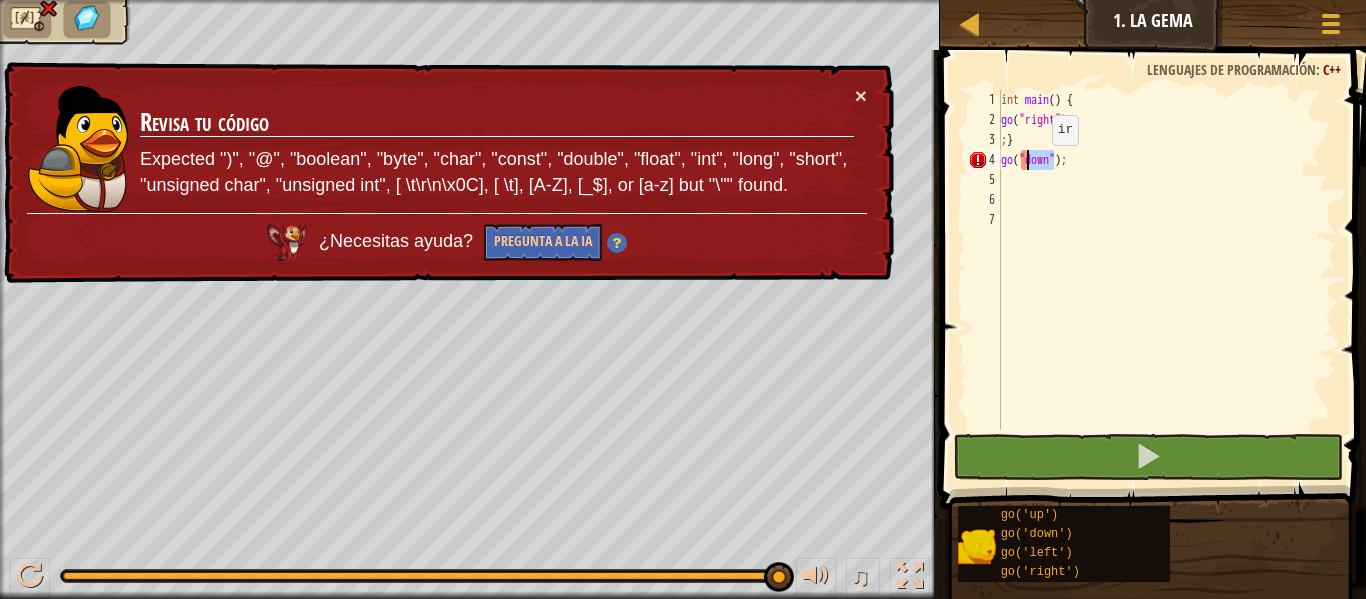 click on "int   main ( )   { go ( " right " ) ; ; } go ( " down " ) ;" at bounding box center [1166, 280] 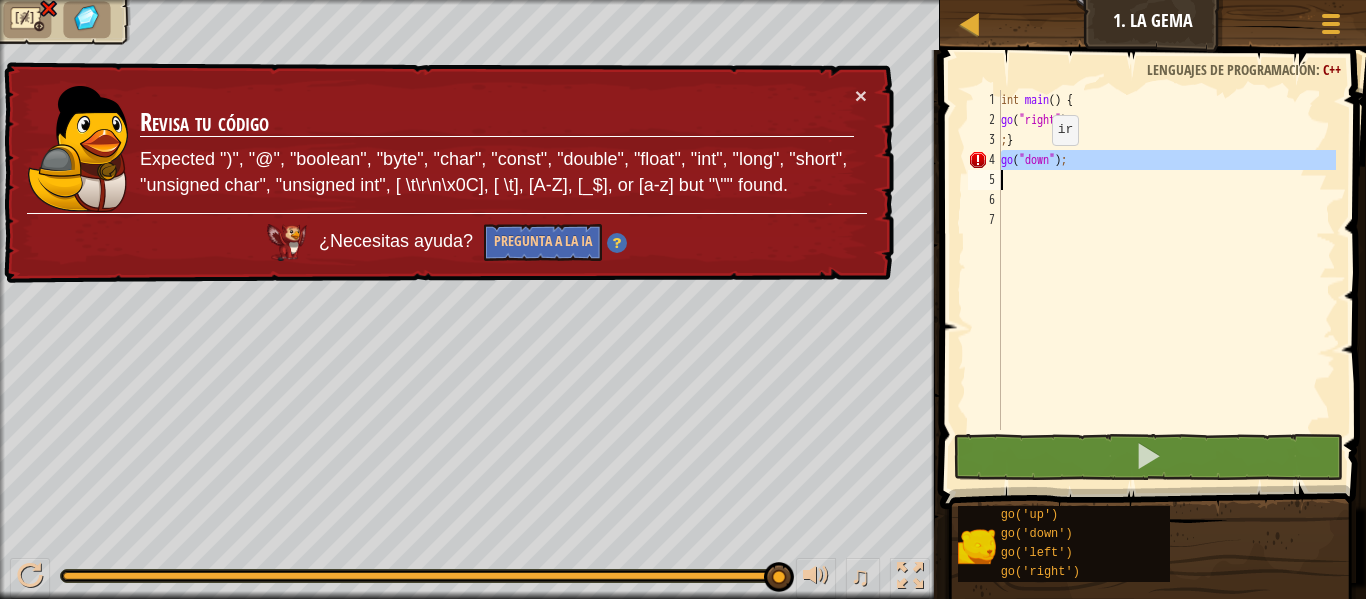 click on "int   main ( )   { go ( " right " ) ; ; } go ( " down " ) ;" at bounding box center (1166, 280) 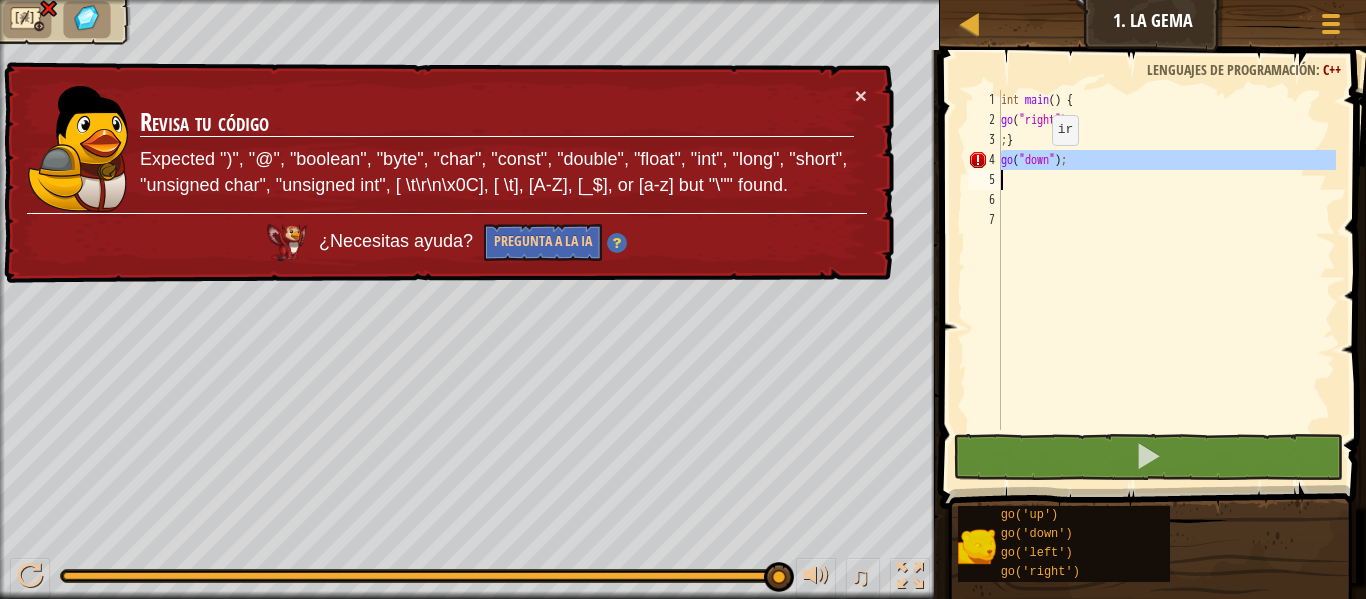 click on "int   main ( )   { go ( " right " ) ; ; } go ( " down " ) ;" at bounding box center [1166, 260] 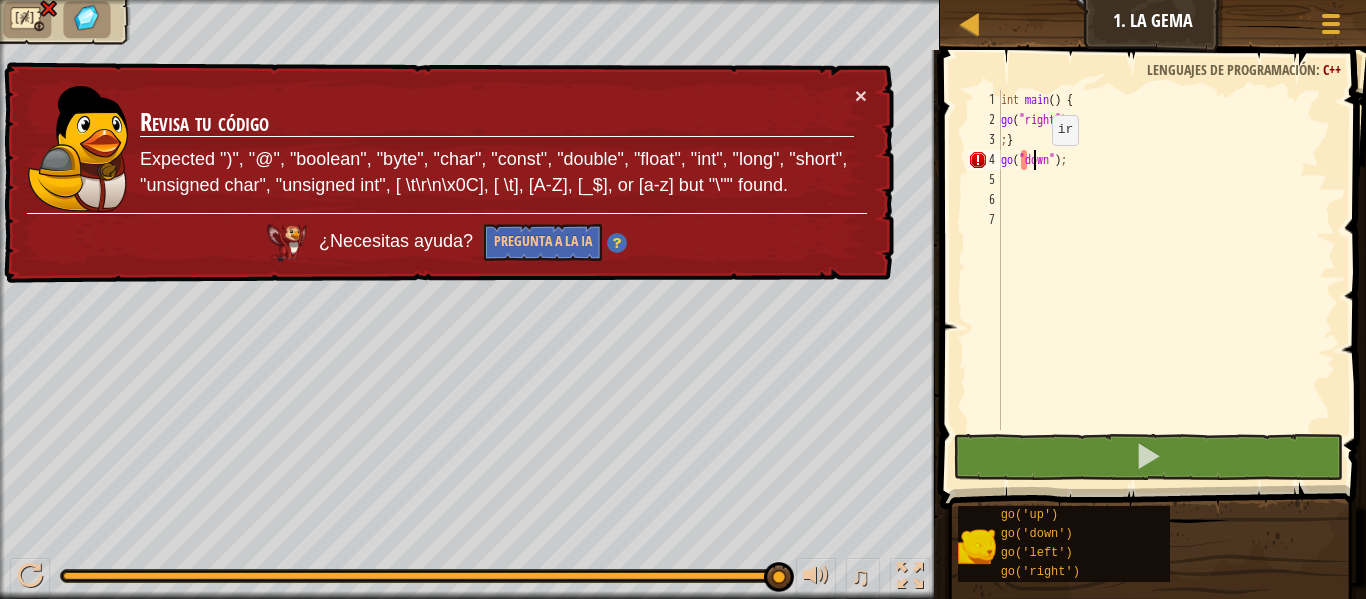 click on "int   main ( )   { go ( " right " ) ; ; } go ( " down " ) ;" at bounding box center [1166, 280] 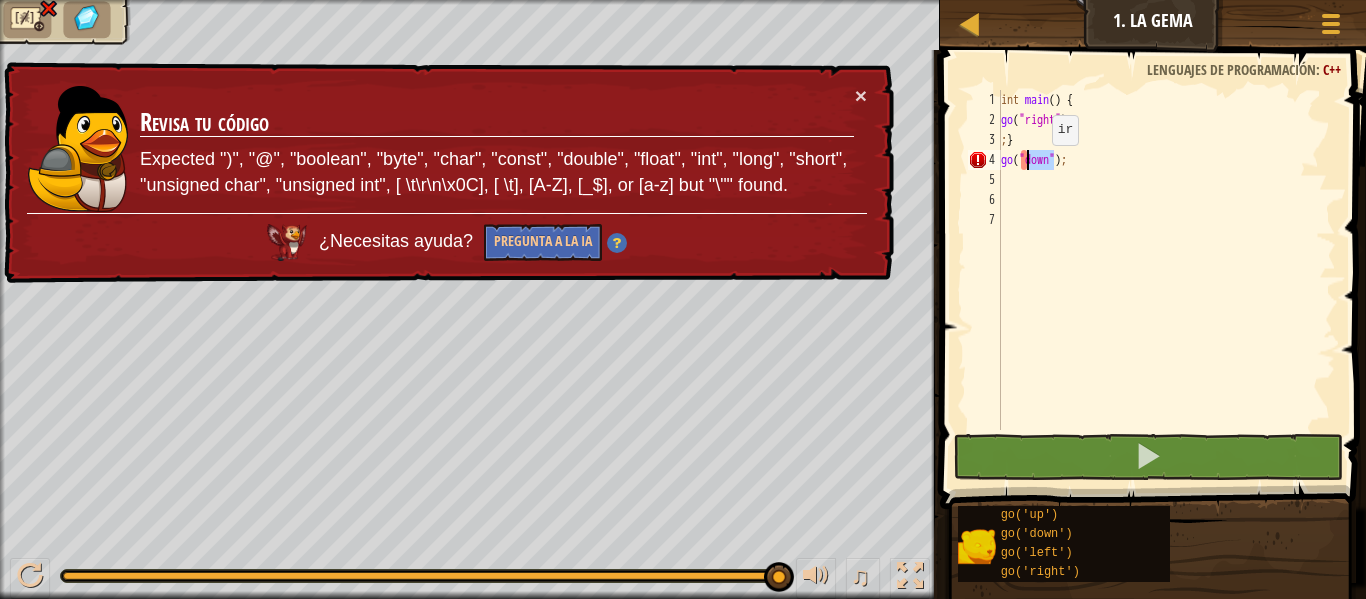 click on "int   main ( )   { go ( " right " ) ; ; } go ( " down " ) ;" at bounding box center [1166, 280] 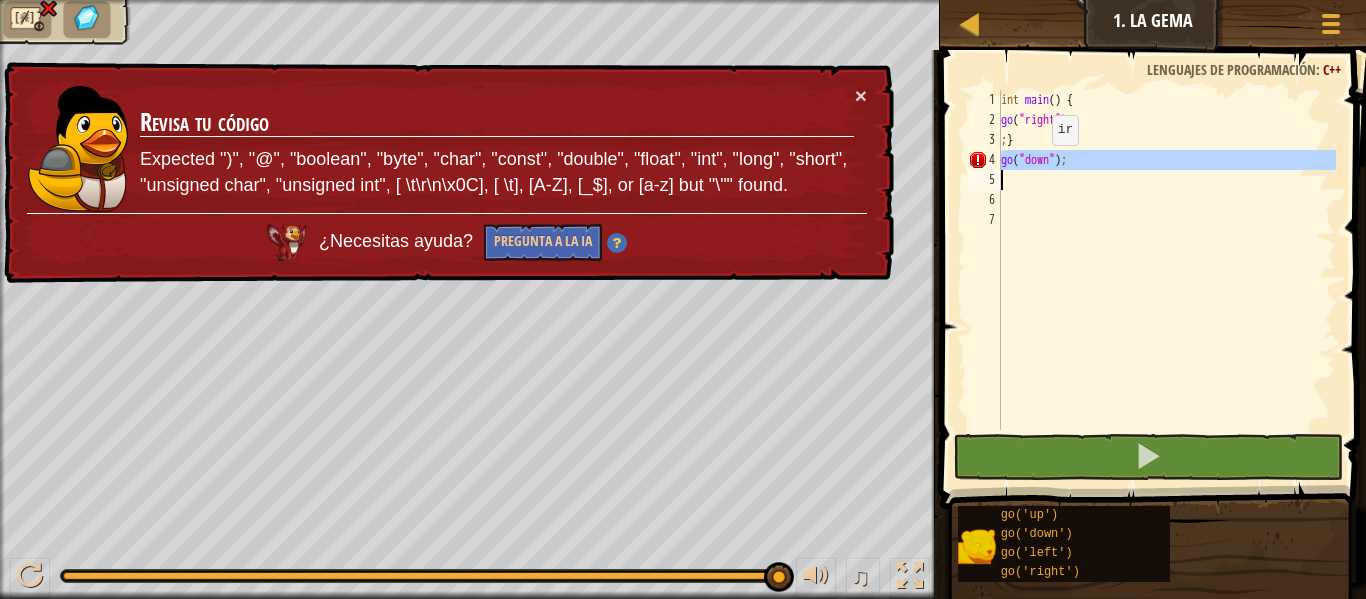 click on "int   main ( )   { go ( " right " ) ; ; } go ( " down " ) ;" at bounding box center (1166, 280) 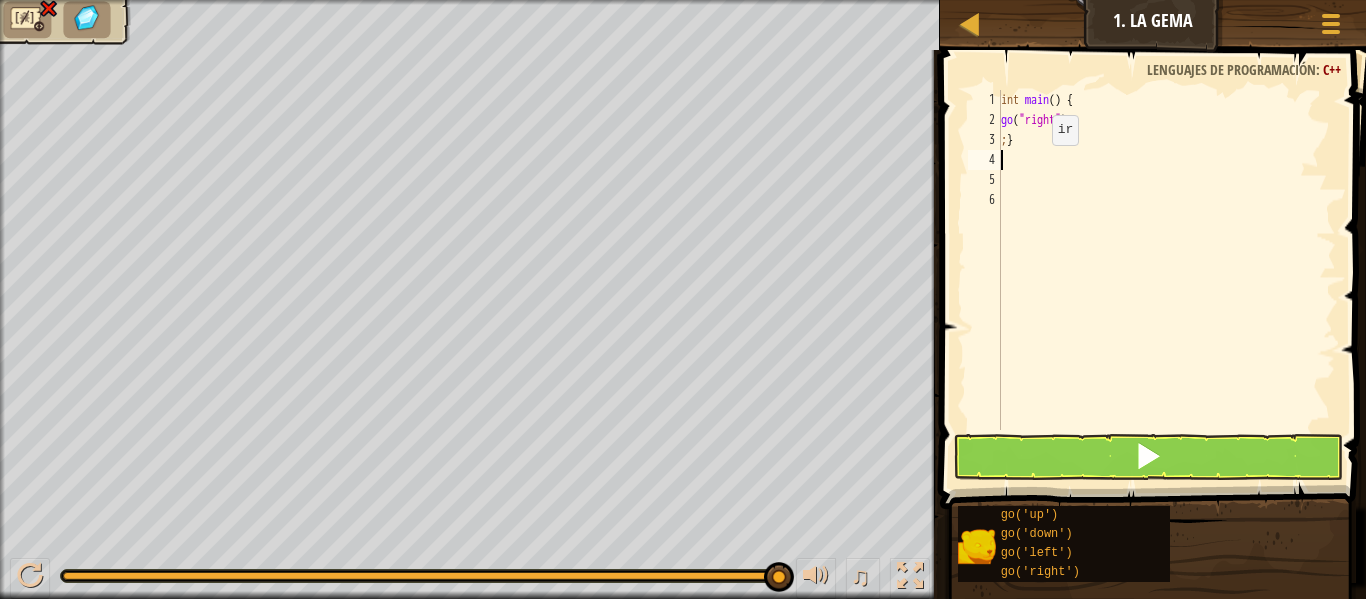 type on "}" 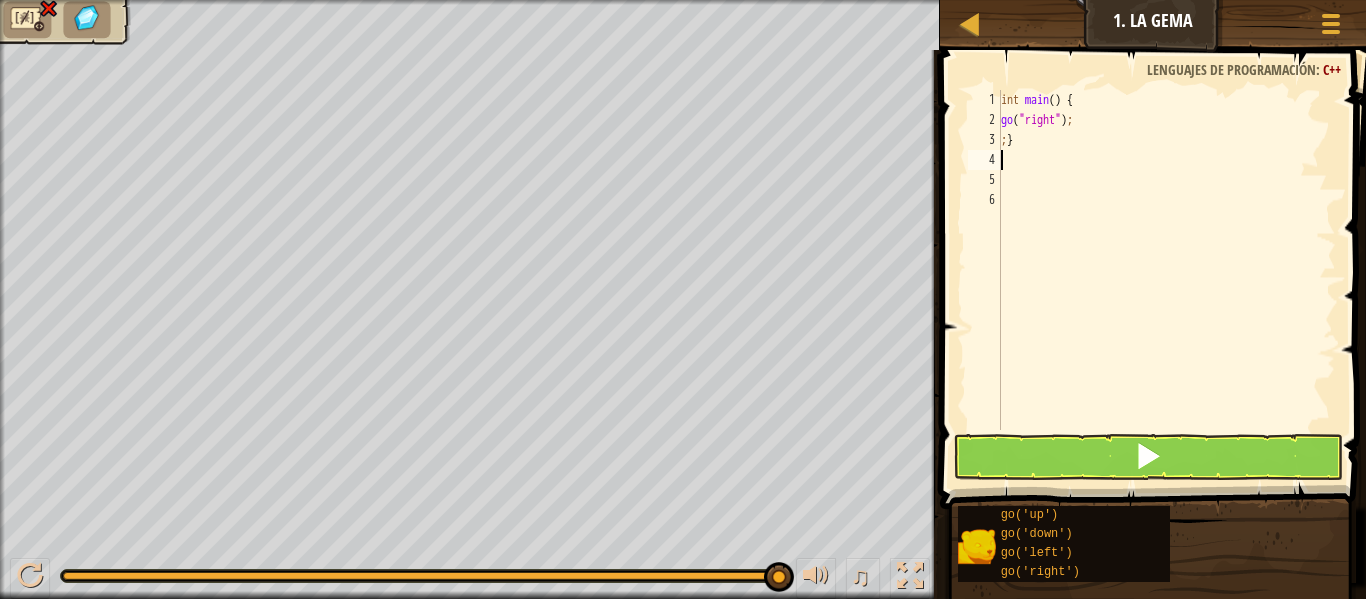 drag, startPoint x: 1026, startPoint y: 163, endPoint x: 1005, endPoint y: 159, distance: 21.377558 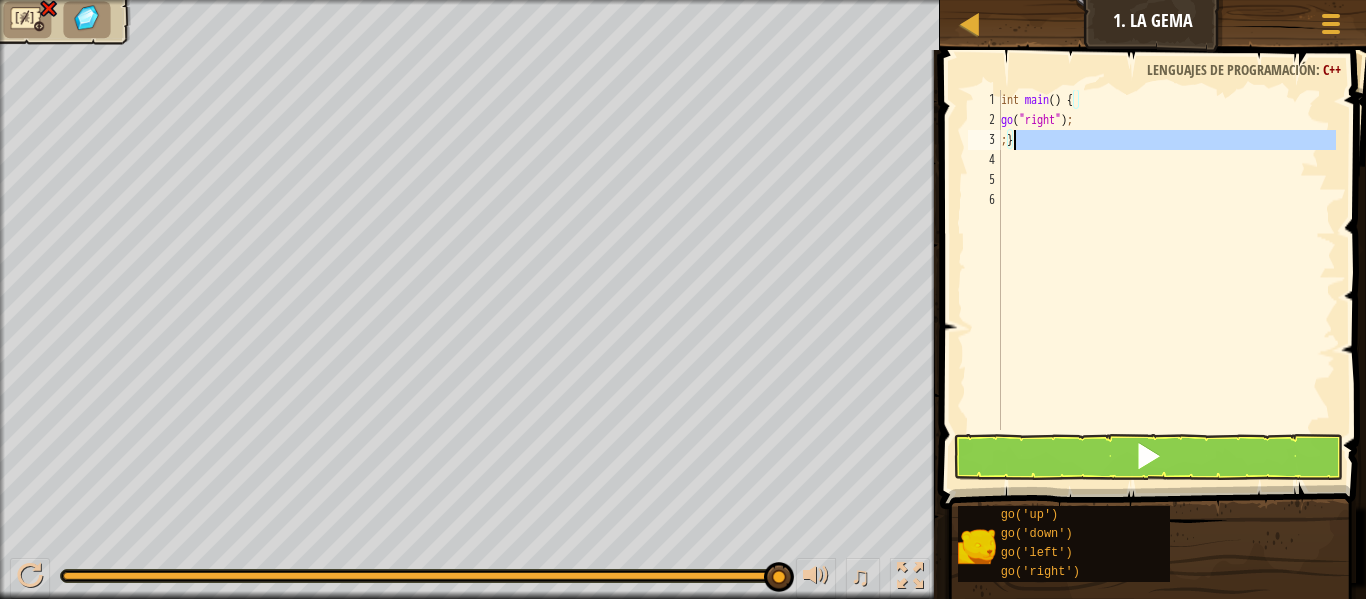 drag, startPoint x: 1005, startPoint y: 159, endPoint x: 1030, endPoint y: 168, distance: 26.57066 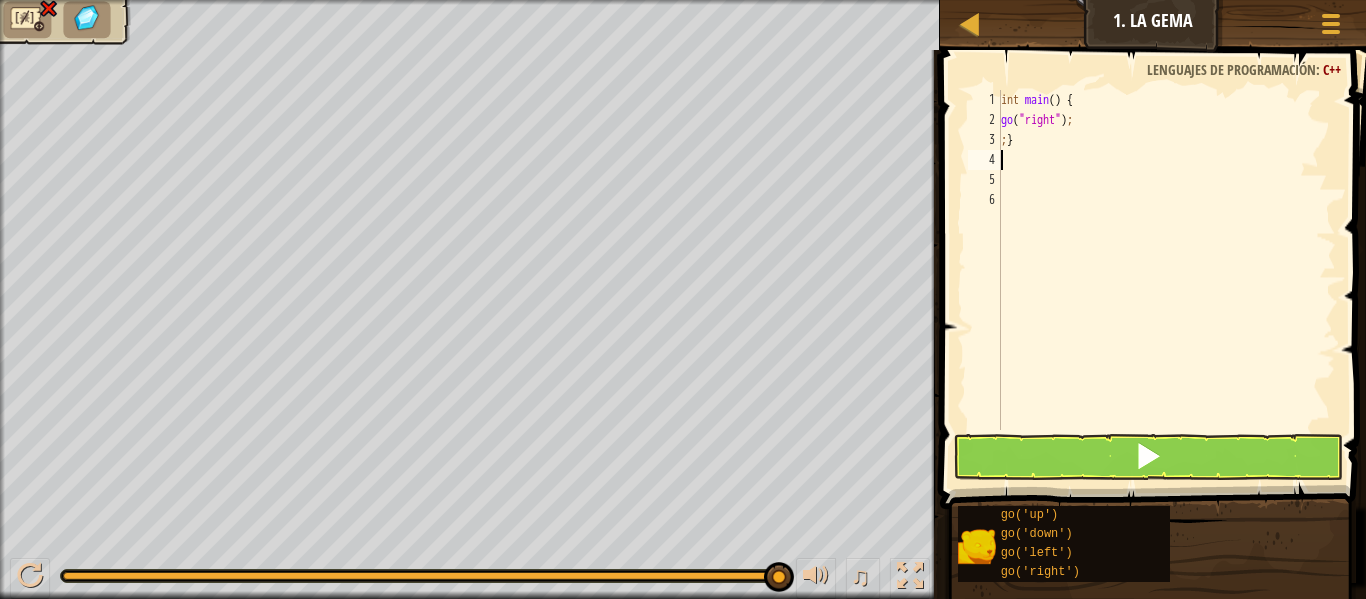 click on "int   main ( )   { go ( " right " ) ; ; }" at bounding box center [1166, 280] 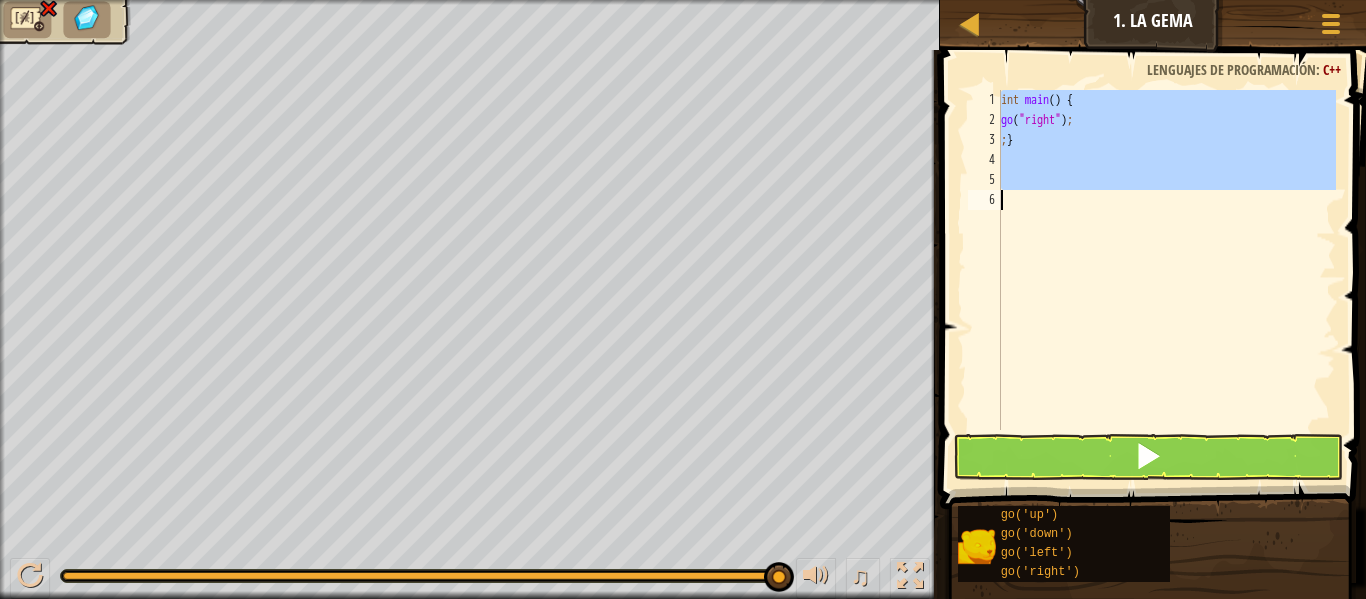 click on "int   main ( )   { go ( " right " ) ; ; }" at bounding box center (1166, 280) 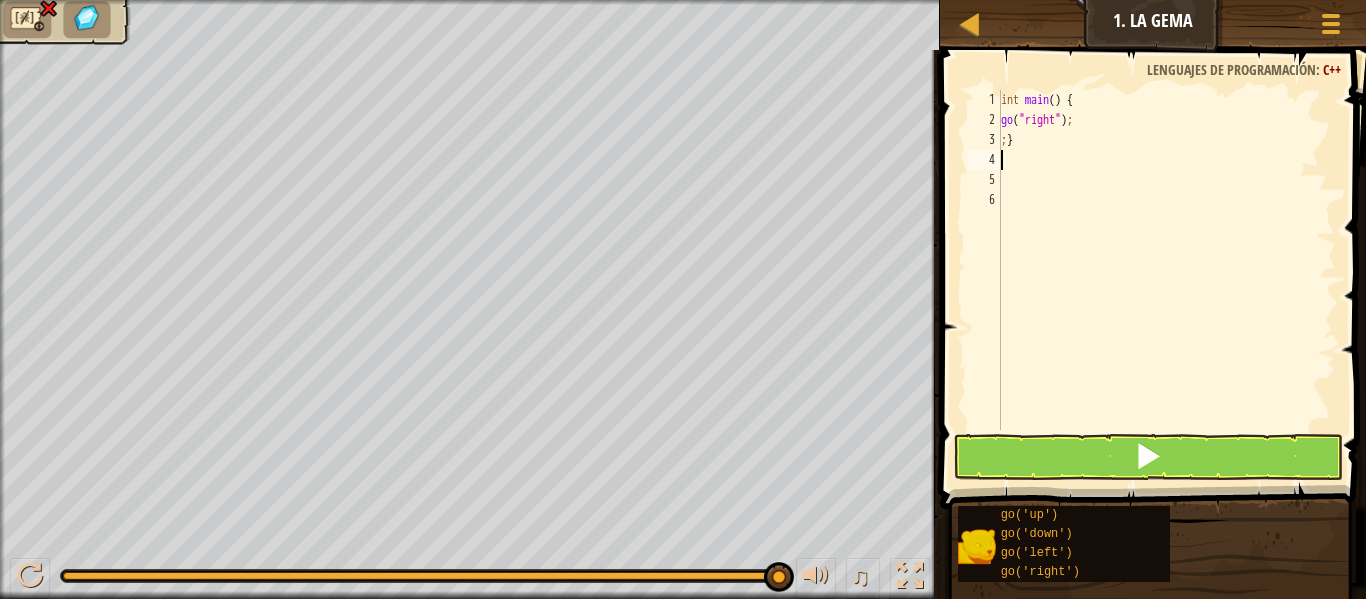 click on "int   main ( )   { go ( " right " ) ; ; }" at bounding box center (1166, 280) 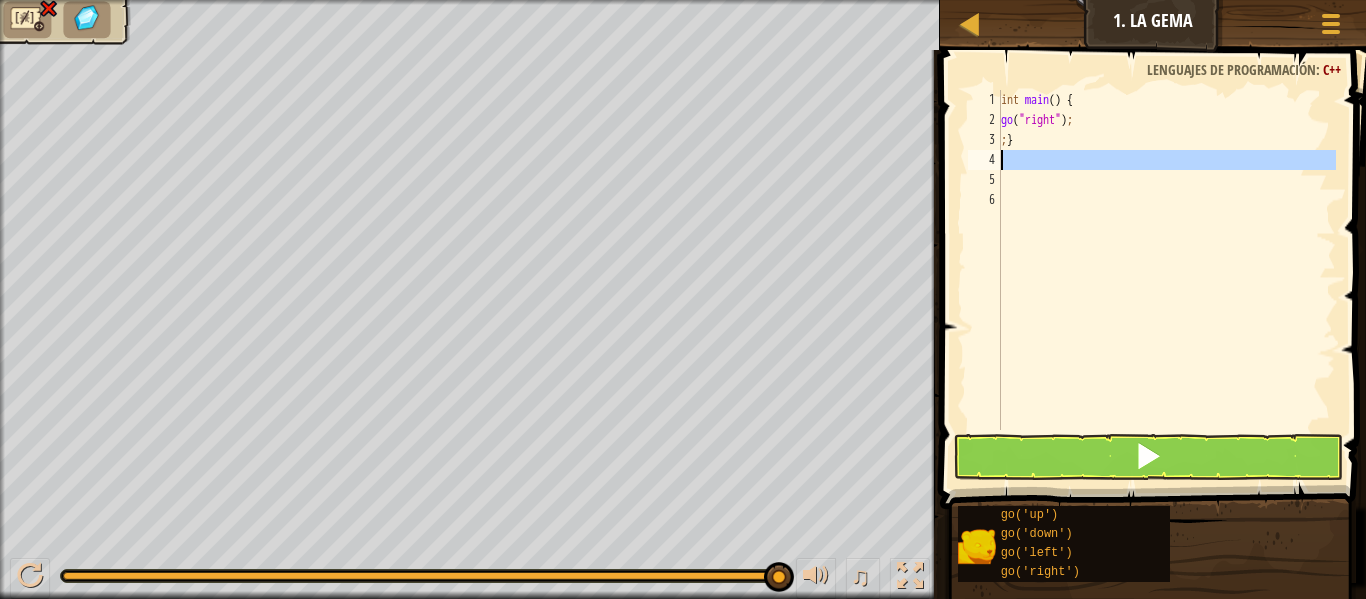 click on "int   main ( )   { go ( " right " ) ; ; }" at bounding box center (1166, 280) 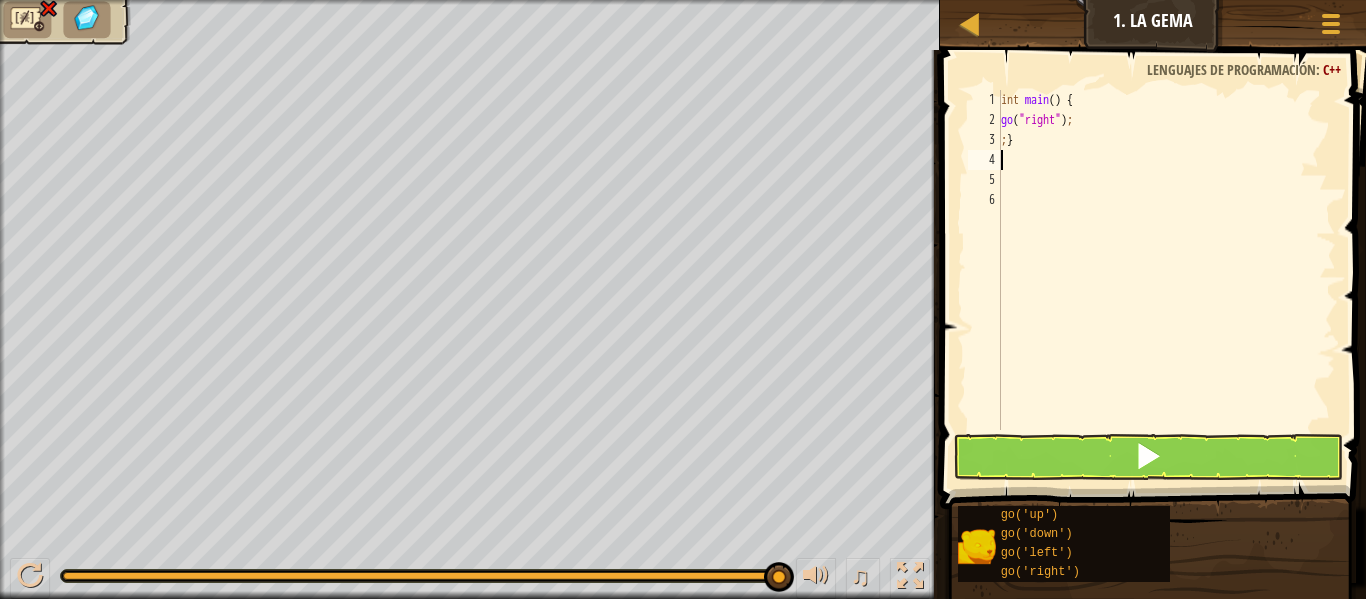 click on "int   main ( )   { go ( " right " ) ; ; }" at bounding box center (1166, 280) 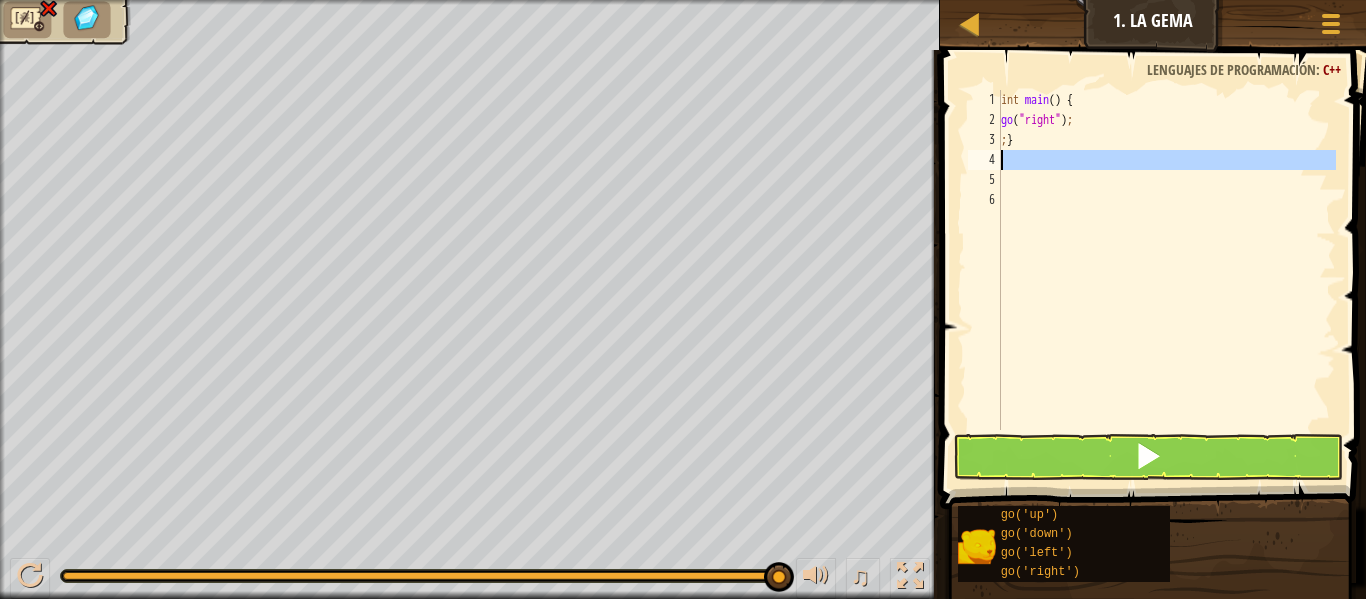 click on "int   main ( )   { go ( " right " ) ; ; }" at bounding box center (1166, 280) 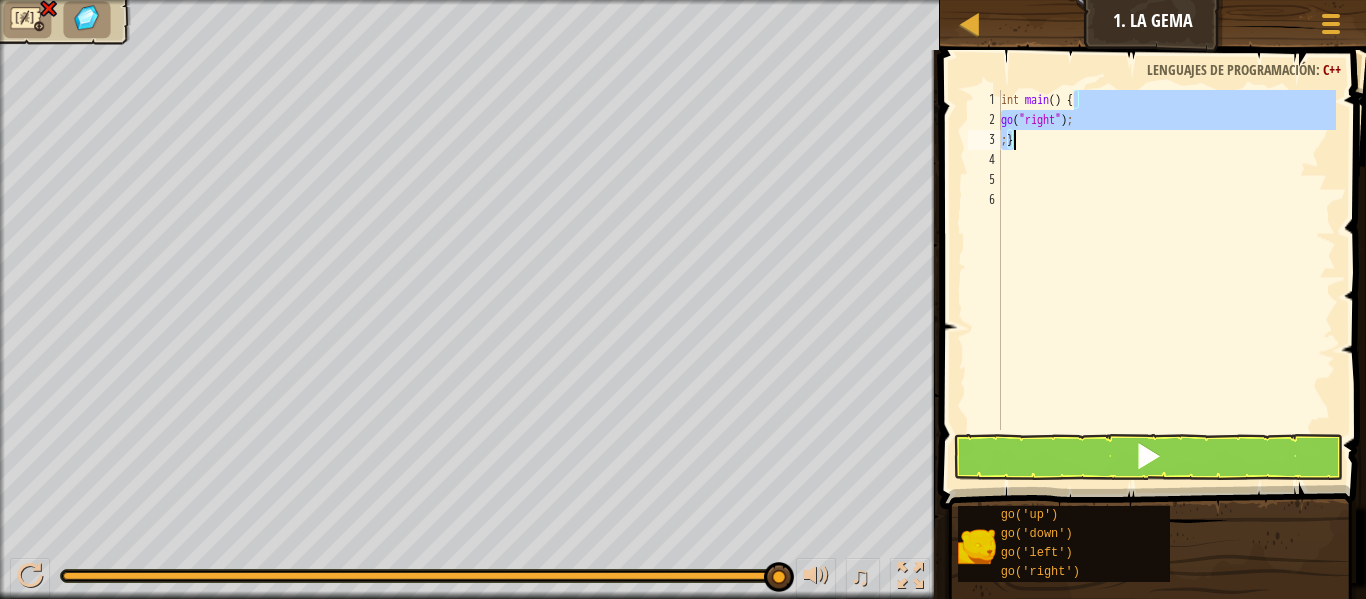 click on "int   main ( )   { go ( " right " ) ; ; }" at bounding box center [1166, 280] 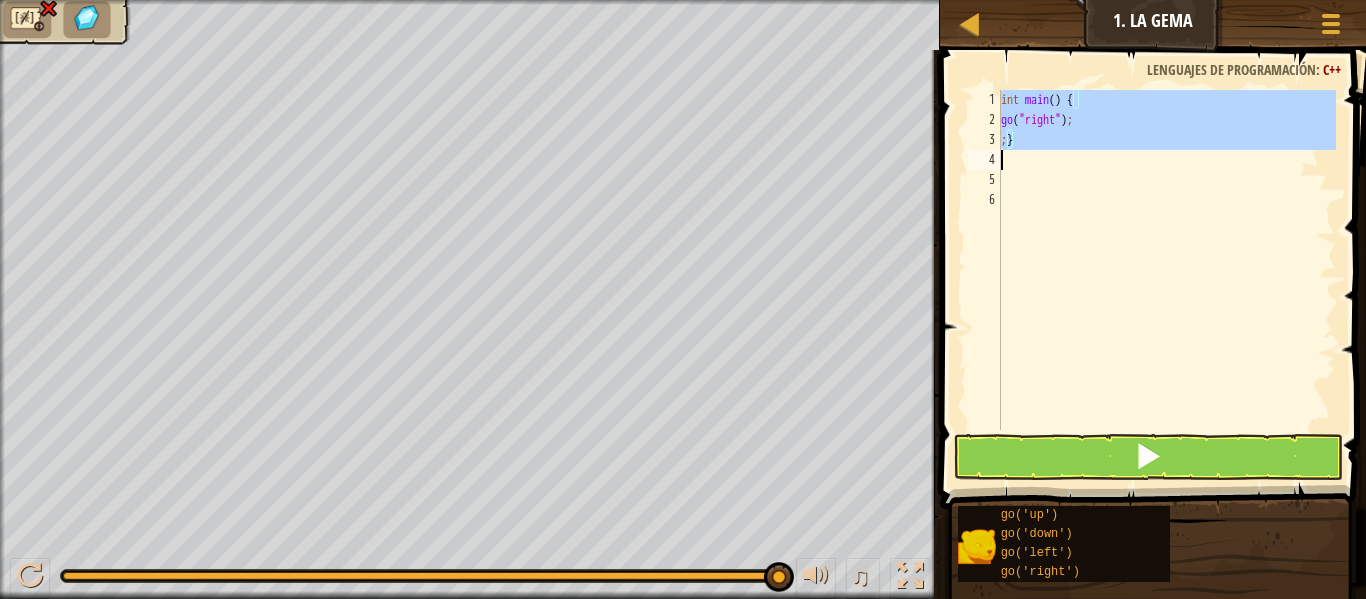 click on "int   main ( )   { go ( " right " ) ; ; }" at bounding box center (1166, 280) 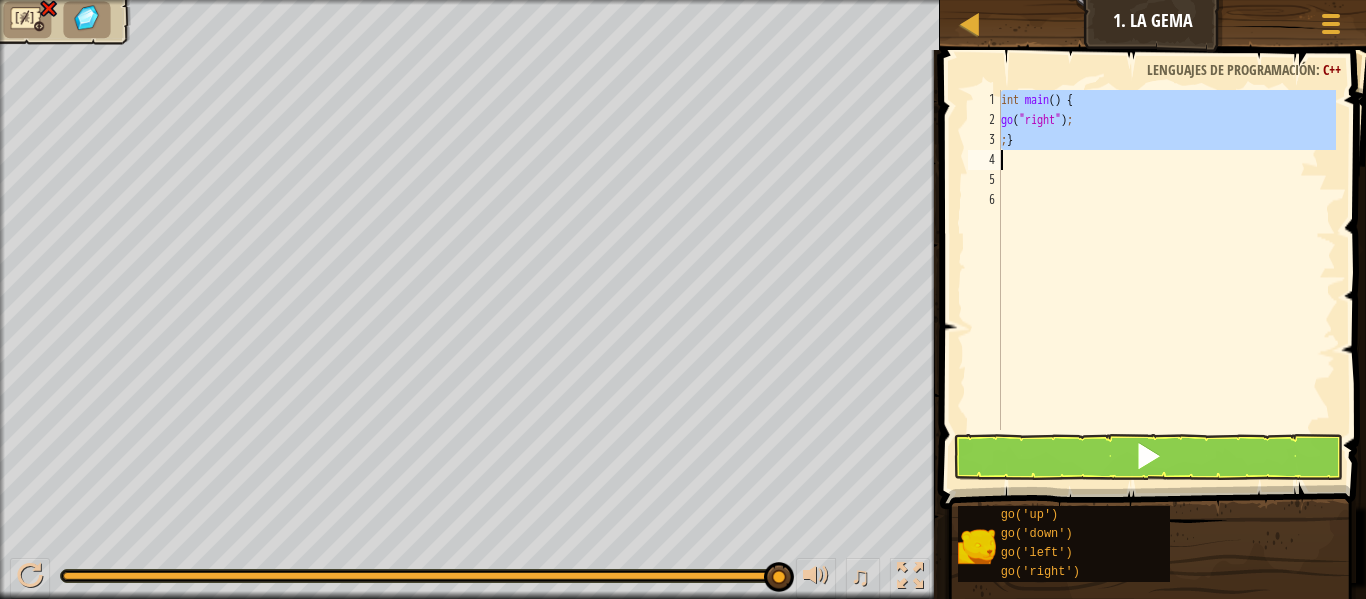 click on "int   main ( )   { go ( " right " ) ; ; }" at bounding box center (1166, 260) 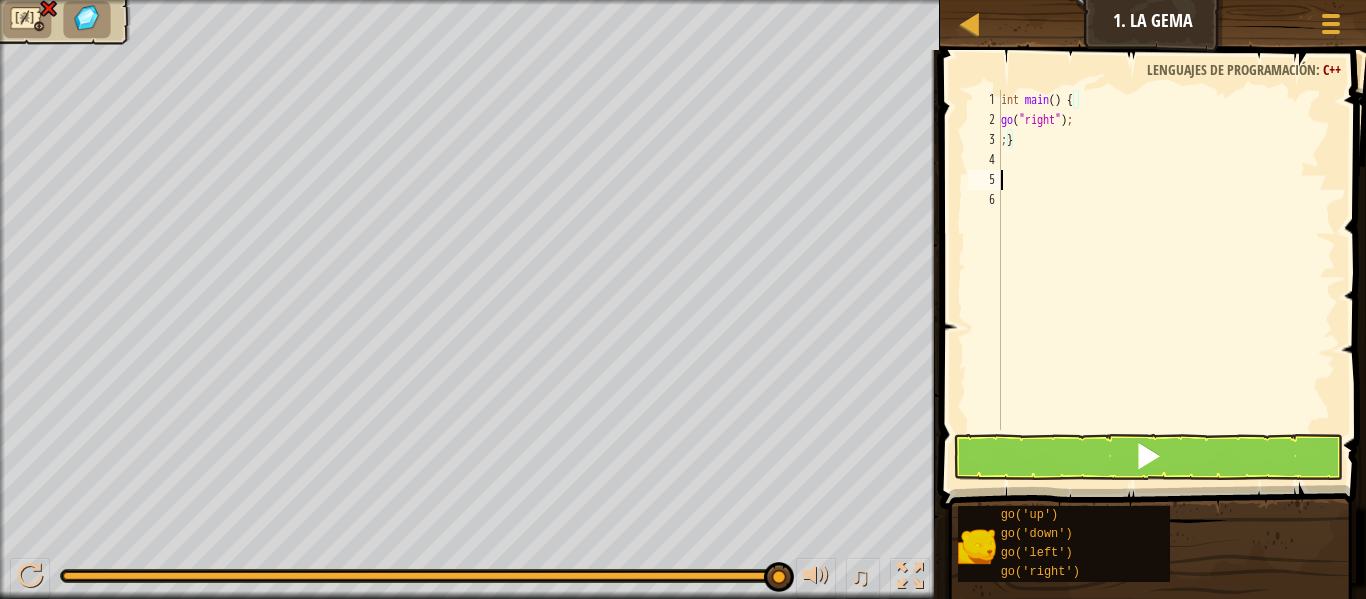 click on "int   main ( )   { go ( " right " ) ; ; }" at bounding box center [1166, 280] 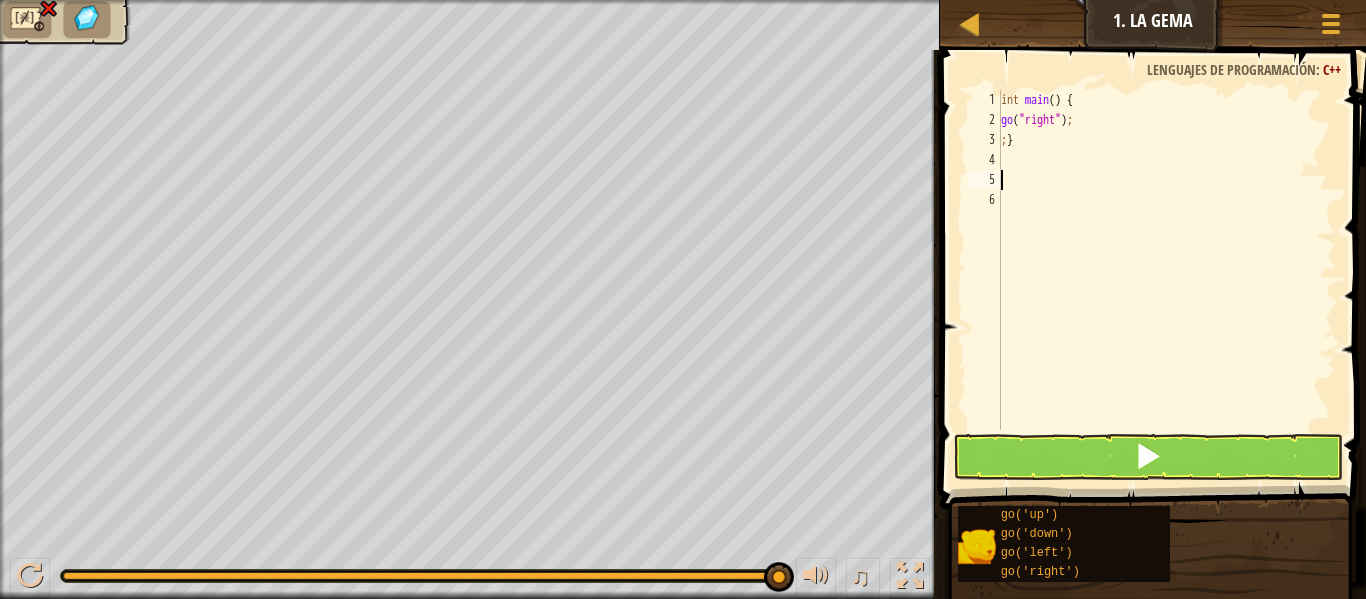 click on "int   main ( )   { go ( " right " ) ; ; }" at bounding box center [1166, 280] 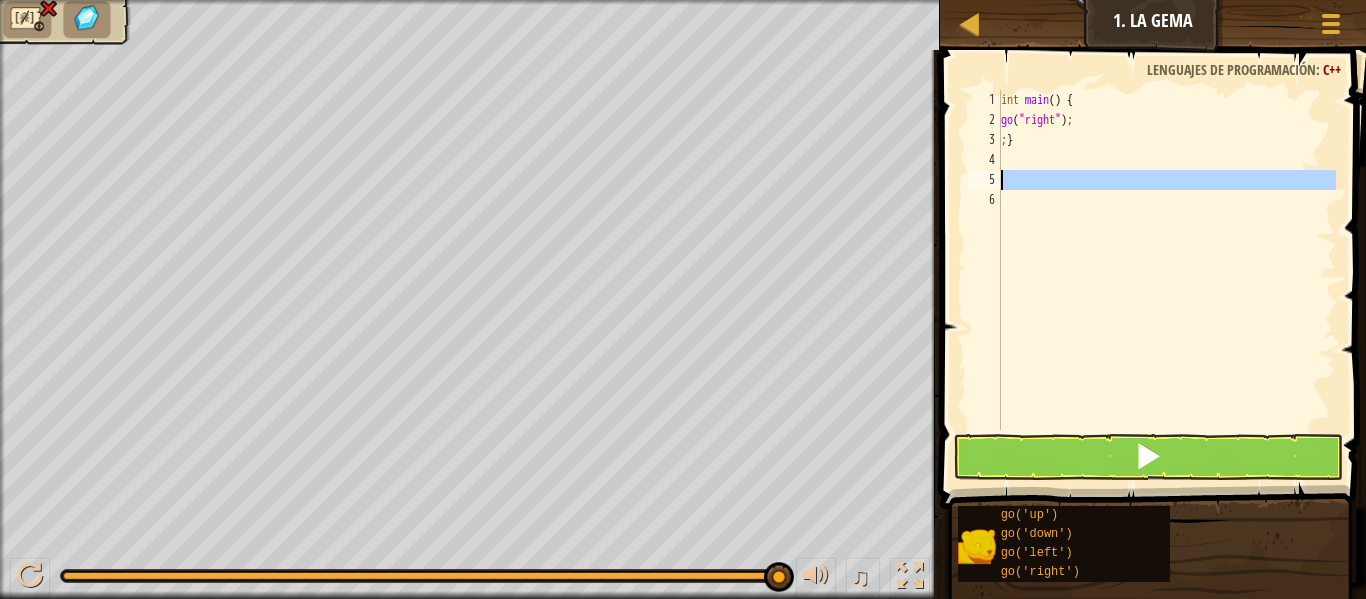 click on "int   main ( )   { go ( " right " ) ; ; }" at bounding box center (1166, 280) 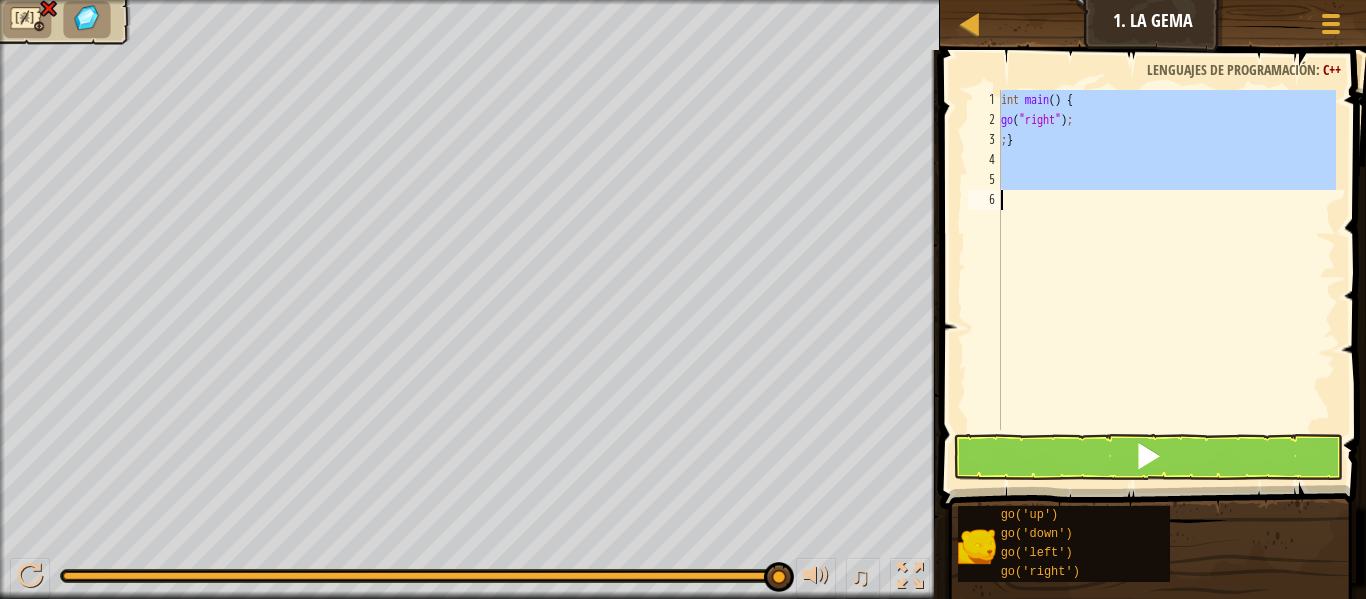 click on "int   main ( )   { go ( " right " ) ; ; }" at bounding box center (1166, 280) 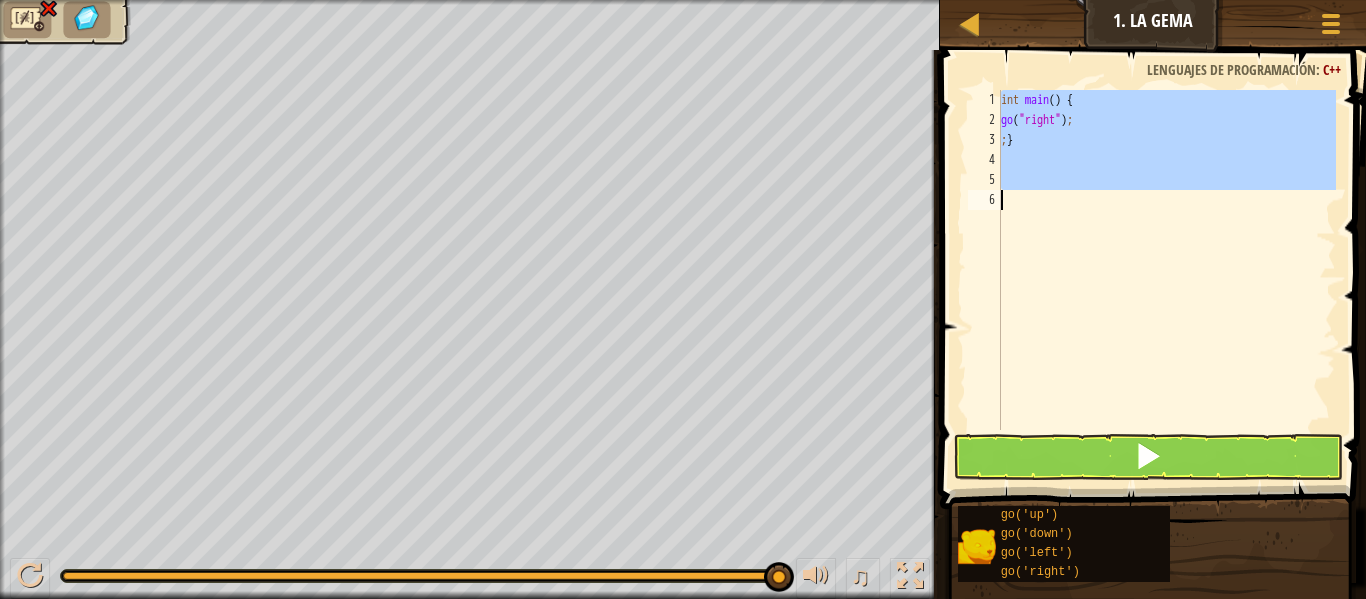 click on "int   main ( )   { go ( " right " ) ; ; }" at bounding box center [1166, 260] 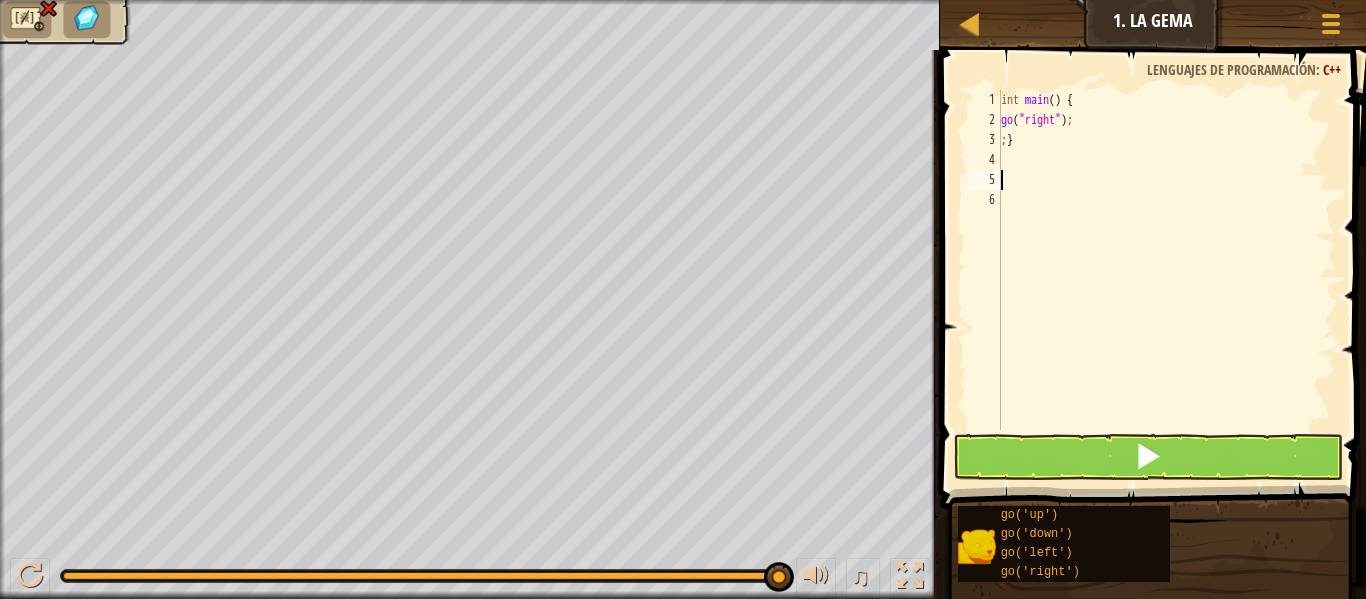 click on "int   main ( )   { go ( " right " ) ; ; }" at bounding box center (1166, 280) 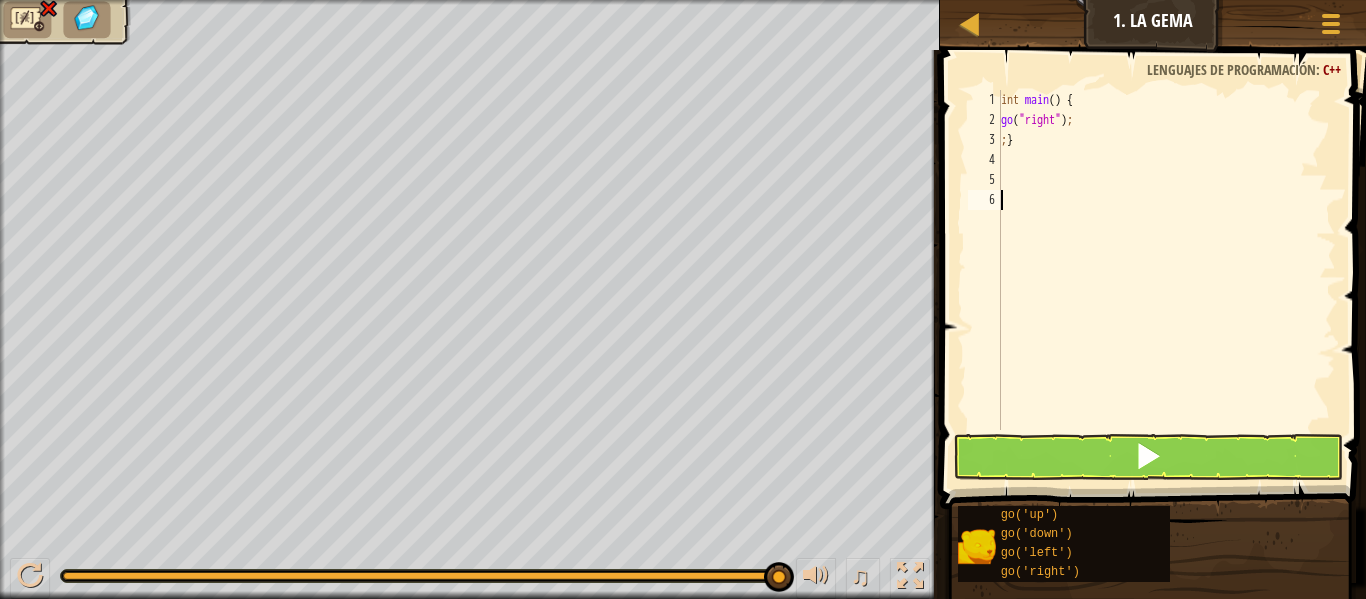 click on "int   main ( )   { go ( " right " ) ; ; }" at bounding box center [1166, 280] 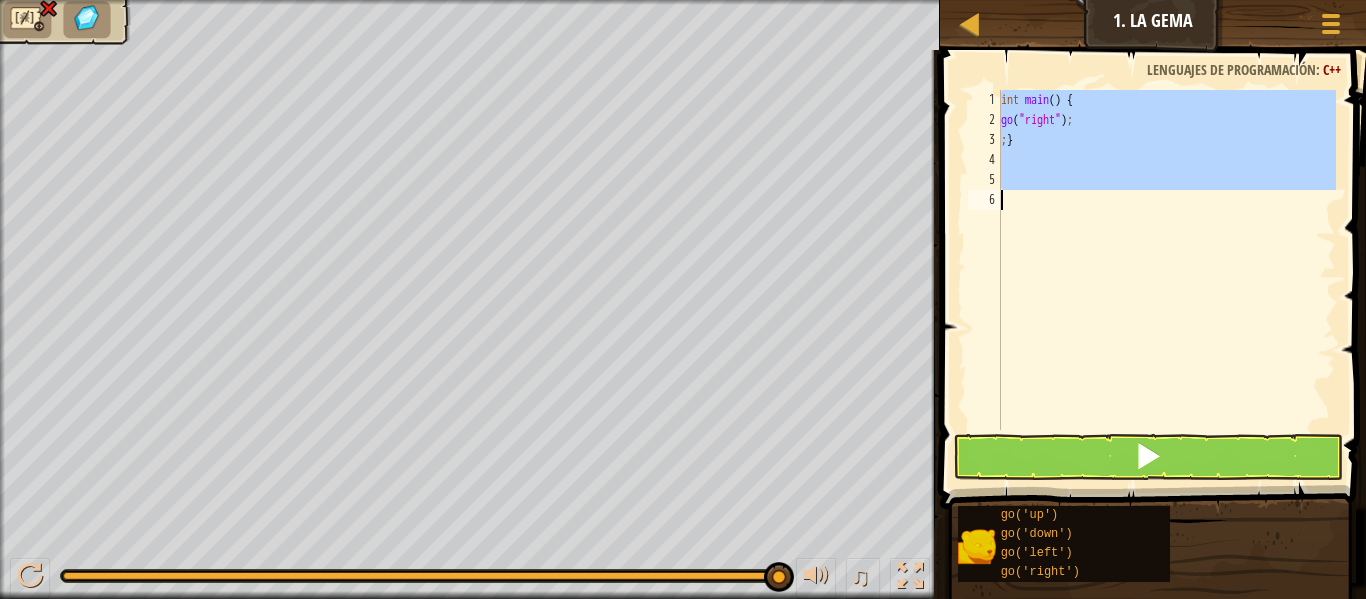click on "int   main ( )   { go ( " right " ) ; ; }" at bounding box center (1166, 280) 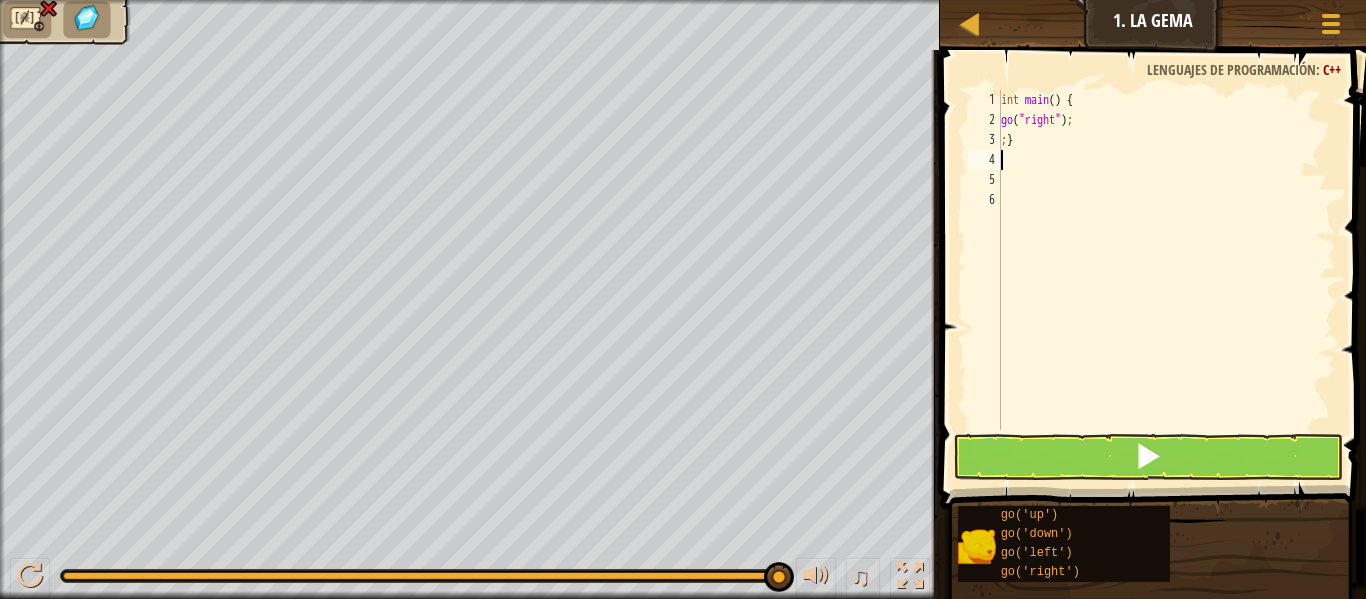 click on "int   main ( )   { go ( " right " ) ; ; }" at bounding box center (1166, 280) 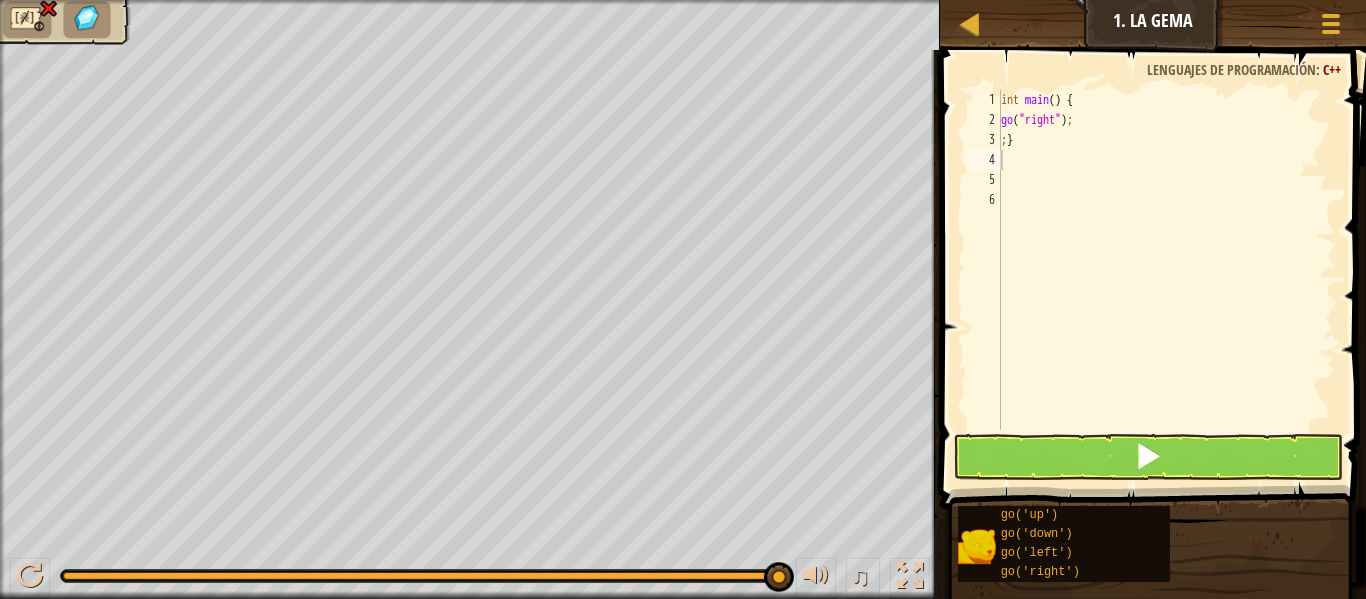 click on "Lenguajes de programación" at bounding box center [1231, 69] 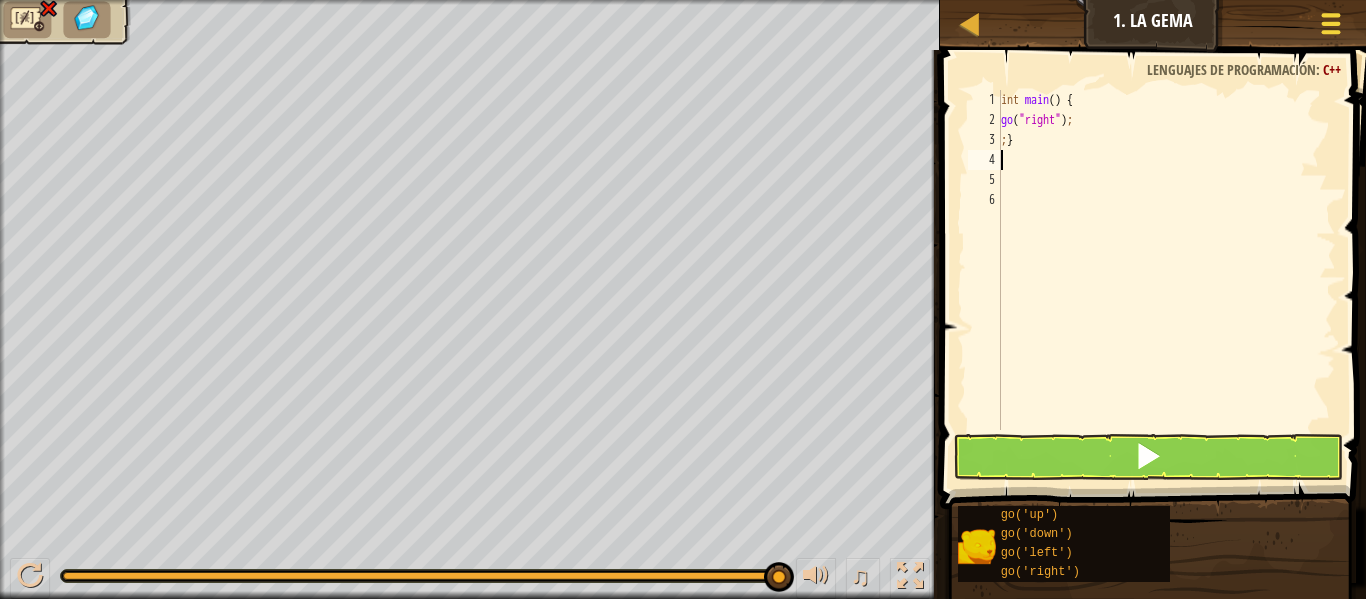 click on "Menú del Juego" at bounding box center [1331, 27] 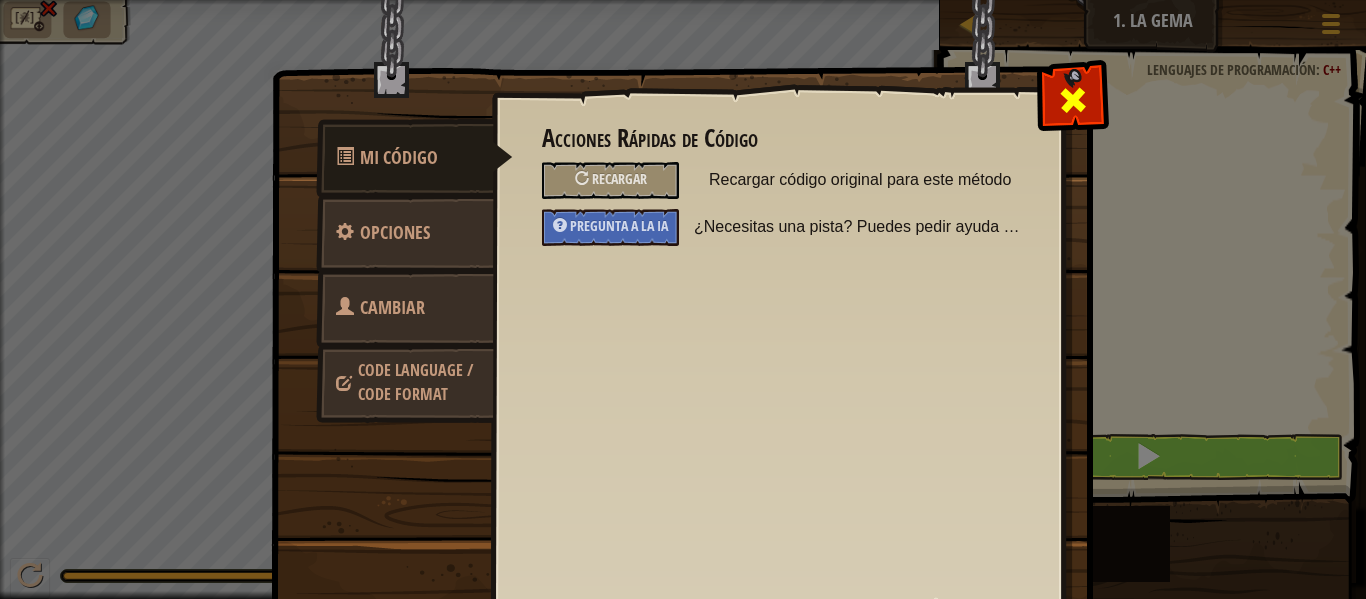 click at bounding box center [1073, 100] 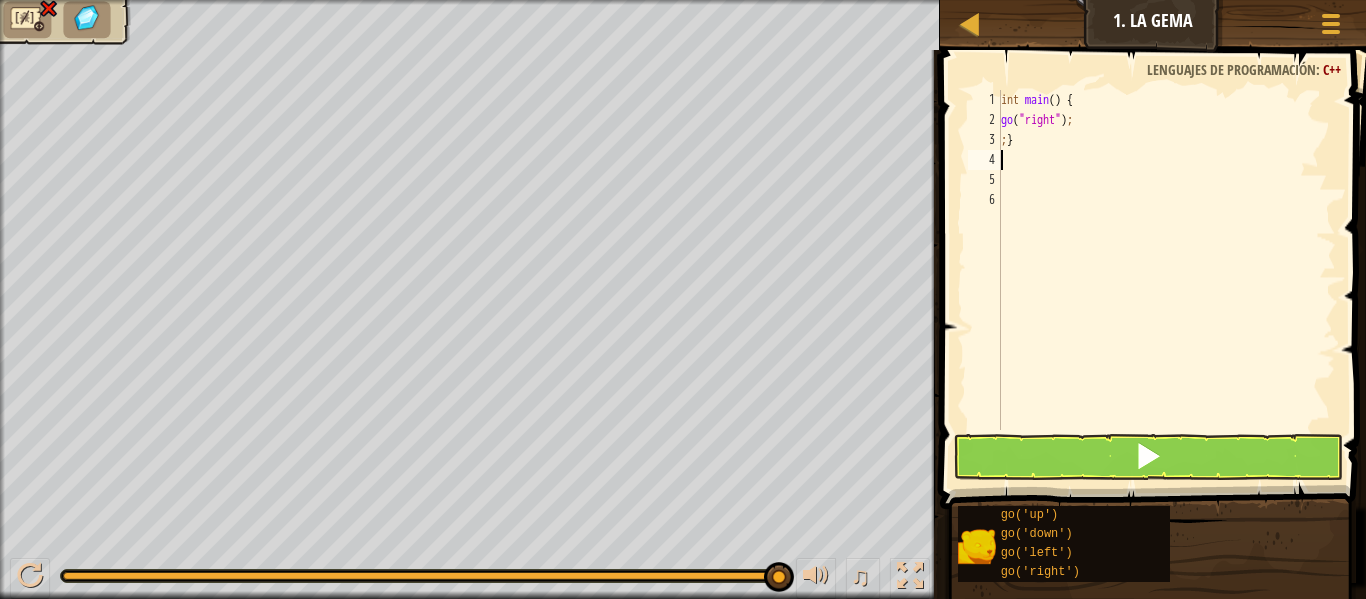 click on "int   main ( )   { go ( " right " ) ; ; }" at bounding box center [1166, 280] 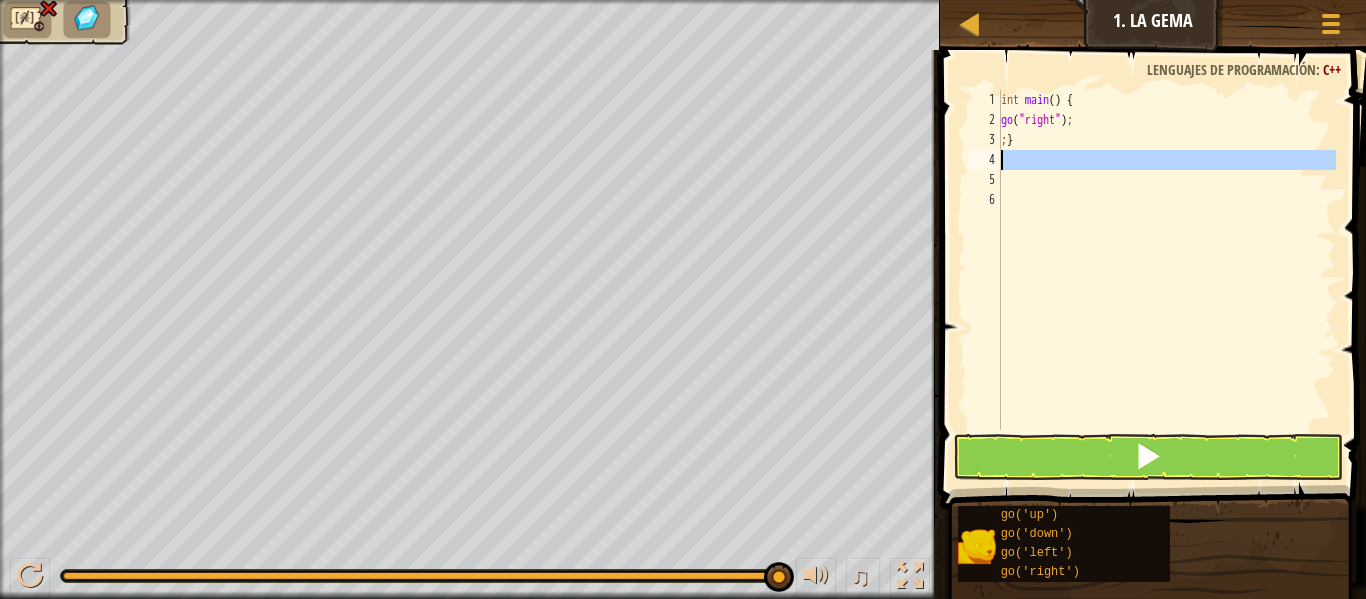 click on "int   main ( )   { go ( " right " ) ; ; }" at bounding box center (1166, 280) 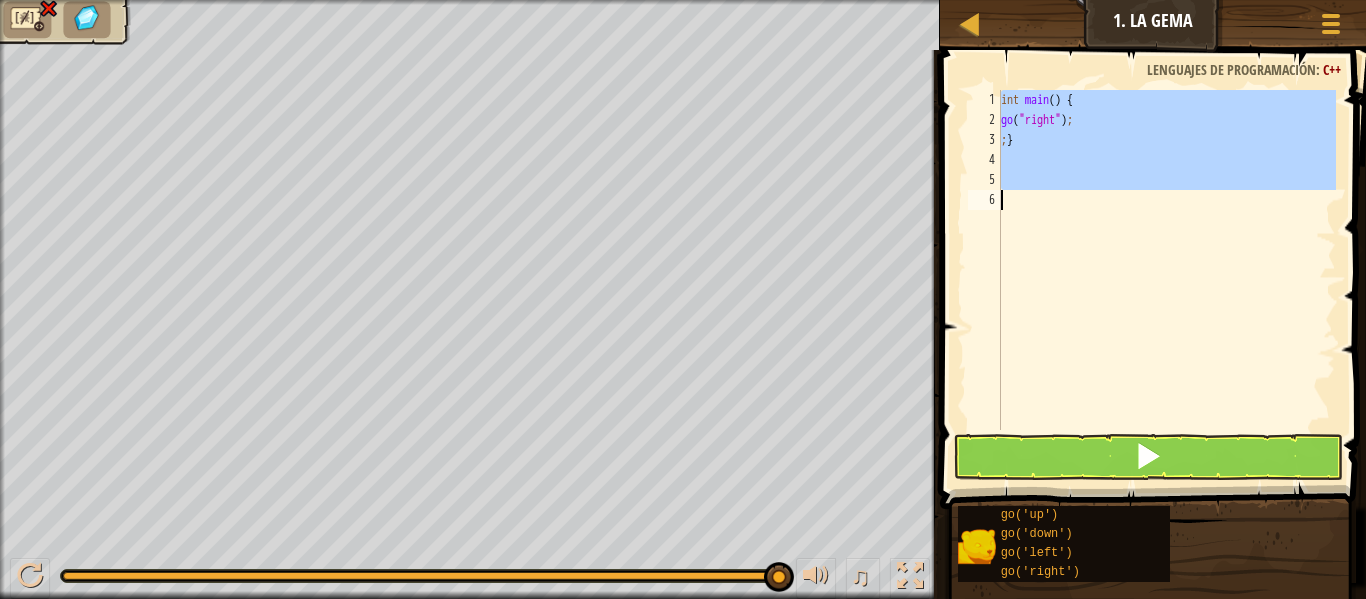 click on "int   main ( )   { go ( " right " ) ; ; }" at bounding box center [1166, 280] 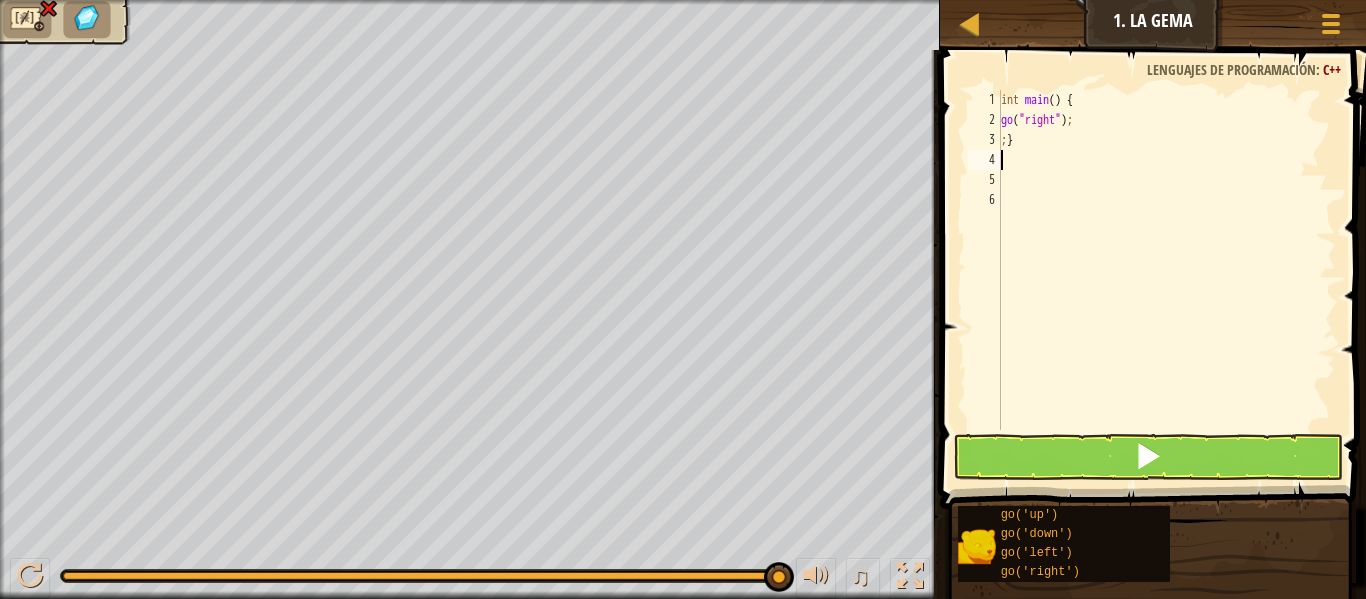 click on "int   main ( )   { go ( " right " ) ; ; }" at bounding box center (1166, 280) 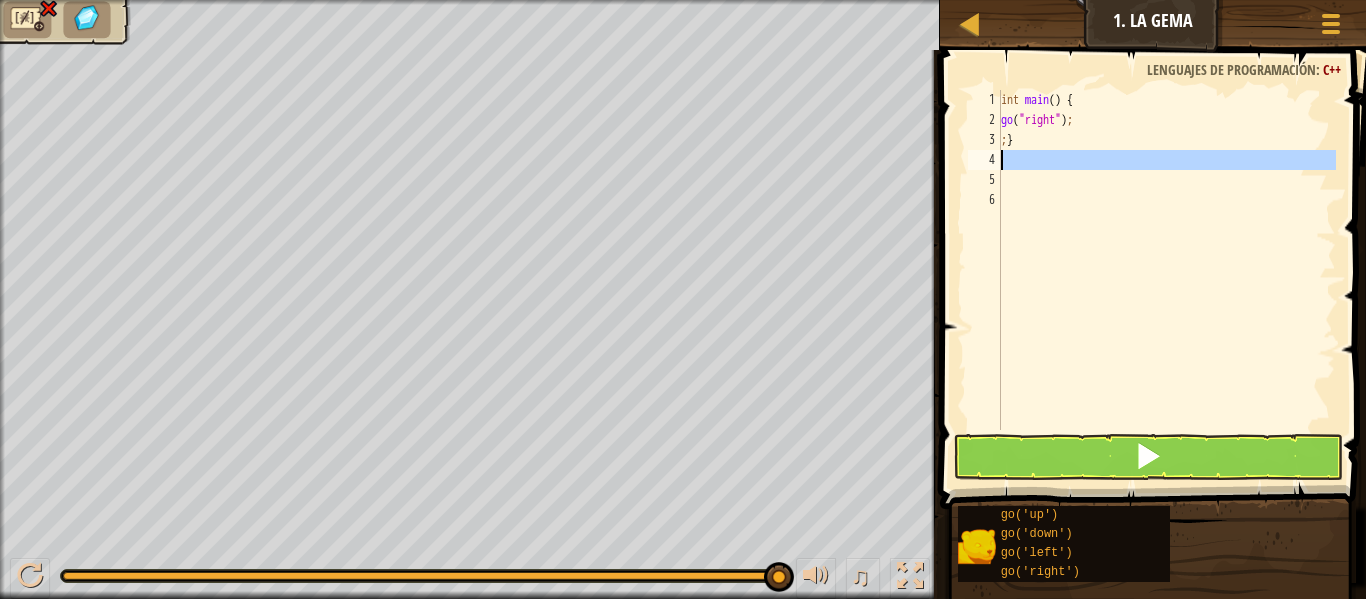 click on "int   main ( )   { go ( " right " ) ; ; }" at bounding box center [1166, 280] 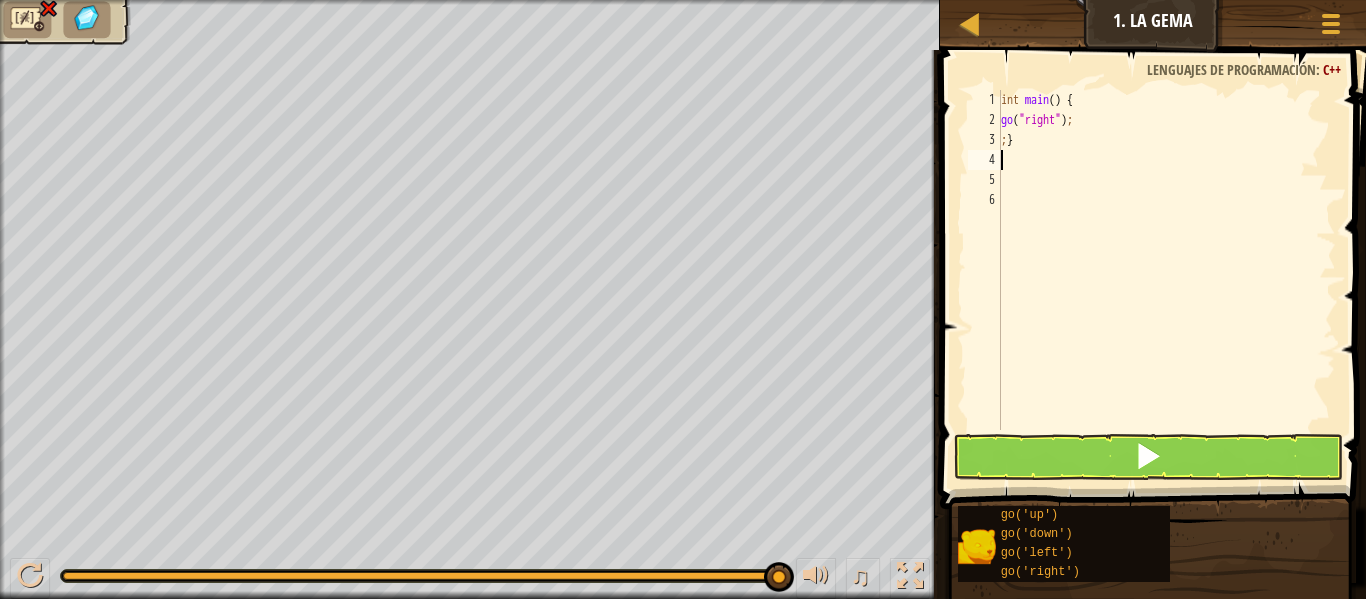 click on "int   main ( )   { go ( " right " ) ; ; }" at bounding box center [1166, 280] 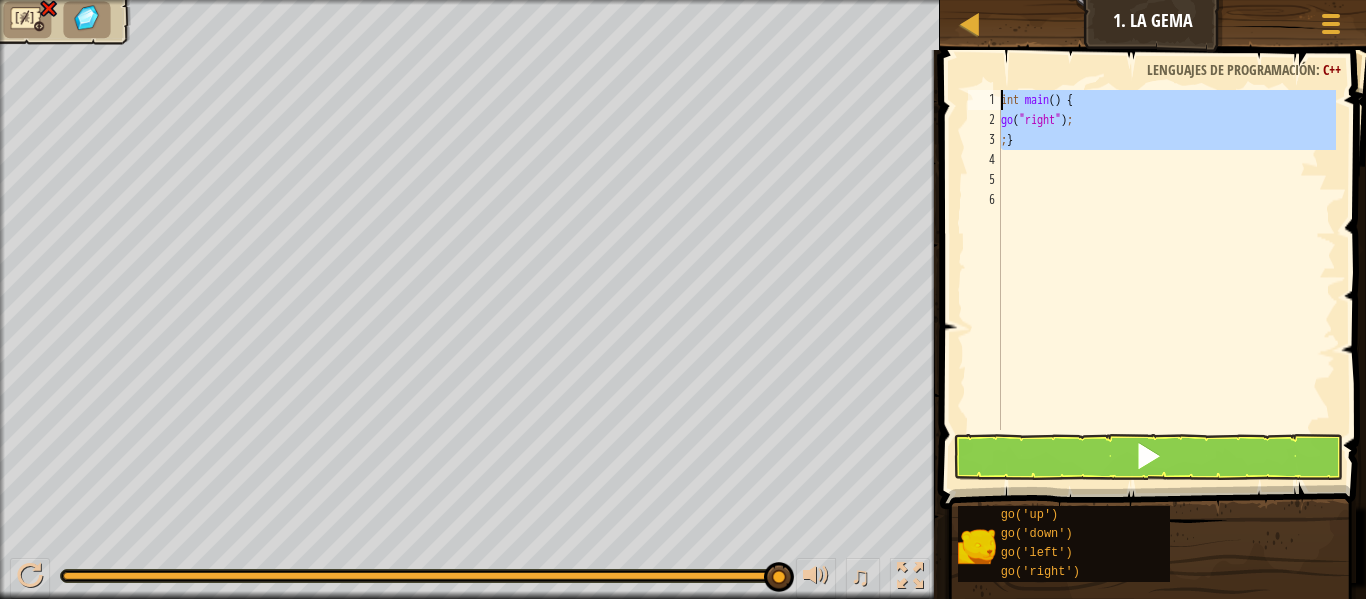 drag, startPoint x: 1064, startPoint y: 154, endPoint x: 1051, endPoint y: 197, distance: 44.922153 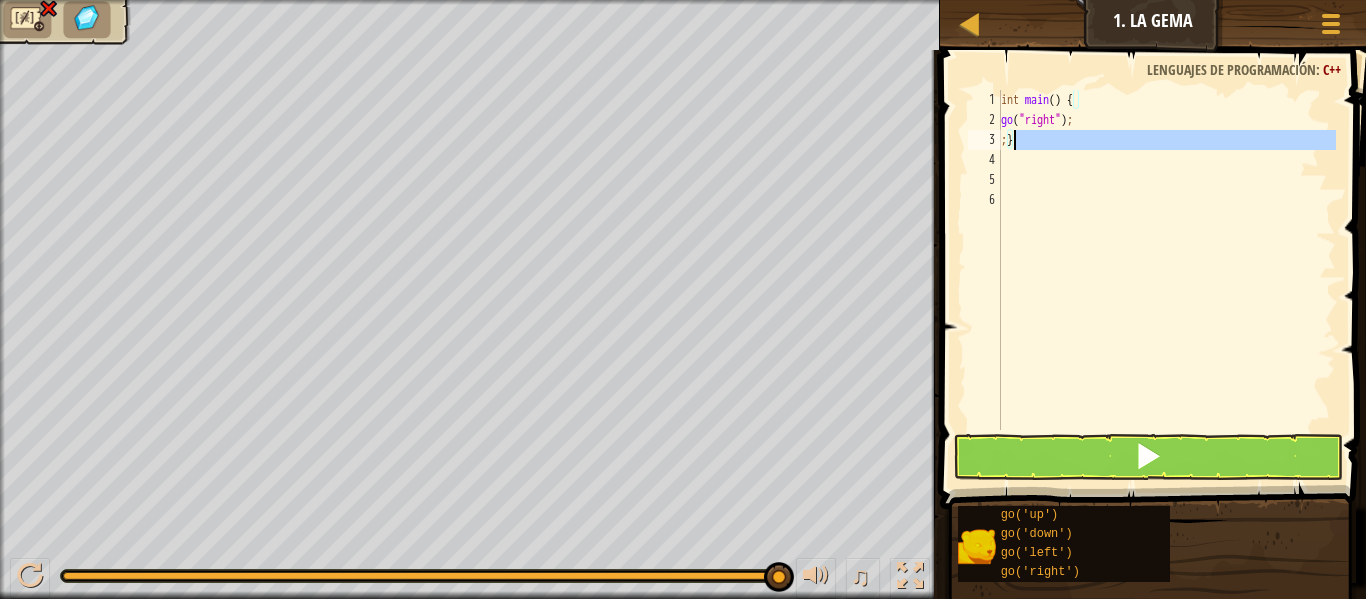 drag, startPoint x: 1010, startPoint y: 164, endPoint x: 1027, endPoint y: 137, distance: 31.906113 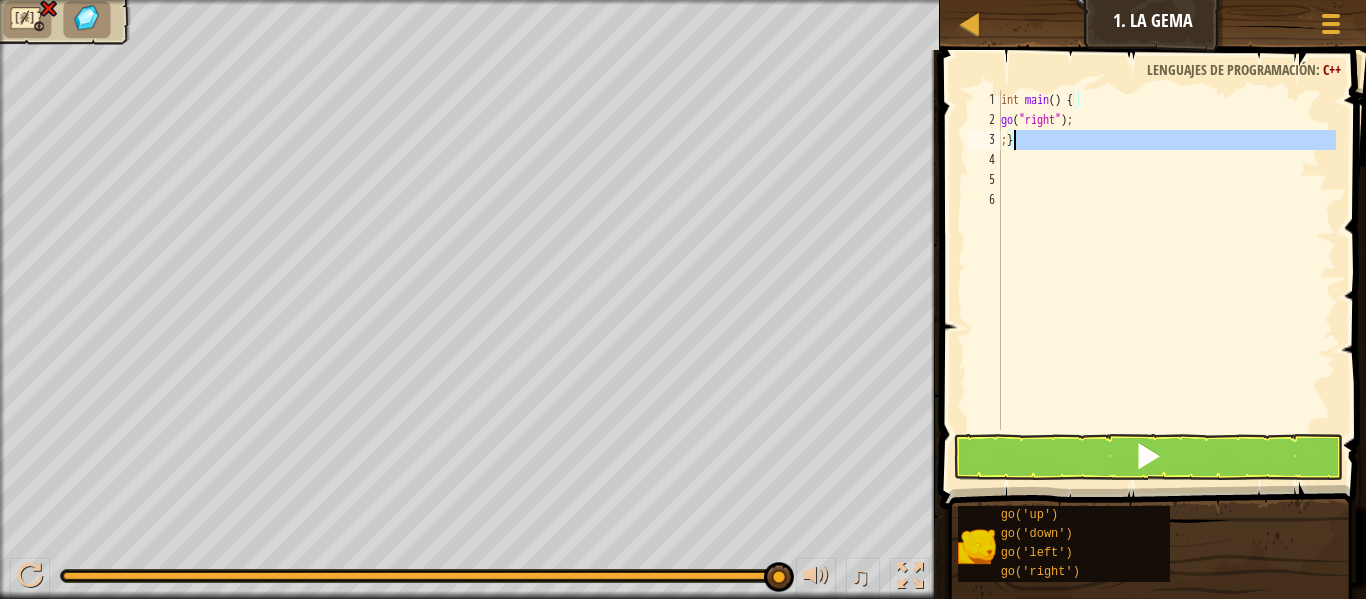 click on "int   main ( )   { go ( " right " ) ; ; }" at bounding box center (1166, 260) 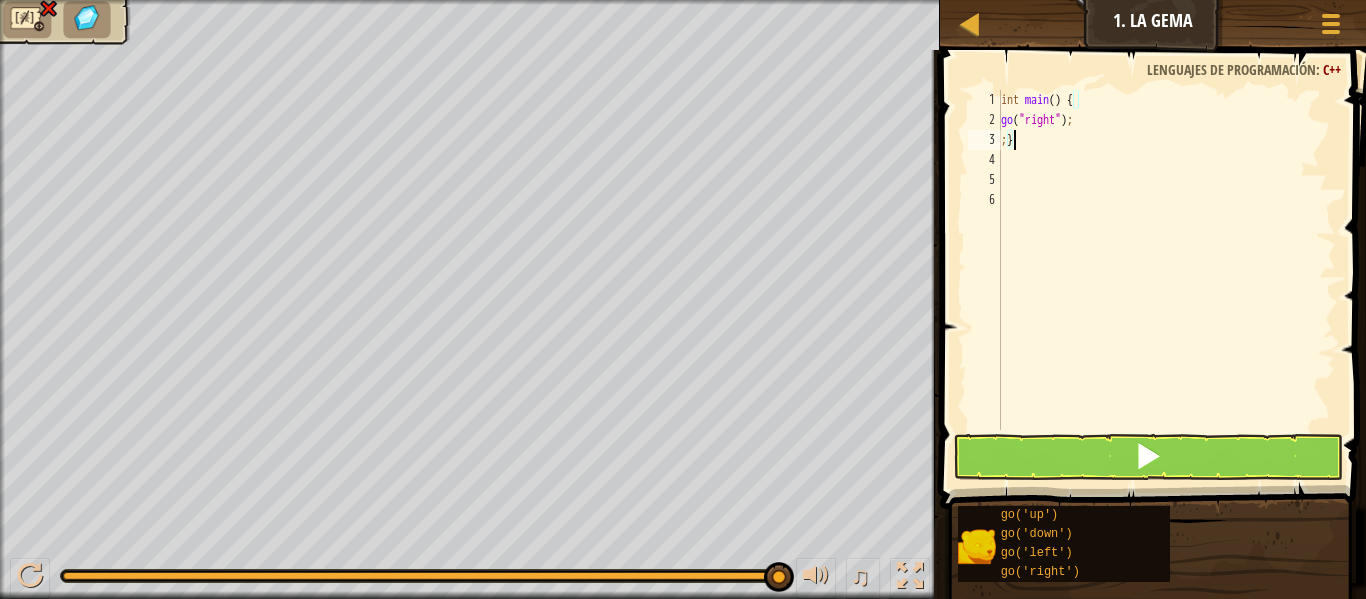 click on "int   main ( )   { go ( " right " ) ; ; }" at bounding box center (1166, 280) 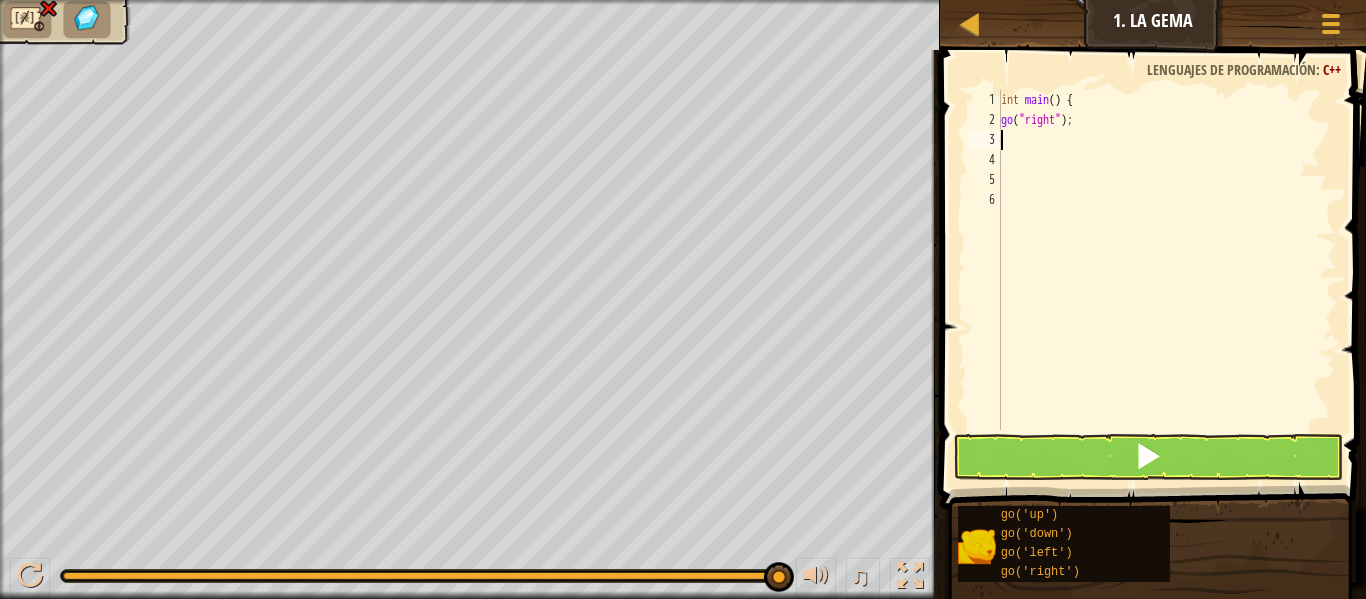 type on "go("right");" 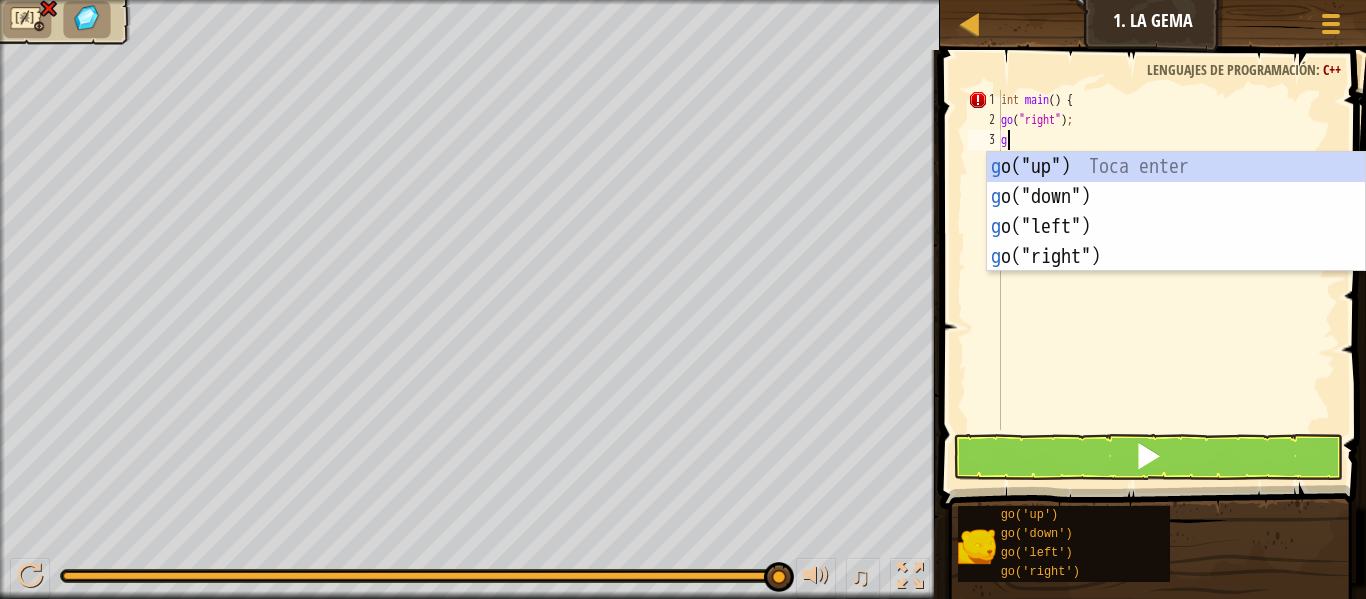 type on "go" 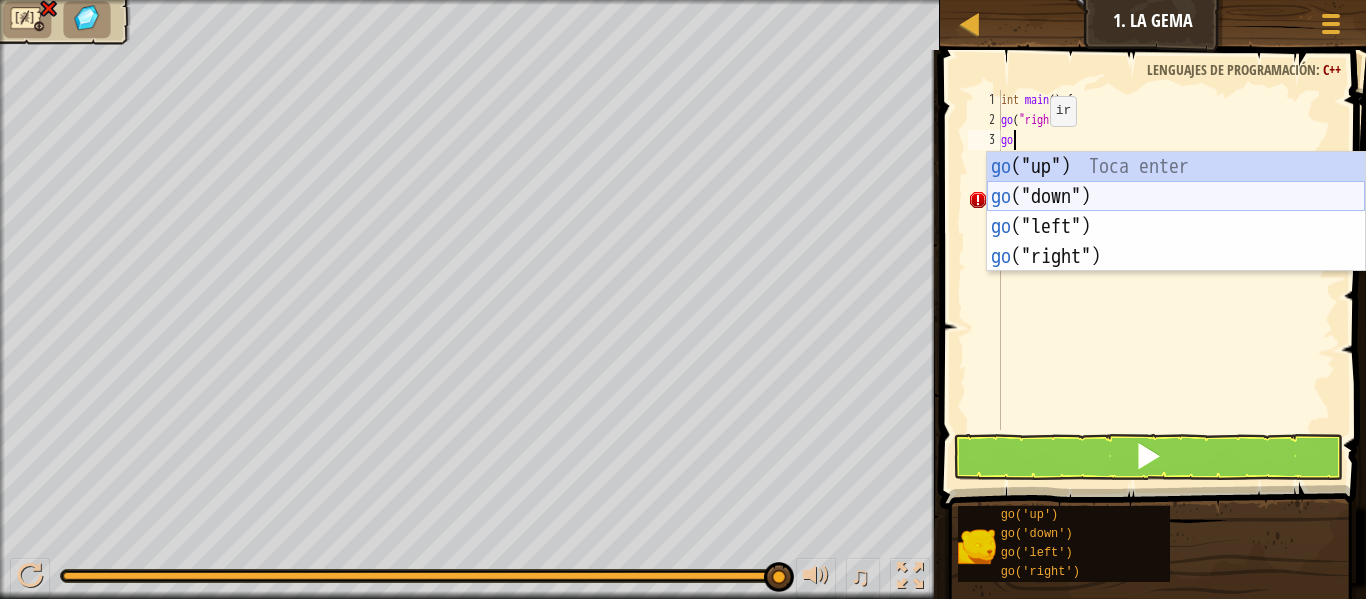 click on "go ("up") Toca enter go ("down") Toca enter go ("left") Toca enter go ("right") Toca enter" at bounding box center [1176, 242] 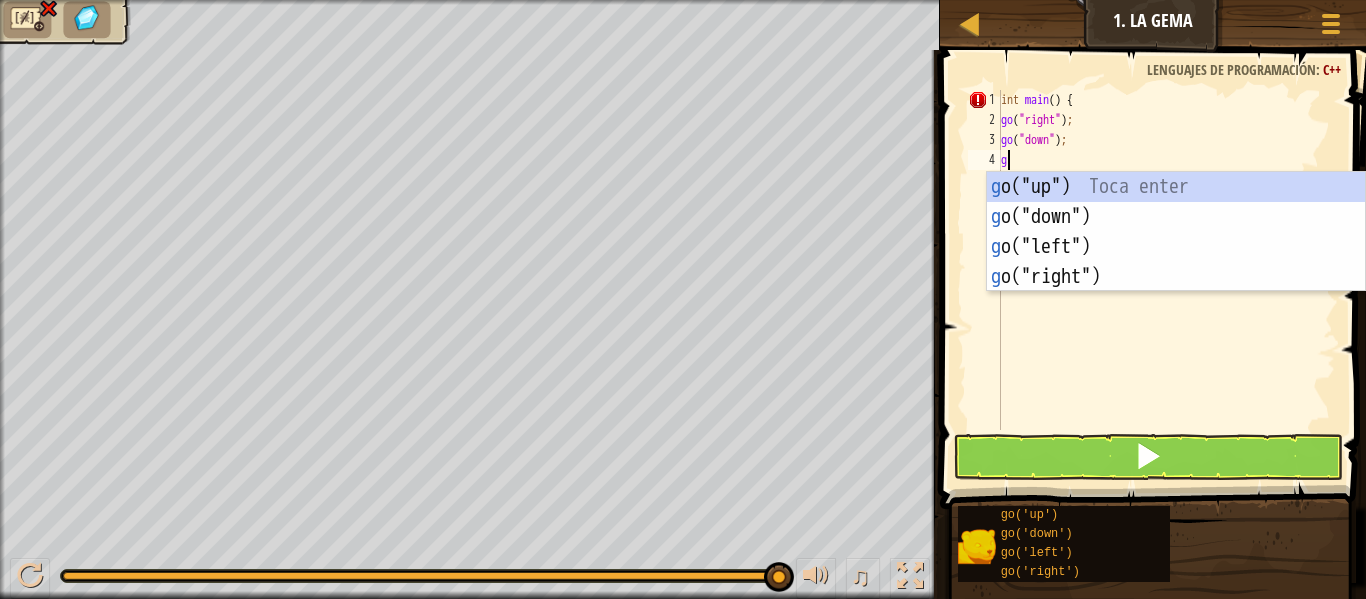 type on "go" 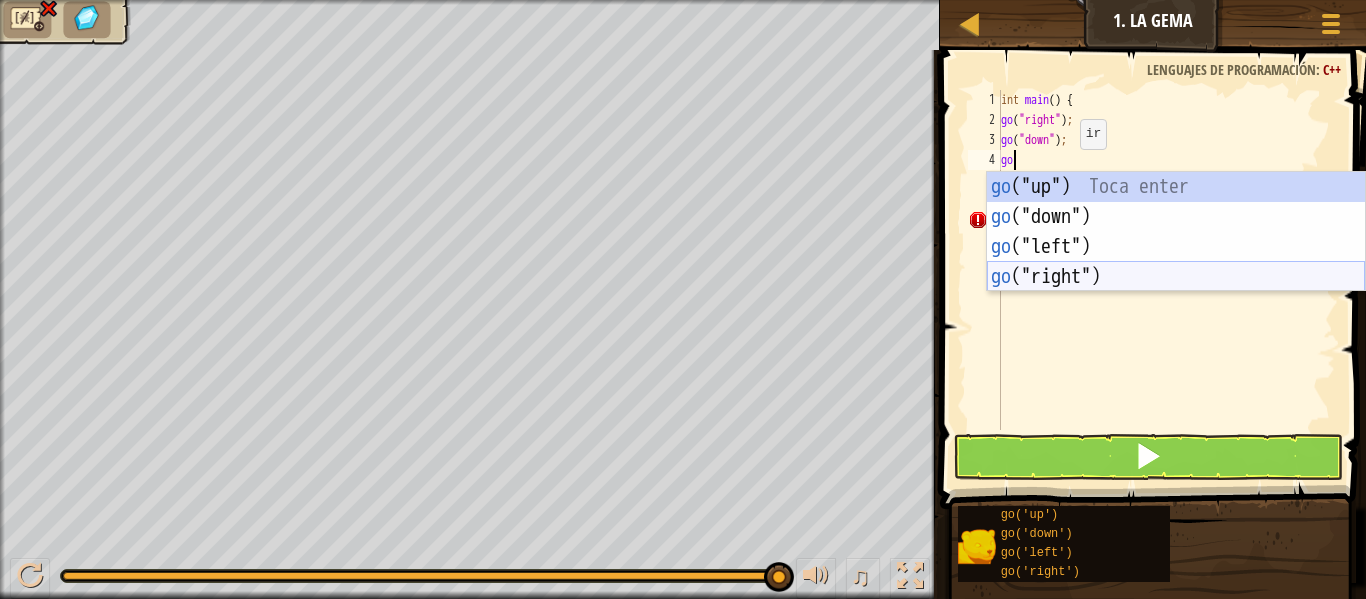click on "go ("up") Toca enter go ("down") Toca enter go ("left") Toca enter go ("right") Toca enter" at bounding box center [1176, 262] 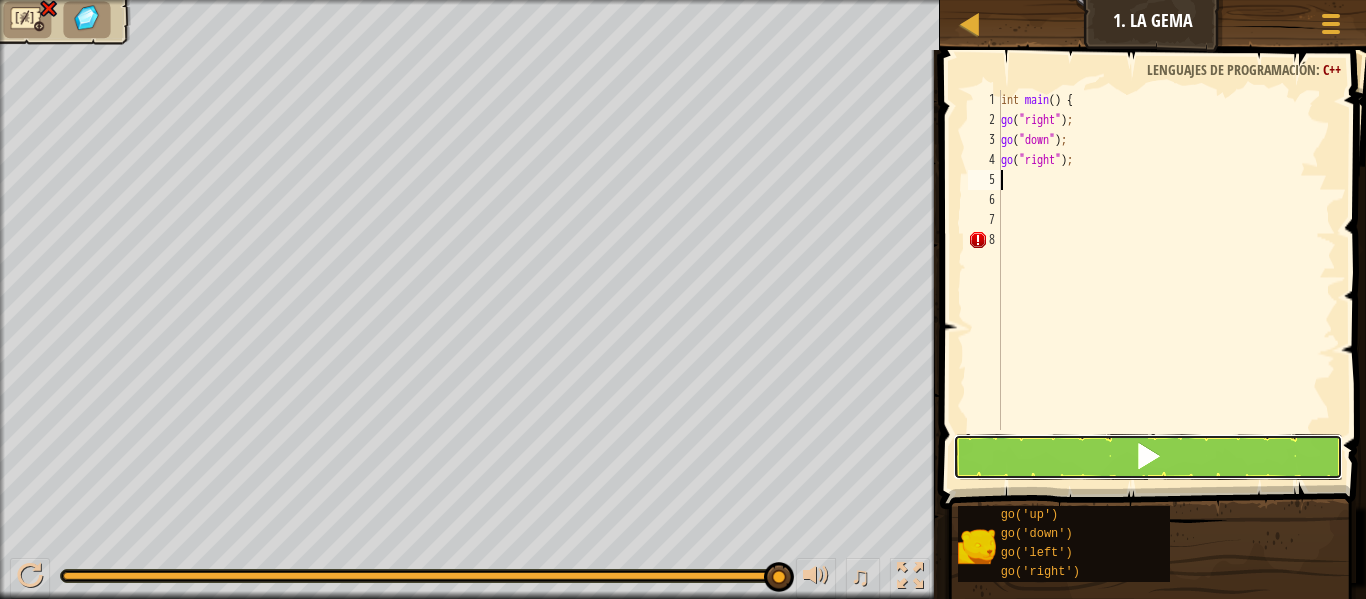 click at bounding box center (1148, 457) 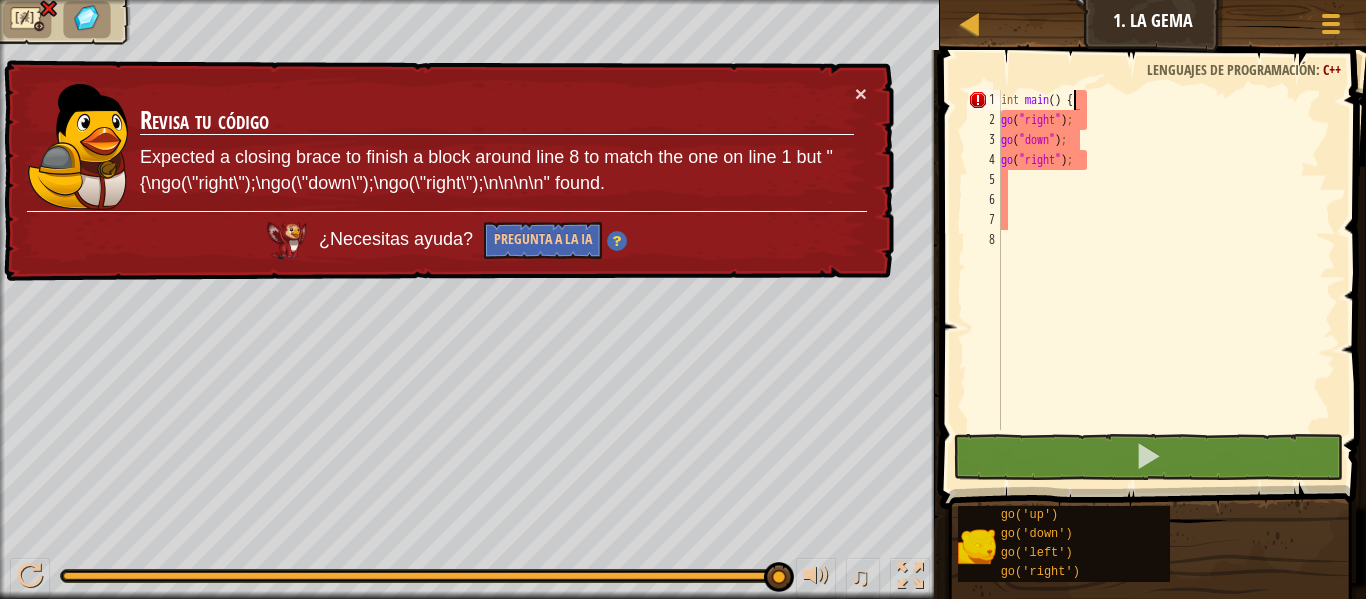click on "int   main ( )   { go ( " right " ) ; go ( " down " ) ; go ( " right " ) ;" at bounding box center (1166, 280) 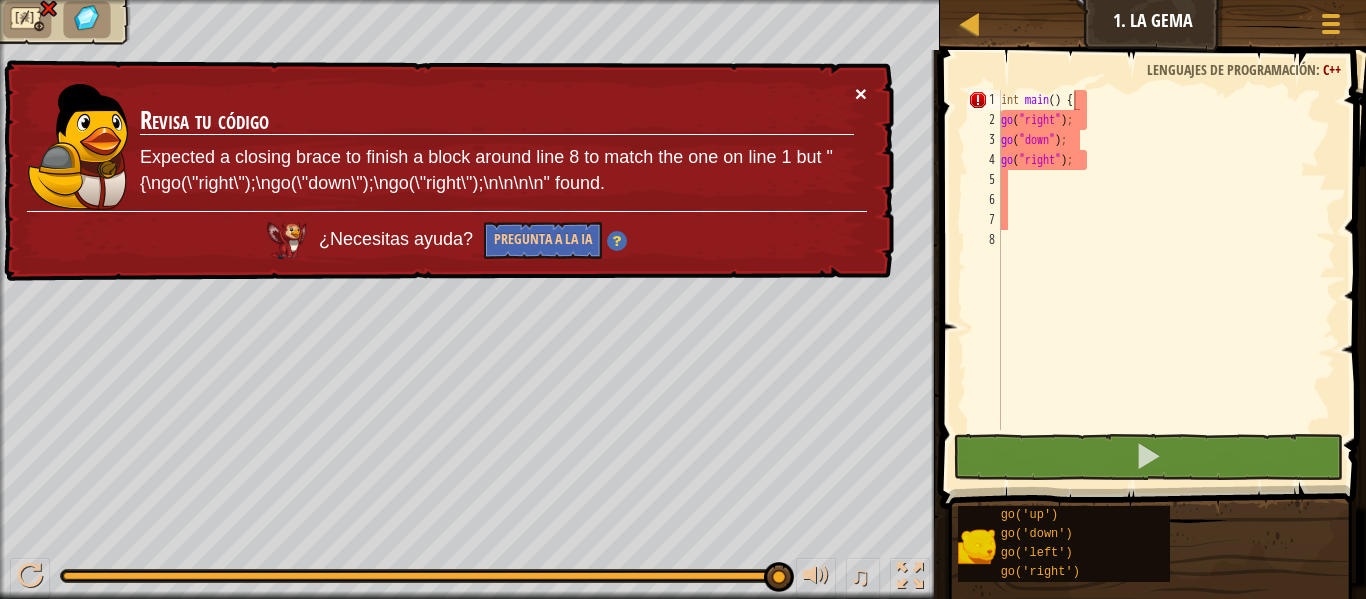 click on "×" at bounding box center [861, 93] 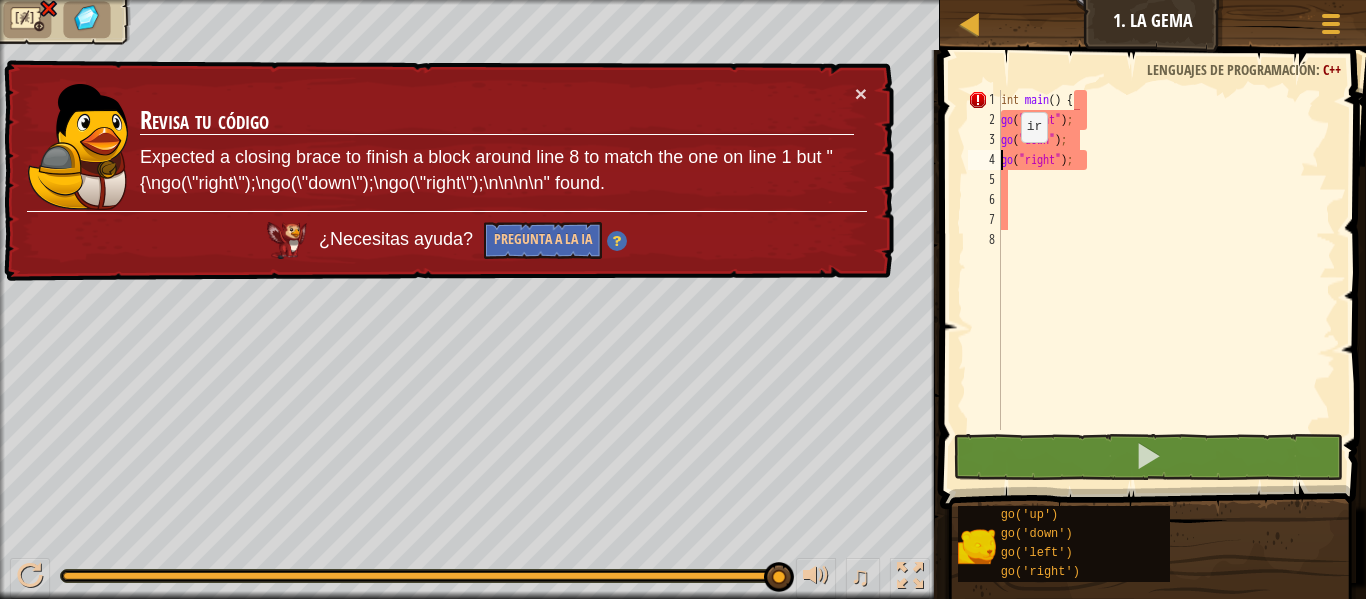 click on "int   main ( )   { go ( " right " ) ; go ( " down " ) ; go ( " right " ) ;" at bounding box center [1166, 280] 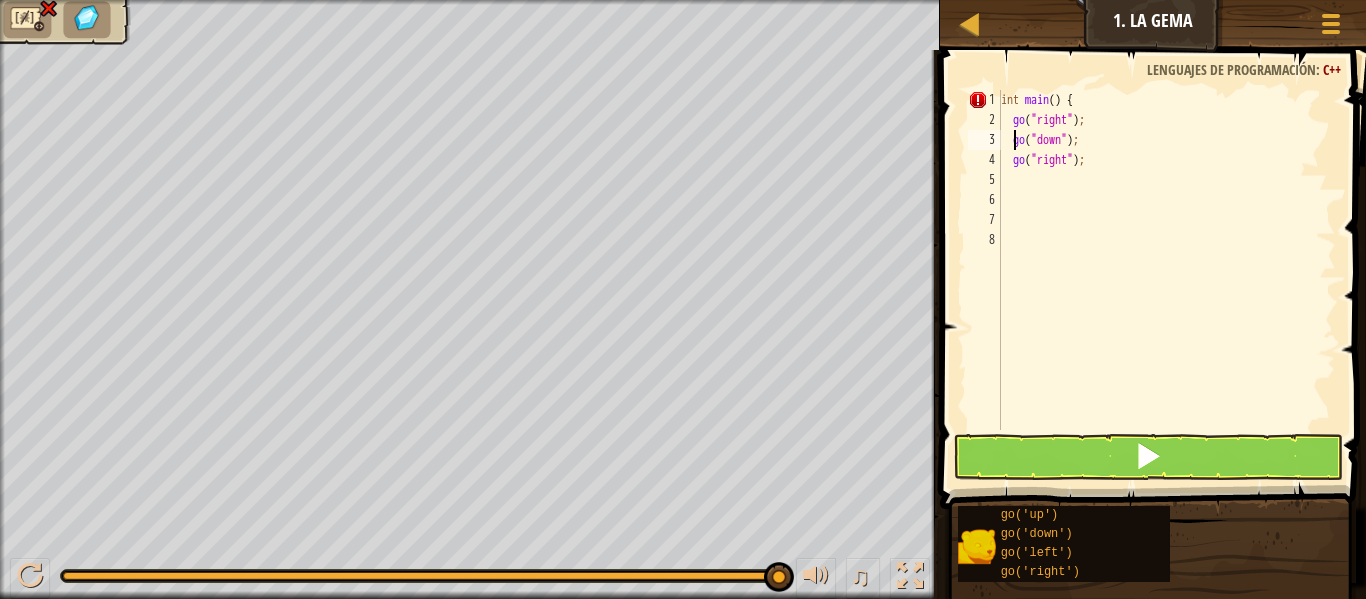 click on "int   main ( )   {    go ( " right " ) ;    go ( " down " ) ;    go ( " right " ) ;" at bounding box center (1166, 280) 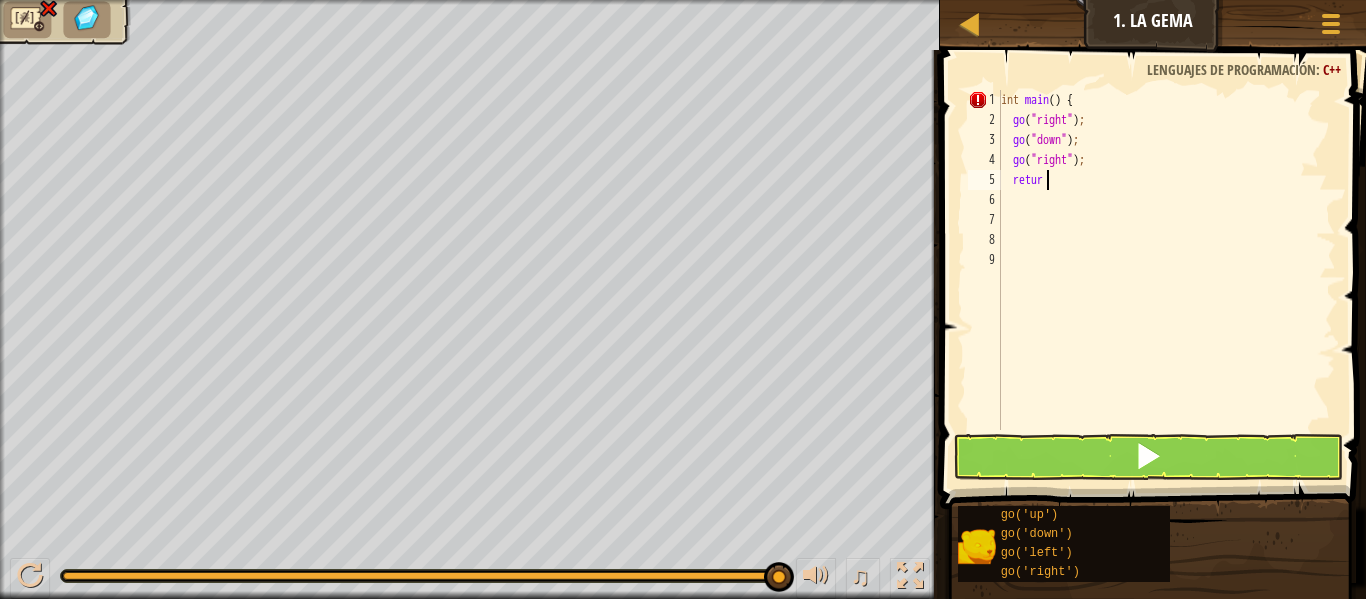 scroll, scrollTop: 9, scrollLeft: 3, axis: both 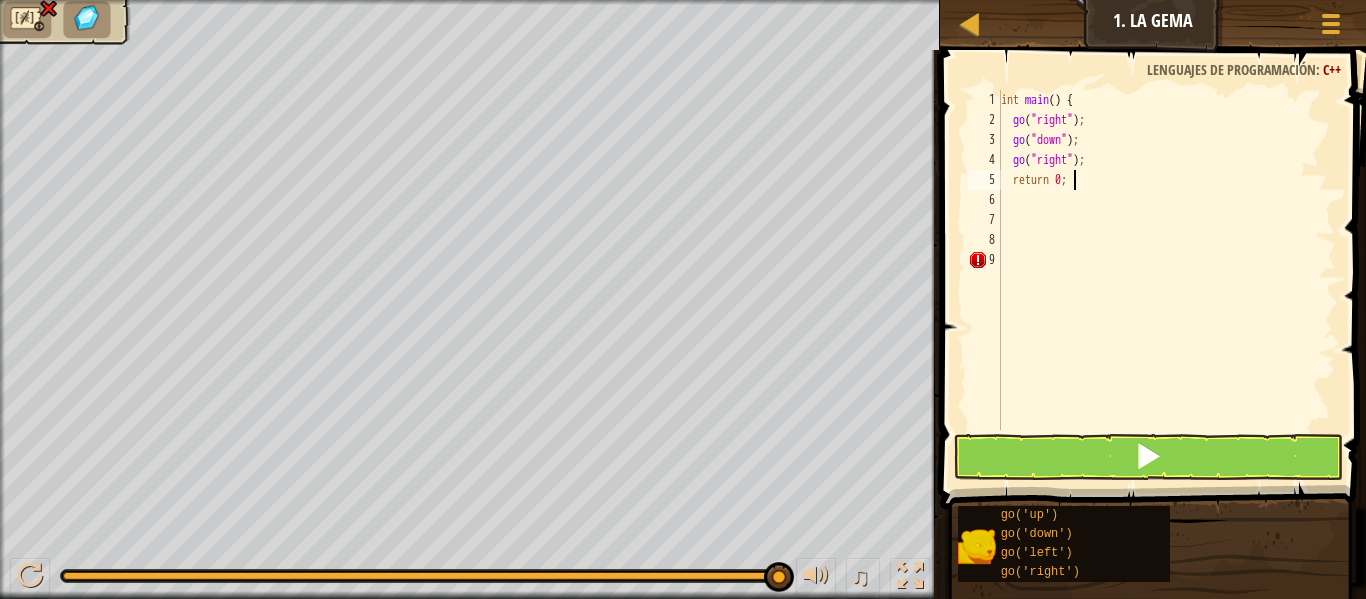 type on "return 0;" 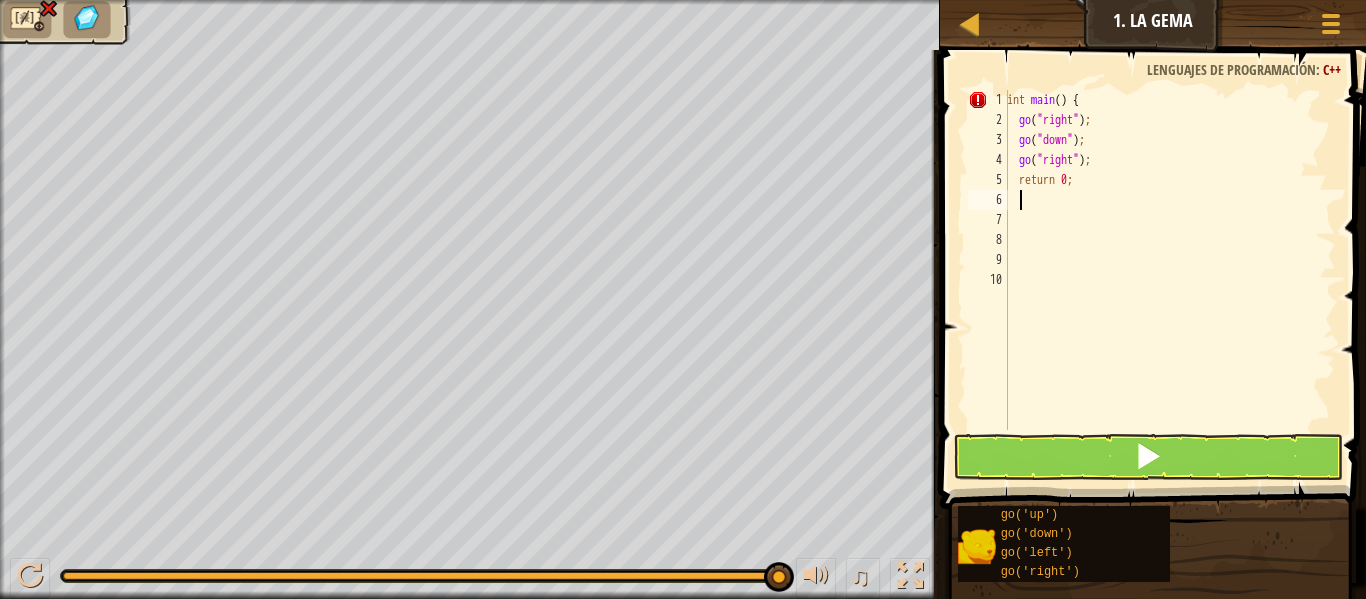 scroll, scrollTop: 9, scrollLeft: 0, axis: vertical 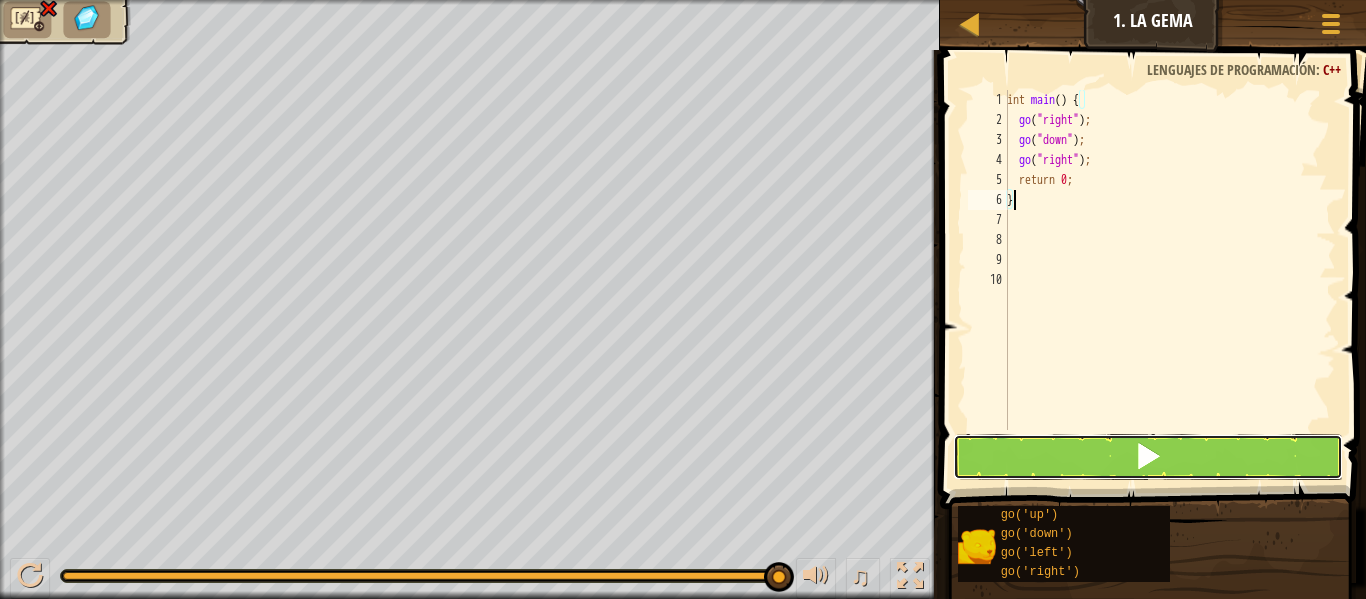 click at bounding box center [1148, 457] 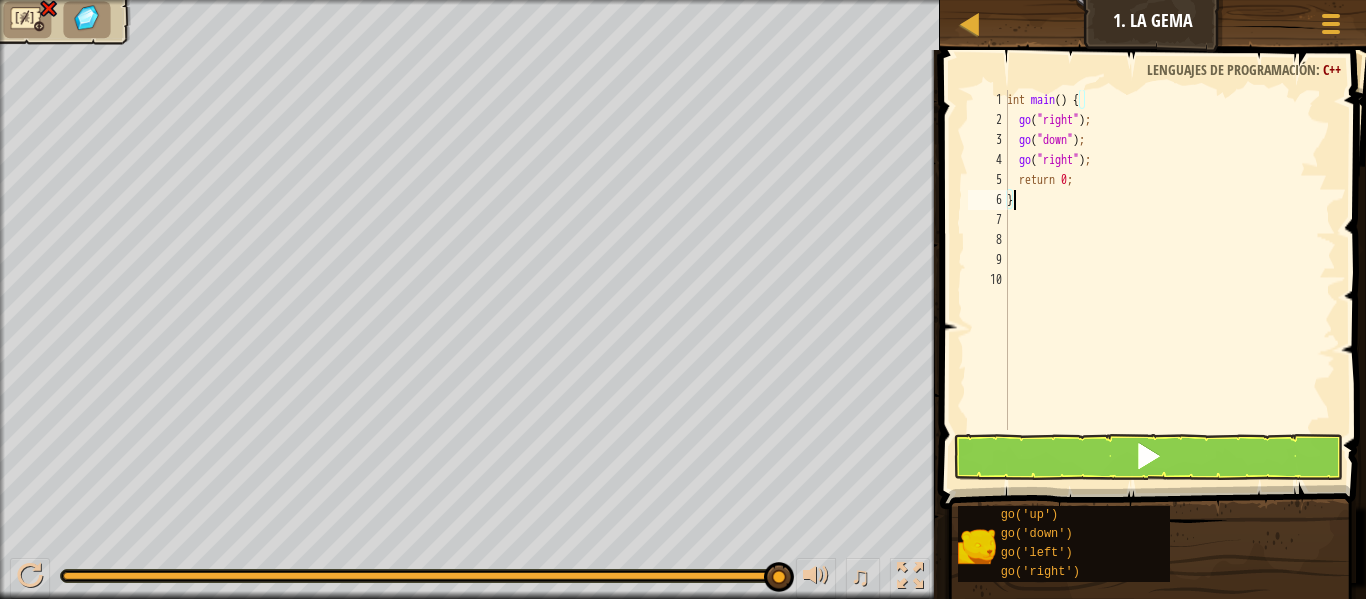type on "}" 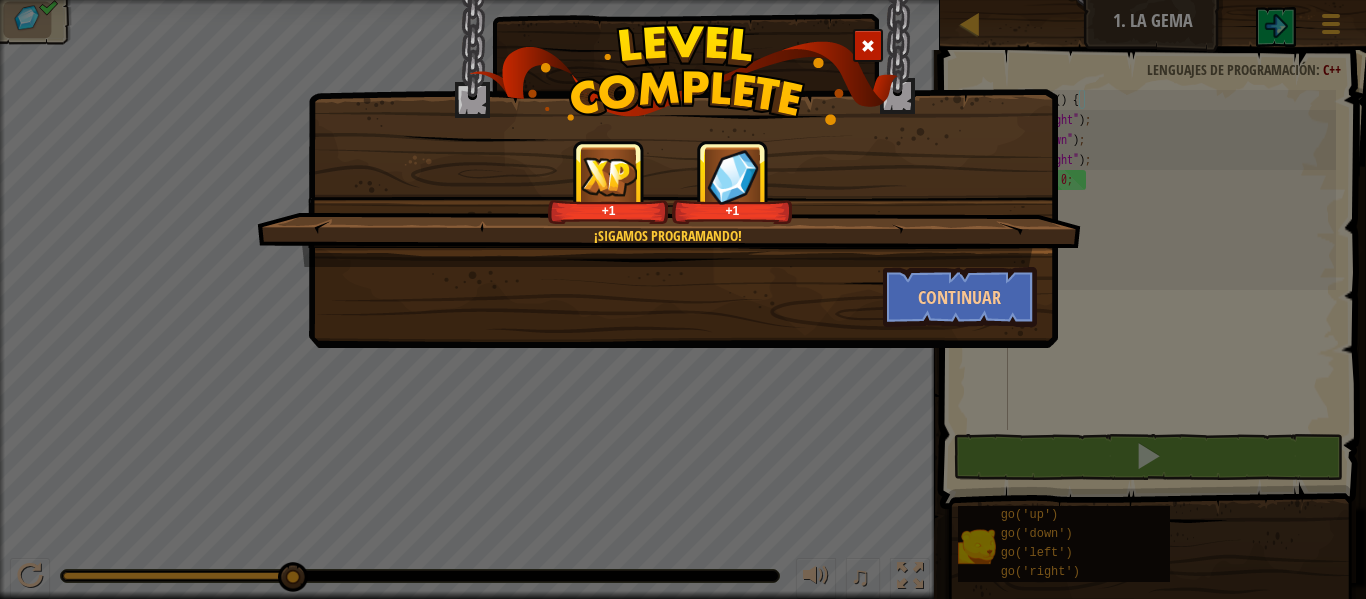 click on "¡Sigamos programando! +1 +1 Continuar" at bounding box center (683, 299) 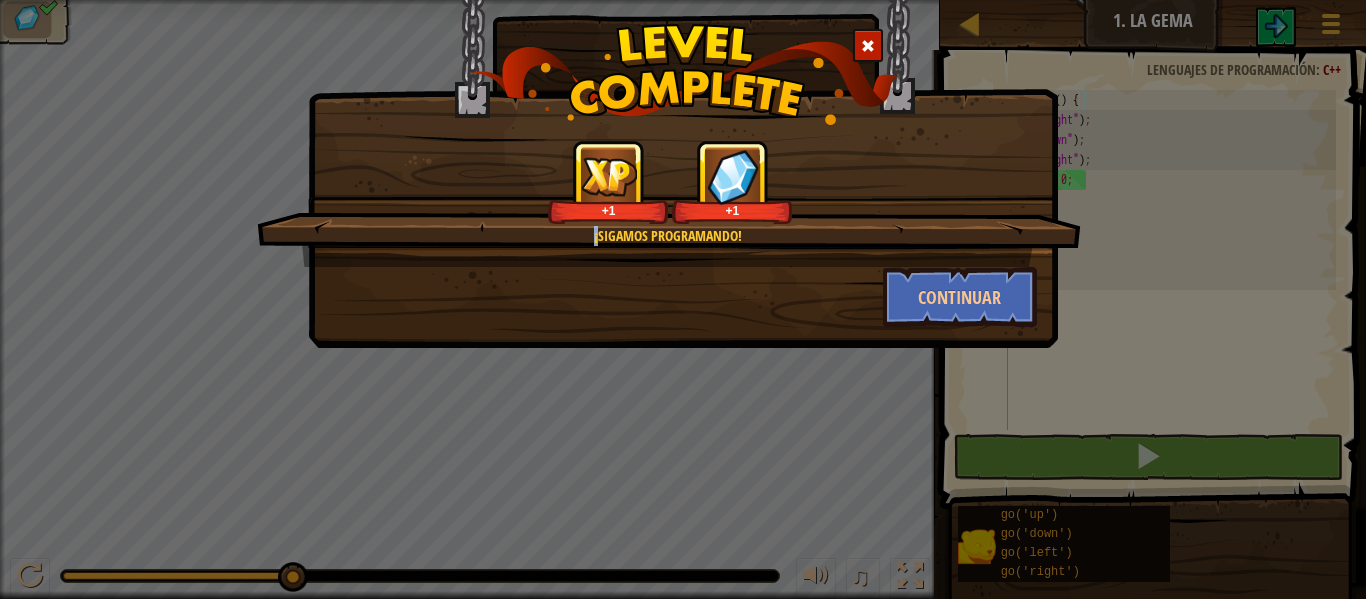 click on "¡Sigamos programando! +1 +1 Continuar" at bounding box center [683, 299] 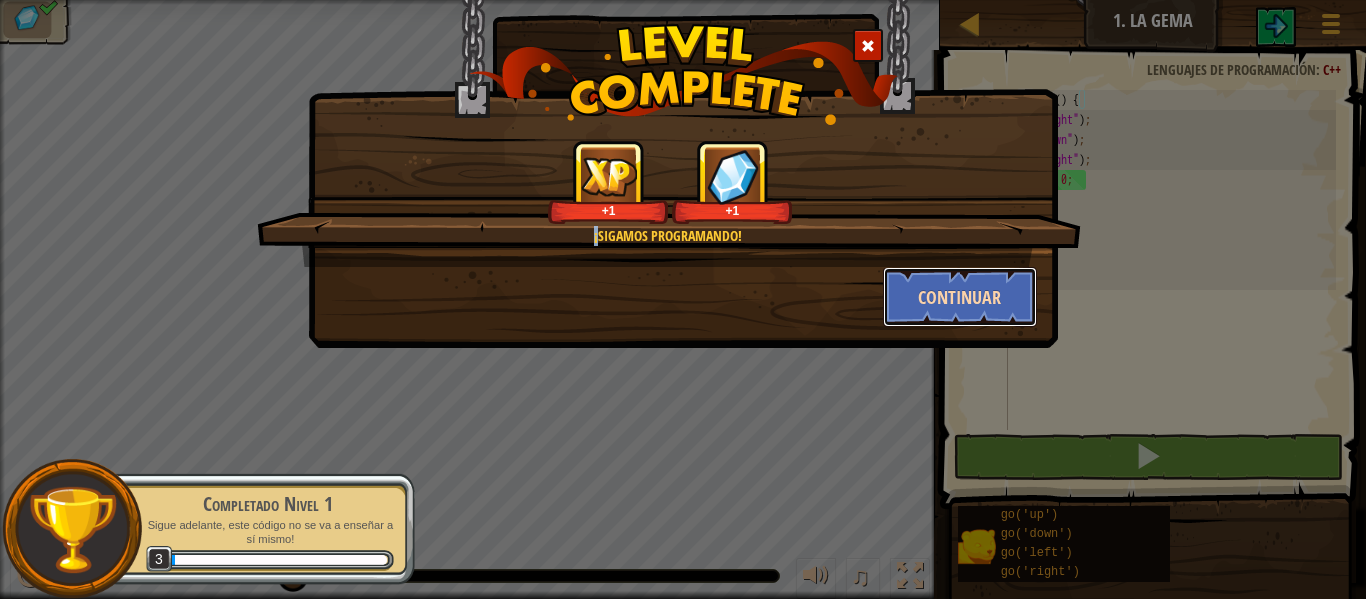 click on "Continuar" at bounding box center (960, 297) 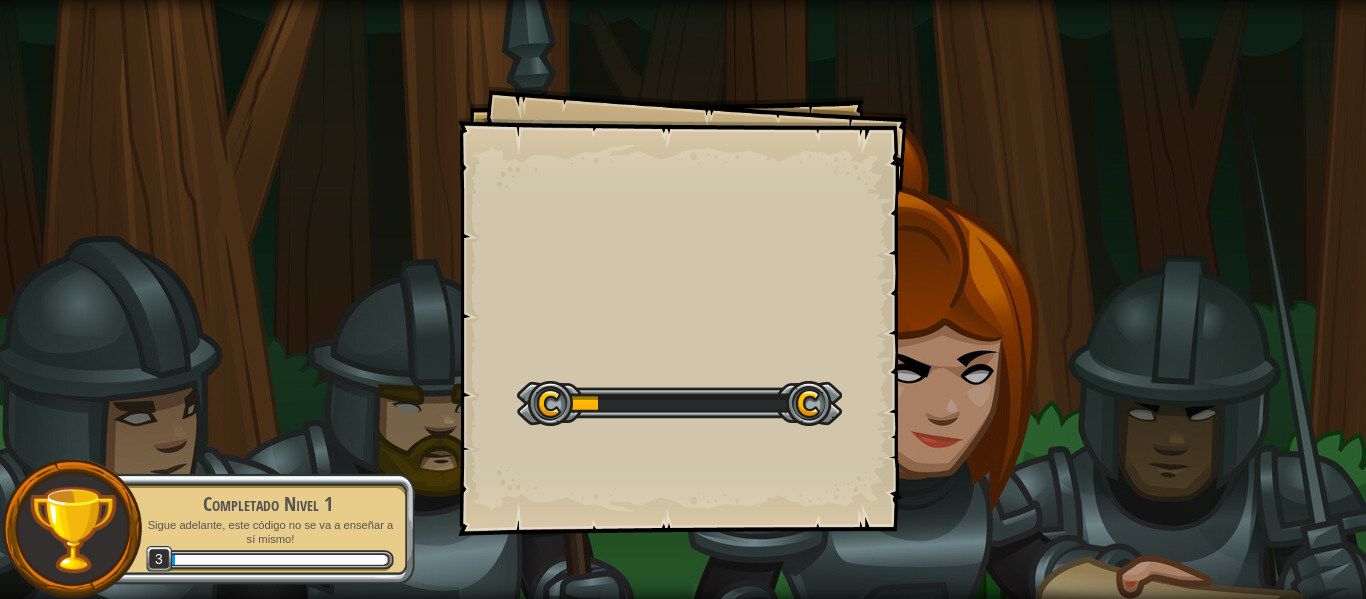 click on "Goals Start Level Error cargando del servidor Necesitas una suscripción para jugar este nivel. Suscribirse Deberás unirte a un curso para jugar a este nivel. Volver a mis cursos ¡Pídele a tu docente que te asigne una licencia para que puedas continuar jugando CodeCombat! Volver a mis cursos Este nivel está bloqueado. Volver a mis cursos Hagas lo que hagas, siempre sigue hacia delante. - Martin Luther King Jr." at bounding box center (683, 299) 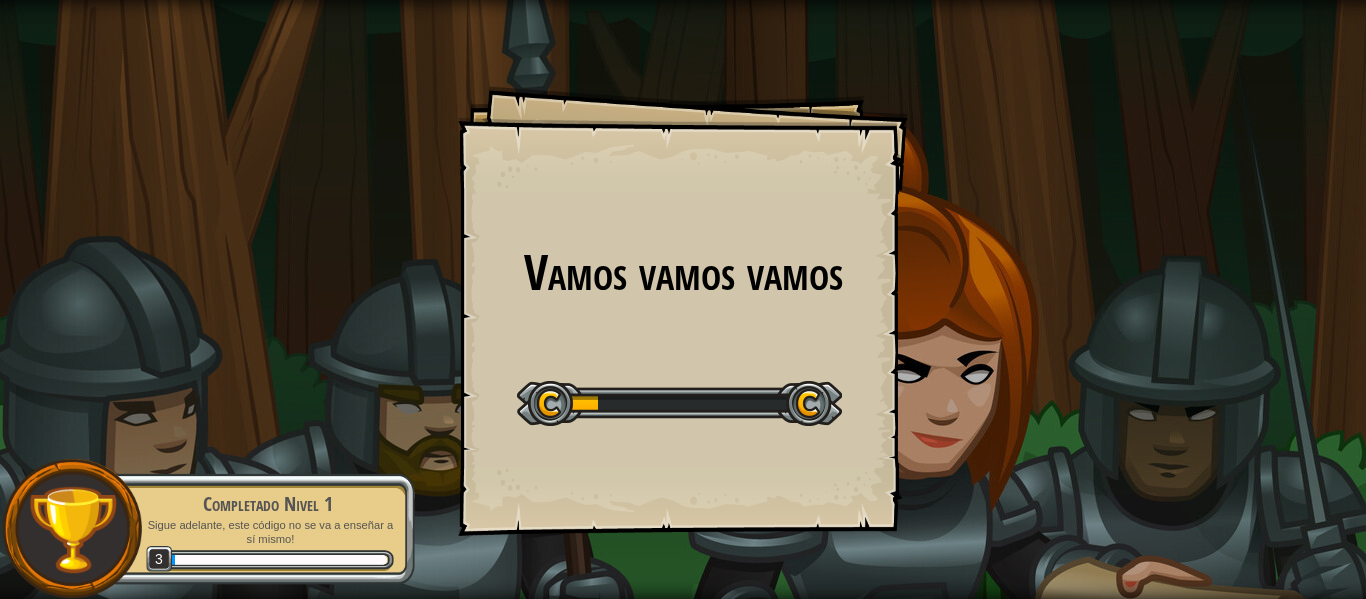 click on "Vamos vamos vamos Goals Start Level Error cargando del servidor Necesitas una suscripción para jugar este nivel. Suscribirse Deberás unirte a un curso para jugar a este nivel. Volver a mis cursos ¡Pídele a tu docente que te asigne una licencia para que puedas continuar jugando CodeCombat! Volver a mis cursos Este nivel está bloqueado. Volver a mis cursos Hagas lo que hagas, siempre sigue hacia delante. - Martin Luther King Jr." at bounding box center [683, 299] 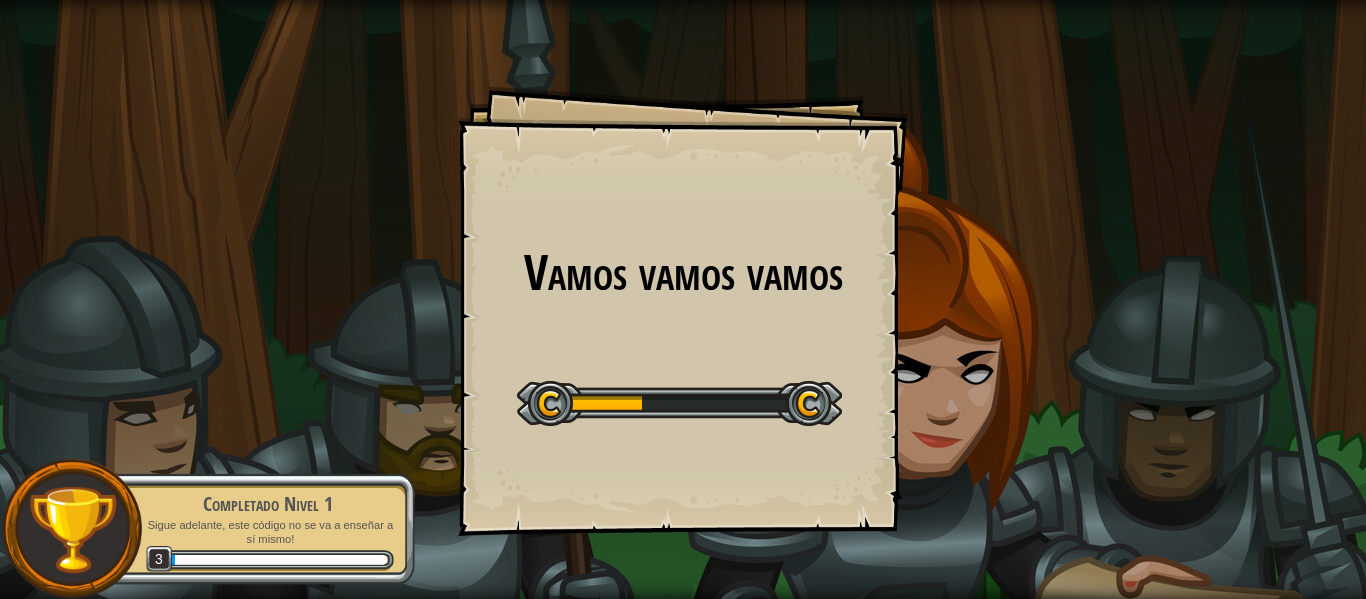 click on "Vamos vamos vamos Goals Start Level Error cargando del servidor Necesitas una suscripción para jugar este nivel. Suscribirse Deberás unirte a un curso para jugar a este nivel. Volver a mis cursos ¡Pídele a tu docente que te asigne una licencia para que puedas continuar jugando CodeCombat! Volver a mis cursos Este nivel está bloqueado. Volver a mis cursos Hagas lo que hagas, siempre sigue hacia delante. - Martin Luther King Jr." at bounding box center [683, 299] 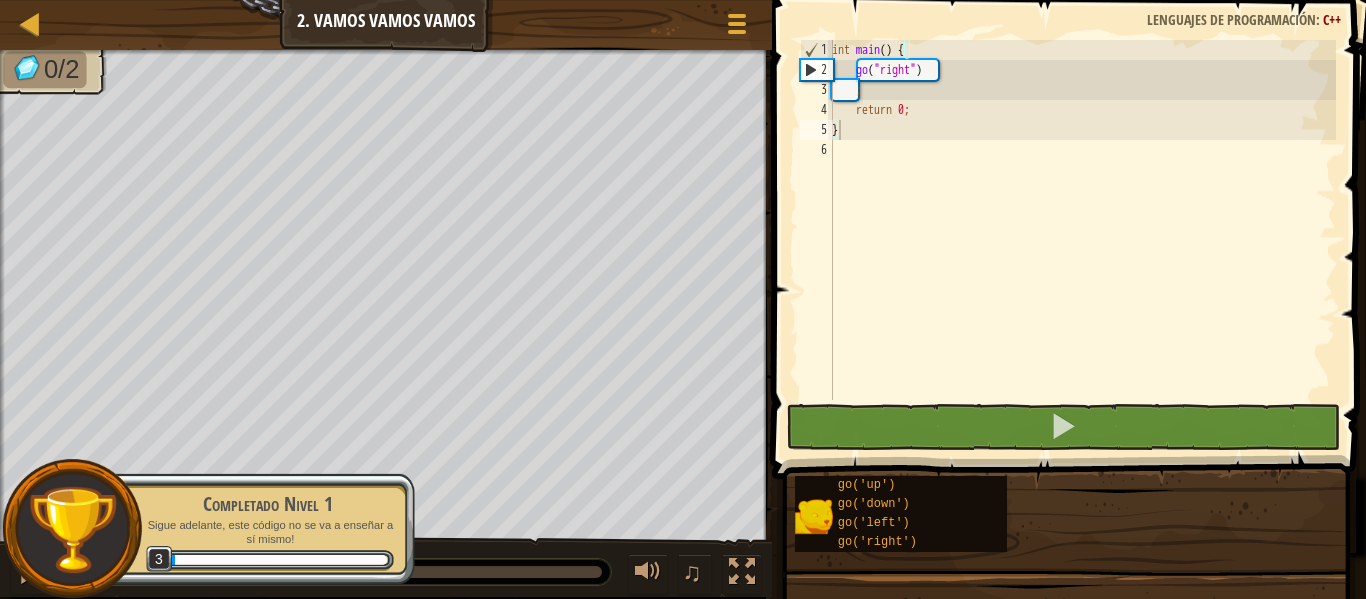 click on "} 1 2 3 4 5 6 int   main ( )   {      go ( " right " )      ;      return   0 ; }     הההההההההההההההההההההההההההההההההההההההההההההההההההההההההההההההההההההההההההההההההההההההההההההההההההההההההההההההההההההההההההההההההההההההההההההההההההההההההההההההההההההההההההההההההההההההההההההההההההההההההההההההההההההההההההההההההההההההההההההההההההההההההההההההה XXXXXXXXXXXXXXXXXXXXXXXXXXXXXXXXXXXXXXXXXXXXXXXXXXXXXXXXXXXXXXXXXXXXXXXXXXXXXXXXXXXXXXXXXXXXXXXXXXXXXXXXXXXXXXXXXXXXXXXXXXXXXXXXXXXXXXXXXXXXXXXXXXXXXXXXXXXXXXXXXXXXXXXXXXXXXXXXXXXXXXXXXXXXXXXXXXXXXXXXXXXXXXXXXXXXXXXXXXXXXXXXXXXXXXXXXXXXXXXXXXXXXXXXXXXXXXXX Código Guardado Lenguajes de programación : C++ Statement   /  Call   /  go('up') go('down') go('left') go('right')" at bounding box center (1066, 294) 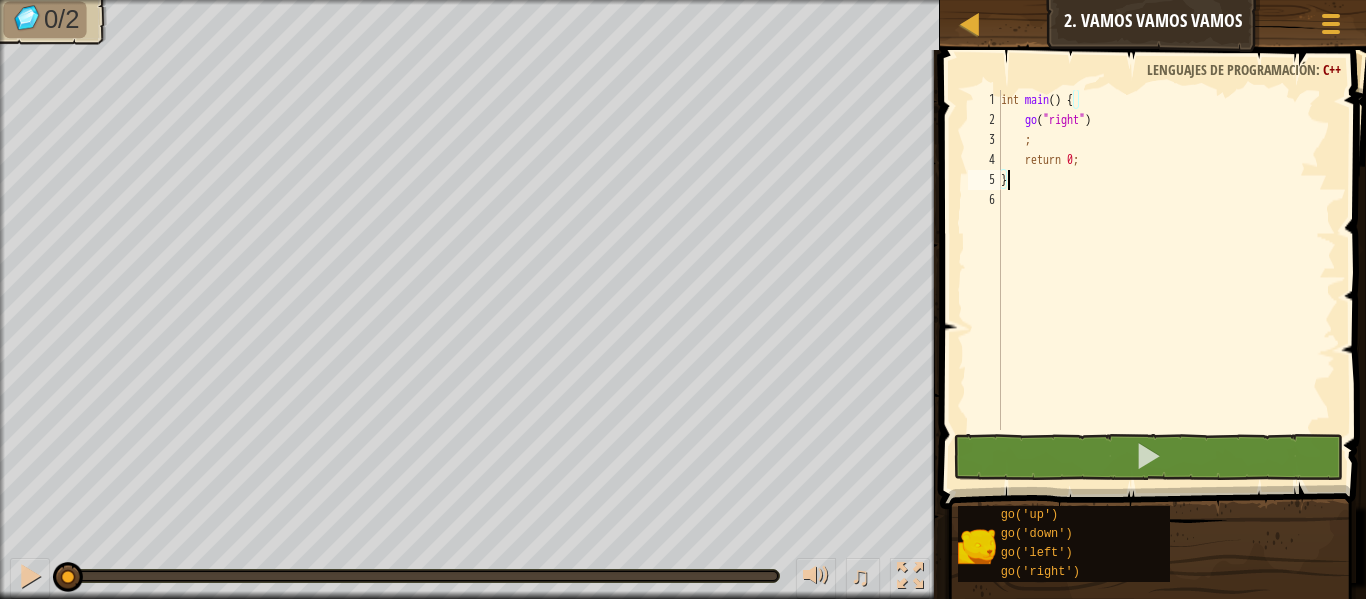 click on "int   main ( )   {      go ( " right " )      ;      return   0 ; }" at bounding box center (1166, 280) 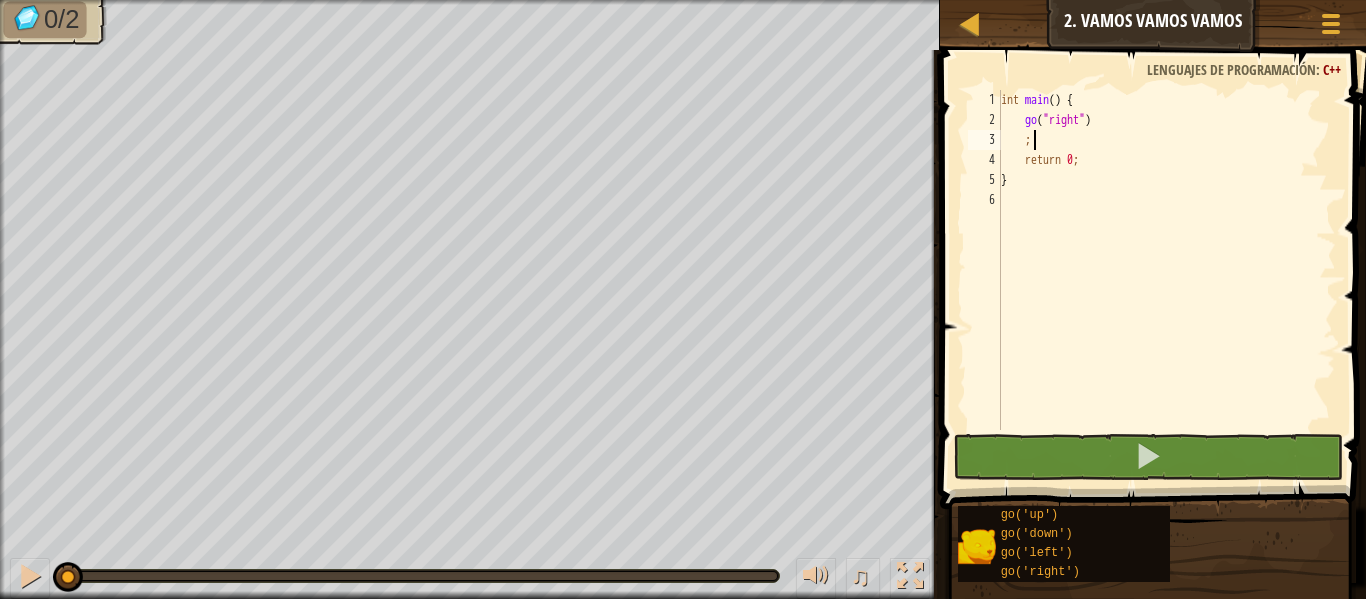 click on "int   main ( )   {      go ( " right " )      ;      return   0 ; }" at bounding box center [1166, 280] 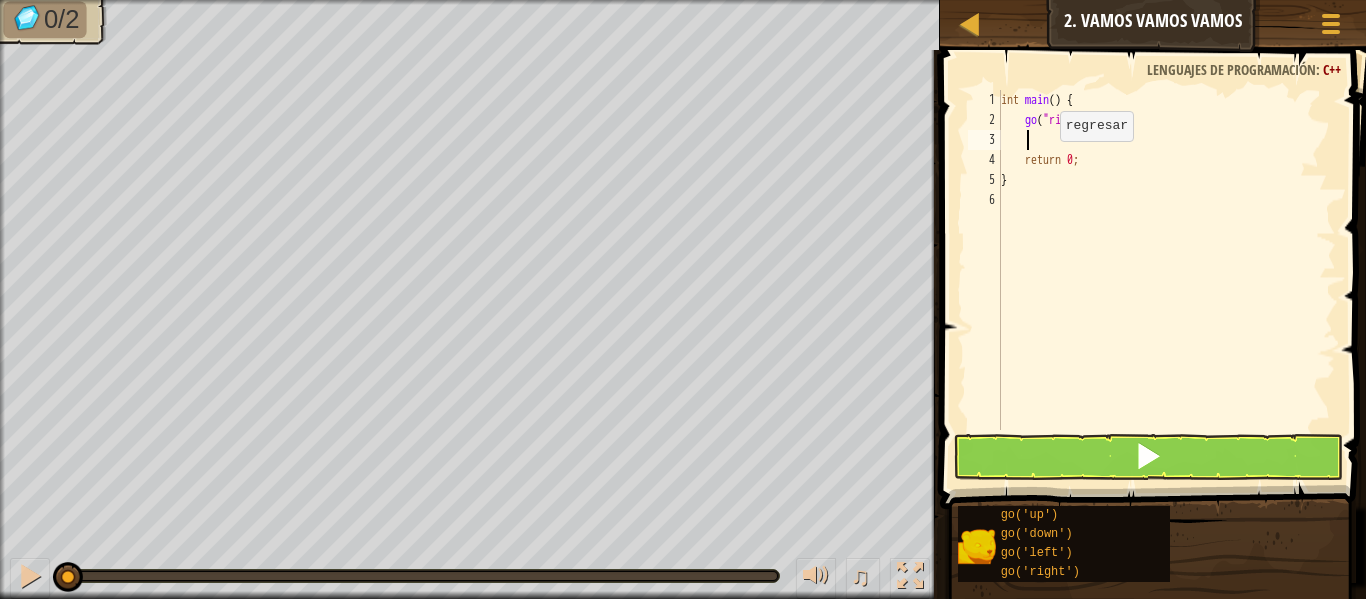 type on "go" 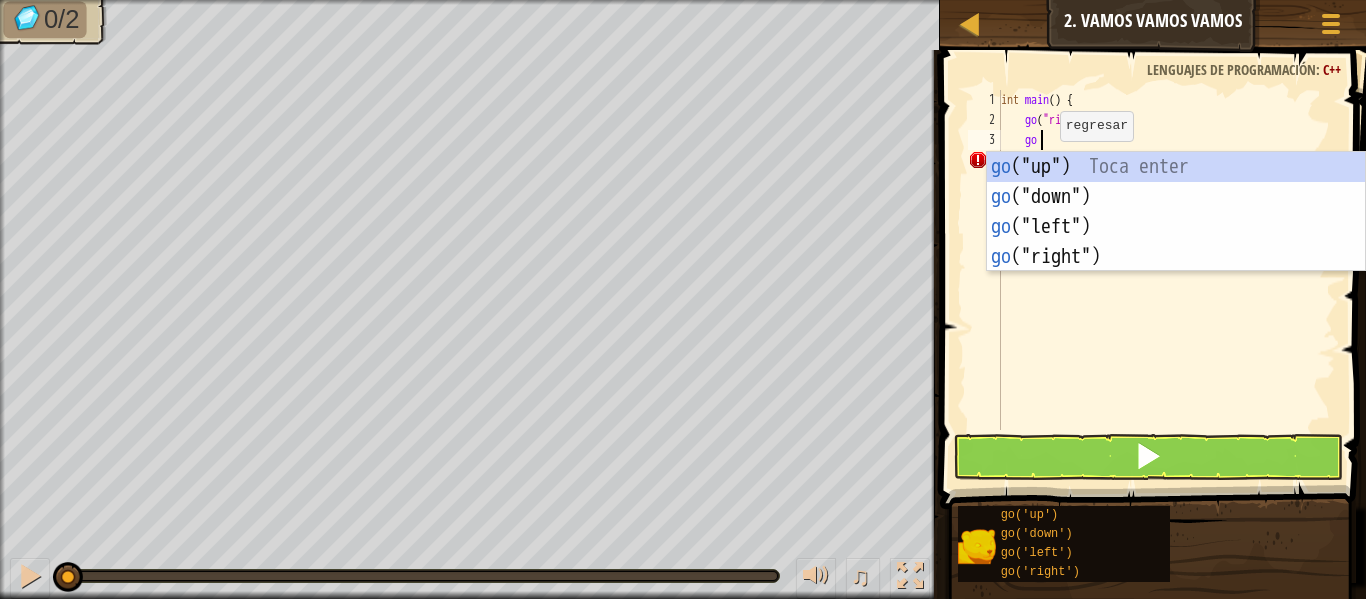 scroll, scrollTop: 9, scrollLeft: 2, axis: both 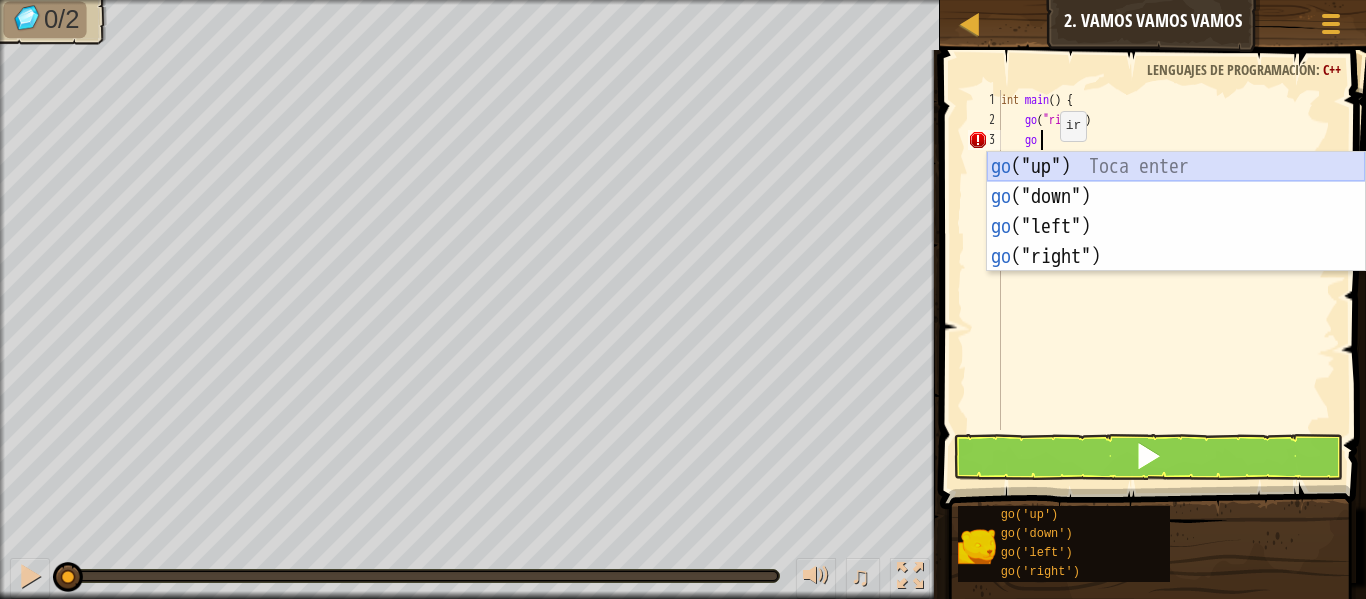 click on "go ("up") Toca enter go ("down") Toca enter go ("left") Toca enter go ("right") Toca enter" at bounding box center [1176, 242] 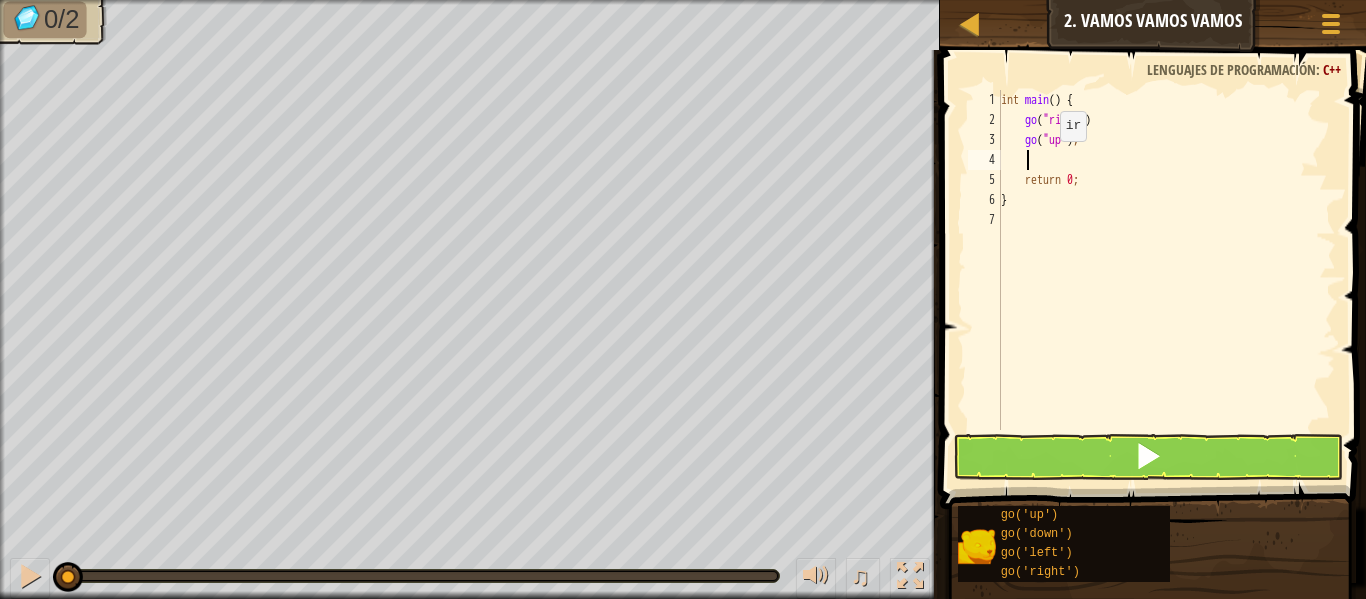 scroll, scrollTop: 9, scrollLeft: 1, axis: both 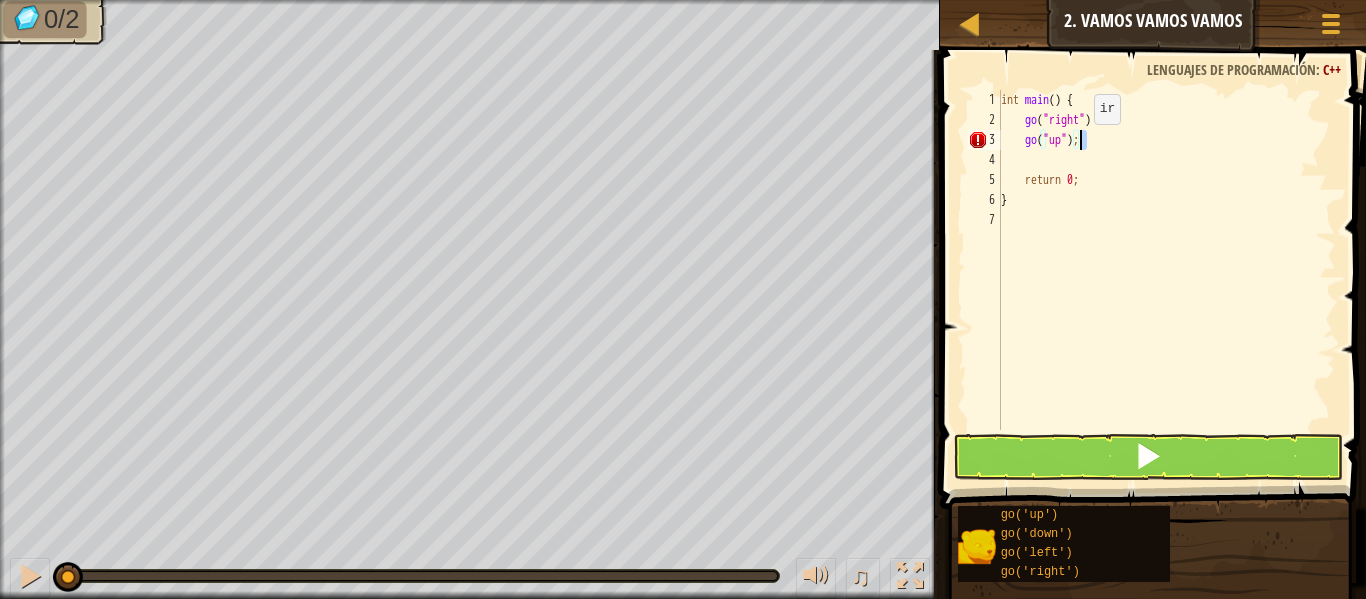 drag, startPoint x: 1089, startPoint y: 144, endPoint x: 1077, endPoint y: 144, distance: 12 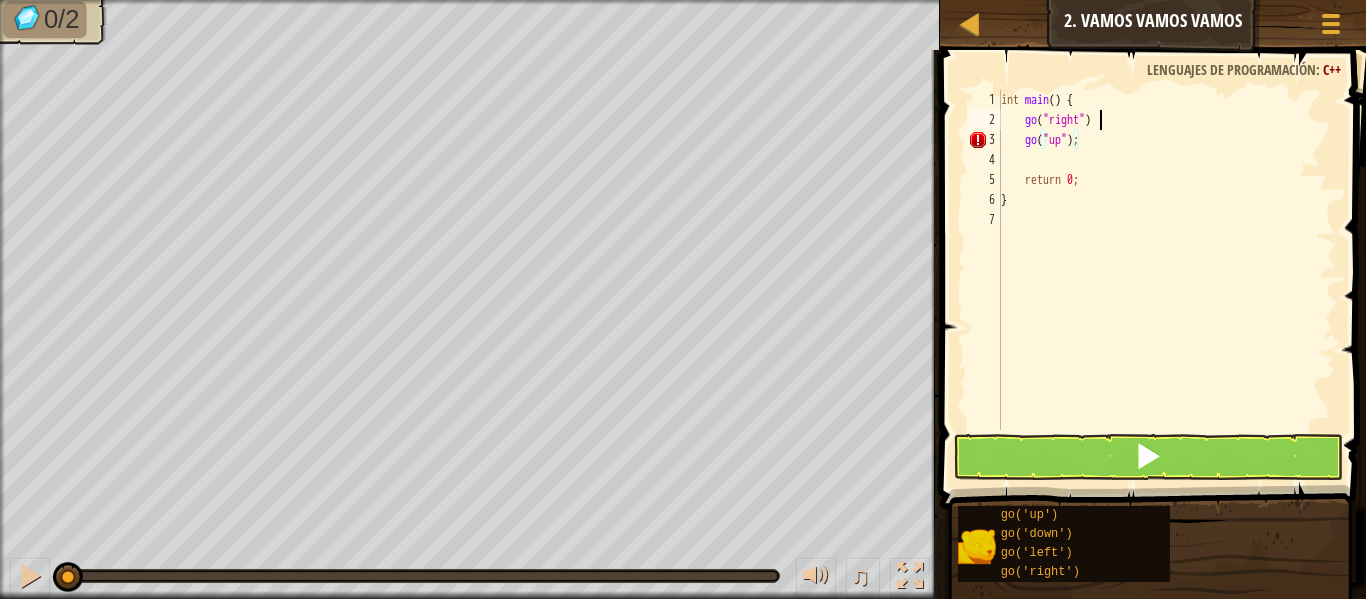 click on "int   main ( )   {      go ( " right " )      go ( " up " ) ;           return   0 ; }" at bounding box center [1166, 280] 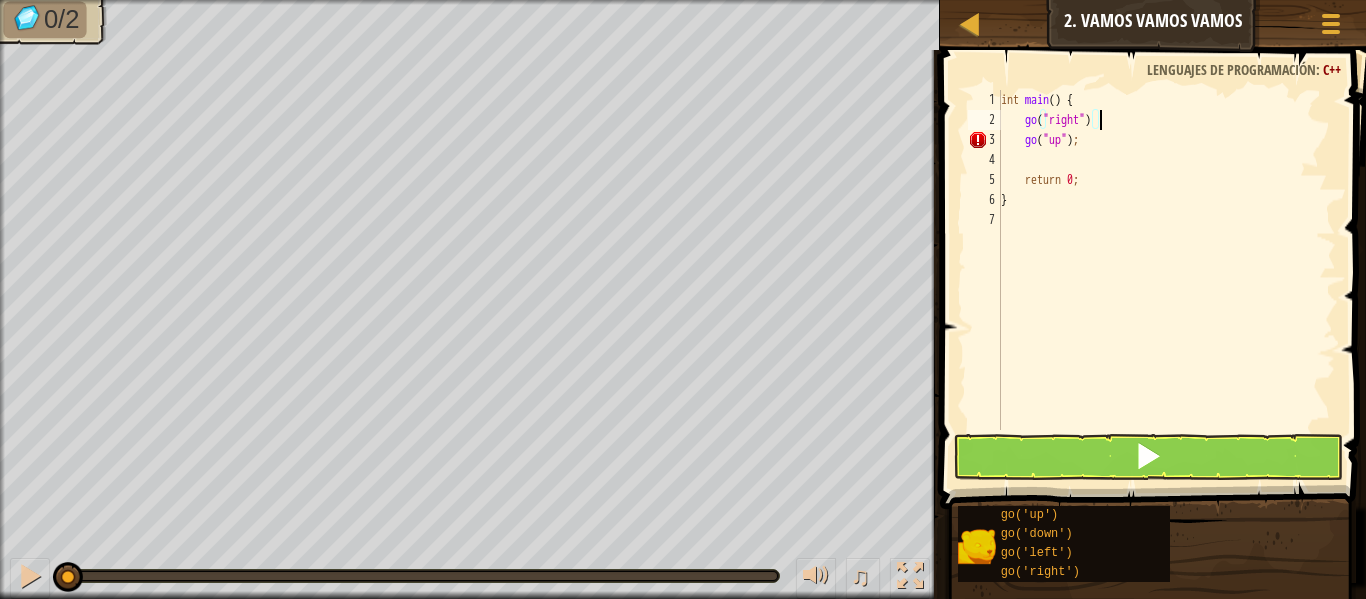 paste on ";" 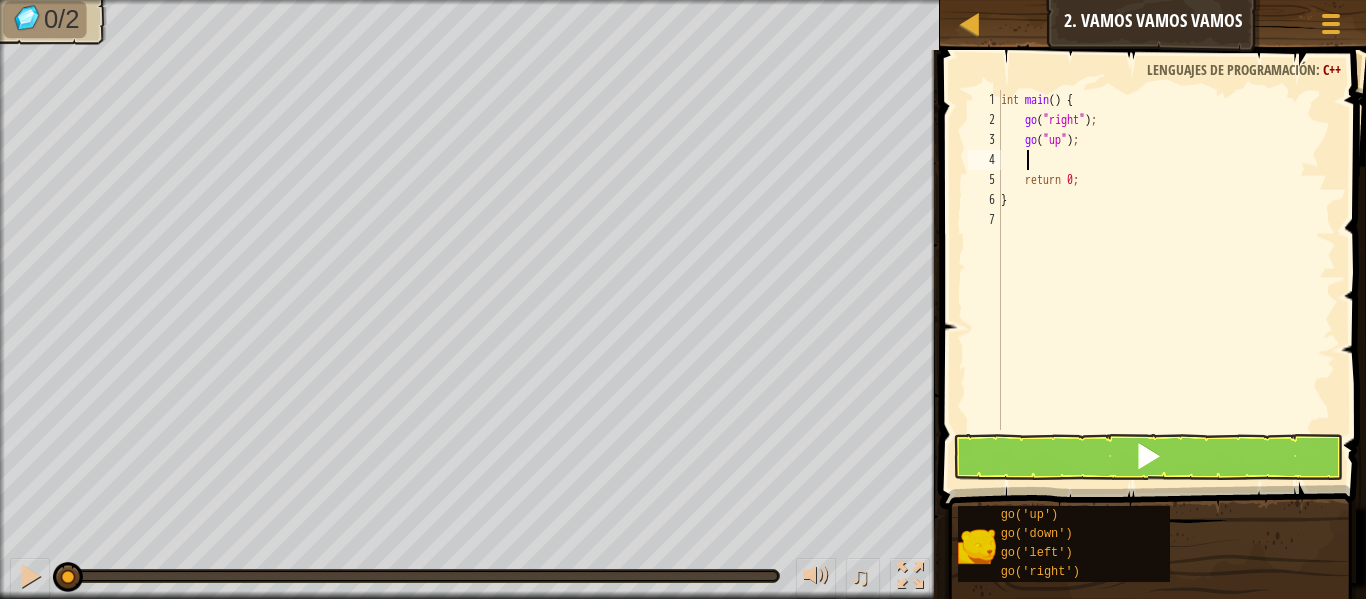 click on "int   main ( )   {      go ( " right " ) ;      go ( " up " ) ;           return   0 ; }" at bounding box center [1166, 280] 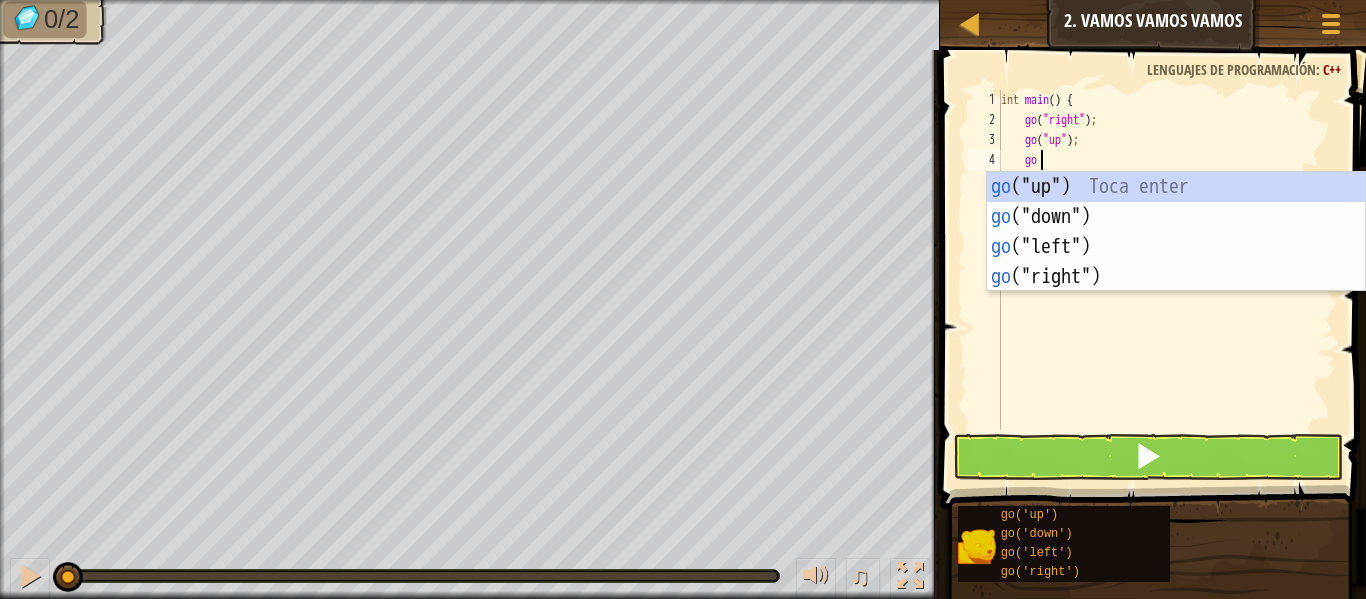 type on "go" 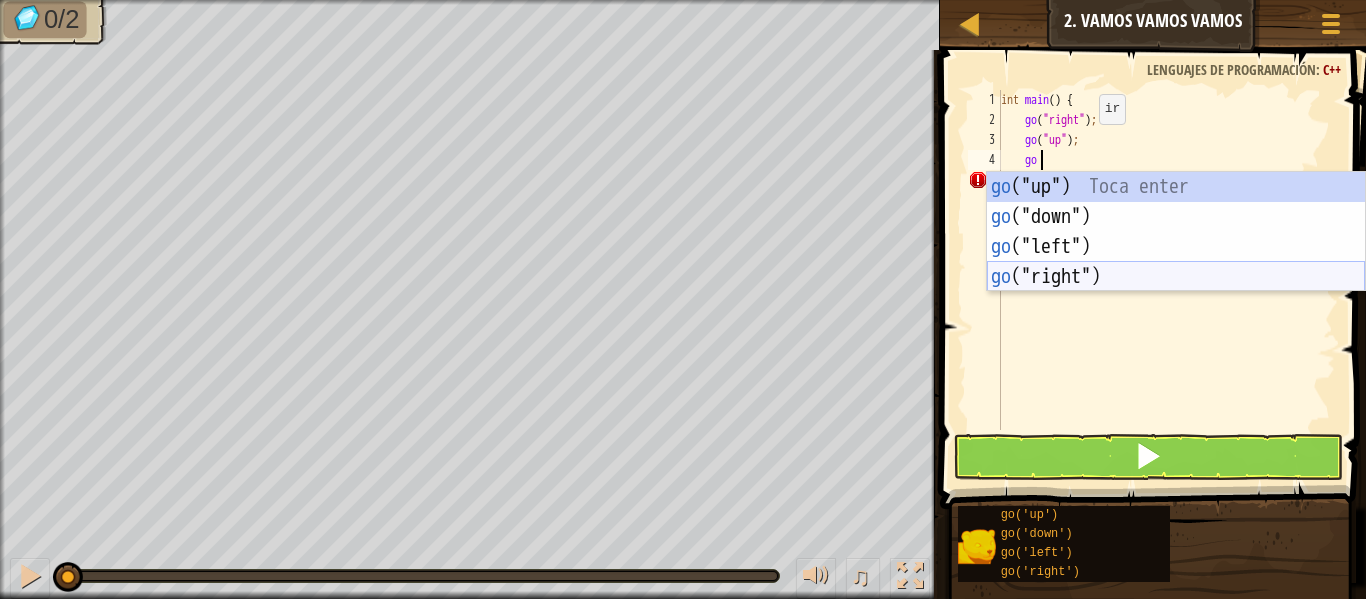 click on "go ("up") Toca enter go ("down") Toca enter go ("left") Toca enter go ("right") Toca enter" at bounding box center [1176, 262] 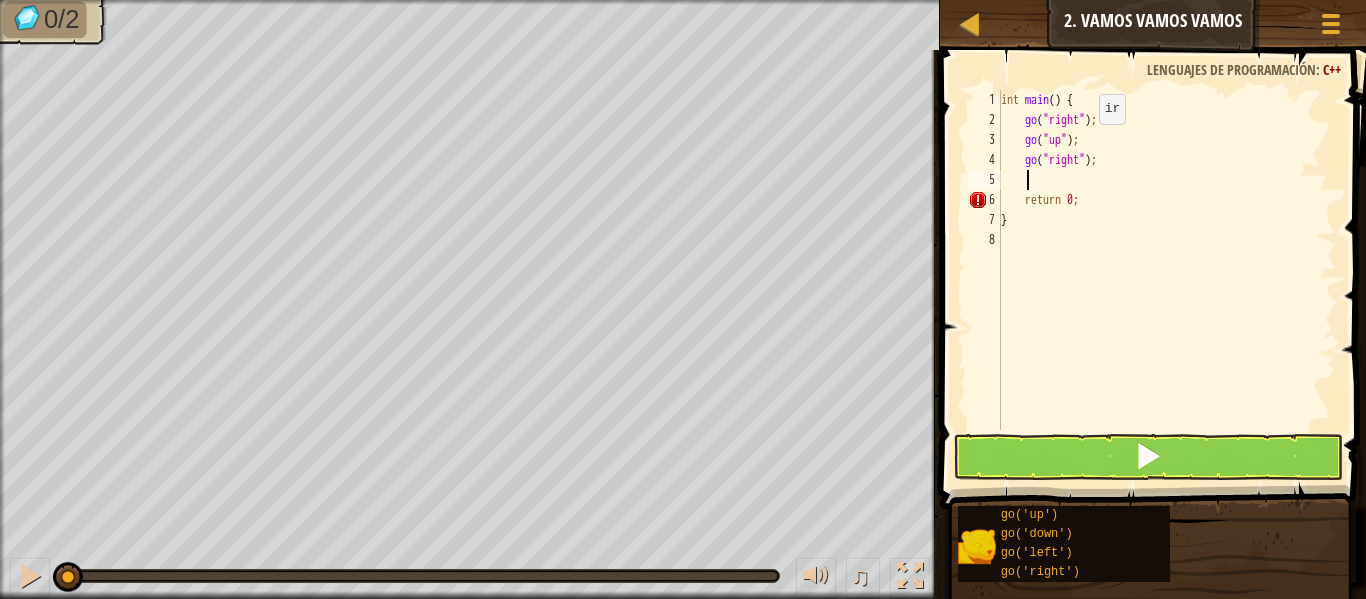 scroll, scrollTop: 9, scrollLeft: 1, axis: both 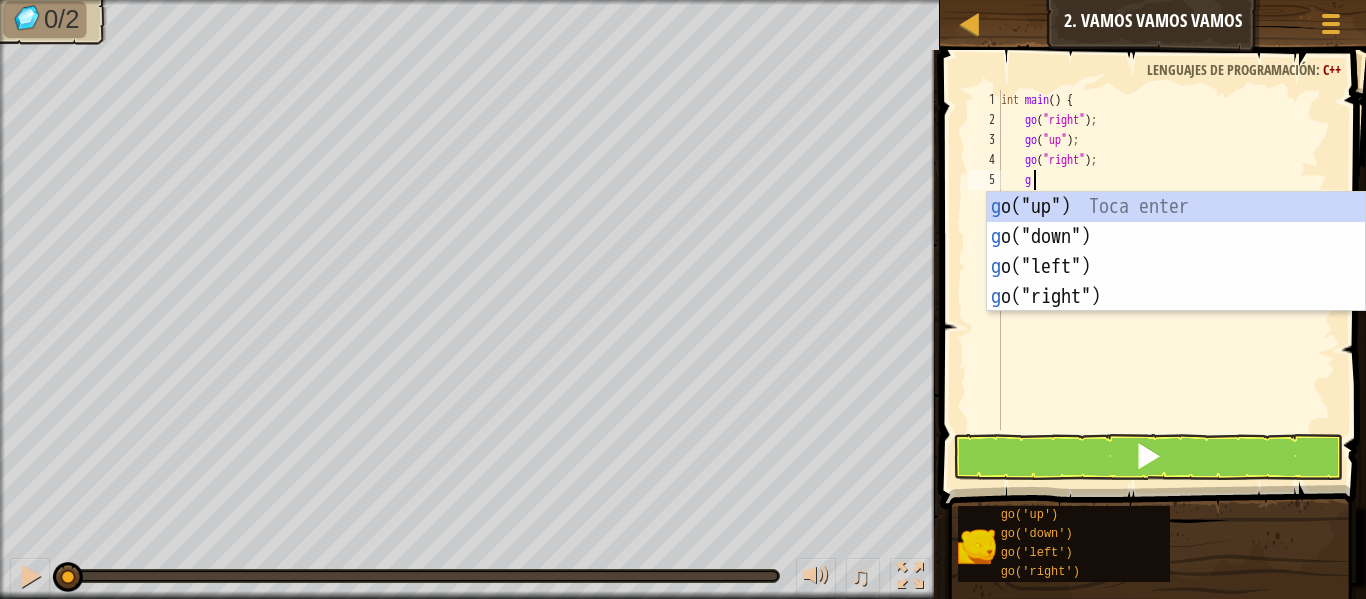 type on "go" 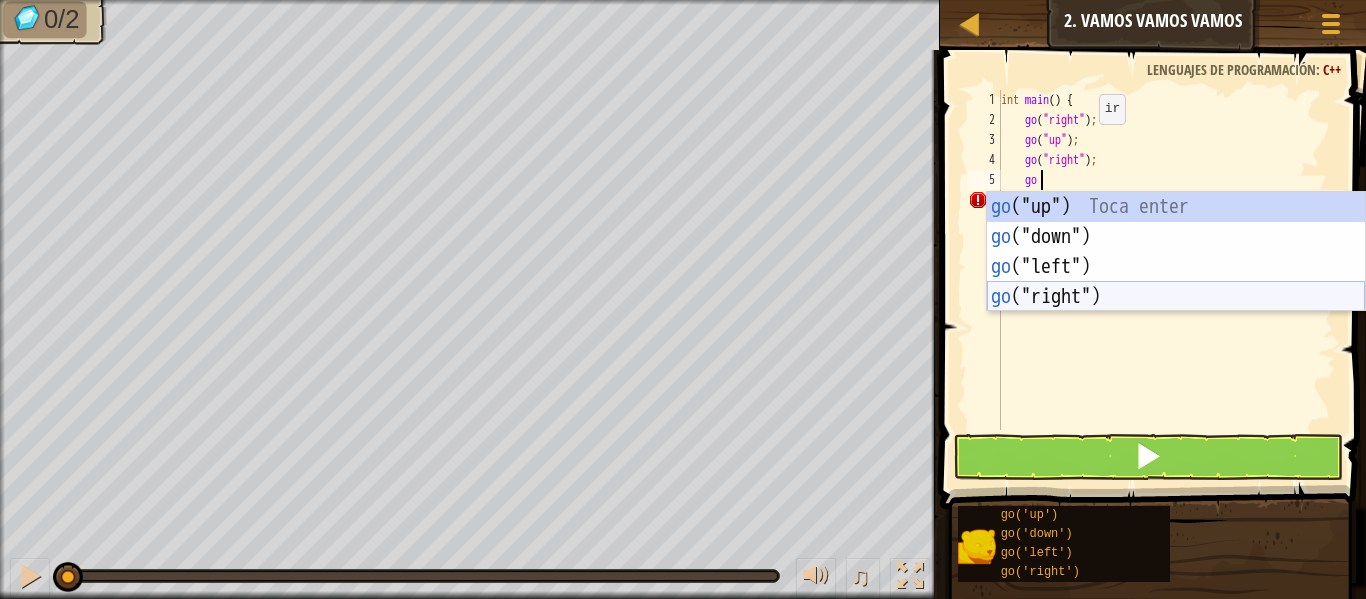 click on "go ("up") Toca enter go ("down") Toca enter go ("left") Toca enter go ("right") Toca enter" at bounding box center [1176, 282] 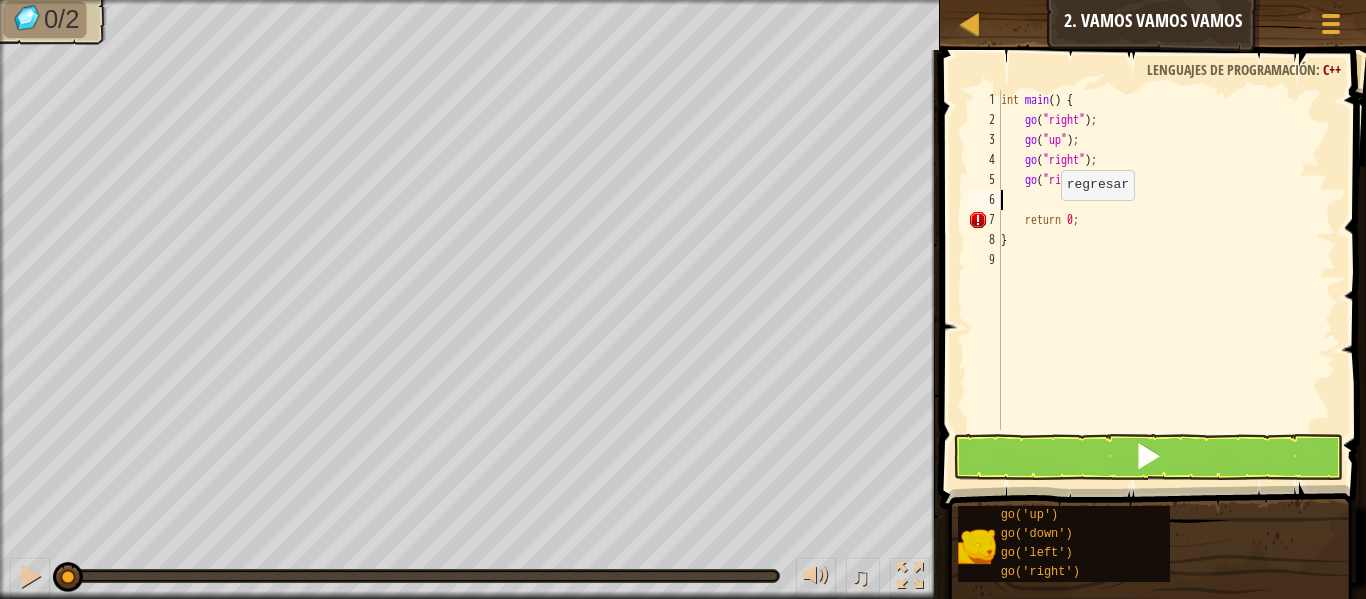 scroll, scrollTop: 9, scrollLeft: 0, axis: vertical 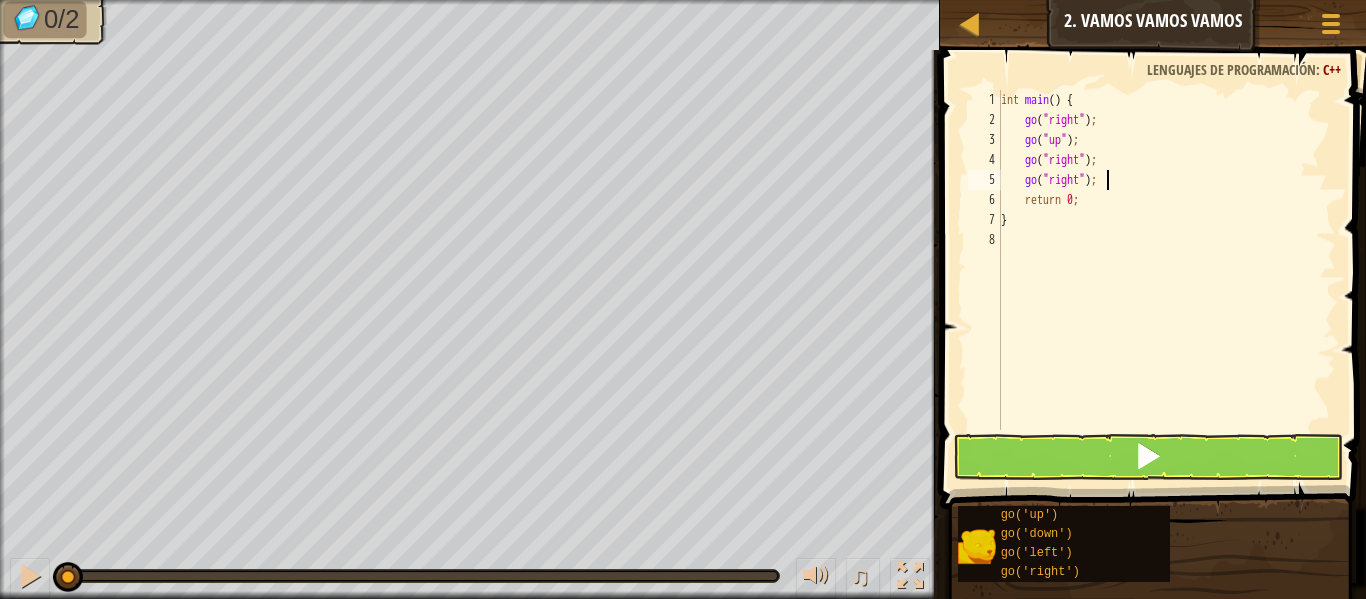 type on "go("right");" 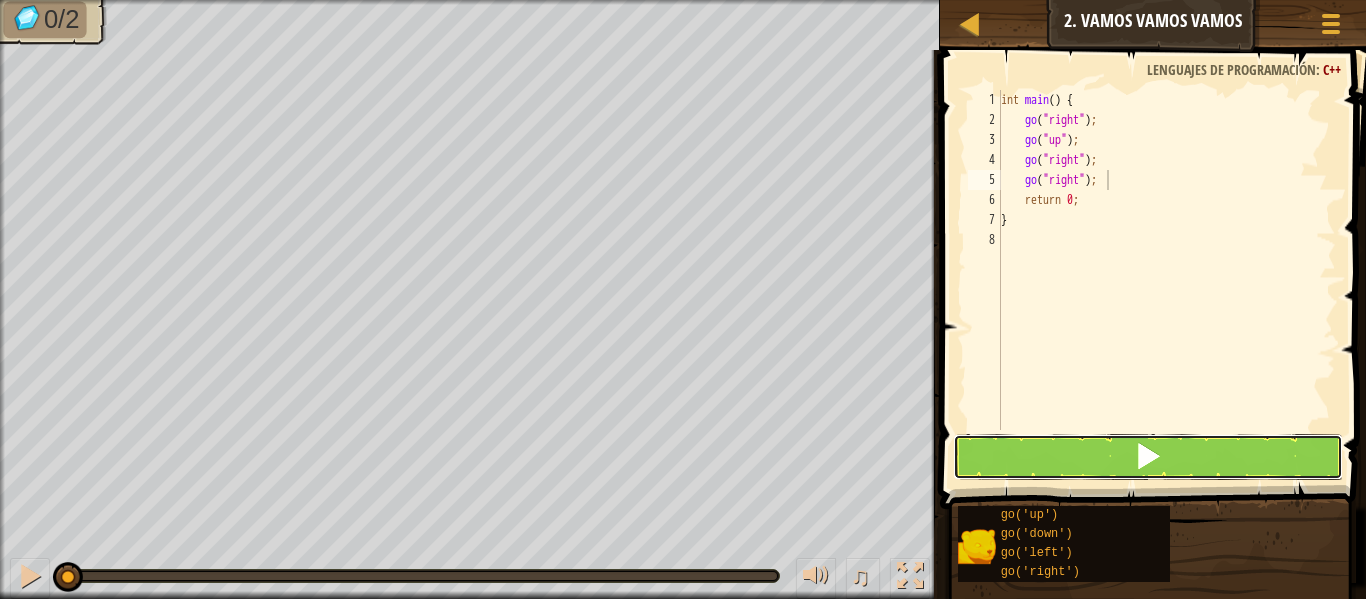 click at bounding box center (1148, 457) 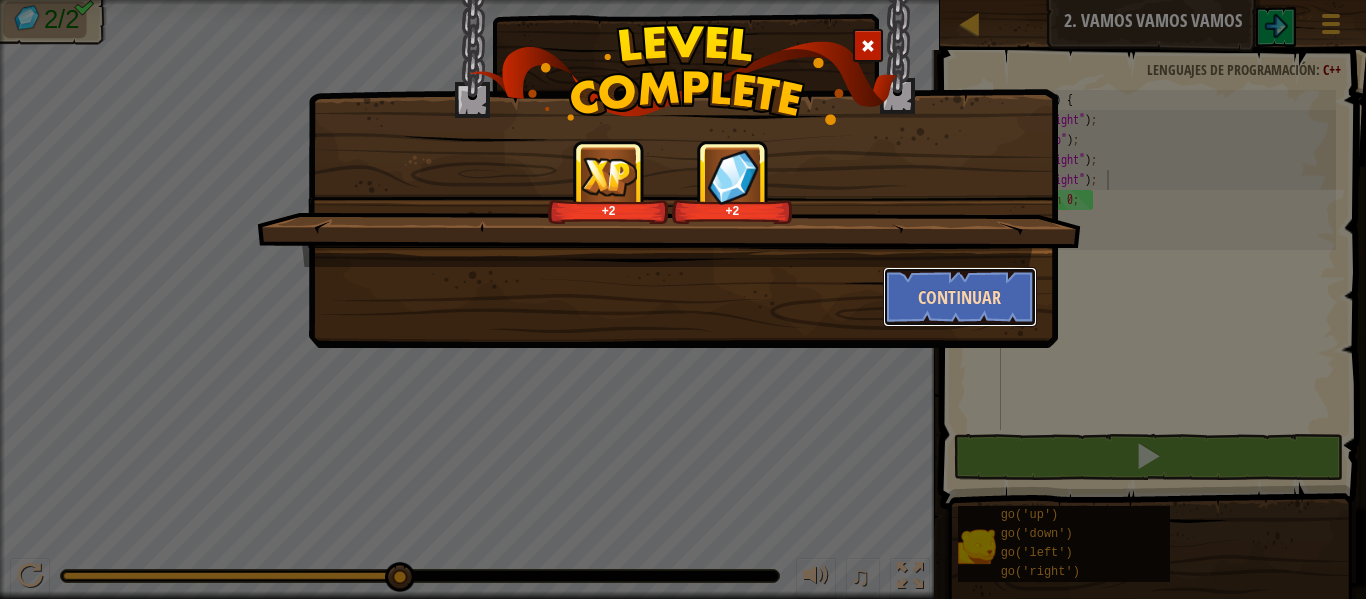 click on "Continuar" at bounding box center [960, 297] 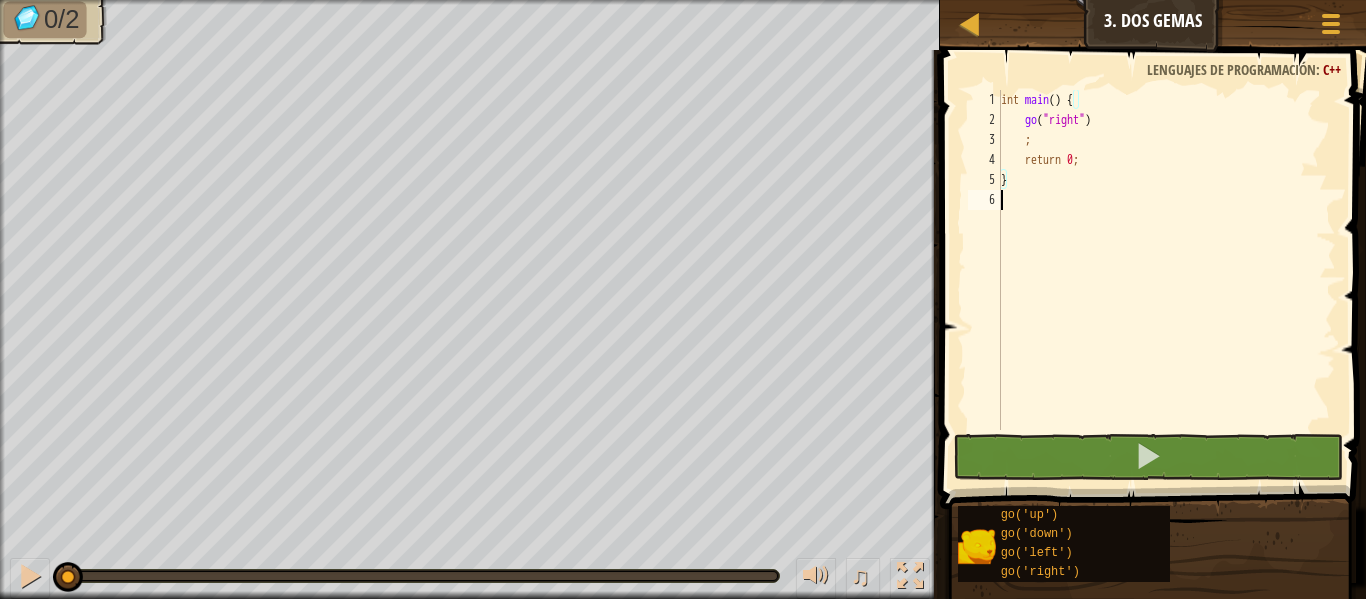 click on "int   main ( )   {      go ( " right " )      ;      return   0 ; }" at bounding box center [1166, 280] 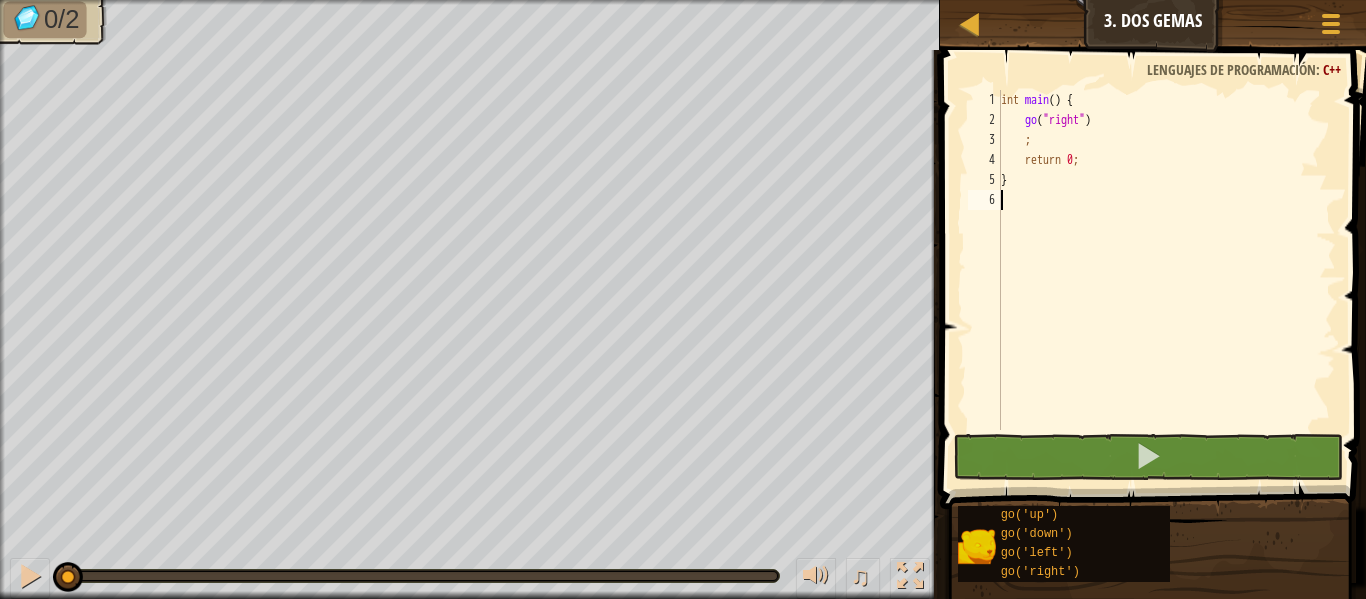 click on "int   main ( )   {      go ( " right " )      ;      return   0 ; }" at bounding box center (1166, 280) 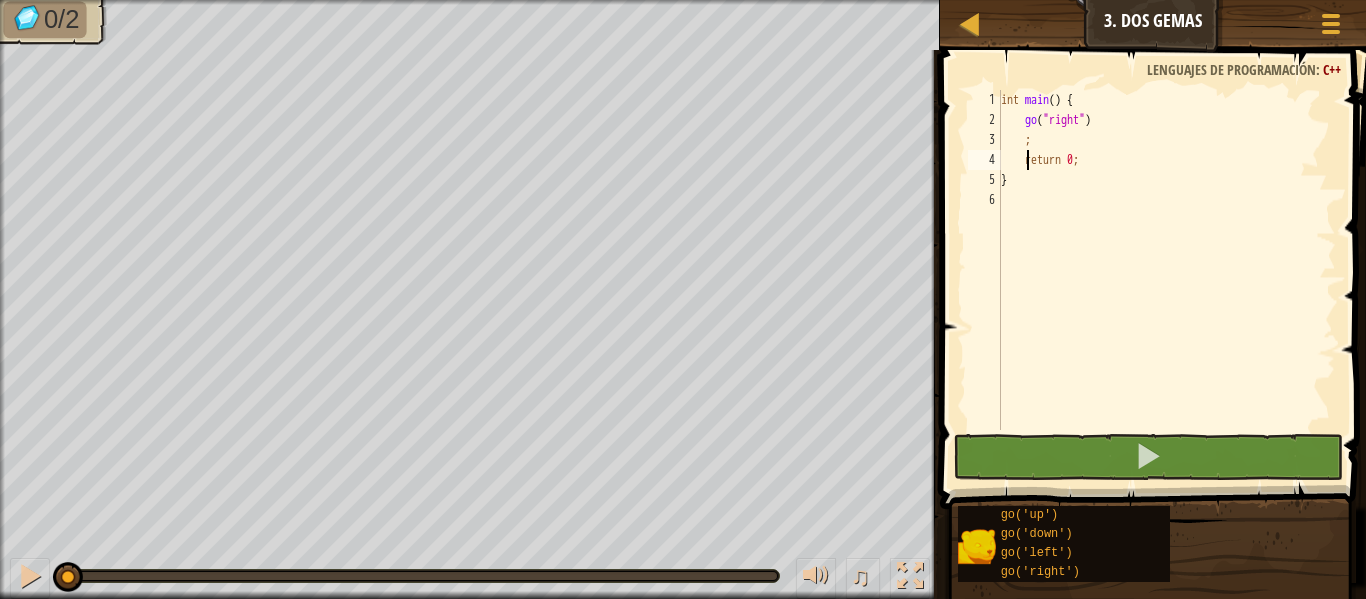 click on "int   main ( )   {      go ( " right " )      ;      return   0 ; }" at bounding box center (1166, 280) 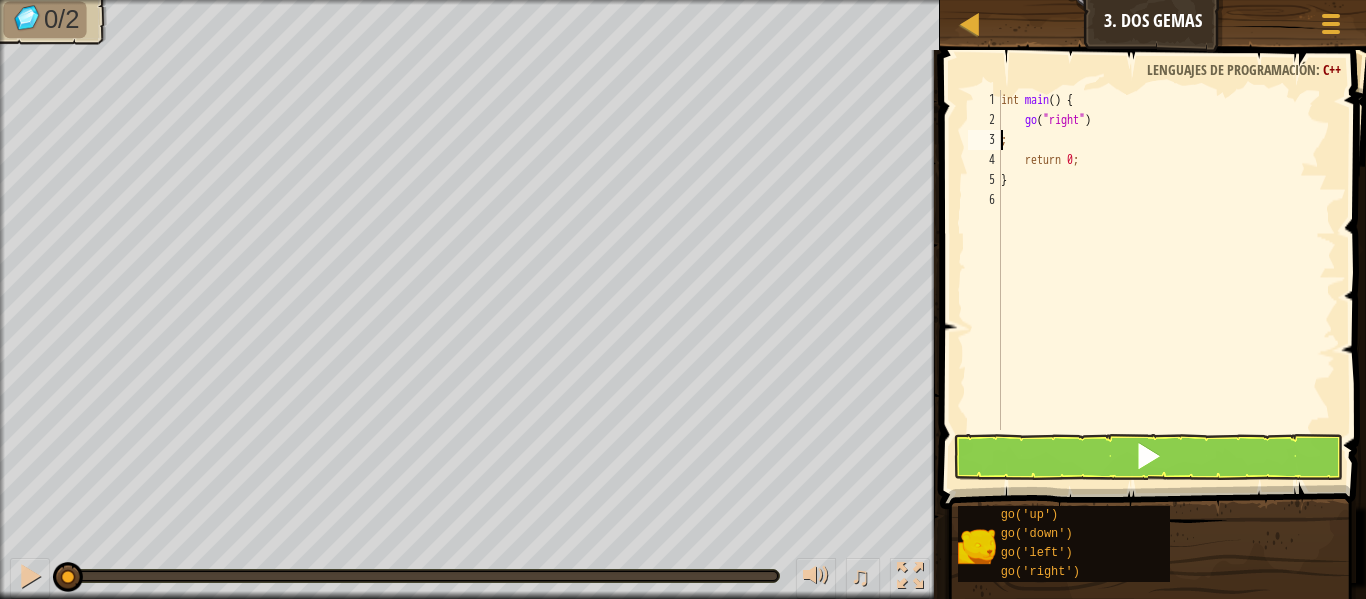 type on "go("right");" 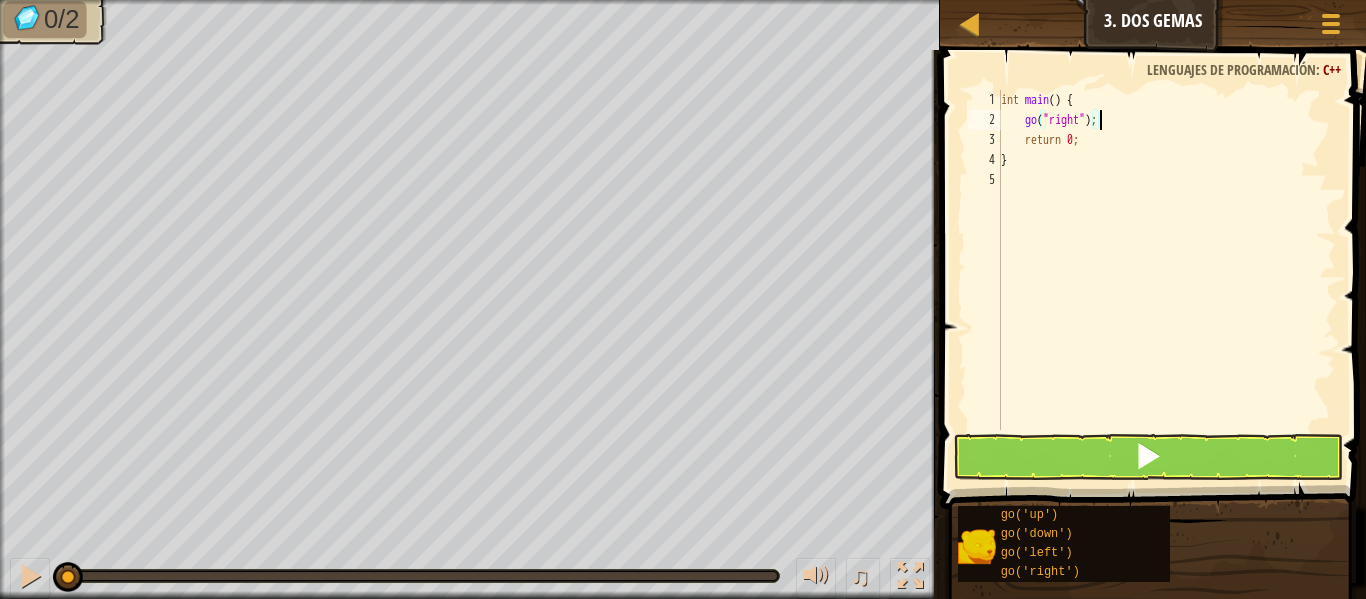 click on "int   main ( )   {      go ( " right " ) ;      return   0 ; }" at bounding box center [1166, 280] 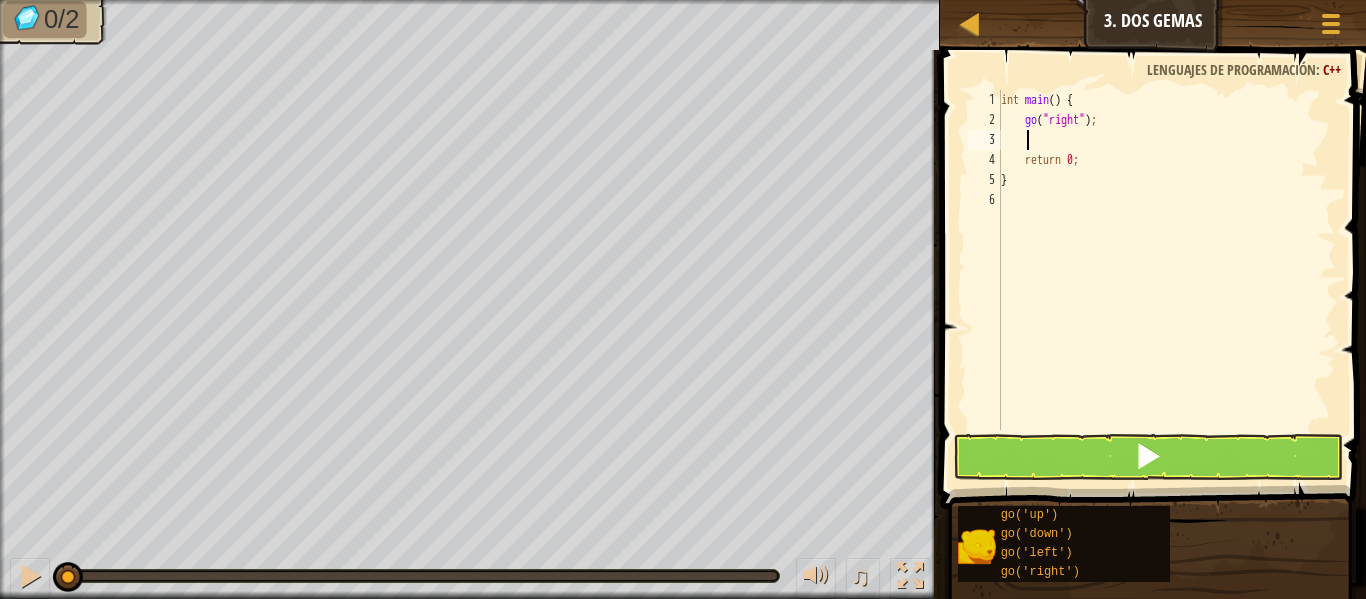 type on "go" 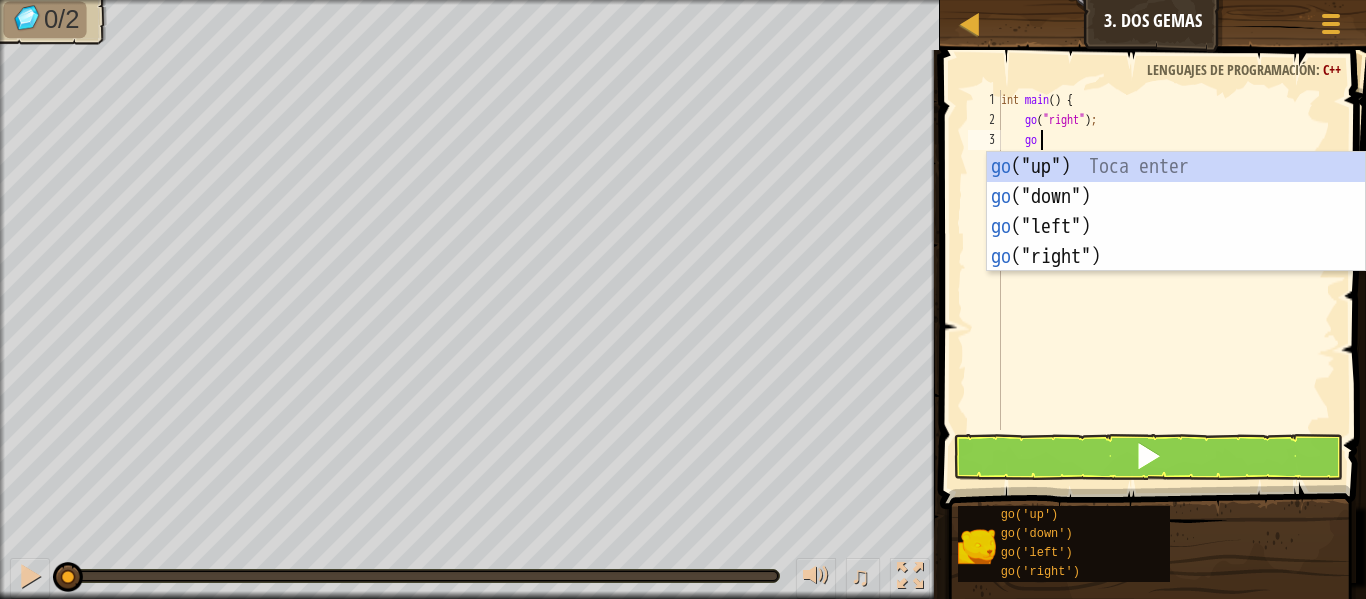 scroll, scrollTop: 9, scrollLeft: 2, axis: both 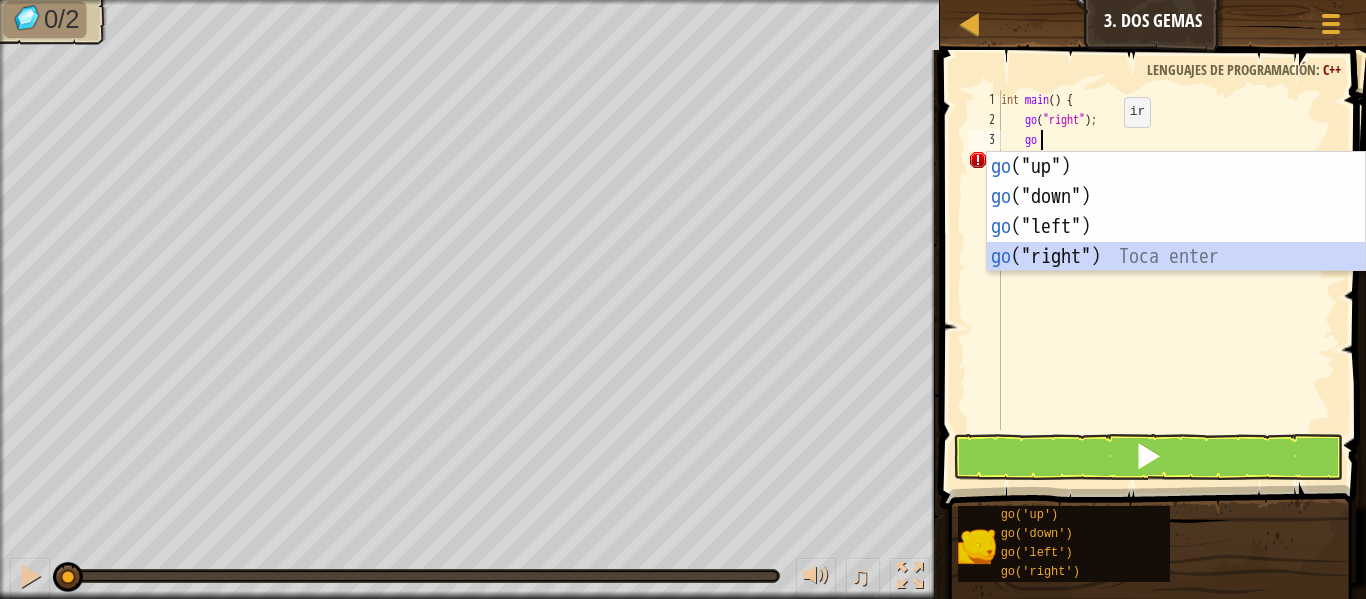 click on "go ("up") Toca enter go ("down") Toca enter go ("left") Toca enter go ("right") Toca enter" at bounding box center (1176, 242) 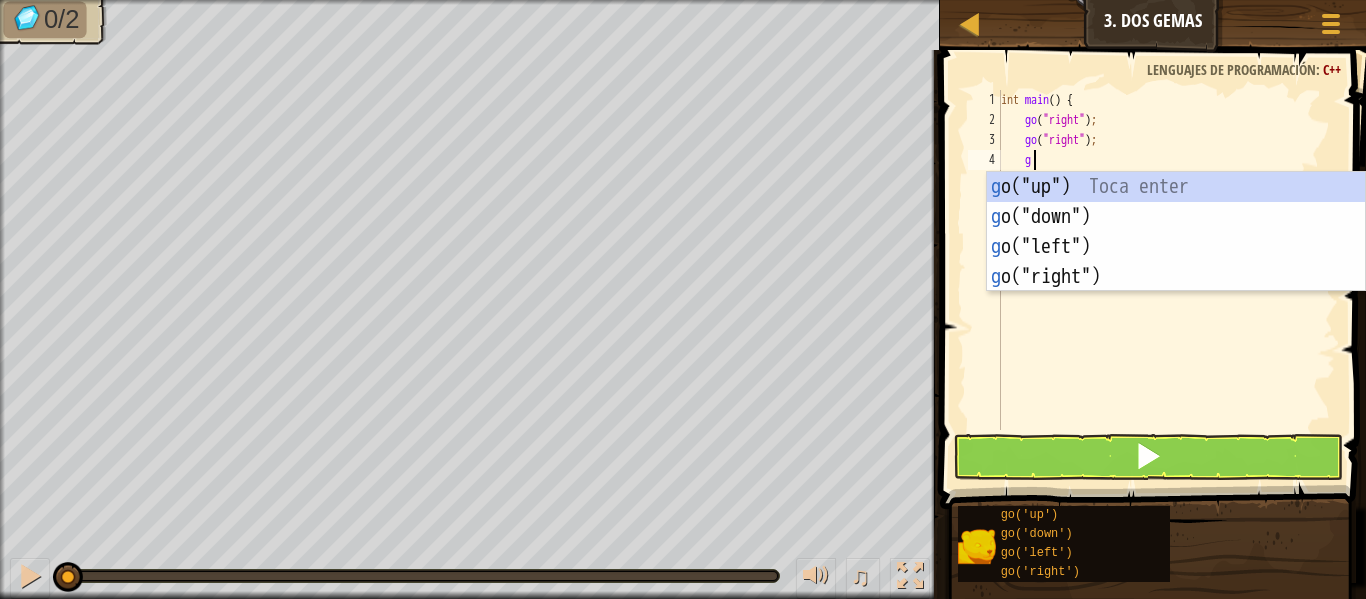 type on "go" 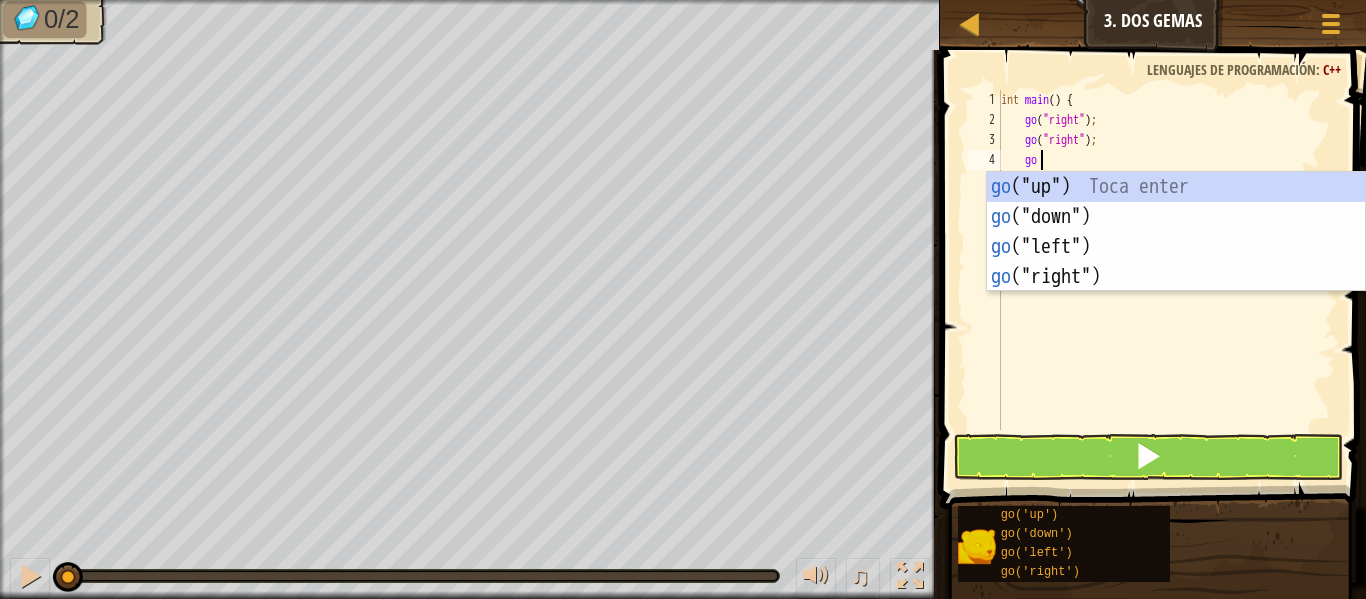 scroll, scrollTop: 9, scrollLeft: 2, axis: both 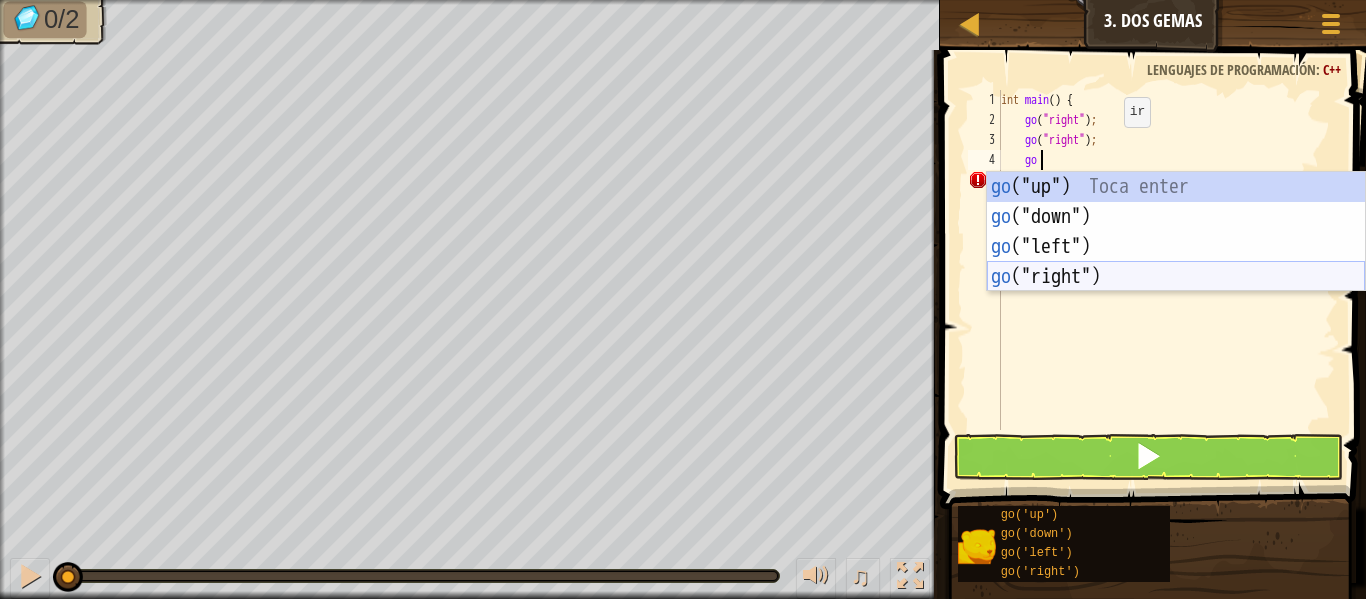 click on "go ("up") Toca enter go ("down") Toca enter go ("left") Toca enter go ("right") Toca enter" at bounding box center (1176, 262) 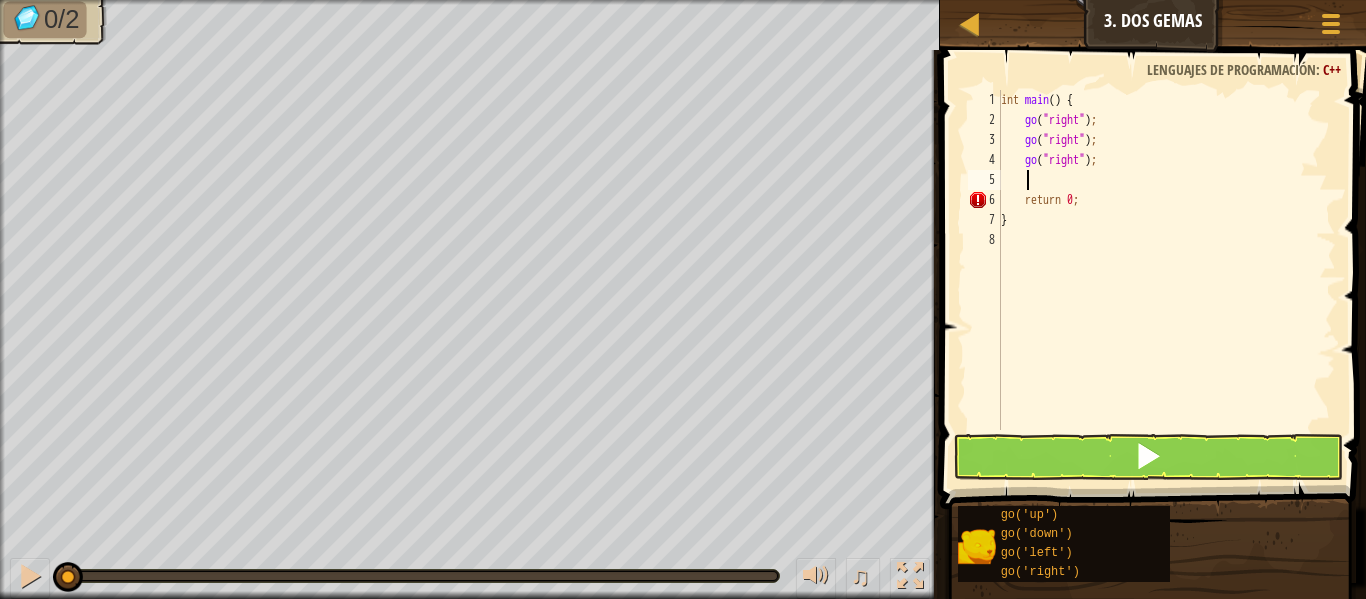 scroll, scrollTop: 9, scrollLeft: 1, axis: both 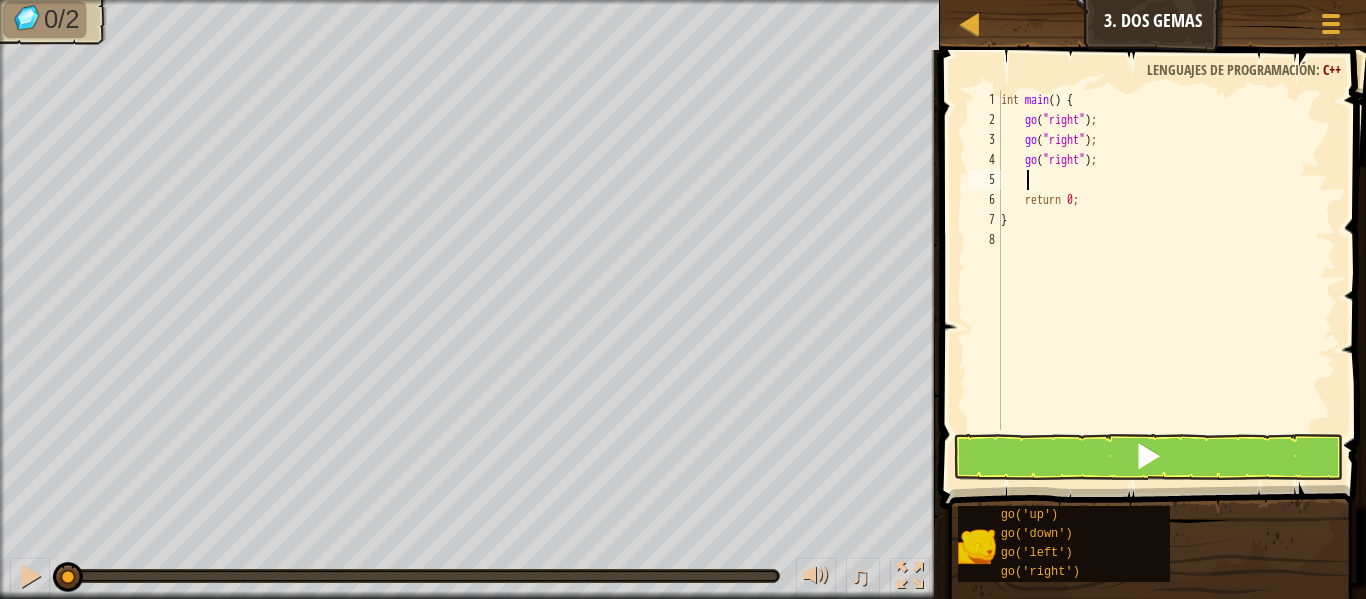 type on "go" 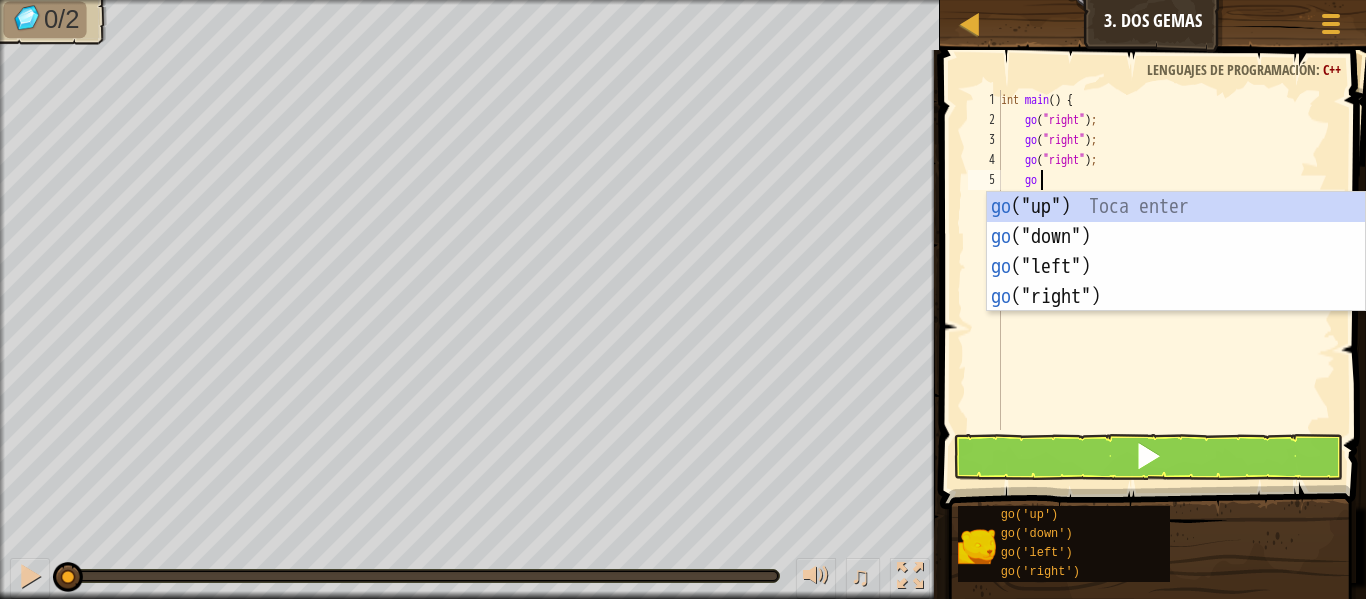 scroll, scrollTop: 9, scrollLeft: 2, axis: both 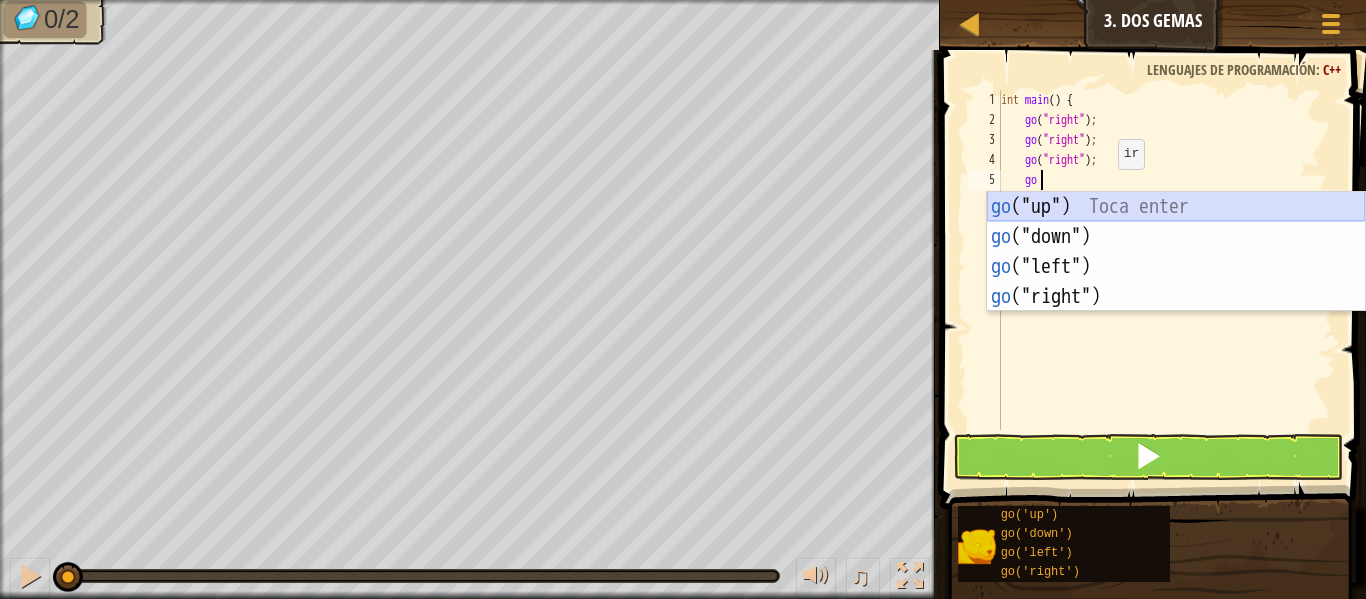 click on "go ("up") Toca enter go ("down") Toca enter go ("left") Toca enter go ("right") Toca enter" at bounding box center [1176, 282] 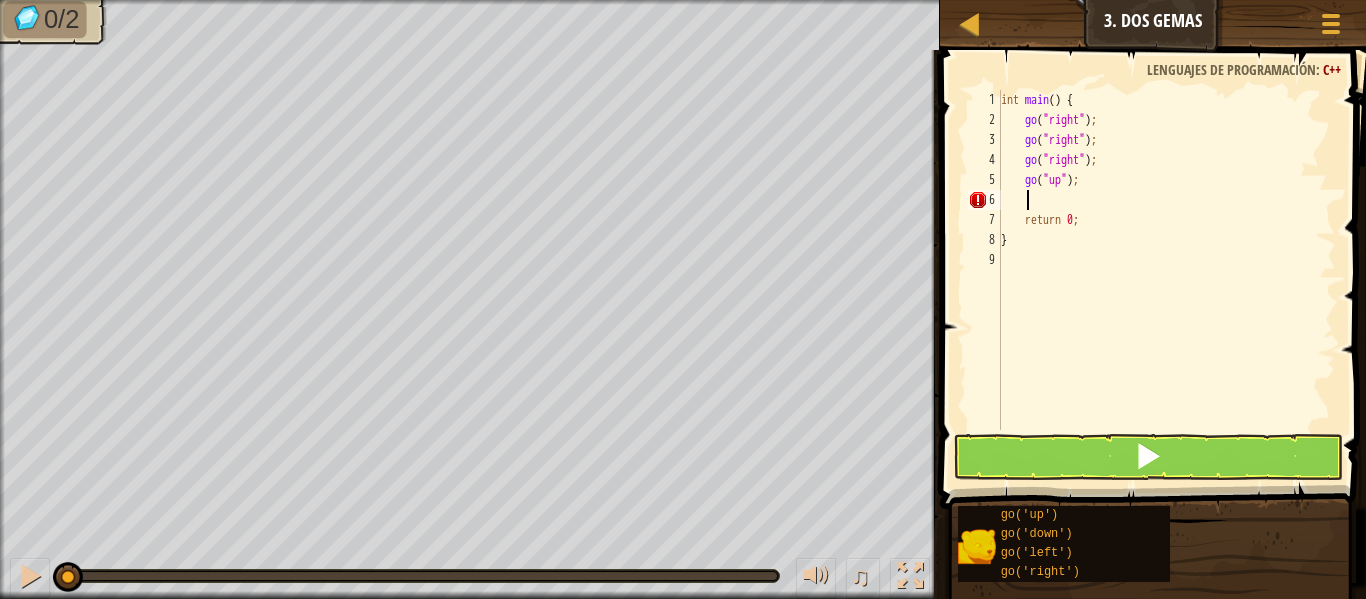 scroll, scrollTop: 9, scrollLeft: 0, axis: vertical 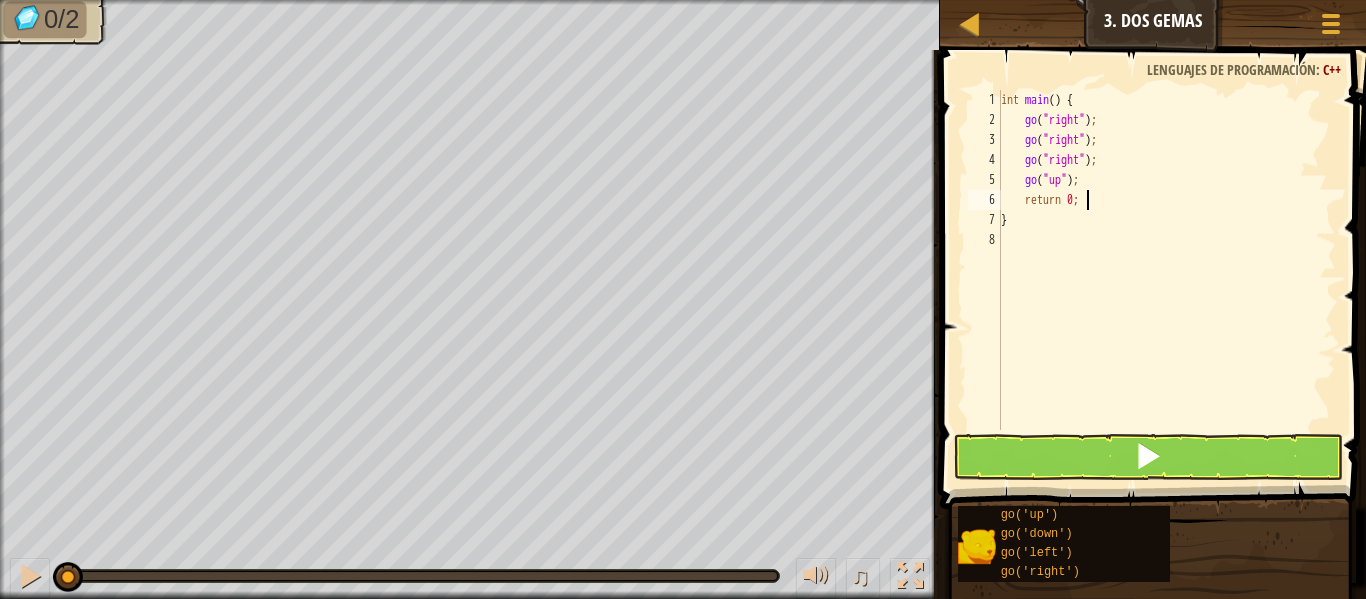 click on "int   main ( )   {      go ( " right " ) ;      go ( " right " ) ;      go ( " right " ) ;      go ( " up " ) ;      return   0 ; }" at bounding box center (1166, 280) 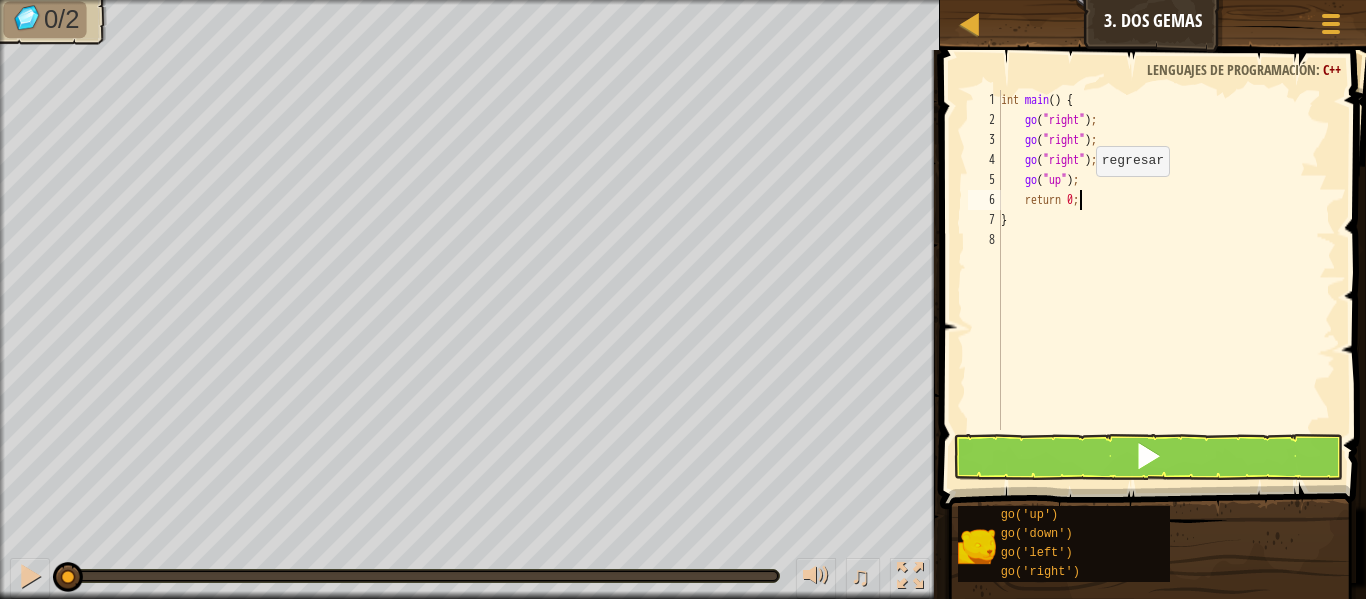 click on "int   main ( )   {      go ( " right " ) ;      go ( " right " ) ;      go ( " right " ) ;      go ( " up " ) ;      return   0 ; }" at bounding box center [1166, 280] 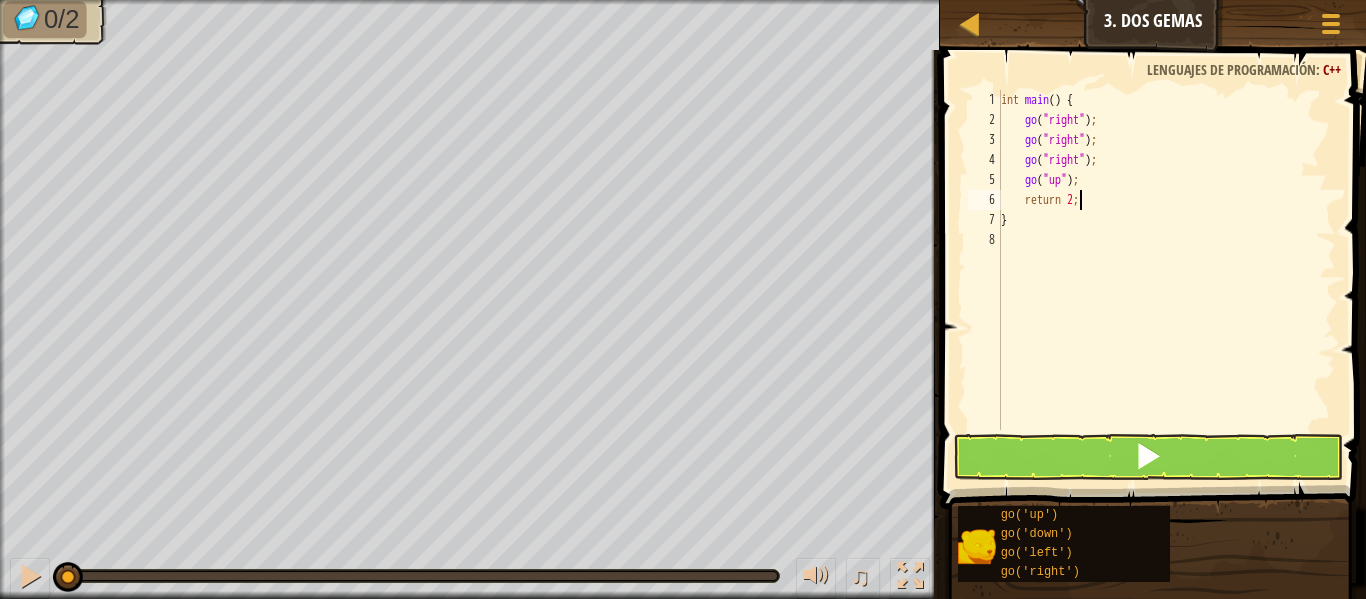 scroll, scrollTop: 9, scrollLeft: 6, axis: both 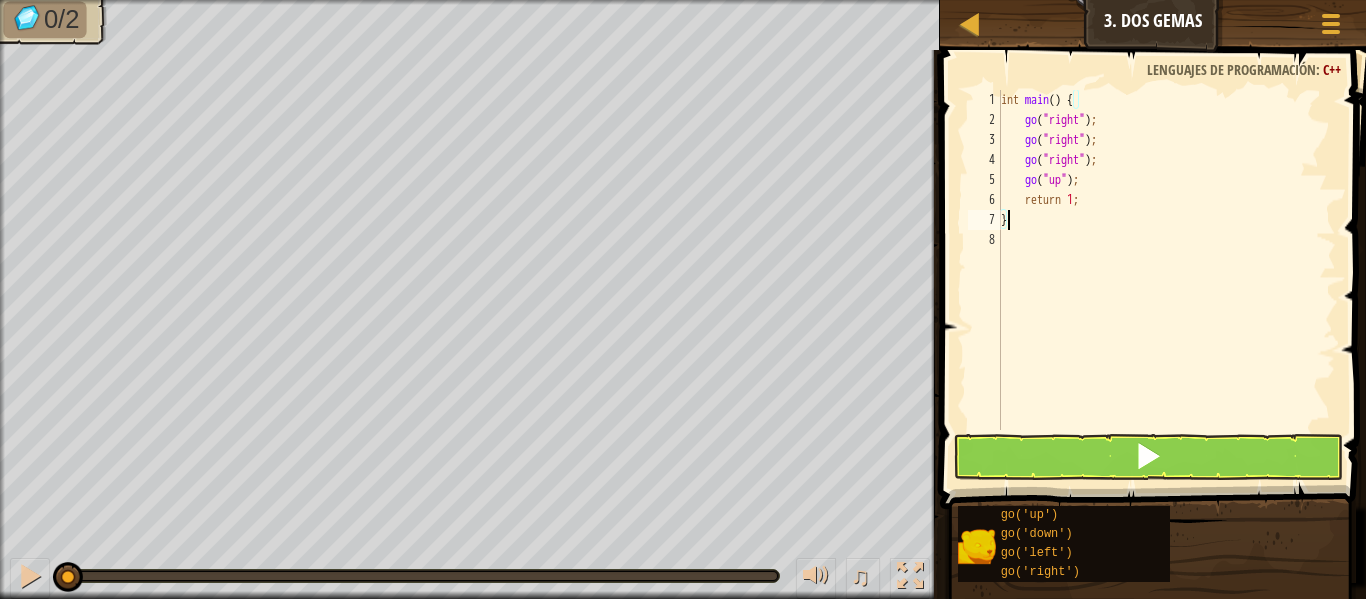 click on "int   main ( )   {      go ( " right " ) ;      go ( " right " ) ;      go ( " right " ) ;      go ( " up " ) ;      return   1 ; }" at bounding box center [1166, 280] 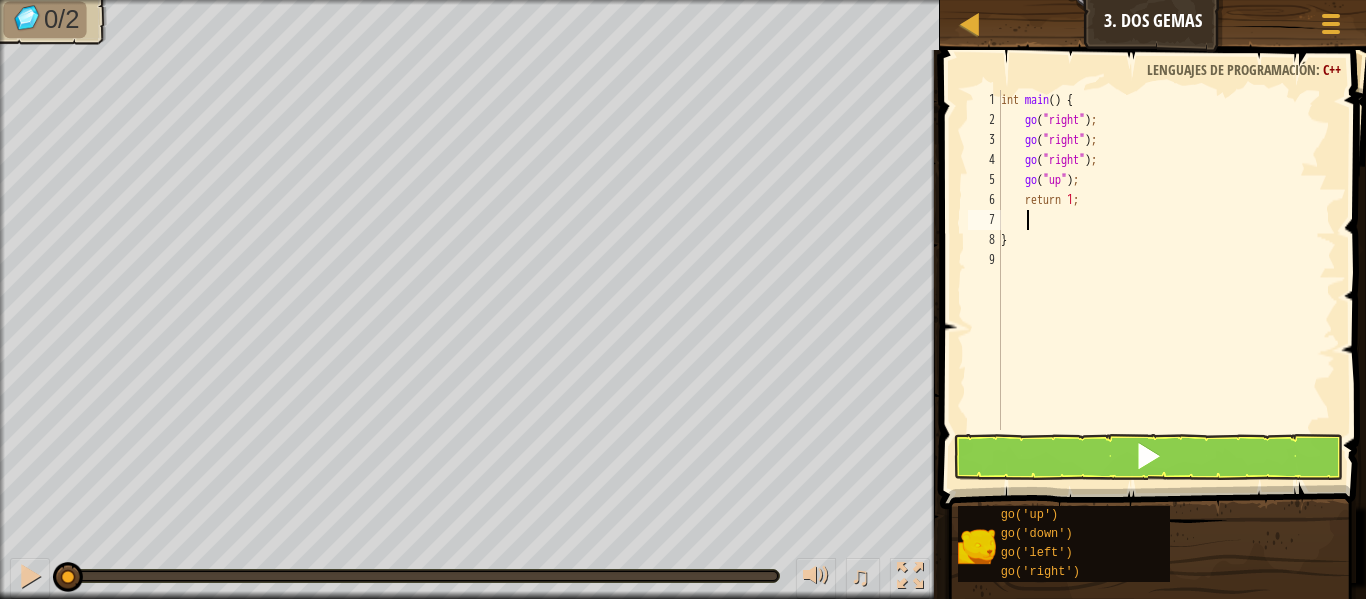 type on "go" 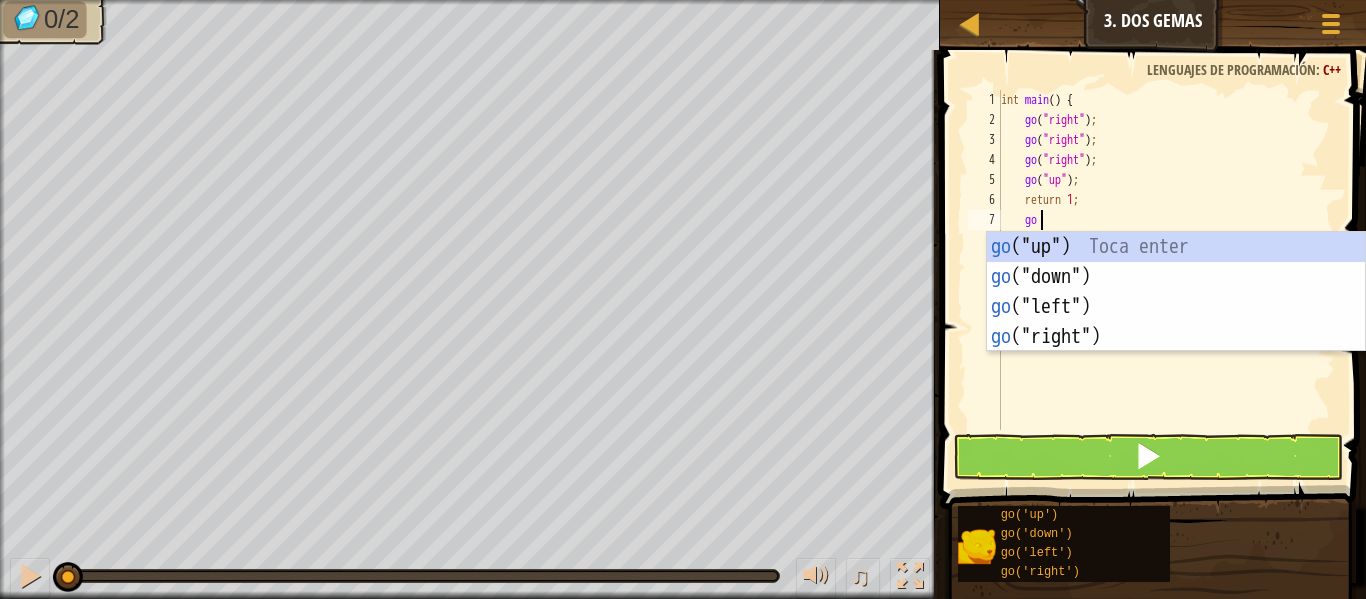 scroll, scrollTop: 9, scrollLeft: 2, axis: both 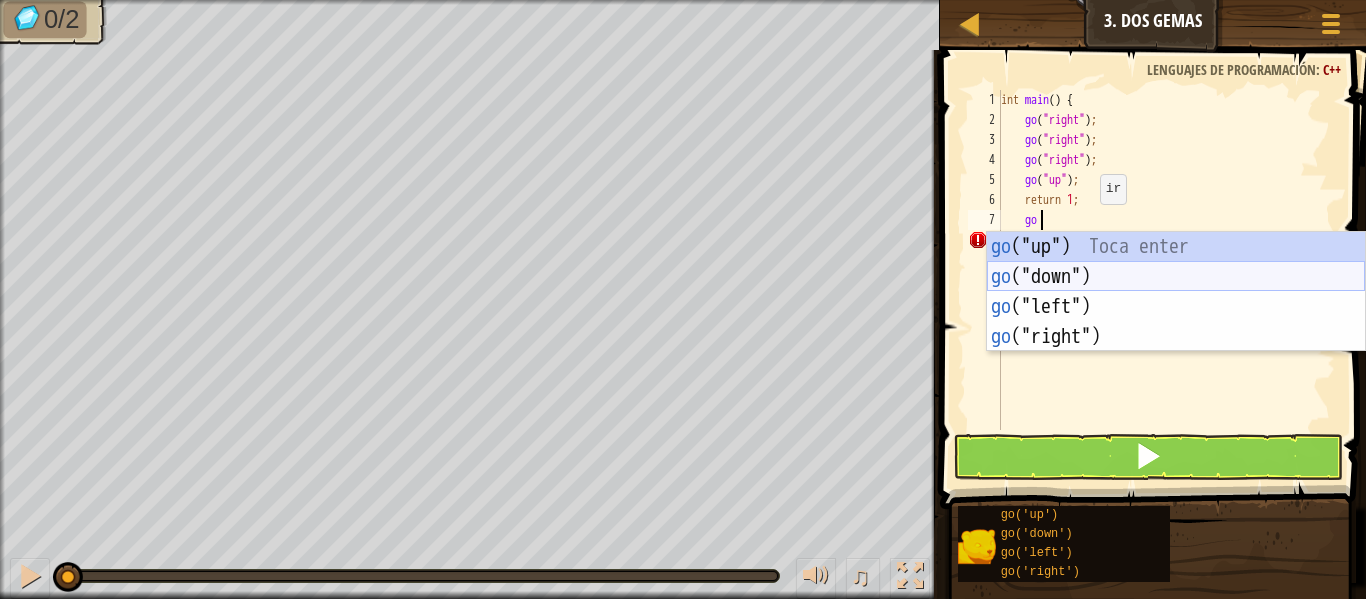 click on "go ("up") Toca enter go ("down") Toca enter go ("left") Toca enter go ("right") Toca enter" at bounding box center (1176, 322) 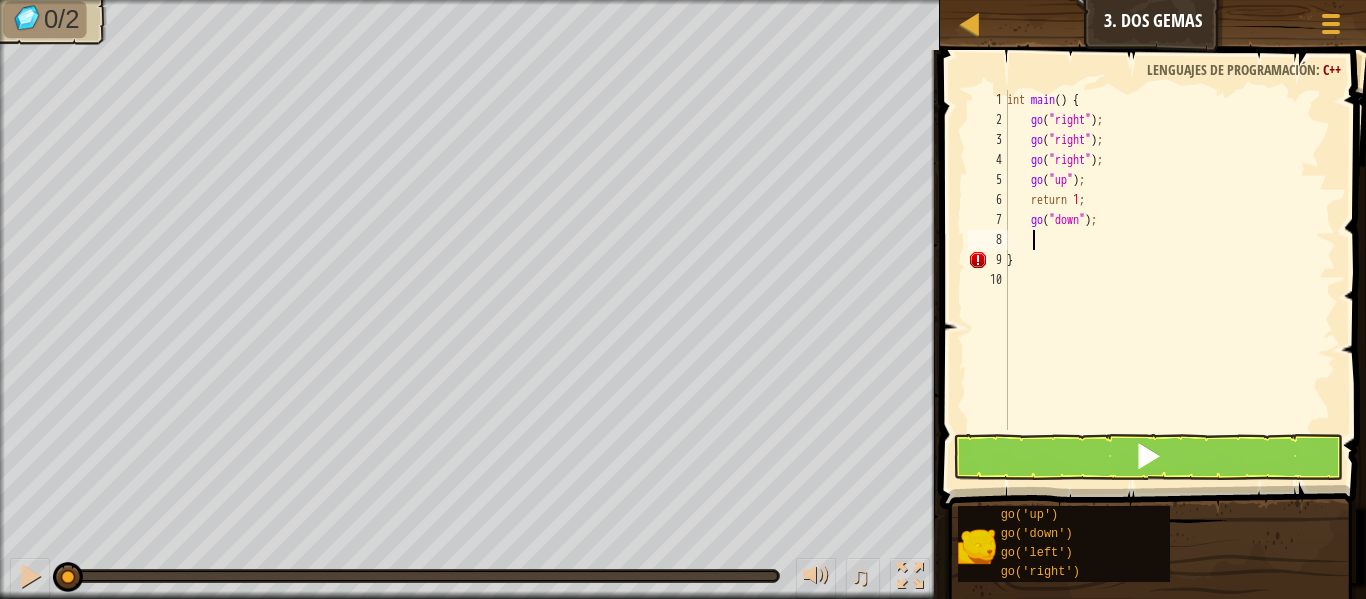 scroll, scrollTop: 9, scrollLeft: 1, axis: both 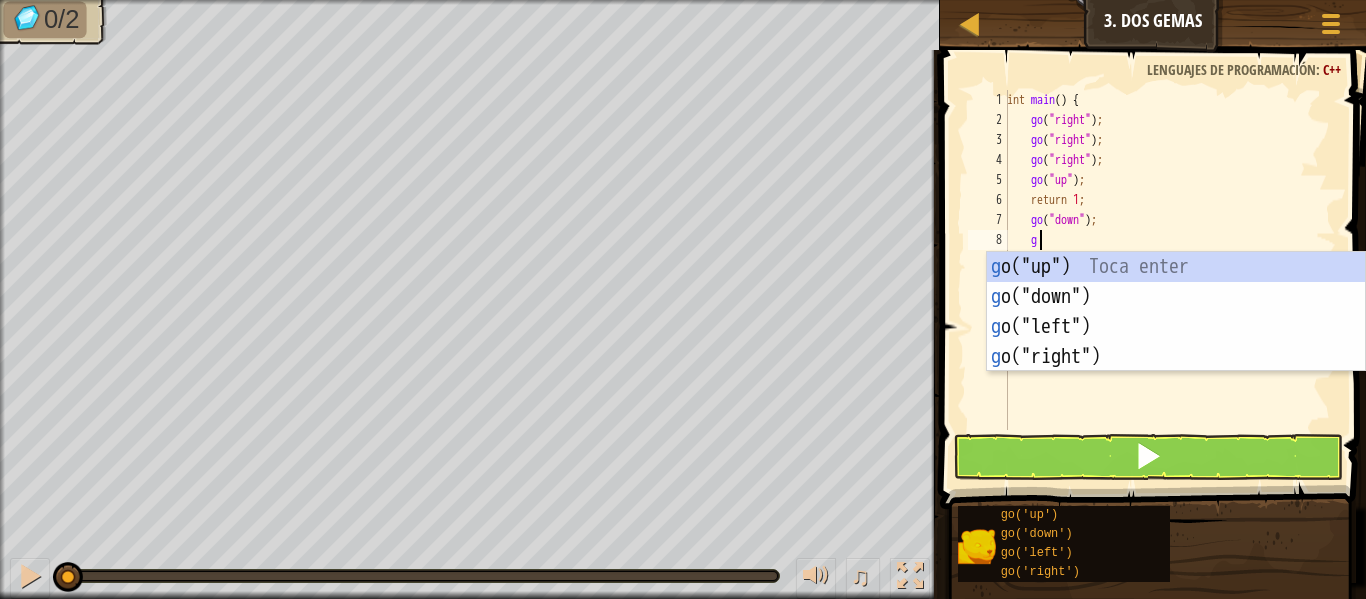 type on "go" 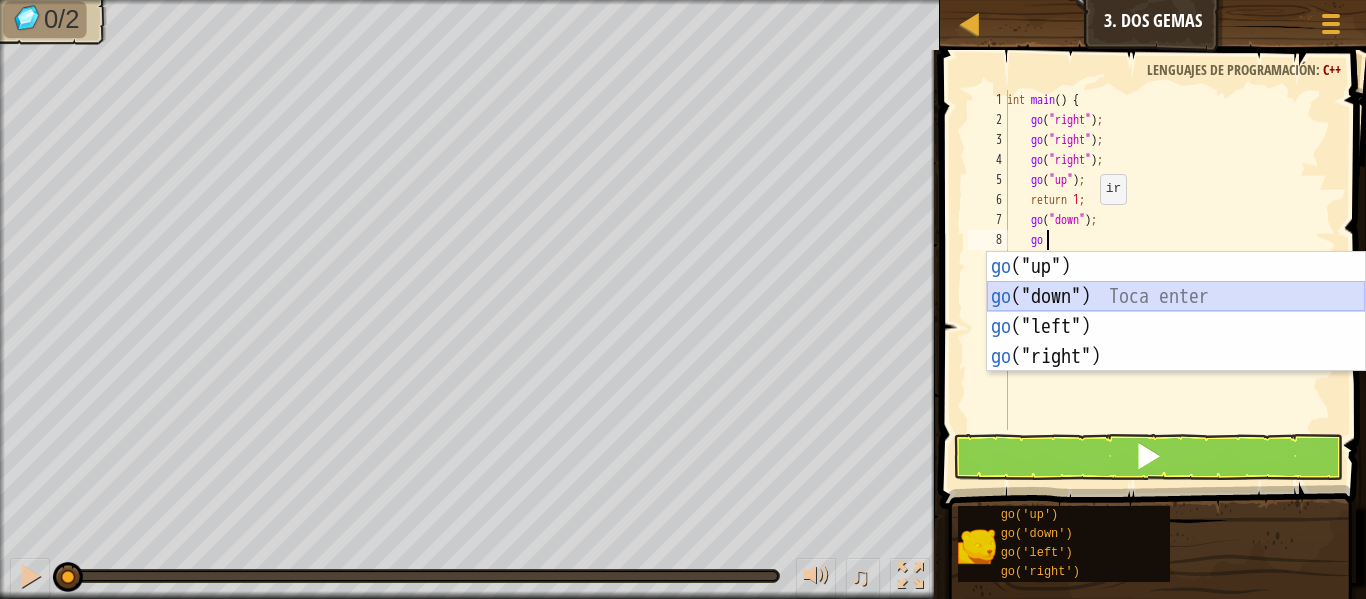 click on "go ("up") Toca enter go ("down") Toca enter go ("left") Toca enter go ("right") Toca enter" at bounding box center [1176, 342] 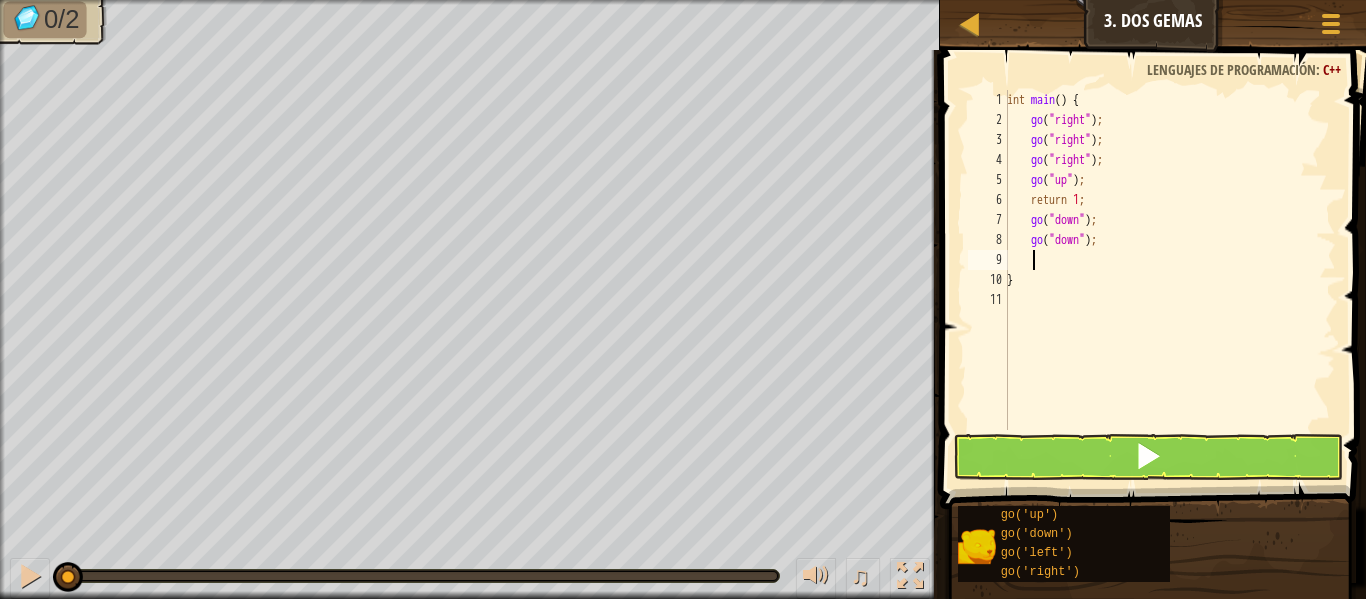 type on "g" 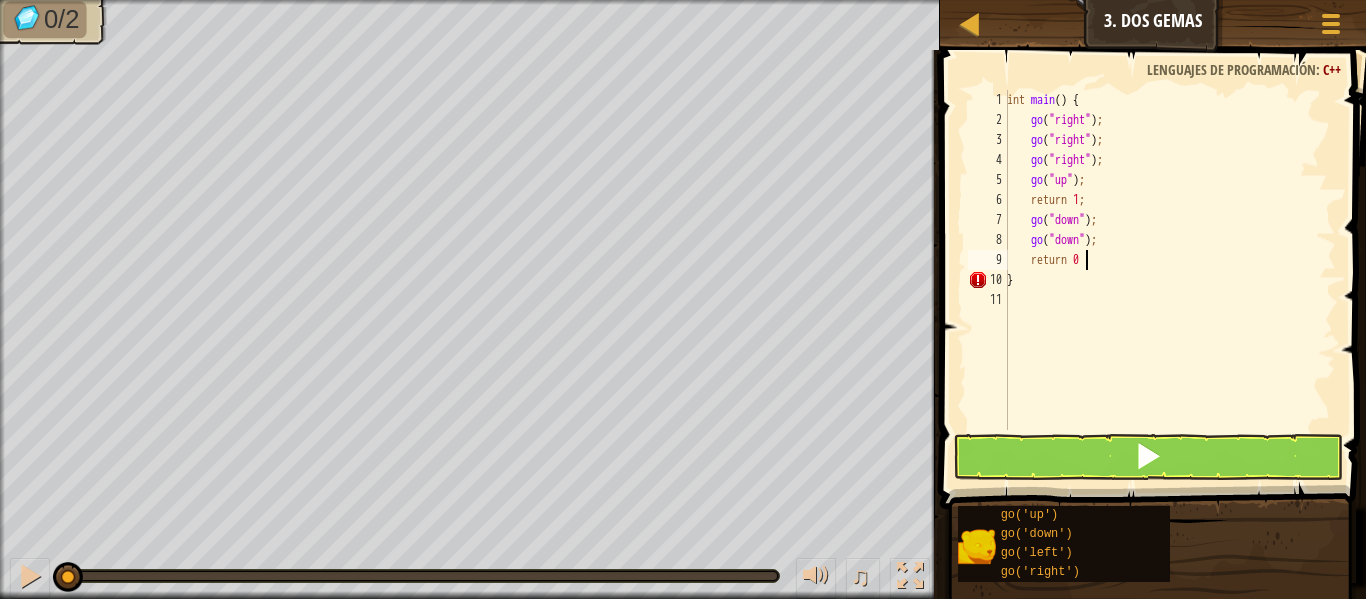 scroll, scrollTop: 9, scrollLeft: 6, axis: both 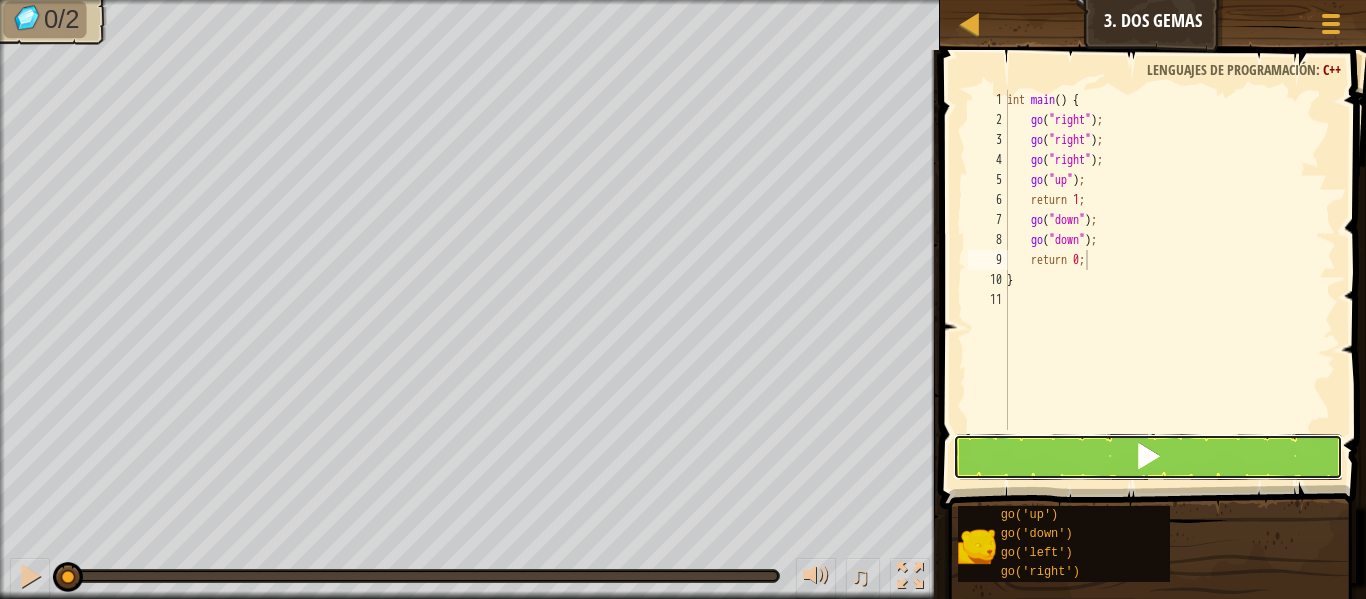 click at bounding box center (1148, 457) 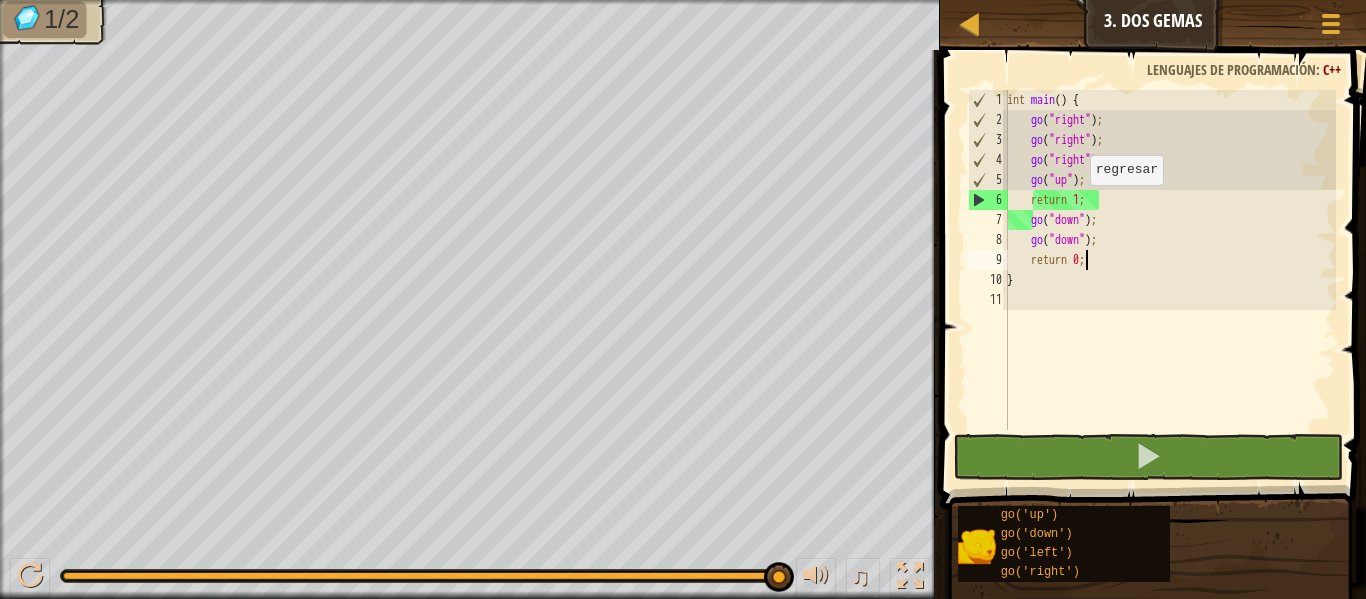 click on "int   main ( )   {      go ( " right " ) ;      go ( " right " ) ;      go ( " right " ) ;      go ( " up " ) ;      return   1 ;      go ( " down " ) ;      go ( " down " ) ;      return   0 ; }" at bounding box center (1169, 280) 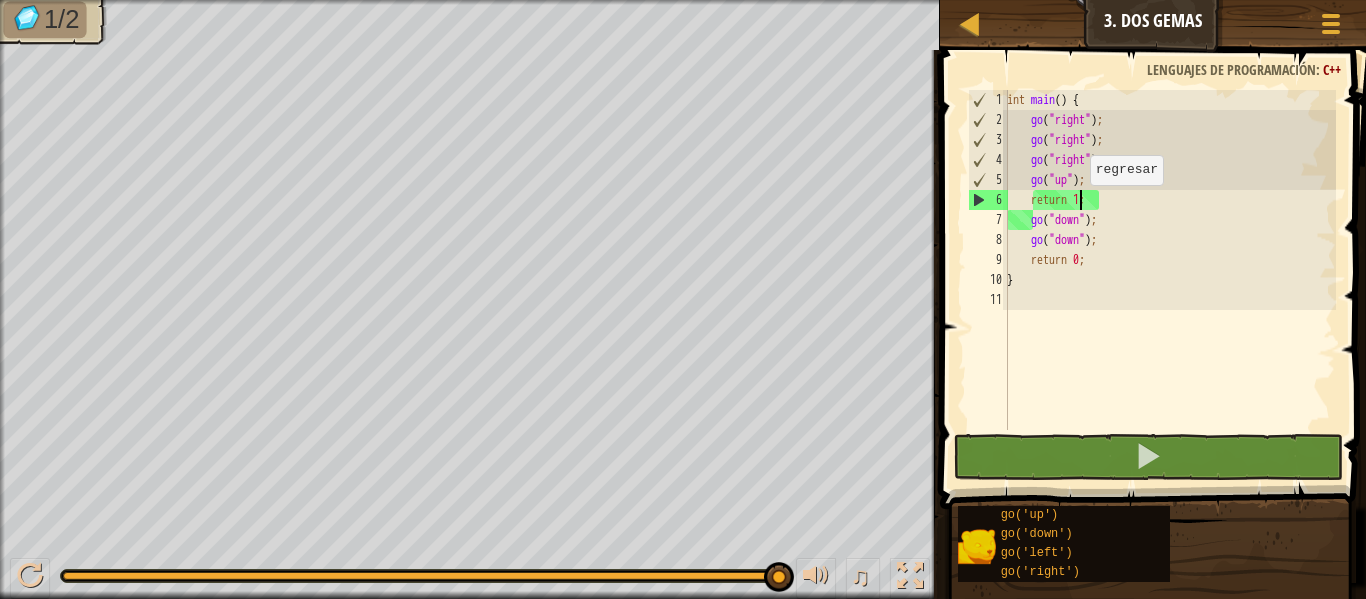 click on "int   main ( )   {      go ( " right " ) ;      go ( " right " ) ;      go ( " right " ) ;      go ( " up " ) ;      return   1 ;      go ( " down " ) ;      go ( " down " ) ;      return   0 ; }" at bounding box center [1169, 280] 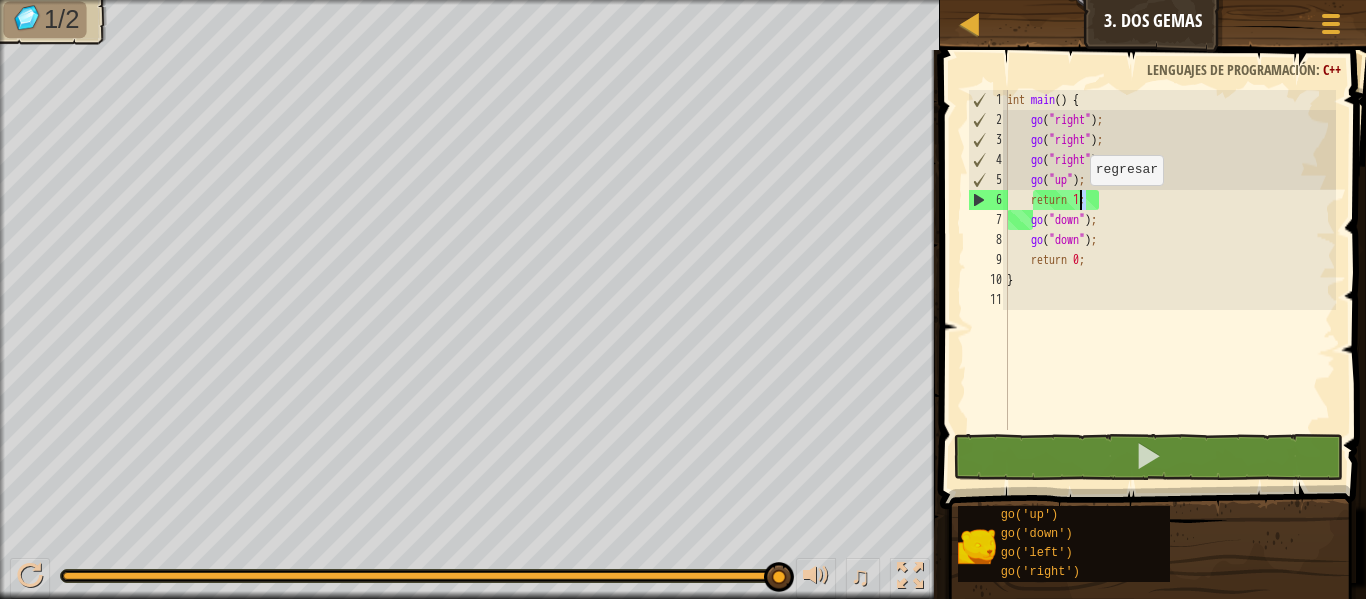 click on "int   main ( )   {      go ( " right " ) ;      go ( " right " ) ;      go ( " right " ) ;      go ( " up " ) ;      return   1 ;      go ( " down " ) ;      go ( " down " ) ;      return   0 ; }" at bounding box center [1169, 280] 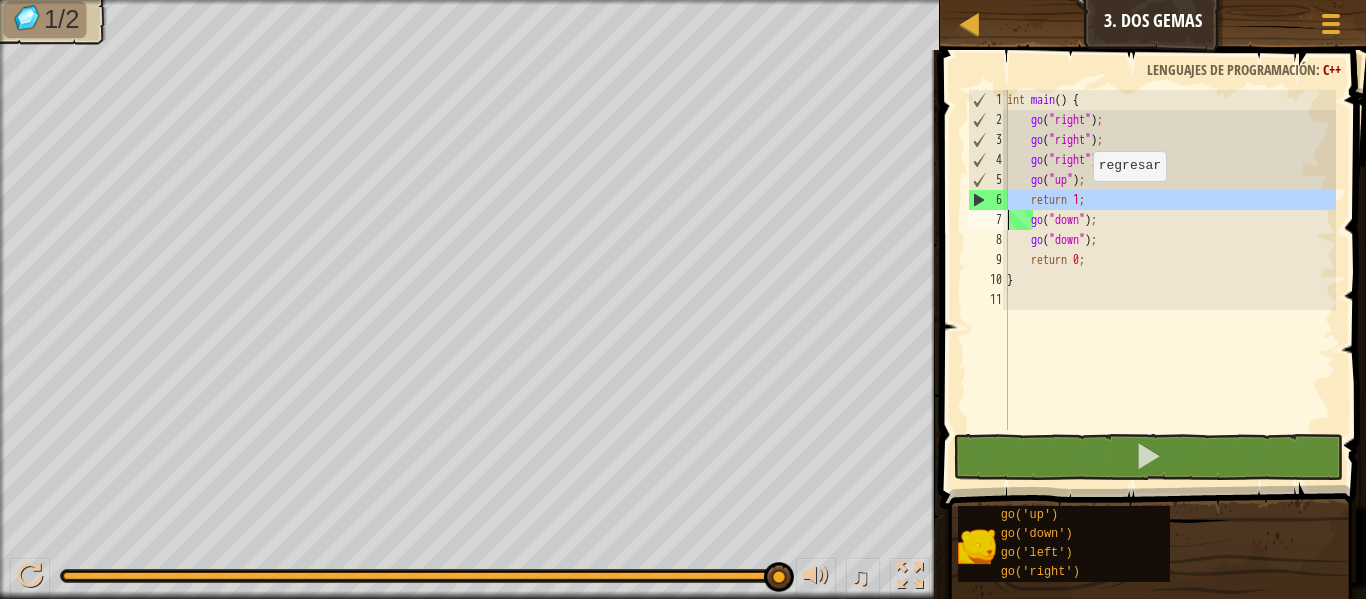 click on "int   main ( )   {      go ( " right " ) ;      go ( " right " ) ;      go ( " right " ) ;      go ( " up " ) ;      return   1 ;      go ( " down " ) ;      go ( " down " ) ;      return   0 ; }" at bounding box center [1169, 260] 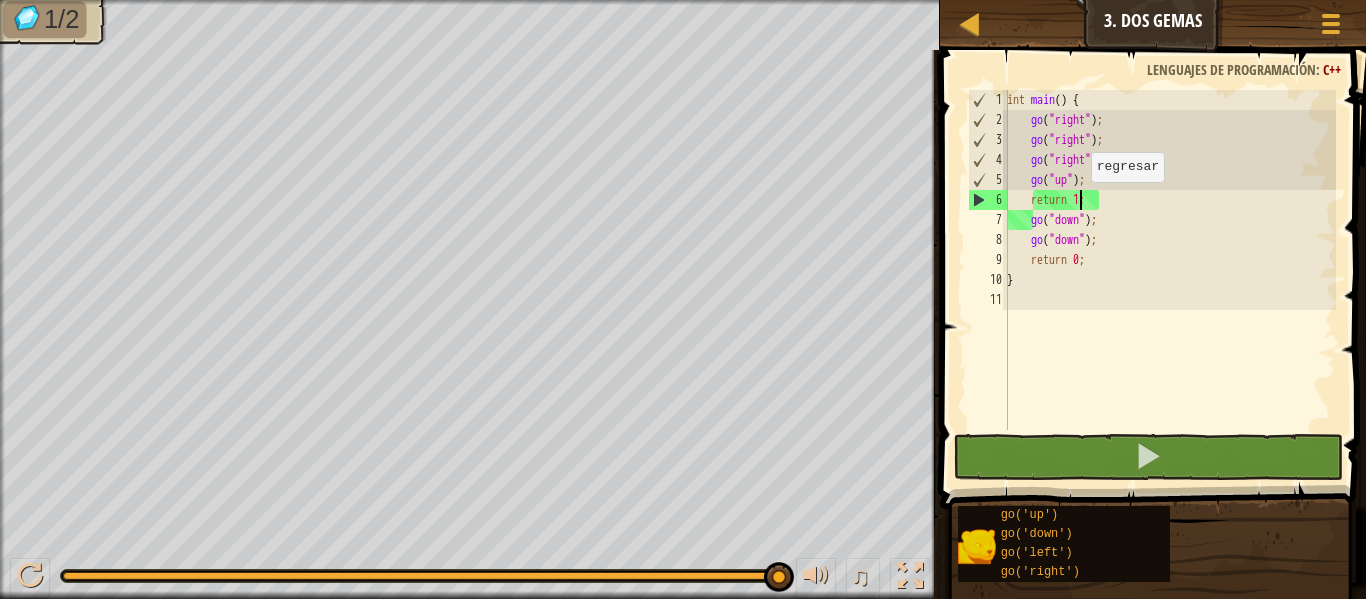 click on "int   main ( )   {      go ( " right " ) ;      go ( " right " ) ;      go ( " right " ) ;      go ( " up " ) ;      return   1 ;      go ( " down " ) ;      go ( " down " ) ;      return   0 ; }" at bounding box center (1169, 280) 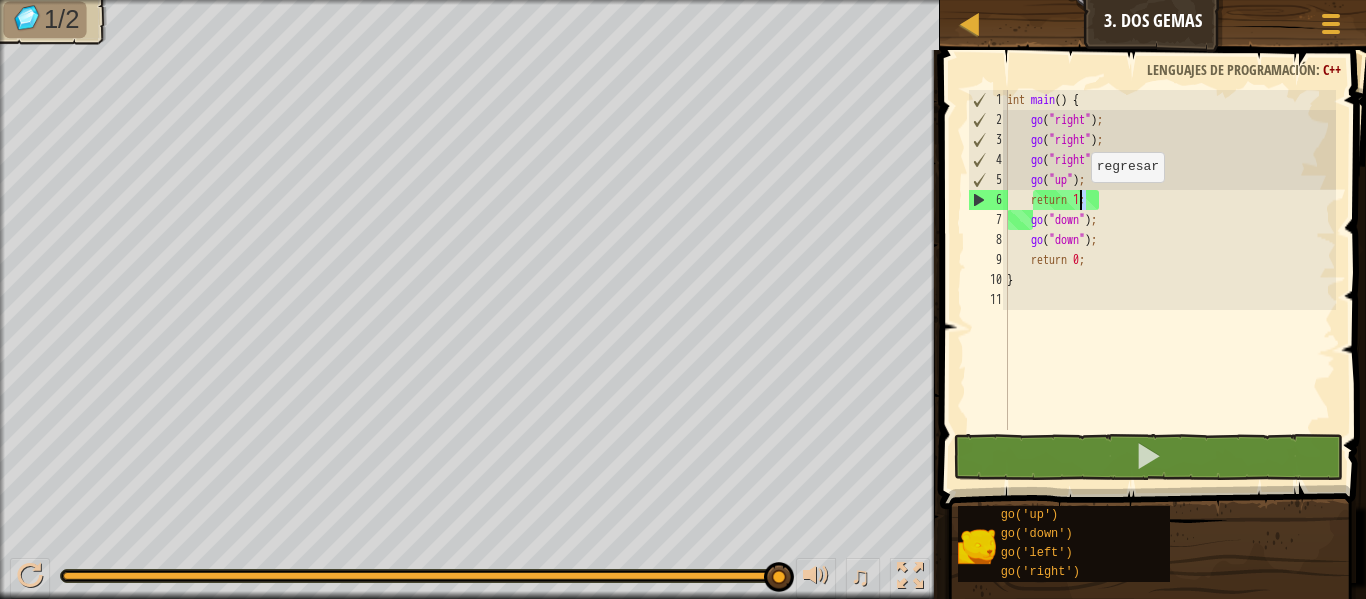 click on "int   main ( )   {      go ( " right " ) ;      go ( " right " ) ;      go ( " right " ) ;      go ( " up " ) ;      return   1 ;      go ( " down " ) ;      go ( " down " ) ;      return   0 ; }" at bounding box center [1169, 280] 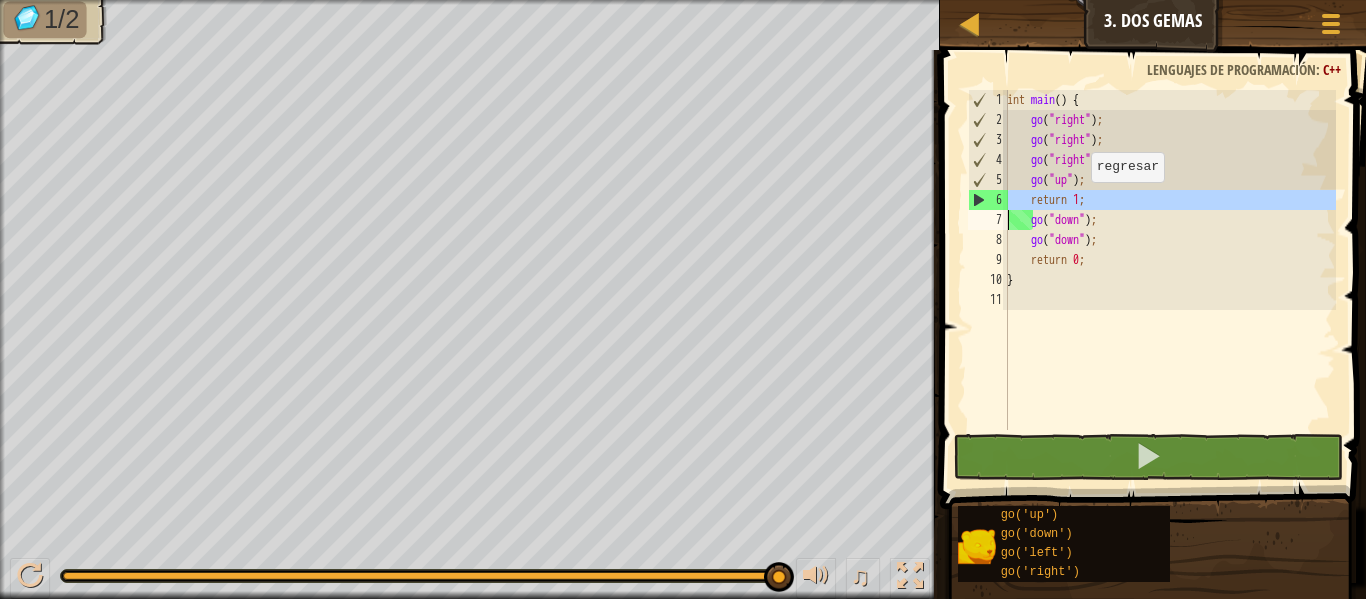 type on "go("down");" 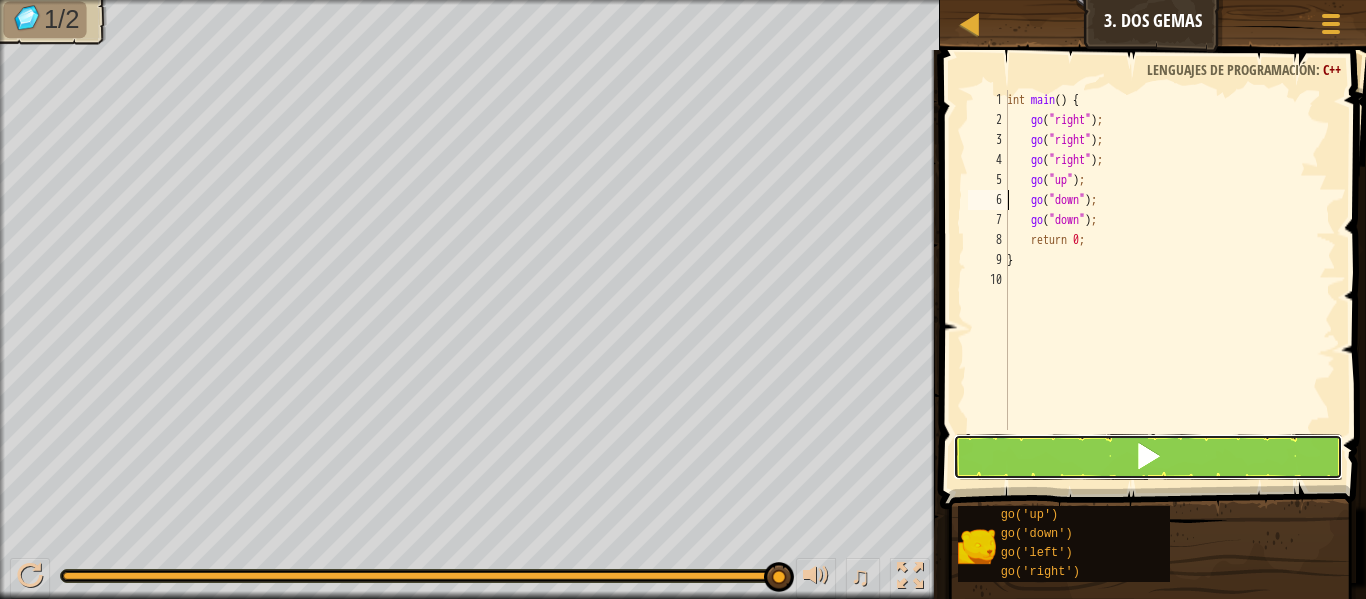 click at bounding box center [1148, 457] 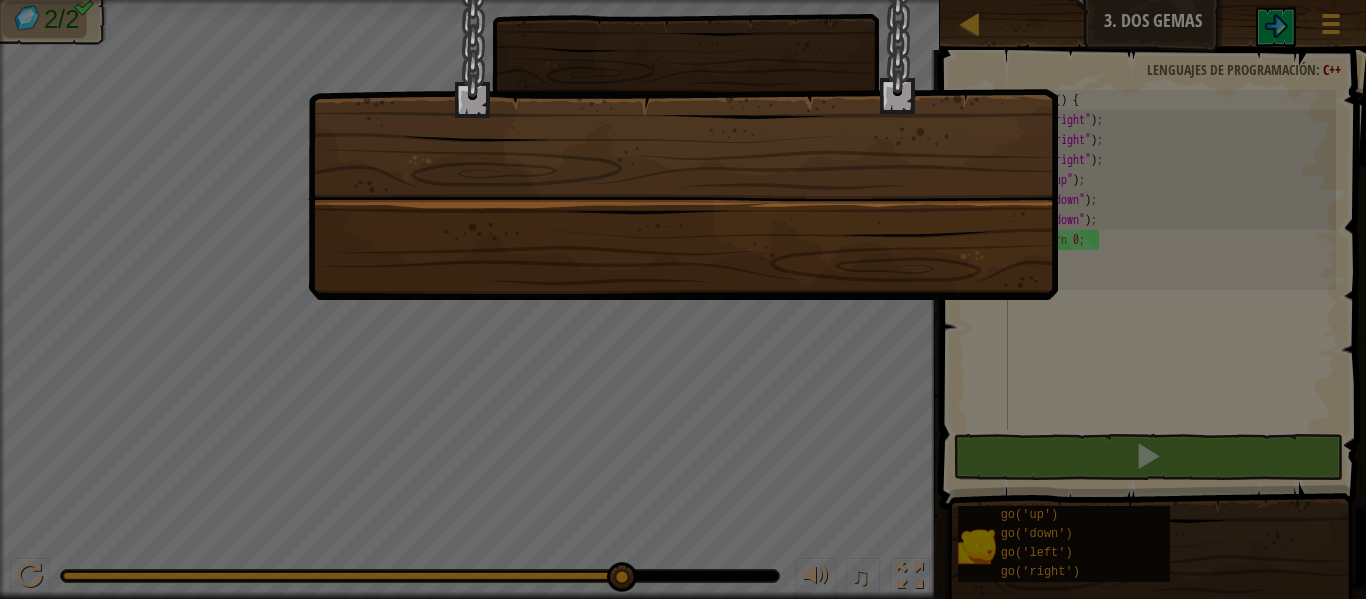 click at bounding box center [683, 125] 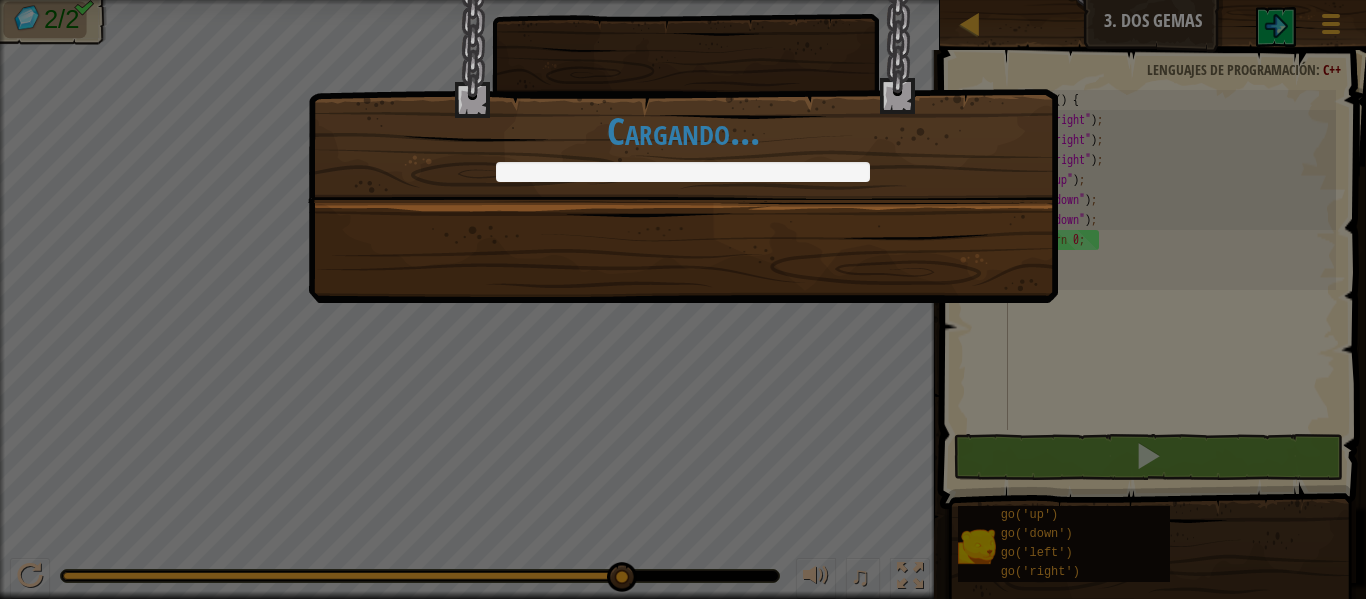 click on "¡Estás aprendiendo a programar! +0 +0 Continuar Cargando..." at bounding box center [683, 126] 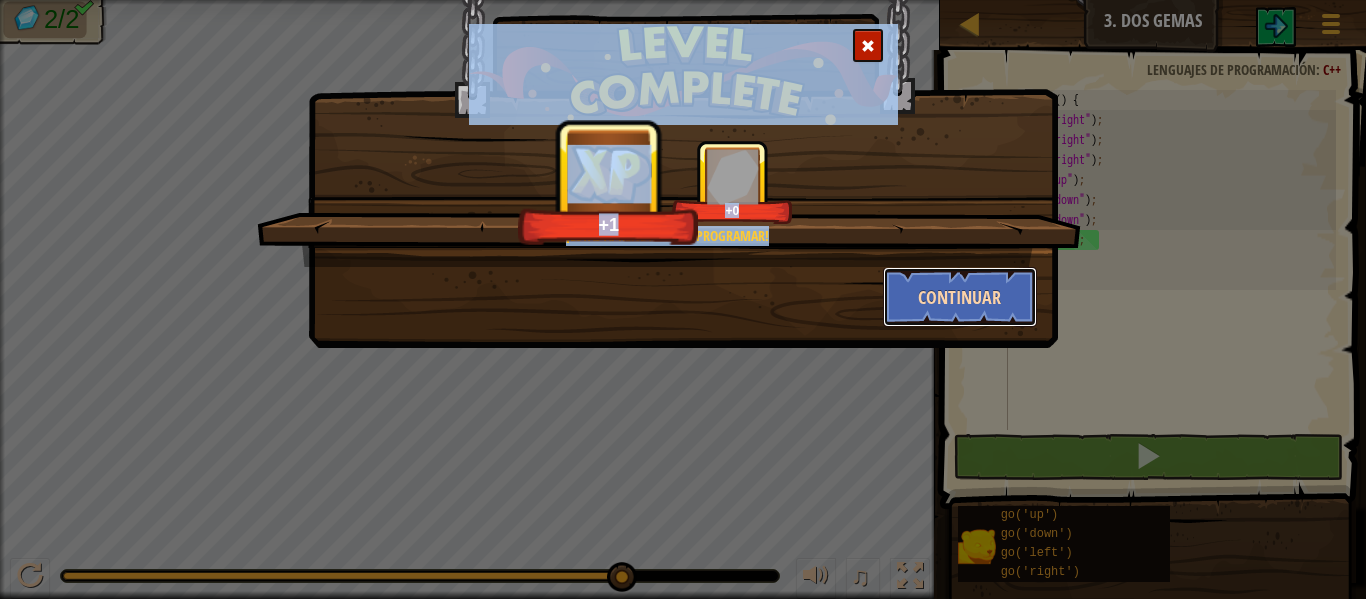 click on "Continuar" at bounding box center [960, 297] 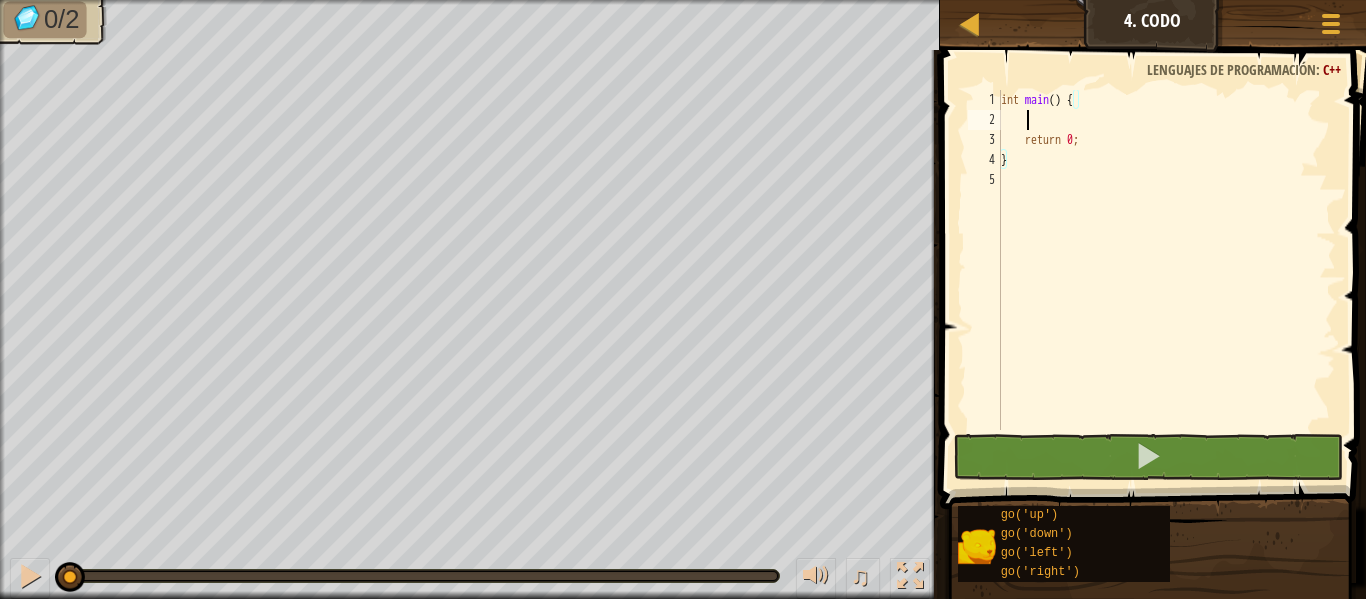 click on "int   main ( )   {           return   0 ; }" at bounding box center (1166, 280) 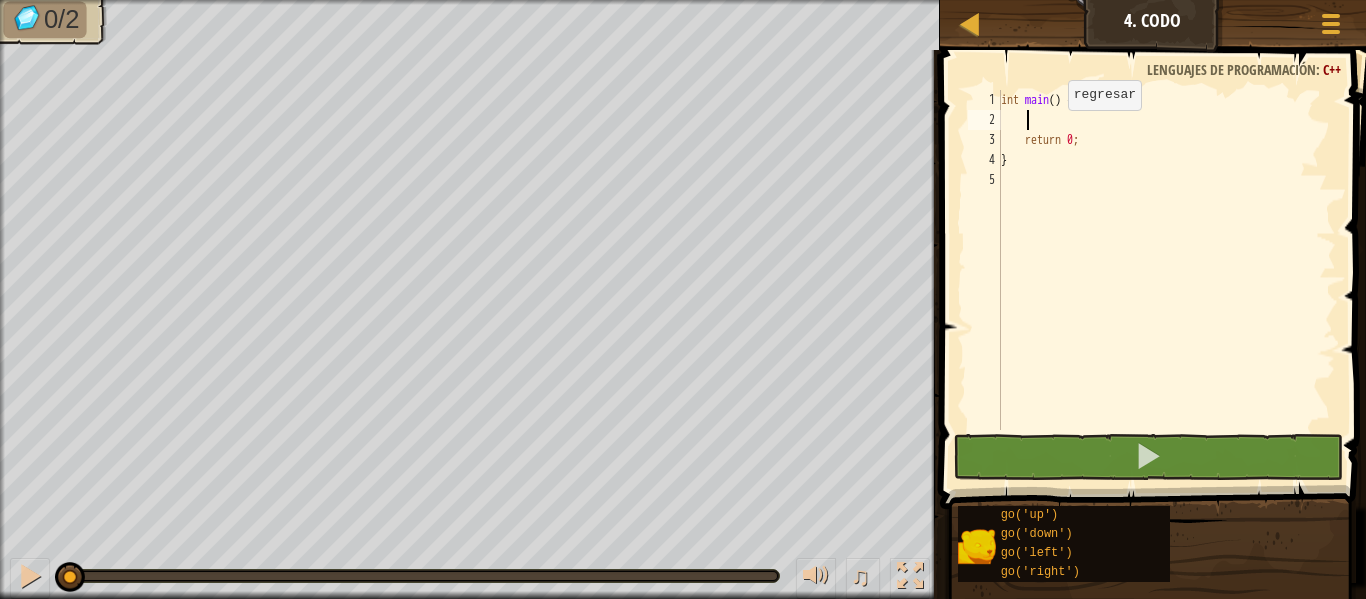 type on "go" 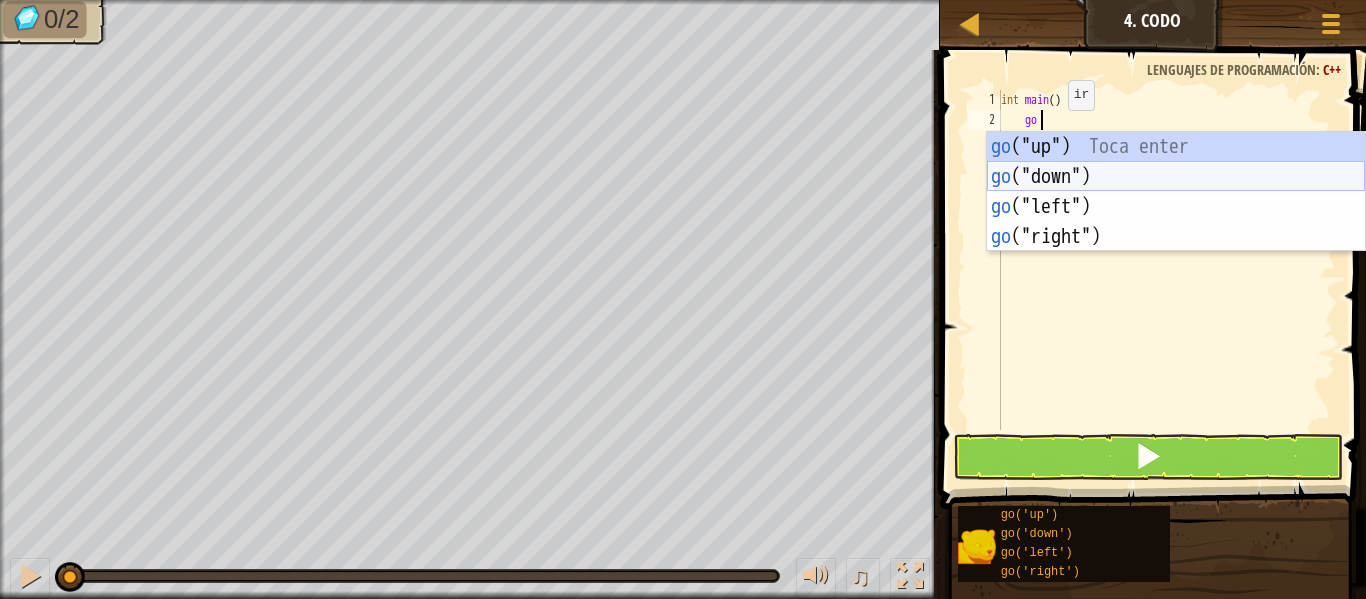 click on "go ("up") Toca enter go ("down") Toca enter go ("left") Toca enter go ("right") Toca enter" at bounding box center (1176, 222) 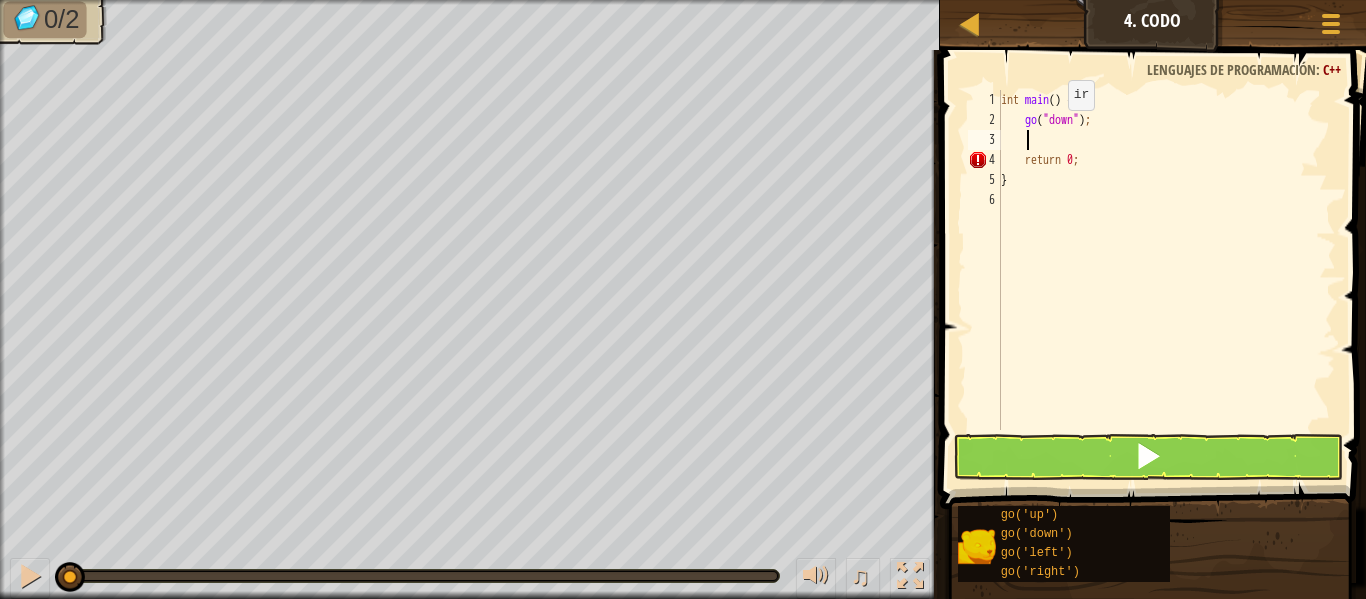 scroll, scrollTop: 9, scrollLeft: 1, axis: both 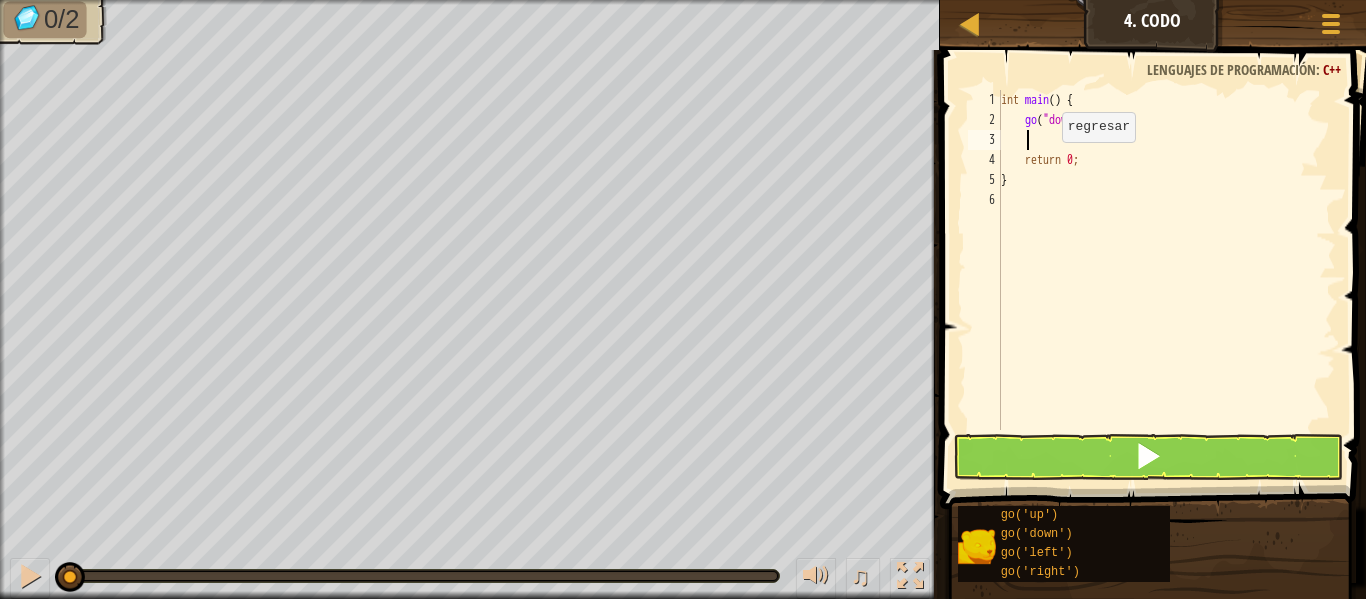 type on "go" 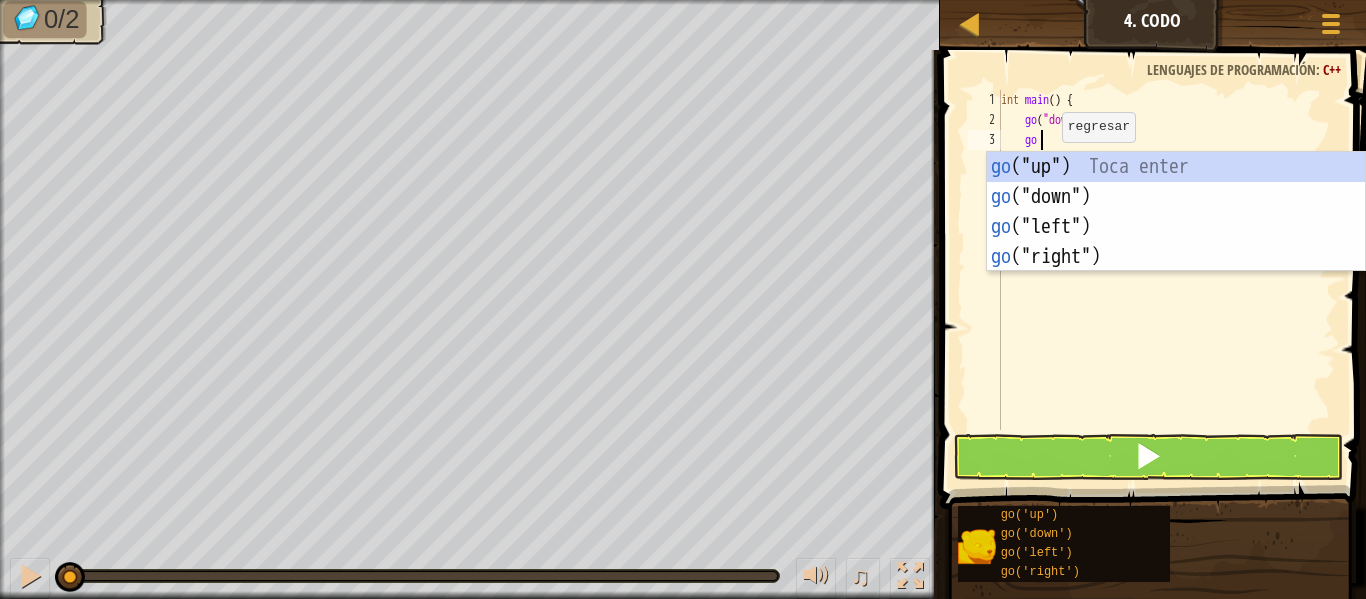scroll, scrollTop: 9, scrollLeft: 2, axis: both 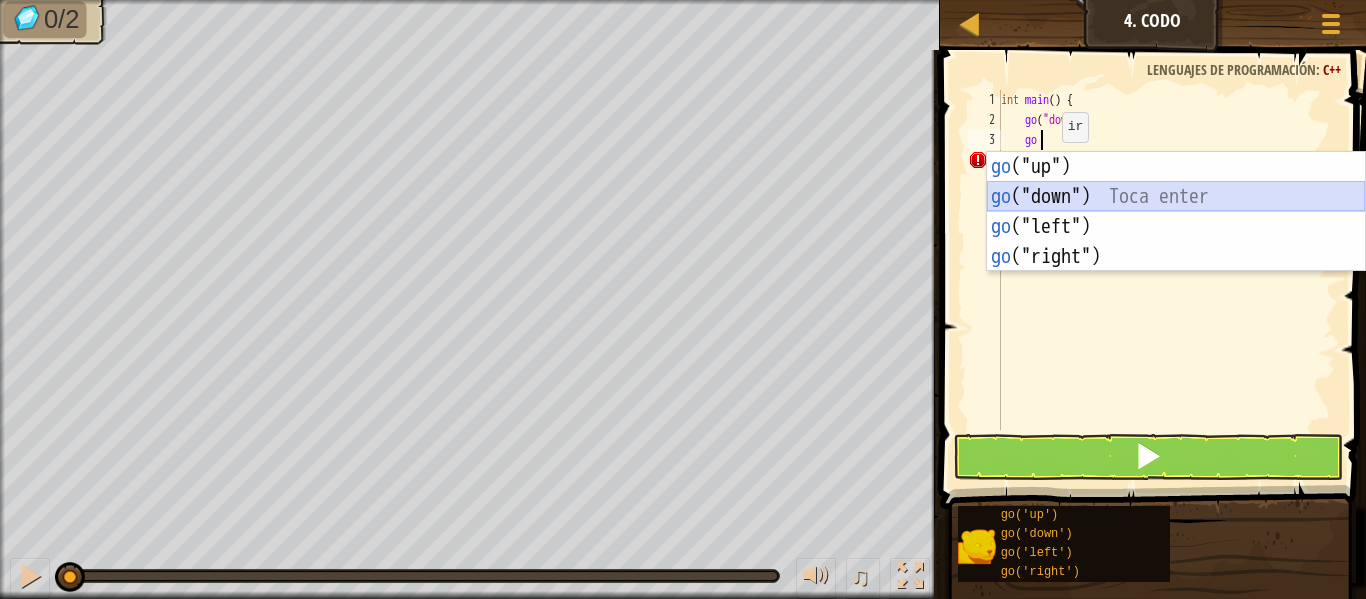 click on "go ("up") Toca enter go ("down") Toca enter go ("left") Toca enter go ("right") Toca enter" at bounding box center (1176, 242) 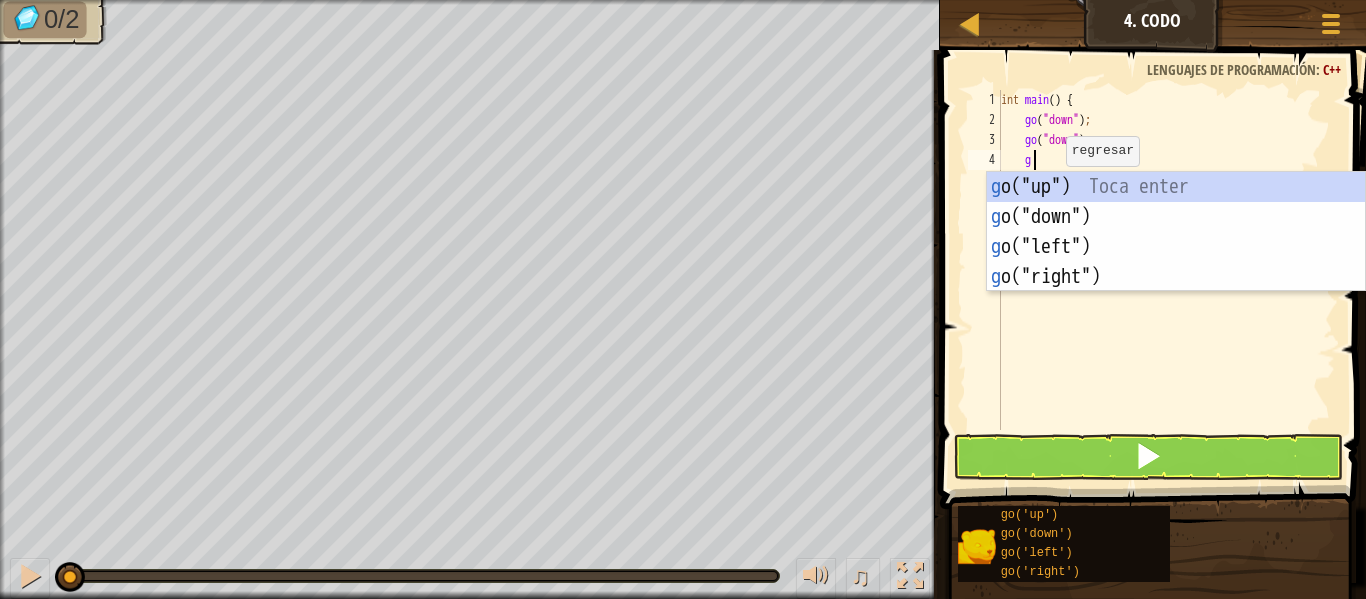 type on "go" 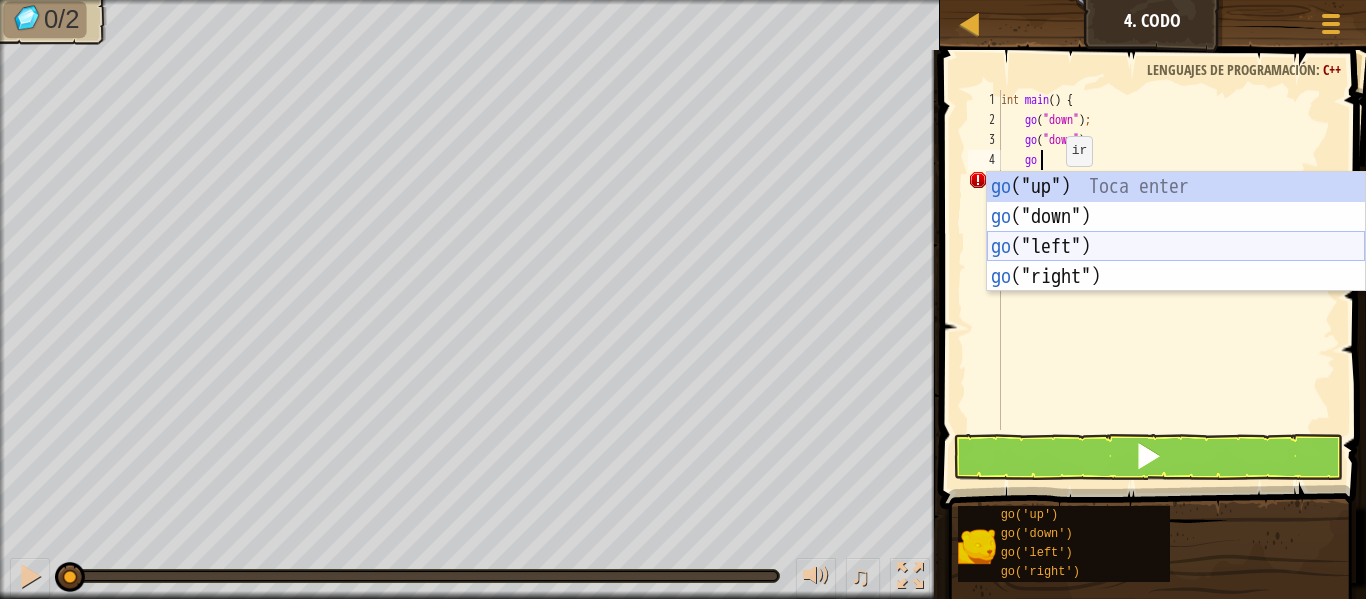 click on "go ("up") Toca enter go ("down") Toca enter go ("left") Toca enter go ("right") Toca enter" at bounding box center [1176, 262] 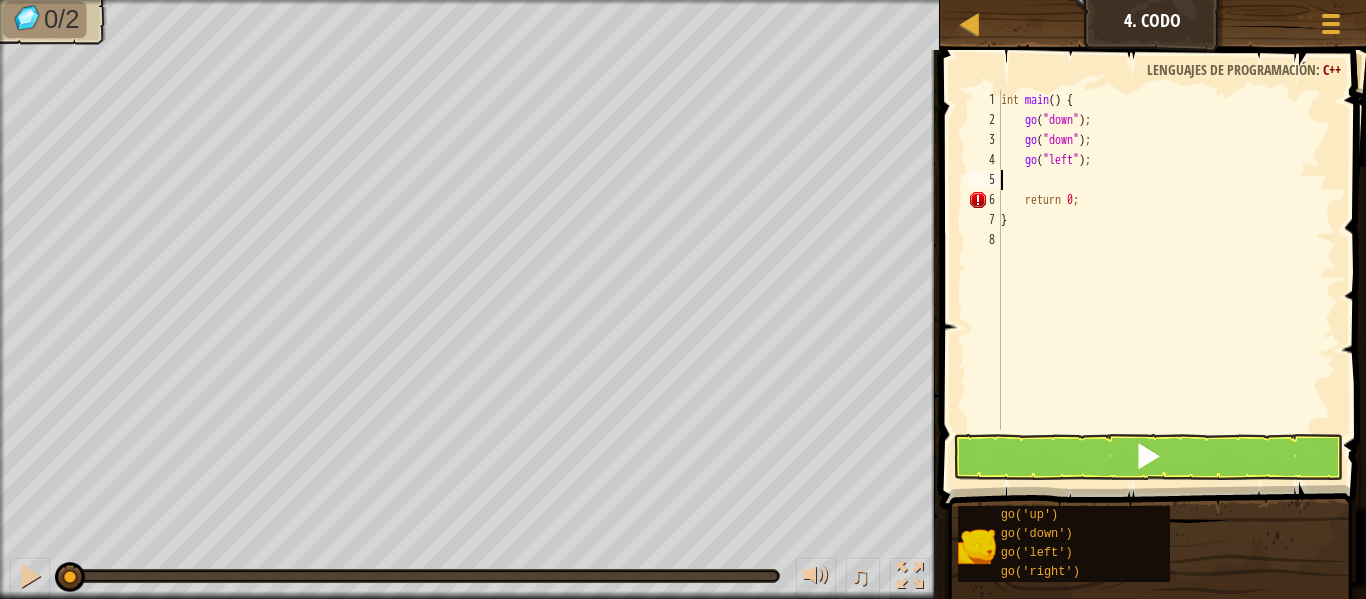 scroll, scrollTop: 9, scrollLeft: 0, axis: vertical 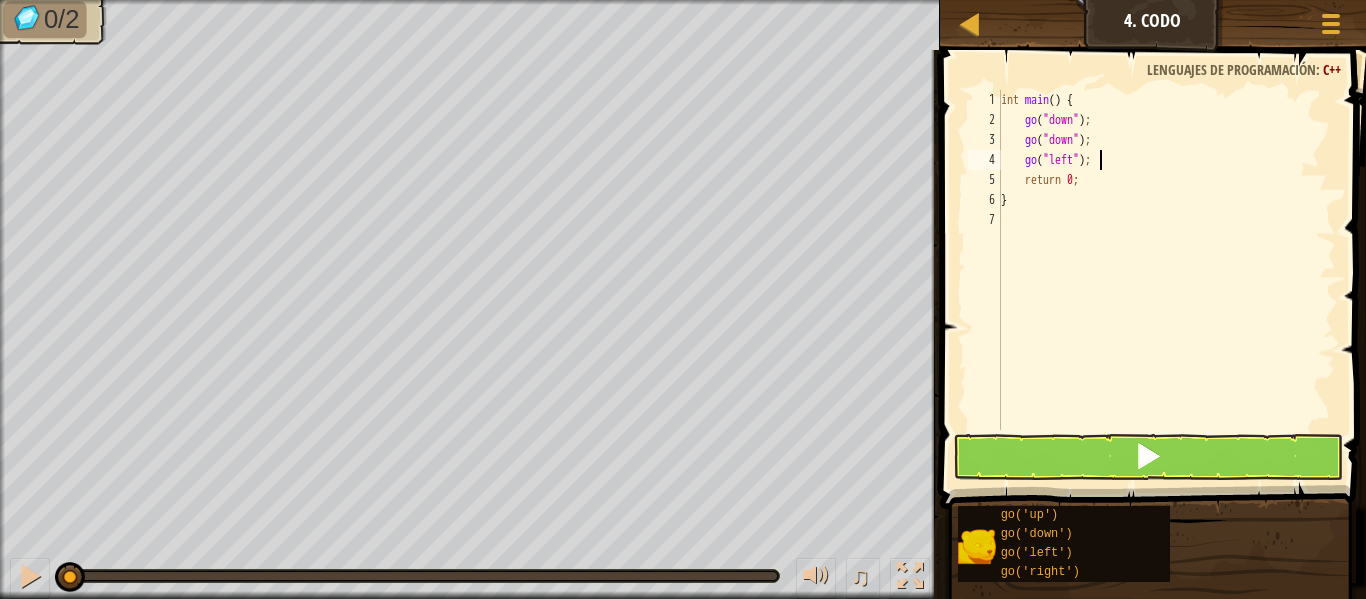 type on "go("left");" 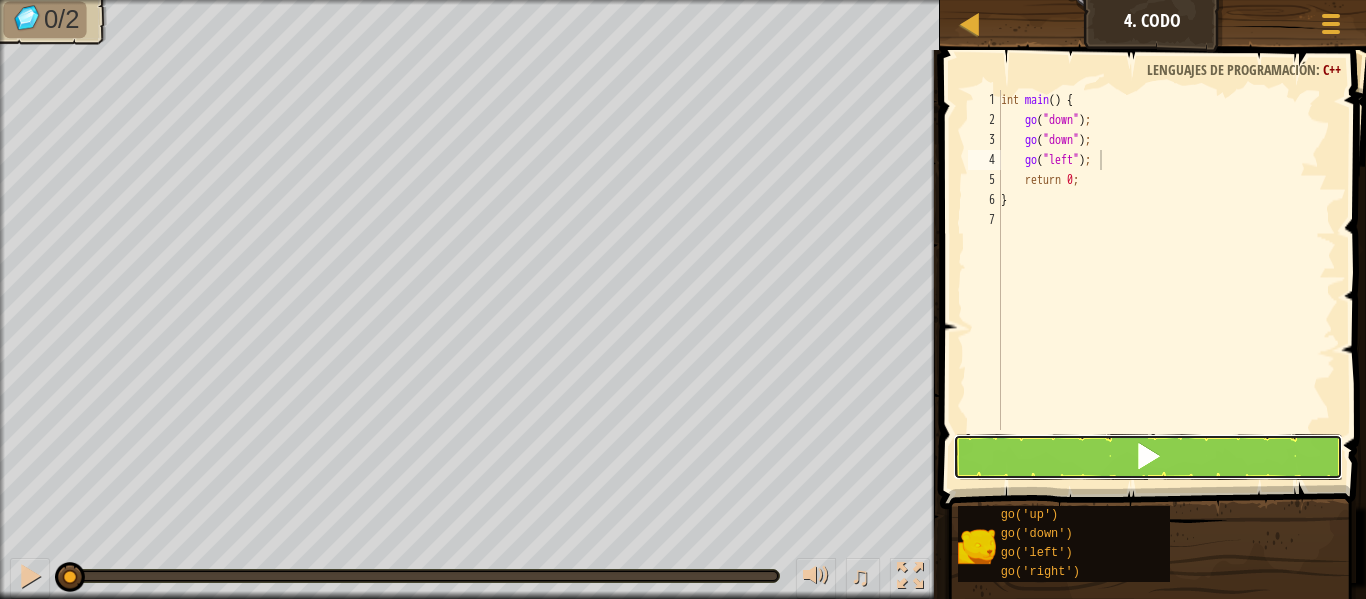 click at bounding box center (1148, 457) 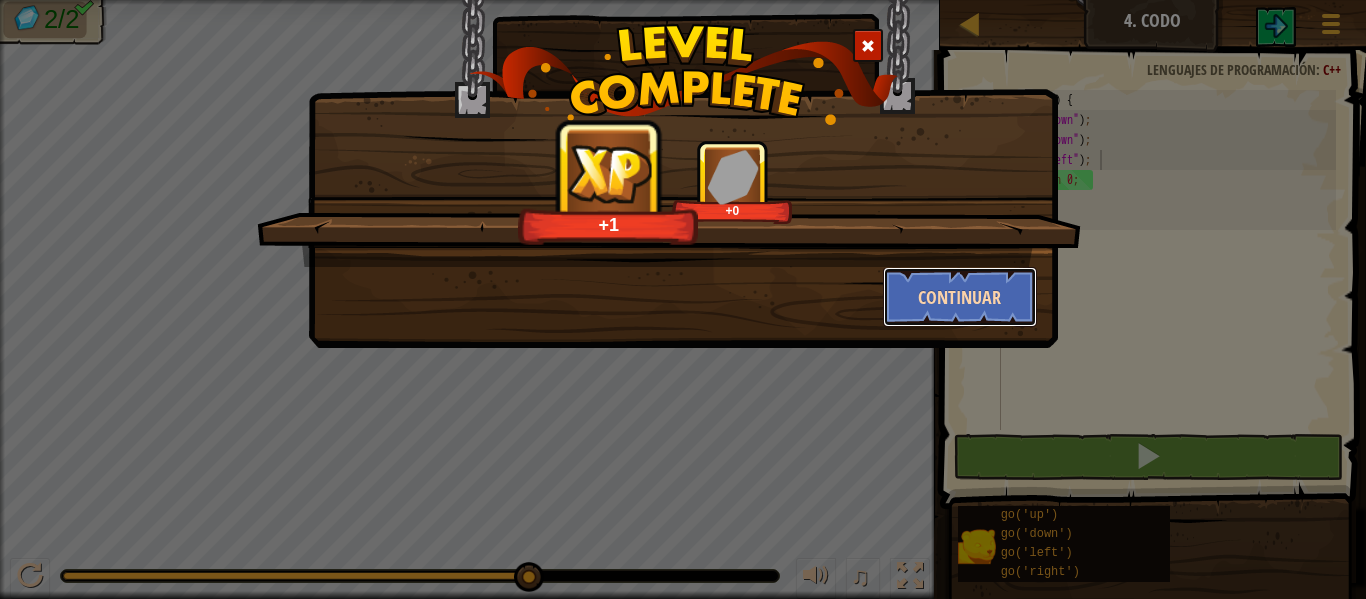 click on "Continuar" at bounding box center [960, 297] 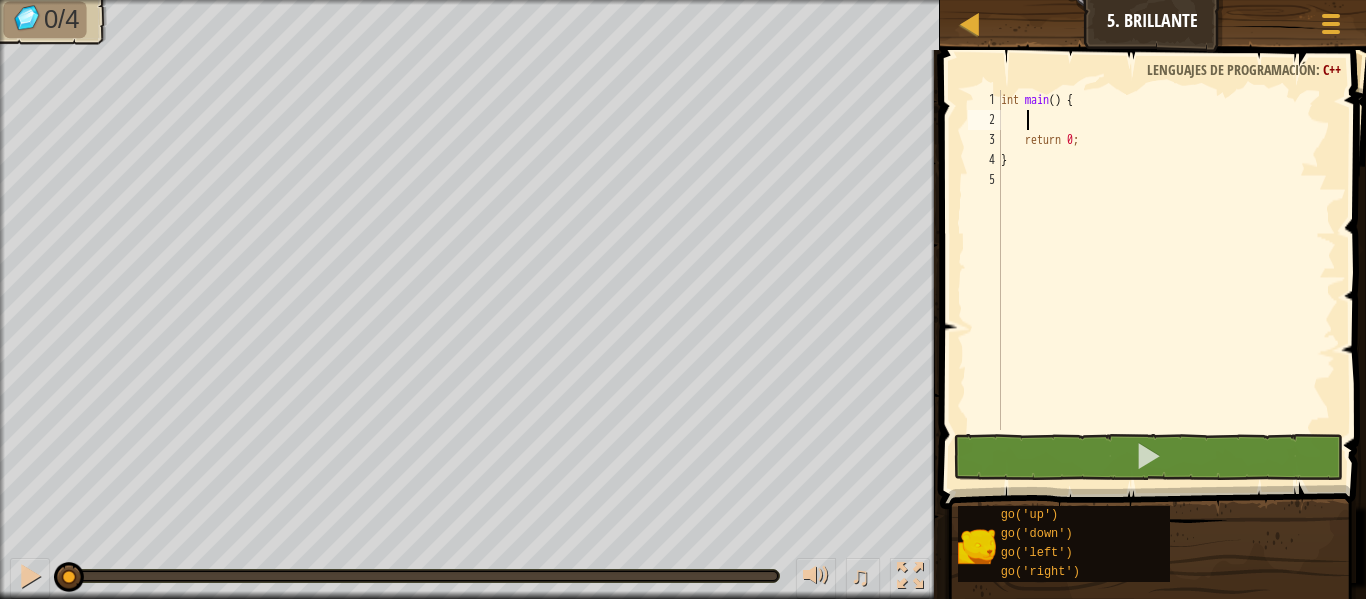 click on "int   main ( )   {           return   0 ; }" at bounding box center [1166, 280] 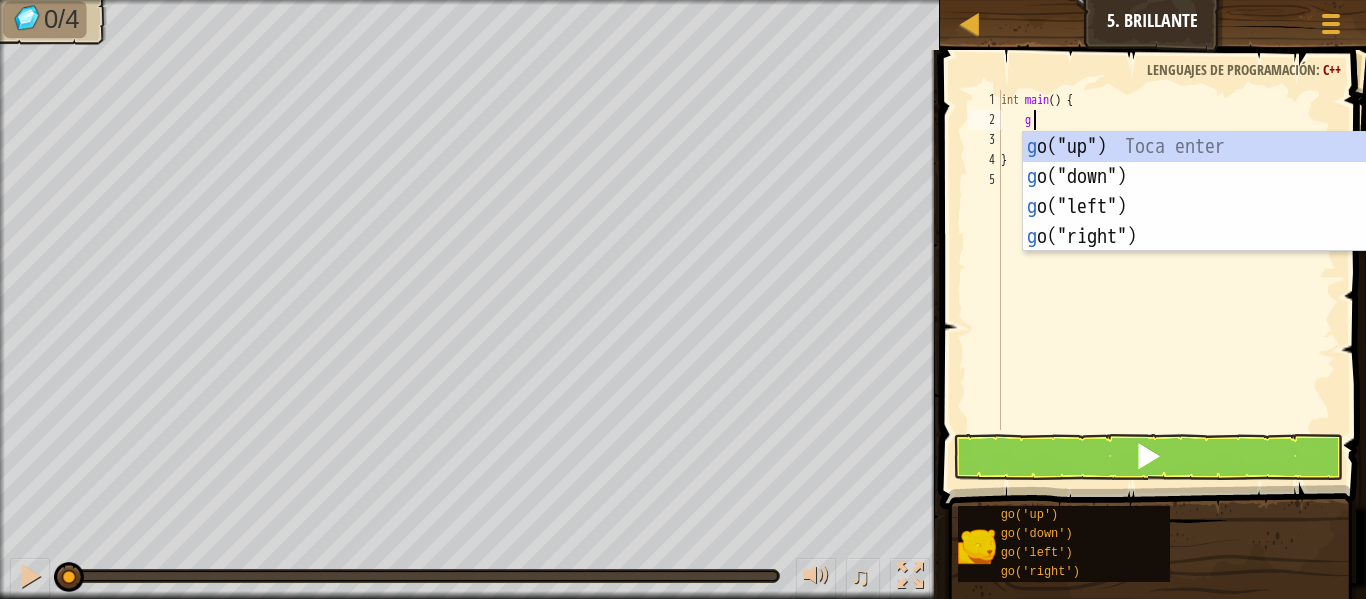 scroll, scrollTop: 9, scrollLeft: 2, axis: both 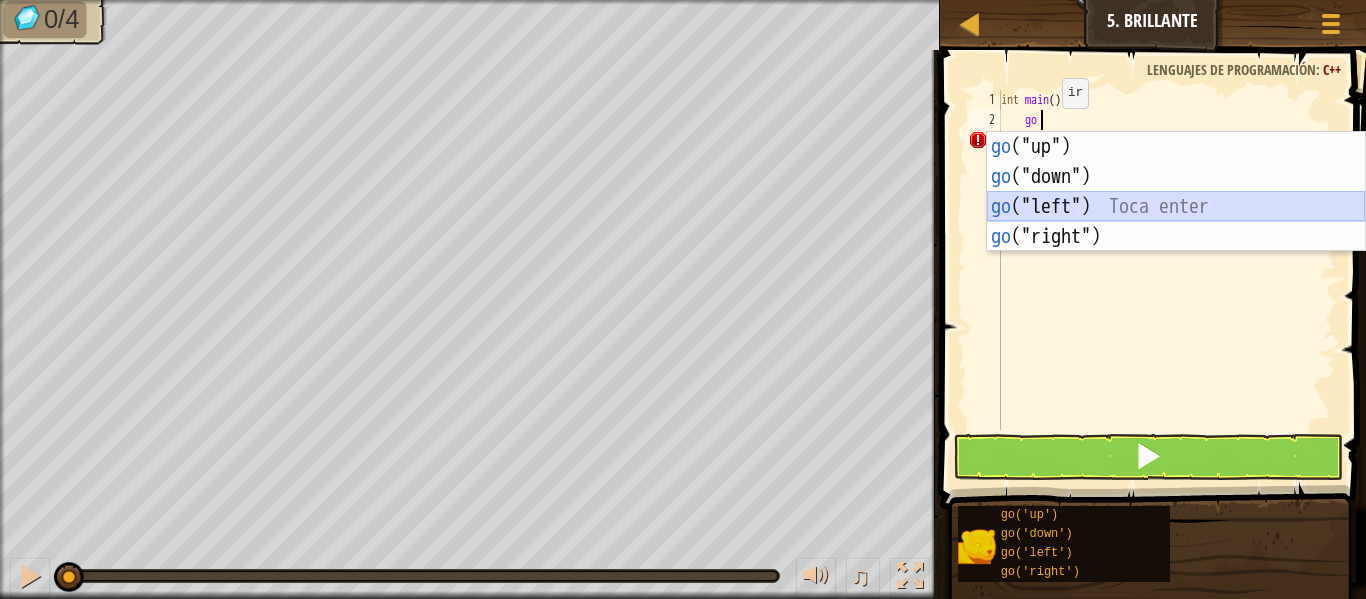 click on "go ("up") Toca enter go ("down") Toca enter go ("left") Toca enter go ("right") Toca enter" at bounding box center [1176, 222] 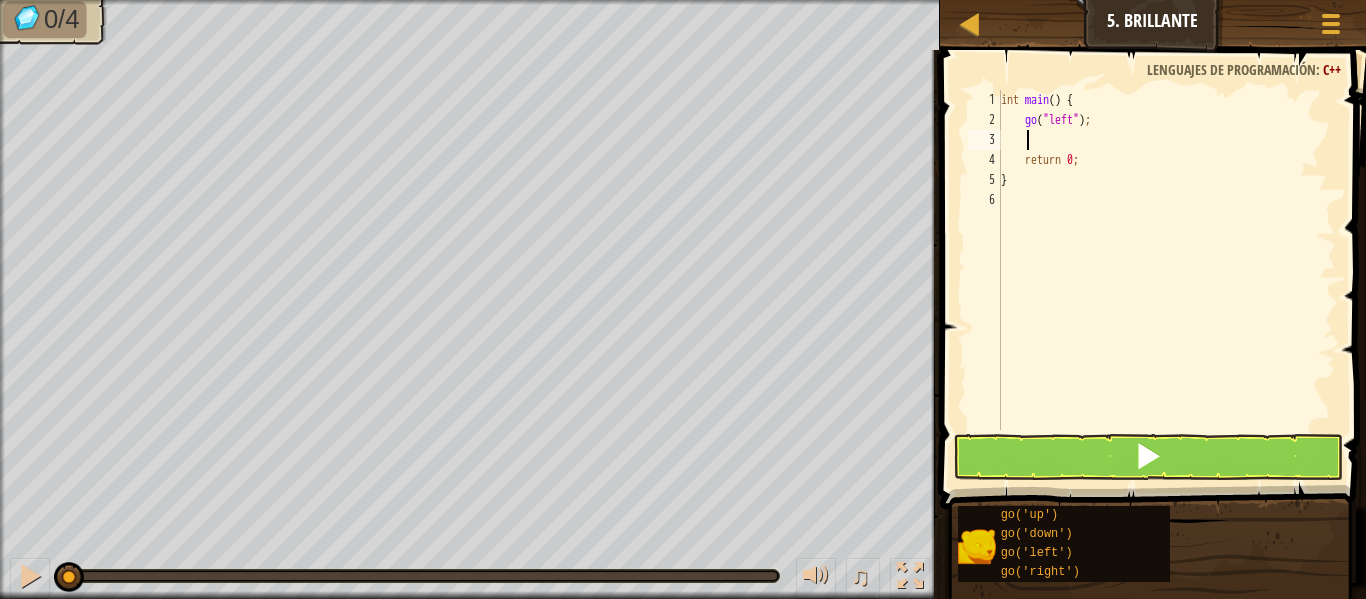 type on "go" 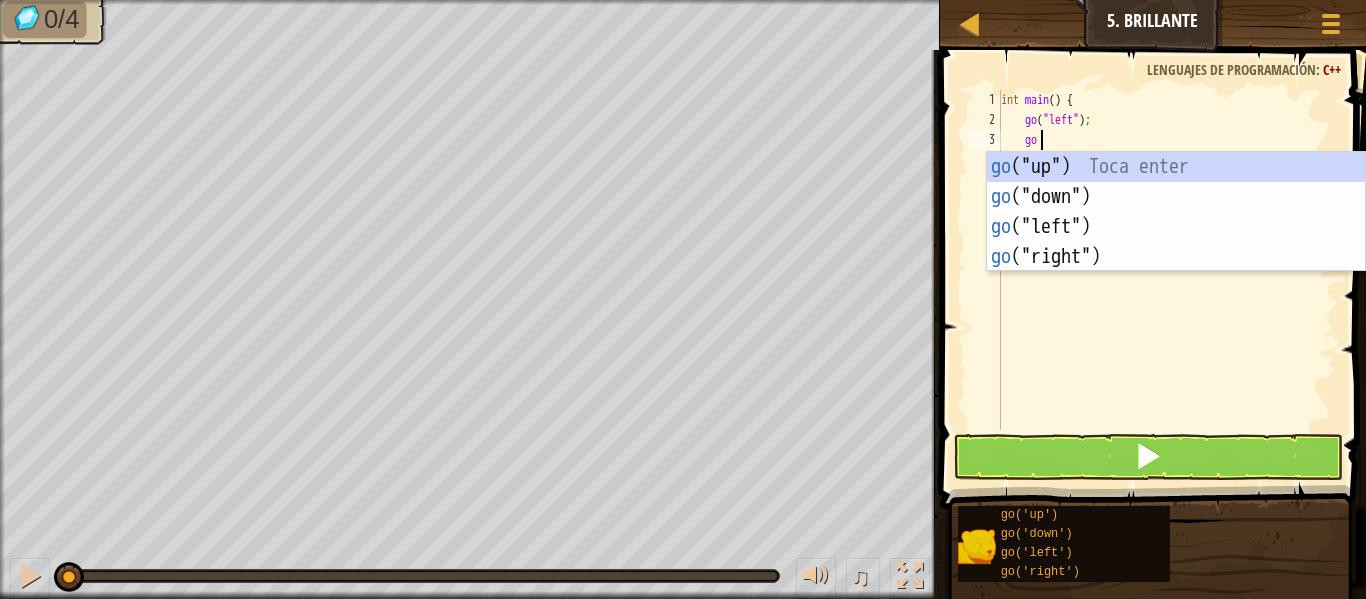 scroll, scrollTop: 9, scrollLeft: 2, axis: both 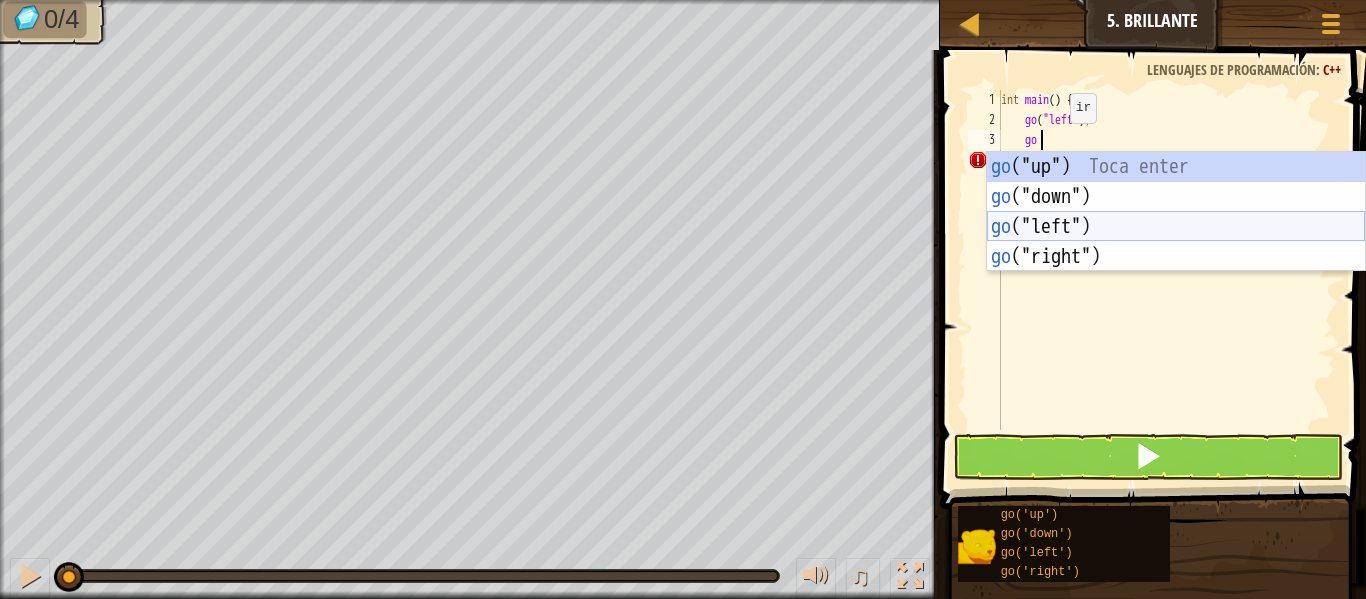 click on "go ("up") Toca enter go ("down") Toca enter go ("left") Toca enter go ("right") Toca enter" at bounding box center (1176, 242) 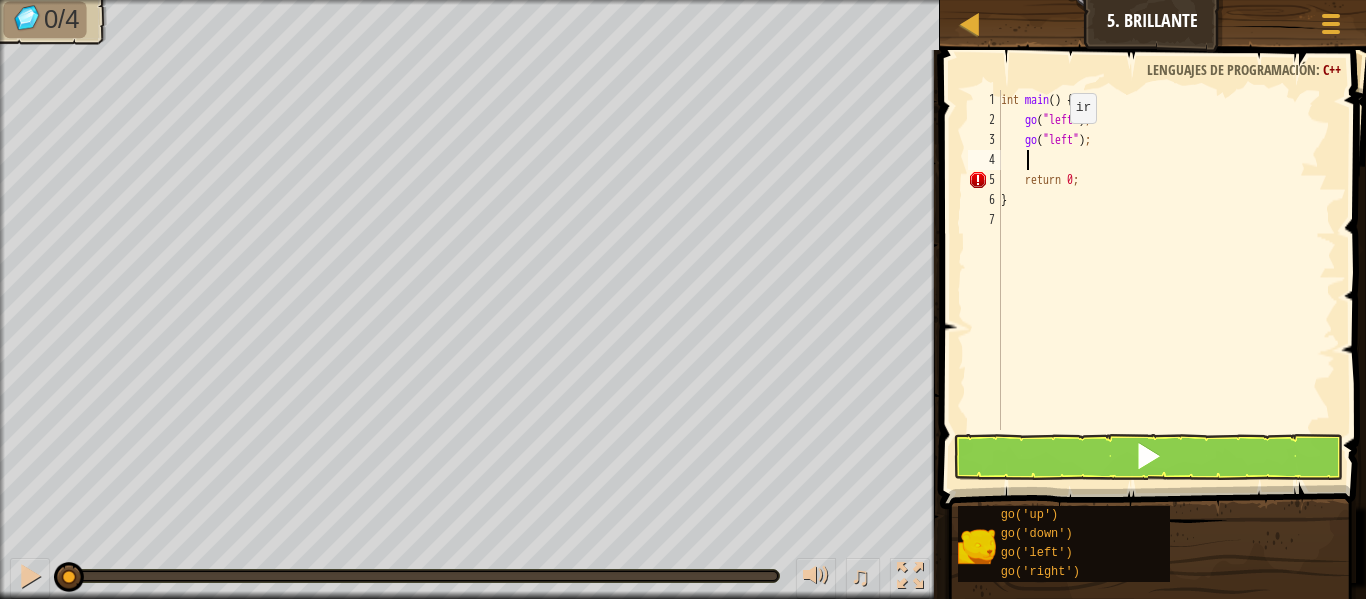 scroll, scrollTop: 9, scrollLeft: 1, axis: both 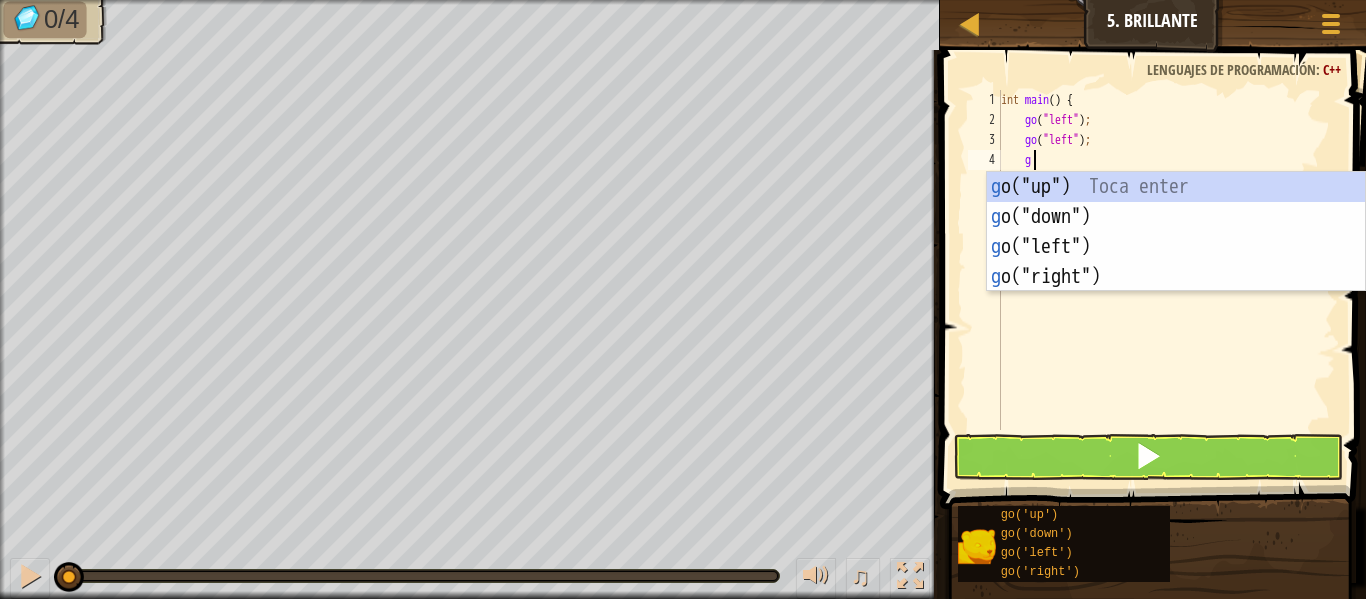 type on "go" 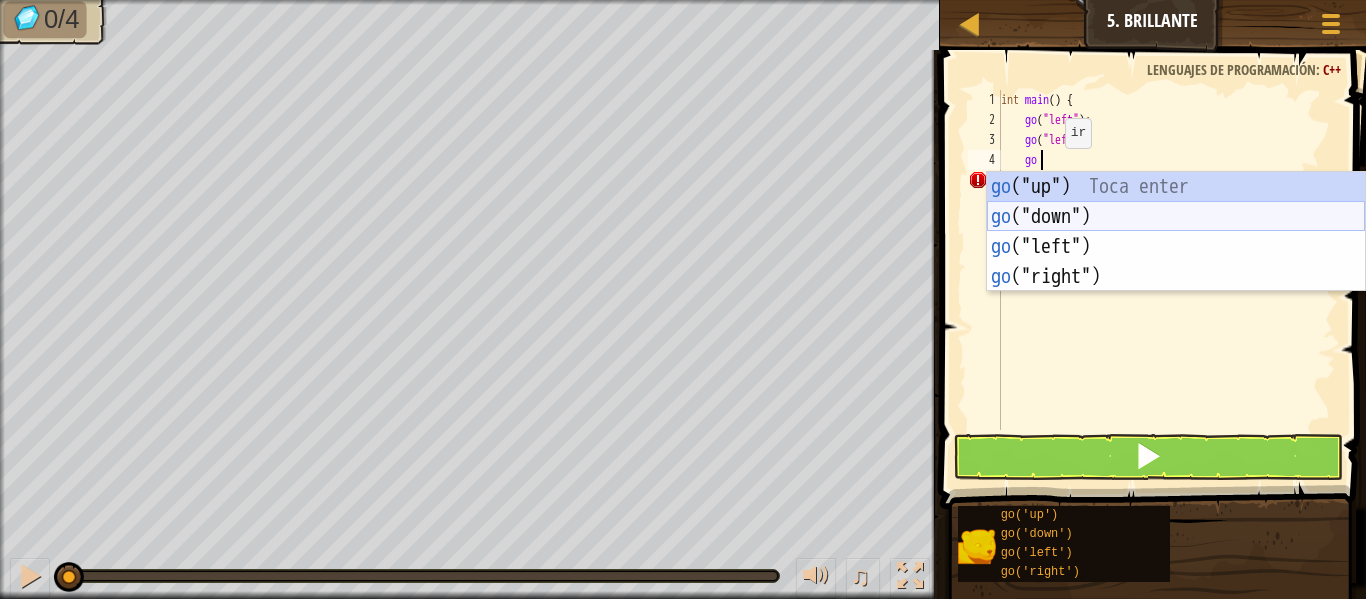 click on "go ("up") Toca enter go ("down") Toca enter go ("left") Toca enter go ("right") Toca enter" at bounding box center [1176, 262] 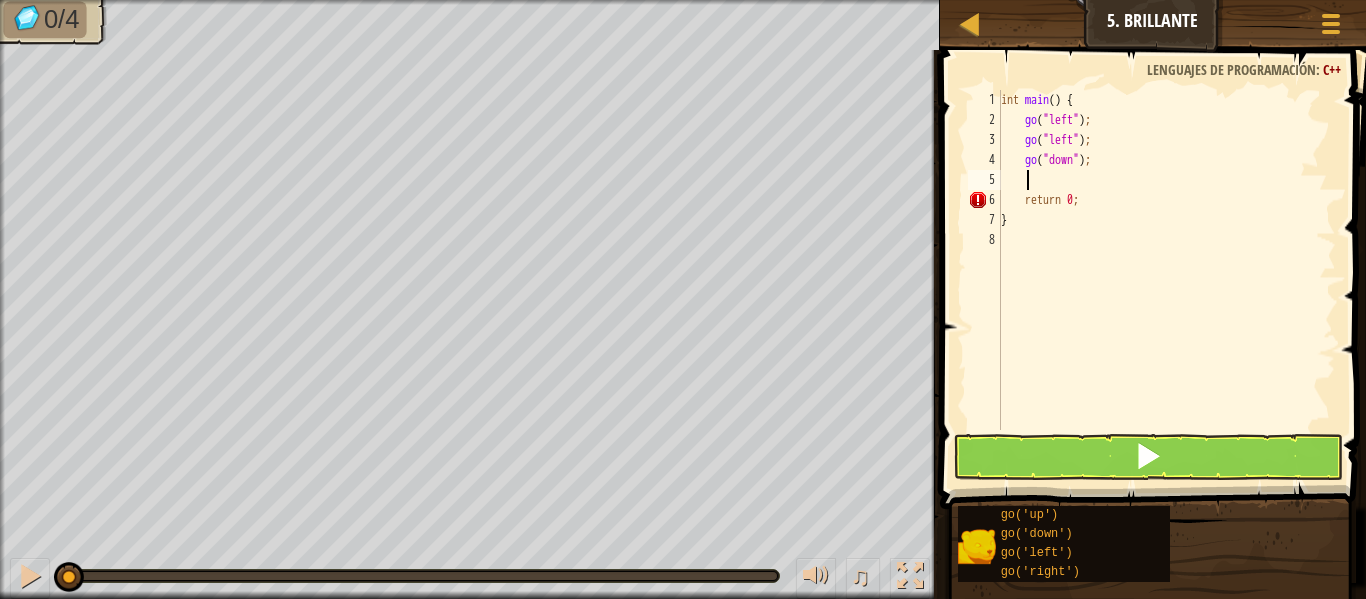 scroll, scrollTop: 9, scrollLeft: 1, axis: both 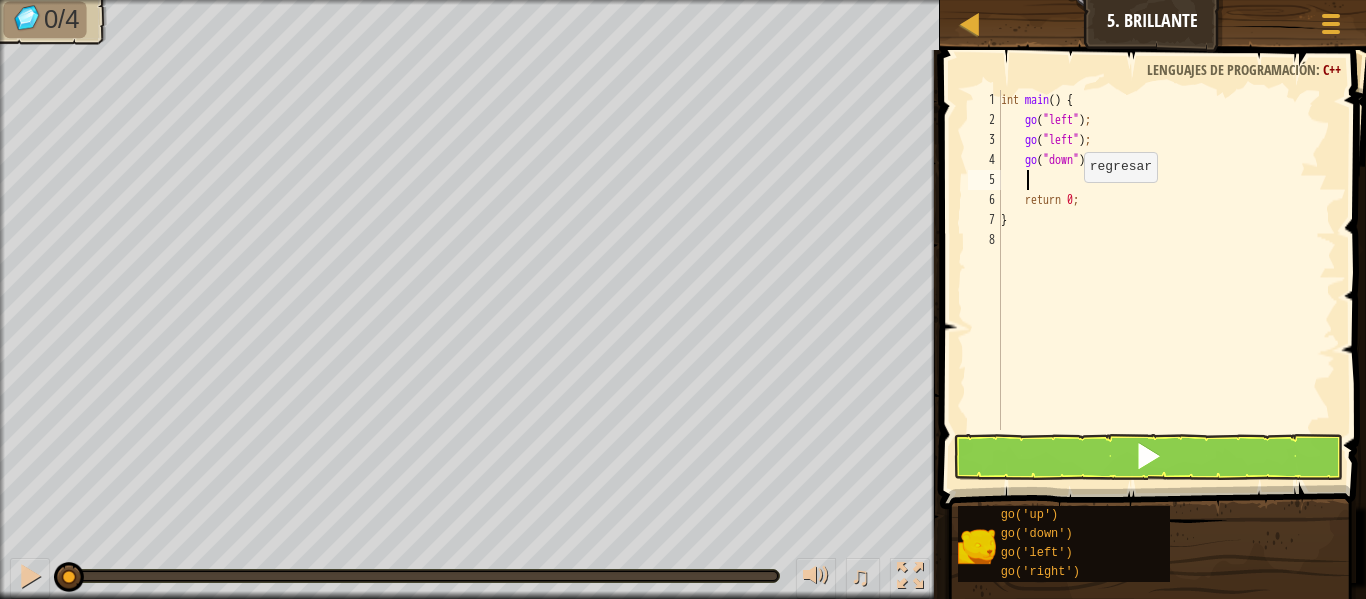 type on "go" 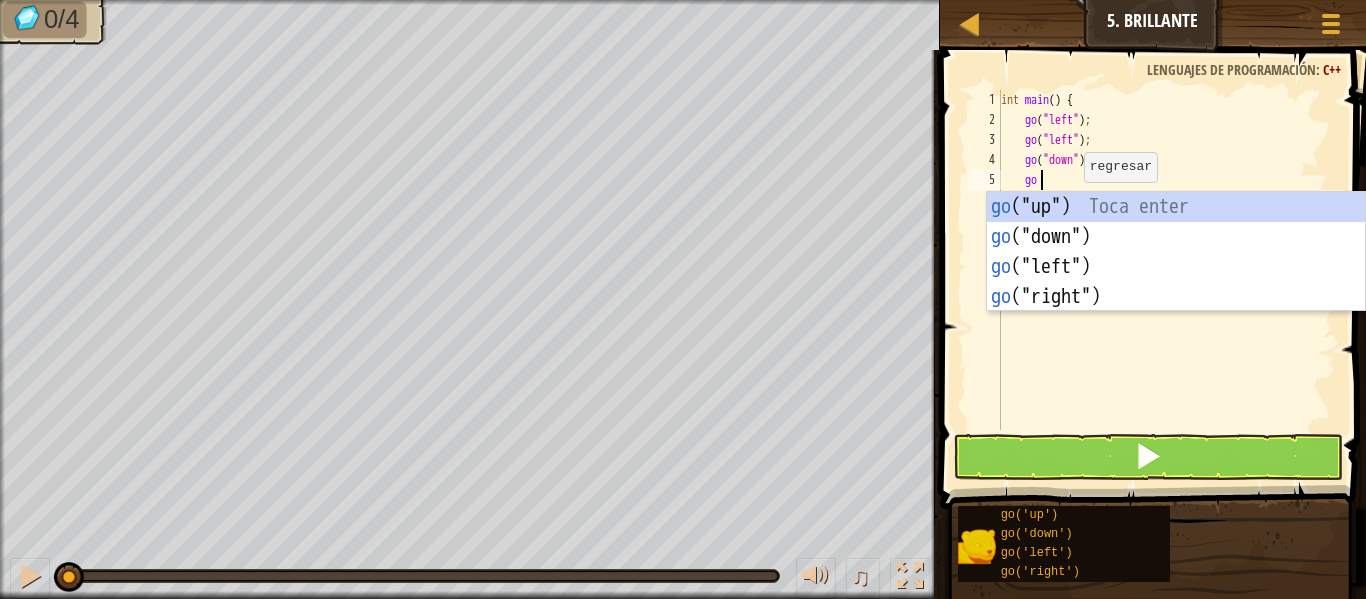 scroll, scrollTop: 9, scrollLeft: 2, axis: both 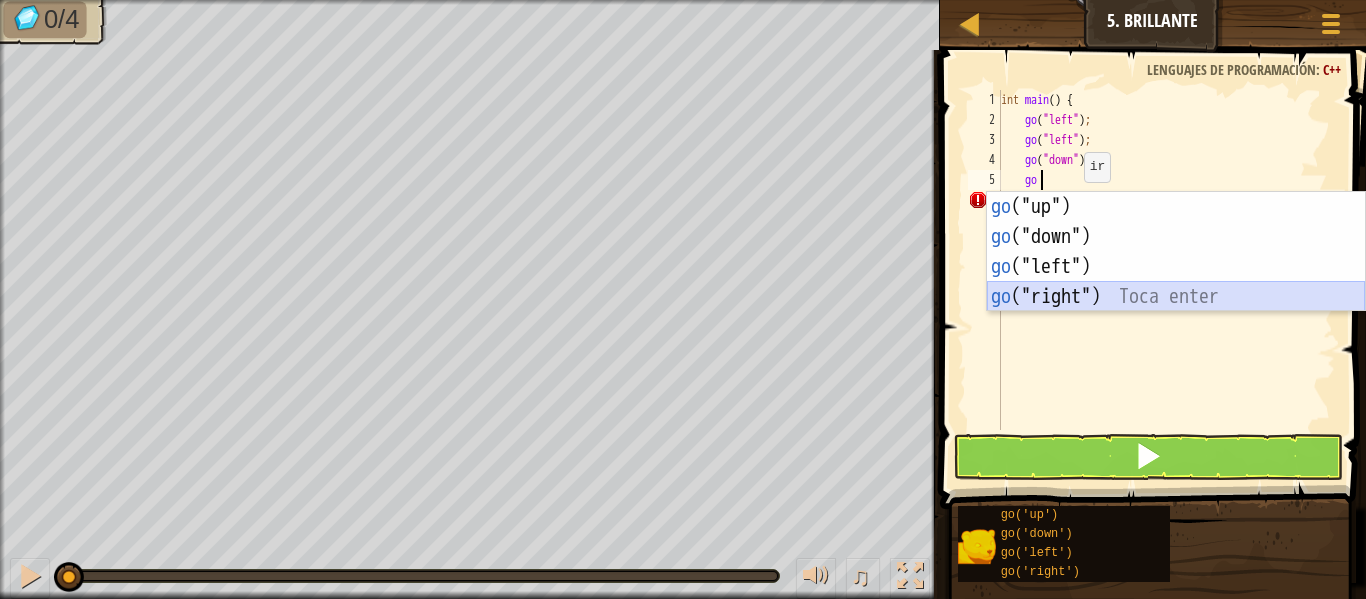 click on "go ("up") Toca enter go ("down") Toca enter go ("left") Toca enter go ("right") Toca enter" at bounding box center [1176, 282] 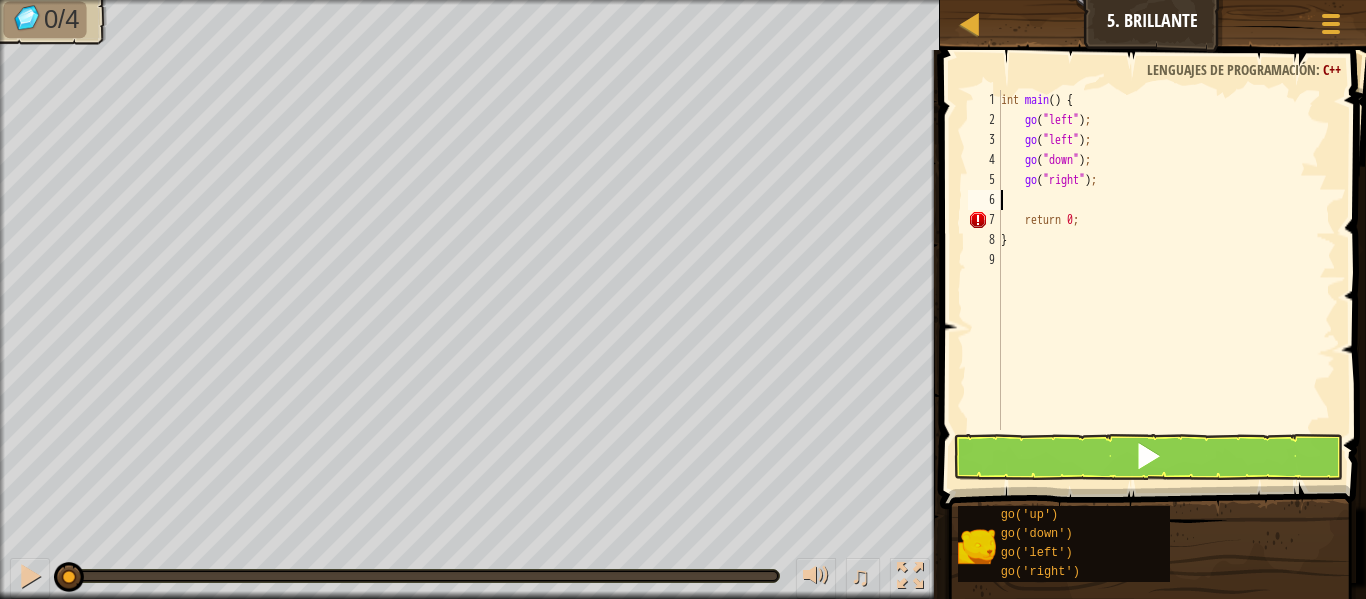 scroll, scrollTop: 9, scrollLeft: 0, axis: vertical 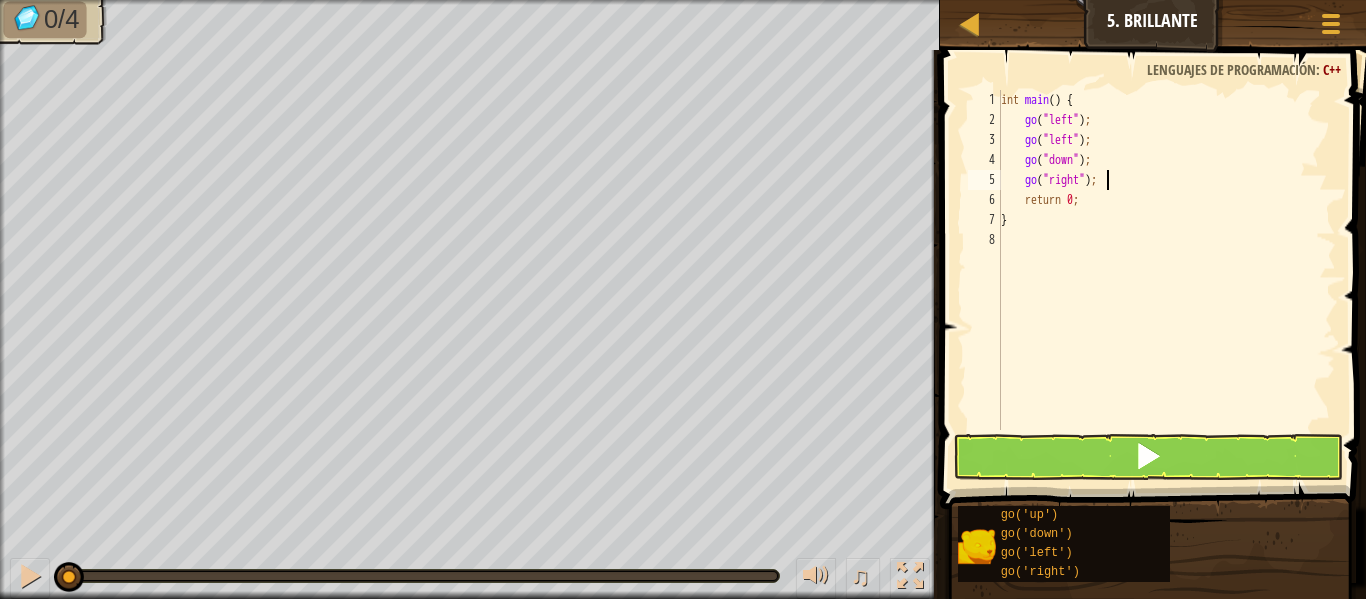 type on "go("right");" 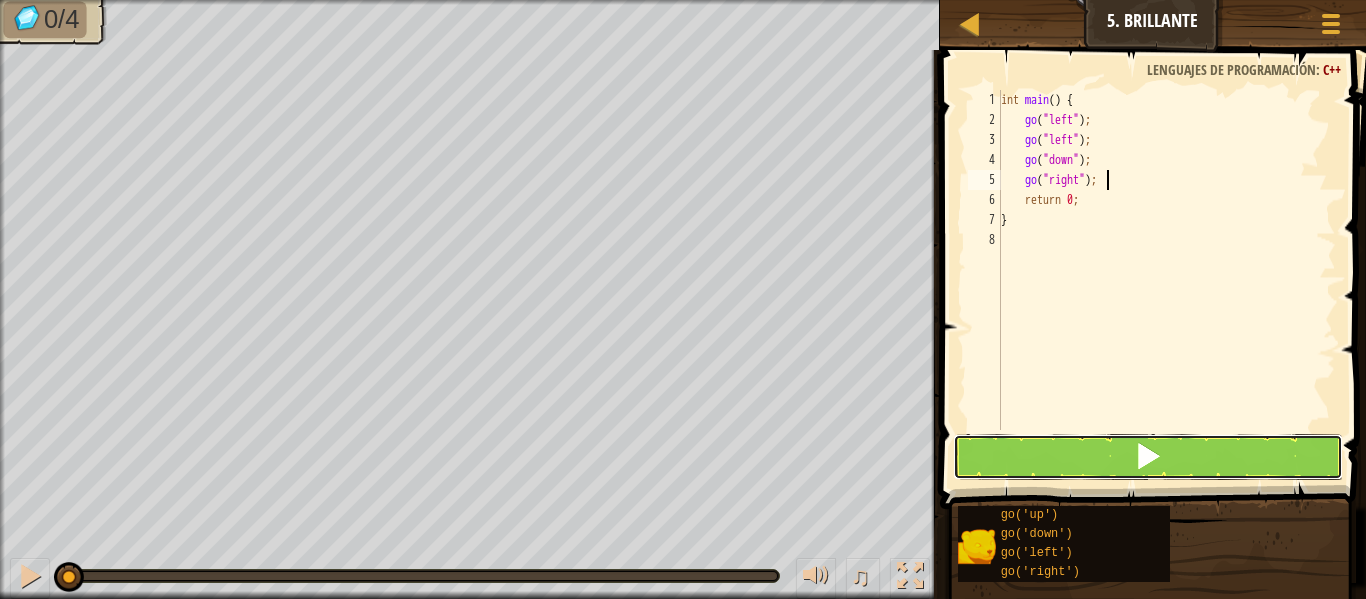 click at bounding box center [1148, 457] 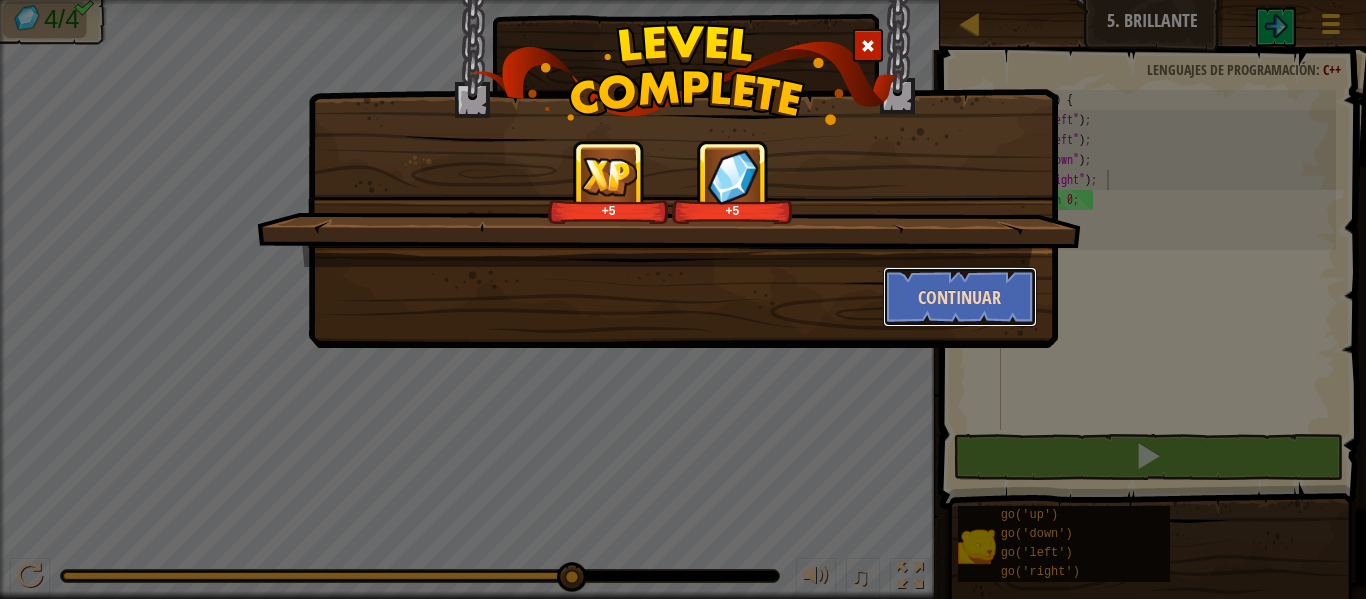 click on "Continuar" at bounding box center [960, 297] 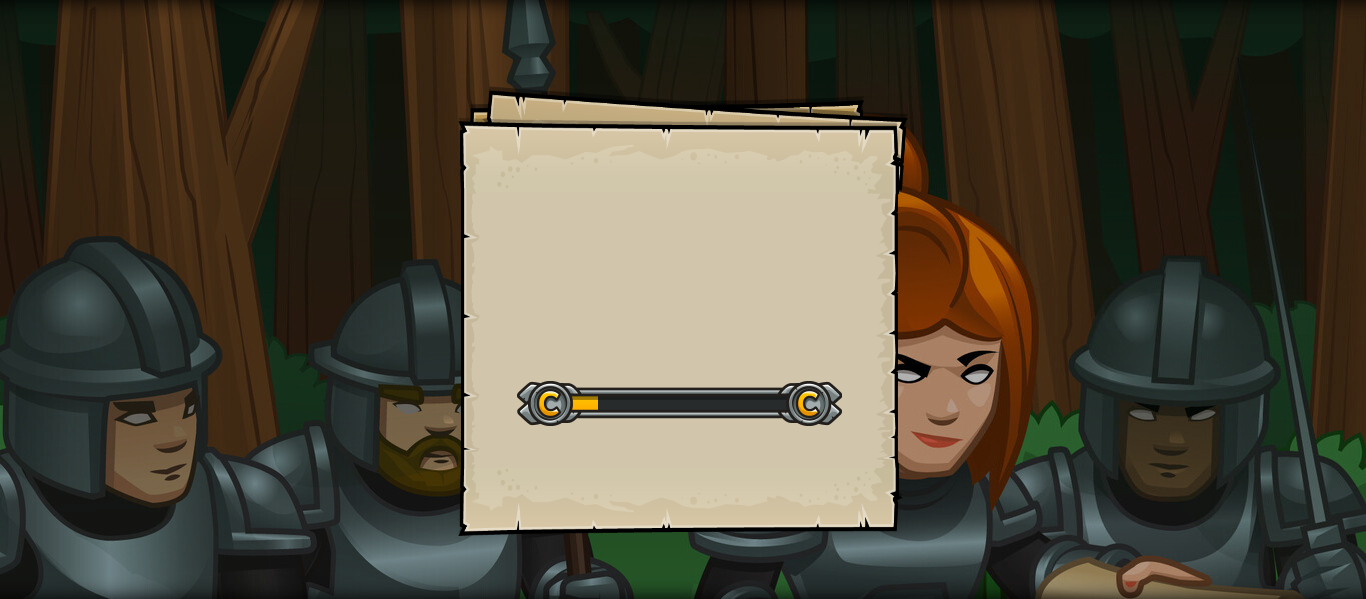 drag, startPoint x: 455, startPoint y: 382, endPoint x: 580, endPoint y: 410, distance: 128.09763 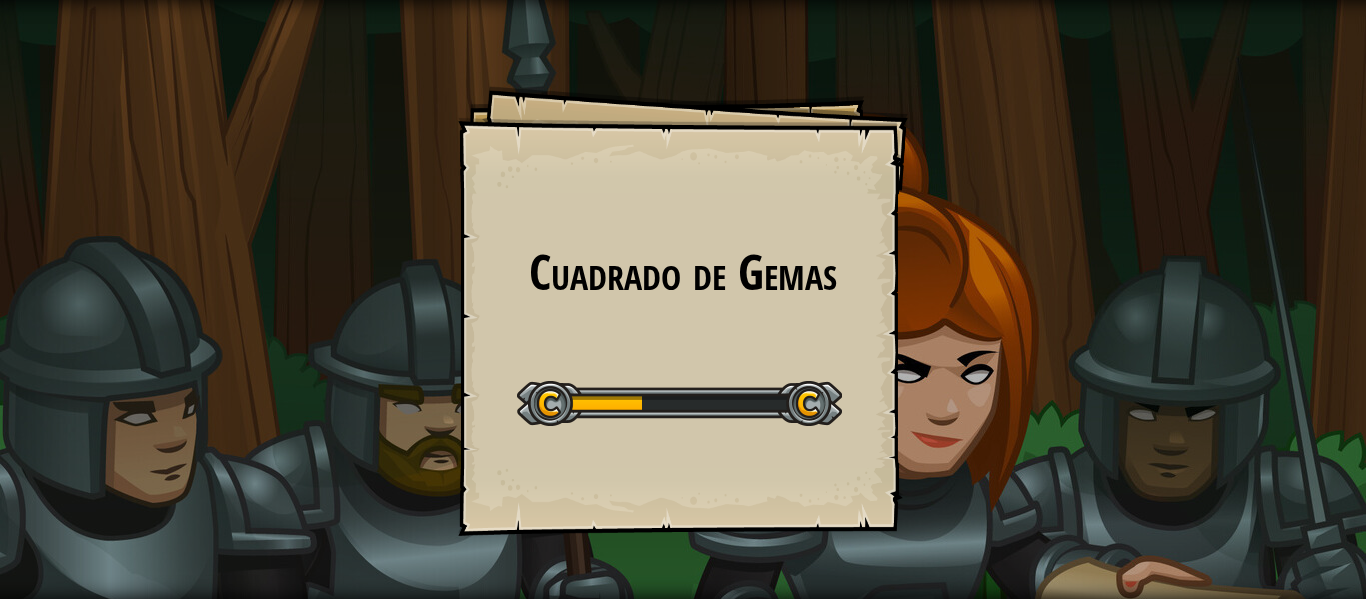 click on "Cuadrado de Gemas Goals Start Level Error cargando del servidor Necesitas una suscripción para jugar este nivel. Suscribirse Deberás unirte a un curso para jugar a este nivel. Volver a mis cursos ¡Pídele a tu docente que te asigne una licencia para que puedas continuar jugando CodeCombat! Volver a mis cursos Este nivel está bloqueado. Volver a mis cursos Siempre parece imposible hasta que se hace. - Nelson Mandela Mapa Júnior 6. Cuadrado de Gemas Menú del Juego 1     הההההההההההההההההההההההההההההההההההההההההההההההההההההההההההההההההההההההההההההההההההההההההההההההההההההההההההההההההההההההההההההההההההההההההההההההההההההההההההההההההההההההההההההההההההההההההההההההההההההההההההההההההההההההההההההההההההההההההההההההההההההההההההההההה Solución × × 0/8 ♫ Omitir" at bounding box center [683, 299] 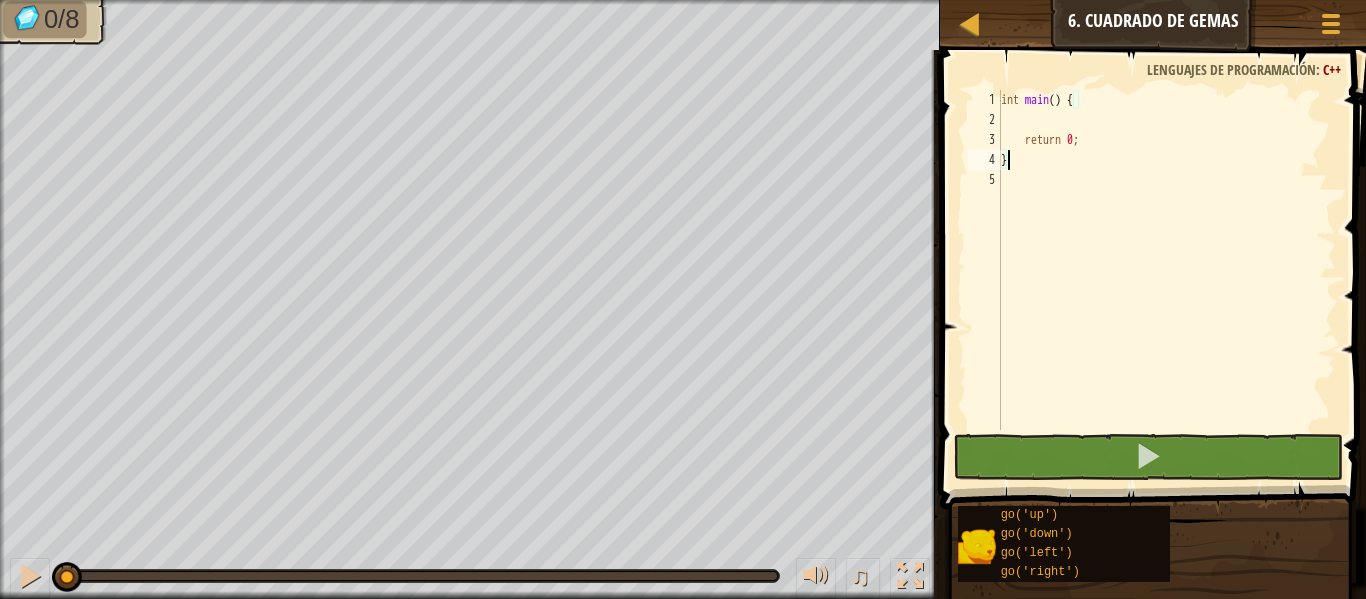 click on "int   main ( )   {           return   0 ; }" at bounding box center (1166, 280) 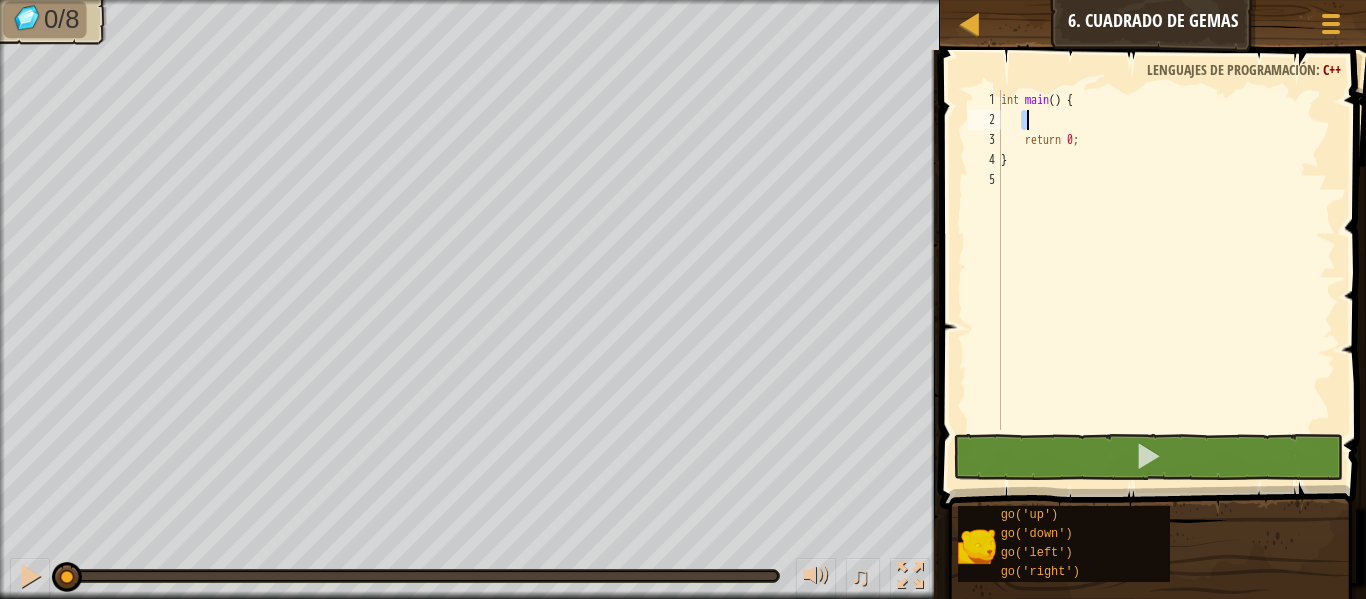 click on "int   main ( )   {           return   0 ; }" at bounding box center (1166, 260) 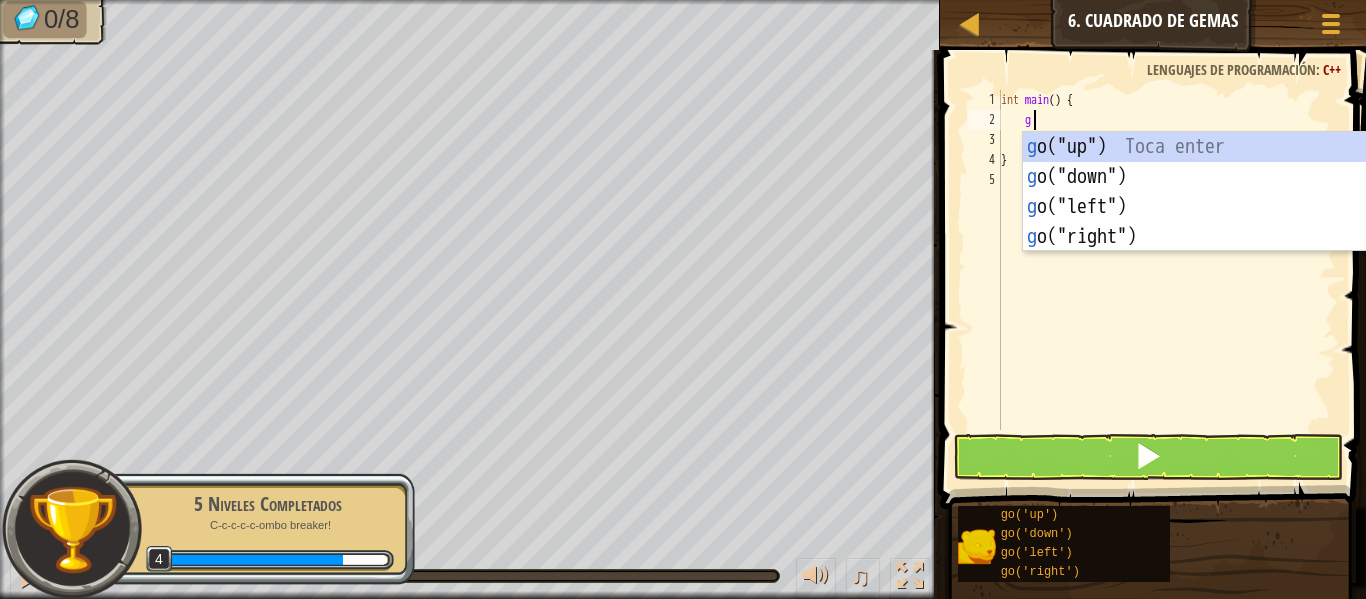 type on "go" 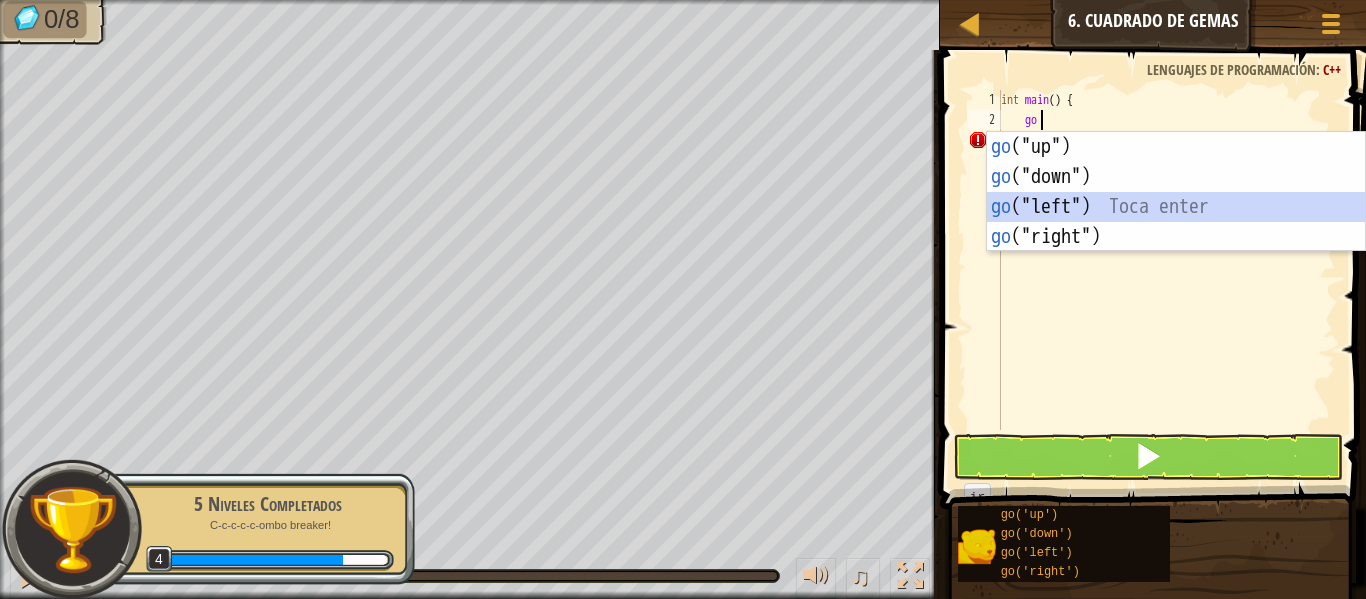 click on "go ("up") Toca enter go ("down") Toca enter go ("left") Toca enter go ("right") Toca enter" at bounding box center (1176, 222) 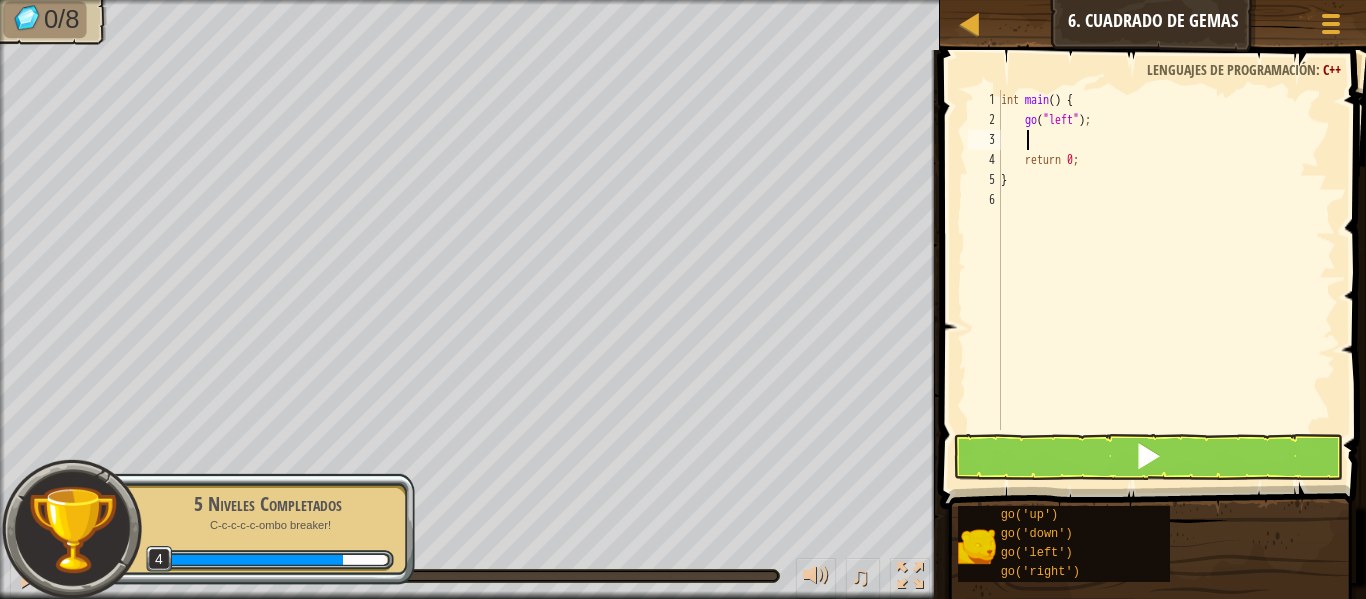 type on "go" 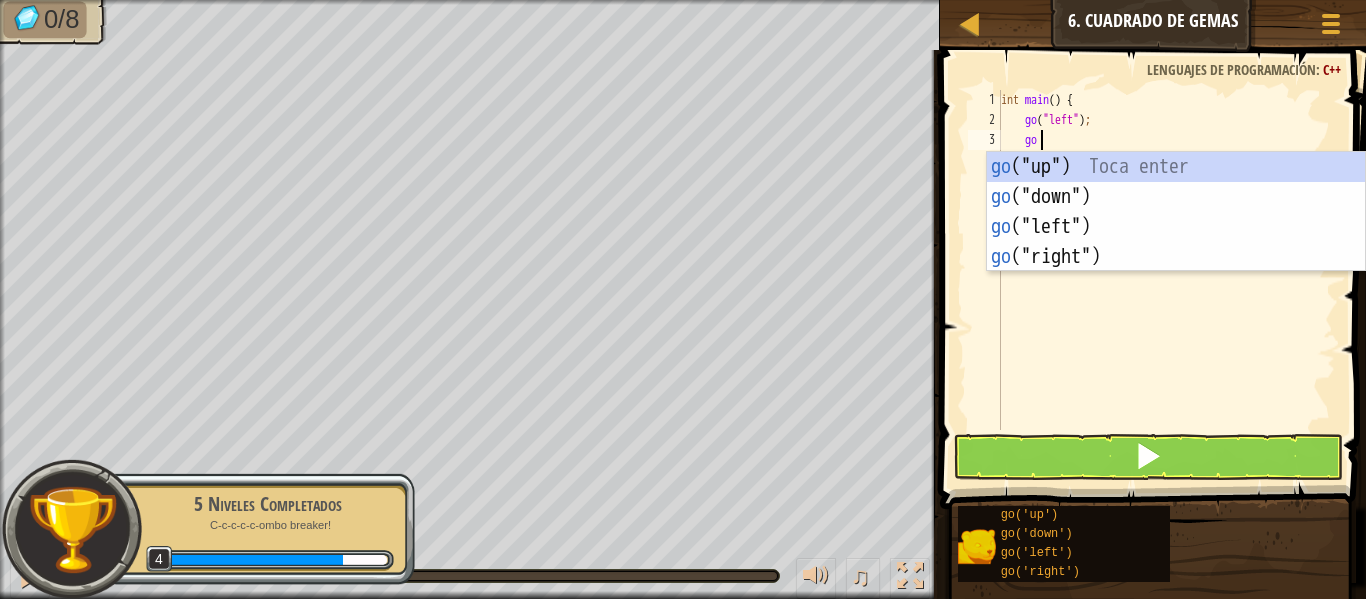 scroll, scrollTop: 9, scrollLeft: 2, axis: both 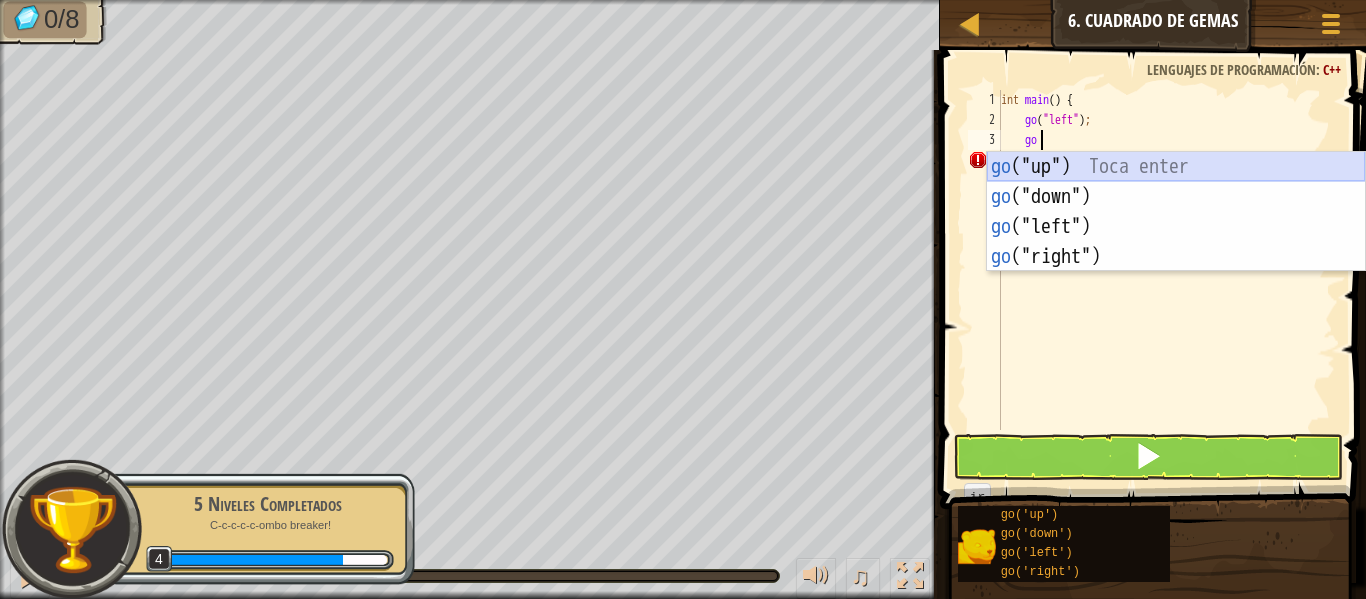 click on "go ("up") Toca enter go ("down") Toca enter go ("left") Toca enter go ("right") Toca enter" at bounding box center [1176, 242] 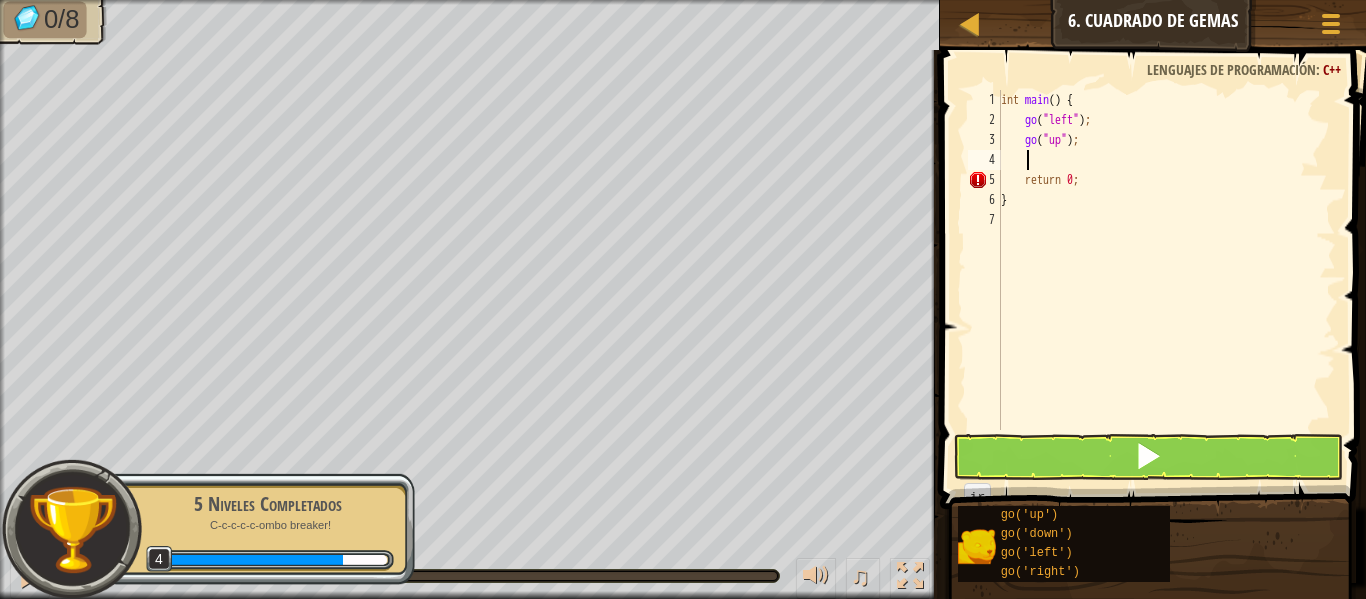 scroll, scrollTop: 9, scrollLeft: 1, axis: both 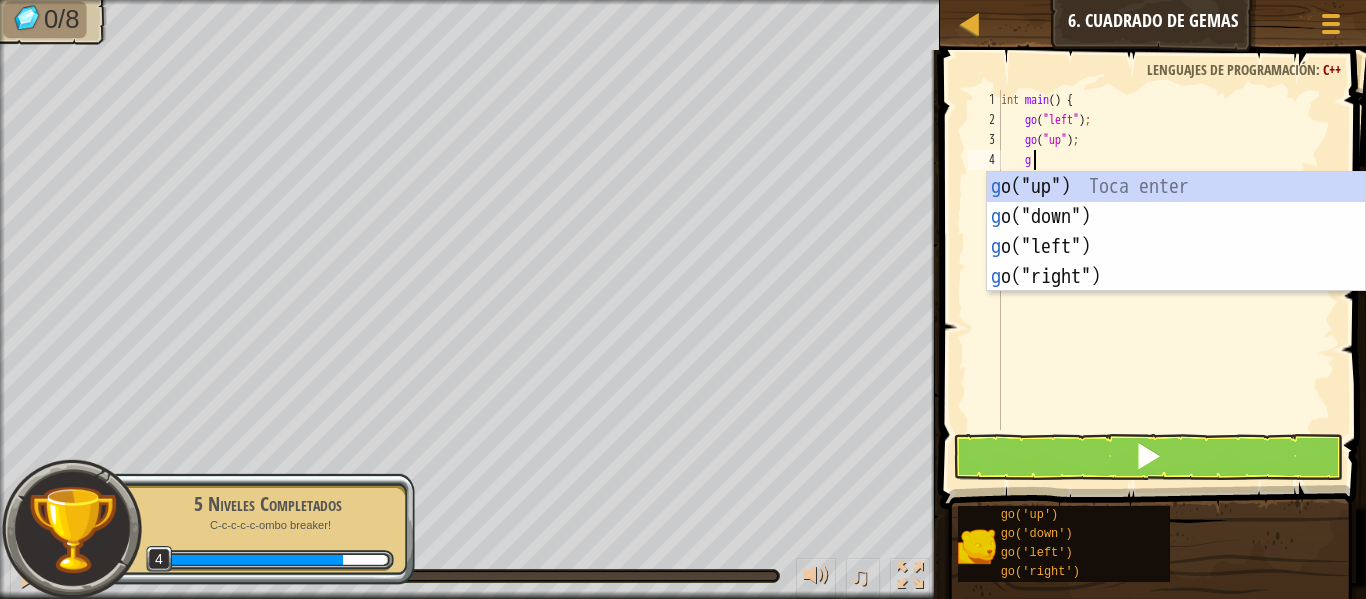 type on "go" 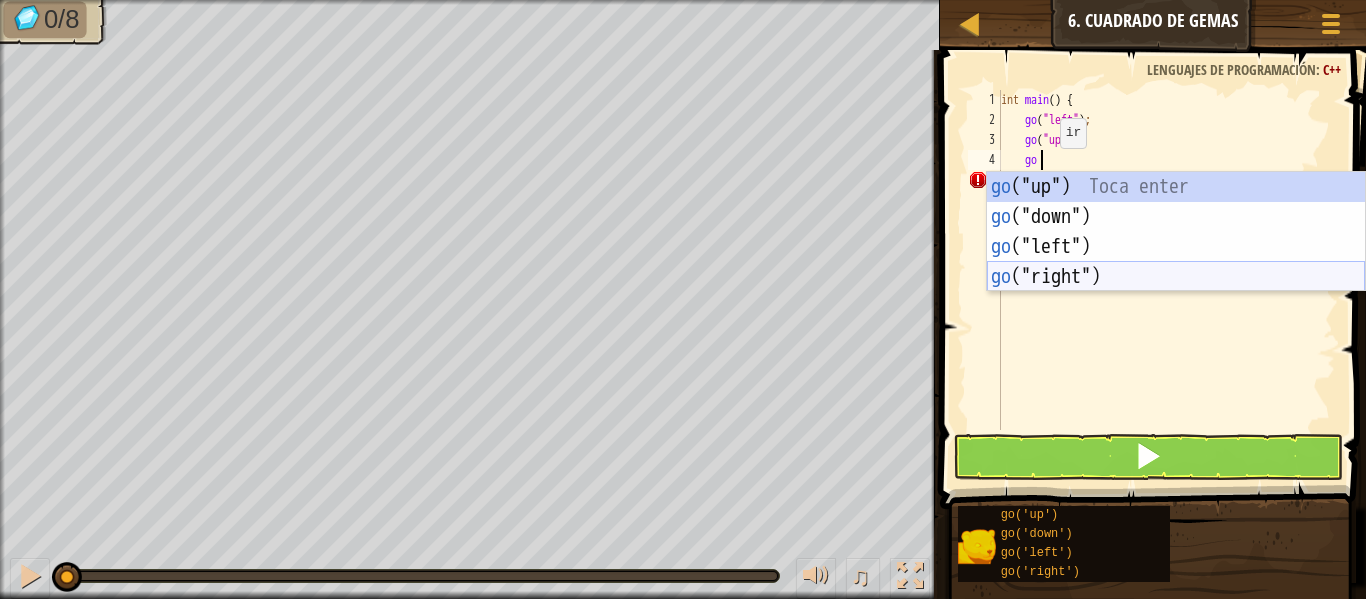 click on "go ("up") Toca enter go ("down") Toca enter go ("left") Toca enter go ("right") Toca enter" at bounding box center (1176, 262) 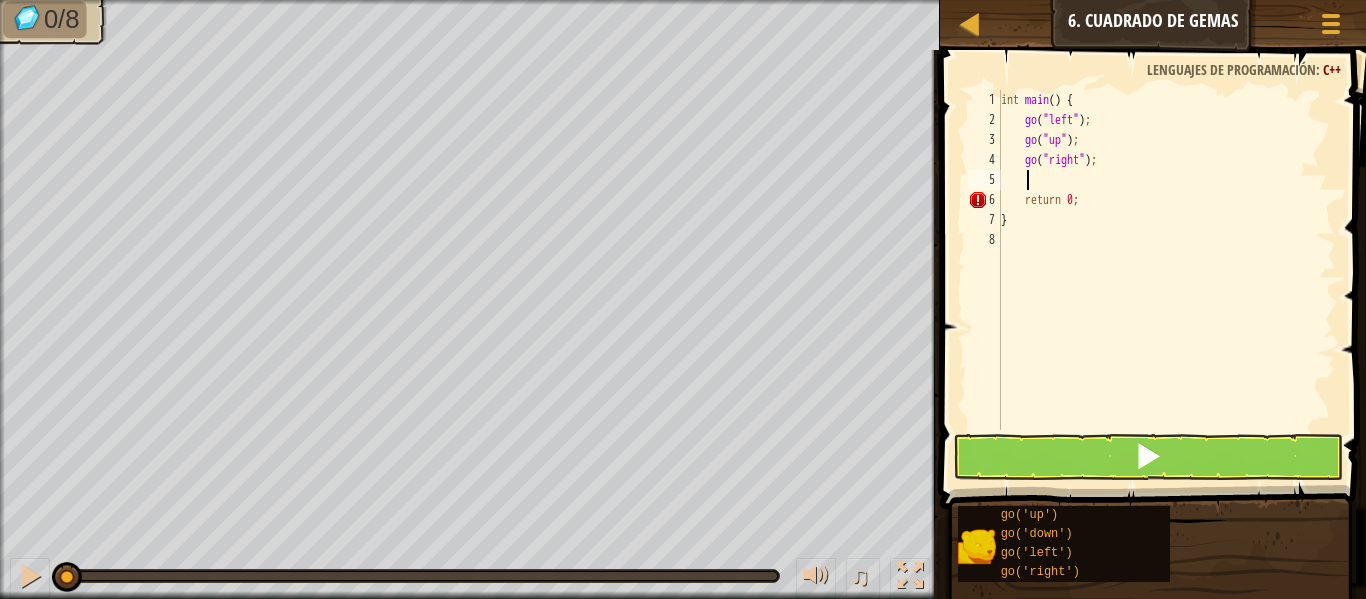 scroll, scrollTop: 9, scrollLeft: 1, axis: both 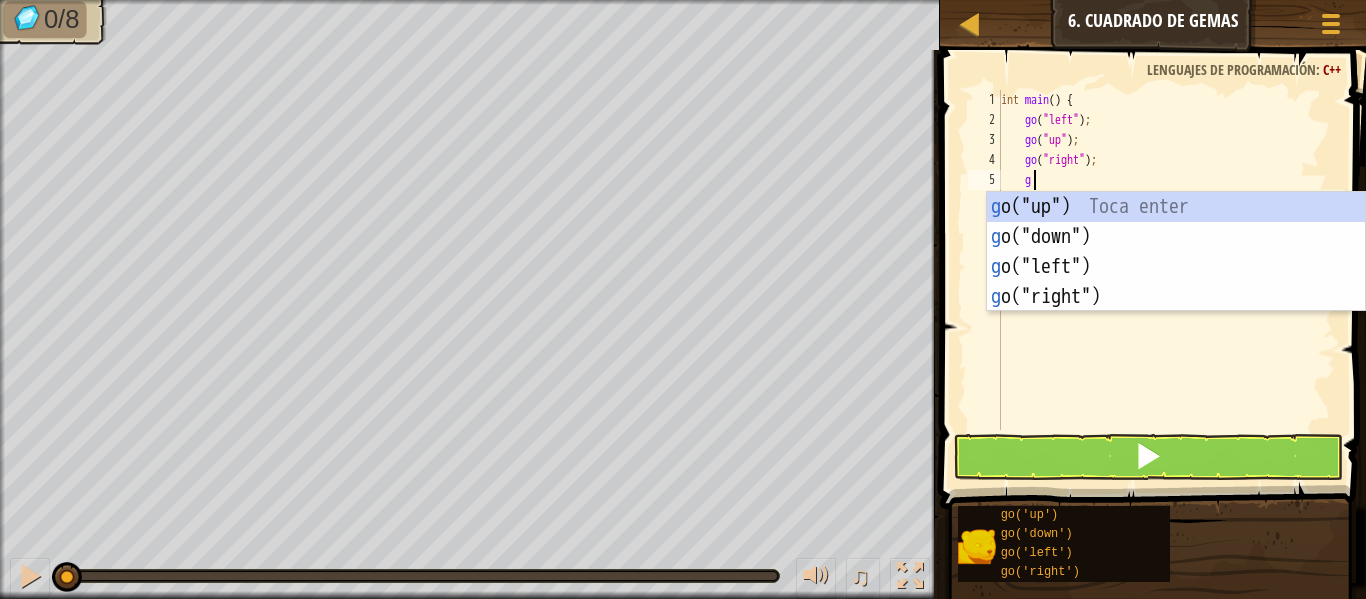 type on "go" 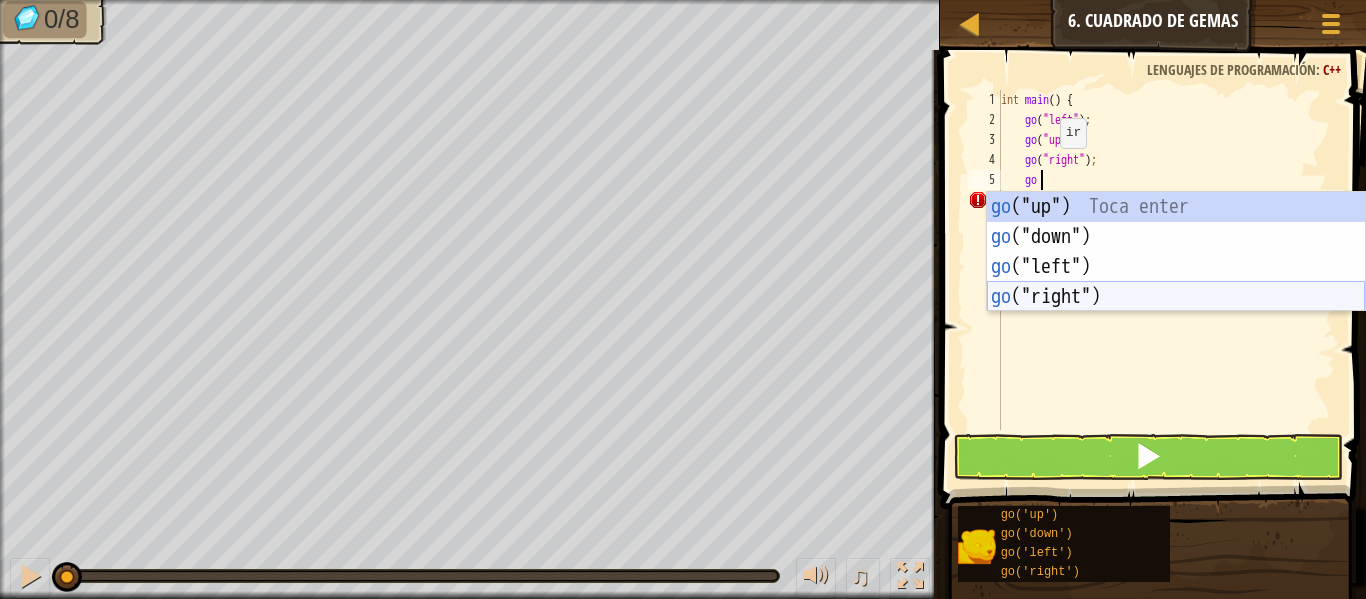 click on "go ("up") Toca enter go ("down") Toca enter go ("left") Toca enter go ("right") Toca enter" at bounding box center (1176, 282) 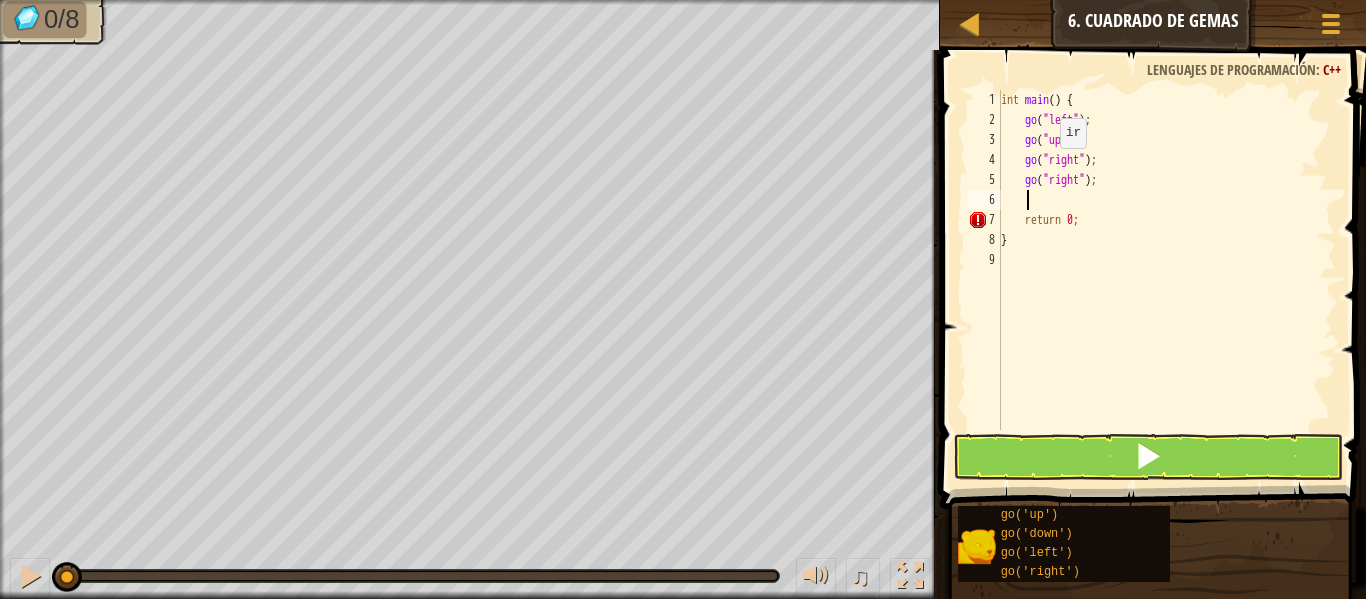 scroll, scrollTop: 9, scrollLeft: 1, axis: both 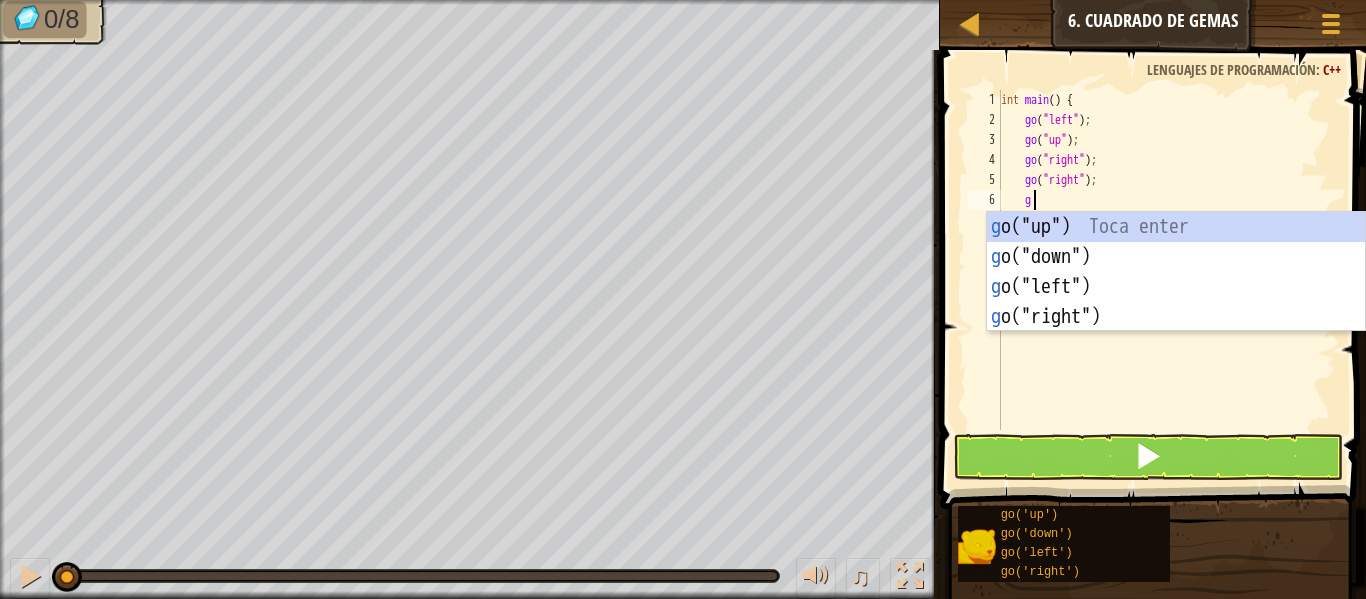 type on "go" 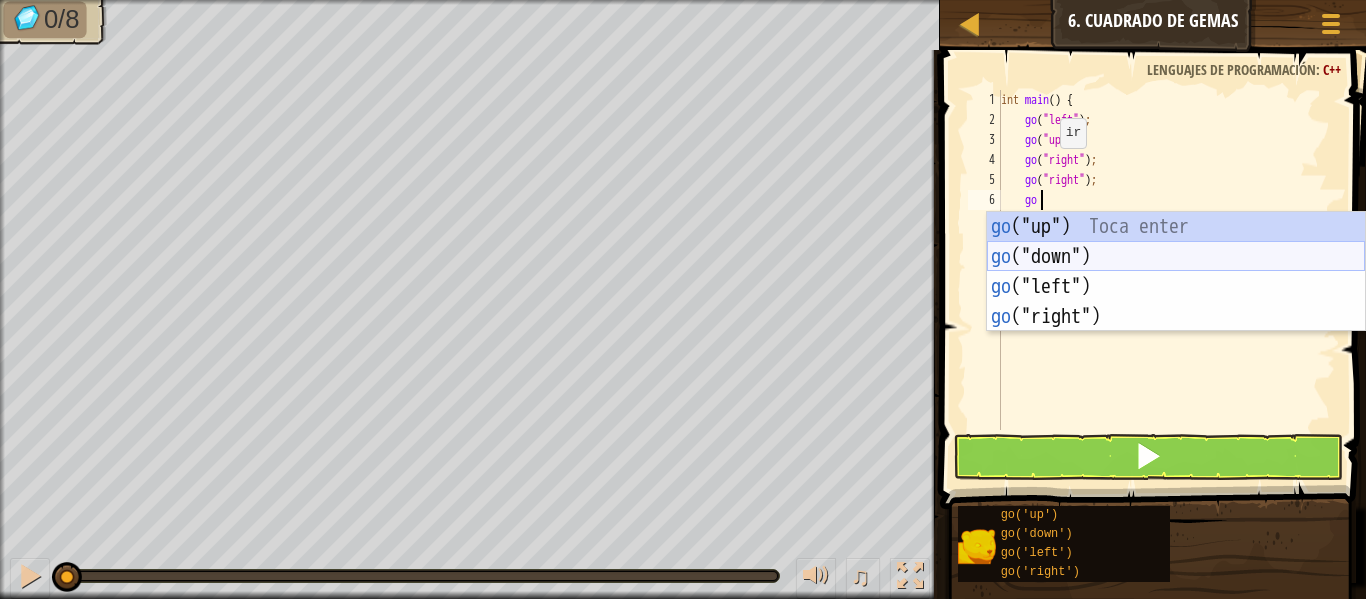 click on "go ("up") Toca enter go ("down") Toca enter go ("left") Toca enter go ("right") Toca enter" at bounding box center (1176, 302) 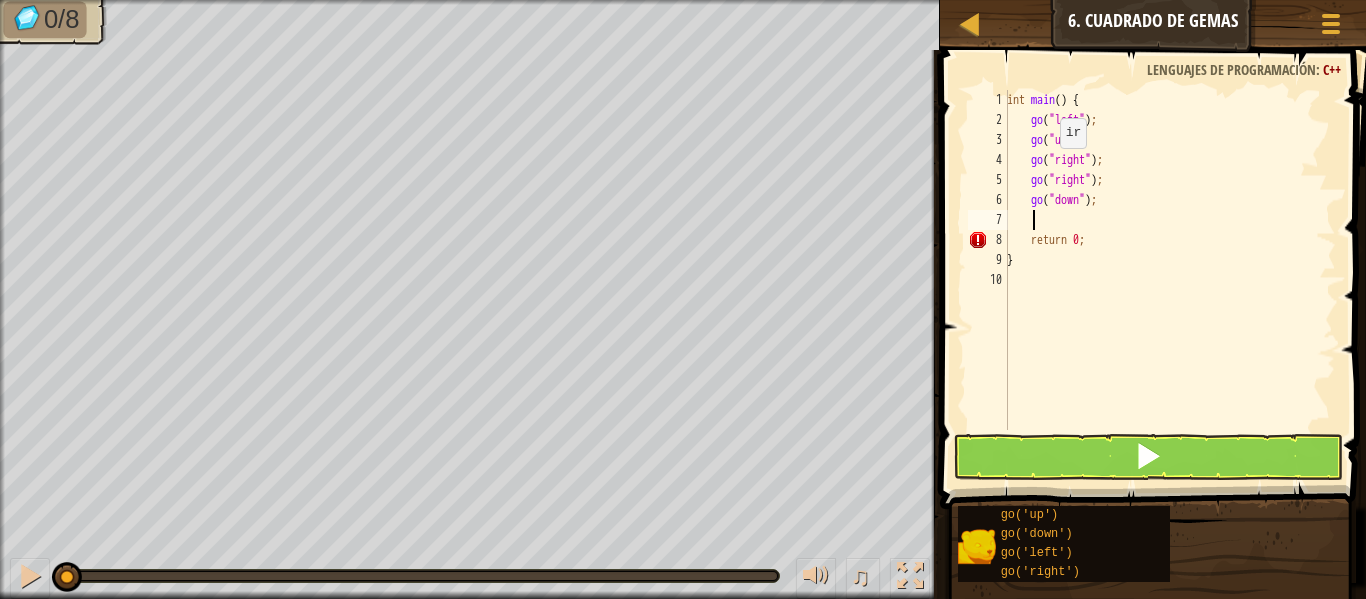 scroll, scrollTop: 9, scrollLeft: 1, axis: both 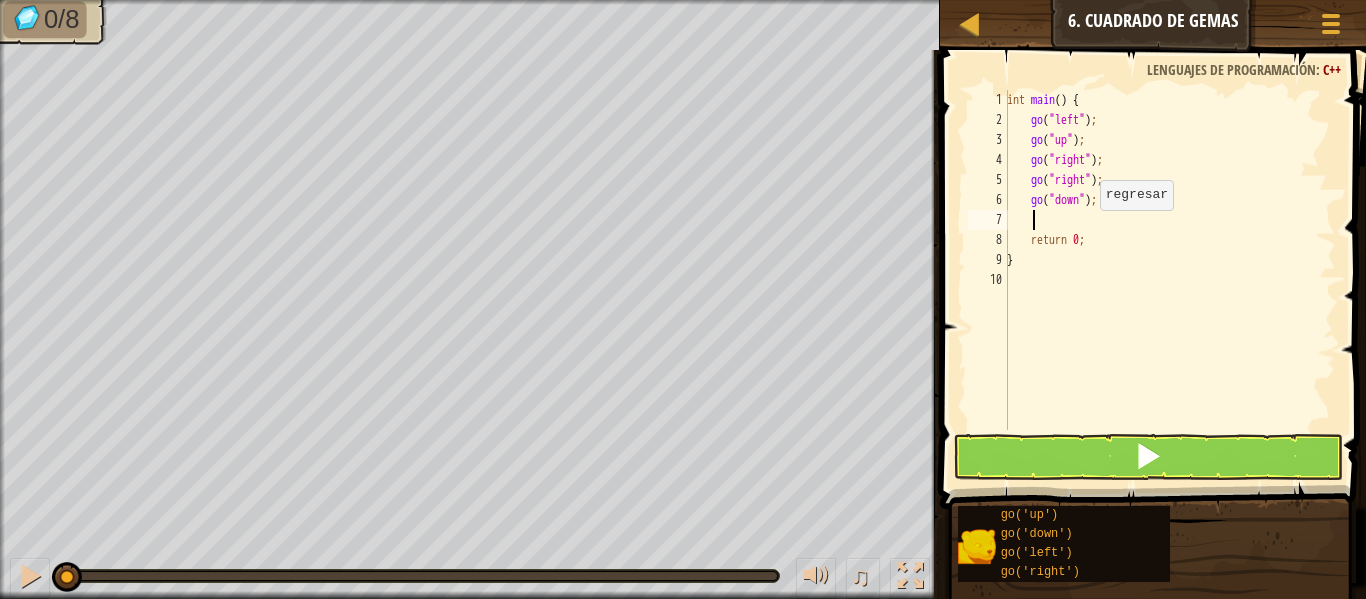 type on "go" 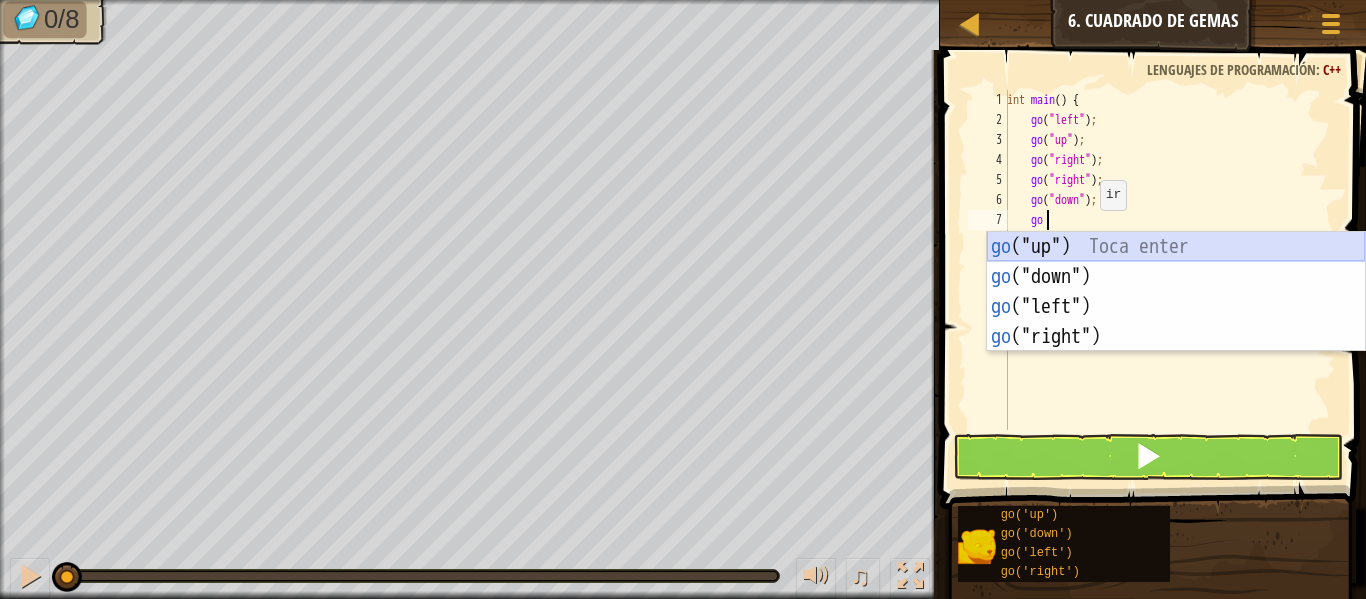 click on "go ("up") Toca enter go ("down") Toca enter go ("left") Toca enter go ("right") Toca enter" at bounding box center (1176, 322) 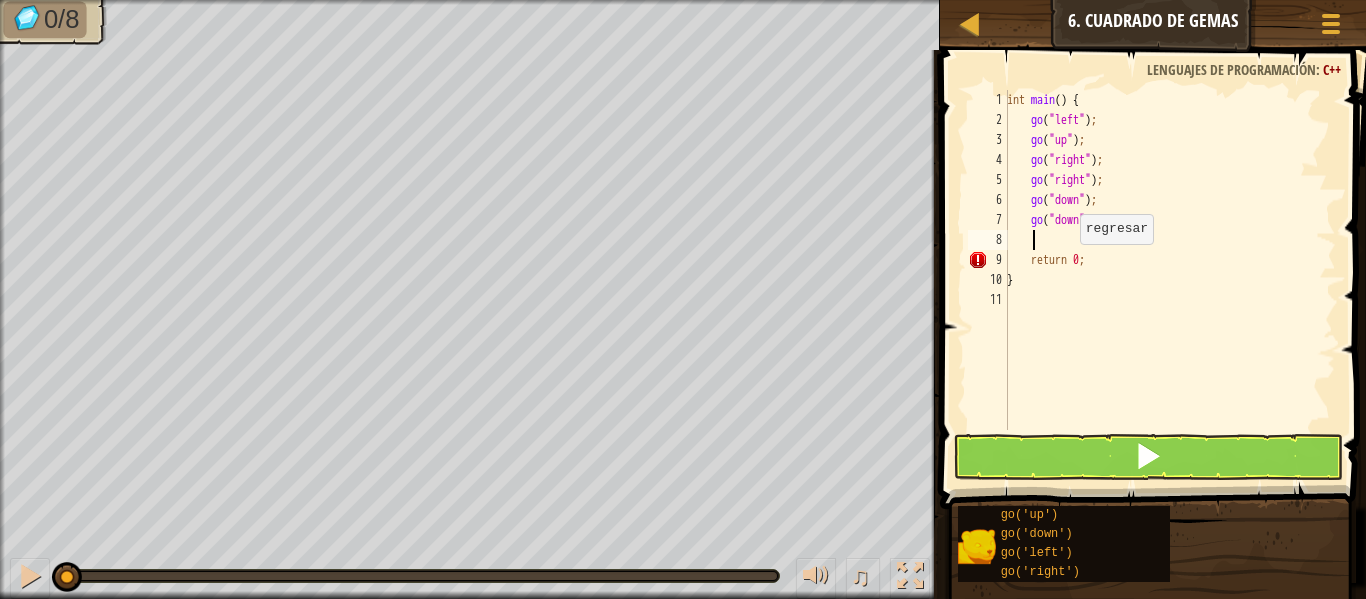 scroll, scrollTop: 9, scrollLeft: 1, axis: both 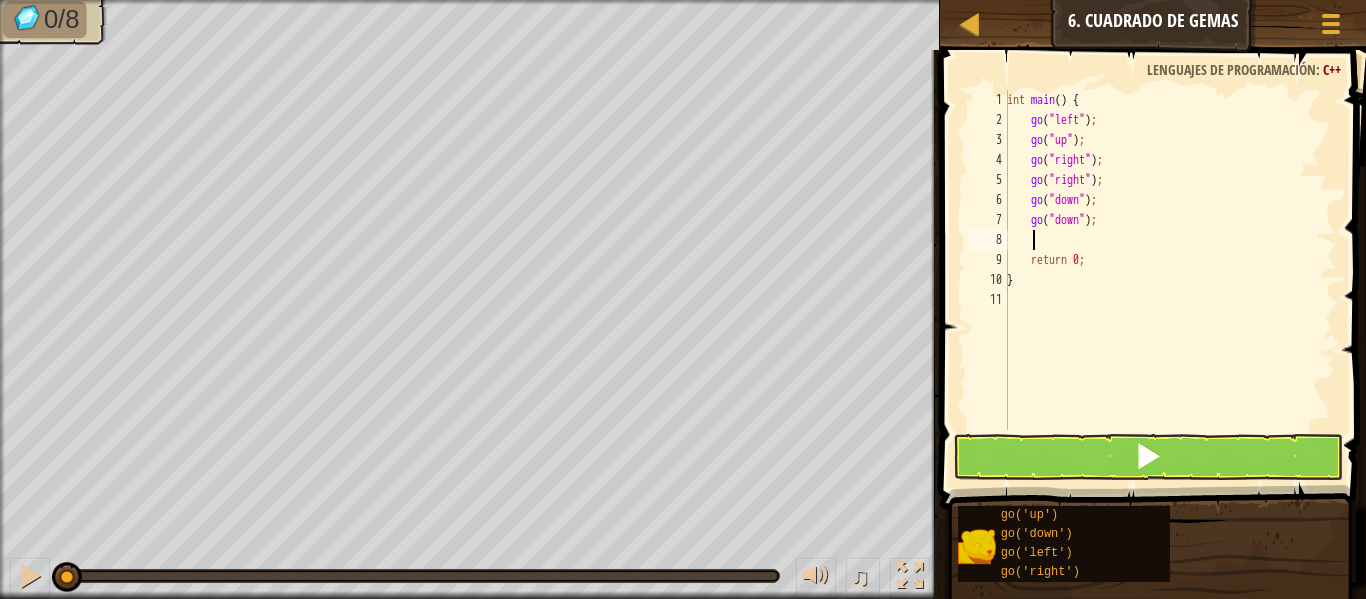 type on "go" 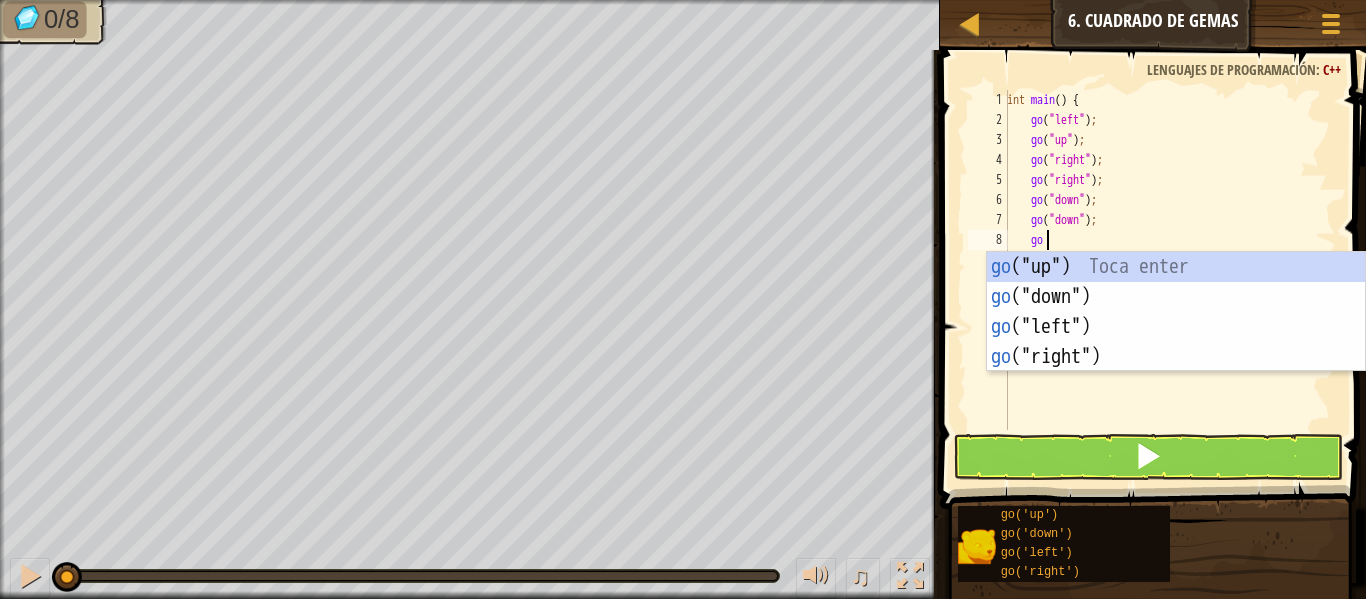 scroll, scrollTop: 9, scrollLeft: 2, axis: both 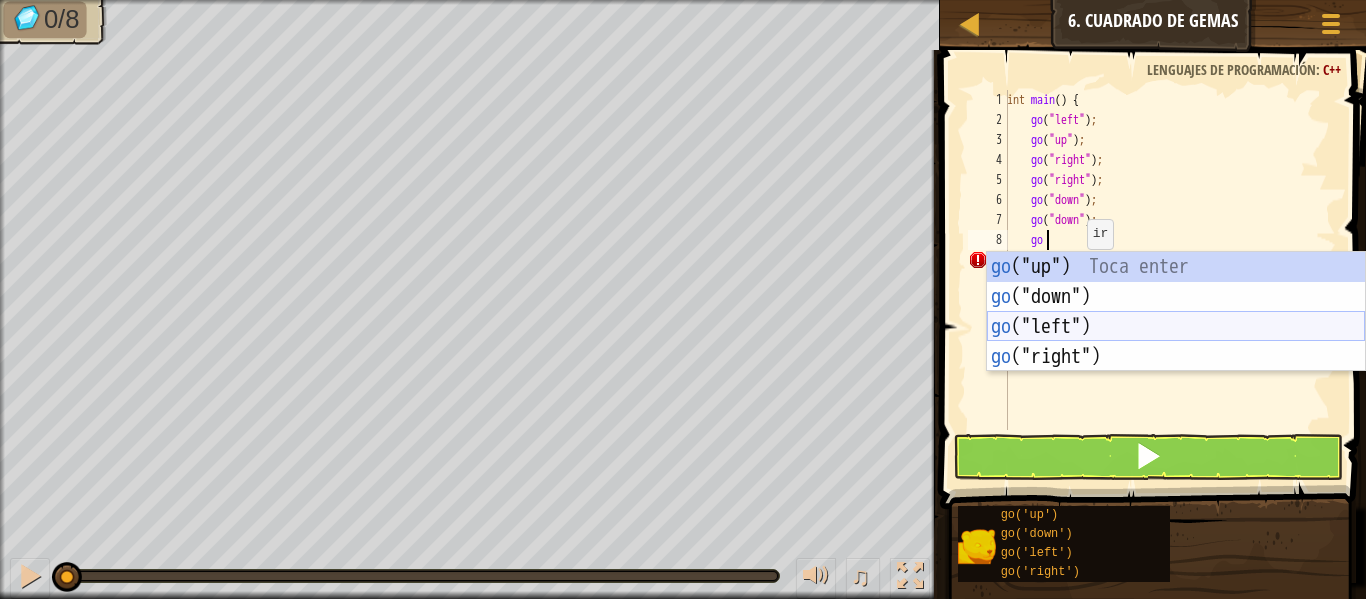 click on "go ("up") Toca enter go ("down") Toca enter go ("left") Toca enter go ("right") Toca enter" at bounding box center (1176, 342) 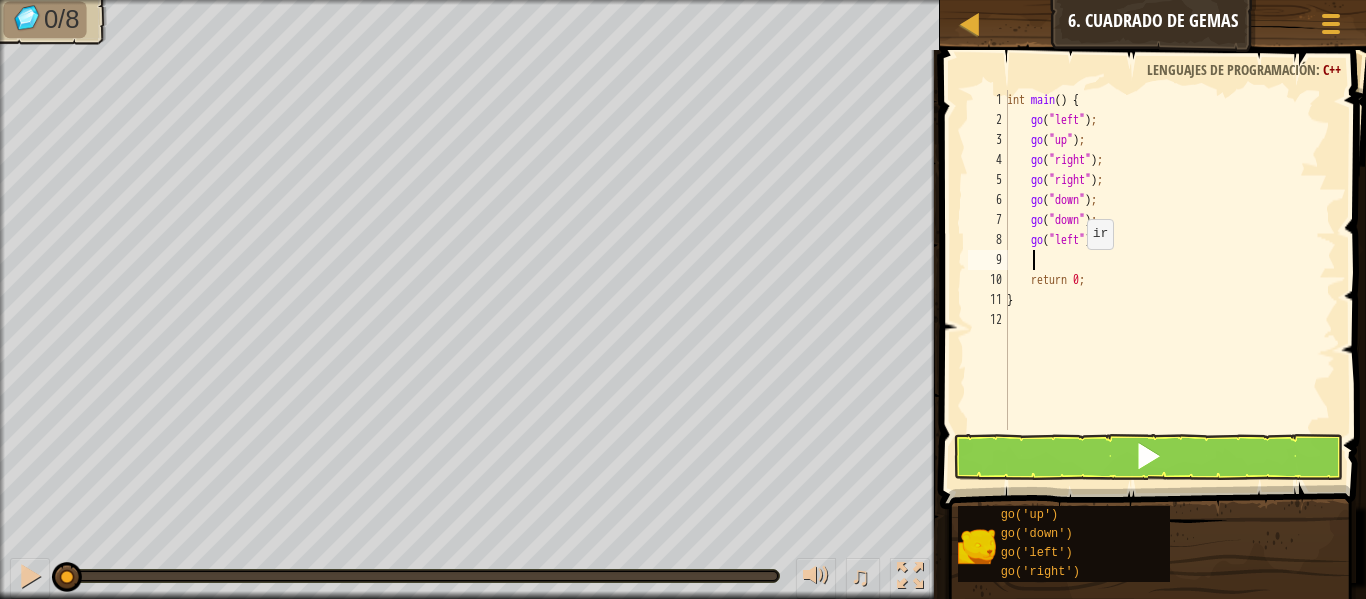 type on "go" 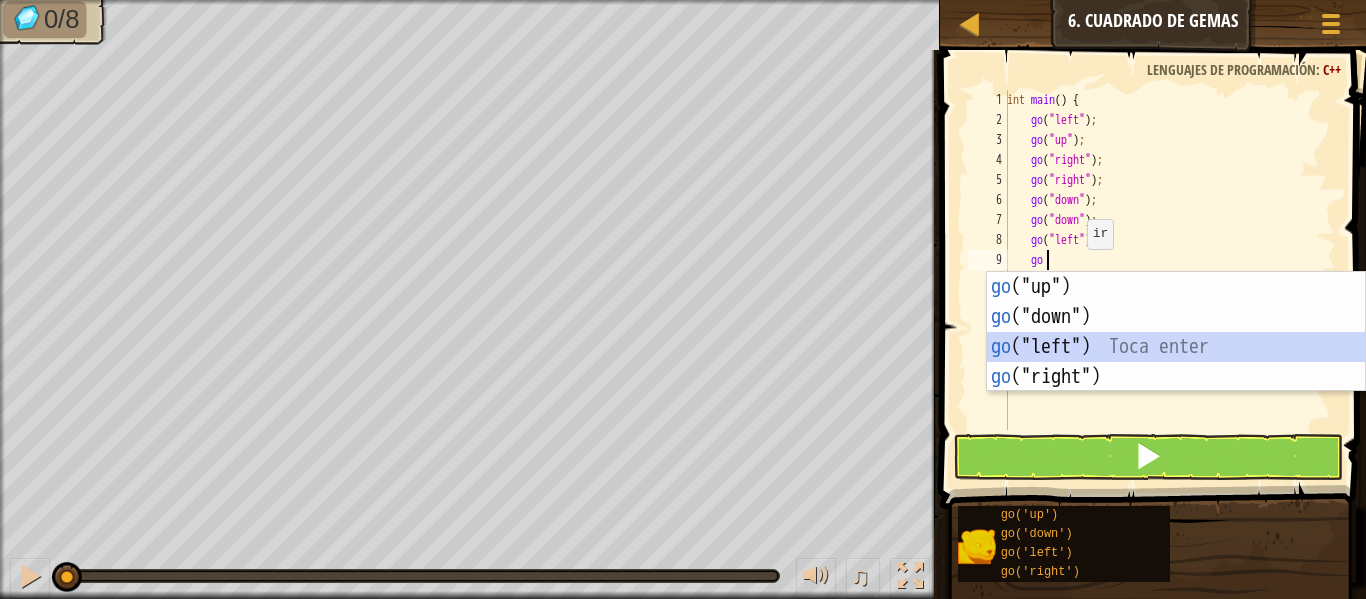 click on "go ("up") Toca enter go ("down") Toca enter go ("left") Toca enter go ("right") Toca enter" at bounding box center (1176, 362) 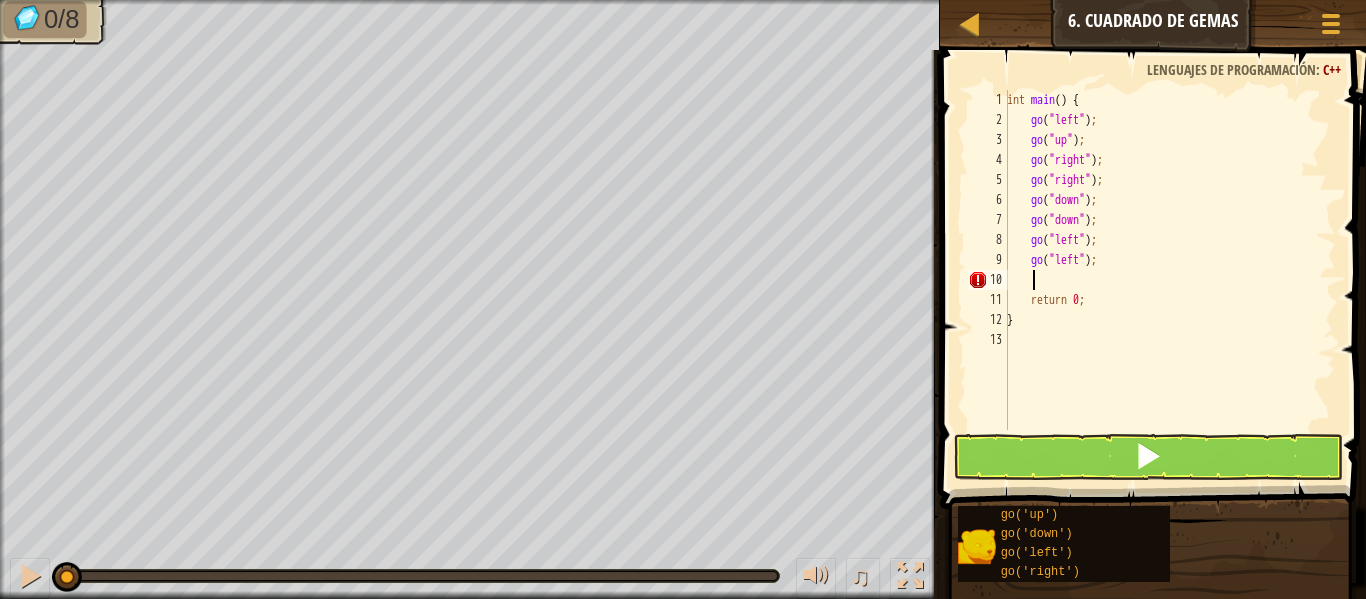 scroll, scrollTop: 9, scrollLeft: 0, axis: vertical 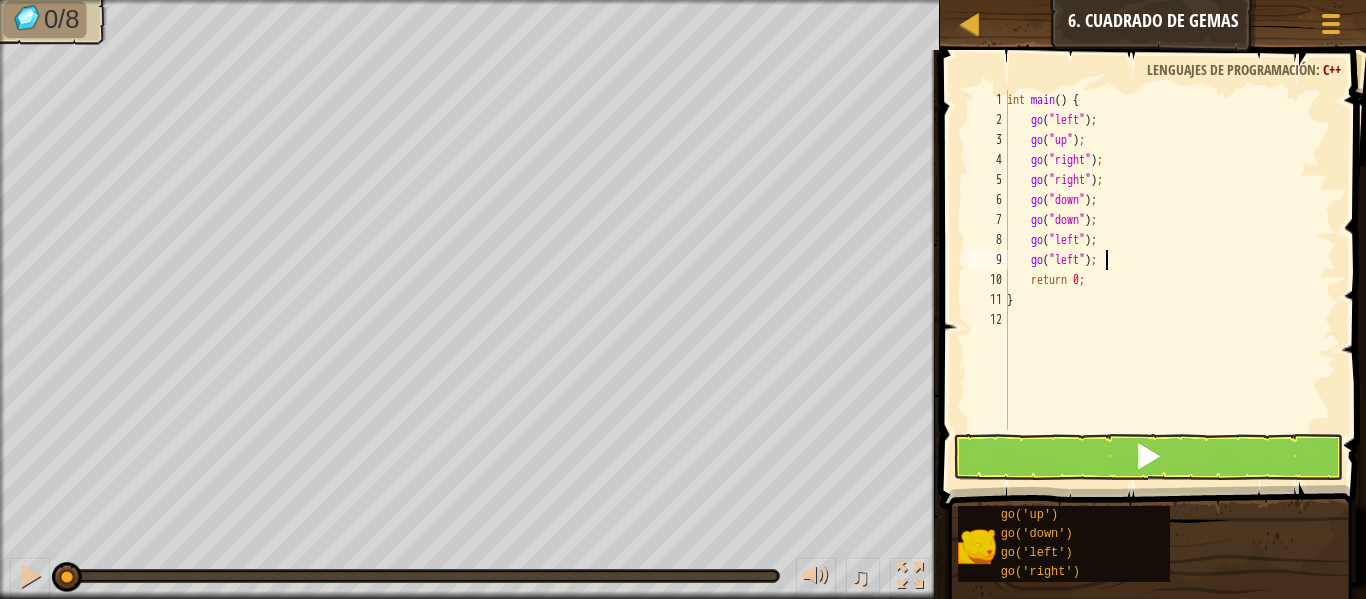 type on "go("left");" 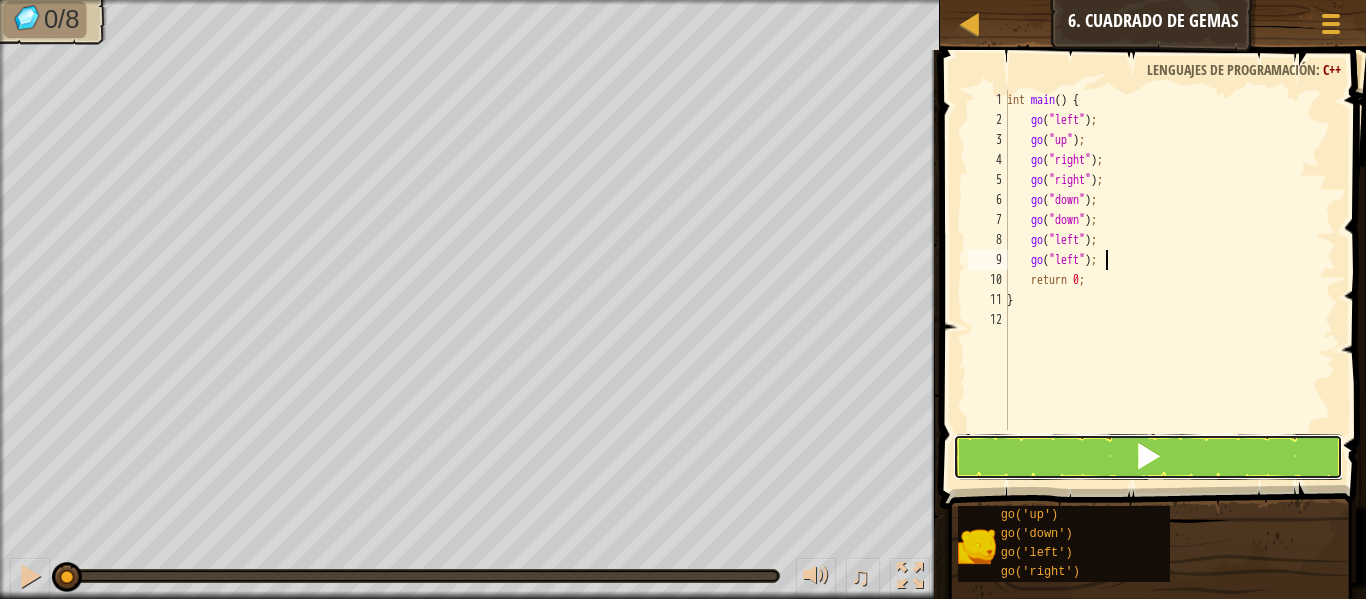 click at bounding box center (1148, 457) 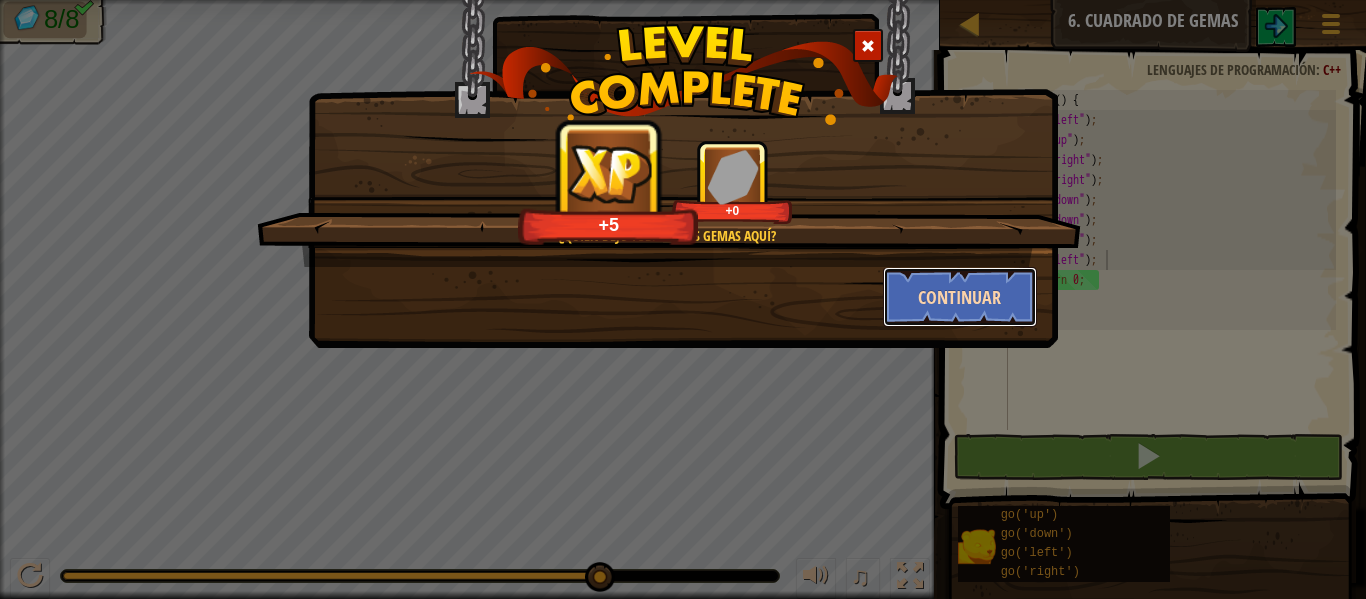 click on "Continuar" at bounding box center [960, 297] 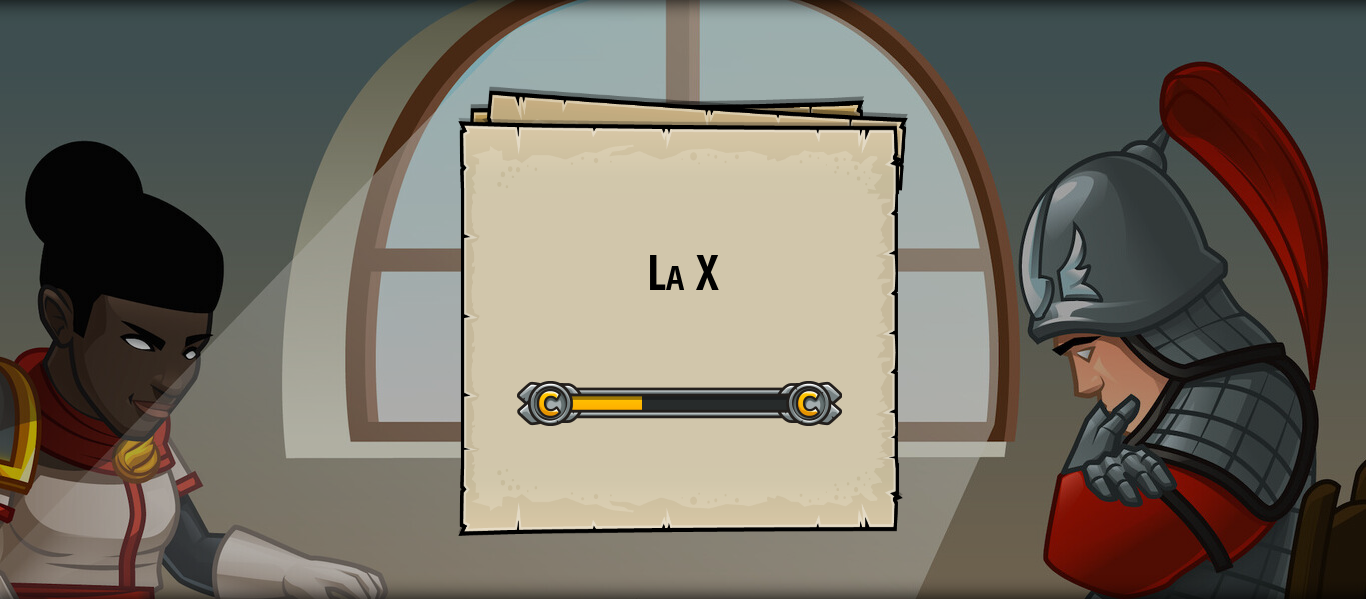 click on "La X Goals Start Level Error cargando del servidor Necesitas una suscripción para jugar este nivel. Suscribirse Deberás unirte a un curso para jugar a este nivel. Volver a mis cursos ¡Pídele a tu docente que te asigne una licencia para que puedas continuar jugando CodeCombat! Volver a mis cursos Este nivel está bloqueado. Volver a mis cursos CodeCombat lanzó su beta en Octubre del 2013." at bounding box center (683, 311) 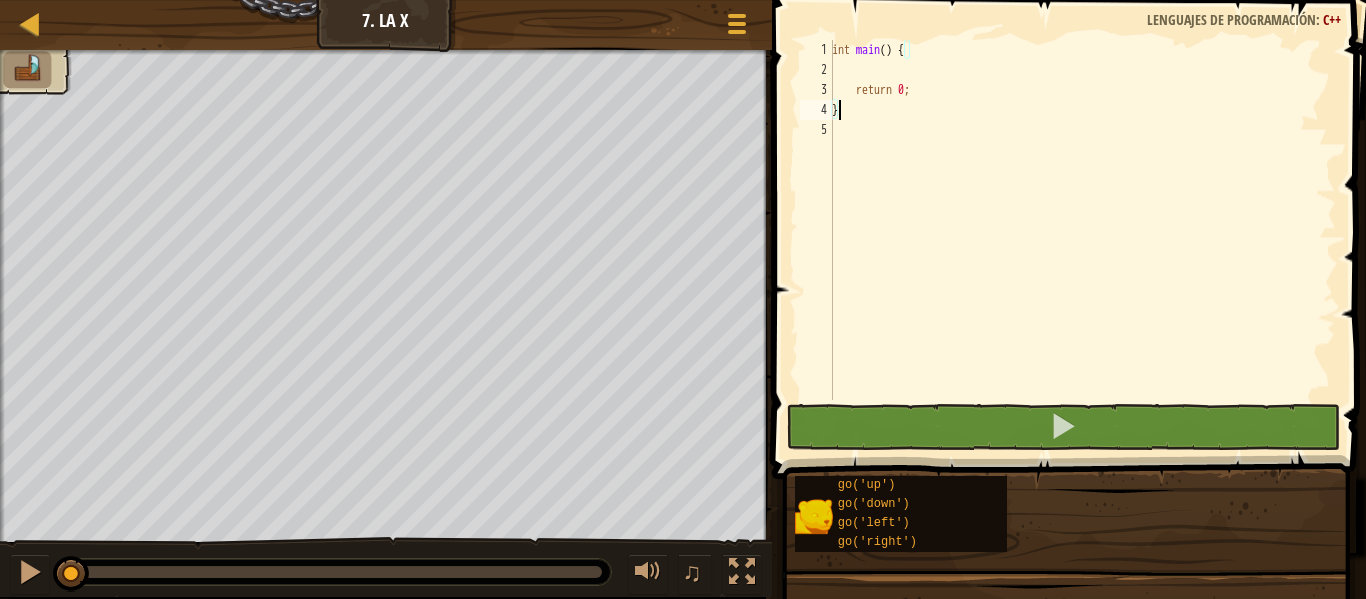 click on "La X Goals Start Level Error cargando del servidor Necesitas una suscripción para jugar este nivel. Suscribirse Deberás unirte a un curso para jugar a este nivel. Volver a mis cursos ¡Pídele a tu docente que te asigne una licencia para que puedas continuar jugando CodeCombat! Volver a mis cursos Este nivel está bloqueado. Volver a mis cursos CodeCombat lanzó su beta en Octubre del 2013. Mapa Júnior 7. La X Menú del Juego 1     הההההההההההההההההההההההההההההההההההההההההההההההההההההההההההההההההההההההההההההההההההההההההההההההההההההההההההההההההההההההההההההההההההההההההההההההההההההההההההההההההההההההההההההההההההההההההההההההההההההההההההההההההההההההההההההההההההההההההההההההההההההההההההההההה Solución × } 1 2 3 4 5 int   main ( )   {           return   0 ; } :" at bounding box center (683, 299) 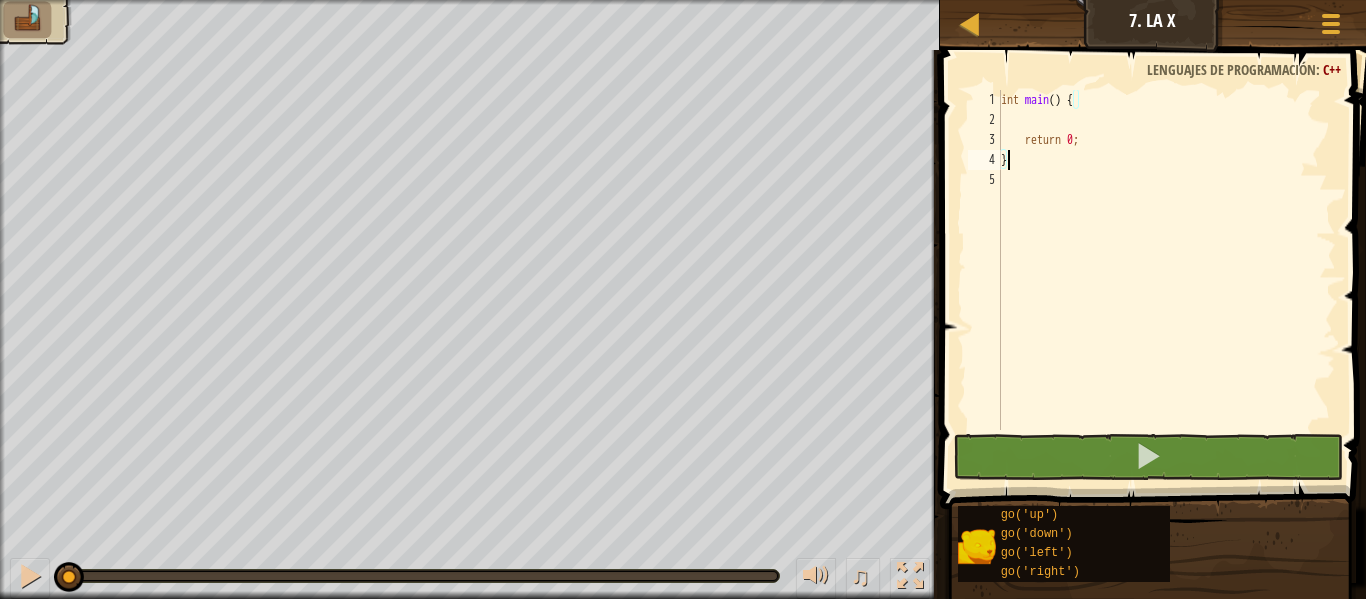 click on "int   main ( )   {           return   0 ; }" at bounding box center [1166, 280] 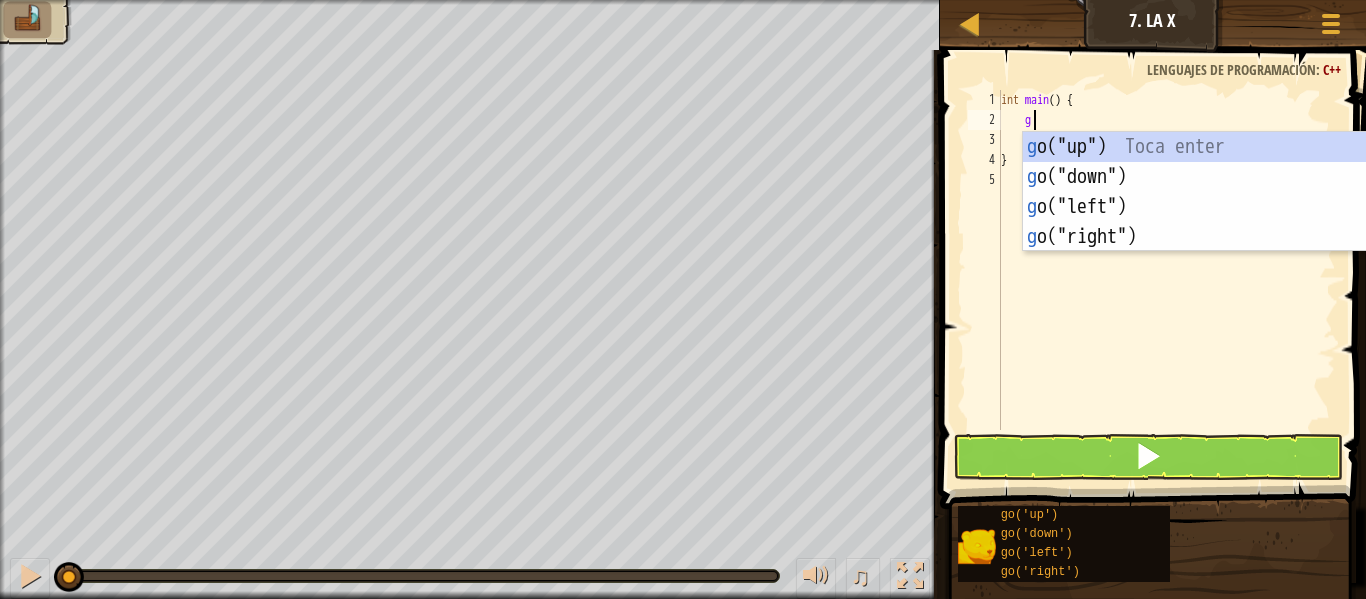 type on "go" 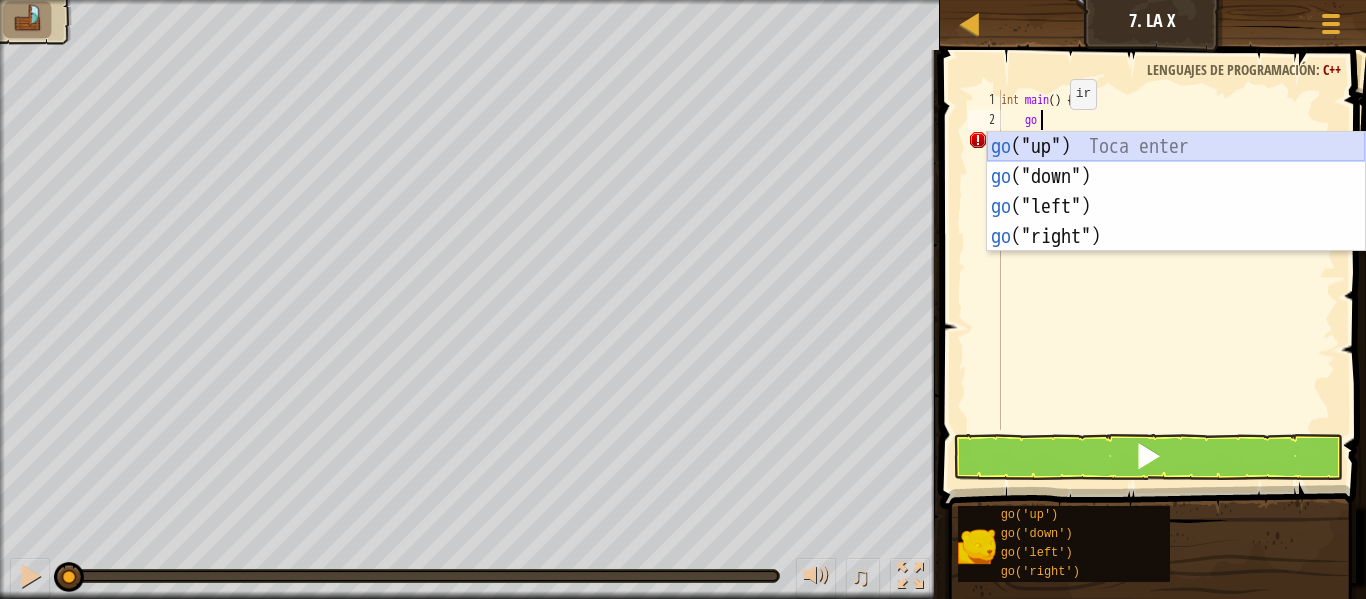click on "go ("up") Toca enter go ("down") Toca enter go ("left") Toca enter go ("right") Toca enter" at bounding box center [1176, 222] 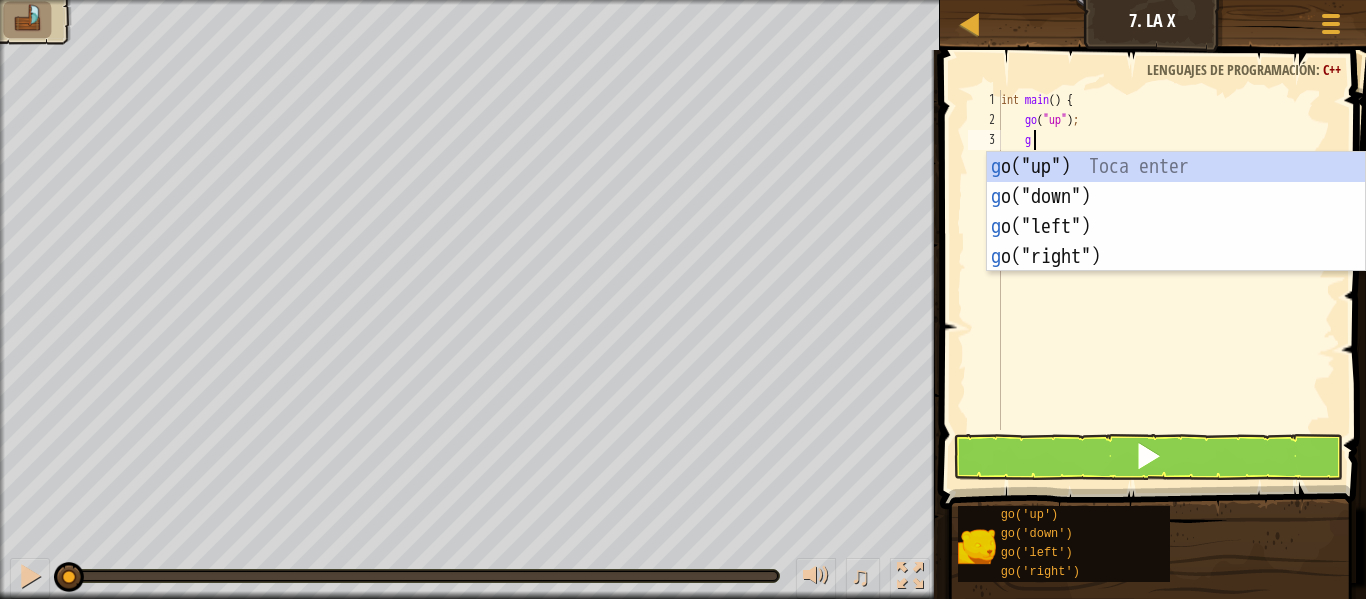 type on "go" 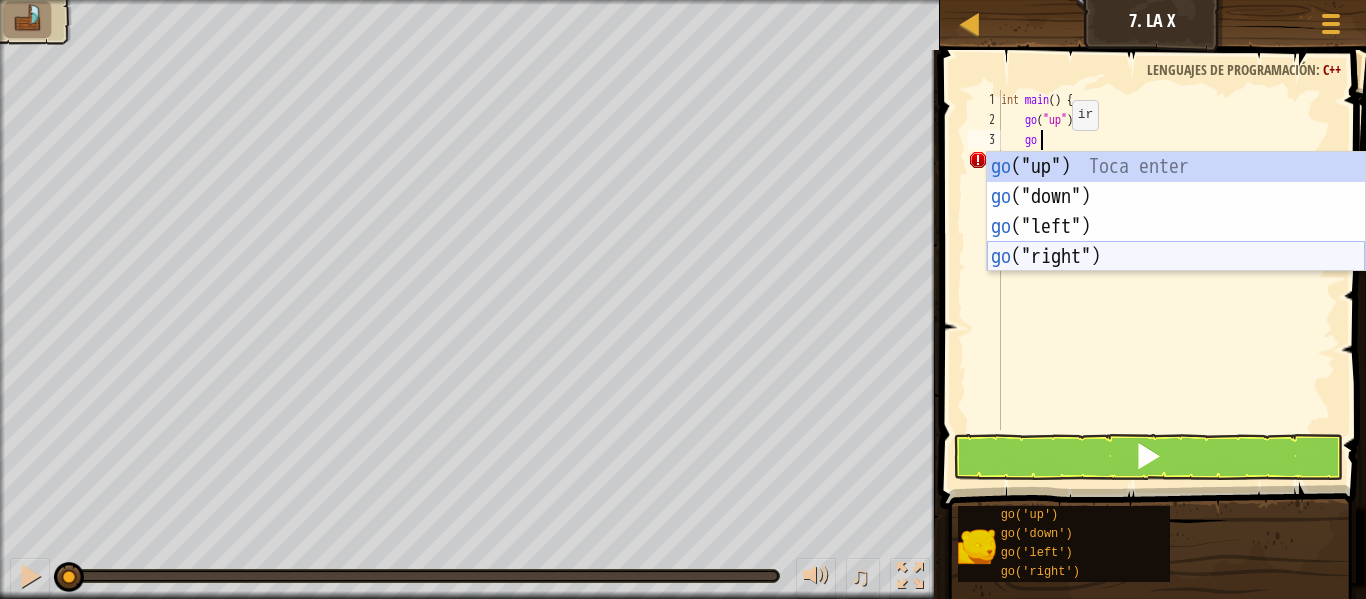 click on "go ("up") Toca enter go ("down") Toca enter go ("left") Toca enter go ("right") Toca enter" at bounding box center [1176, 242] 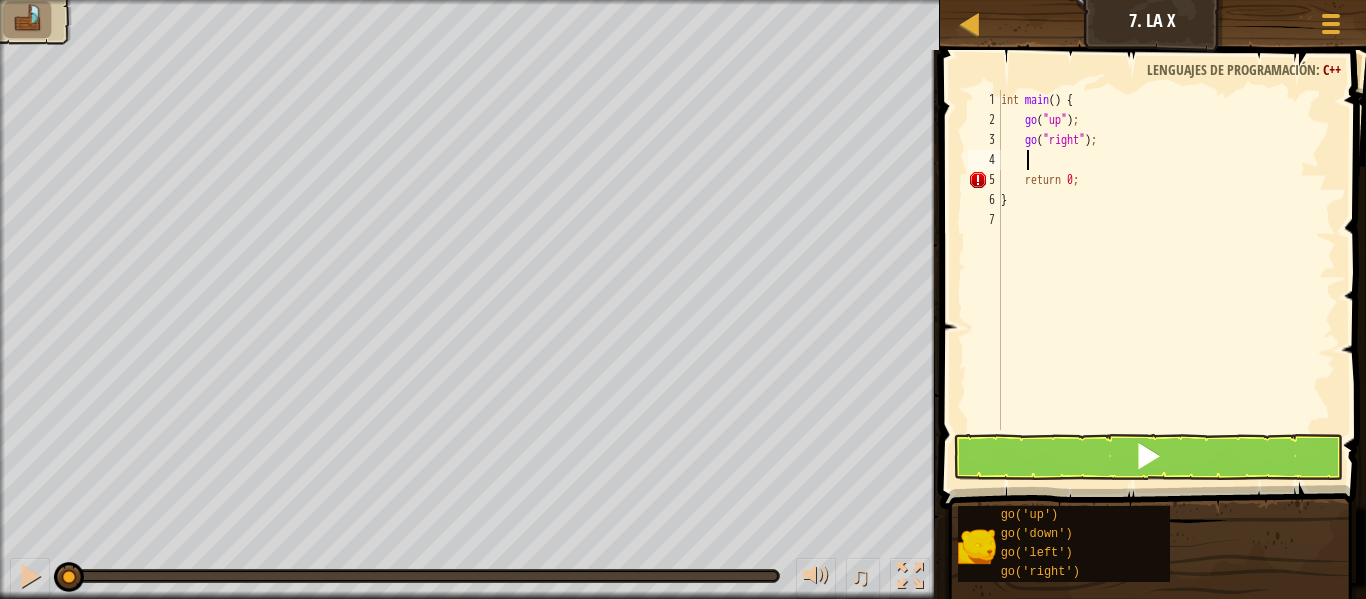 scroll, scrollTop: 9, scrollLeft: 1, axis: both 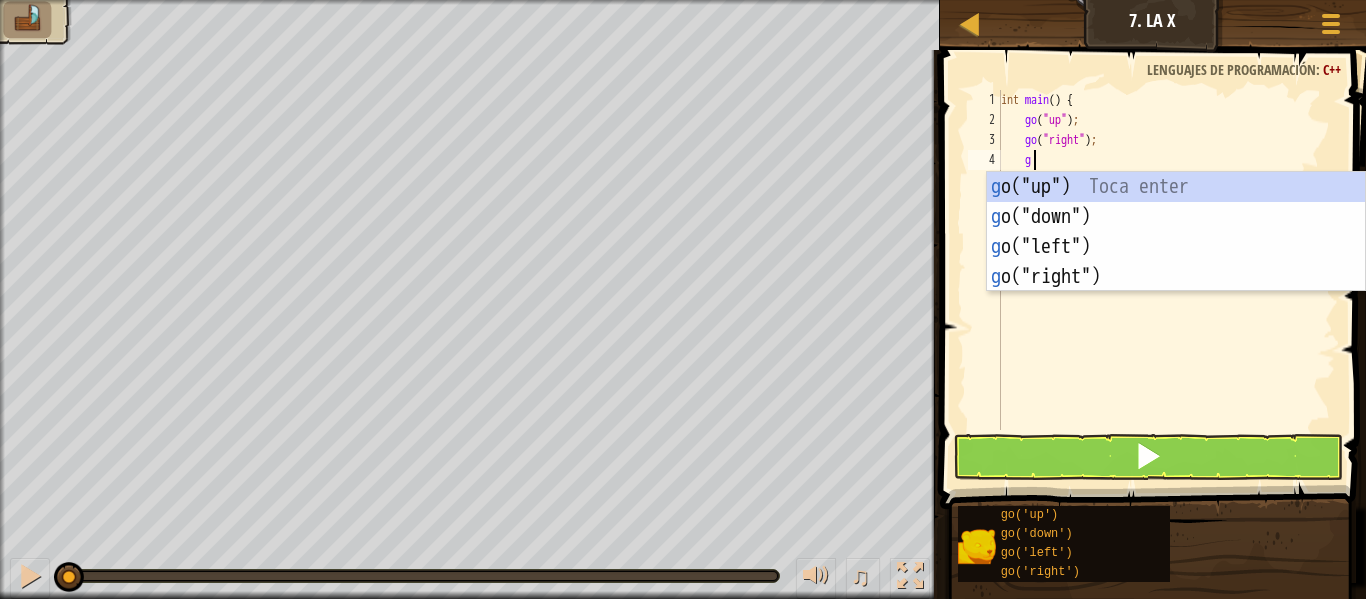 type on "go" 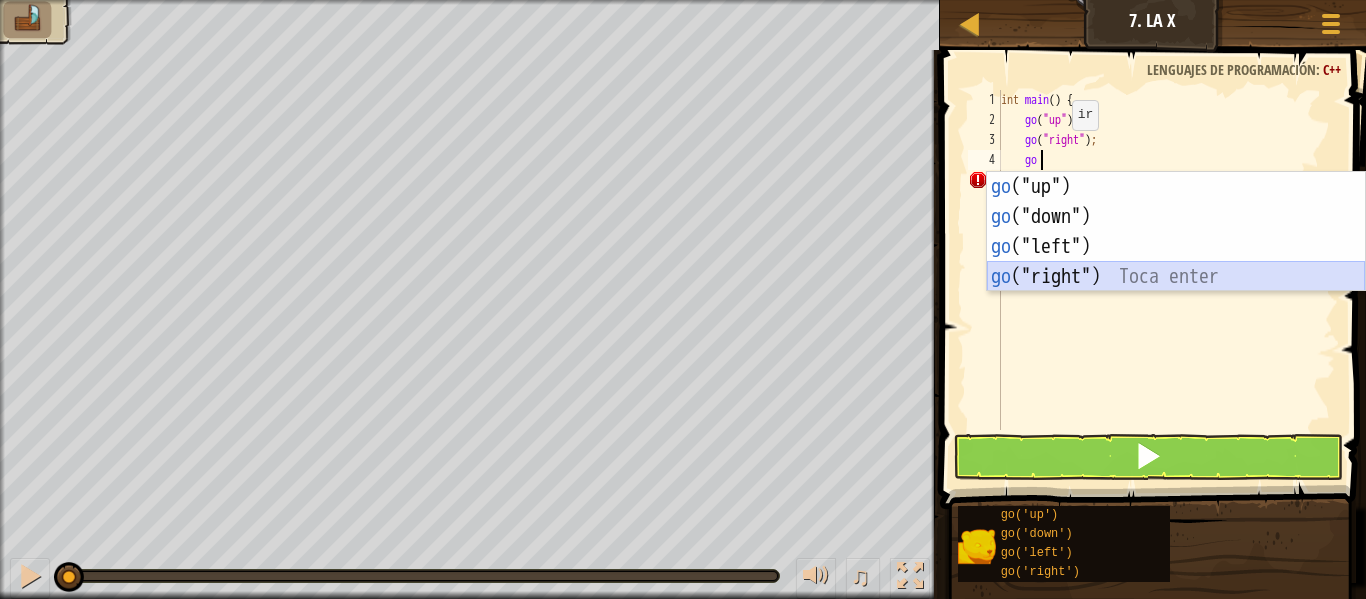 click on "go ("up") Toca enter go ("down") Toca enter go ("left") Toca enter go ("right") Toca enter" at bounding box center (1176, 262) 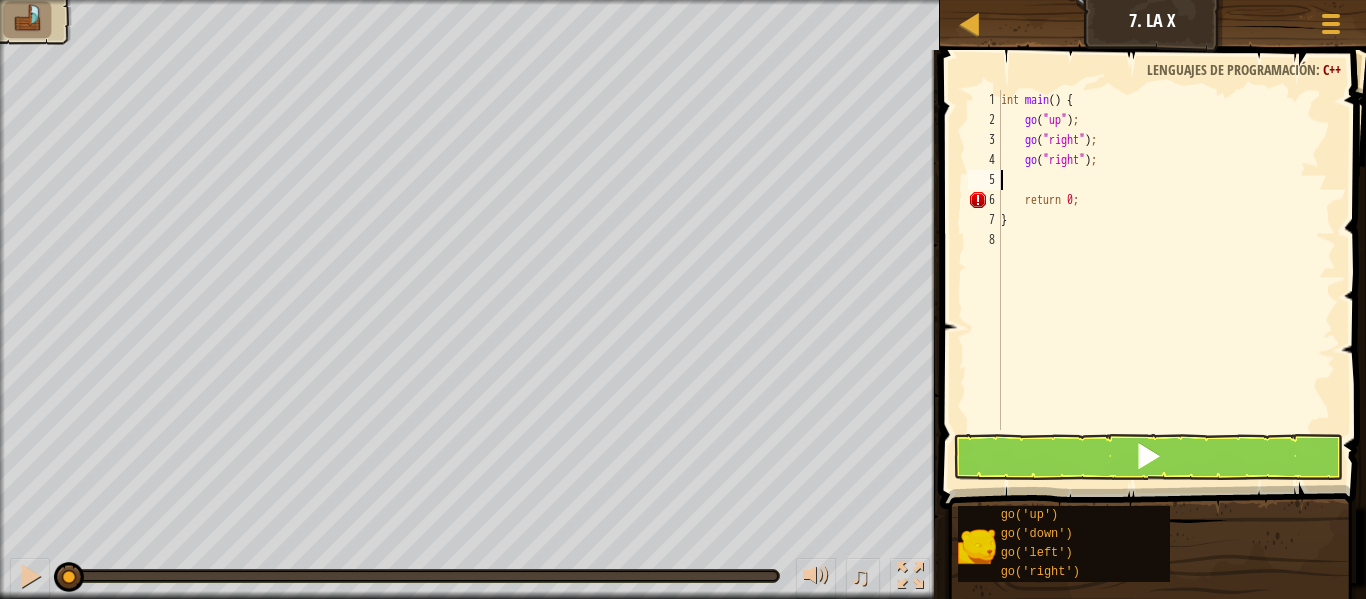 scroll, scrollTop: 9, scrollLeft: 0, axis: vertical 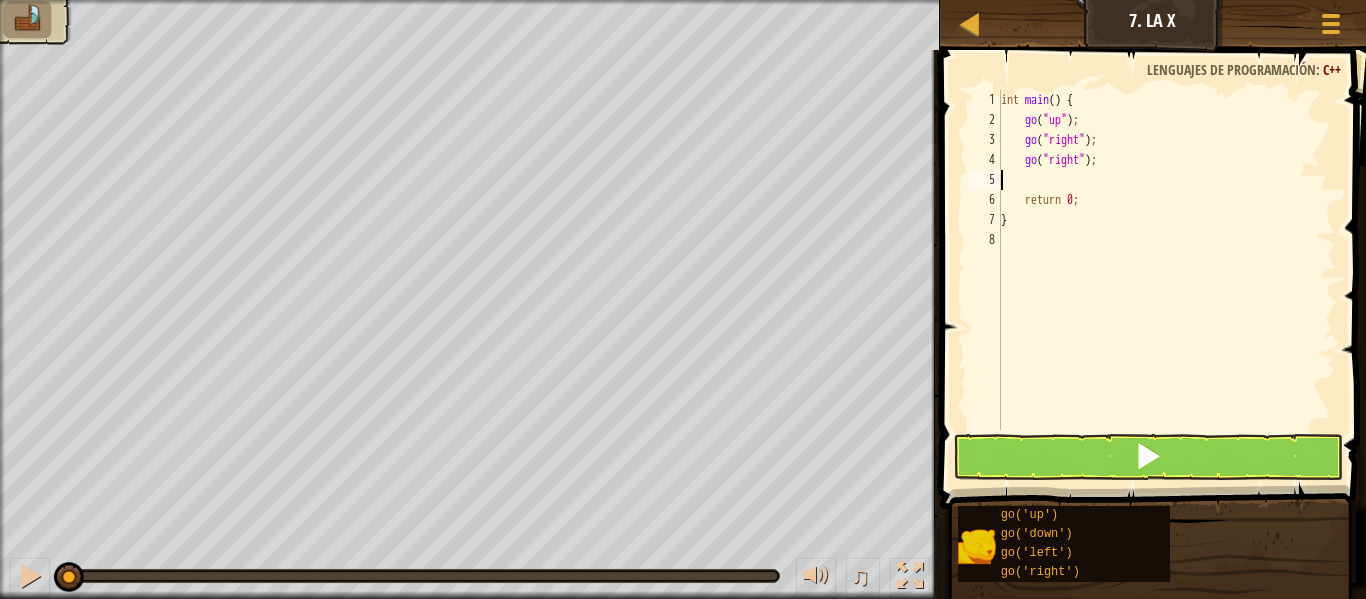 type on "go("right");" 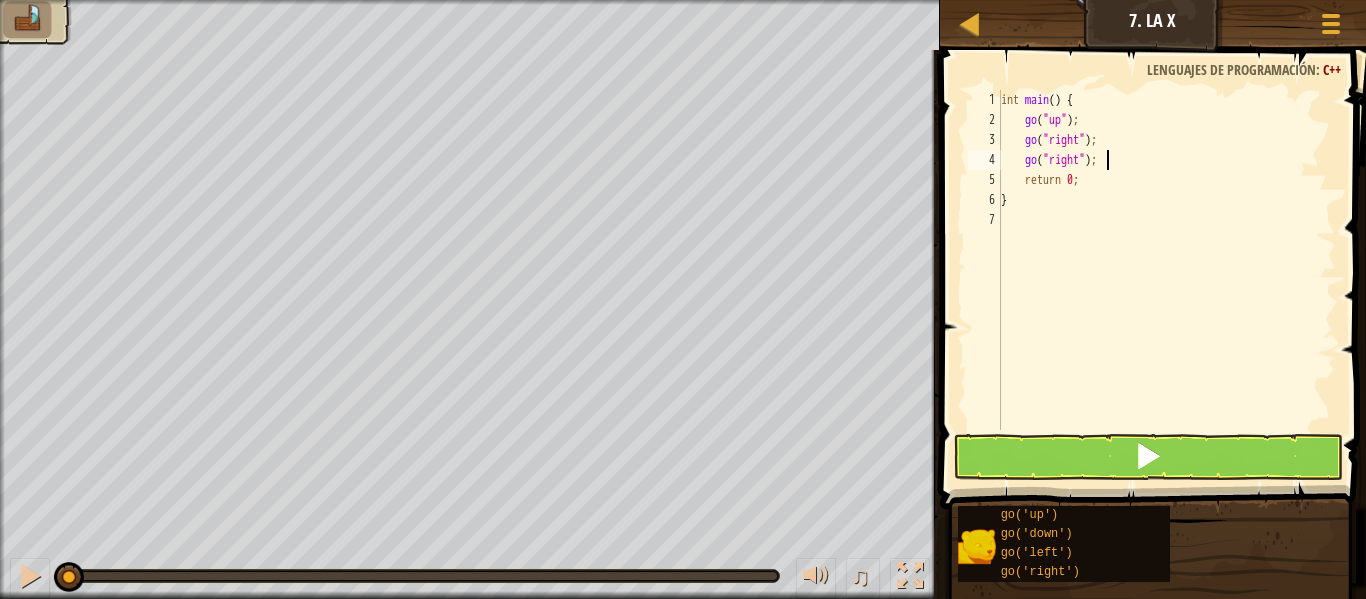 type on "go("right");" 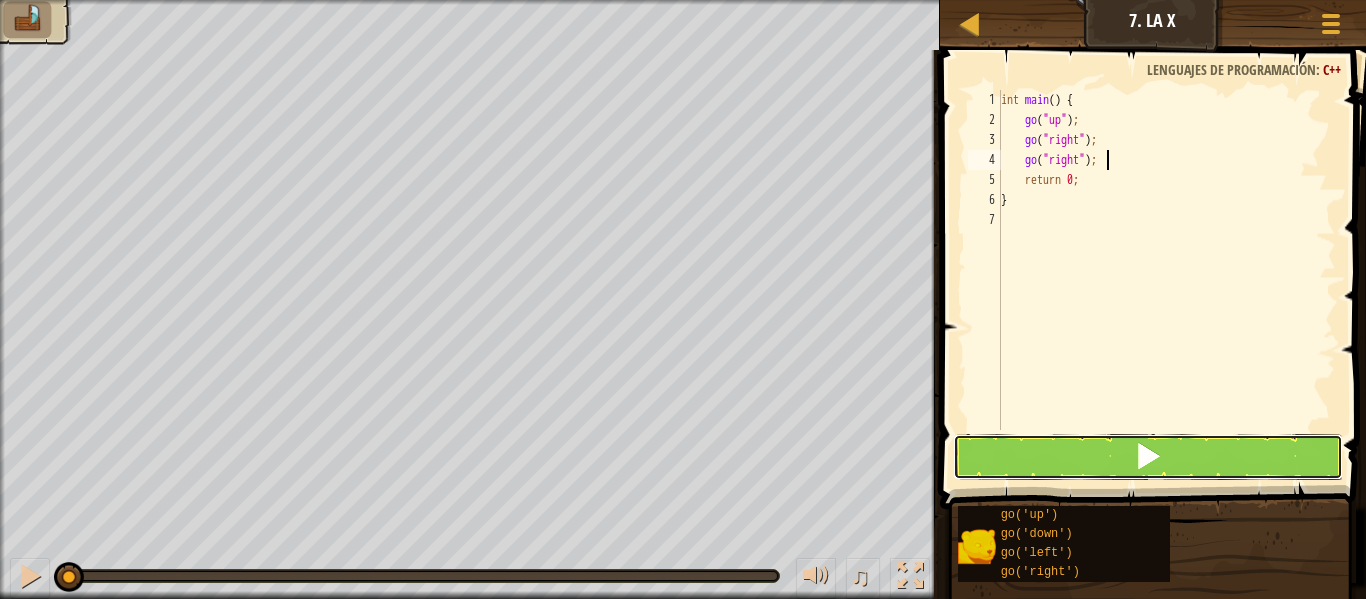 click at bounding box center [1148, 457] 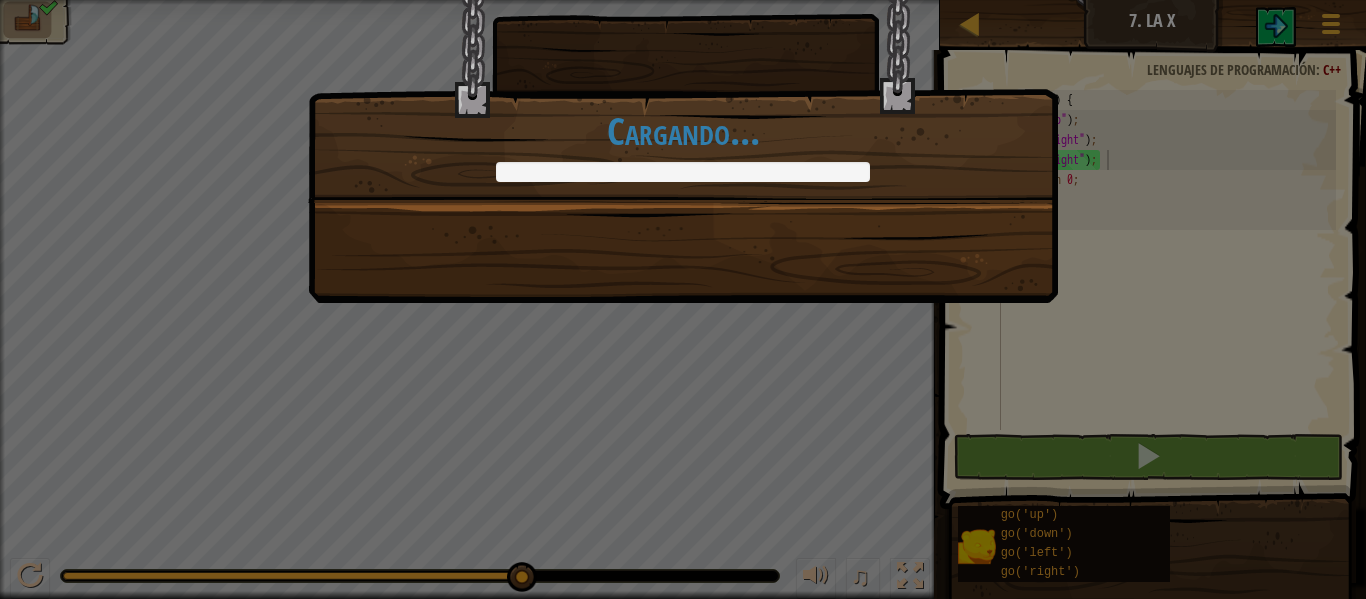 drag, startPoint x: 829, startPoint y: 282, endPoint x: 847, endPoint y: 270, distance: 21.633308 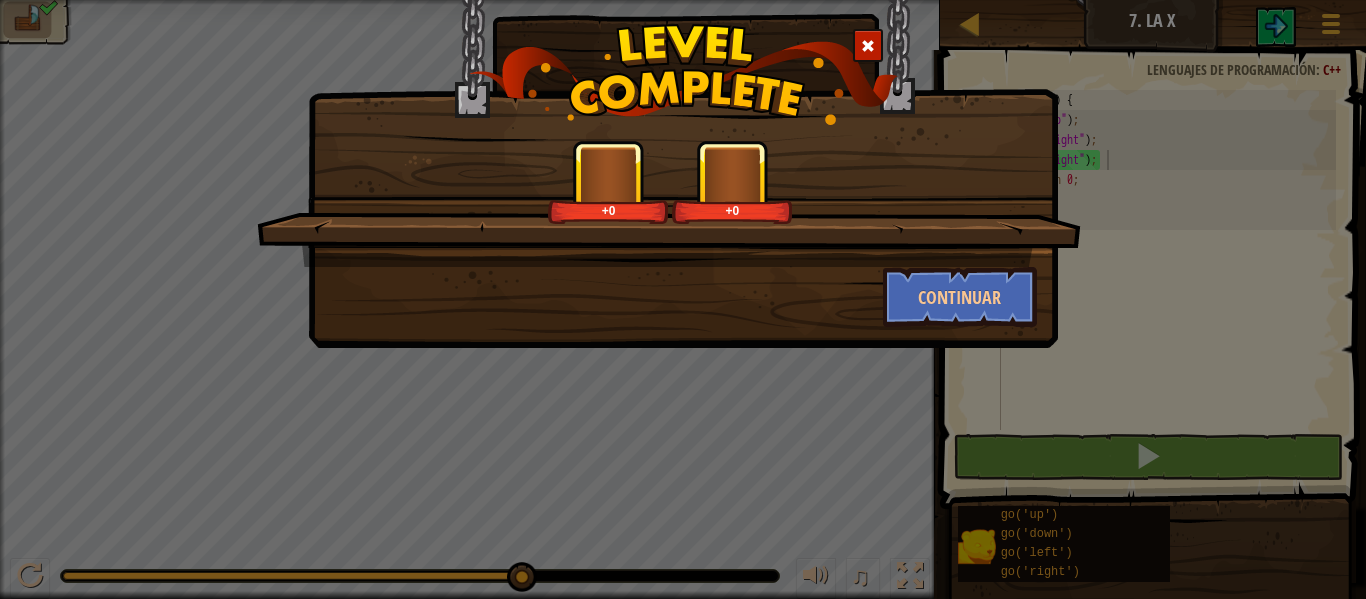 click on "+0 +0" at bounding box center (669, 203) 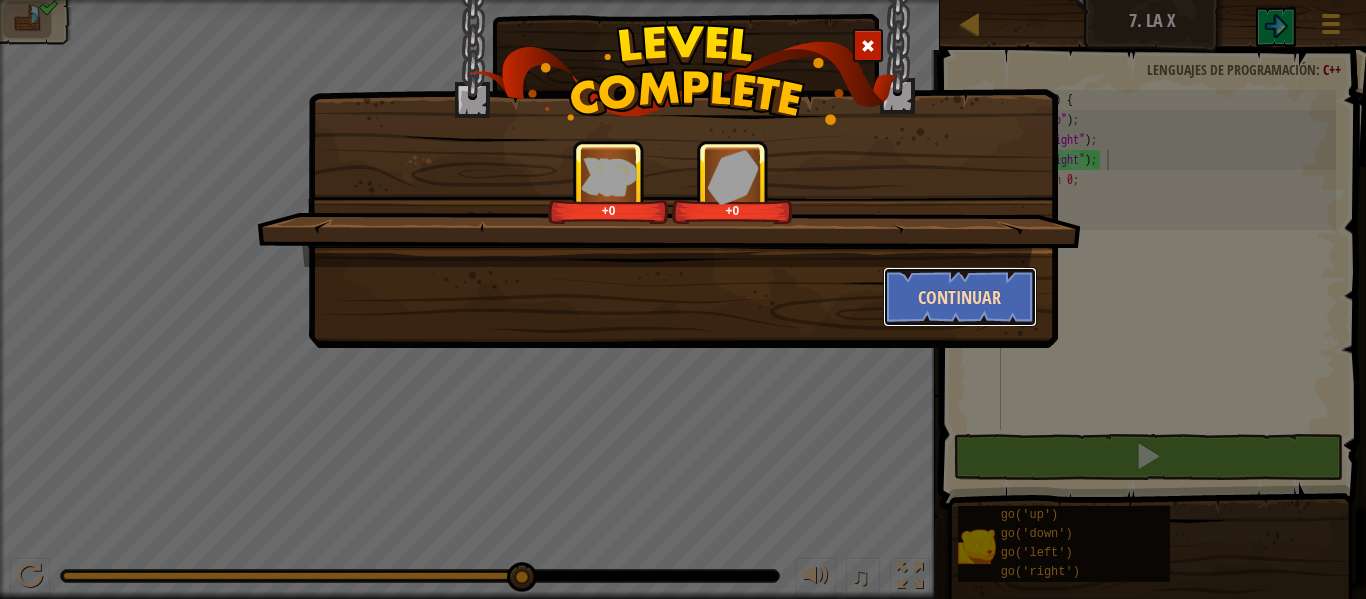 click on "Continuar" at bounding box center [960, 297] 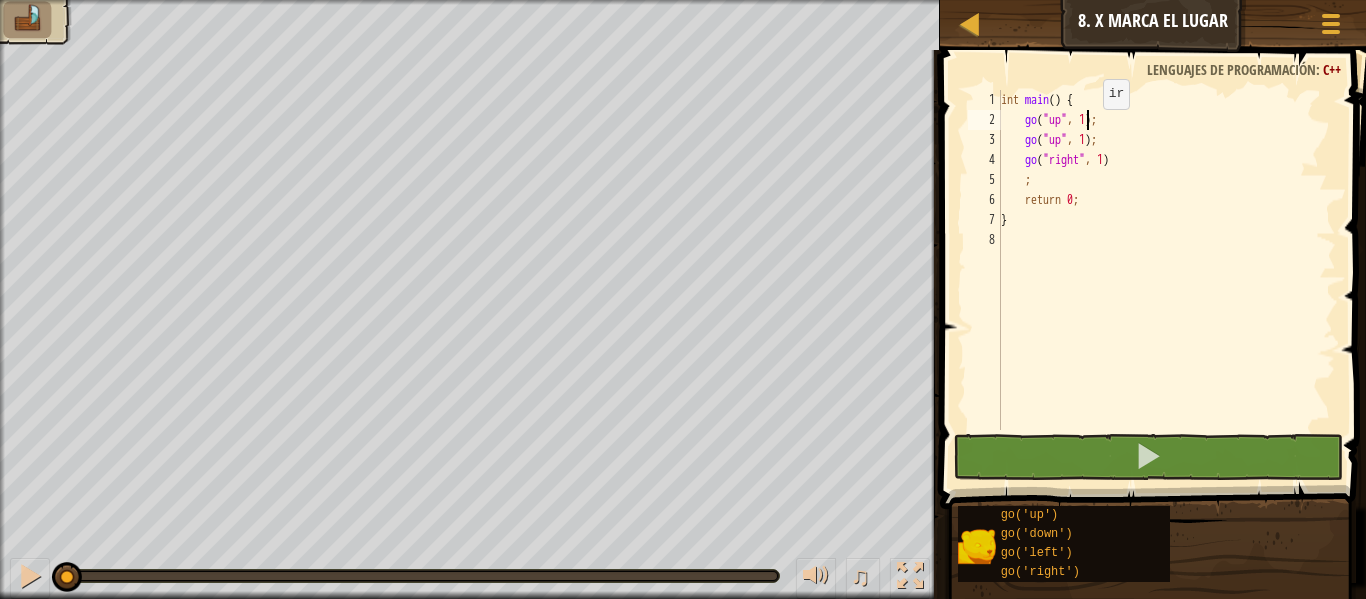 click on "int   main ( )   {      go ( " up " ,   1 ) ;      go ( " up " ,   1 ) ;      go ( " right " ,   1 )      ;      return   0 ; }" at bounding box center (1166, 280) 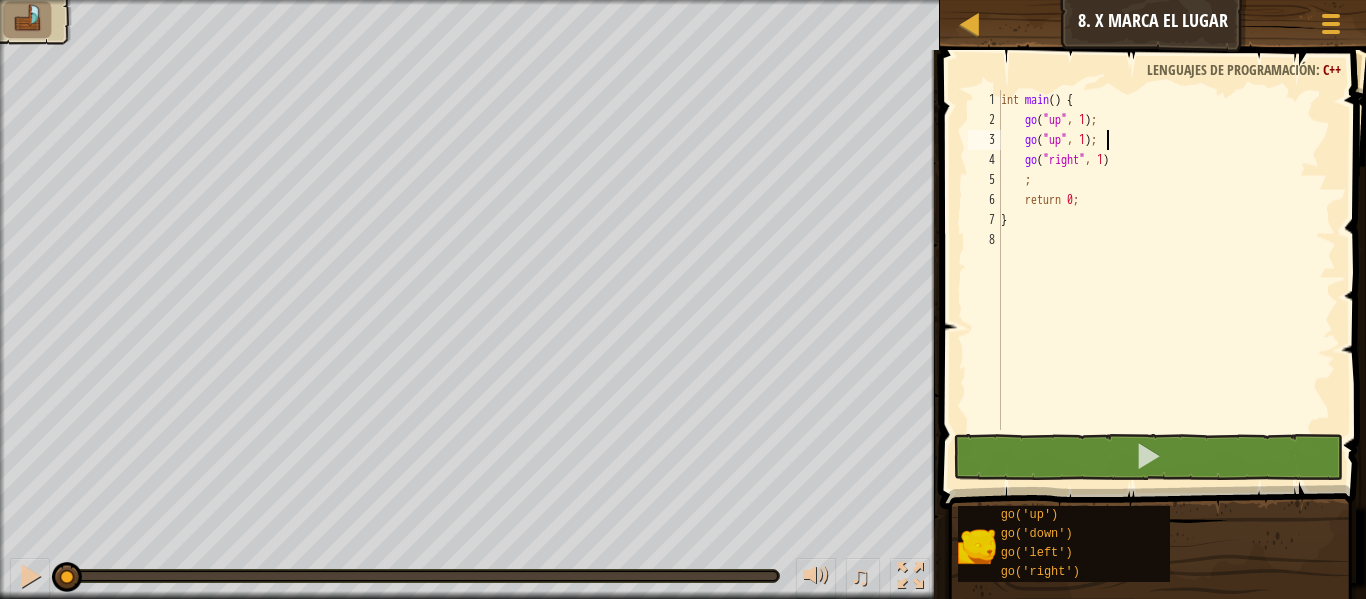 click on "int   main ( )   {      go ( " up " ,   1 ) ;      go ( " up " ,   1 ) ;      go ( " right " ,   1 )      ;      return   0 ; }" at bounding box center [1166, 280] 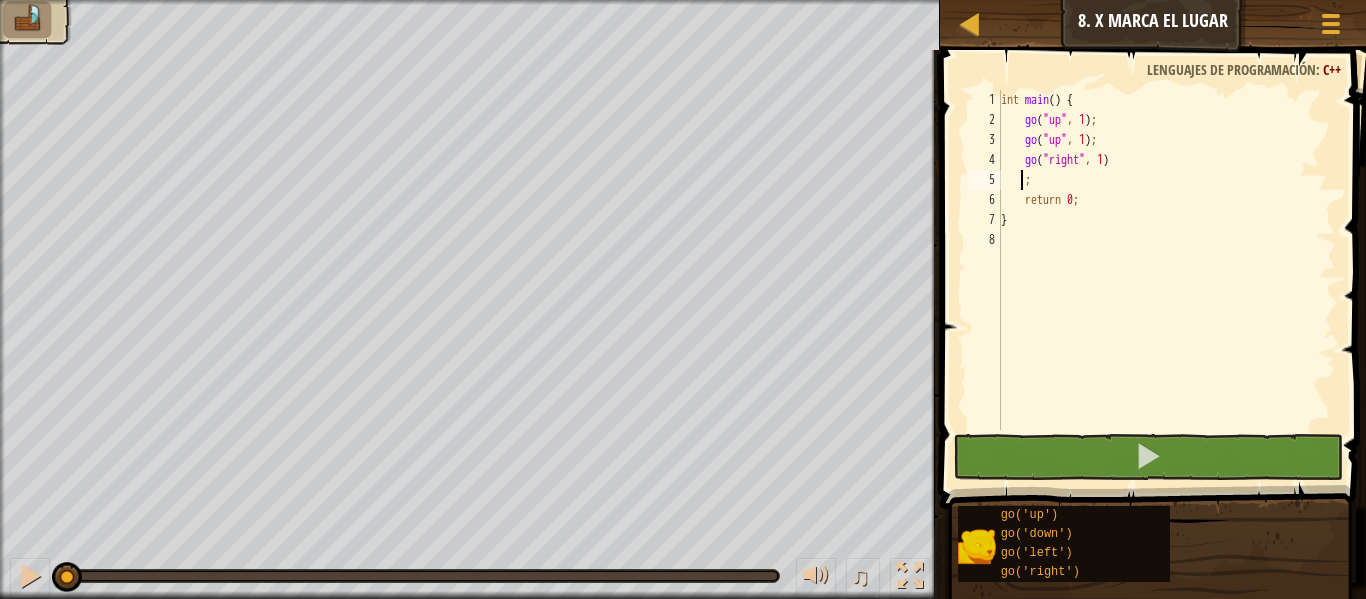 click on "int   main ( )   {      go ( " up " ,   1 ) ;      go ( " up " ,   1 ) ;      go ( " right " ,   1 )      ;      return   0 ; }" at bounding box center (1166, 280) 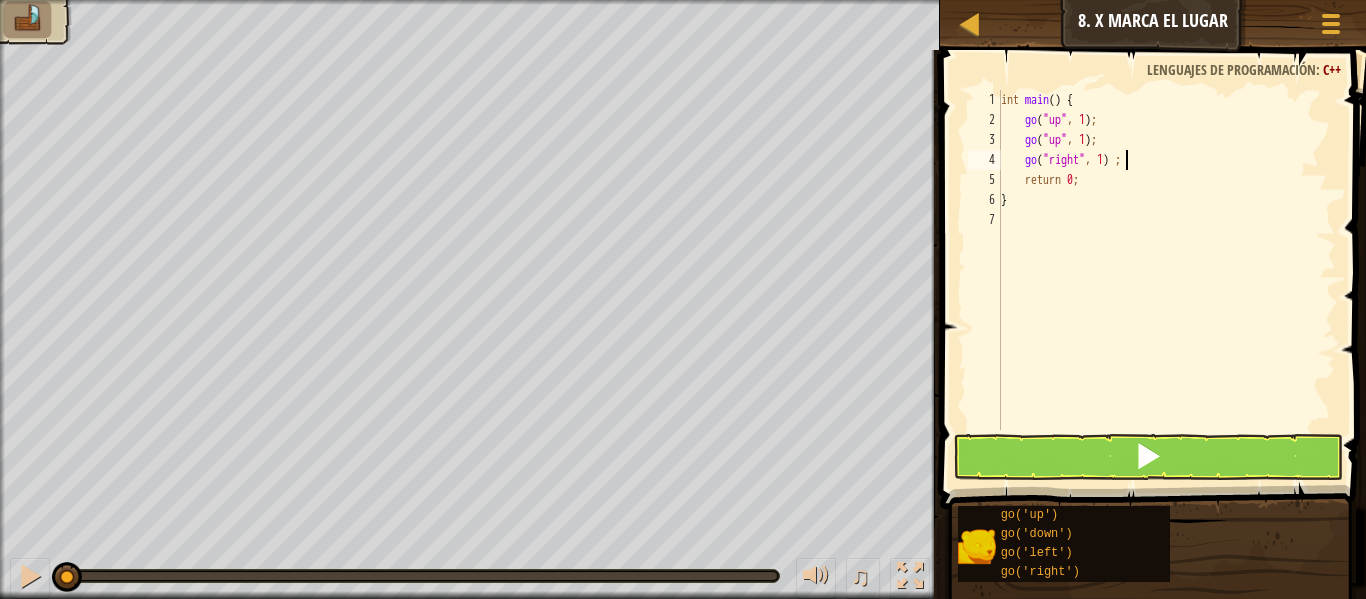 type on "go("right", 1);" 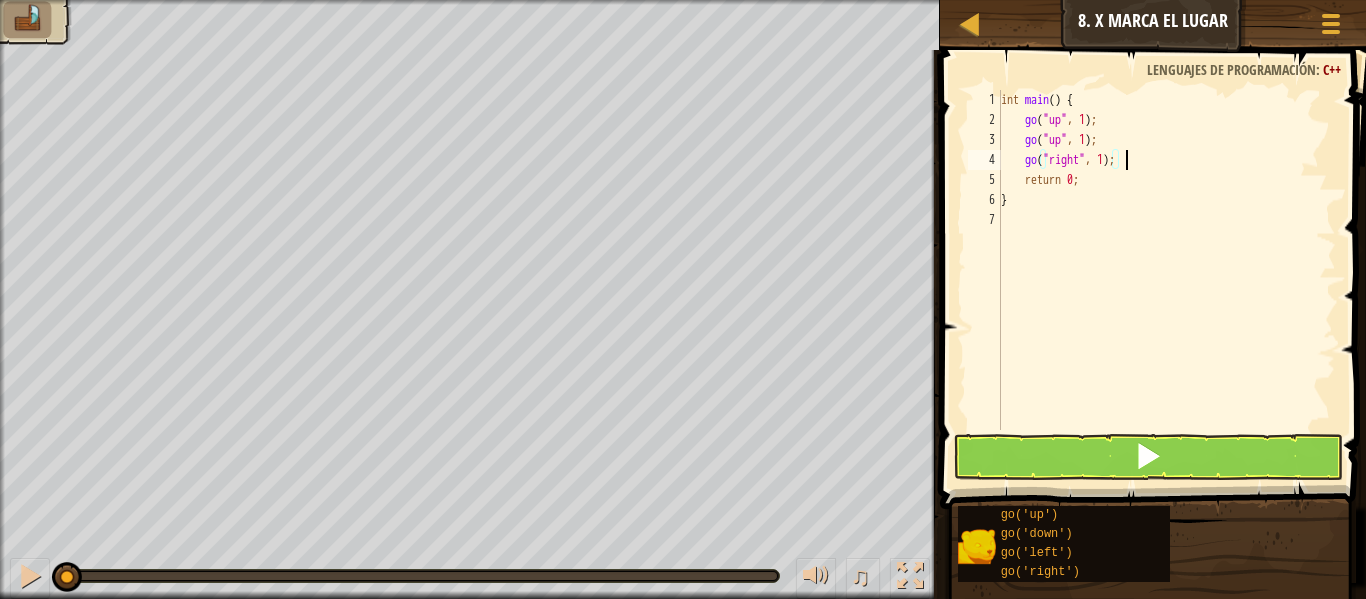 click on "int   main ( )   {      go ( " up " ,   1 ) ;      go ( " up " ,   1 ) ;      go ( " right " ,   1 ) ;      return   0 ; }" at bounding box center [1166, 280] 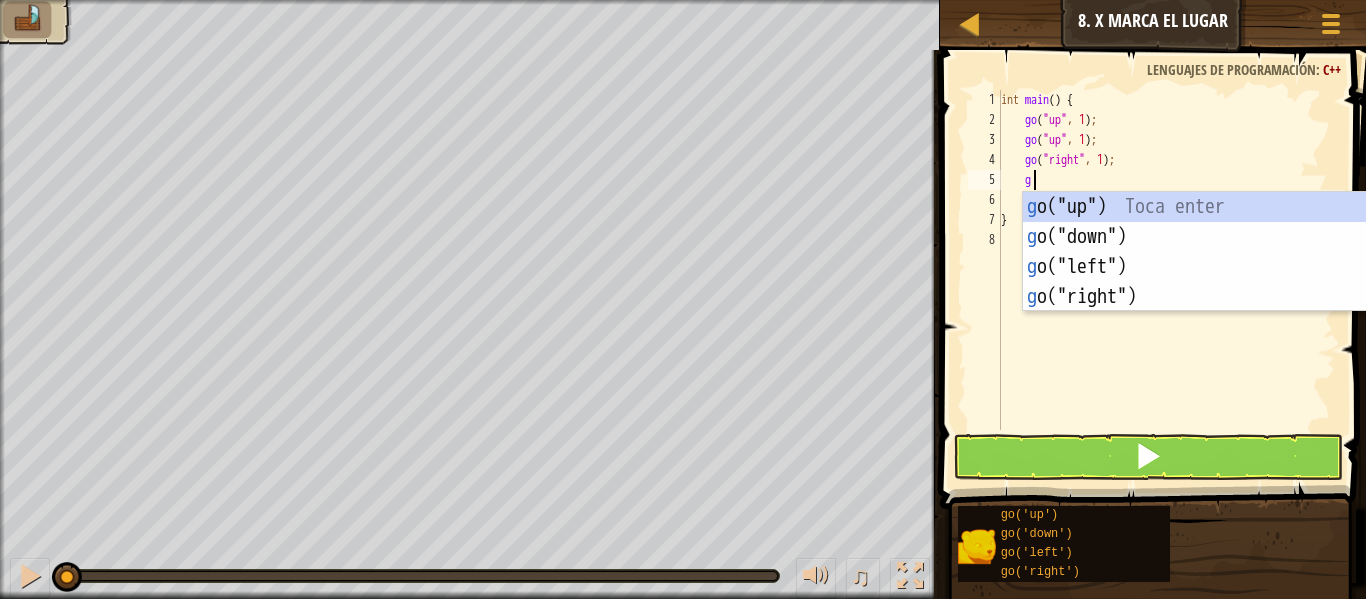 type on "go" 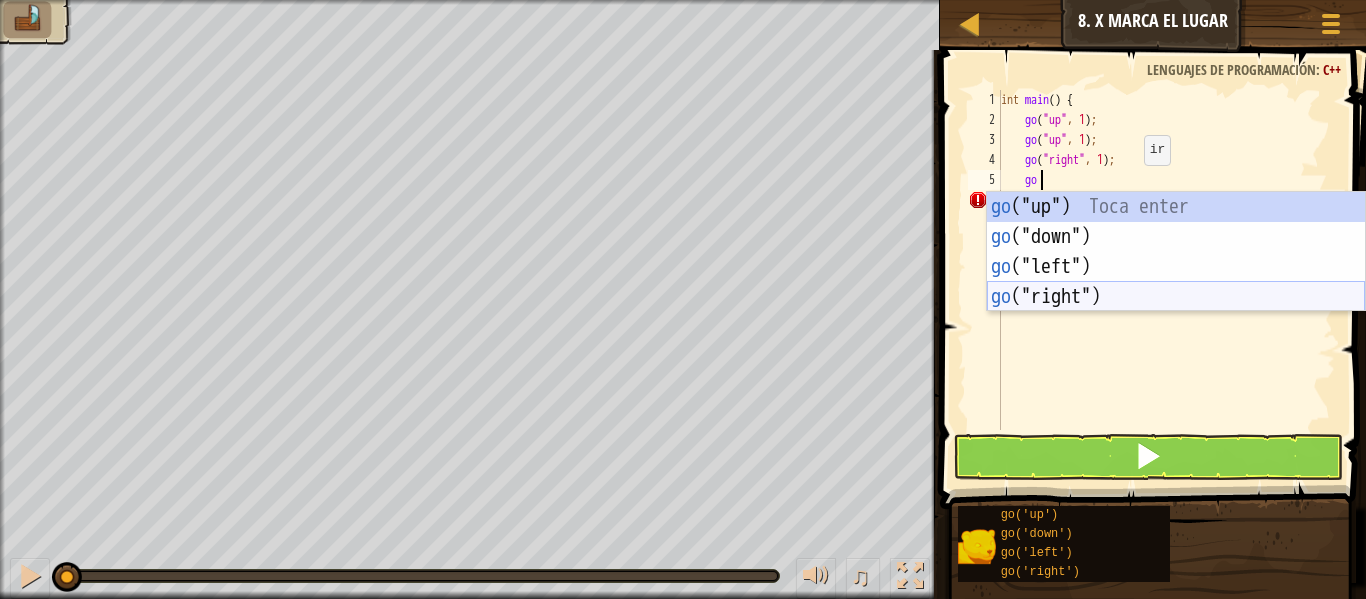 click on "go ("up") Toca enter go ("down") Toca enter go ("left") Toca enter go ("right") Toca enter" at bounding box center [1176, 282] 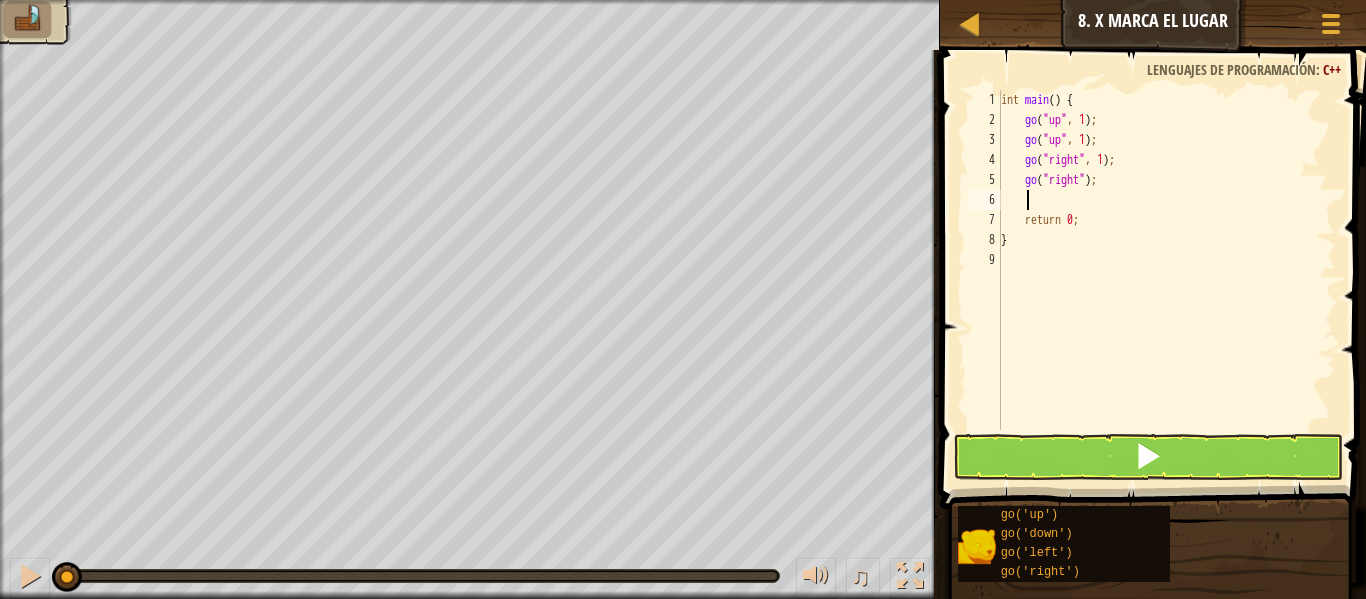 type on "go" 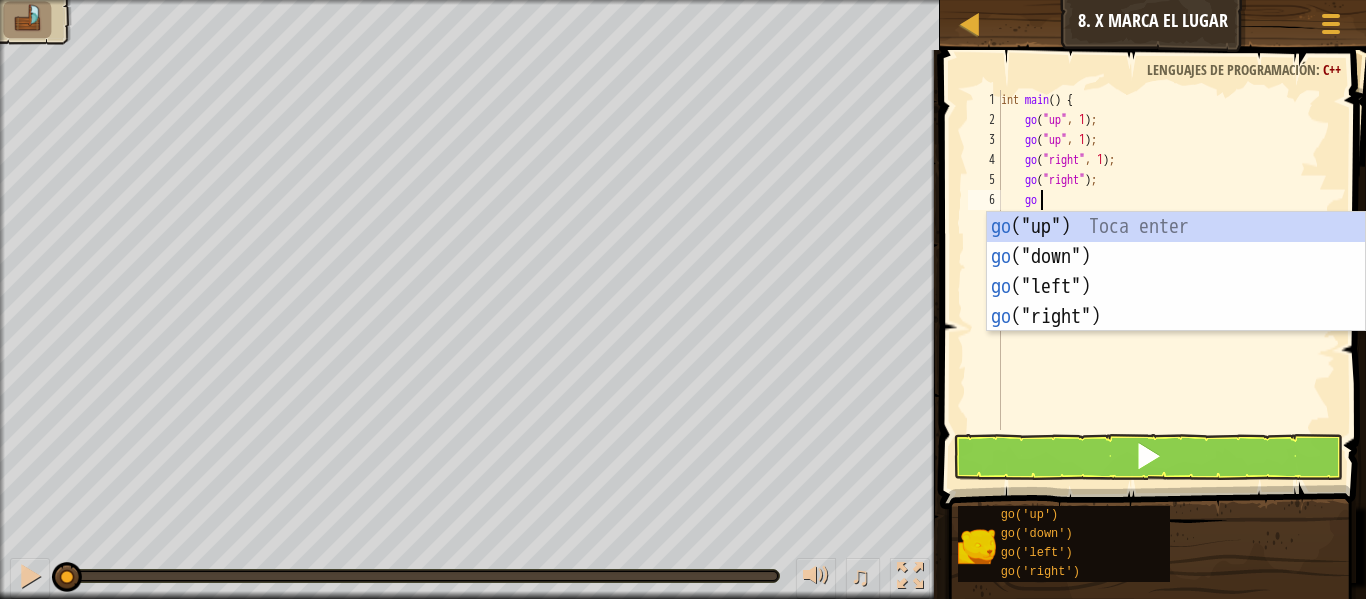scroll, scrollTop: 9, scrollLeft: 2, axis: both 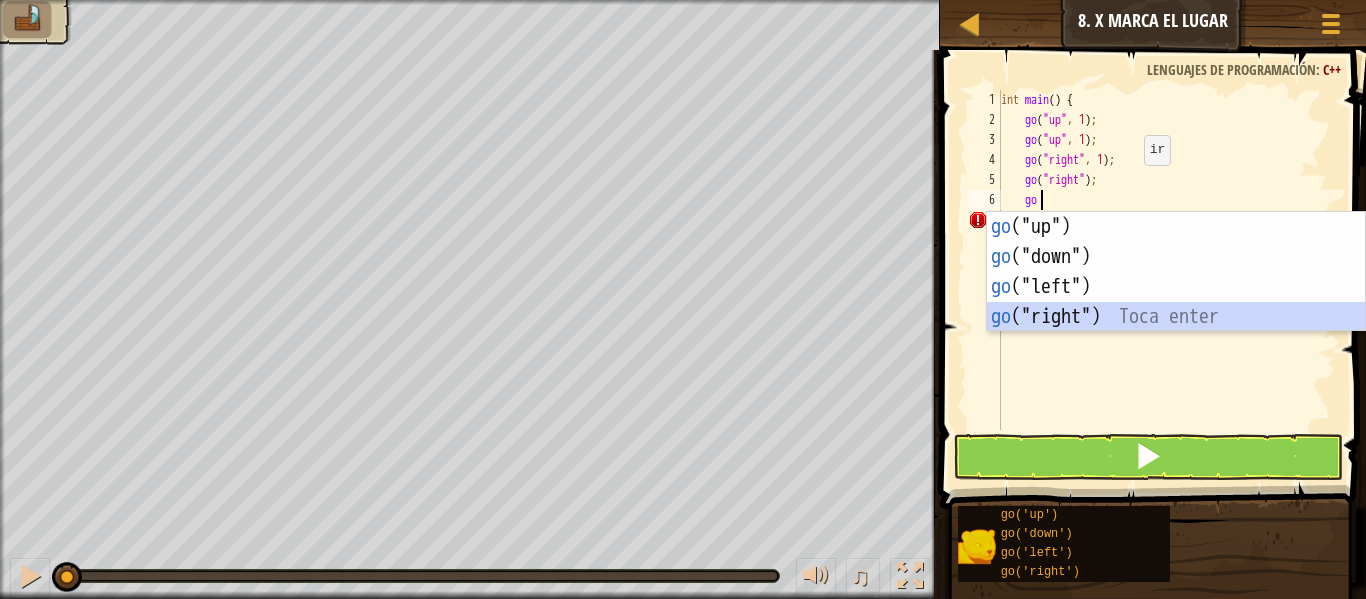 click on "go ("up") Toca enter go ("down") Toca enter go ("left") Toca enter go ("right") Toca enter" at bounding box center [1176, 302] 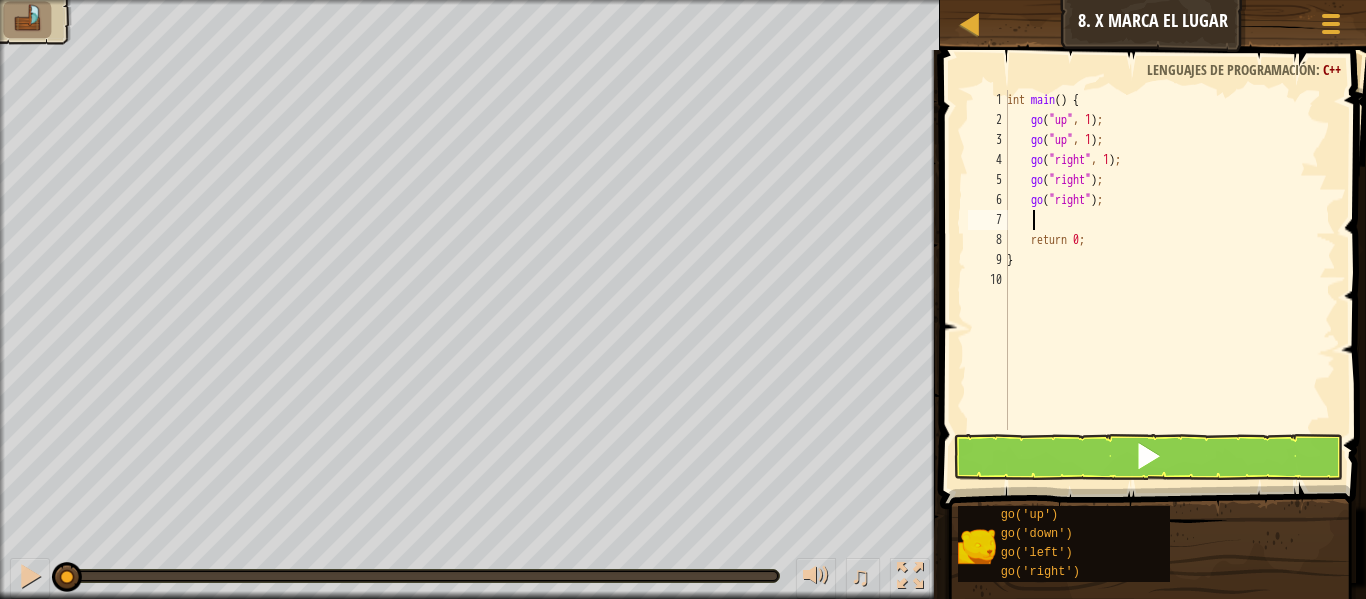 type on "go" 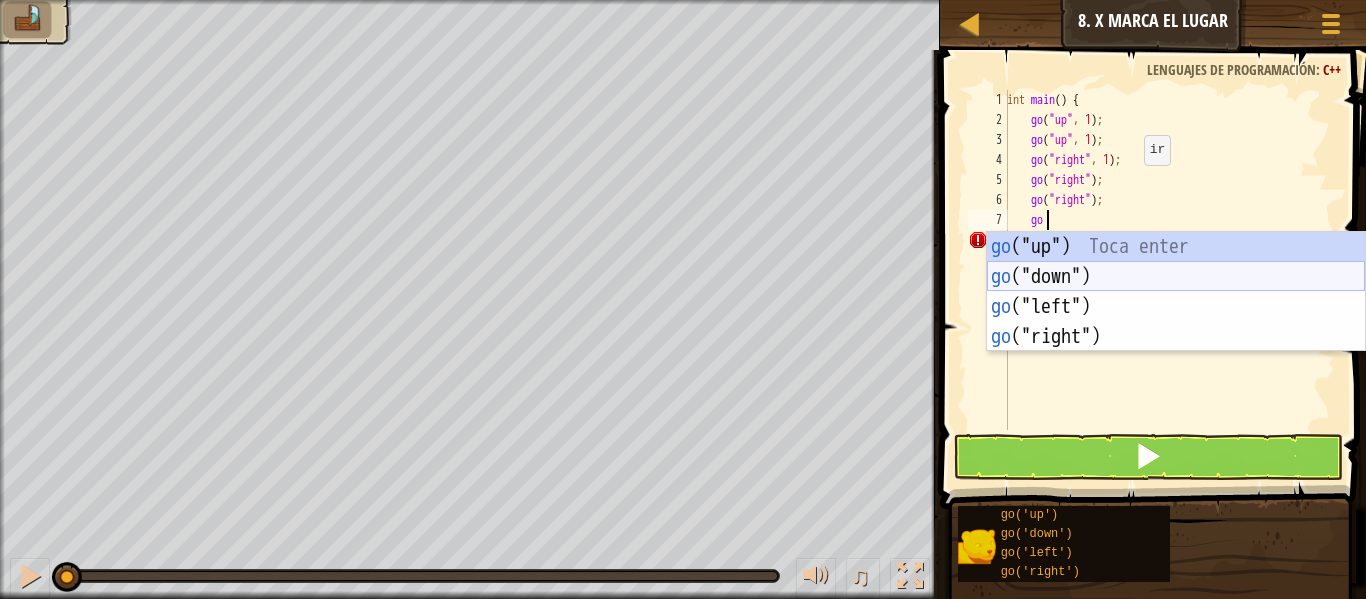 click on "go ("up") Toca enter go ("down") Toca enter go ("left") Toca enter go ("right") Toca enter" at bounding box center (1176, 322) 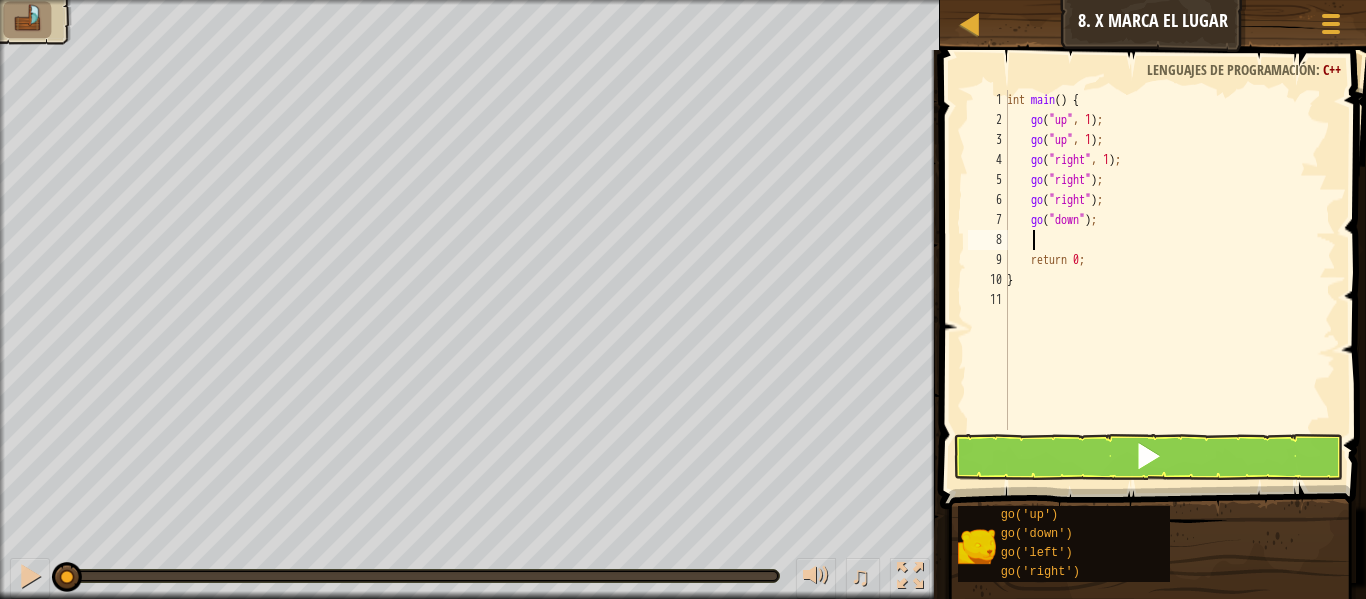 type on "go" 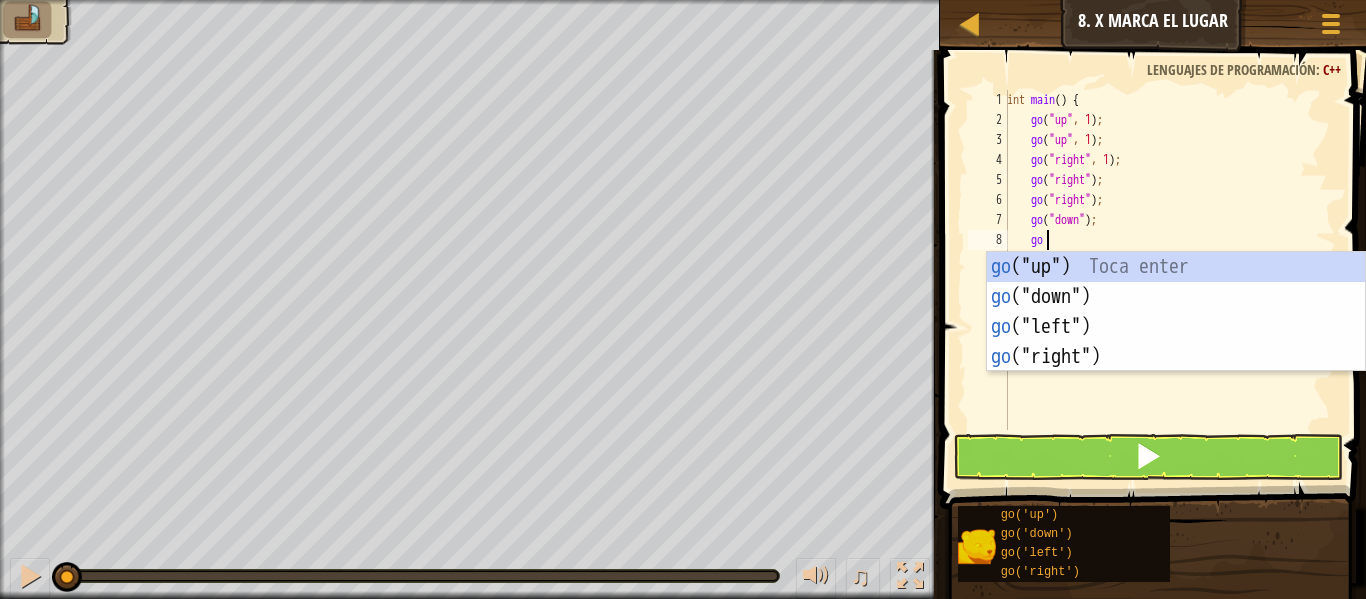 scroll, scrollTop: 9, scrollLeft: 2, axis: both 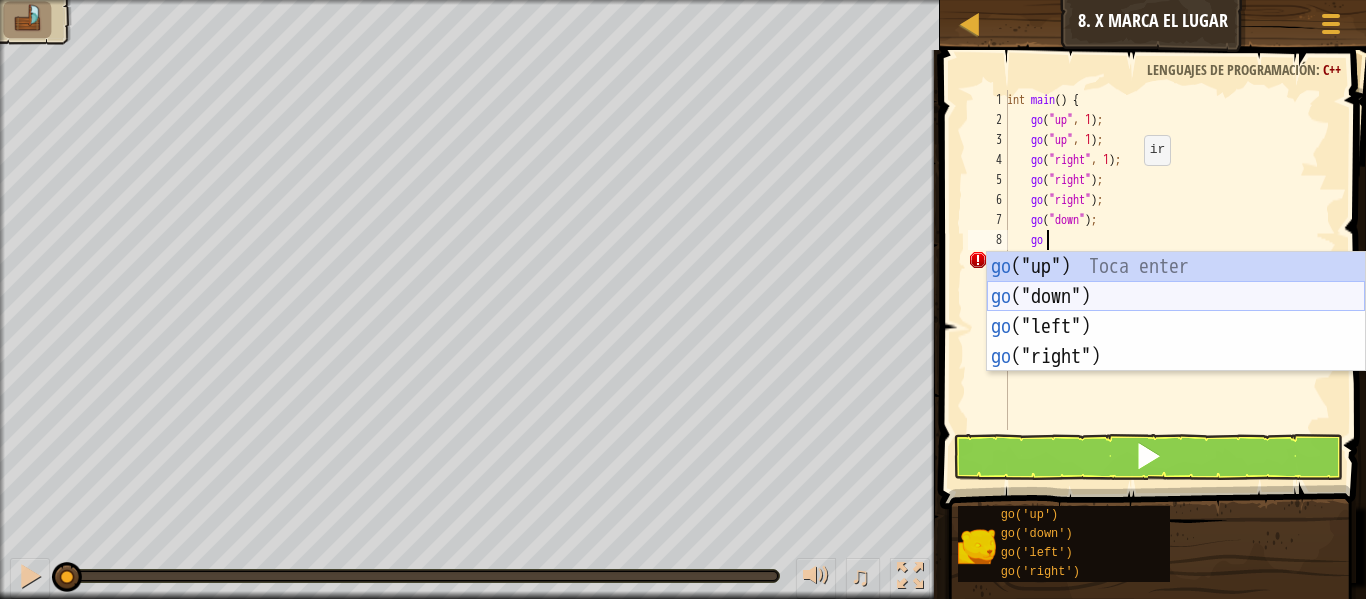 click on "go ("up") Toca enter go ("down") Toca enter go ("left") Toca enter go ("right") Toca enter" at bounding box center [1176, 342] 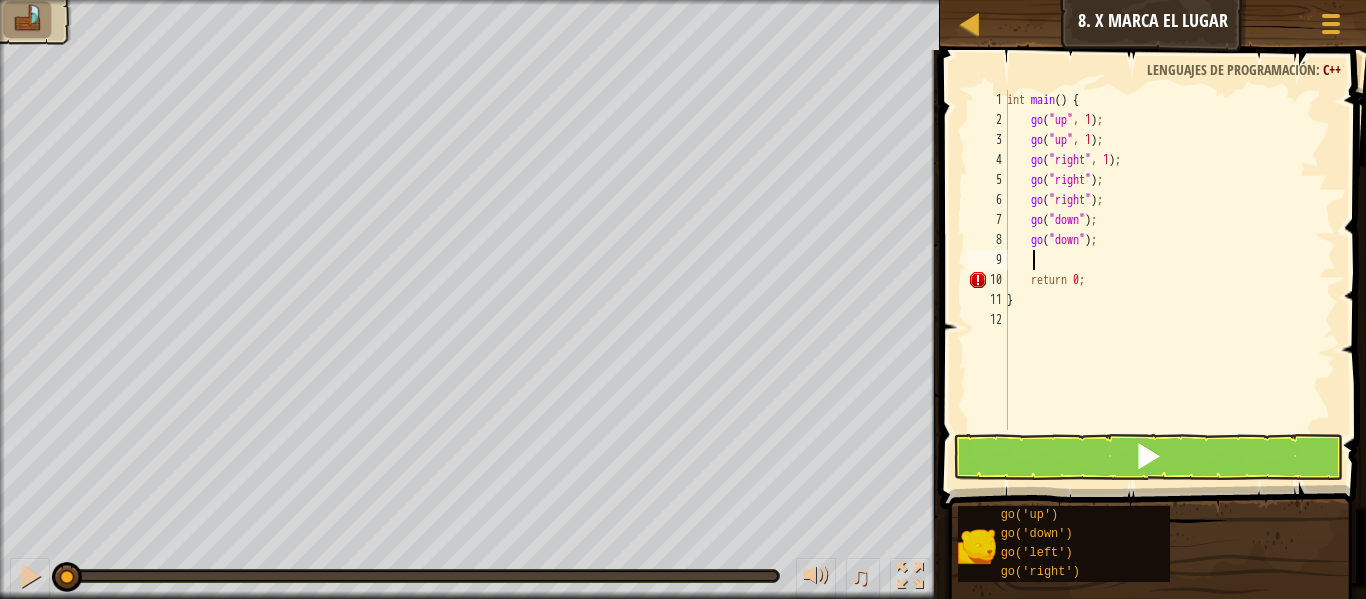 scroll, scrollTop: 9, scrollLeft: 1, axis: both 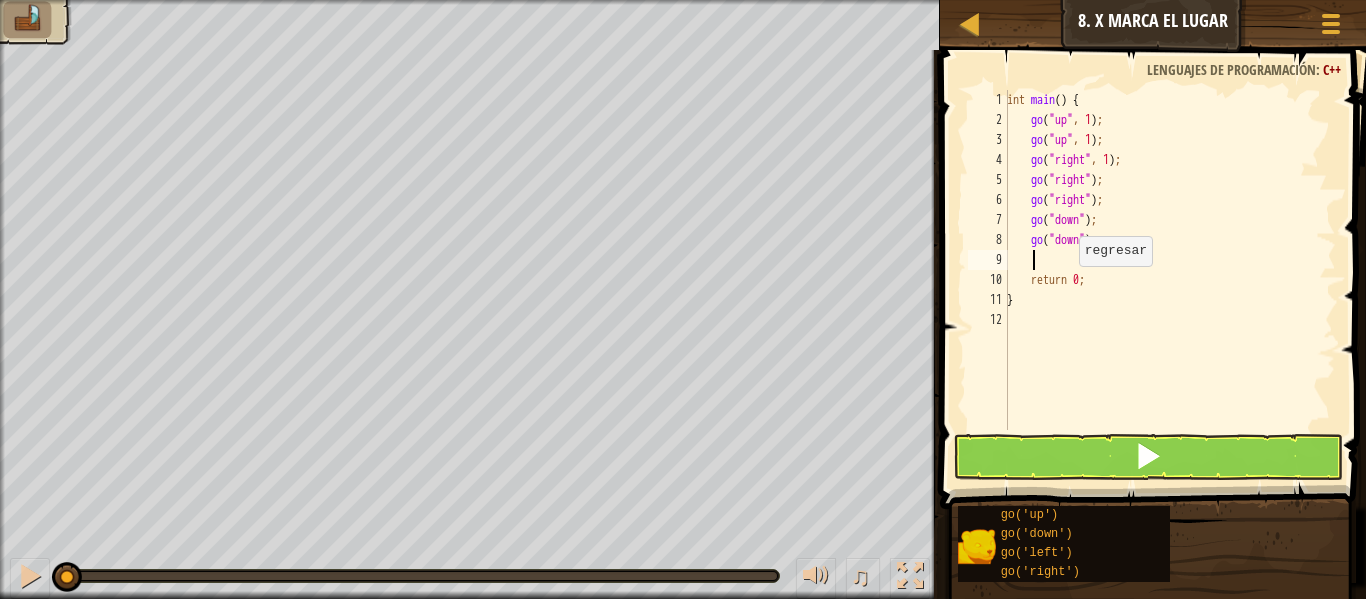 type on "go" 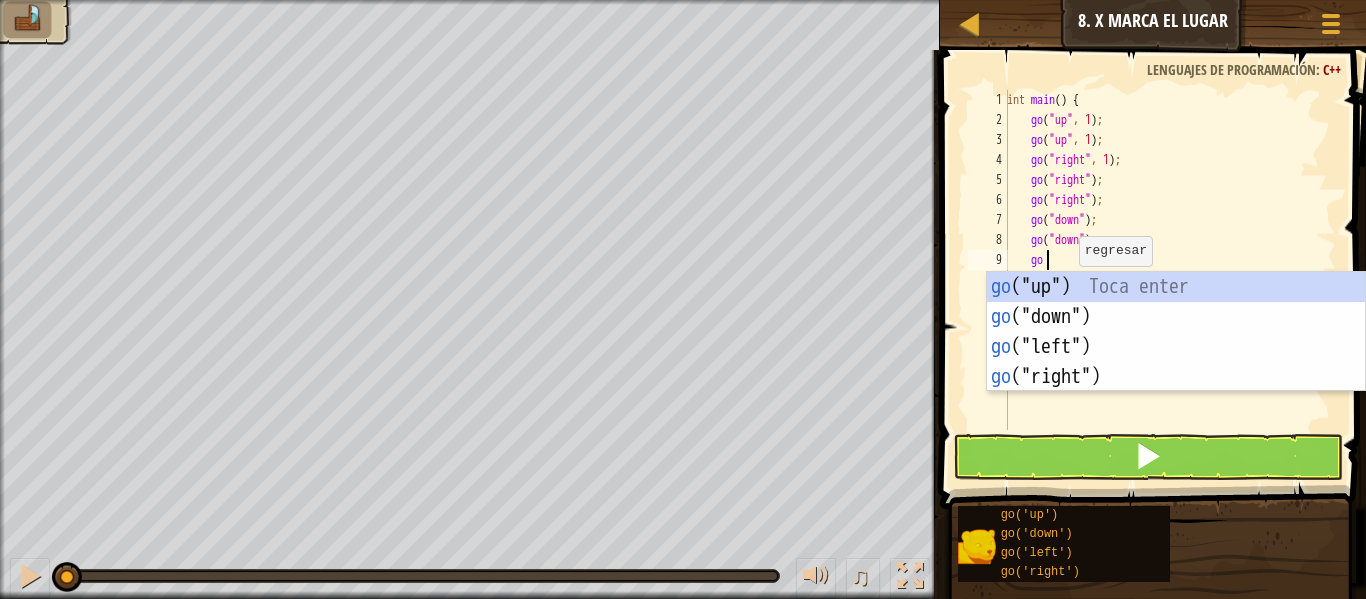 scroll, scrollTop: 9, scrollLeft: 2, axis: both 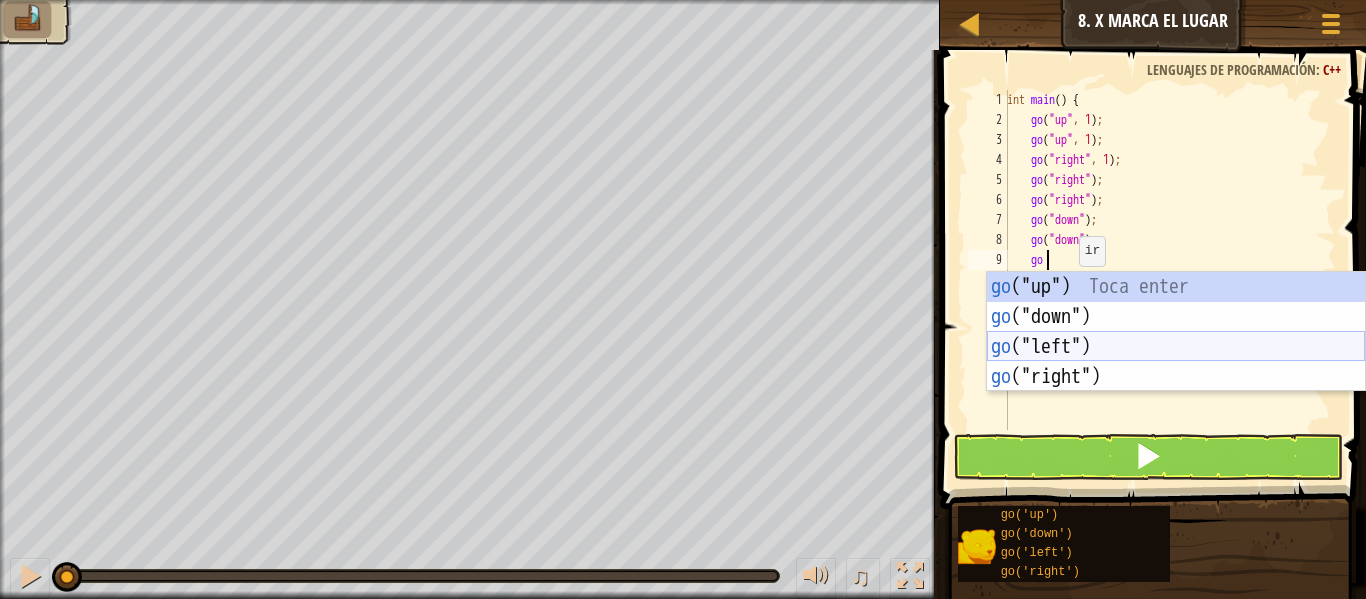 click on "go ("up") Toca enter go ("down") Toca enter go ("left") Toca enter go ("right") Toca enter" at bounding box center [1176, 362] 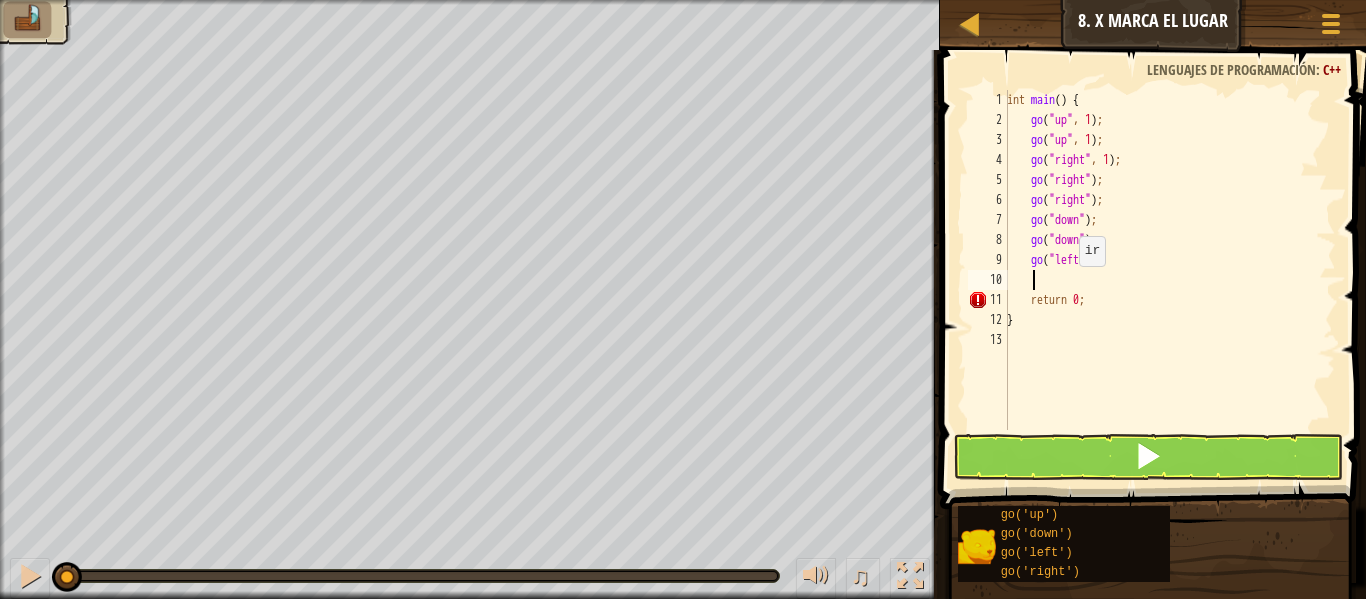 scroll, scrollTop: 9, scrollLeft: 1, axis: both 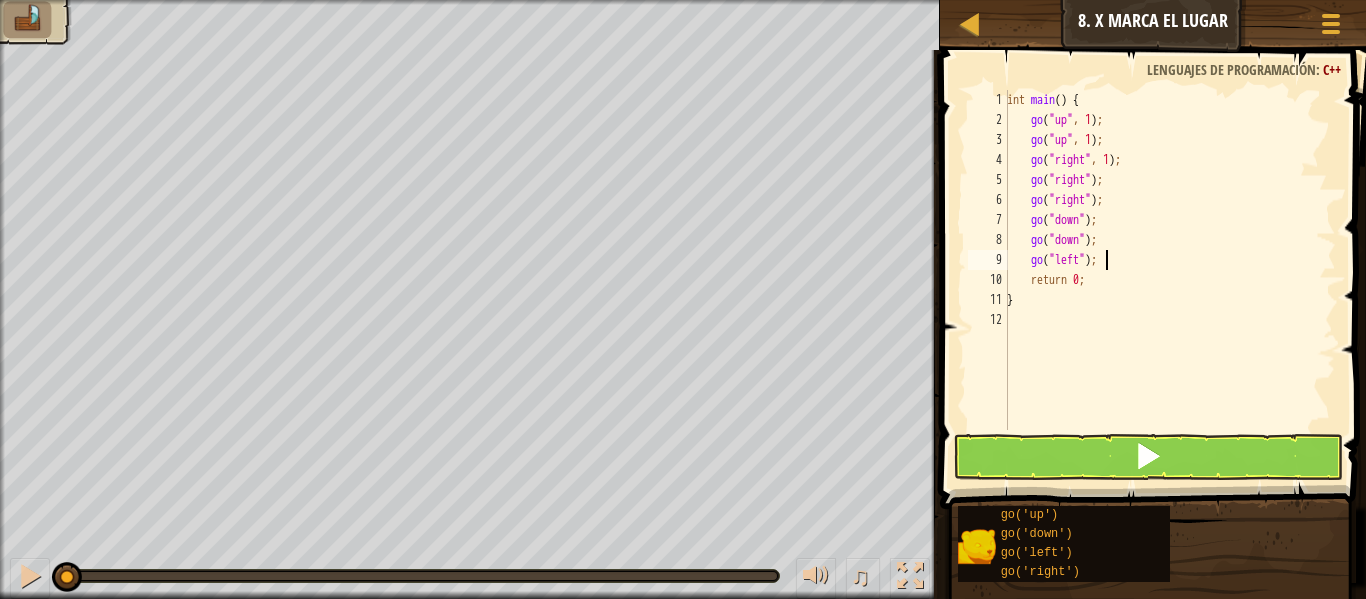 type on "go("left");" 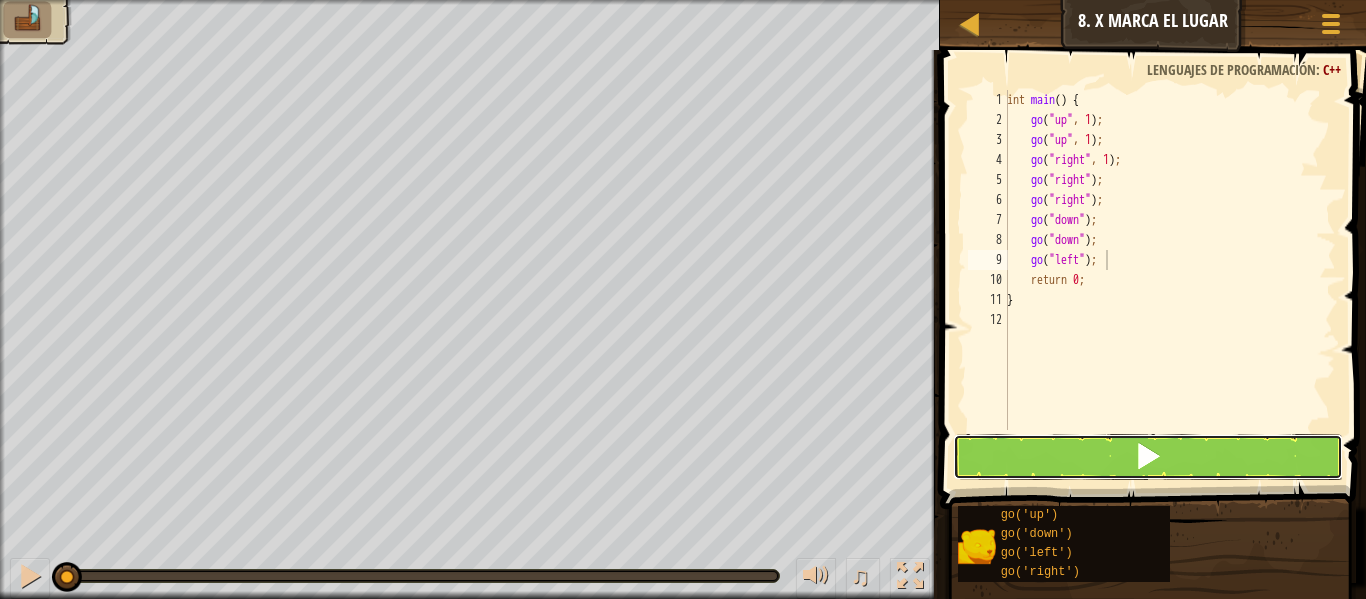 click at bounding box center [1148, 457] 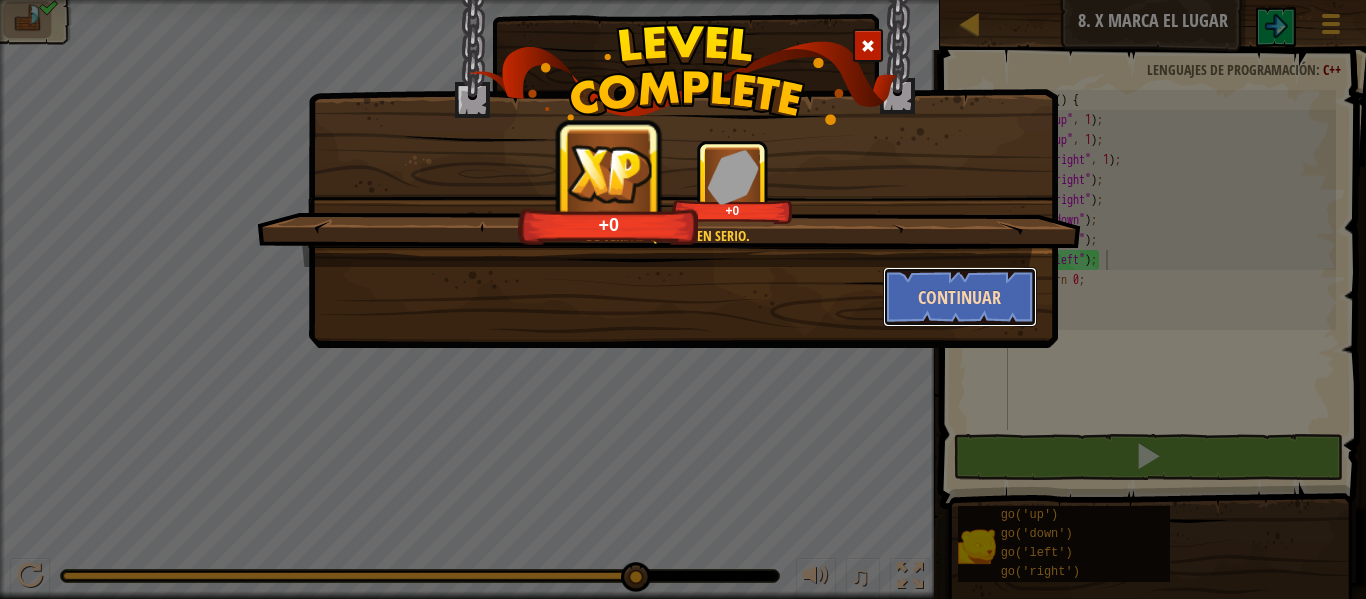 click on "Continuar" at bounding box center (960, 297) 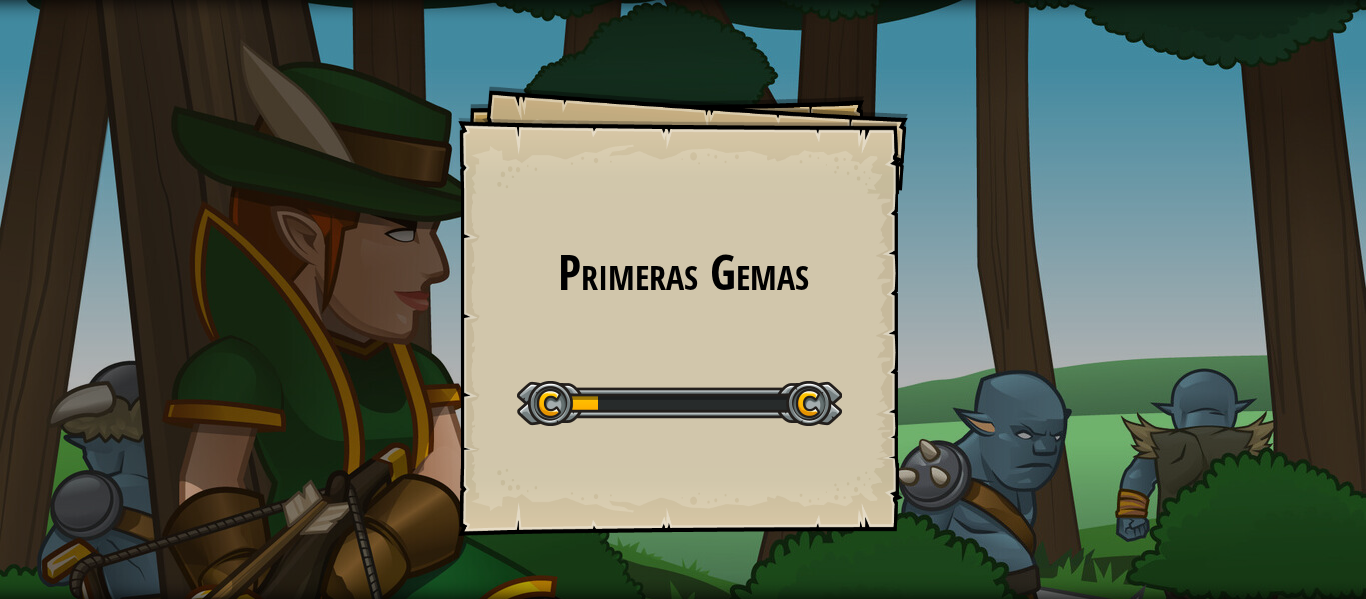 click on "Primeras Gemas Goals Start Level Error cargando del servidor Necesitas una suscripción para jugar este nivel. Suscribirse Deberás unirte a un curso para jugar a este nivel. Volver a mis cursos ¡Pídele a tu docente que te asigne una licencia para que puedas continuar jugando CodeCombat! Volver a mis cursos Este nivel está bloqueado. Volver a mis cursos Primero, resuelve el problema. Entonces, escribe el código. - John Johnson" at bounding box center [683, 311] 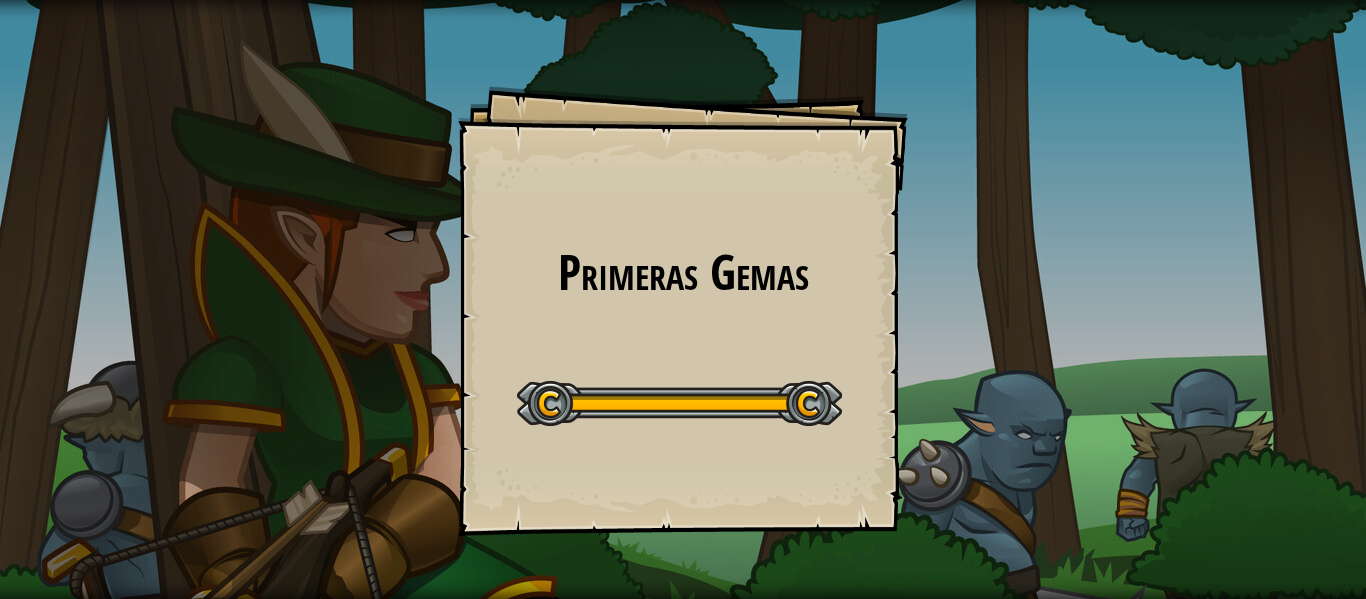 click on "Primeras Gemas Goals Start Level Error cargando del servidor Necesitas una suscripción para jugar este nivel. Suscribirse Deberás unirte a un curso para jugar a este nivel. Volver a mis cursos ¡Pídele a tu docente que te asigne una licencia para que puedas continuar jugando CodeCombat! Volver a mis cursos Este nivel está bloqueado. Volver a mis cursos Primero, resuelve el problema. Entonces, escribe el código. - John Johnson Mapa Júnior 9. Primeras Gemas Menú del Juego 1     הההההההההההההההההההההההההההההההההההההההההההההההההההההההההההההההההההההההההההההההההההההההההההההההההההההההההההההההההההההההההההההההההההההההההההההההההההההההההההההההההההההההההההההההההההההההההההההההההההההההההההההההההההההההההההההההההההההההההההההההההההההההההההההההה Solución × × 1/4 :" at bounding box center [683, 299] 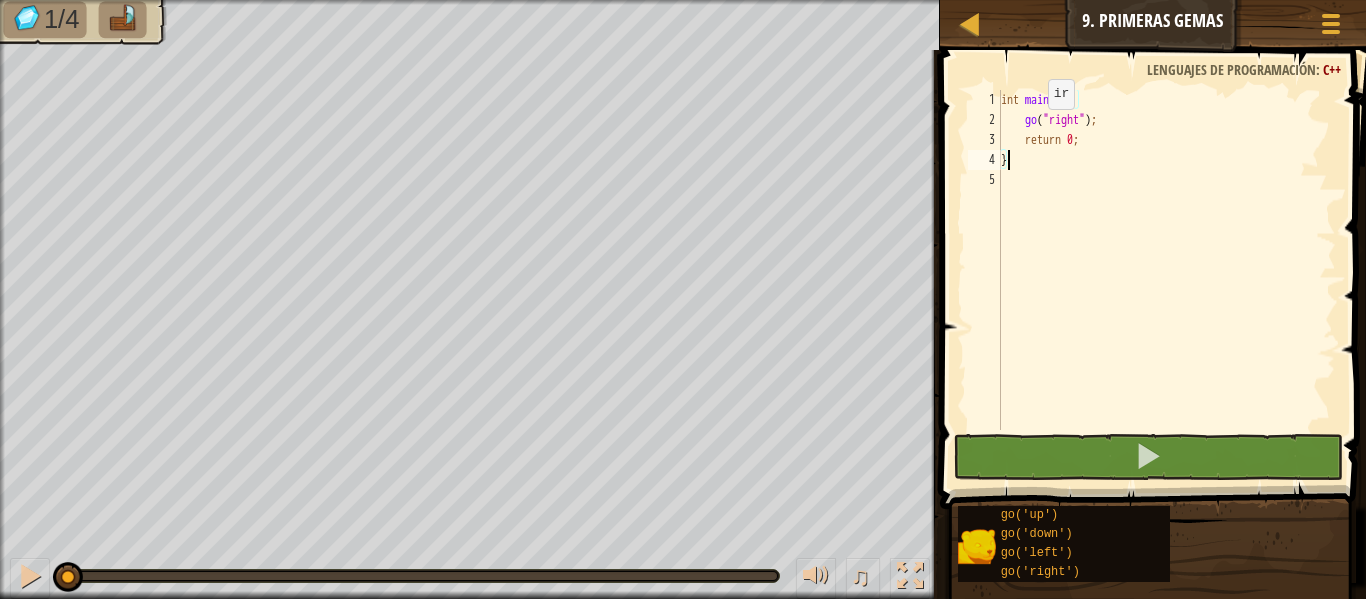 click on "int   main ( )   {      go ( " right " ) ;      return   0 ; }" at bounding box center (1166, 280) 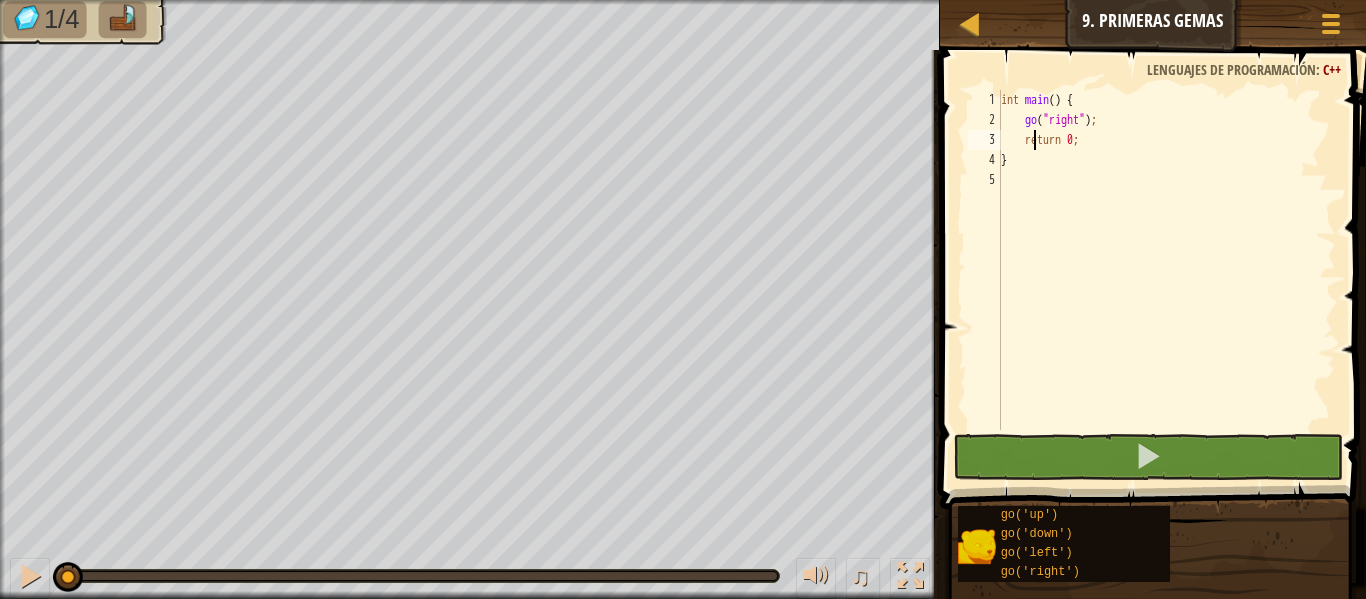 click on "int   main ( )   {      go ( " right " ) ;      return   0 ; }" at bounding box center (1166, 280) 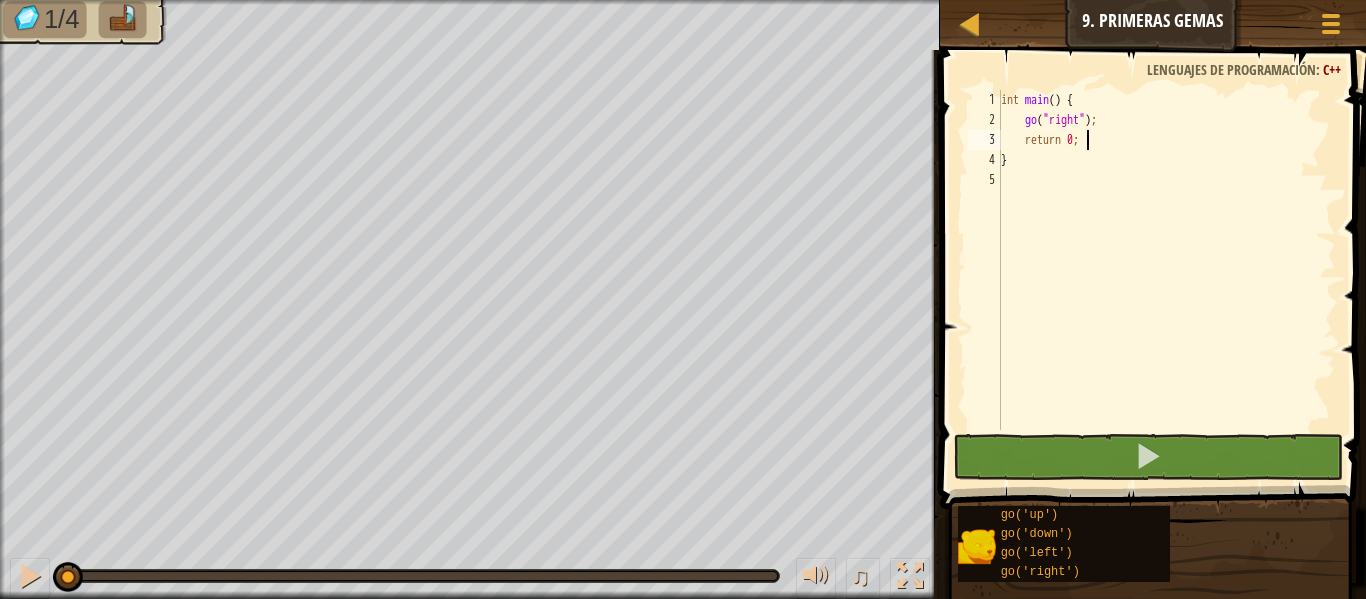 click on "int   main ( )   {      go ( " right " ) ;      return   0 ; }" at bounding box center [1166, 280] 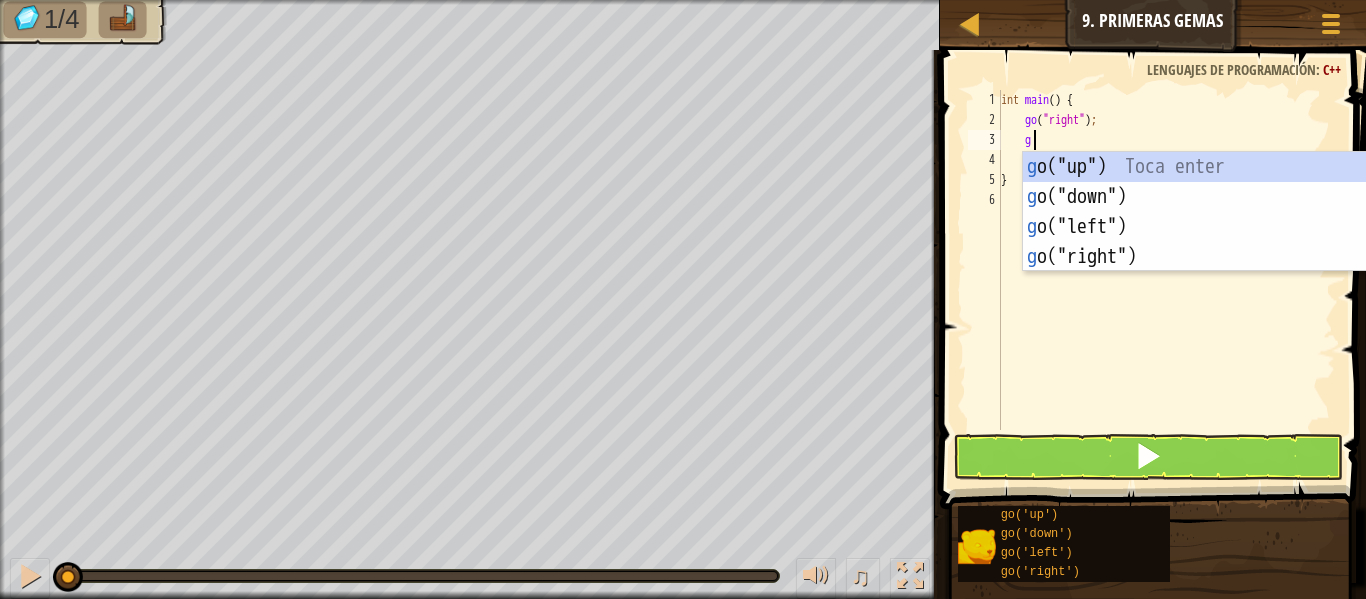type on "go" 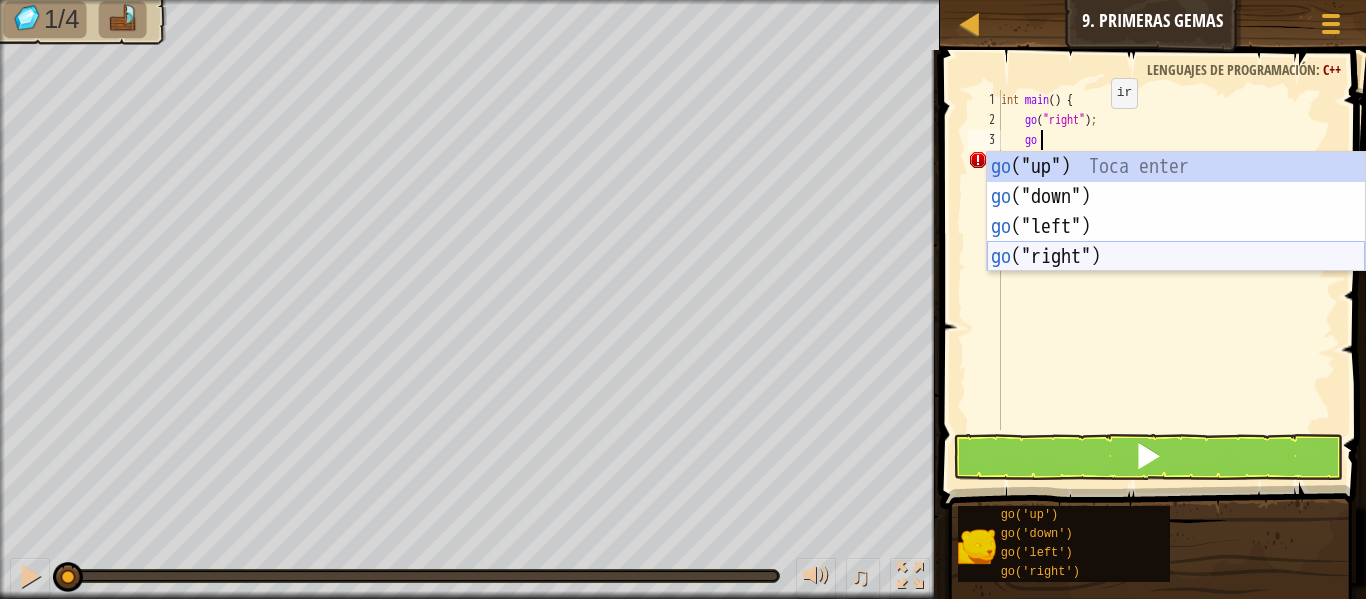 click on "go ("up") Toca enter go ("down") Toca enter go ("left") Toca enter go ("right") Toca enter" at bounding box center (1176, 242) 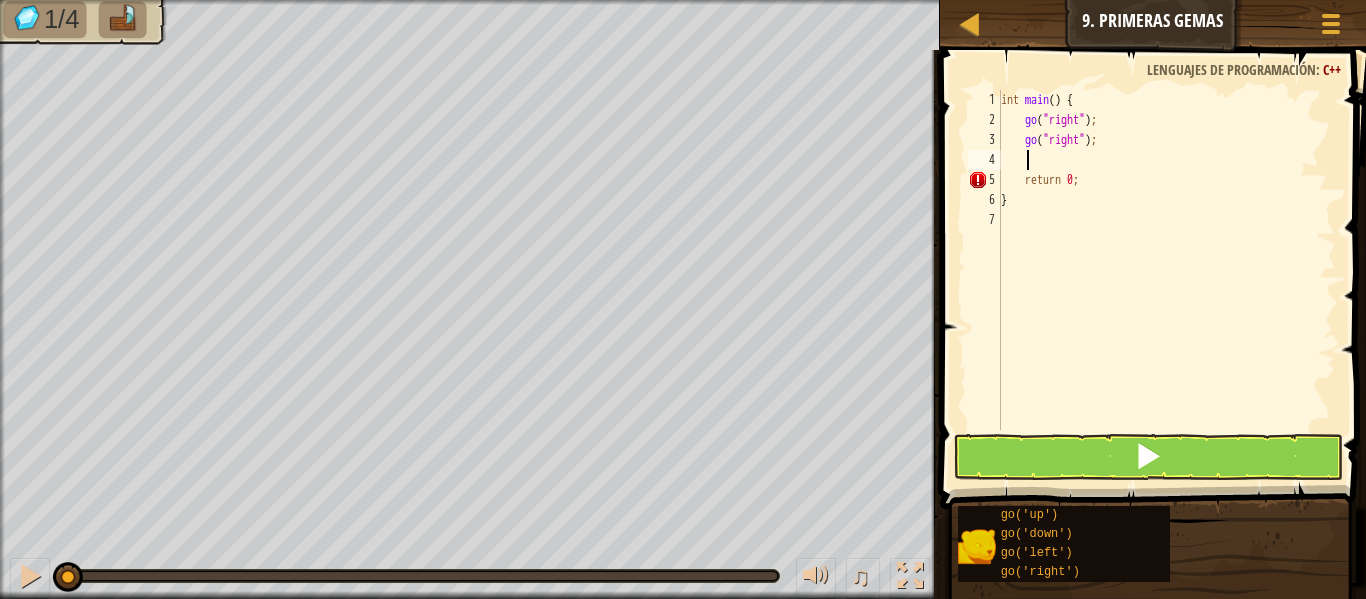 scroll, scrollTop: 9, scrollLeft: 1, axis: both 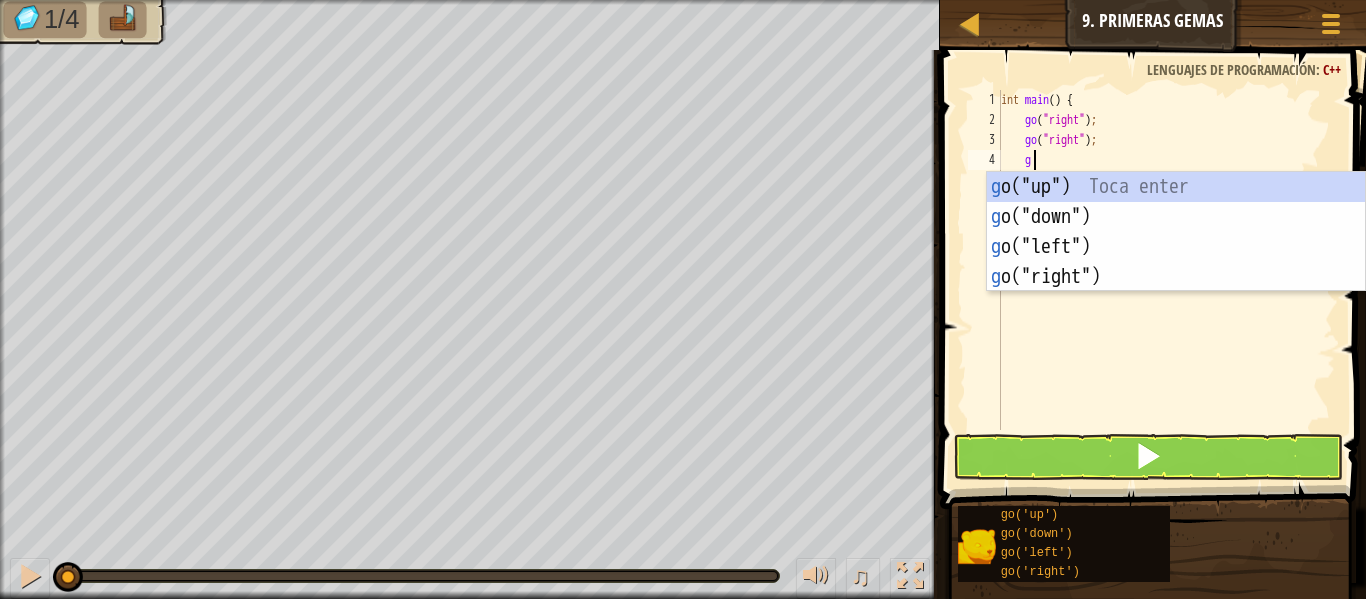 type on "go" 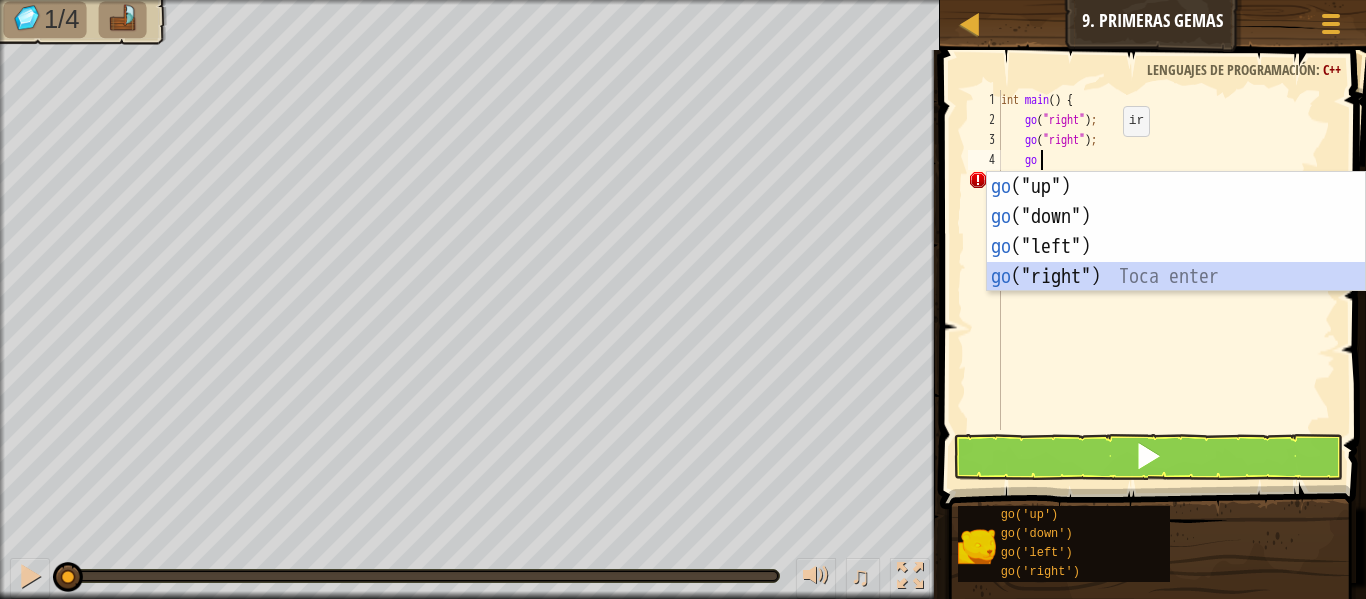 click on "go ("up") Toca enter go ("down") Toca enter go ("left") Toca enter go ("right") Toca enter" at bounding box center [1176, 262] 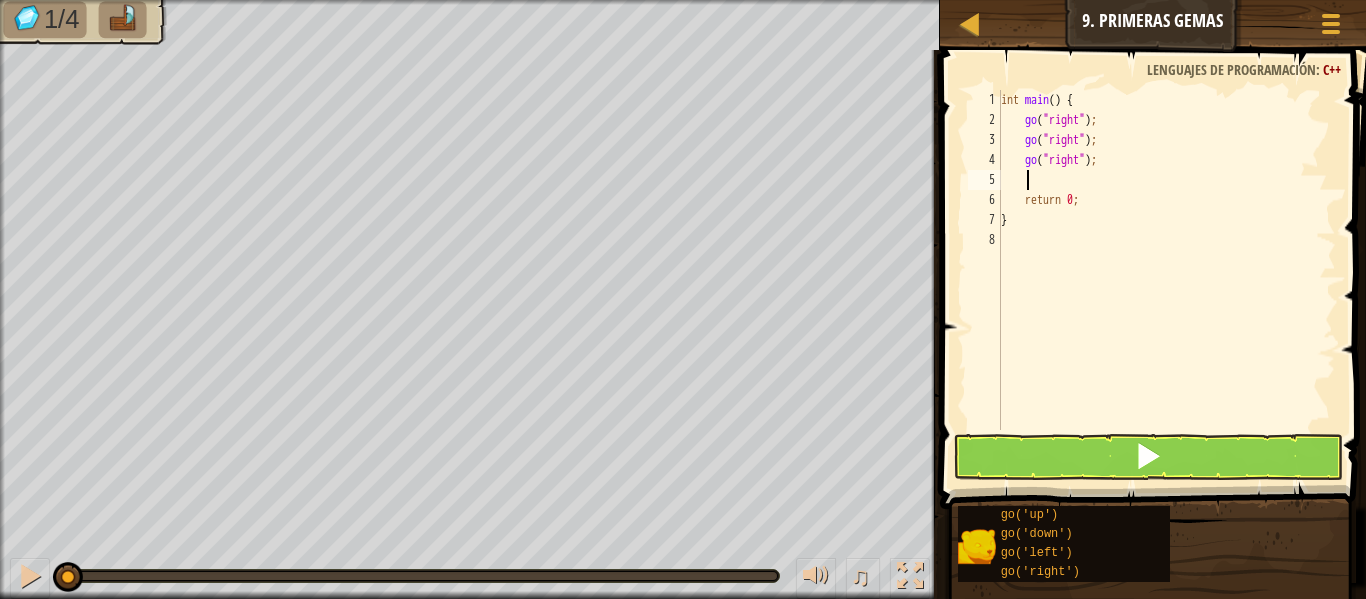 type on "go" 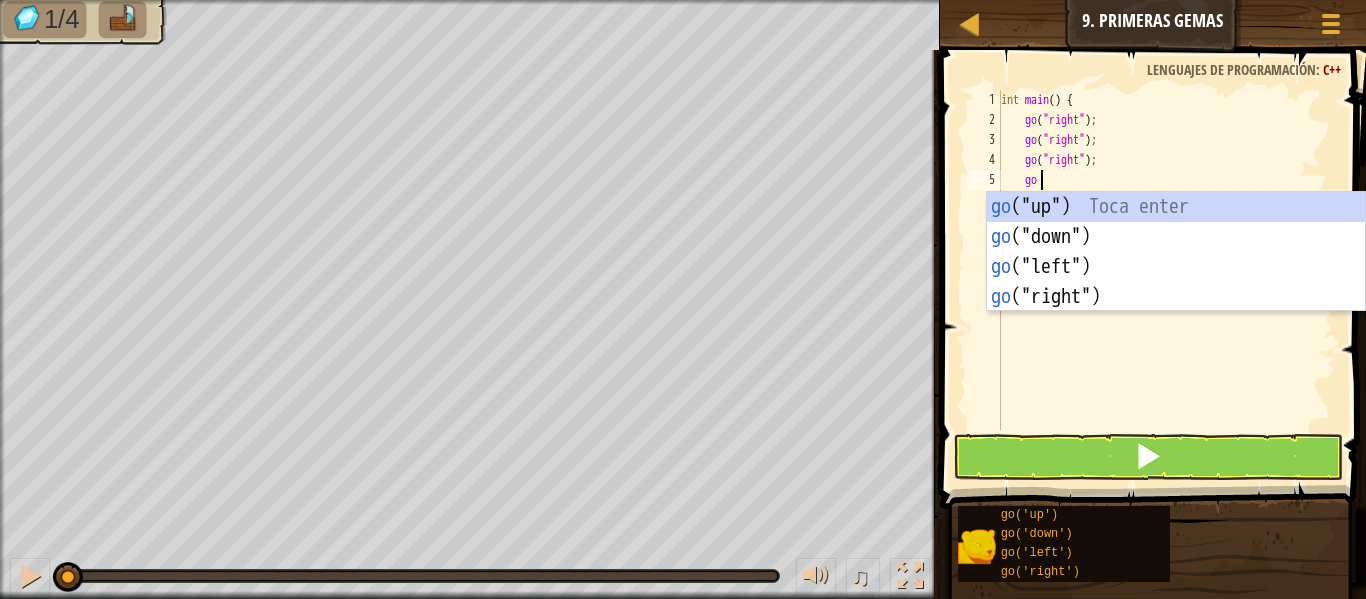 scroll, scrollTop: 9, scrollLeft: 2, axis: both 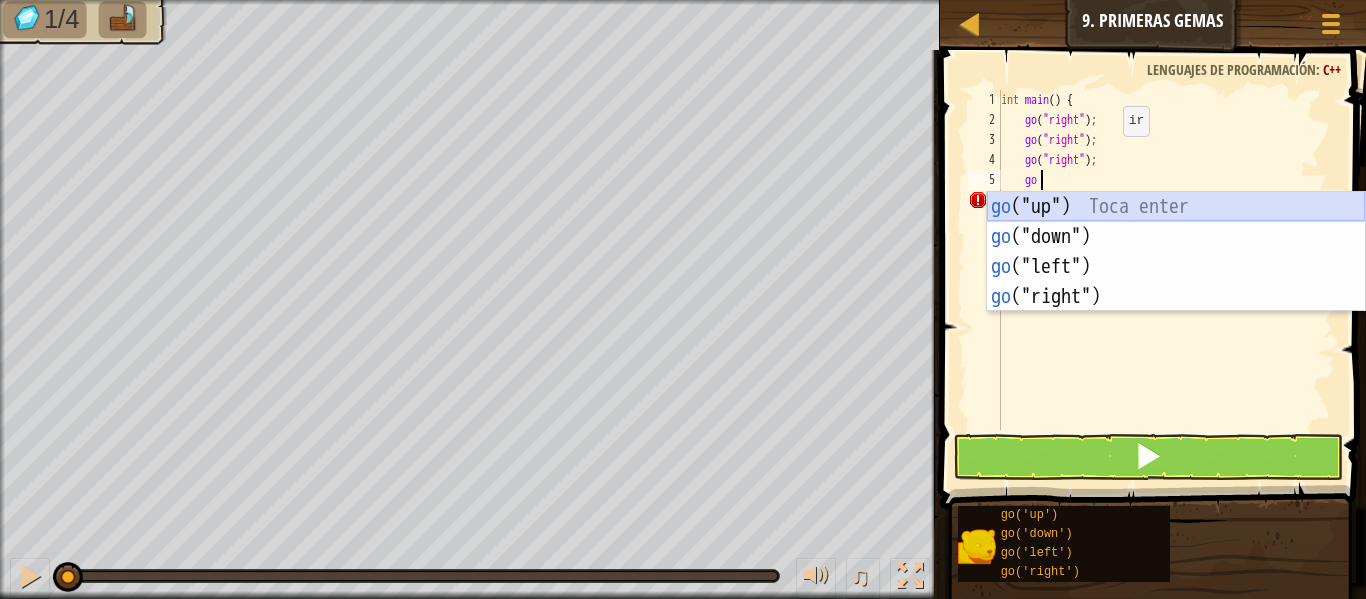 click on "go ("up") Toca enter go ("down") Toca enter go ("left") Toca enter go ("right") Toca enter" at bounding box center (1176, 282) 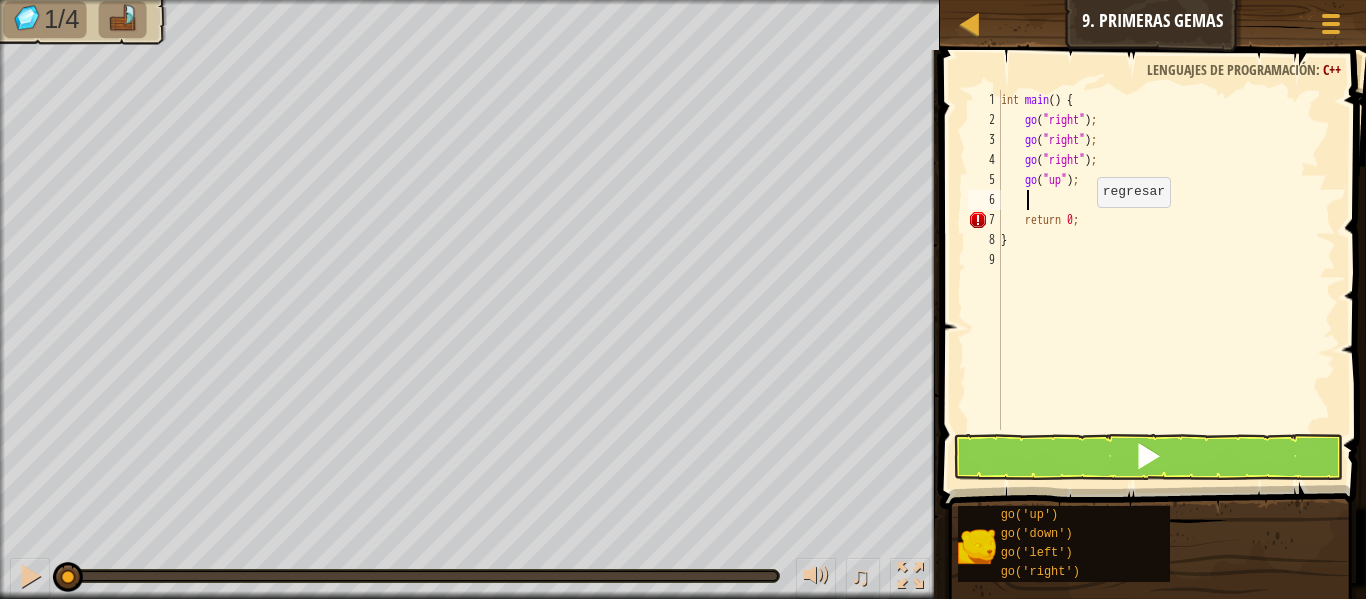 type on "go" 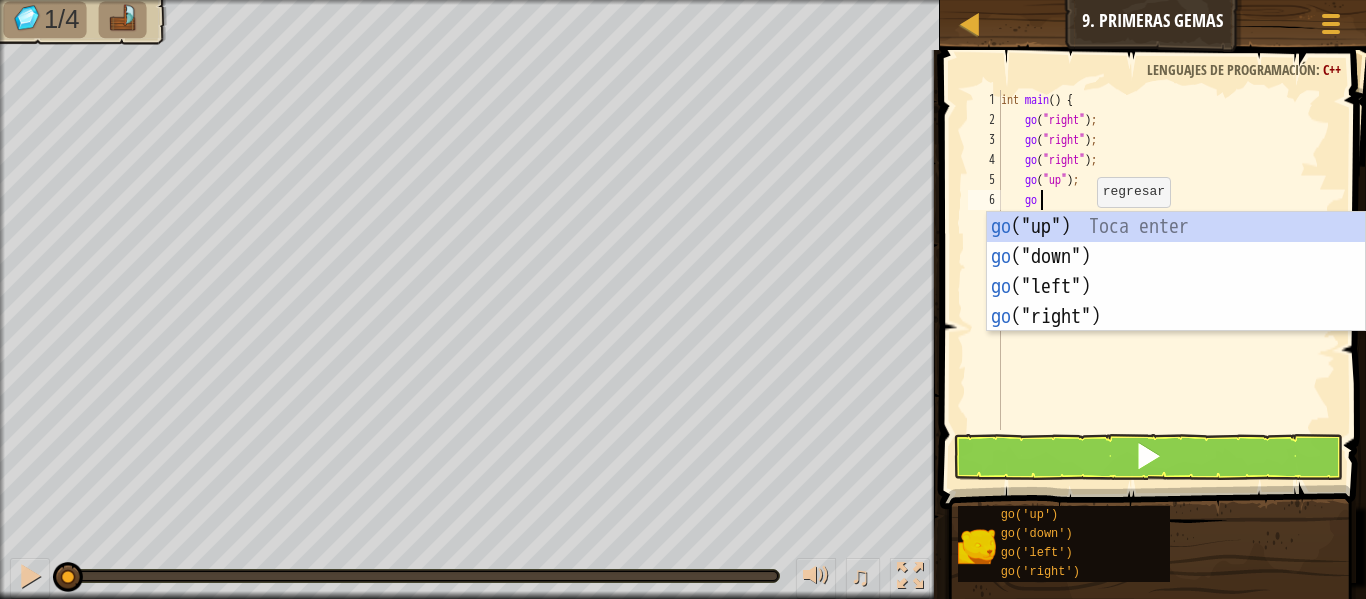 scroll, scrollTop: 9, scrollLeft: 2, axis: both 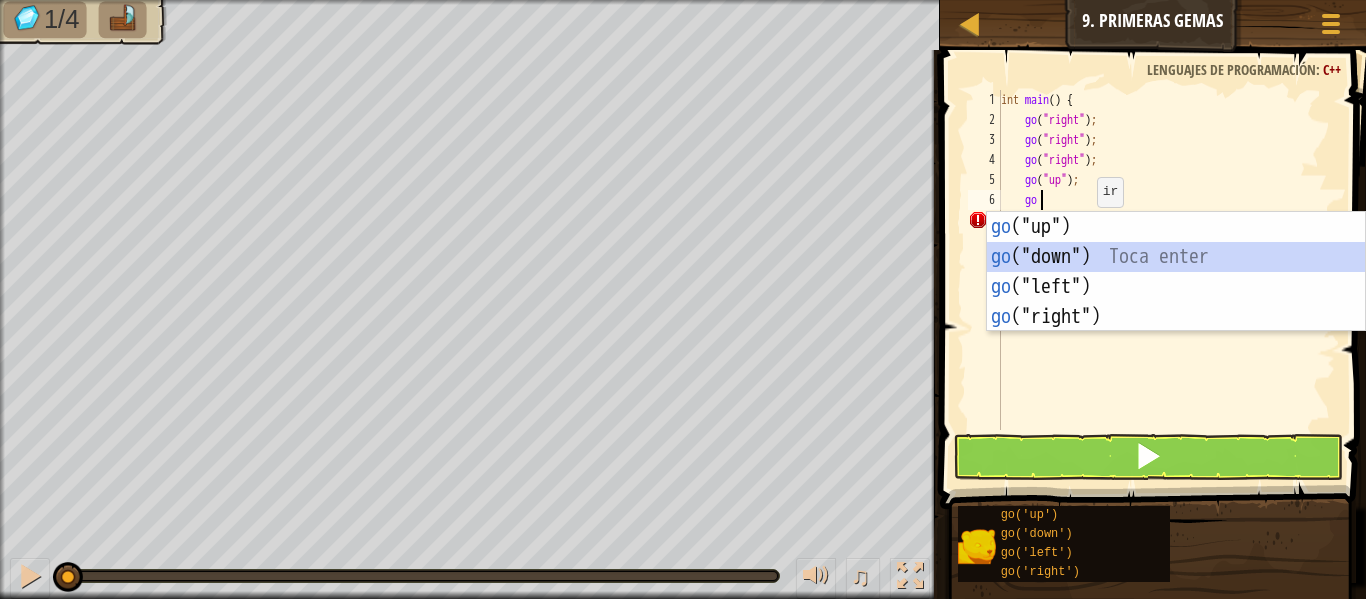 click on "go ("up") Toca enter go ("down") Toca enter go ("left") Toca enter go ("right") Toca enter" at bounding box center (1176, 302) 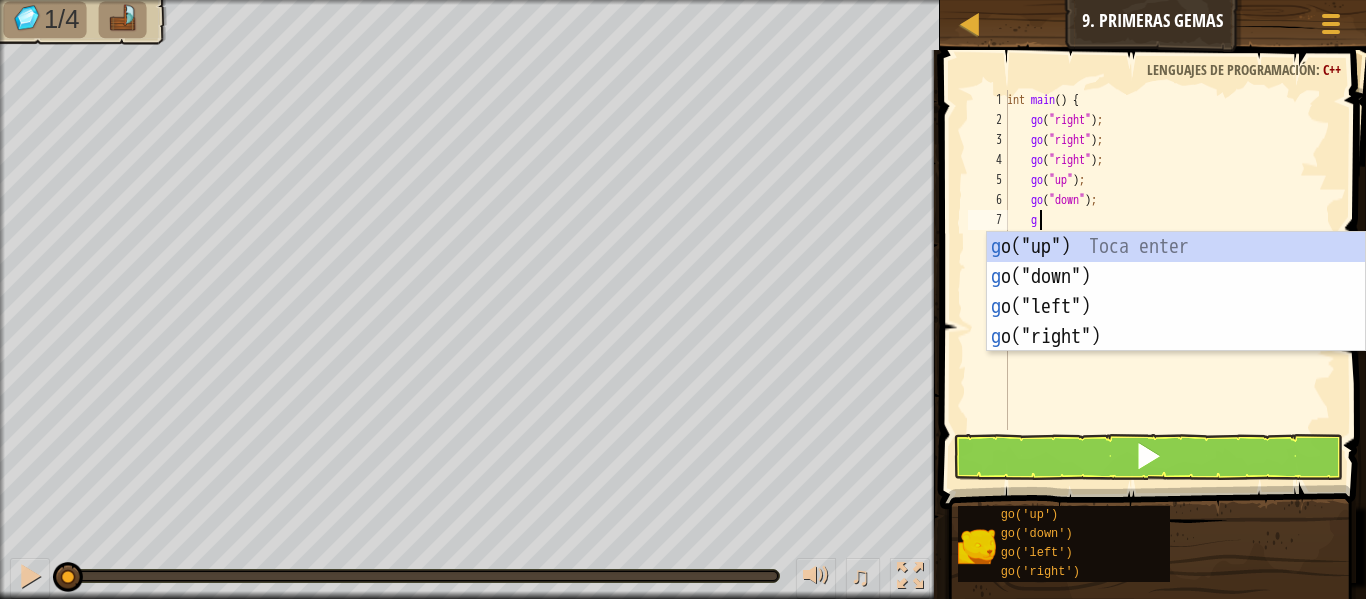 type on "go" 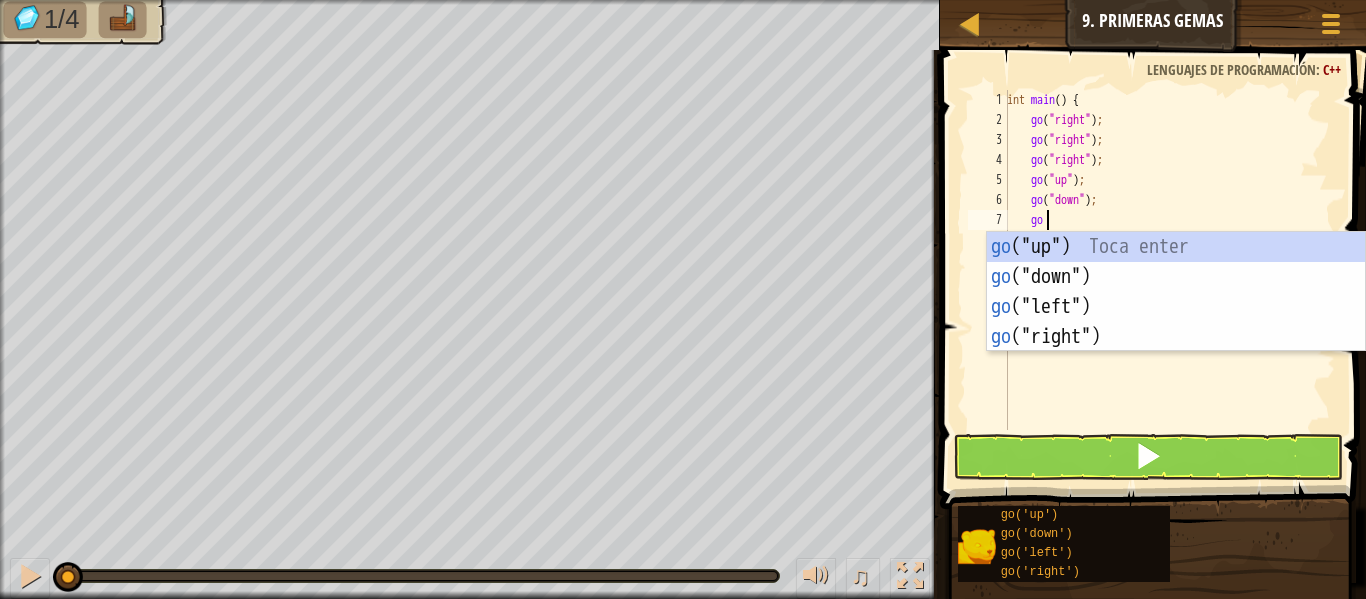 scroll, scrollTop: 9, scrollLeft: 2, axis: both 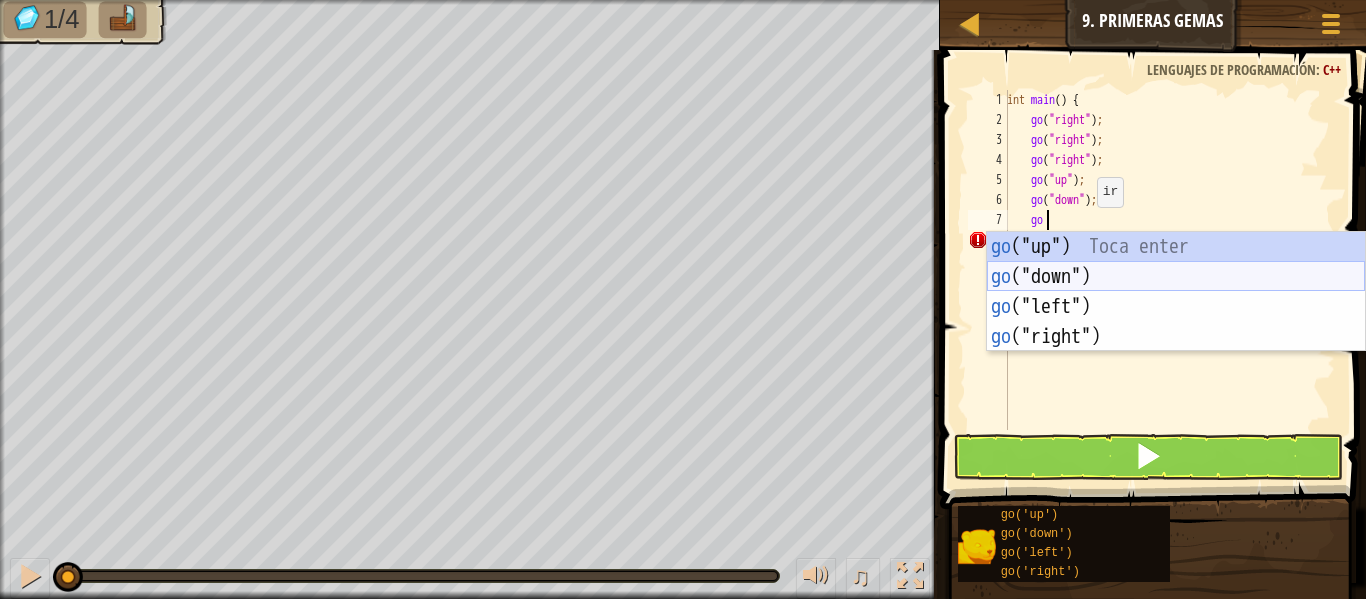 click on "go ("up") Toca enter go ("down") Toca enter go ("left") Toca enter go ("right") Toca enter" at bounding box center (1176, 322) 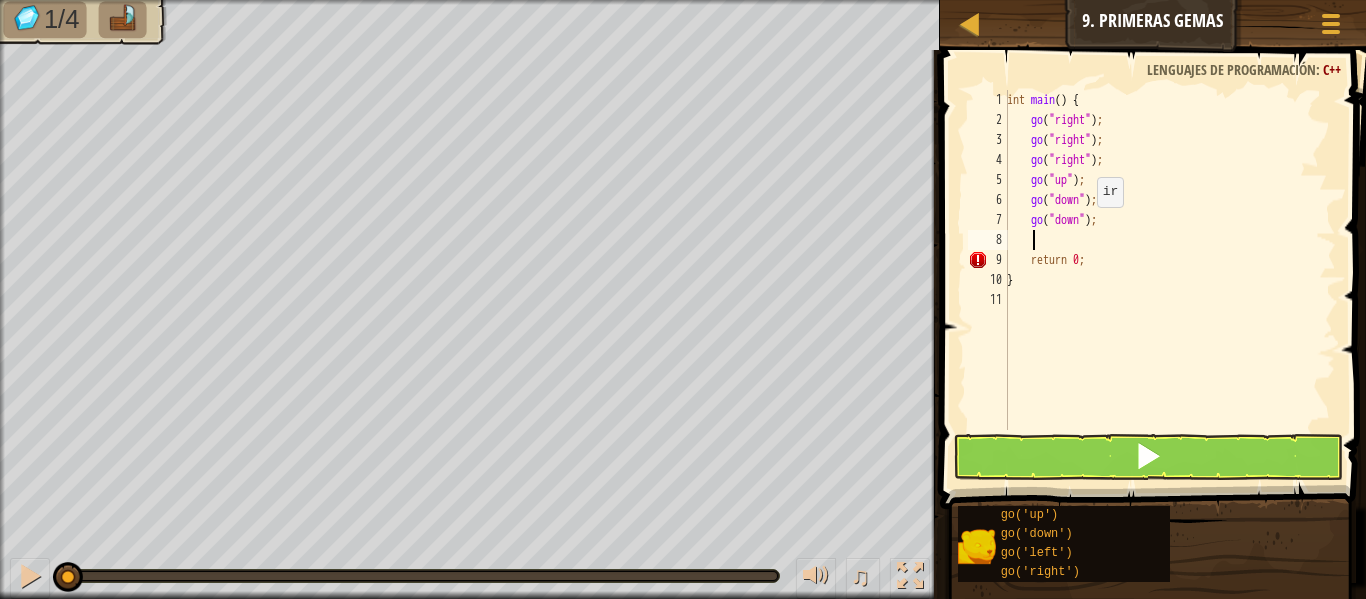 scroll, scrollTop: 9, scrollLeft: 1, axis: both 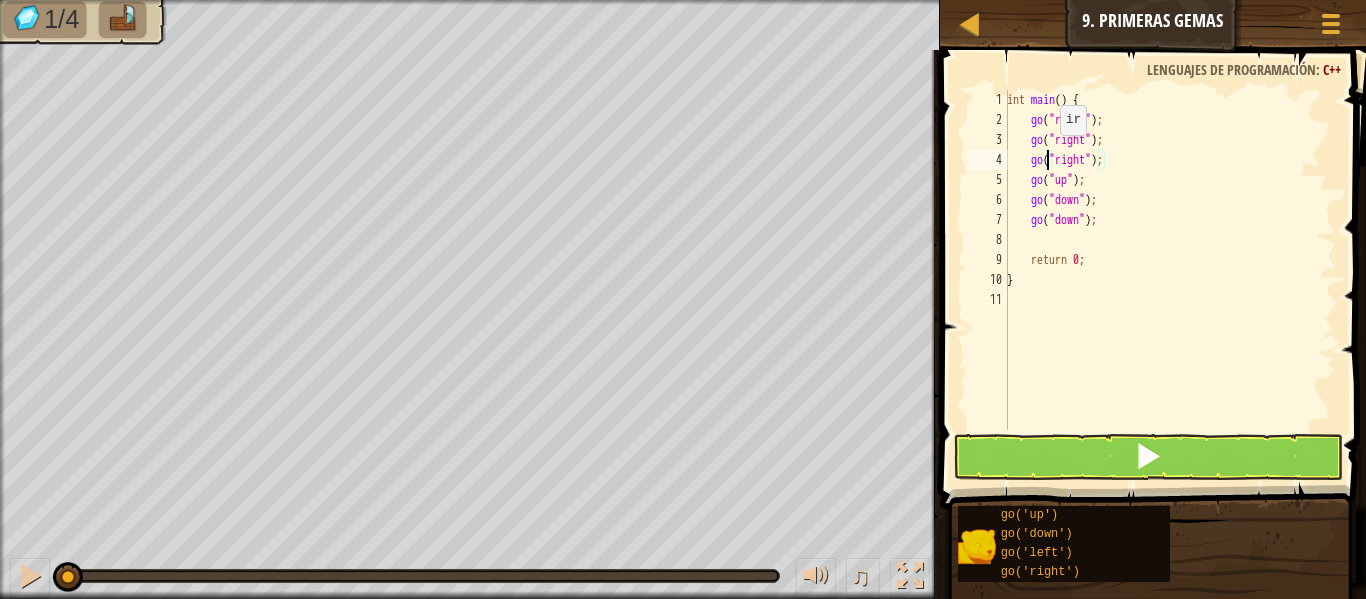 click on "int   main ( )   {      go ( " right " ) ;      go ( " right " ) ;      go ( " right " ) ;      go ( " up " ) ;      go ( " down " ) ;      go ( " down " ) ;           return   0 ; }" at bounding box center (1169, 280) 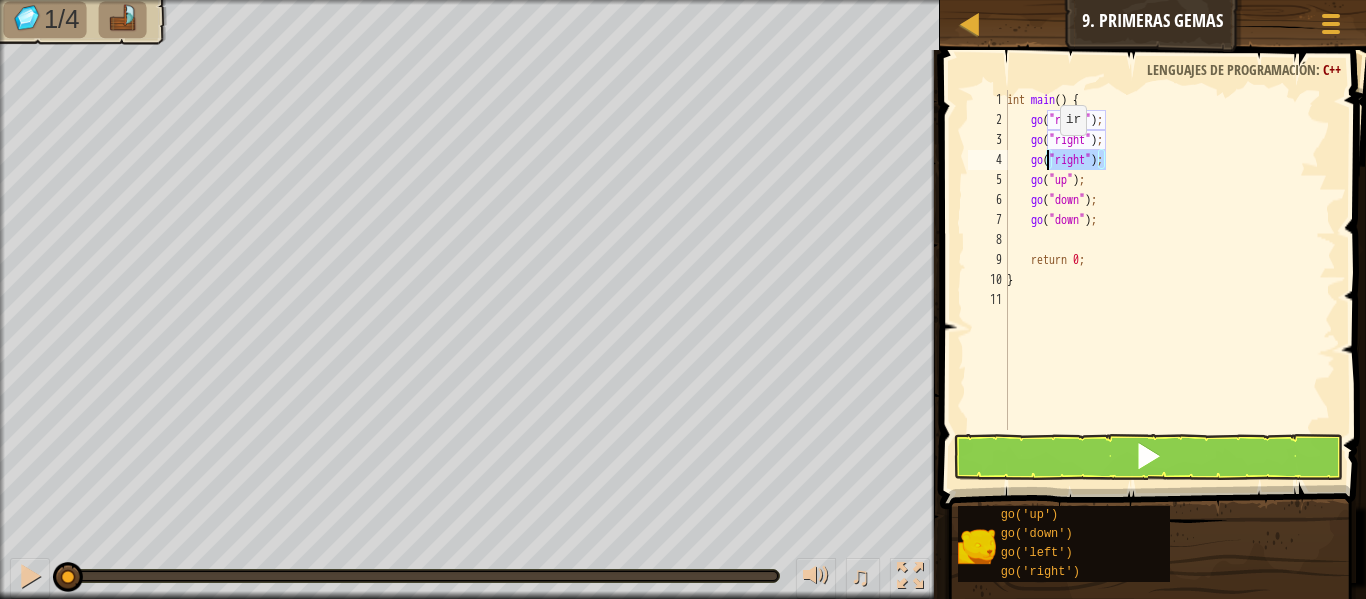 click on "int   main ( )   {      go ( " right " ) ;      go ( " right " ) ;      go ( " right " ) ;      go ( " up " ) ;      go ( " down " ) ;      go ( " down " ) ;           return   0 ; }" at bounding box center (1169, 280) 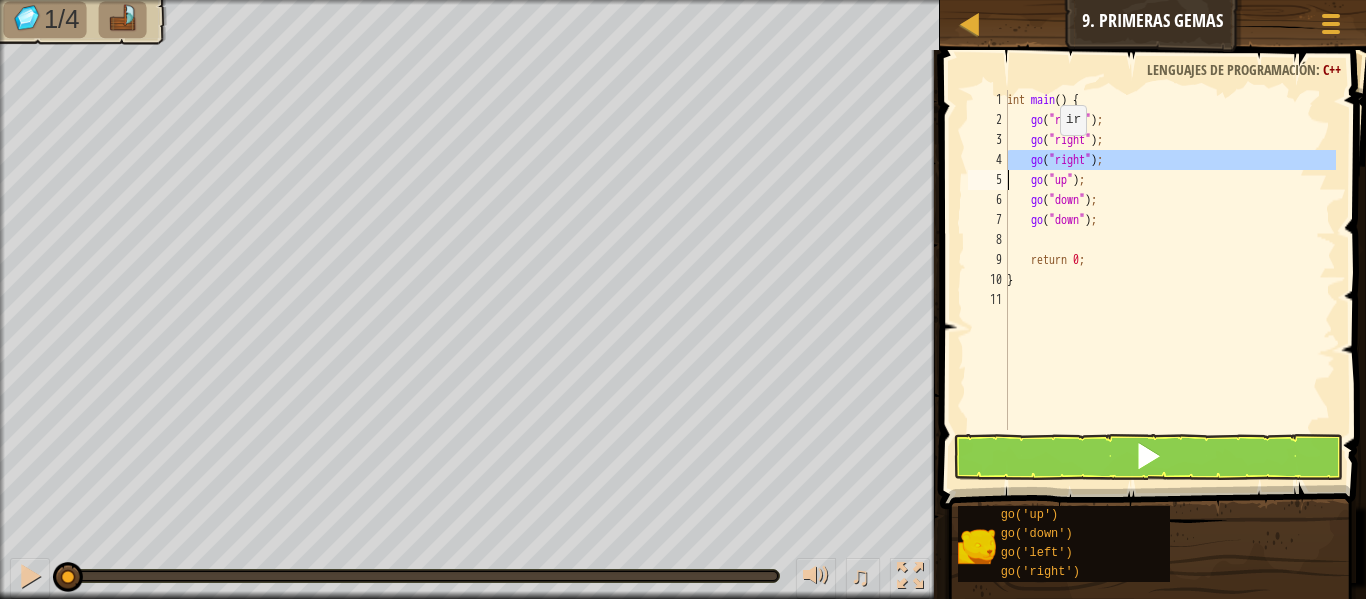 type on "go("up");" 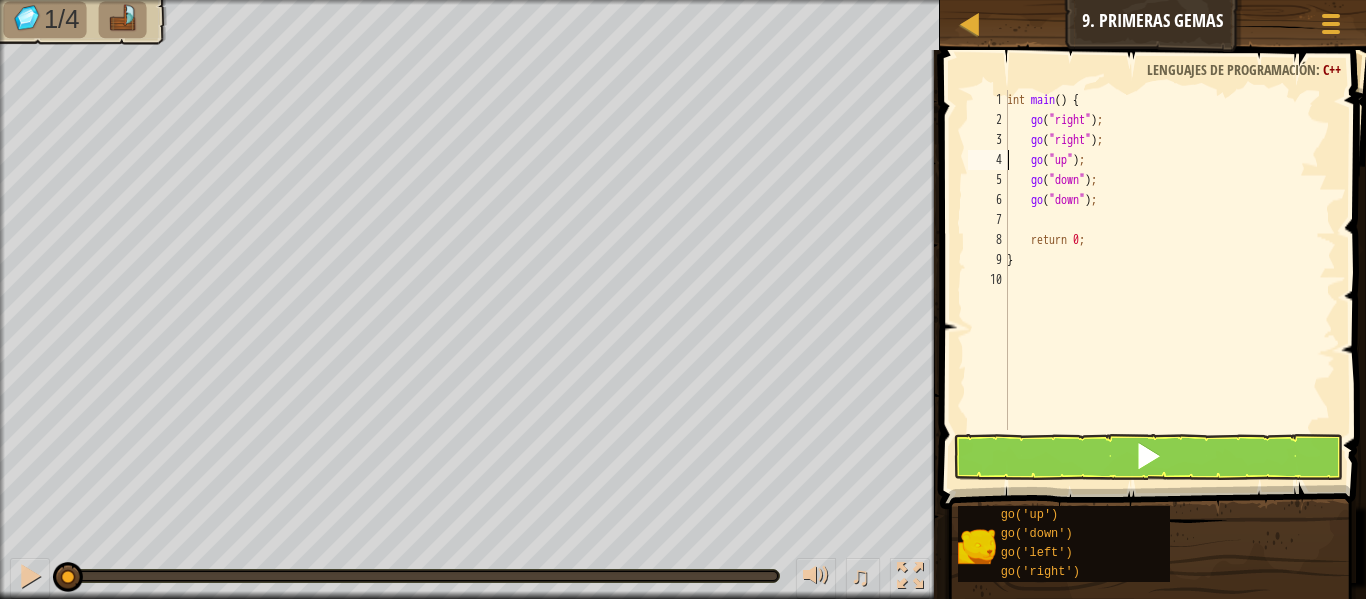 click on "int   main ( )   {      go ( " right " ) ;      go ( " right " ) ;      go ( " up " ) ;      go ( " down " ) ;      go ( " down " ) ;           return   0 ; }" at bounding box center [1169, 280] 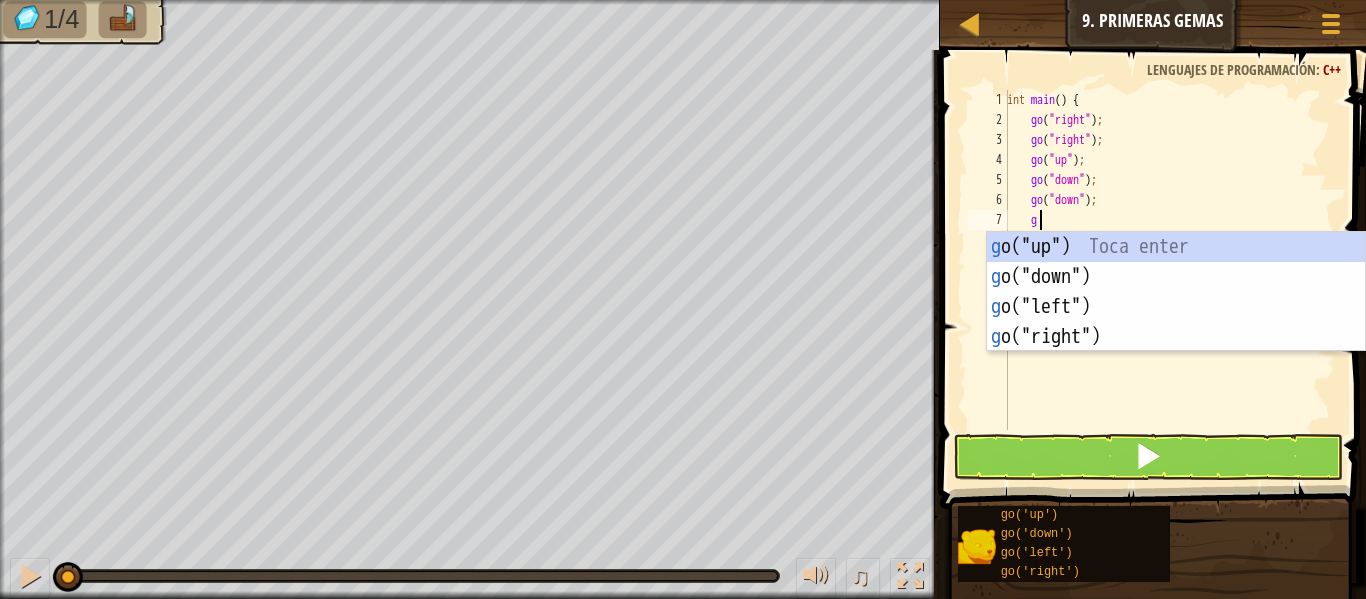 type on "go" 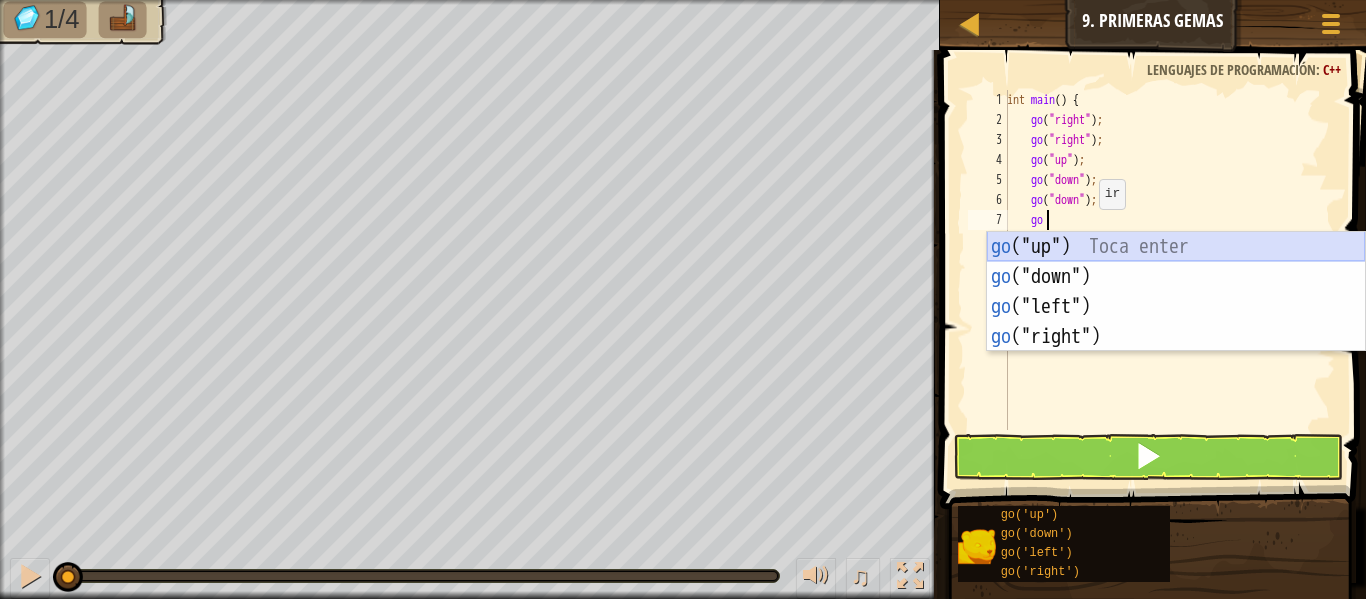 click on "go ("up") Toca enter go ("down") Toca enter go ("left") Toca enter go ("right") Toca enter" at bounding box center [1176, 322] 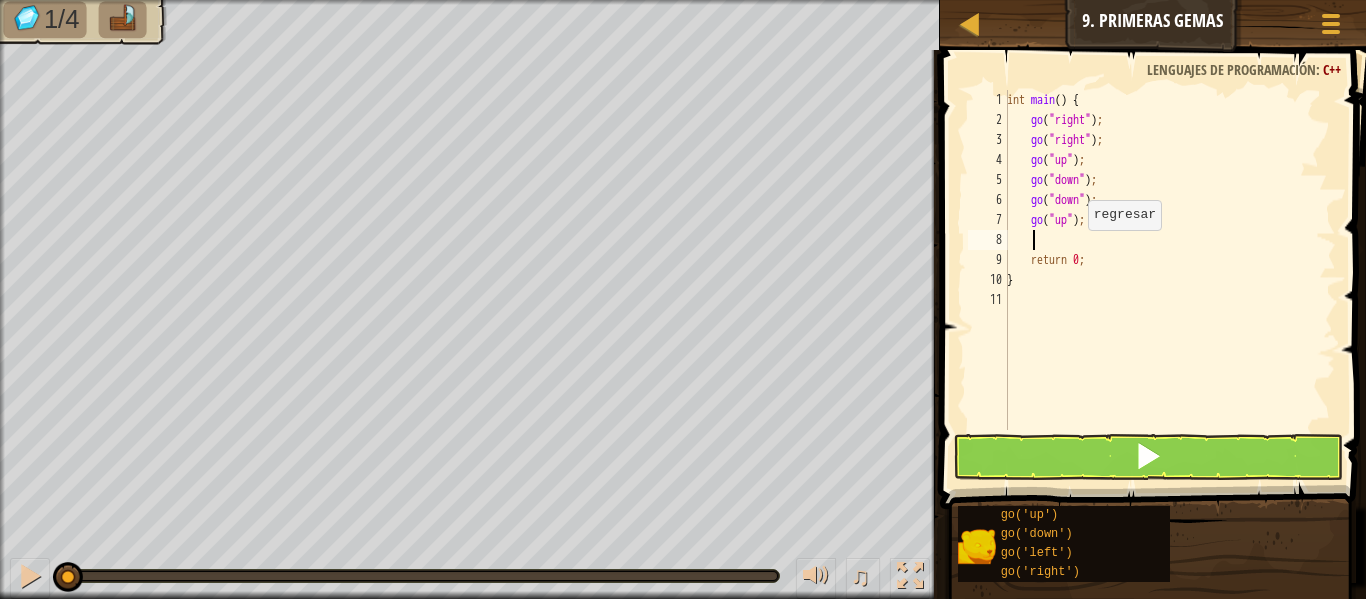 type on "go" 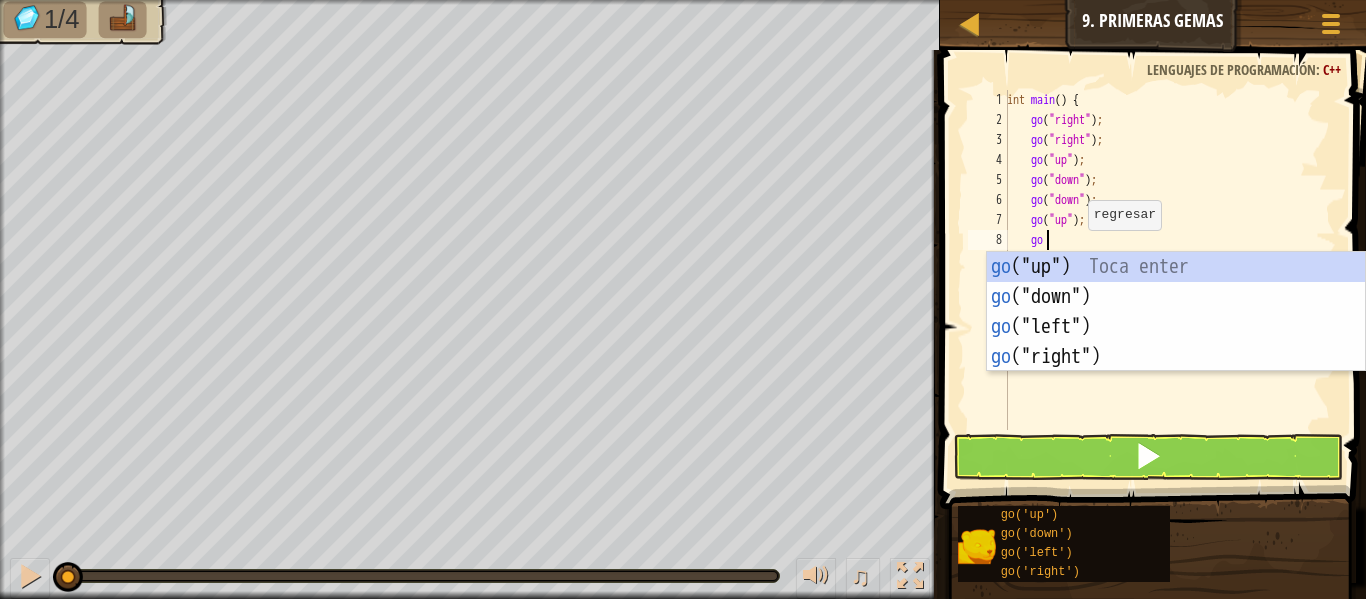 scroll, scrollTop: 9, scrollLeft: 2, axis: both 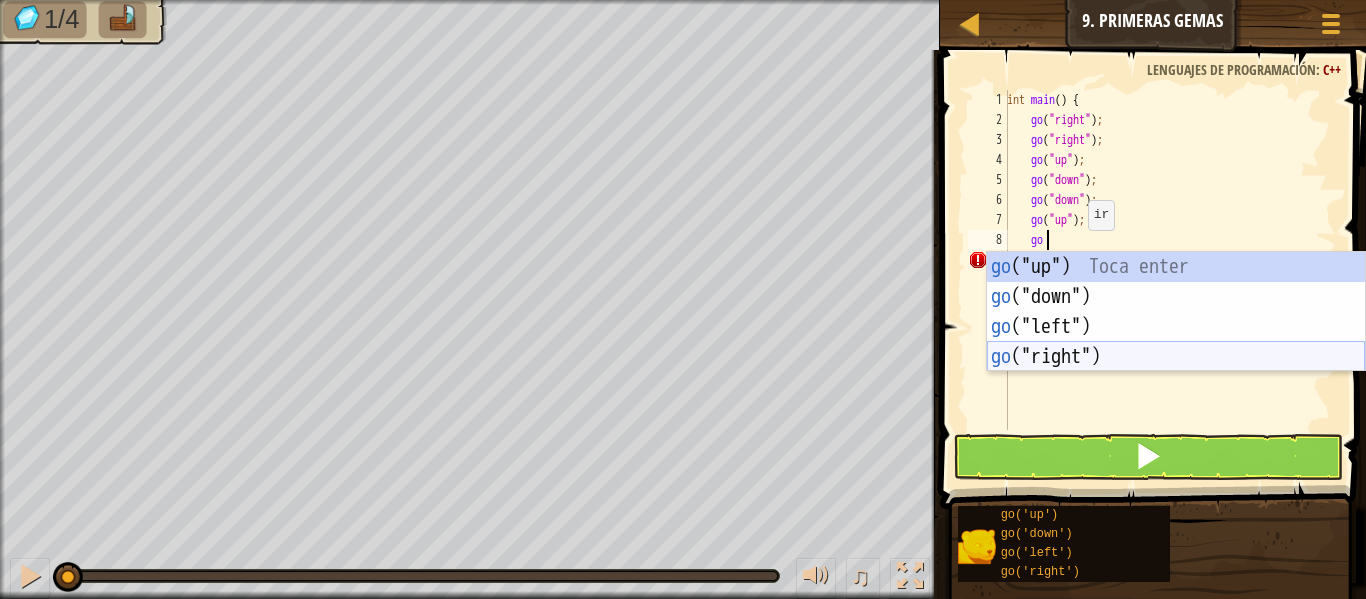 click on "go ("up") Toca enter go ("down") Toca enter go ("left") Toca enter go ("right") Toca enter" at bounding box center (1176, 342) 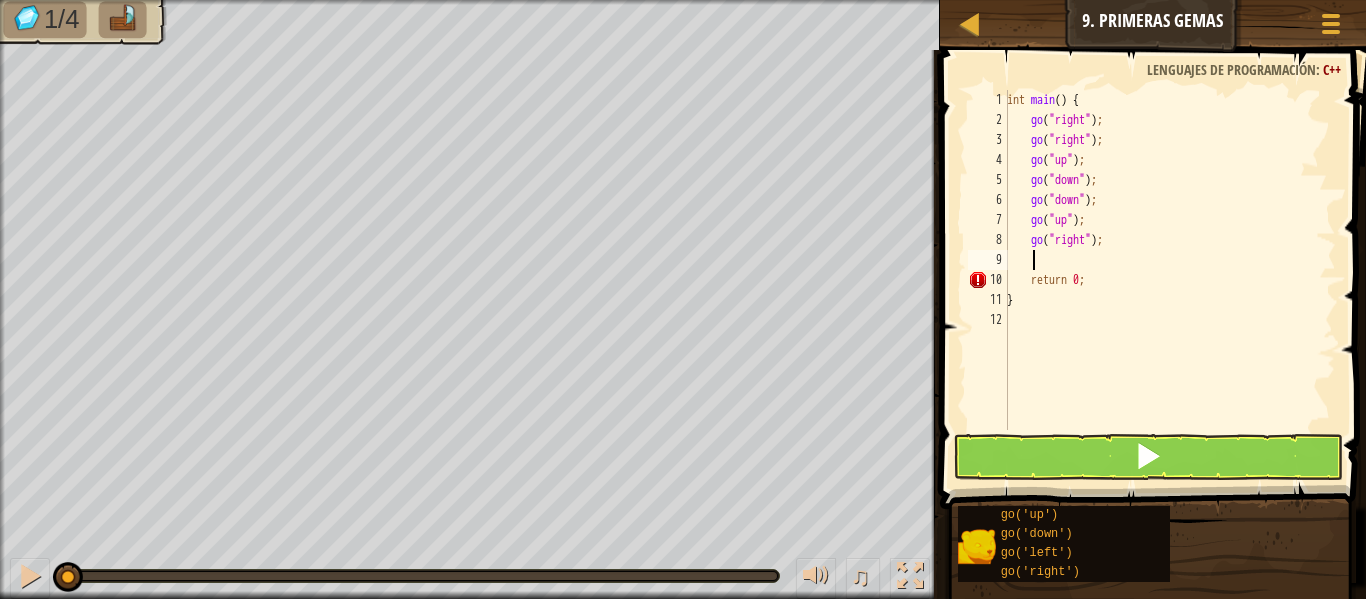 scroll, scrollTop: 9, scrollLeft: 0, axis: vertical 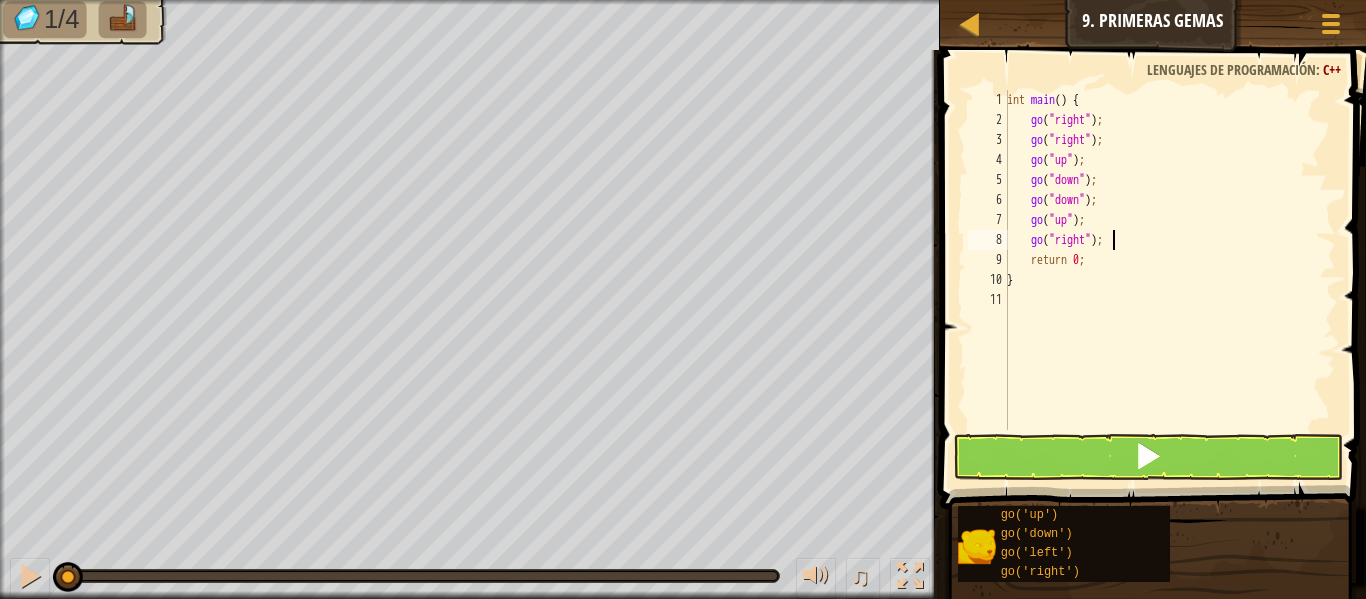 type on "go("right");" 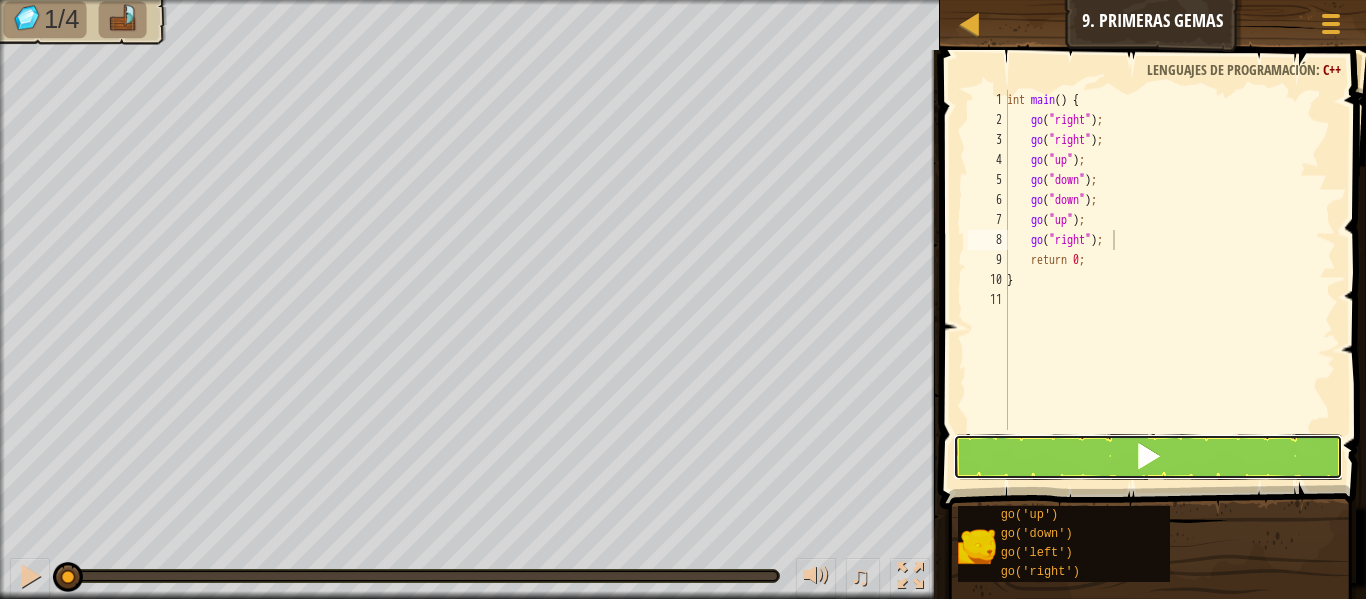 click at bounding box center (1148, 457) 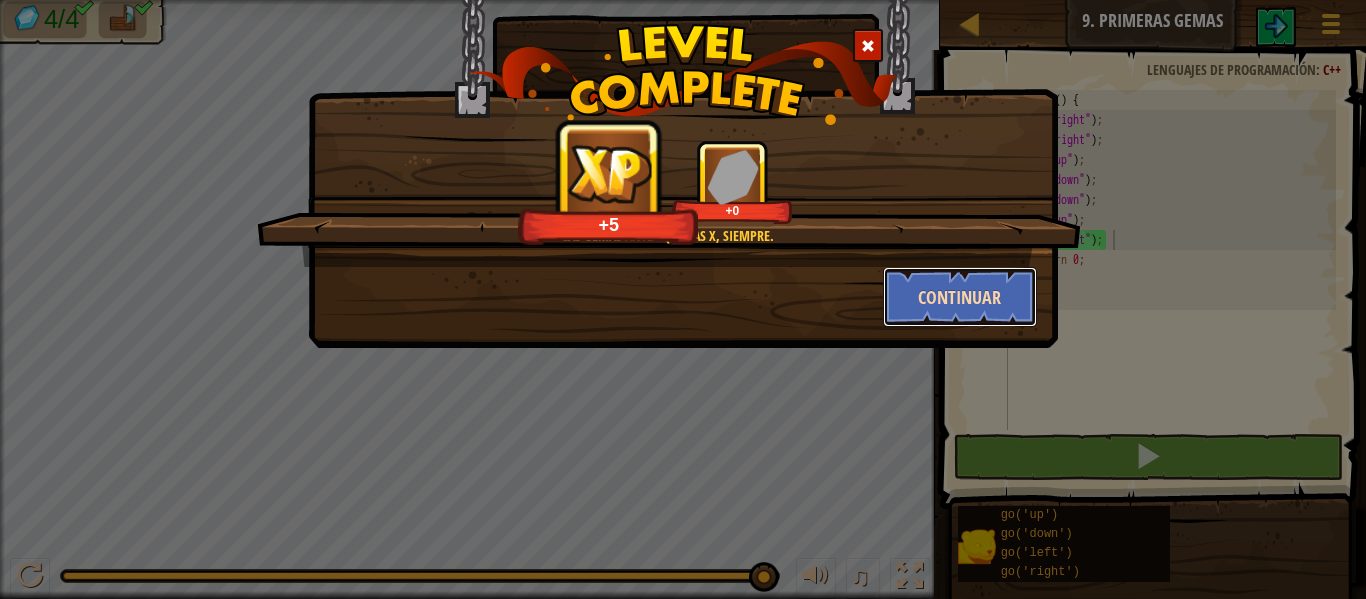 click on "Continuar" at bounding box center (960, 297) 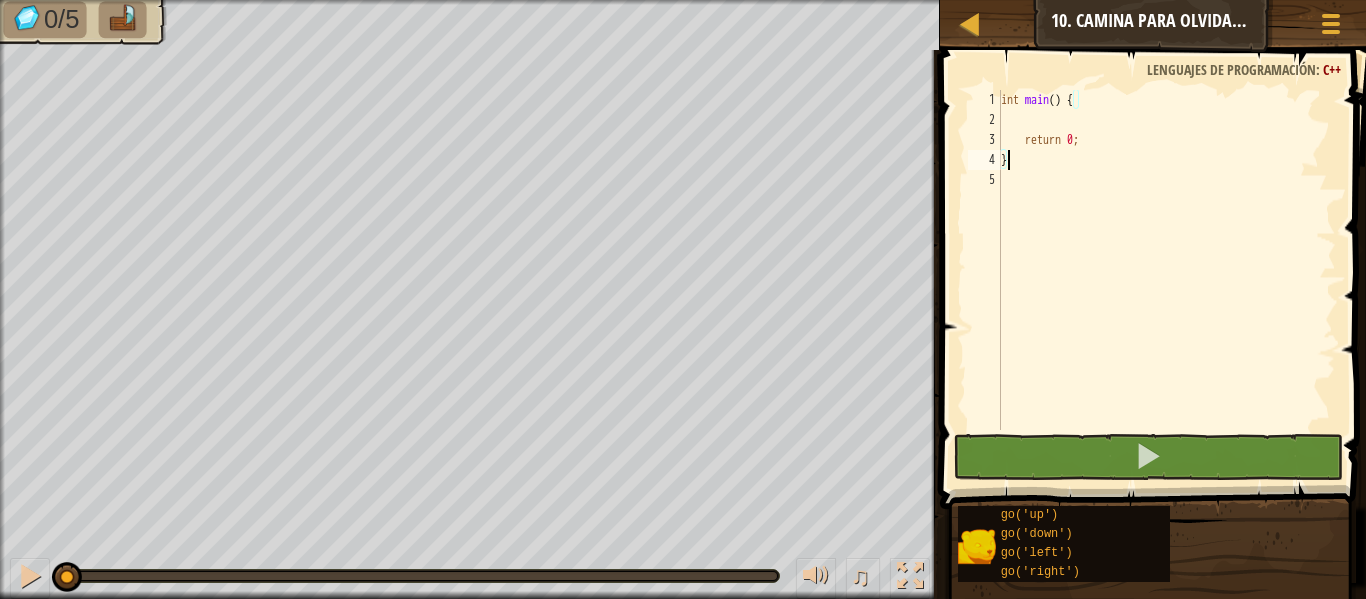 click on "int   main ( )   {           return   0 ; }" at bounding box center [1166, 280] 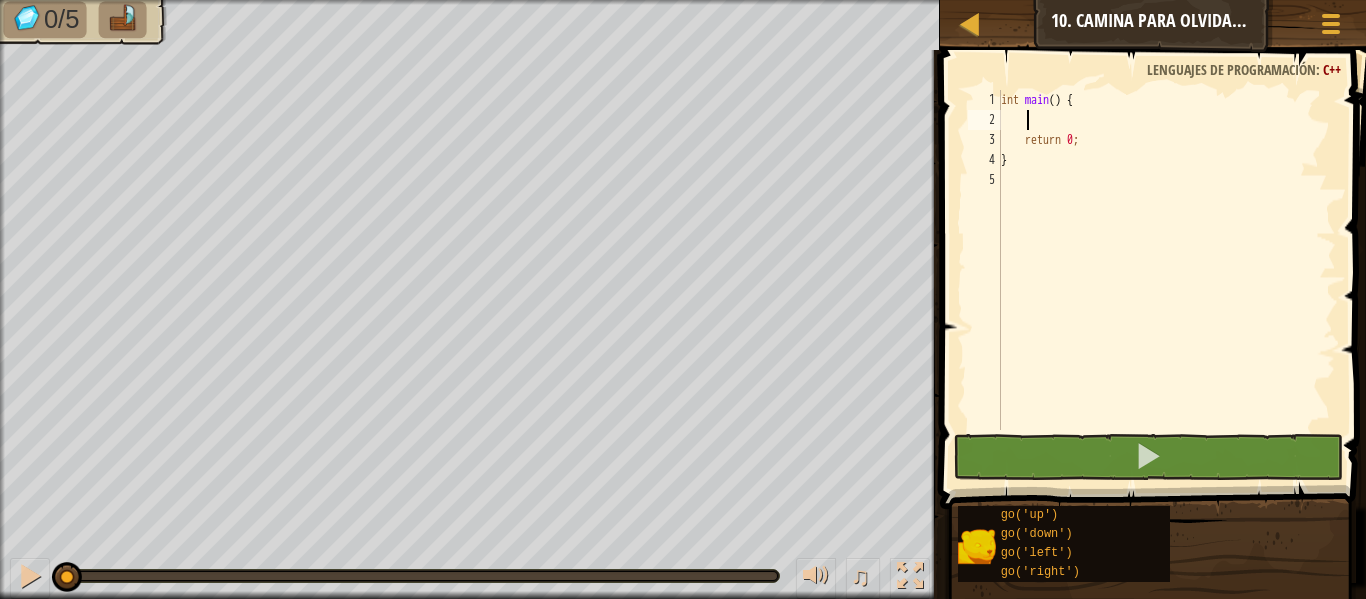 type on "go" 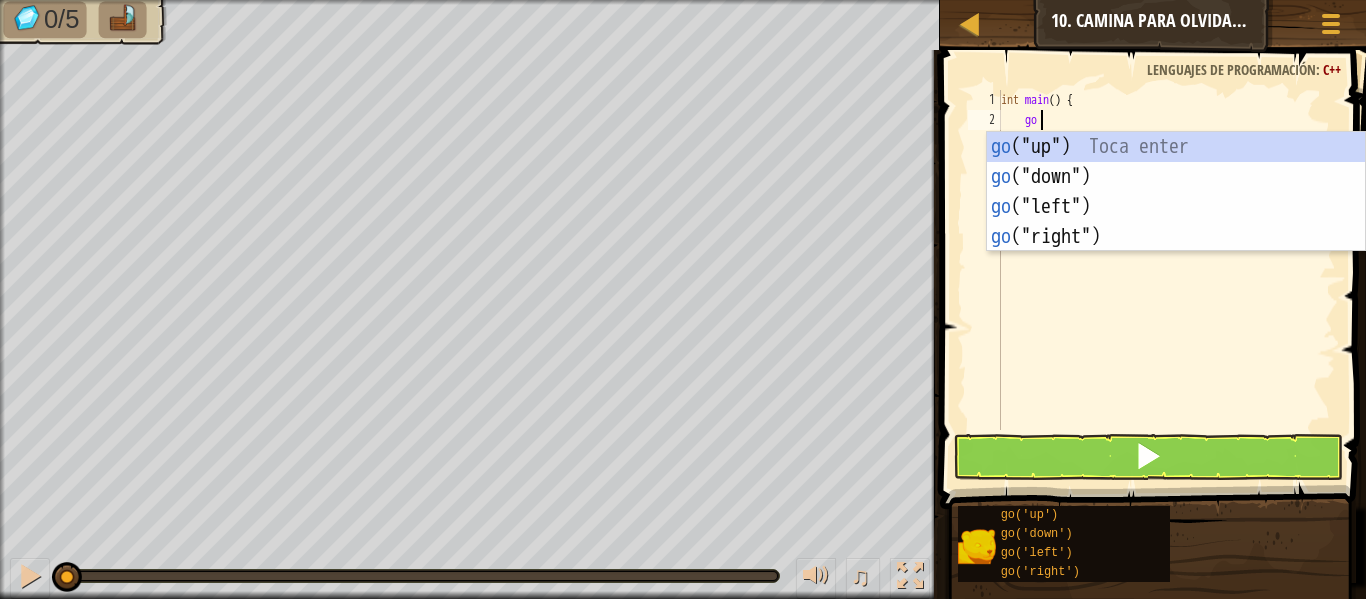 scroll, scrollTop: 9, scrollLeft: 2, axis: both 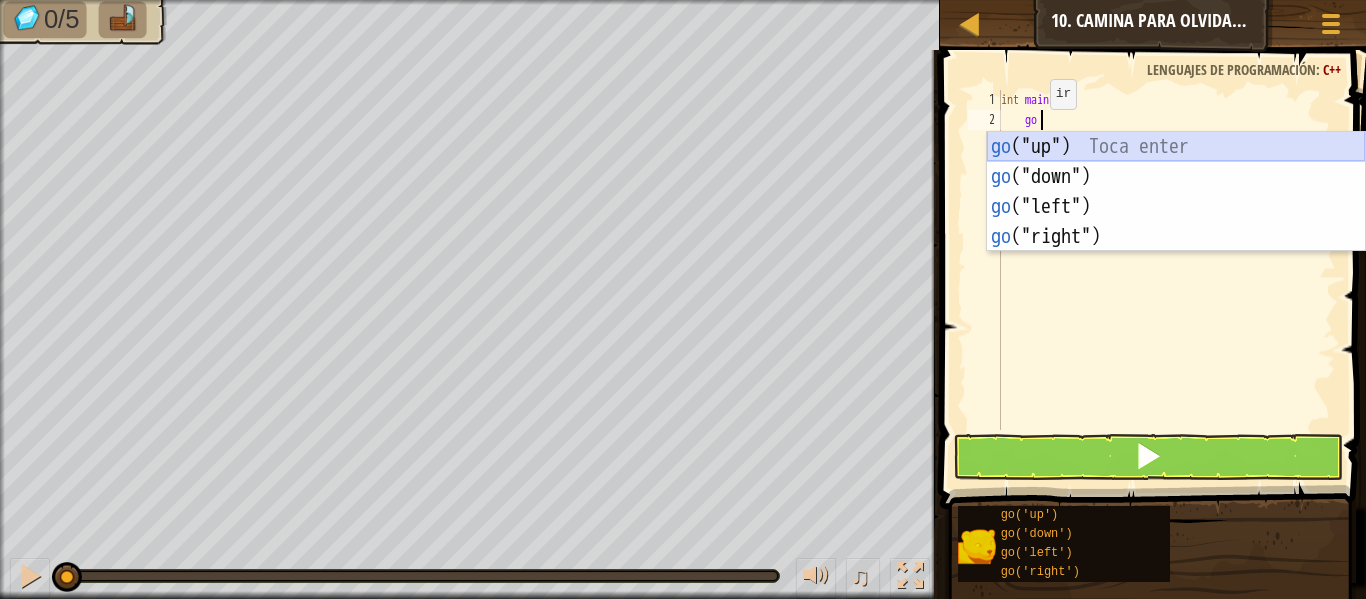 click on "go ("up") Toca enter go ("down") Toca enter go ("left") Toca enter go ("right") Toca enter" at bounding box center (1176, 222) 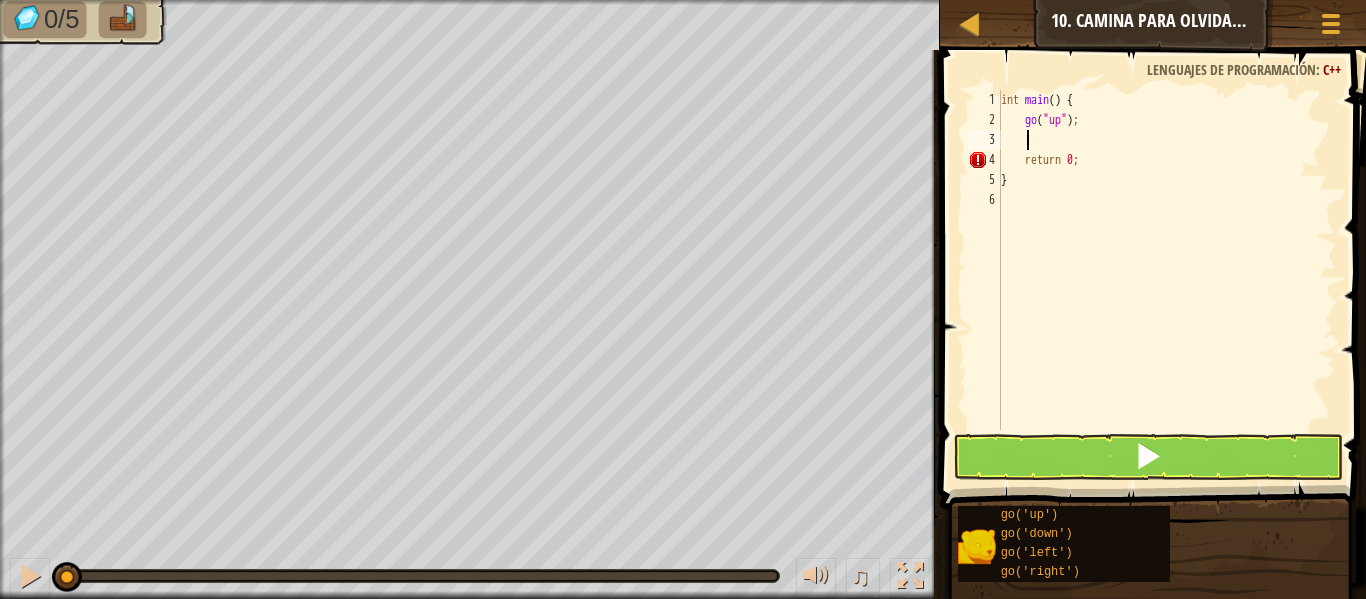 scroll, scrollTop: 9, scrollLeft: 1, axis: both 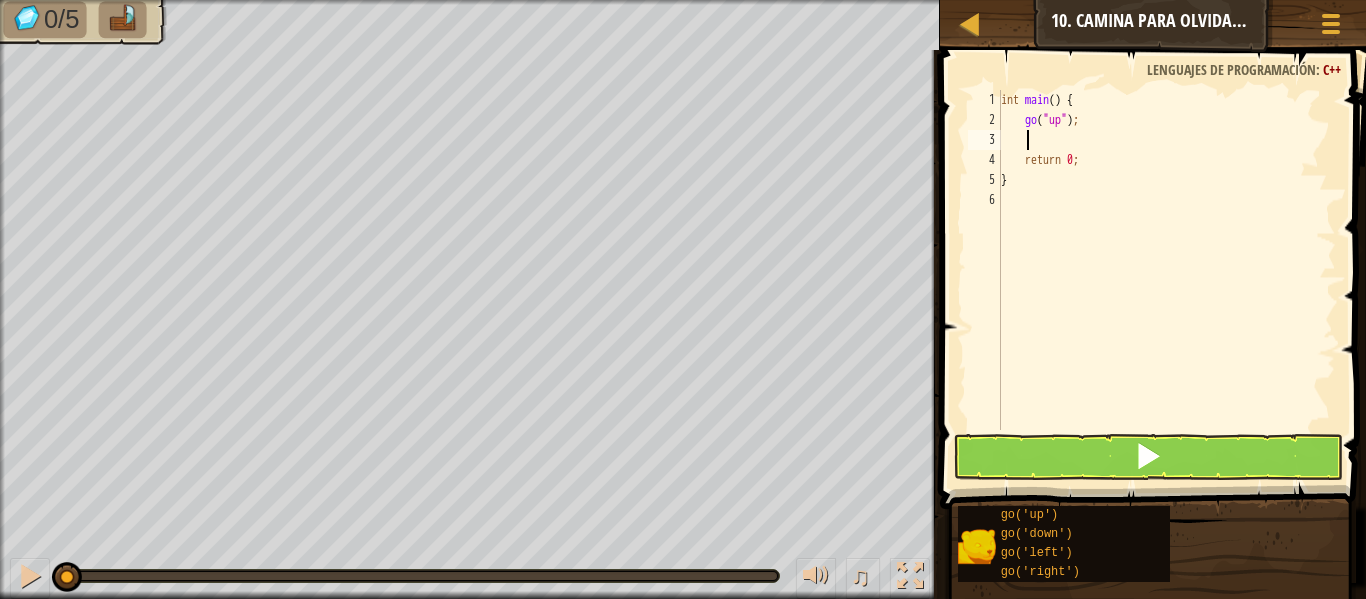 type on "go" 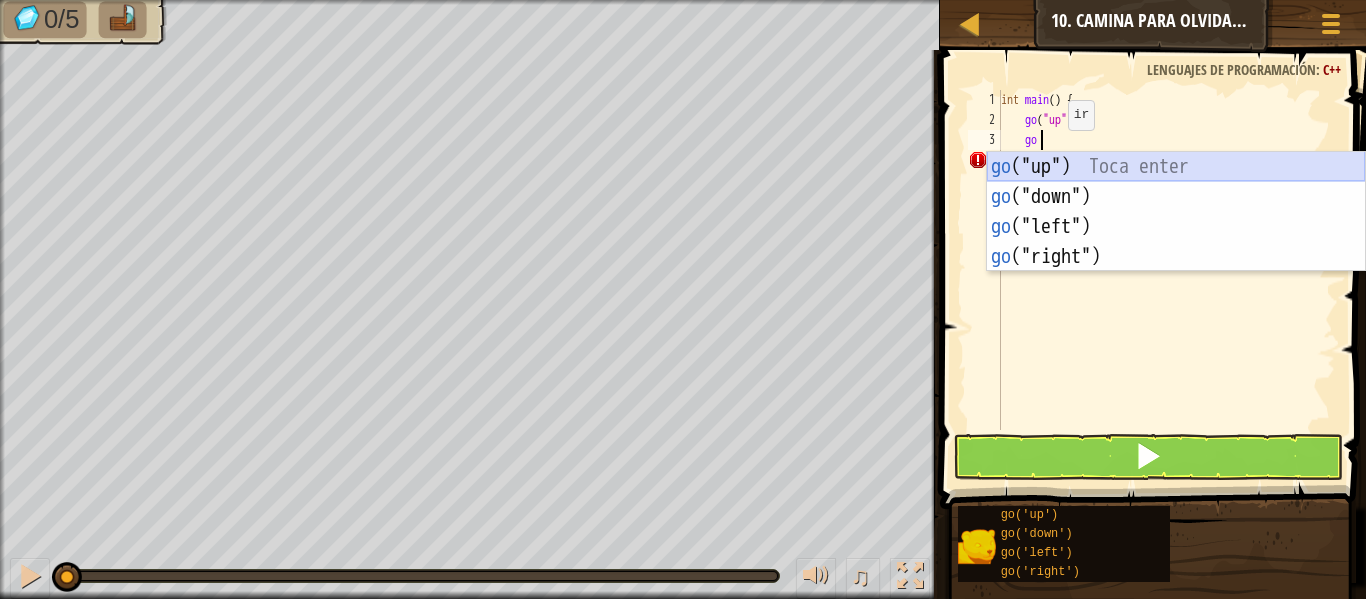 click on "go ("up") Toca enter go ("down") Toca enter go ("left") Toca enter go ("right") Toca enter" at bounding box center [1176, 242] 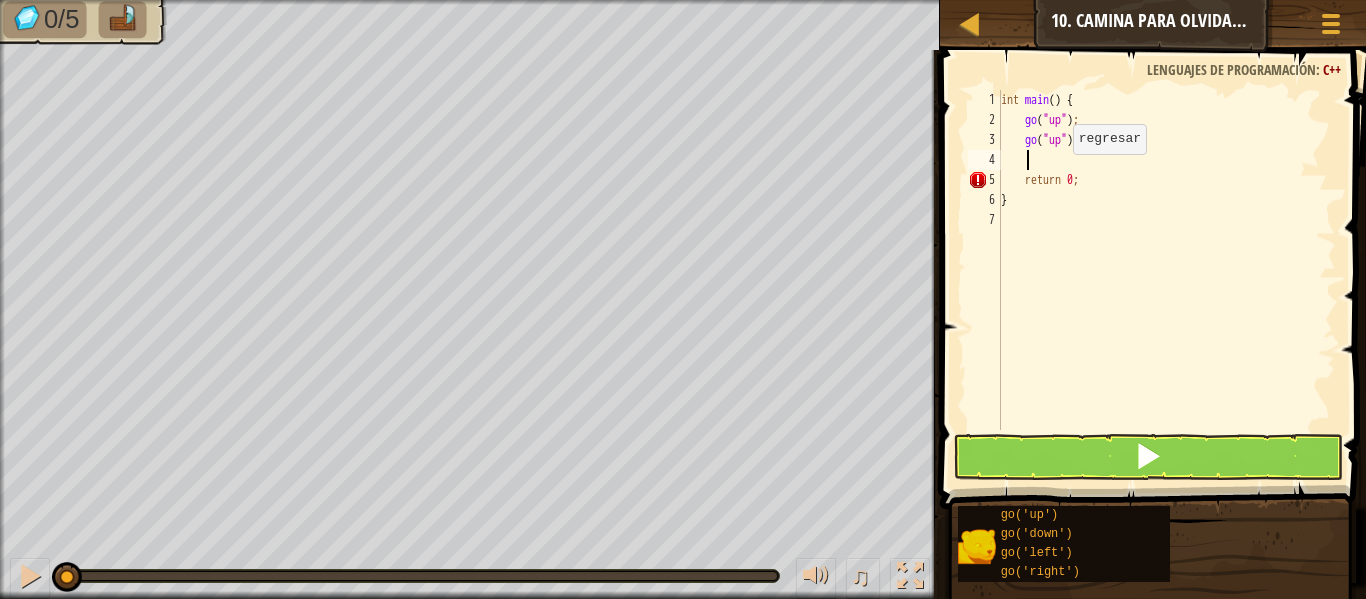 scroll, scrollTop: 9, scrollLeft: 1, axis: both 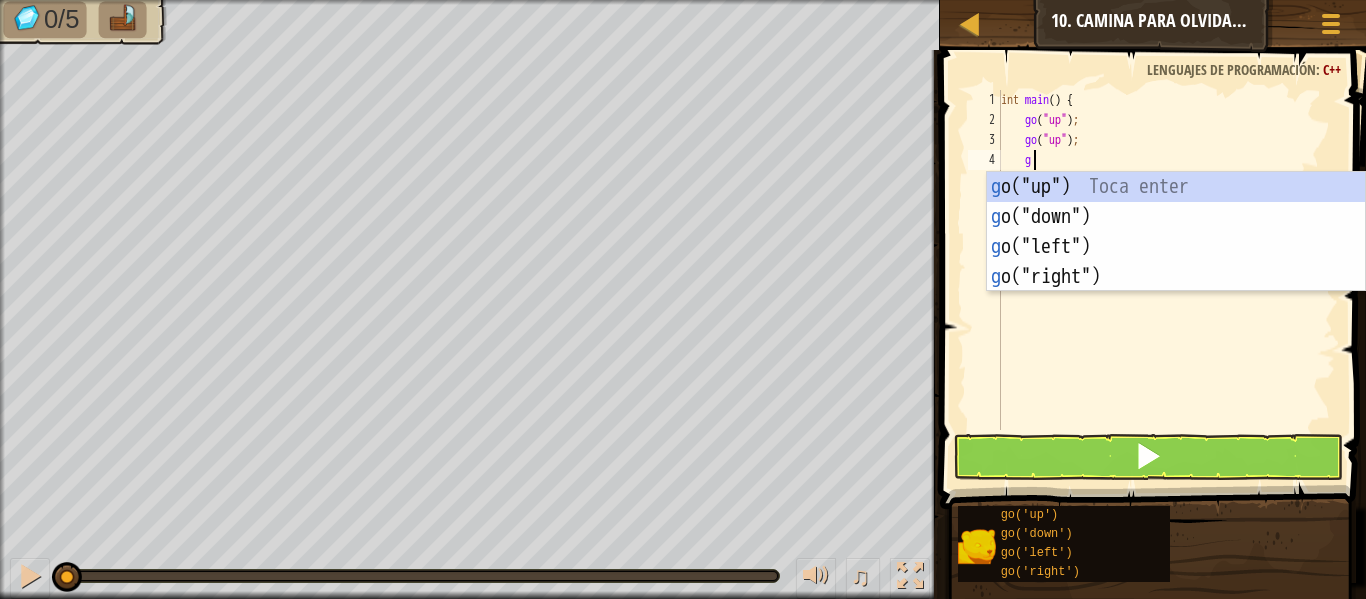 type on "go" 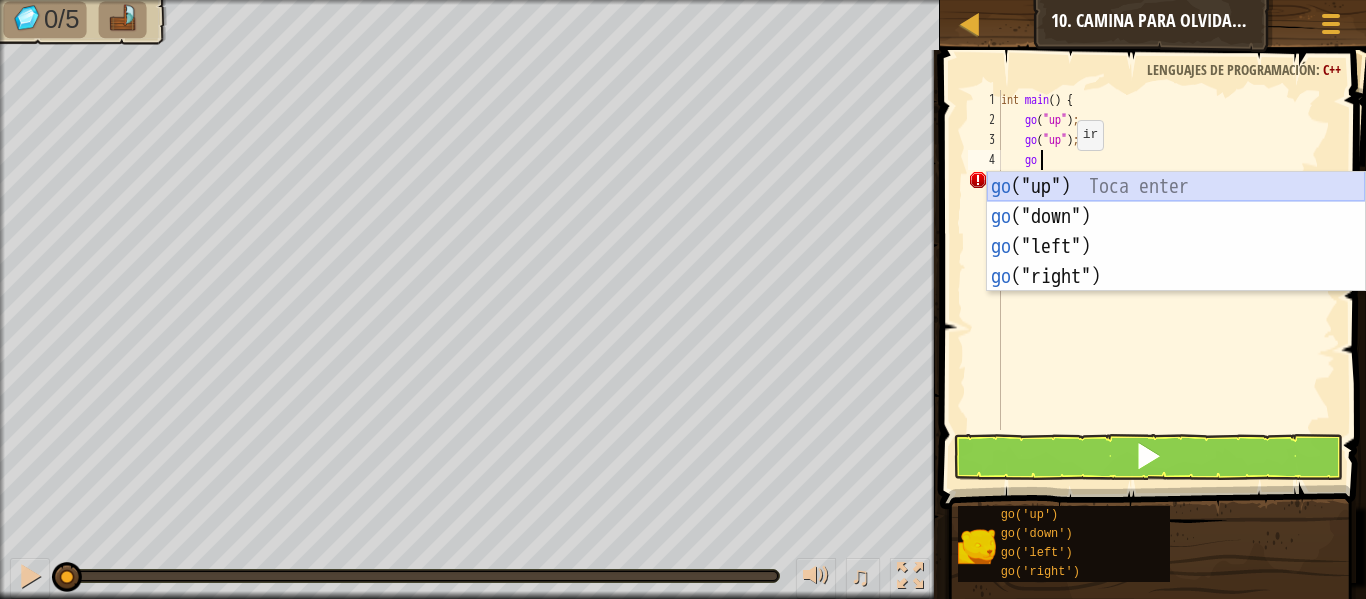click on "go ("up") Toca enter go ("down") Toca enter go ("left") Toca enter go ("right") Toca enter" at bounding box center (1176, 262) 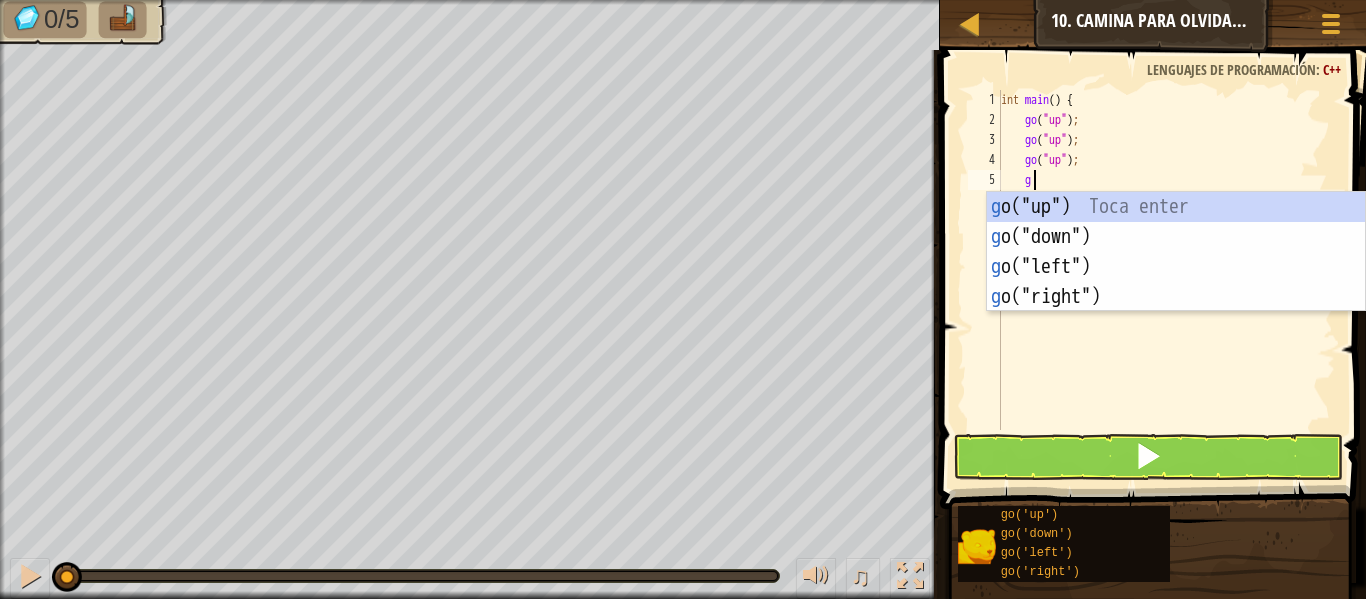 type on "go" 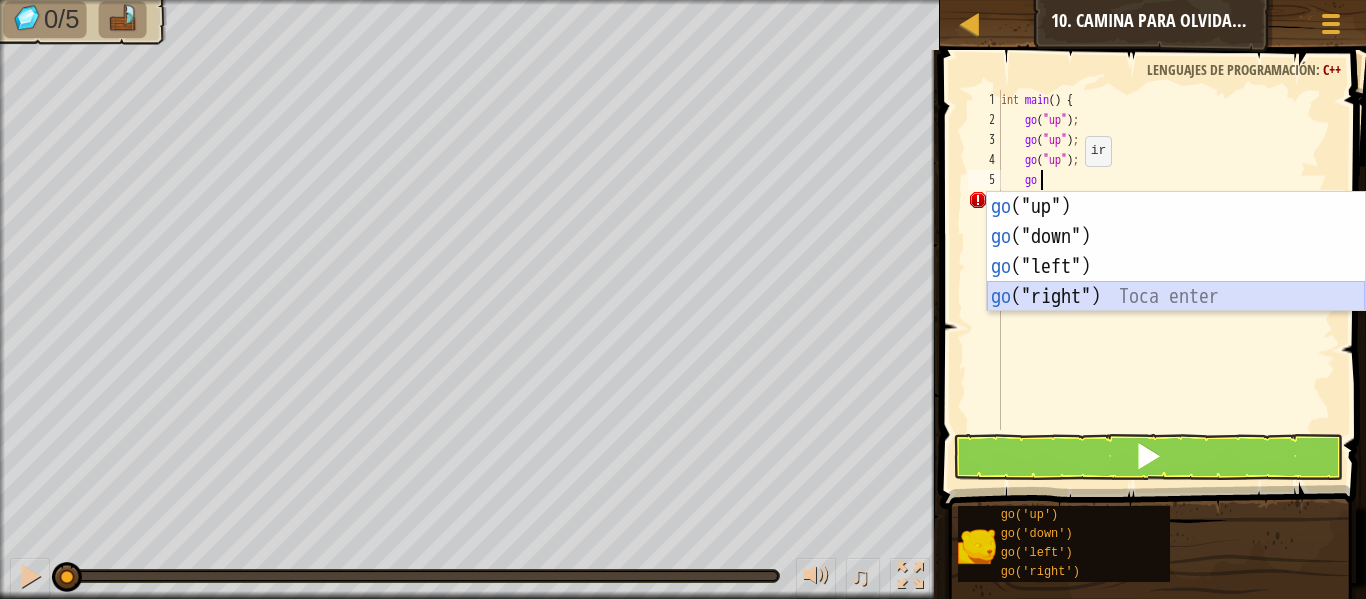 click on "go ("up") Toca enter go ("down") Toca enter go ("left") Toca enter go ("right") Toca enter" at bounding box center (1176, 282) 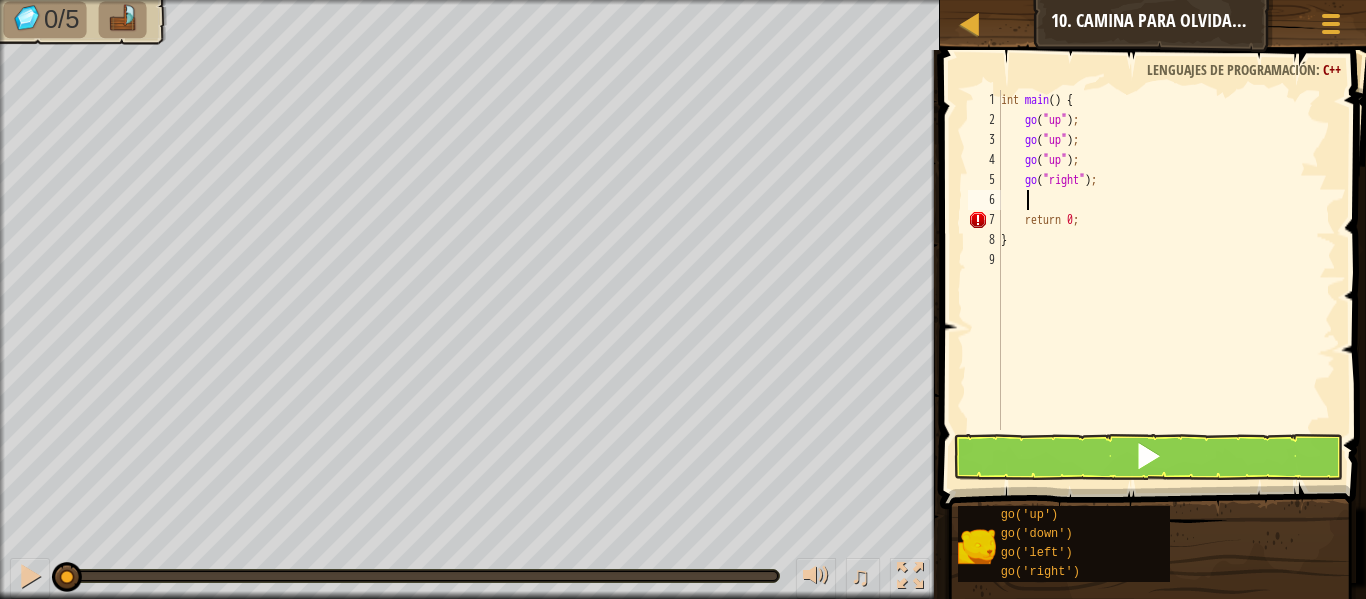 type on "go" 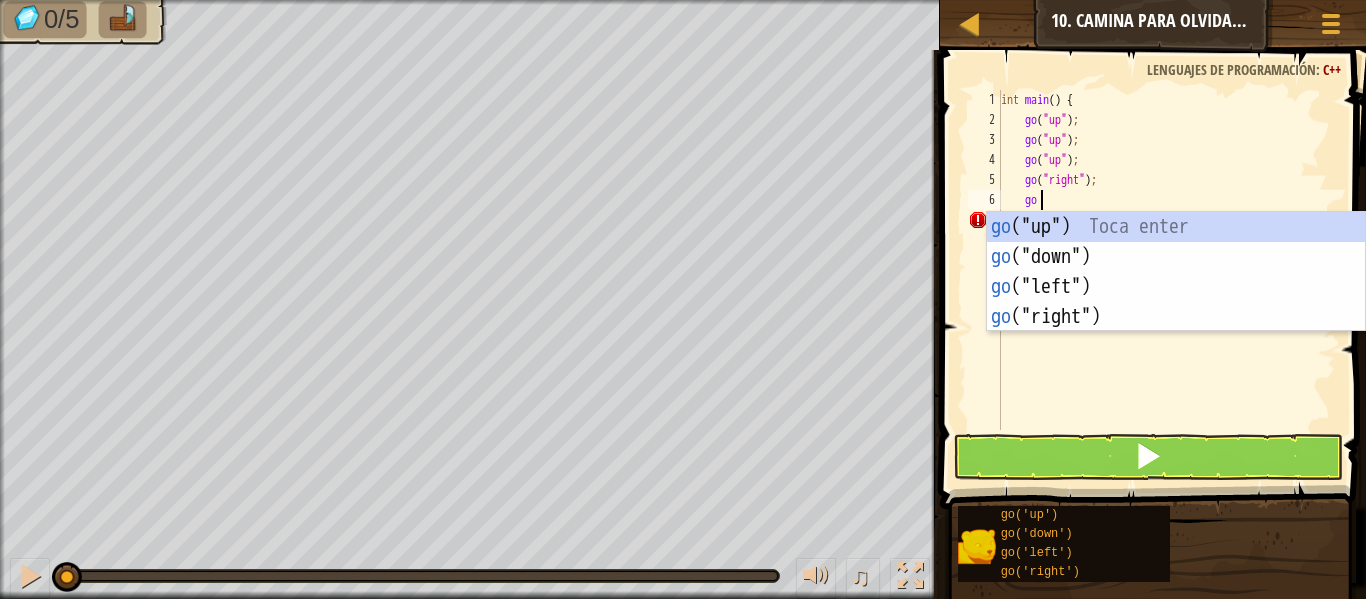 scroll, scrollTop: 9, scrollLeft: 2, axis: both 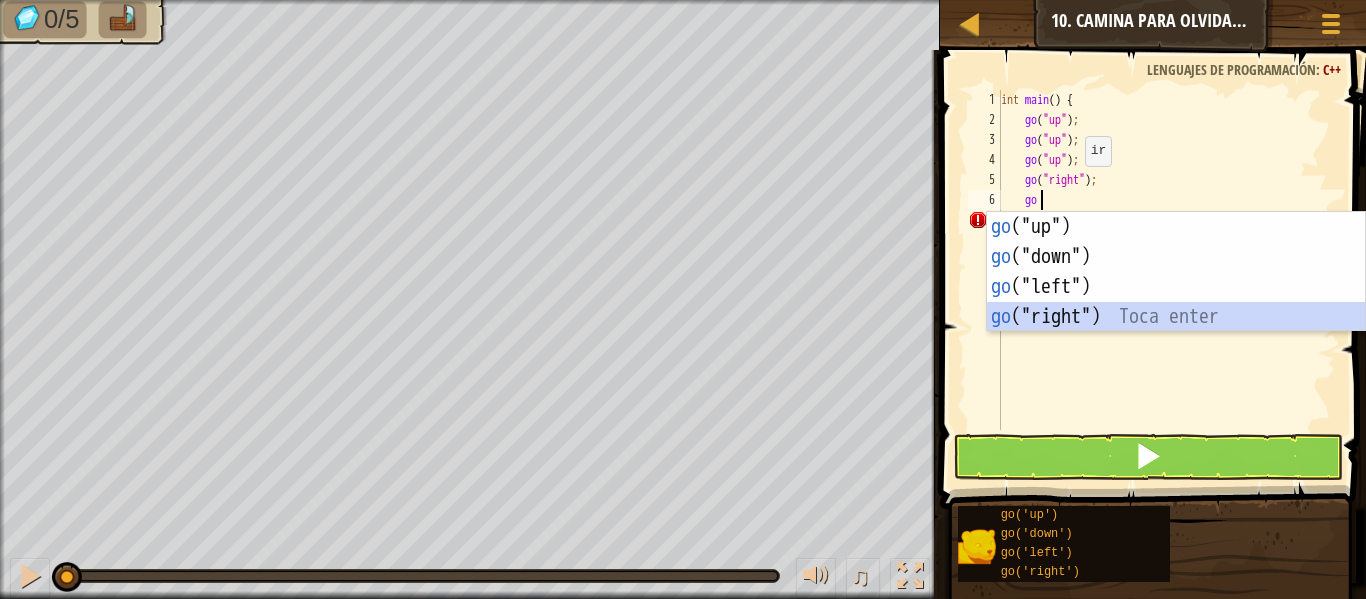 click on "go ("up") Toca enter go ("down") Toca enter go ("left") Toca enter go ("right") Toca enter" at bounding box center (1176, 302) 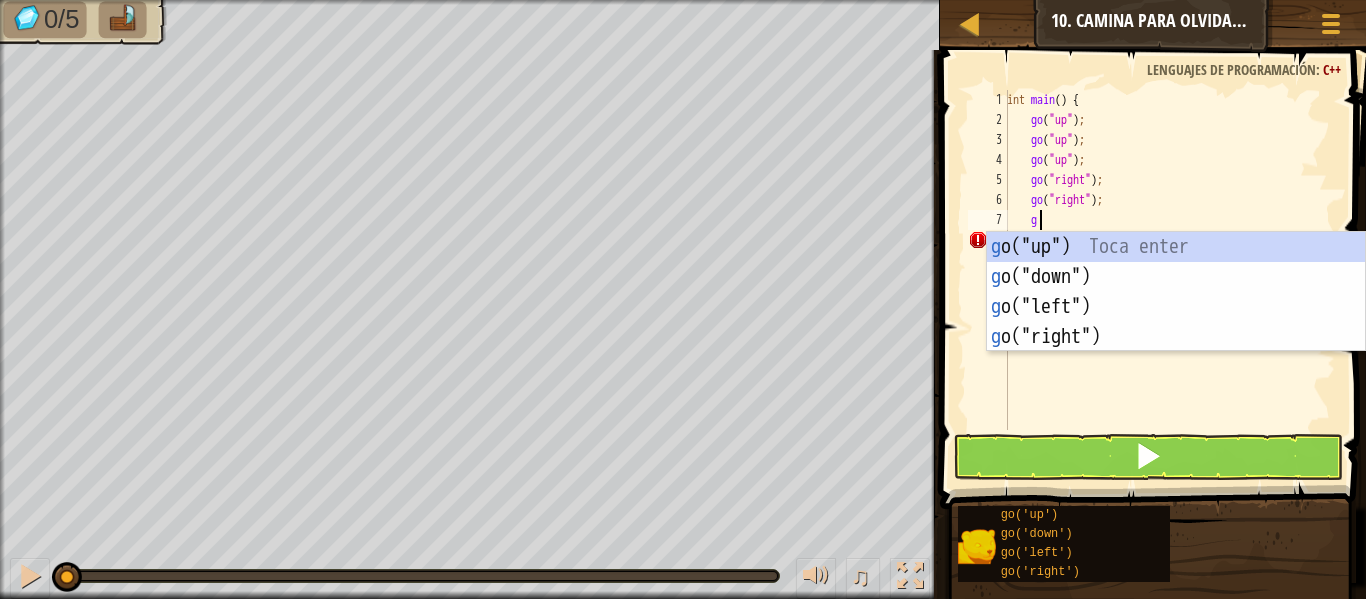 type on "go" 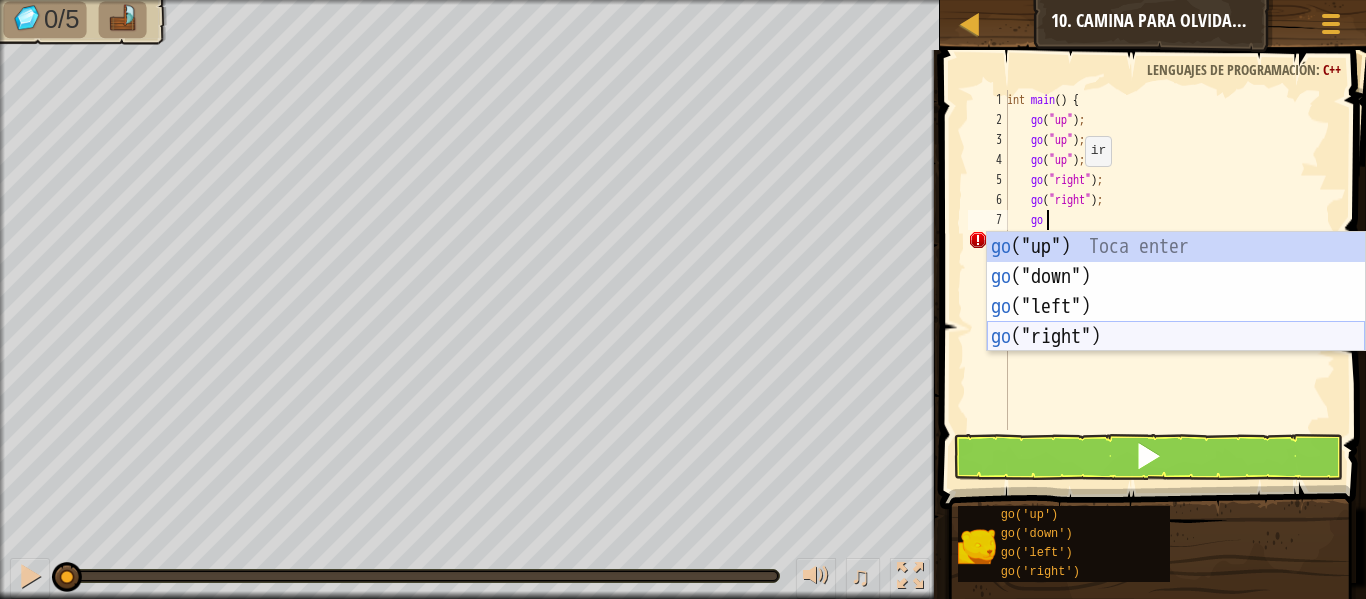 click on "go ("up") Toca enter go ("down") Toca enter go ("left") Toca enter go ("right") Toca enter" at bounding box center [1176, 322] 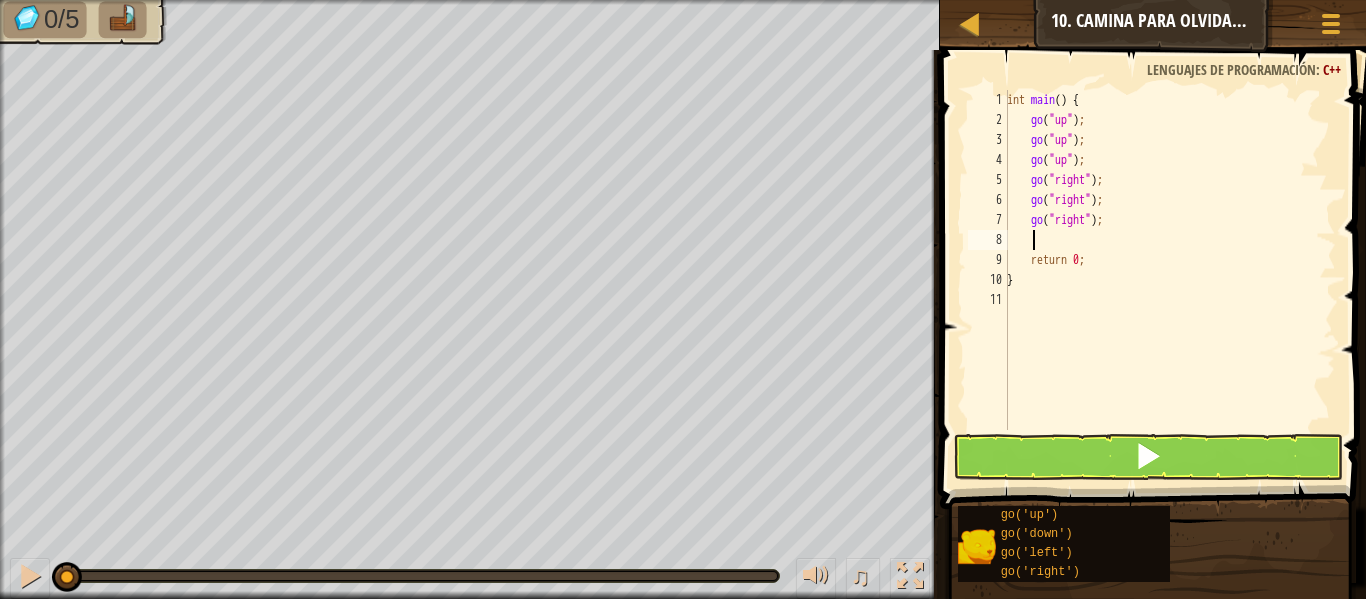 type on "go" 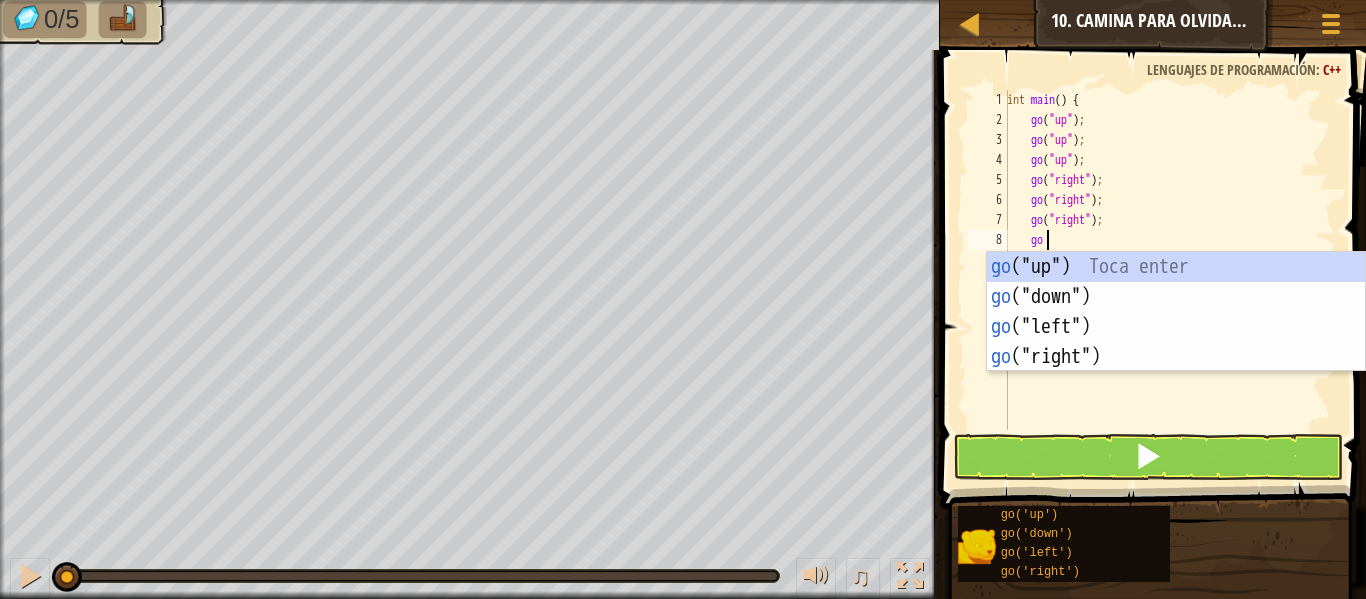scroll, scrollTop: 9, scrollLeft: 2, axis: both 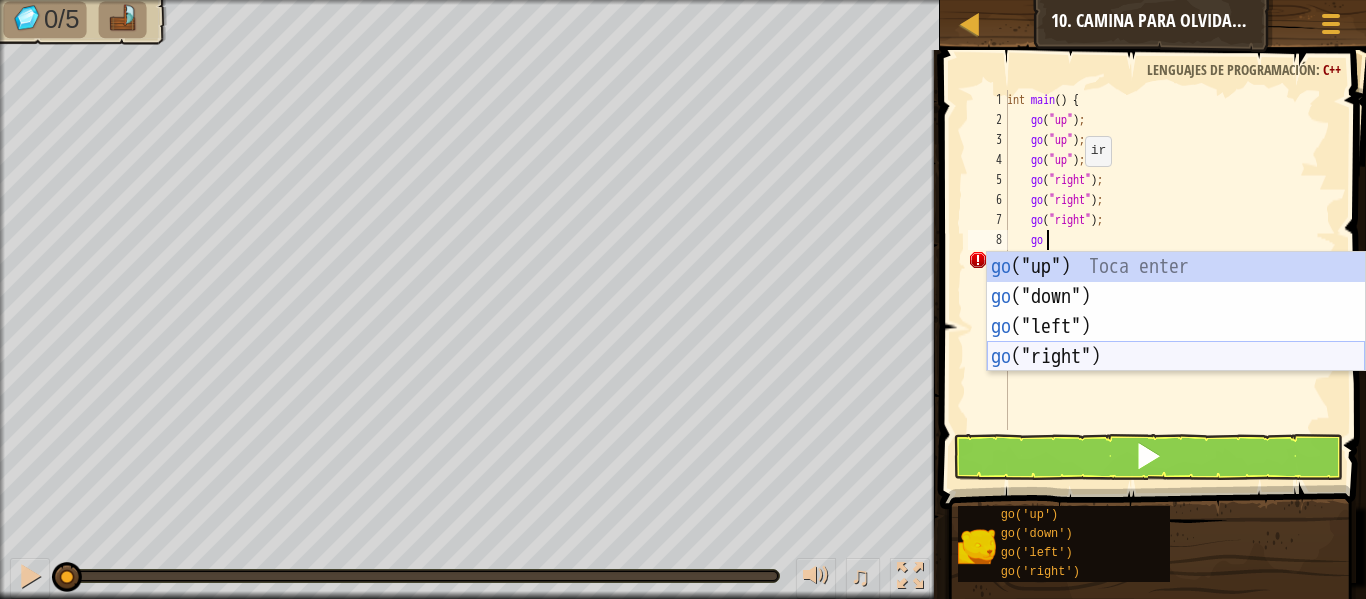 click on "go ("up") Toca enter go ("down") Toca enter go ("left") Toca enter go ("right") Toca enter" at bounding box center [1176, 342] 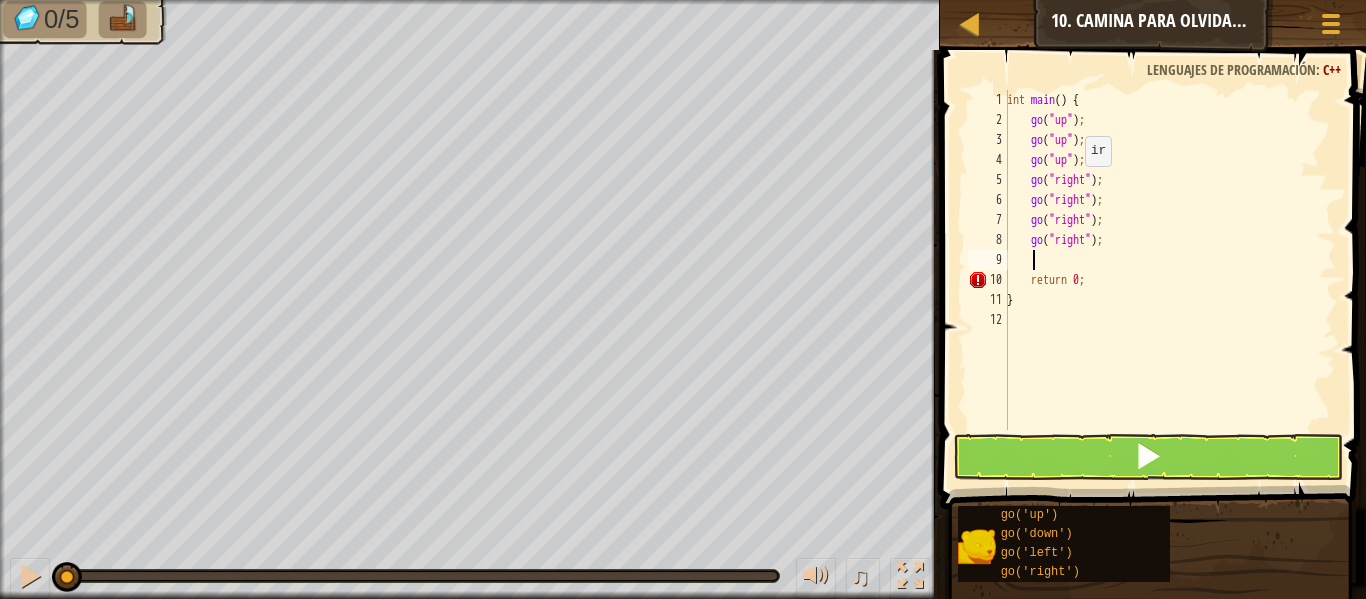 scroll, scrollTop: 9, scrollLeft: 1, axis: both 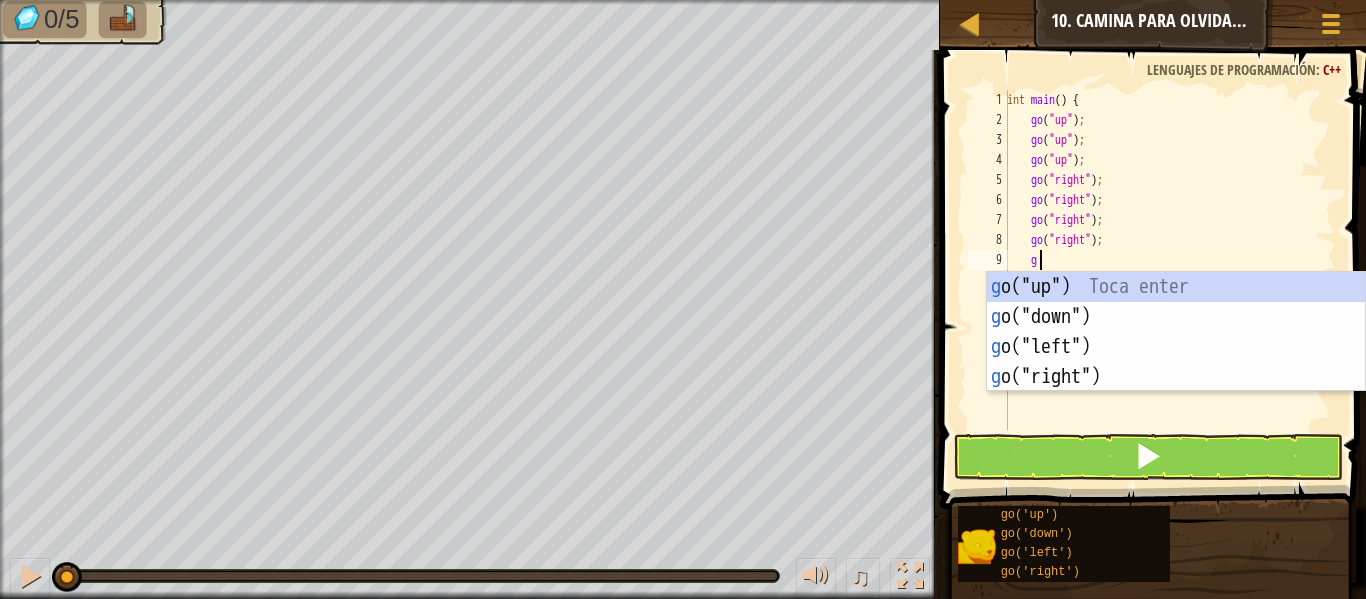 type on "go" 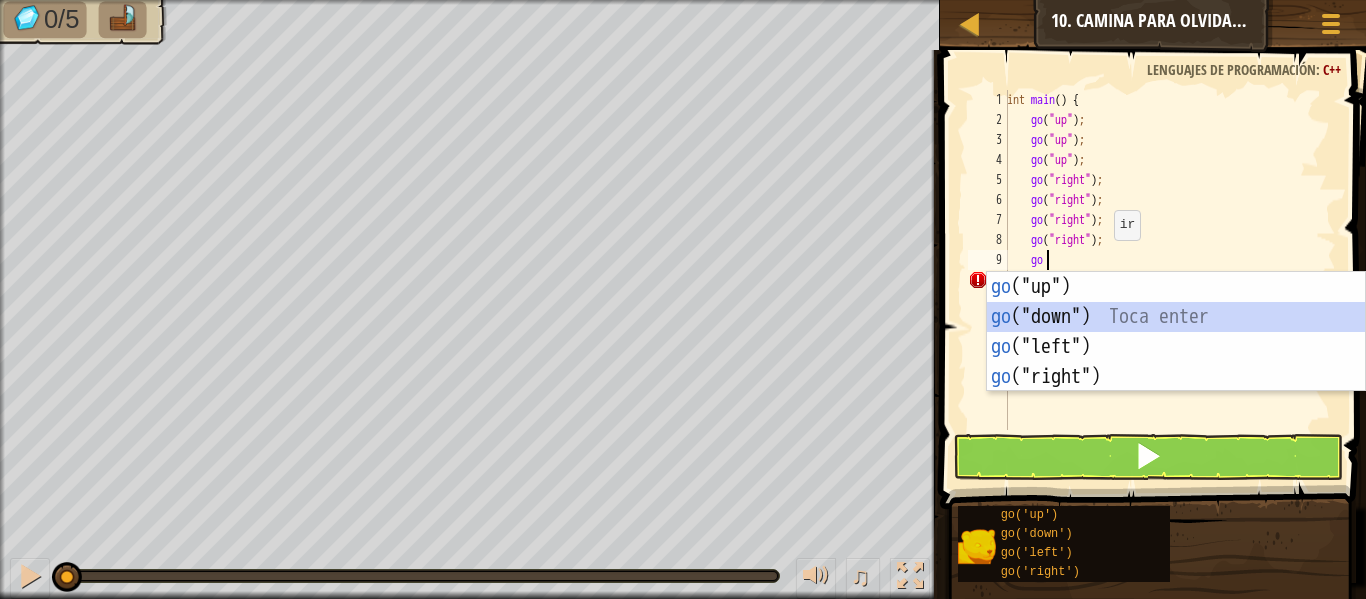 click on "go ("up") Toca enter go ("down") Toca enter go ("left") Toca enter go ("right") Toca enter" at bounding box center [1176, 362] 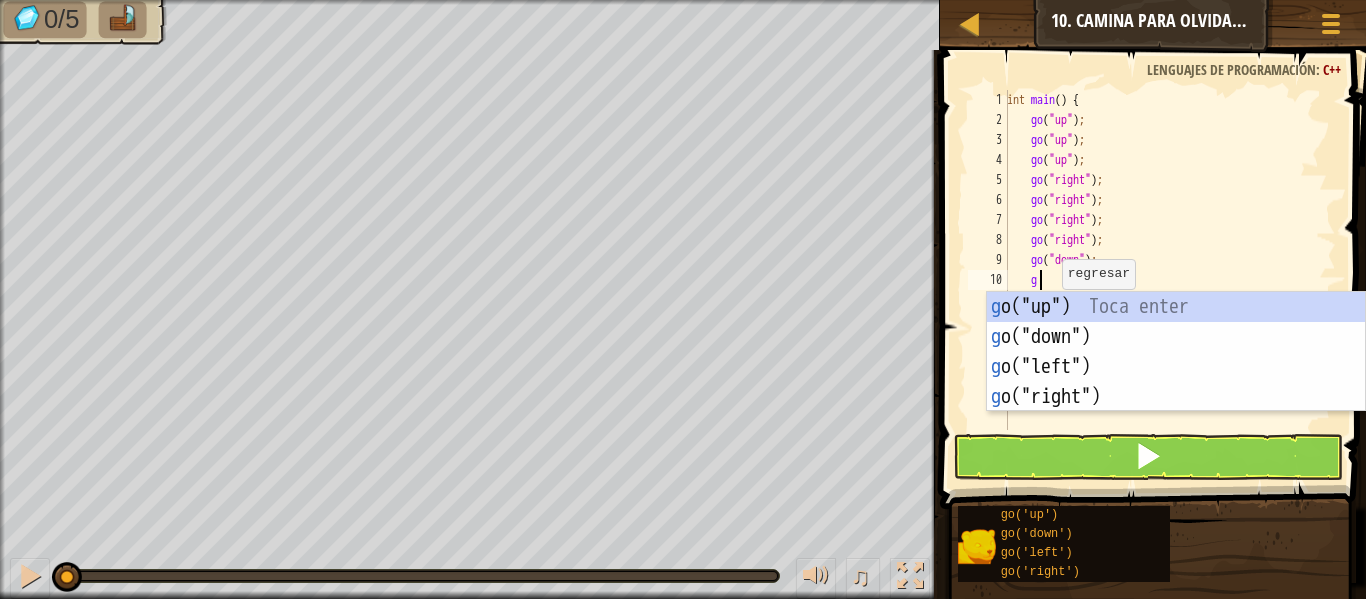 type on "go" 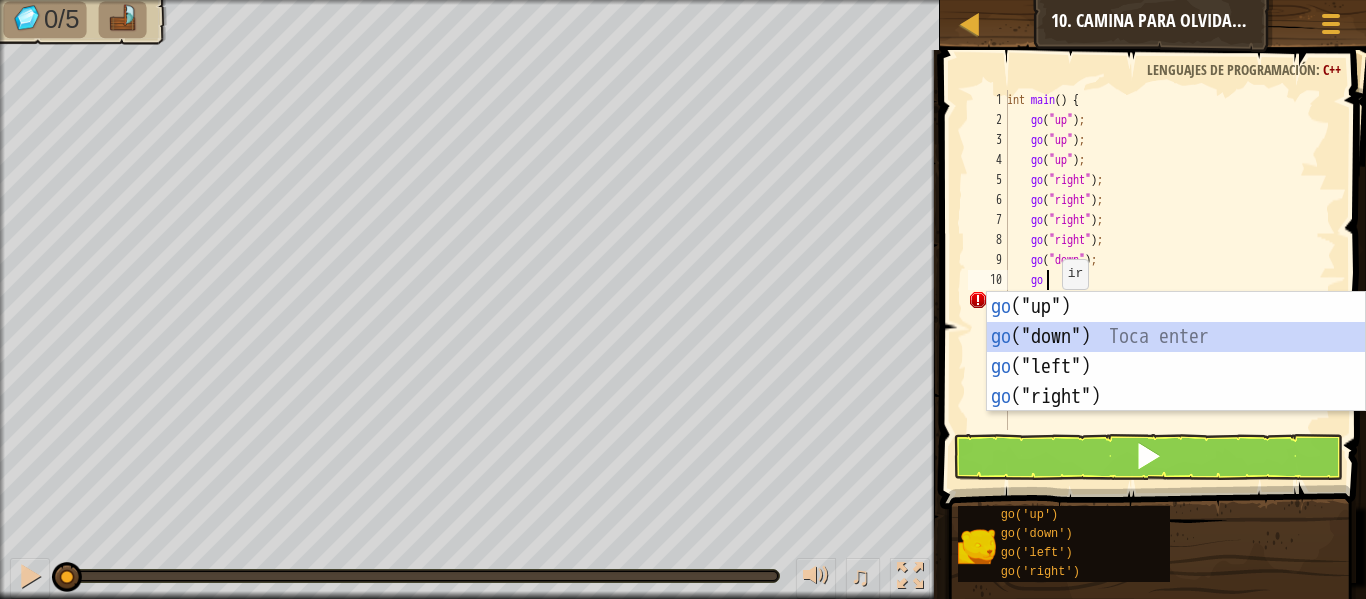click on "go ("up") Toca enter go ("down") Toca enter go ("left") Toca enter go ("right") Toca enter" at bounding box center (1176, 382) 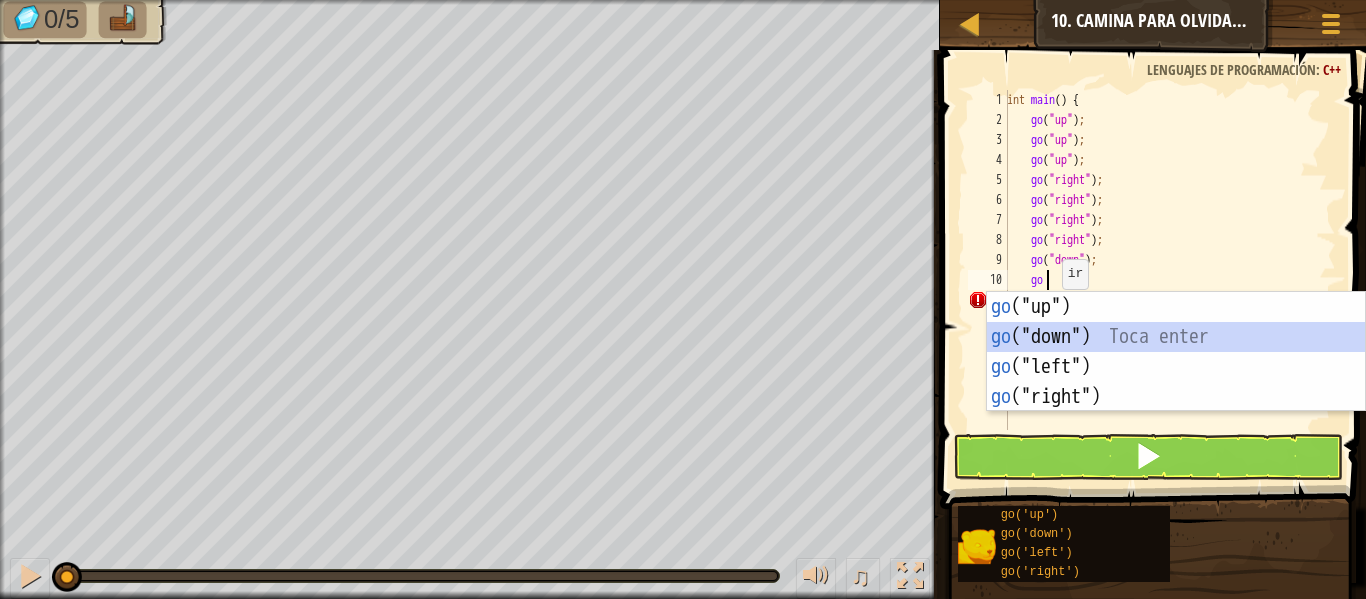scroll, scrollTop: 9, scrollLeft: 1, axis: both 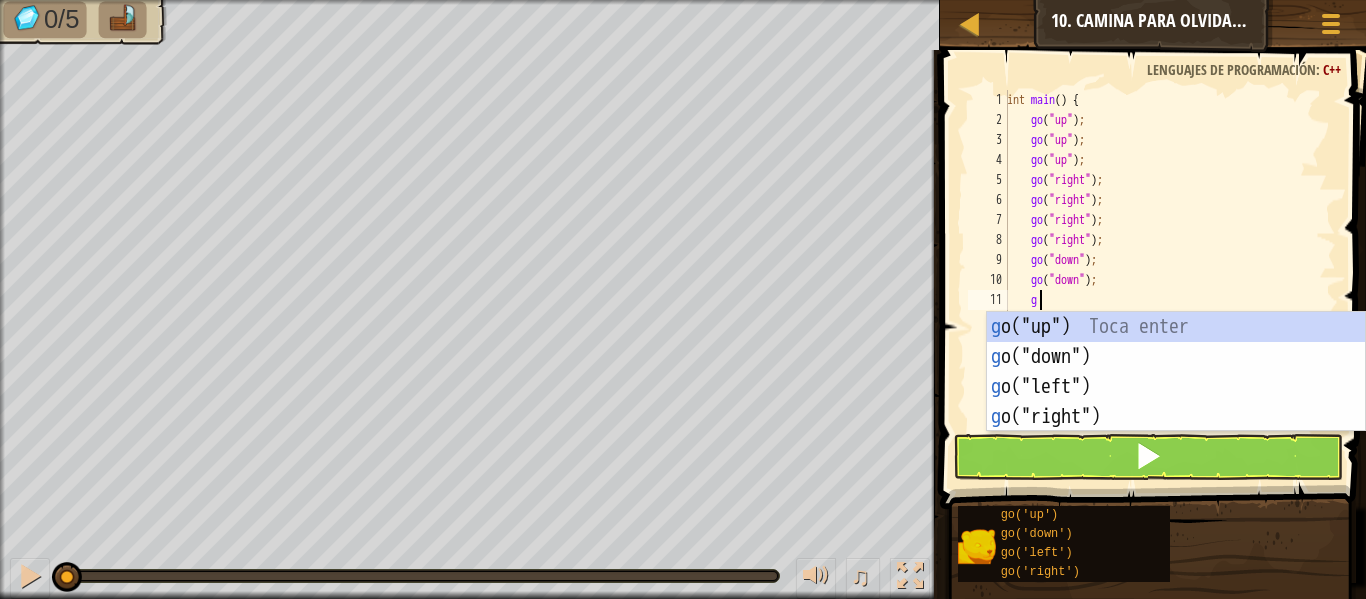 type on "go" 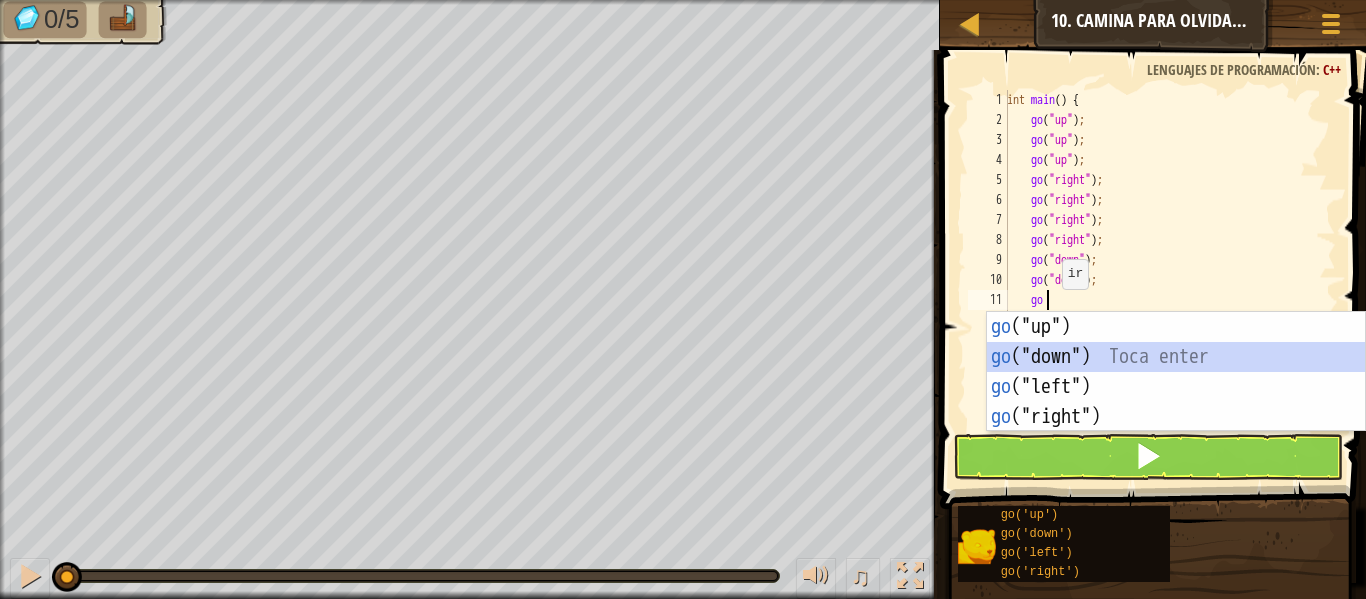 click on "go ("up") Toca enter go ("down") Toca enter go ("left") Toca enter go ("right") Toca enter" at bounding box center (1176, 402) 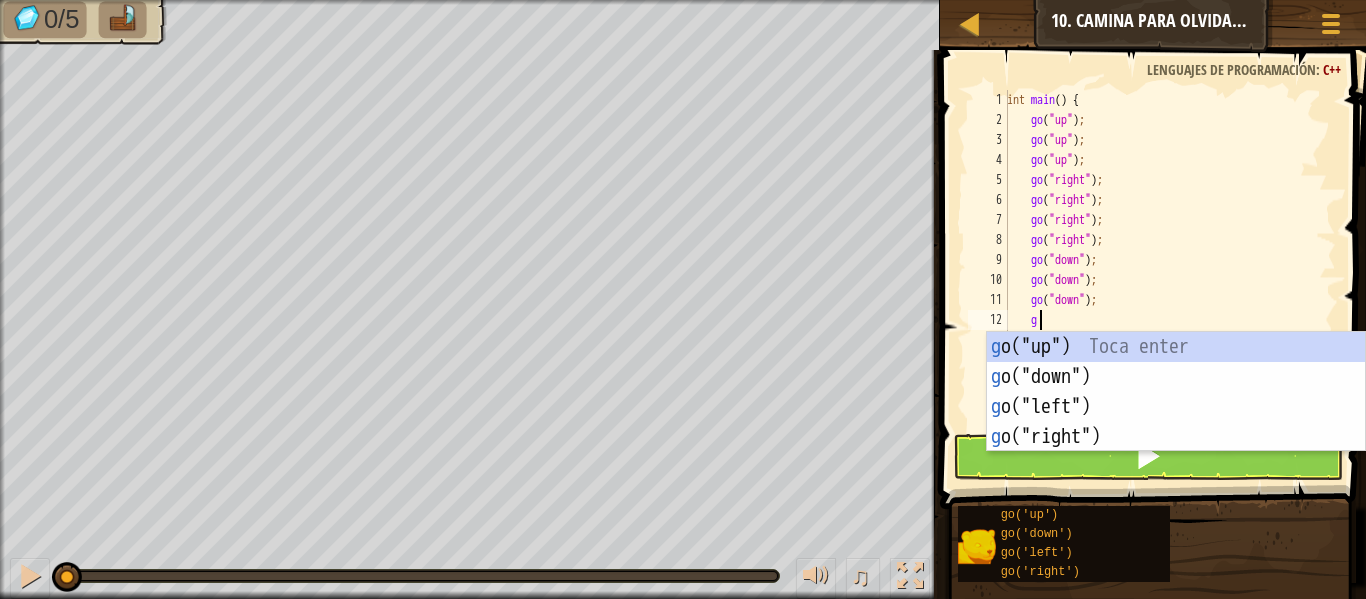 type on "go" 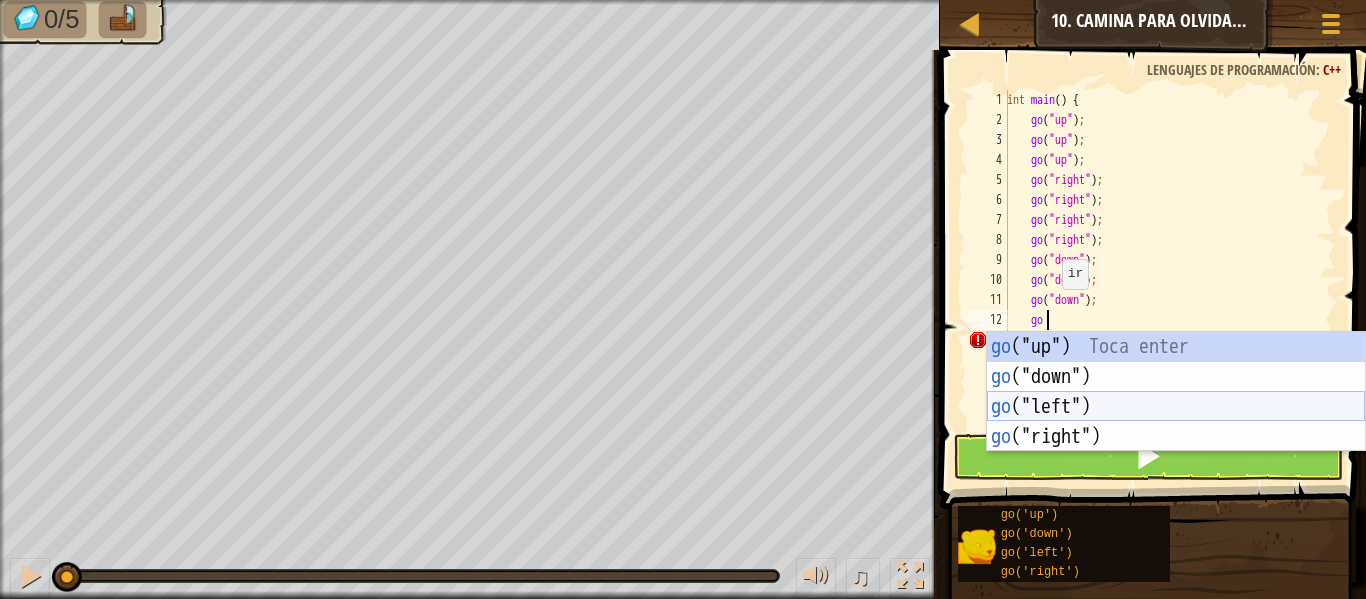 click on "go ("up") Toca enter go ("down") Toca enter go ("left") Toca enter go ("right") Toca enter" at bounding box center [1176, 422] 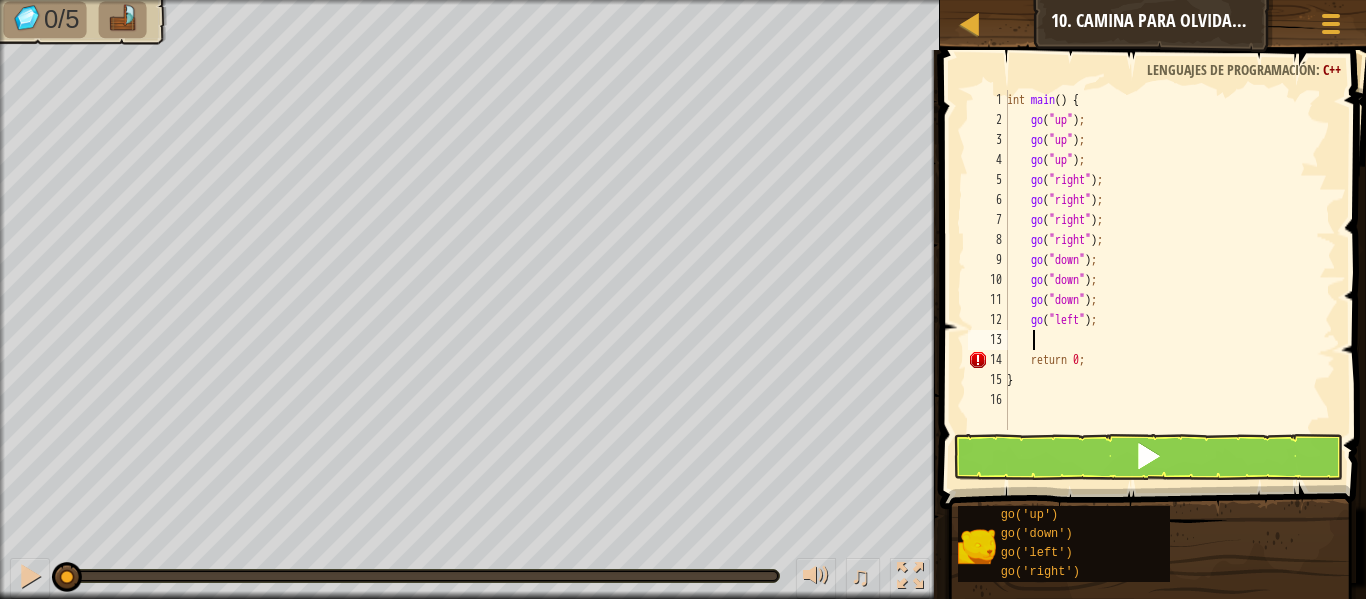 scroll, scrollTop: 9, scrollLeft: 0, axis: vertical 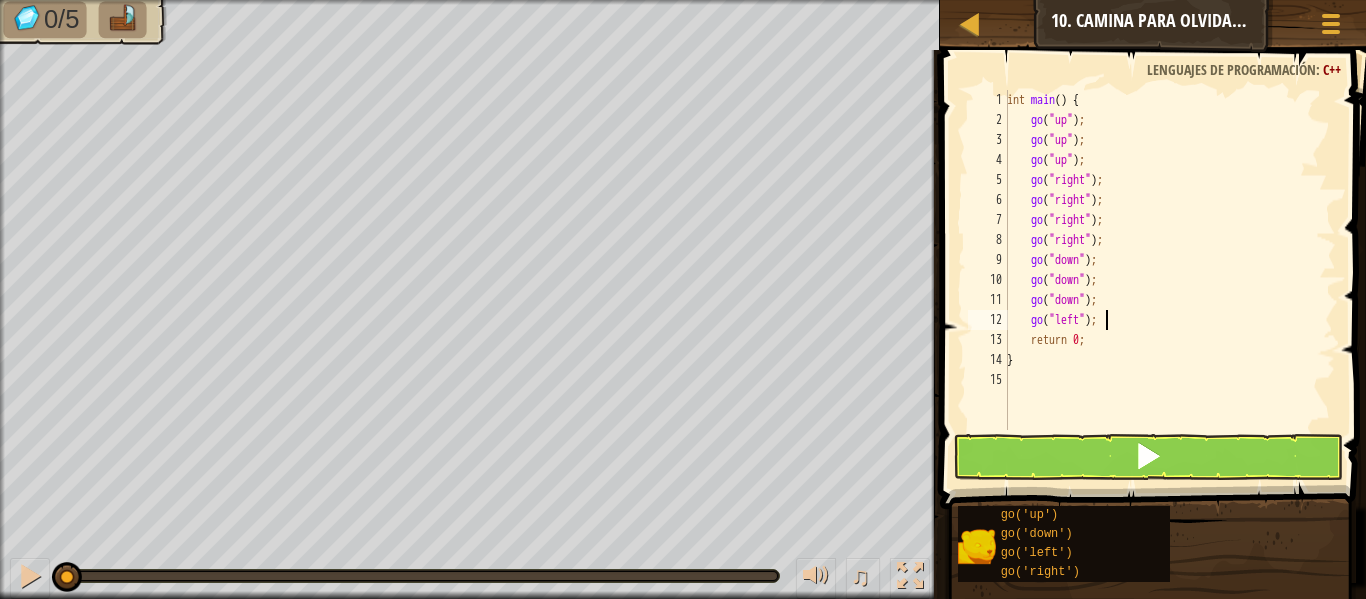 type on "go("left");" 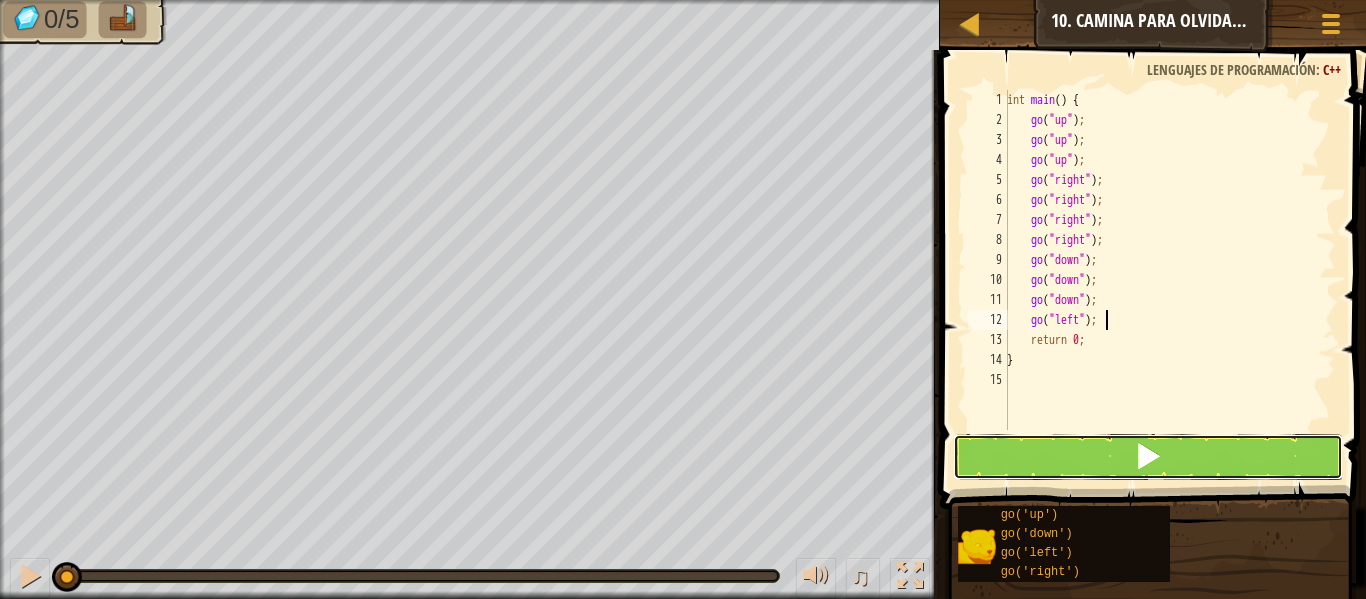click at bounding box center (1148, 457) 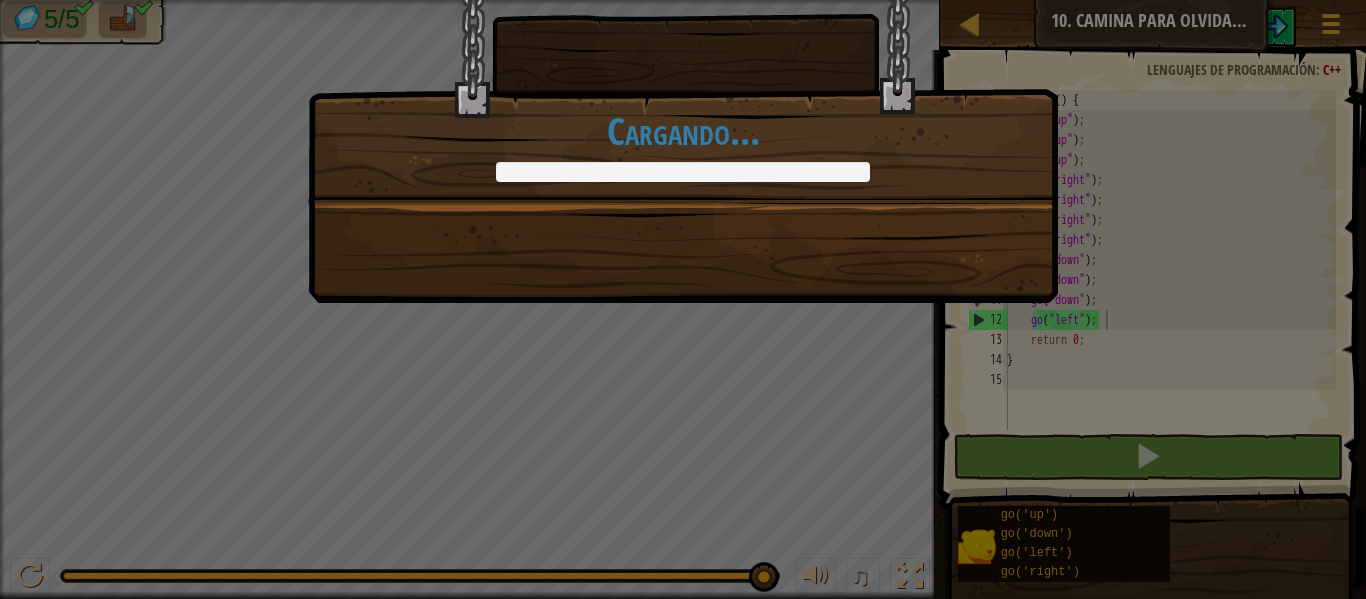 click on "+0 +0 Continuar Cargando..." at bounding box center (683, 299) 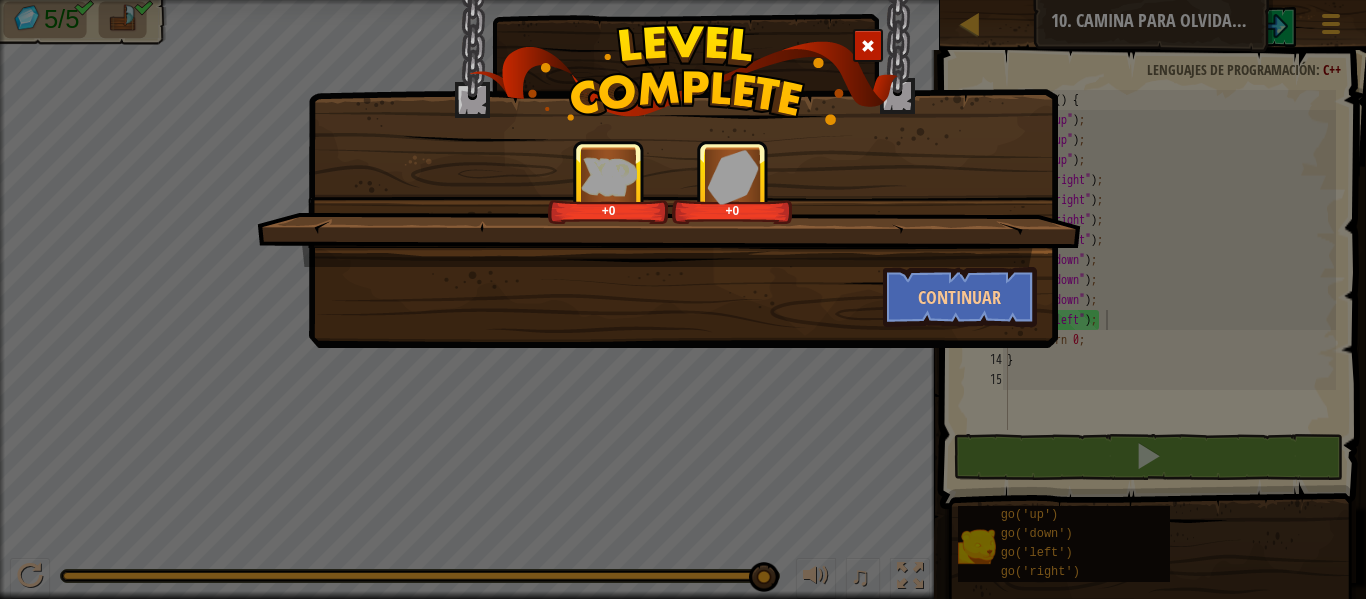 click on "+0 +0" at bounding box center [669, 203] 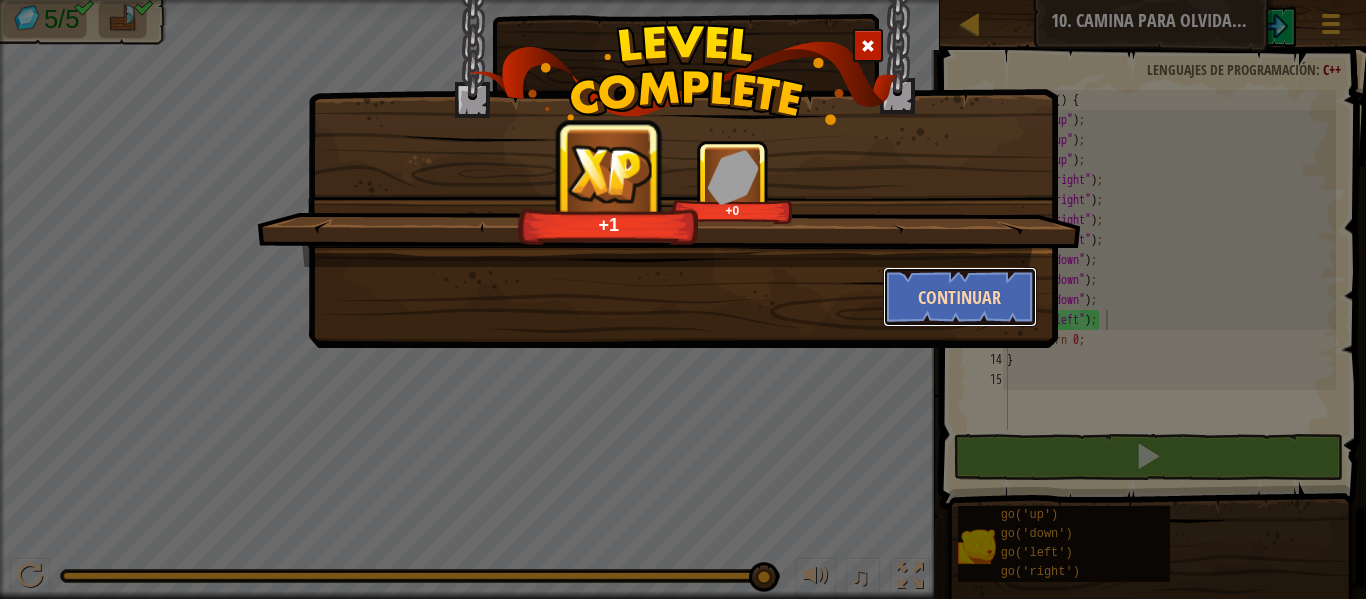 click on "Continuar" at bounding box center [960, 297] 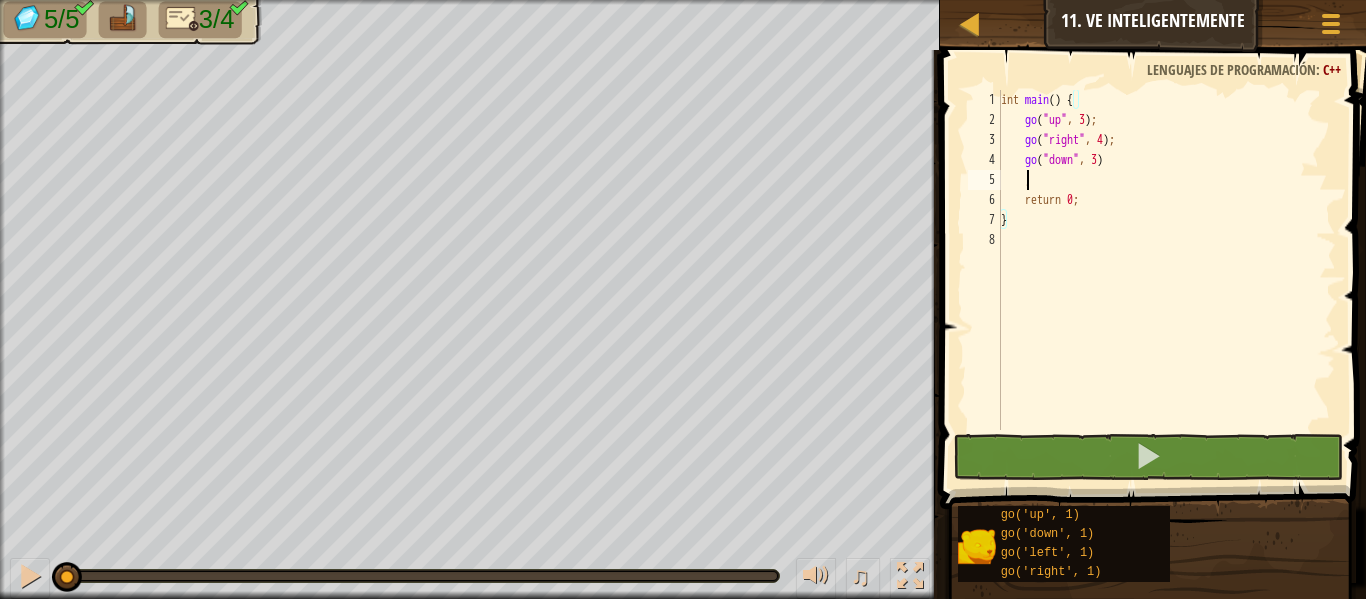 click on "int   main ( )   {      go ( " up " ,   3 ) ;      go ( " right " ,   4 ) ;      go ( " down " ,   3 )      ;      return   0 ; }" at bounding box center (1166, 280) 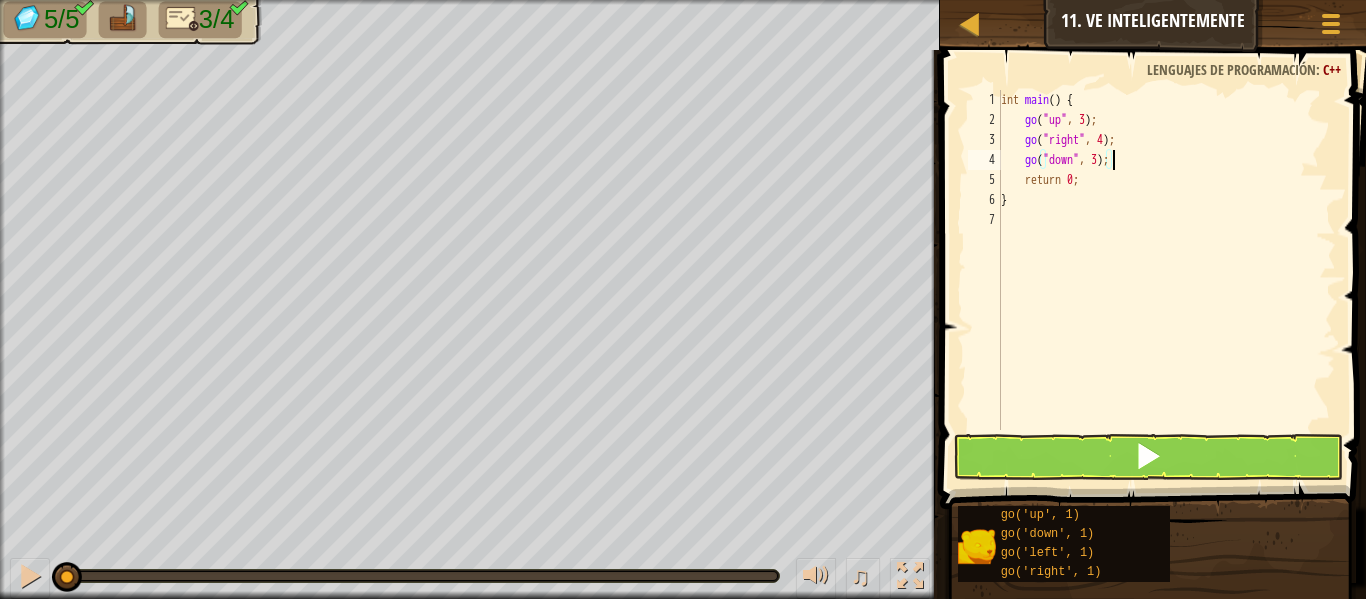 click on "int   main ( )   {      go ( " up " ,   3 ) ;      go ( " right " ,   4 ) ;      go ( " down " ,   3 ) ;      return   0 ; }" at bounding box center (1166, 280) 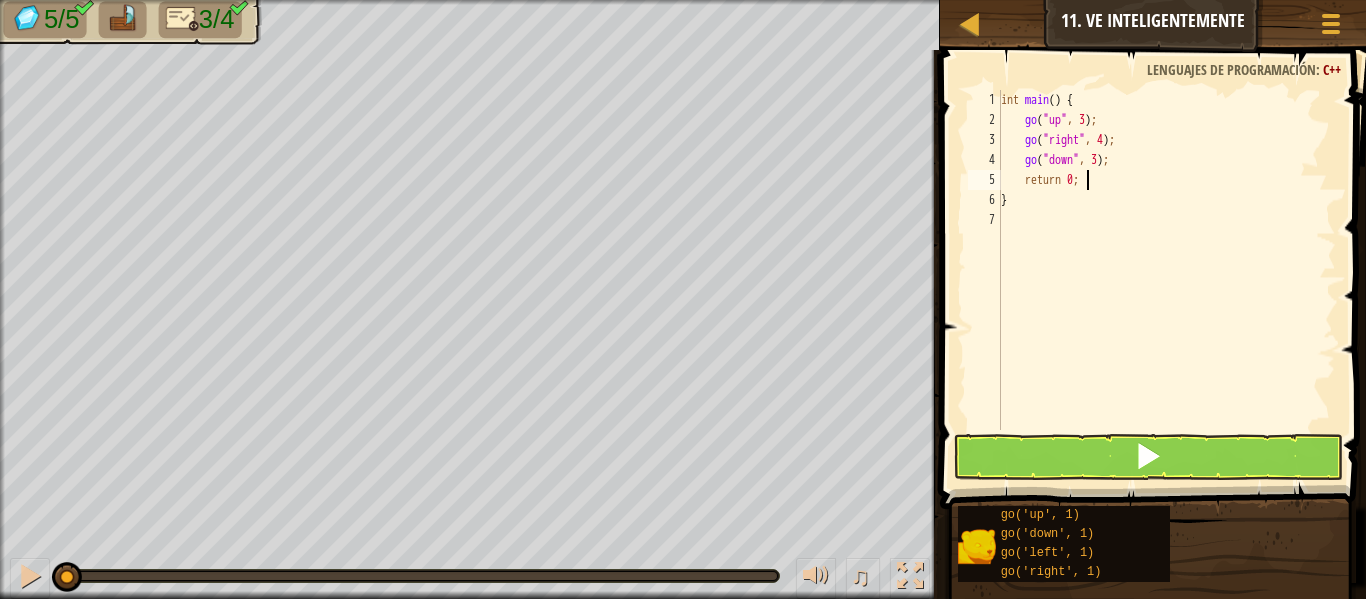 click on "int   main ( )   {      go ( " up " ,   3 ) ;      go ( " right " ,   4 ) ;      go ( " down " ,   3 ) ;      return   0 ; }" at bounding box center [1166, 280] 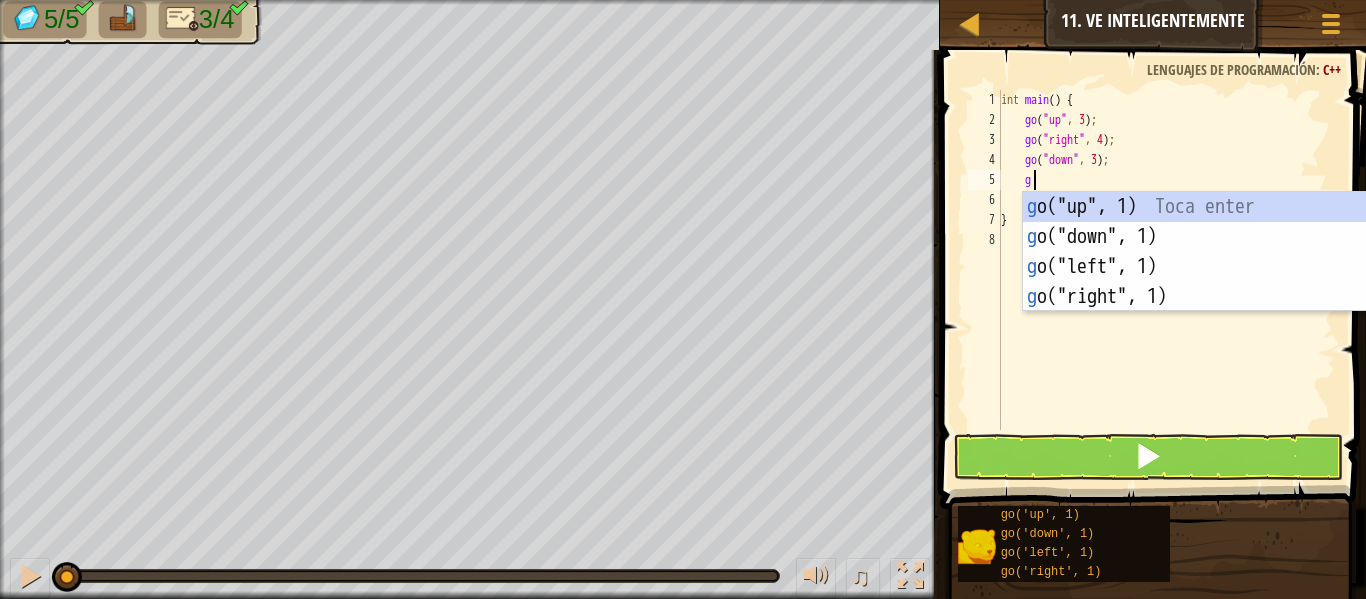 type on "go" 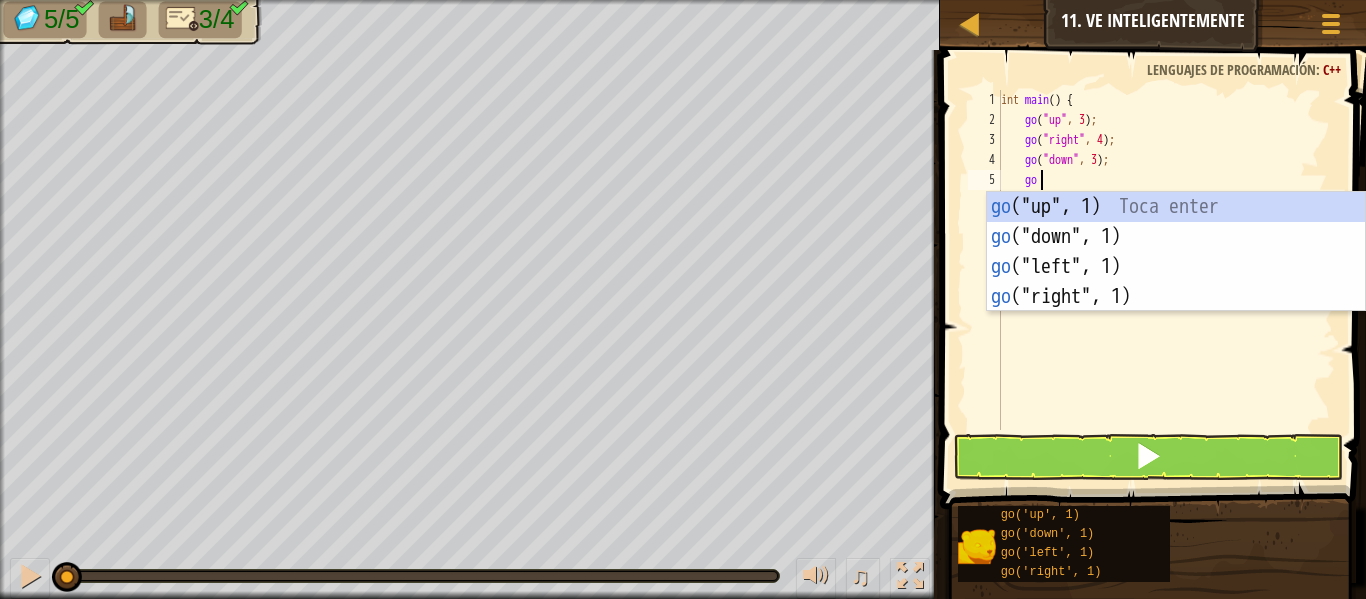 scroll, scrollTop: 9, scrollLeft: 2, axis: both 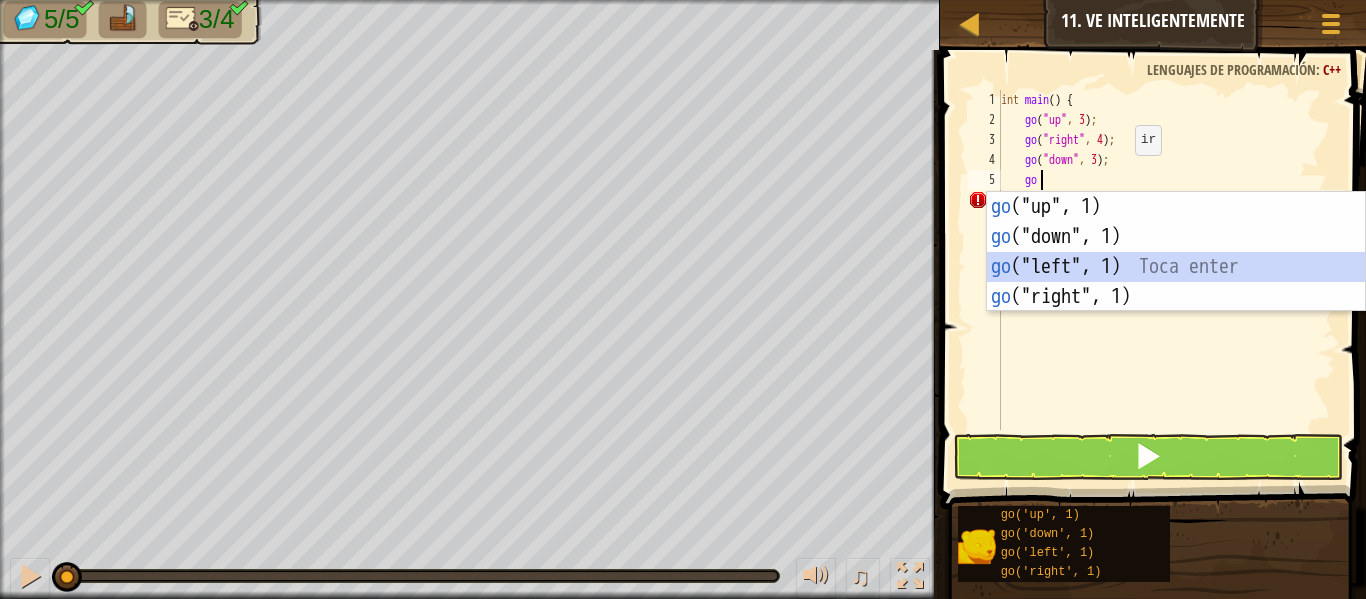 click on "go ("up", 1) Toca enter go ("down", 1) Toca enter go ("left", 1) Toca enter go ("right", 1) Toca enter" at bounding box center (1176, 282) 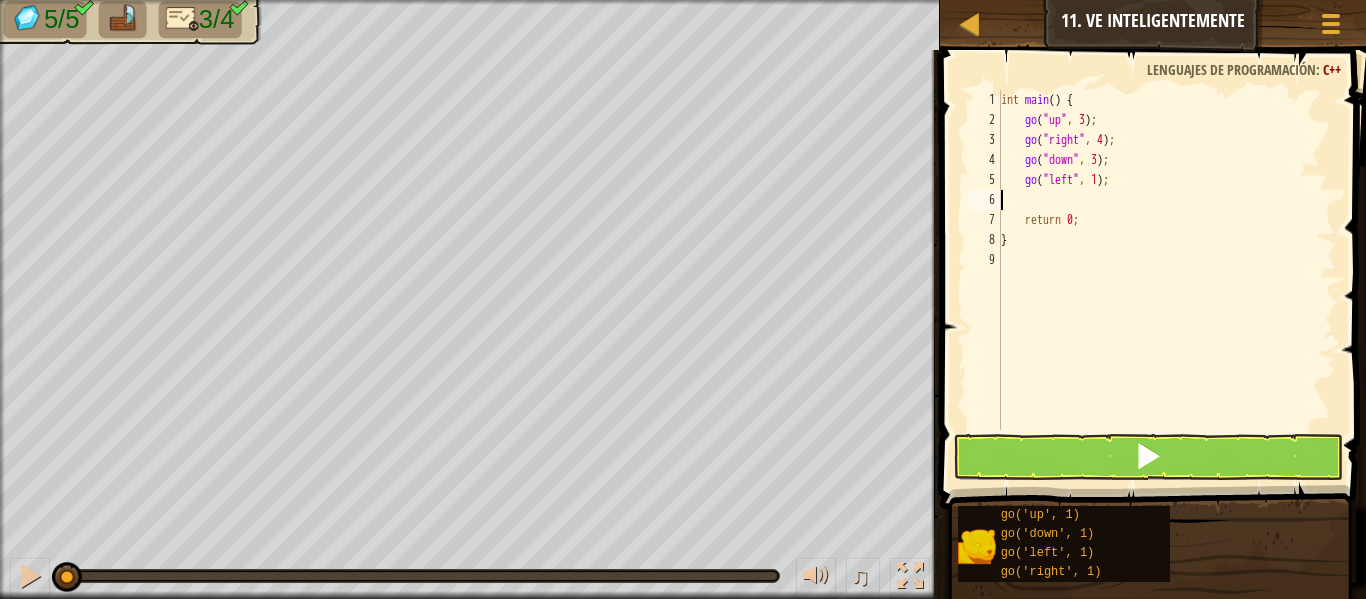 scroll, scrollTop: 9, scrollLeft: 0, axis: vertical 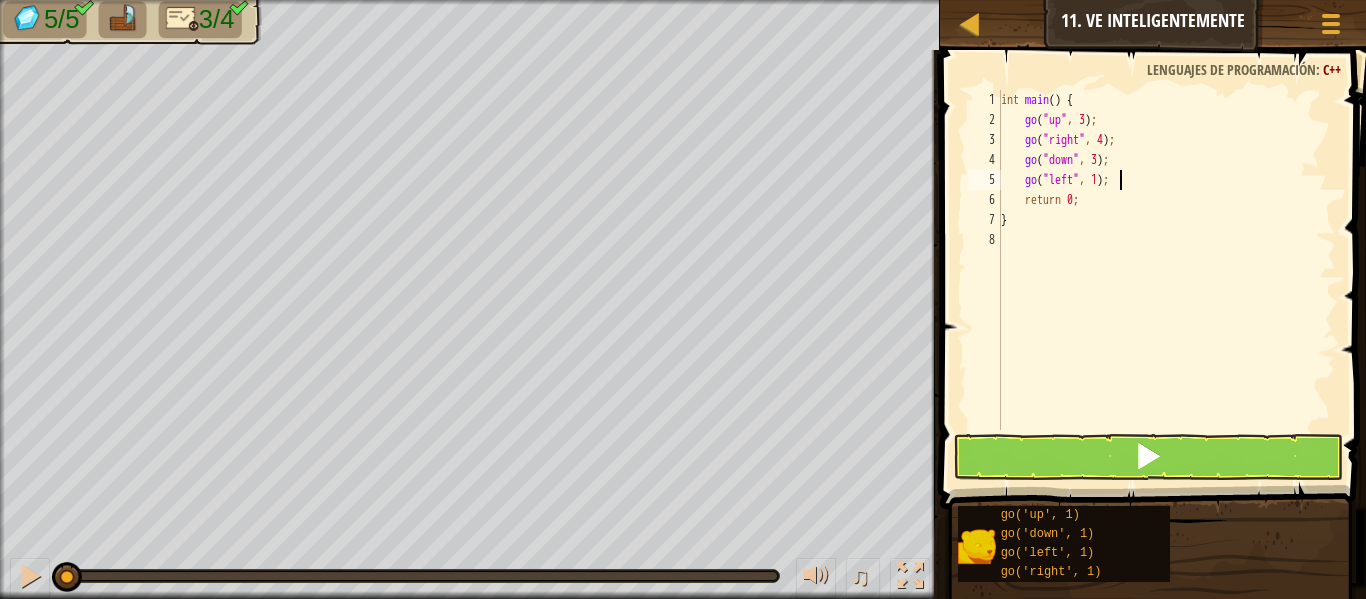 type on "go("left", 1);" 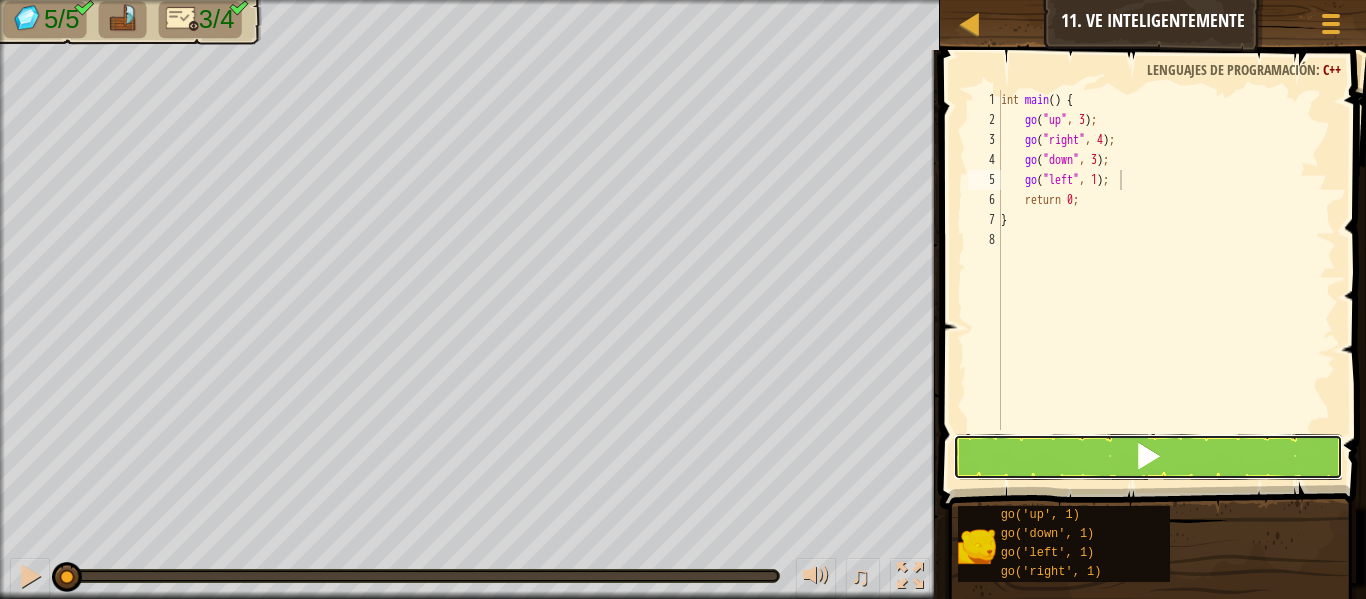 click at bounding box center (1148, 456) 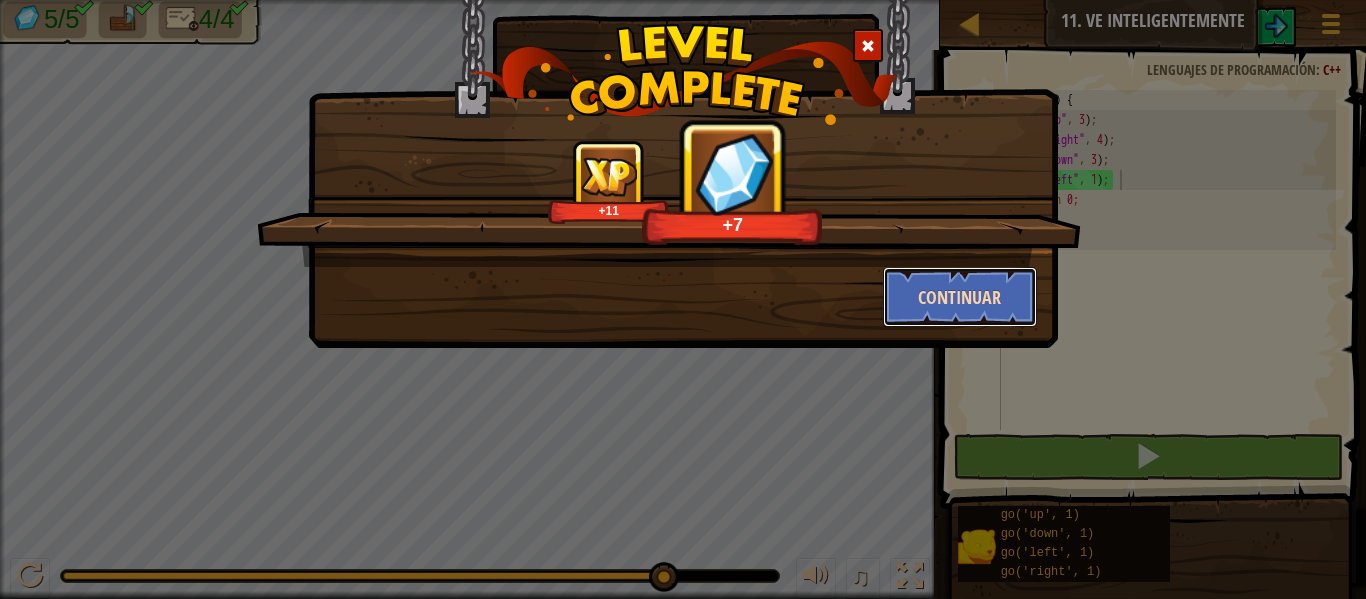 click on "Continuar" at bounding box center (960, 297) 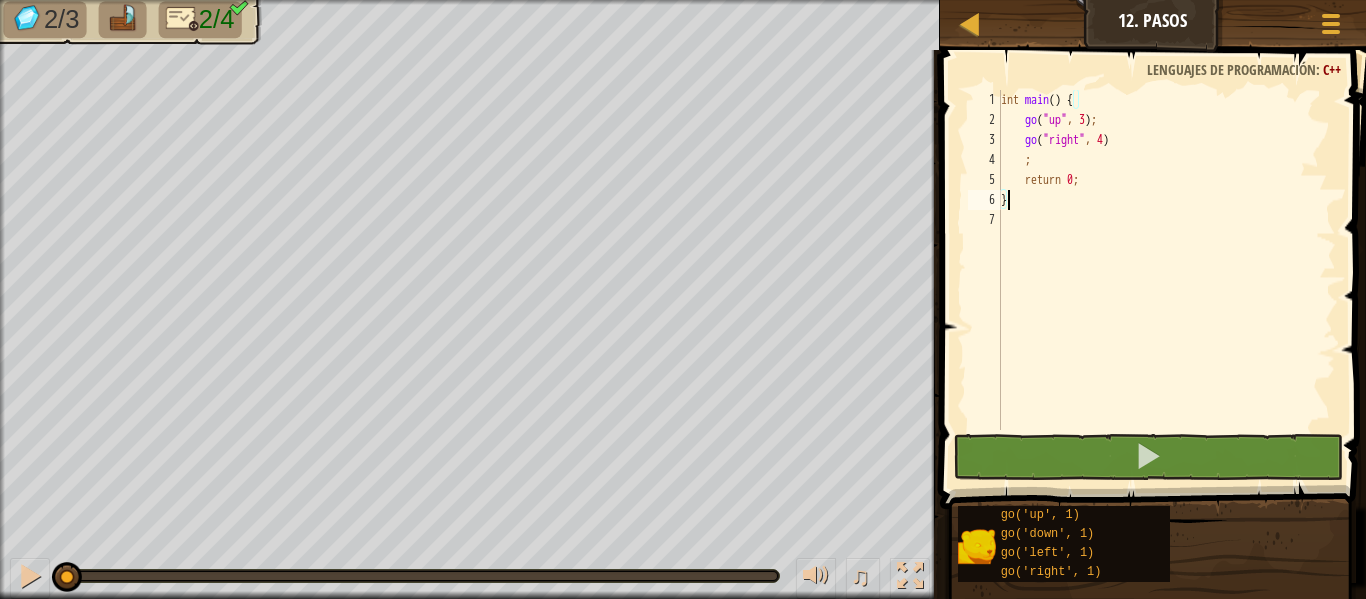 click on "int   main ( )   {      go ( " up " ,   3 ) ;      go ( " right " ,   4 )      ;      return   0 ; }" at bounding box center [1166, 280] 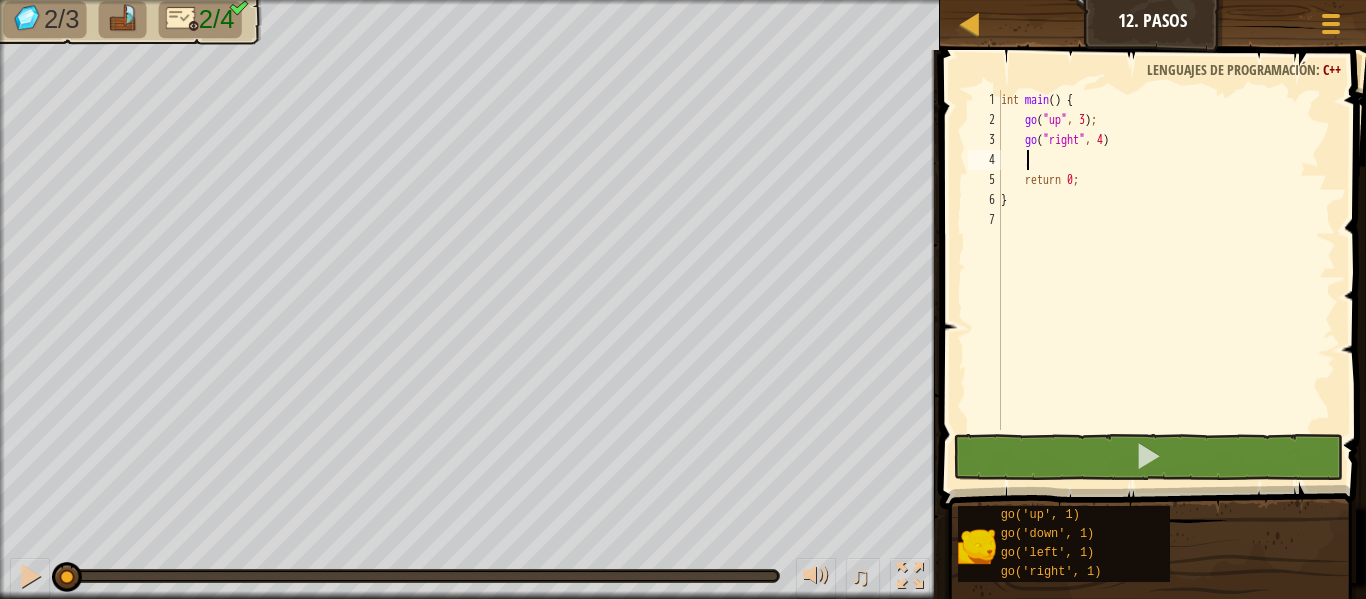 click on "int   main ( )   {      go ( " up " ,   3 ) ;      go ( " right " ,   4 )      ;      return   0 ; }" at bounding box center (1166, 280) 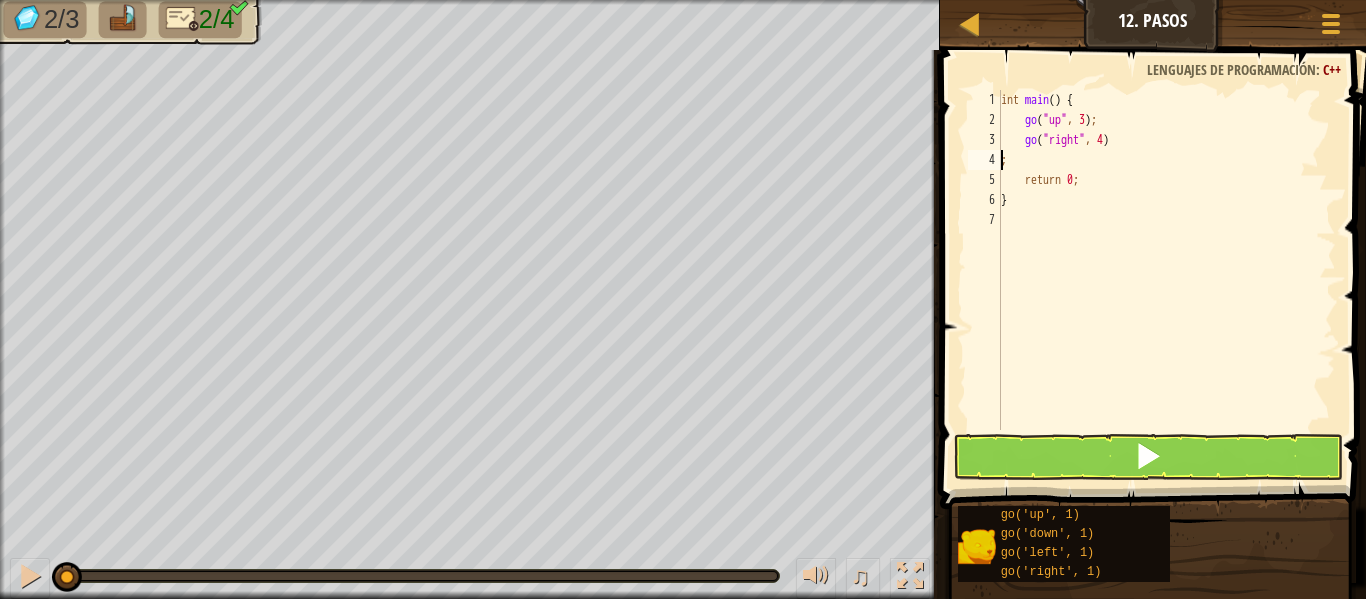 type on "go("right", 4);" 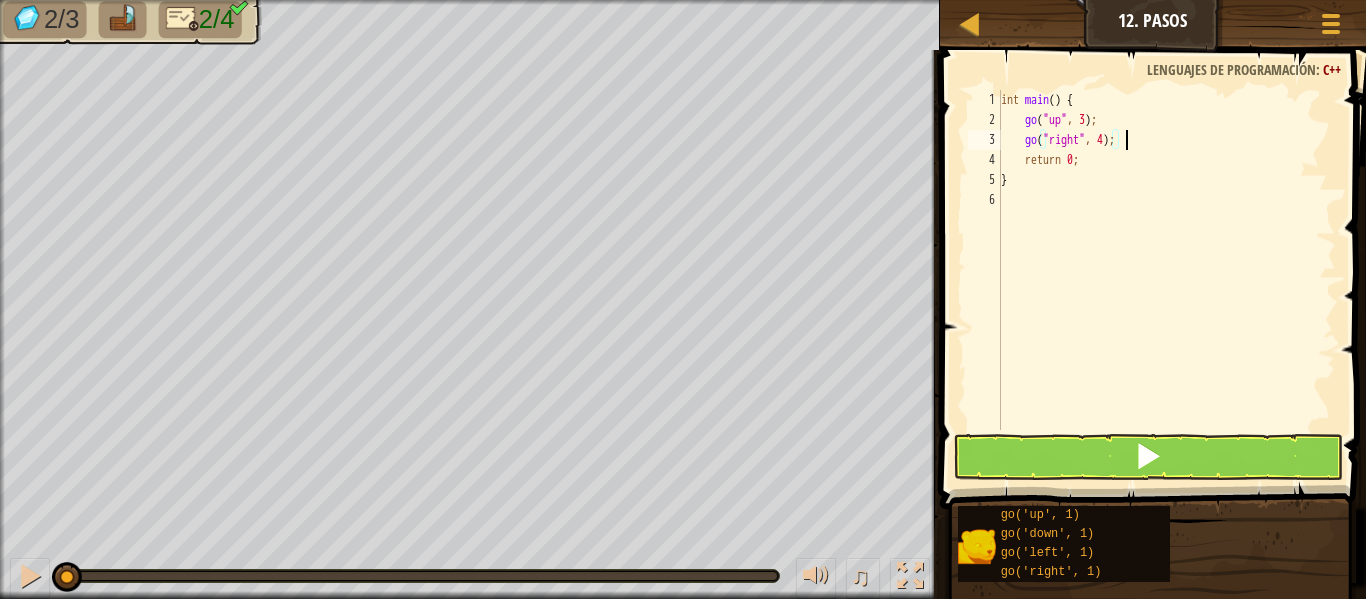 click on "int   main ( )   {      go ( " up " ,   3 ) ;      go ( " right " ,   4 ) ;      return   0 ; }" at bounding box center [1166, 280] 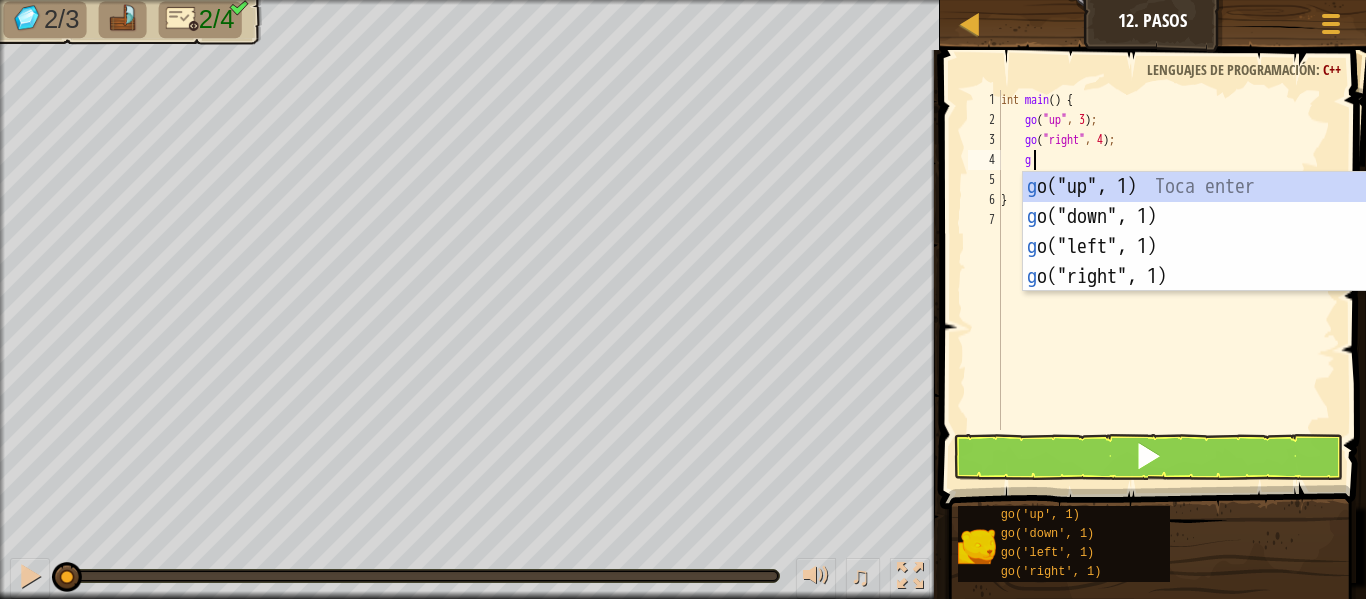 type on "go" 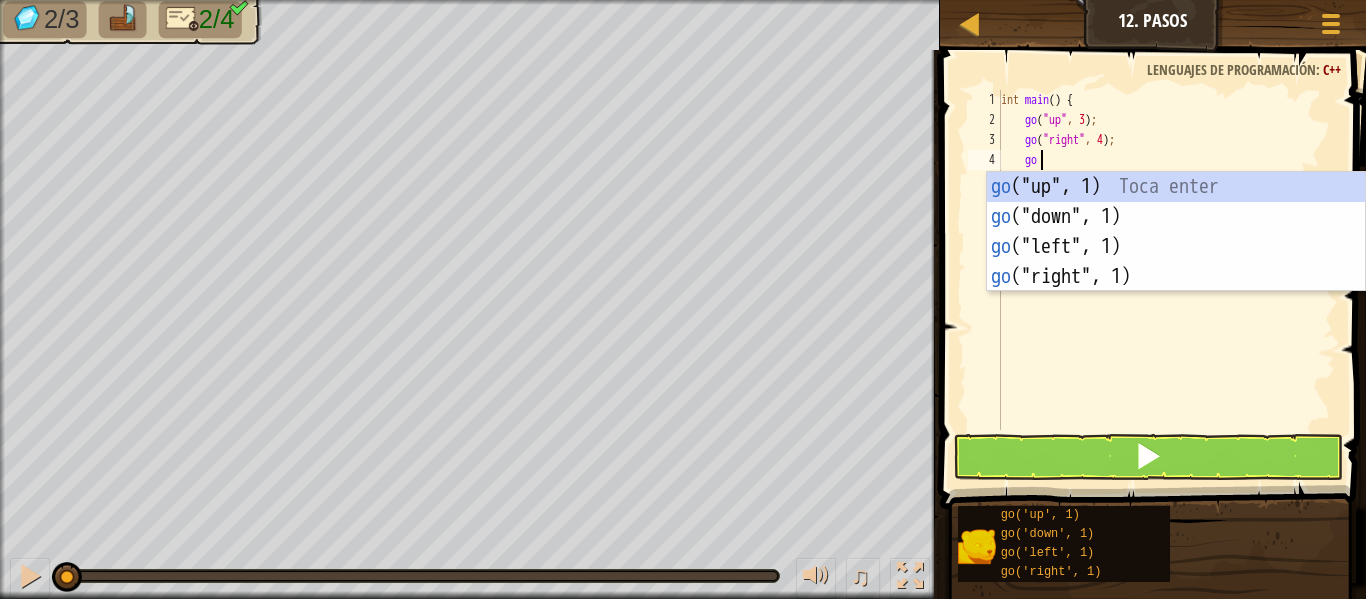 scroll, scrollTop: 9, scrollLeft: 2, axis: both 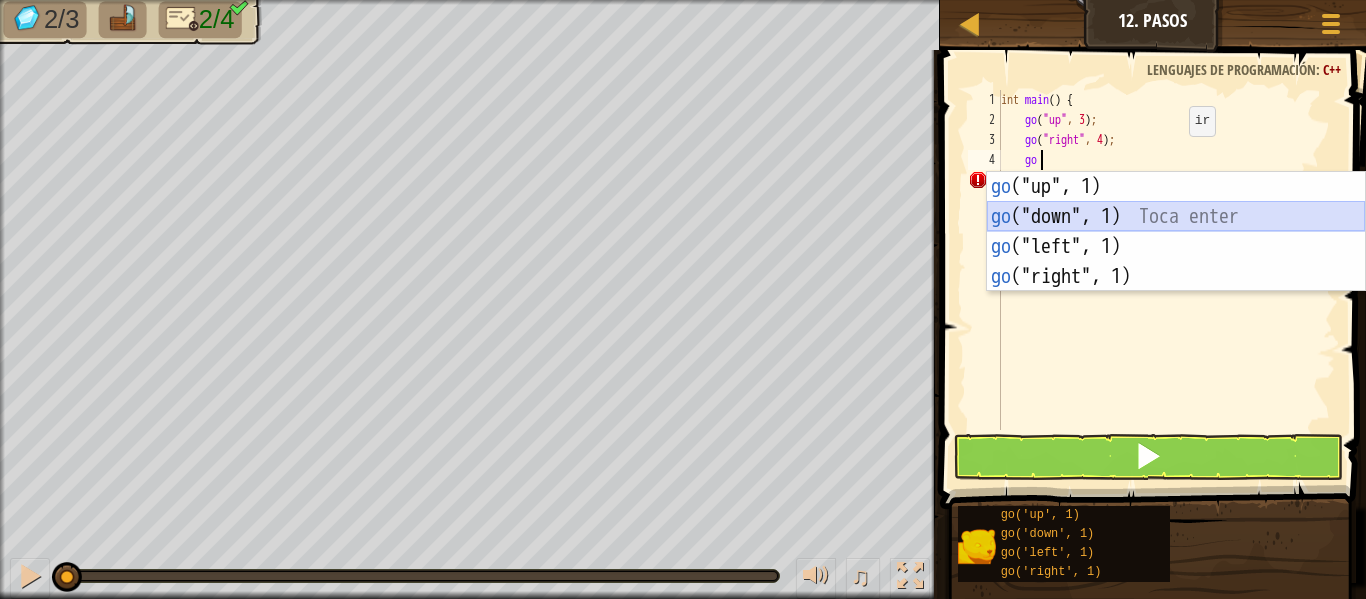 click on "go ("up", 1) Toca enter go ("down", 1) Toca enter go ("left", 1) Toca enter go ("right", 1) Toca enter" at bounding box center (1176, 262) 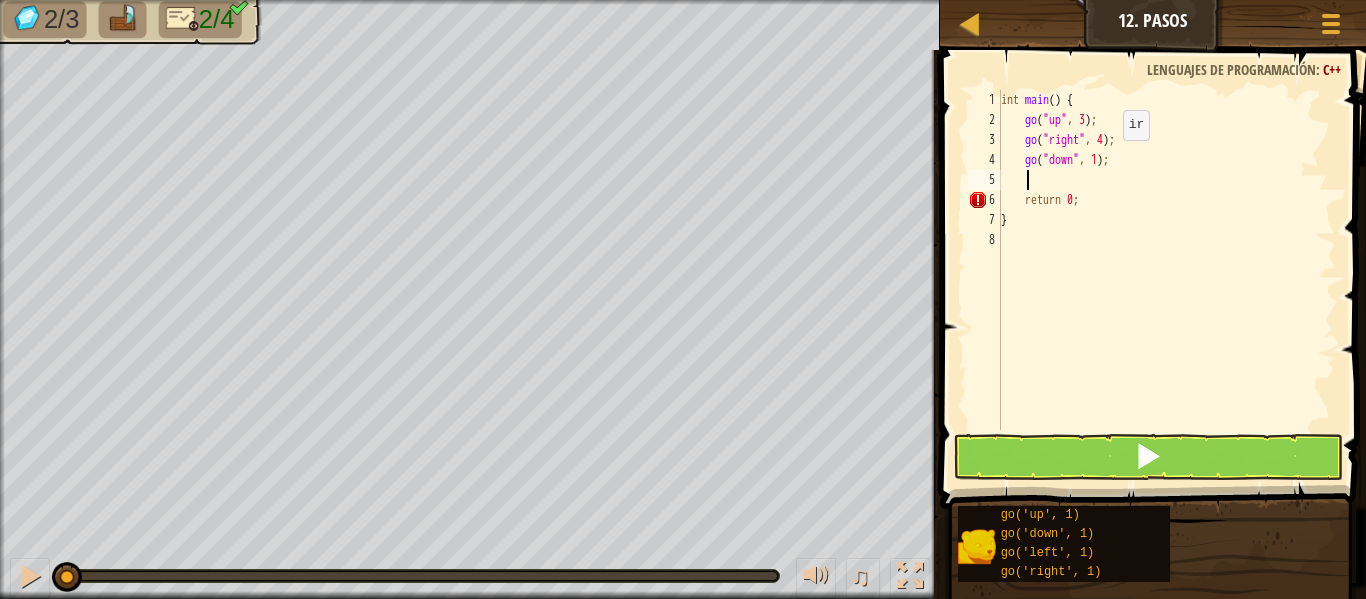 click on "int   main ( )   {      go ( " up " ,   3 ) ;      go ( " right " ,   4 ) ;      go ( " down " ,   1 ) ;           return   0 ; }" at bounding box center (1166, 280) 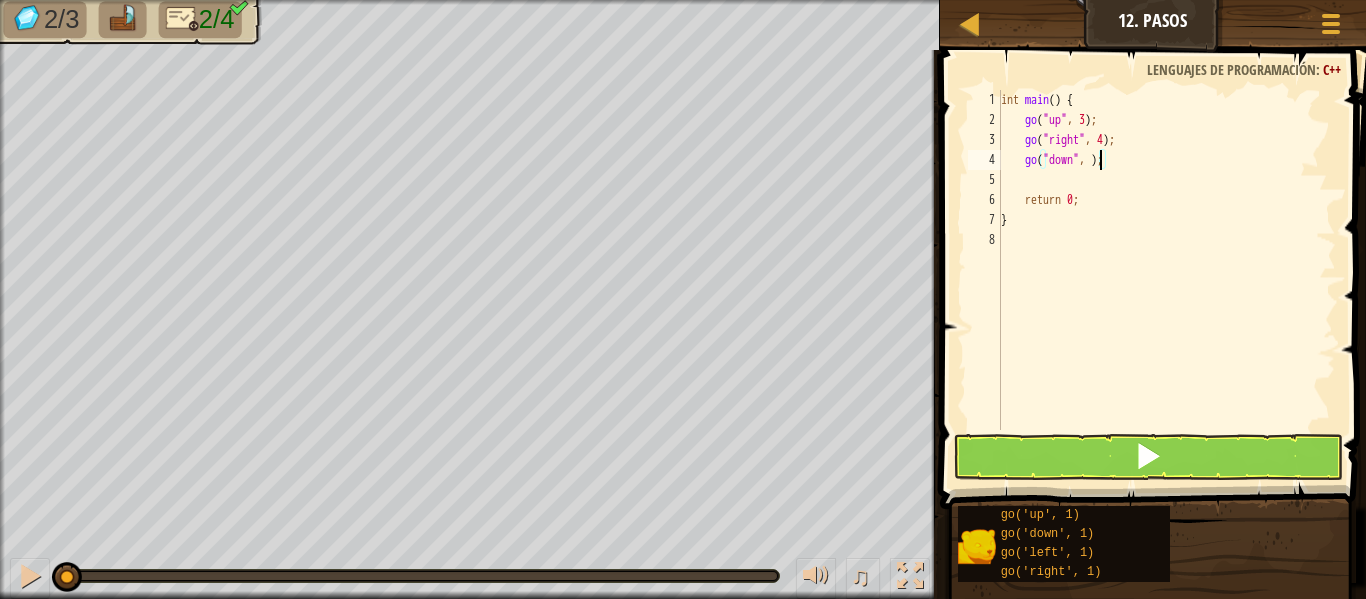 type on "go("down", 3);" 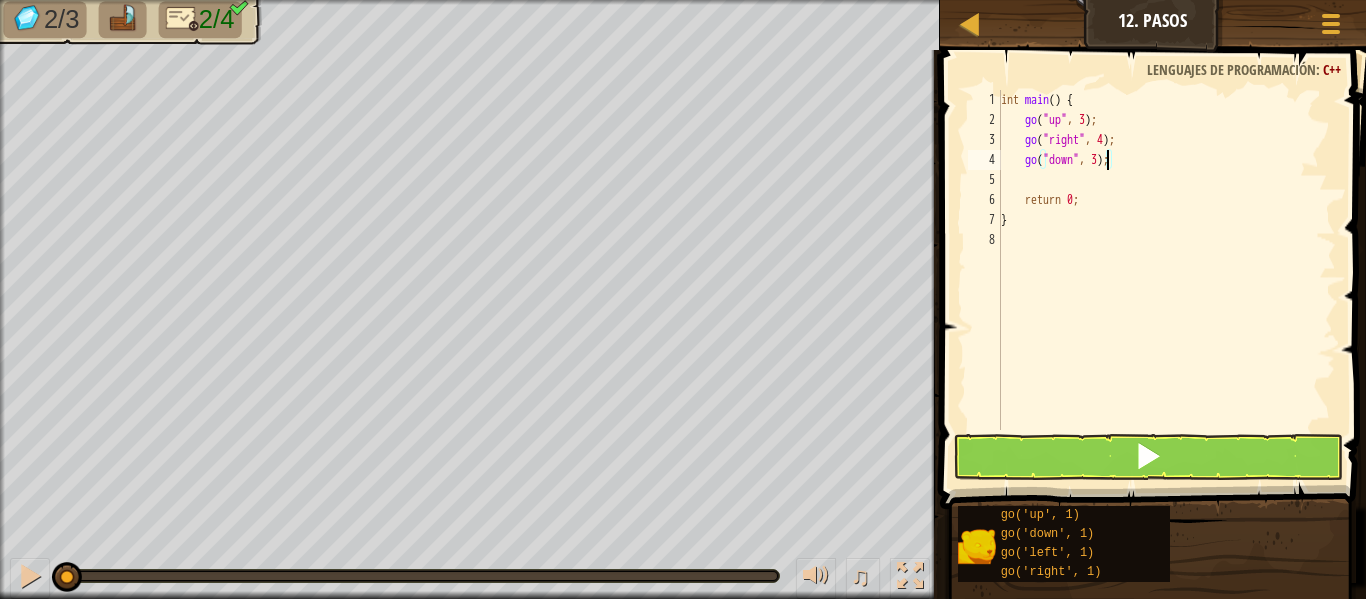 click on "int   main ( )   {      go ( " up " ,   3 ) ;      go ( " right " ,   4 ) ;      go ( " down " ,   3 ) ;           return   0 ; }" at bounding box center (1166, 280) 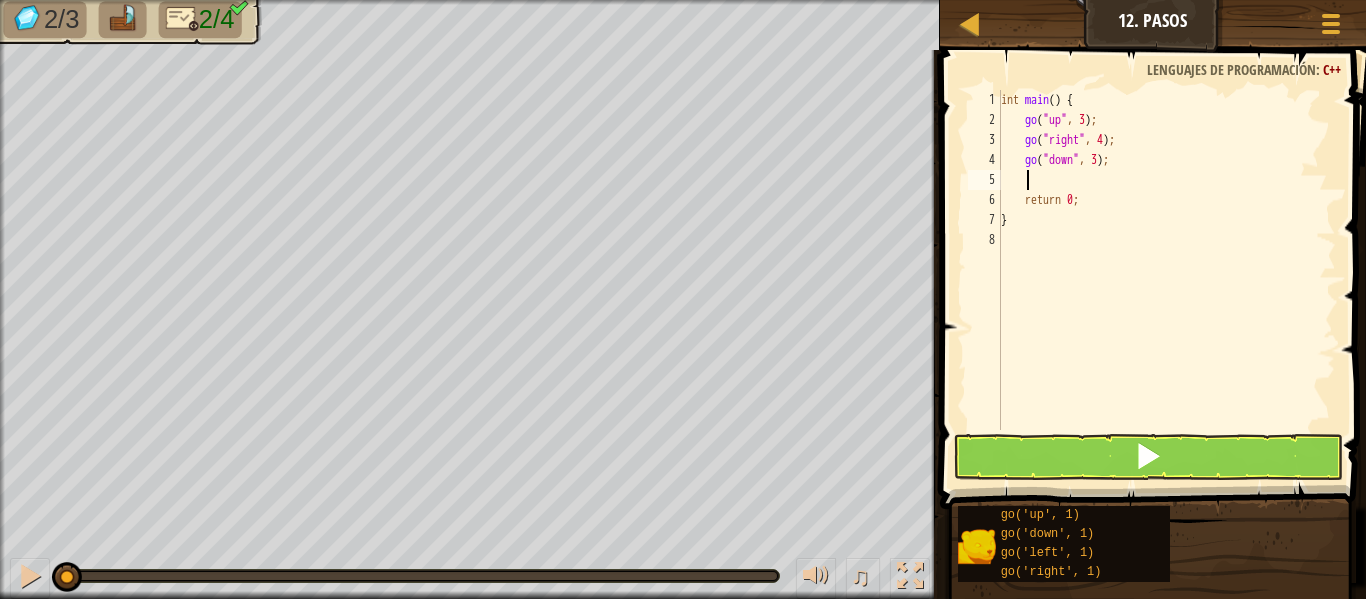 type on "go" 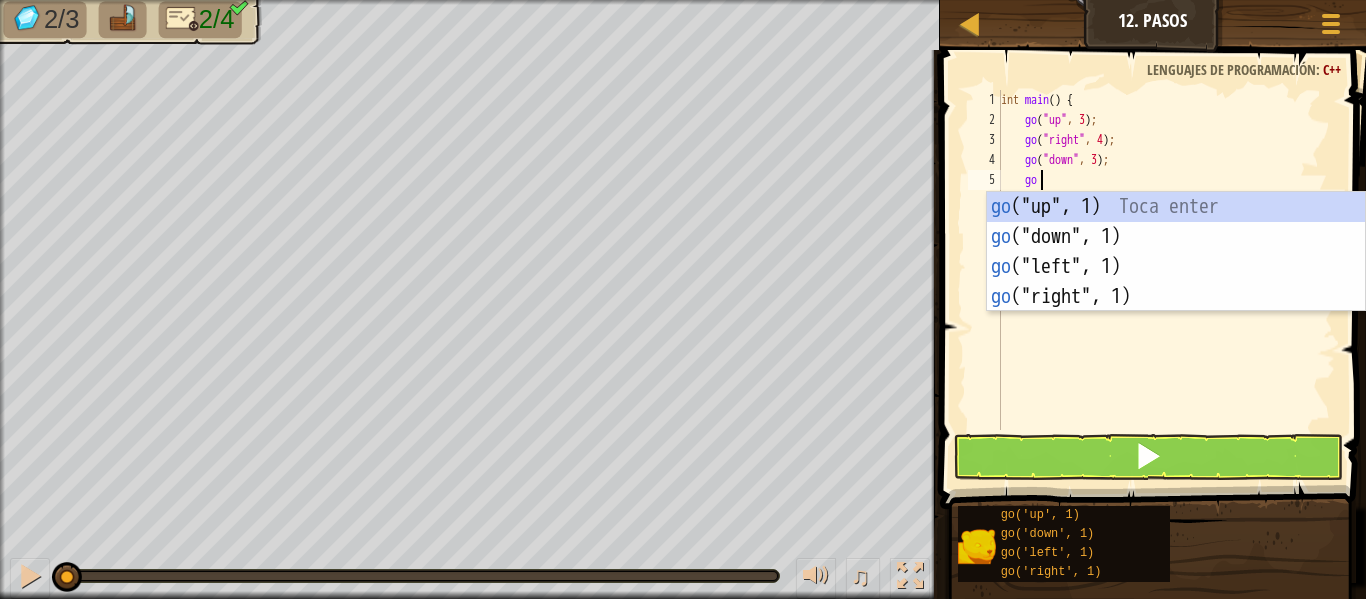 scroll, scrollTop: 9, scrollLeft: 2, axis: both 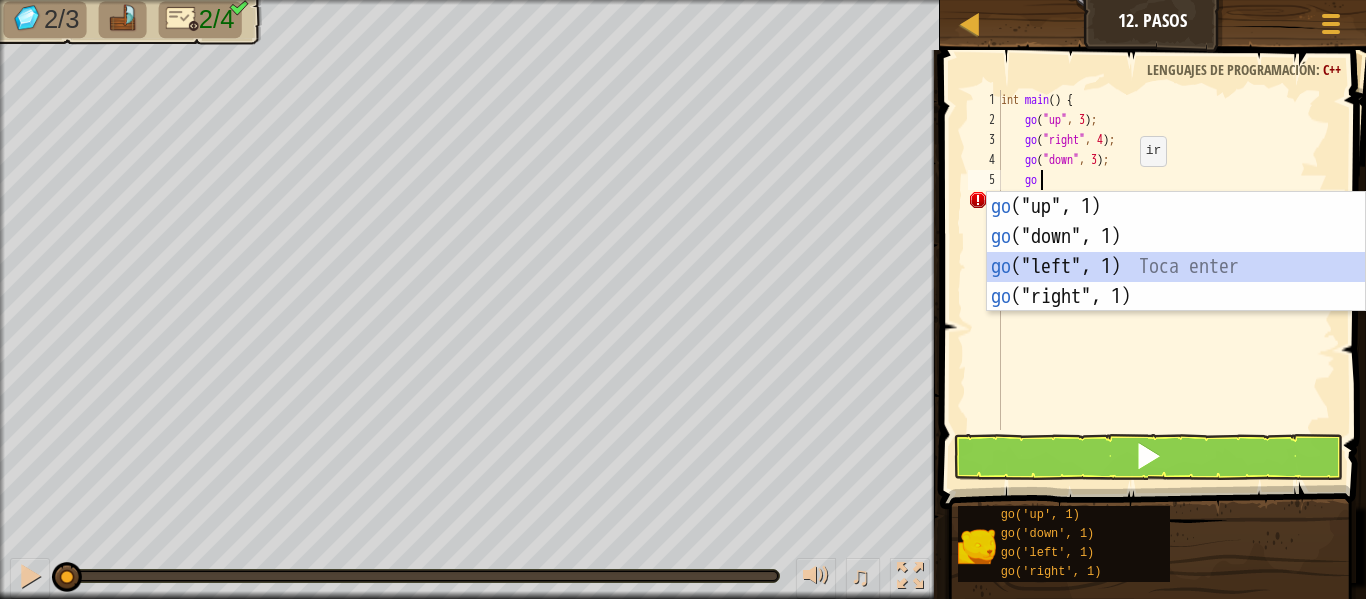 click on "go ("up", 1) Toca enter go ("down", 1) Toca enter go ("left", 1) Toca enter go ("right", 1) Toca enter" at bounding box center [1176, 282] 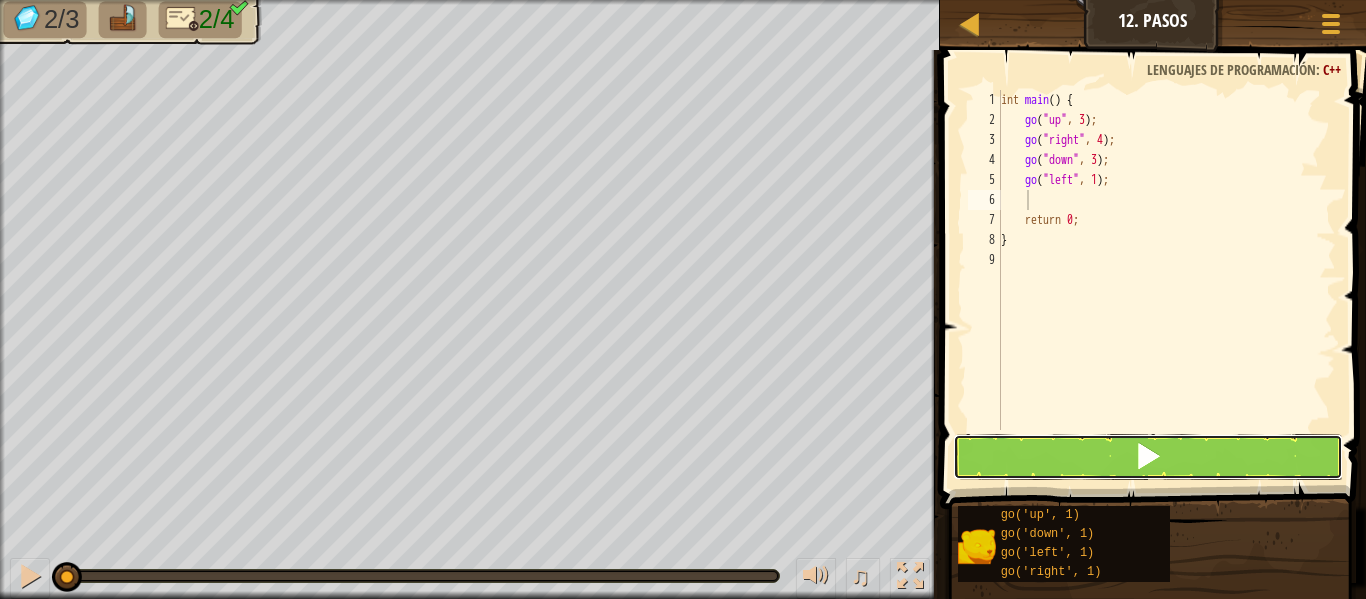 click at bounding box center [1148, 457] 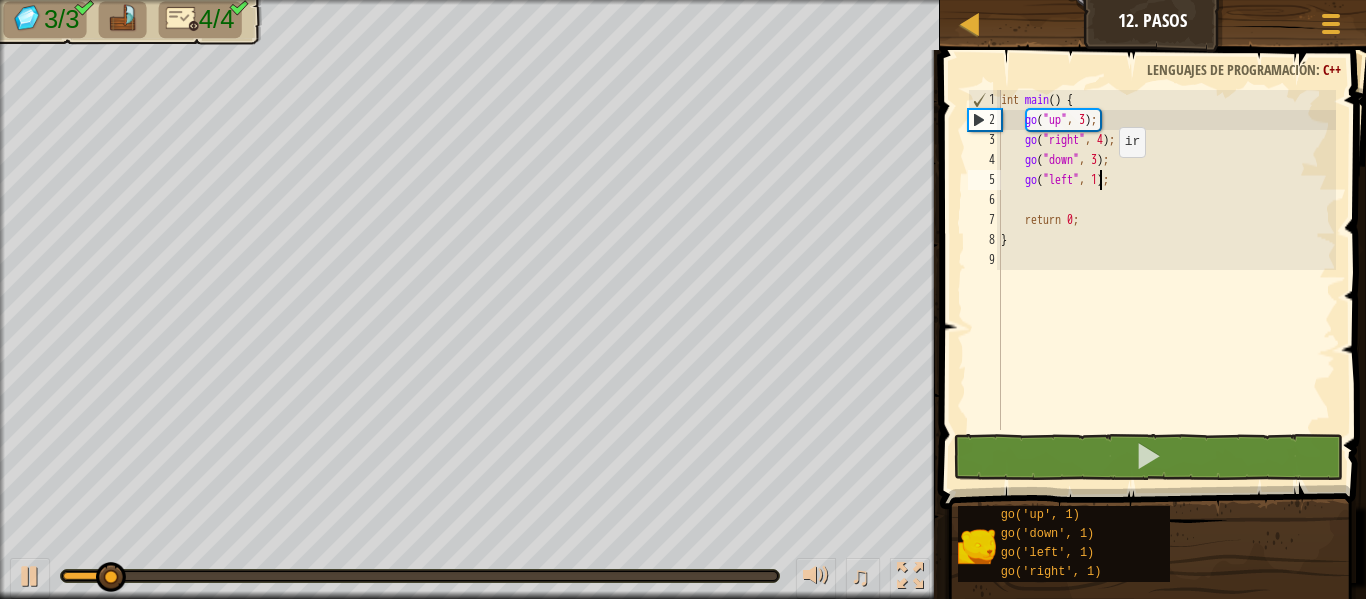 click on "int   main ( )   {      go ( " up " ,   3 ) ;      go ( " right " ,   4 ) ;      go ( " down " ,   3 ) ;      go ( " left " ,   1 ) ;           return   0 ; }" at bounding box center (1166, 280) 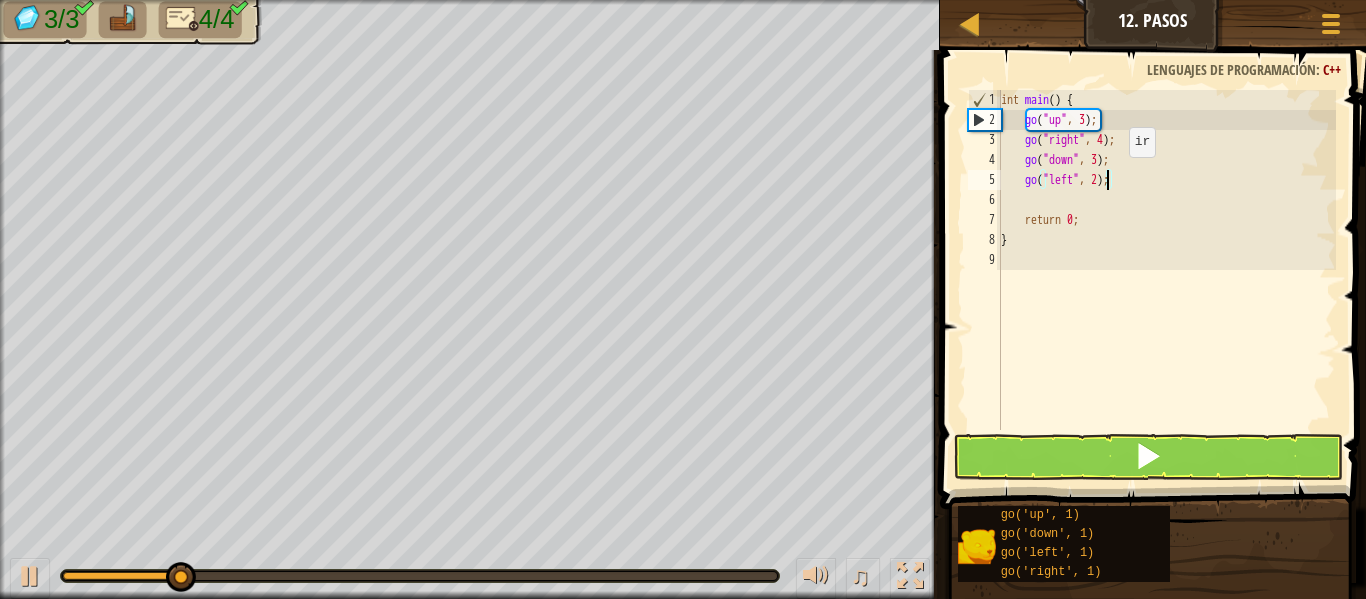 scroll, scrollTop: 9, scrollLeft: 8, axis: both 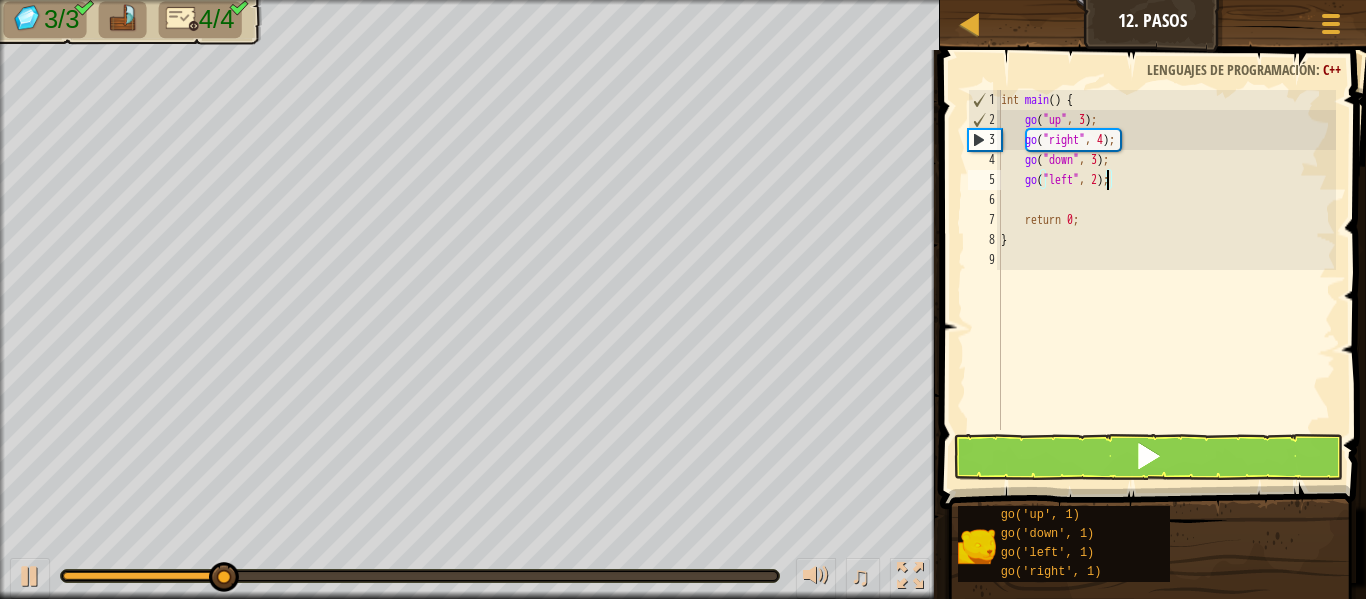 type on "go("left", 2);" 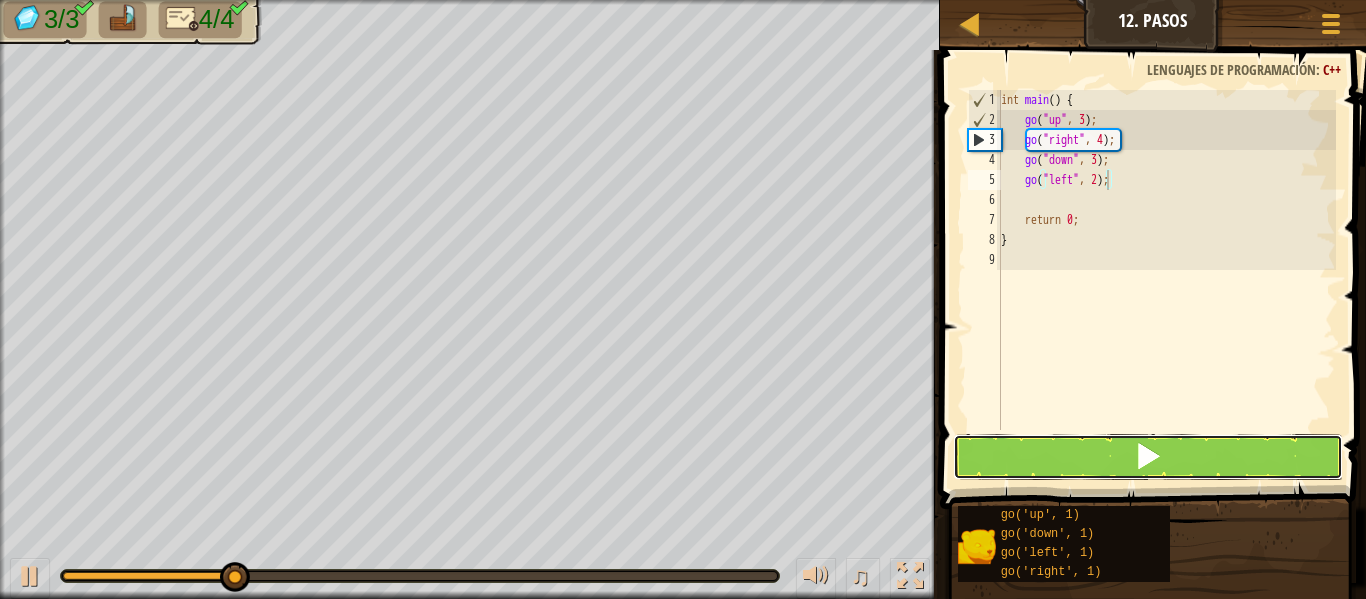 click at bounding box center (1148, 457) 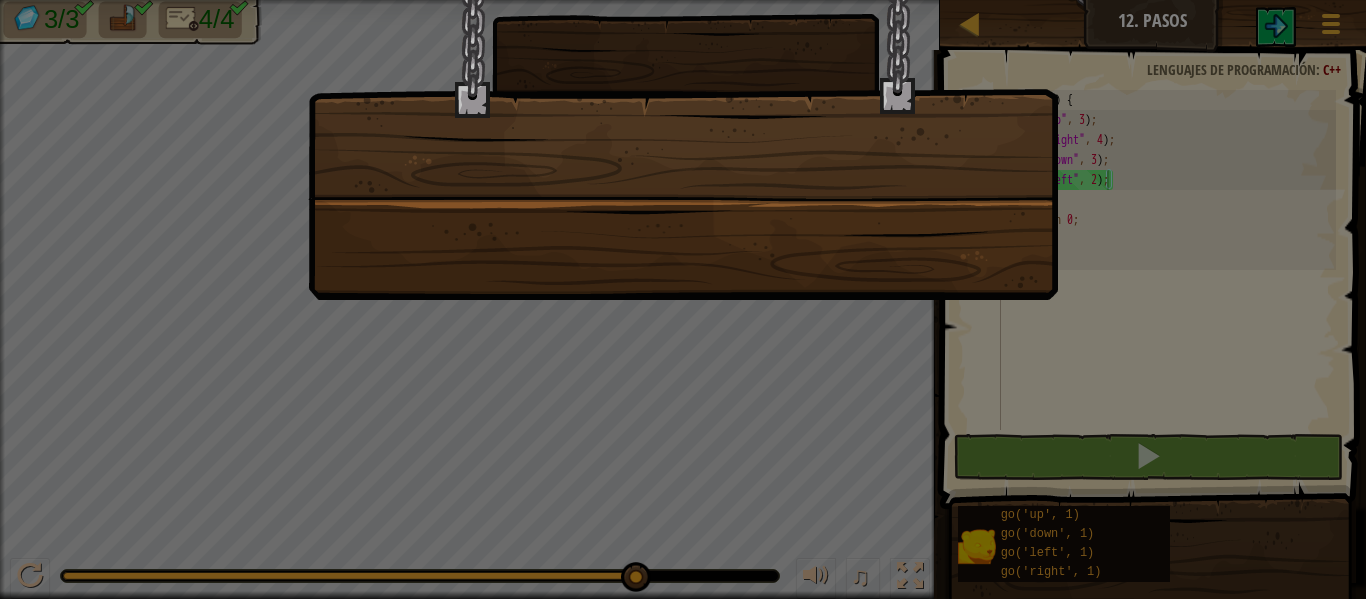 click at bounding box center (683, 125) 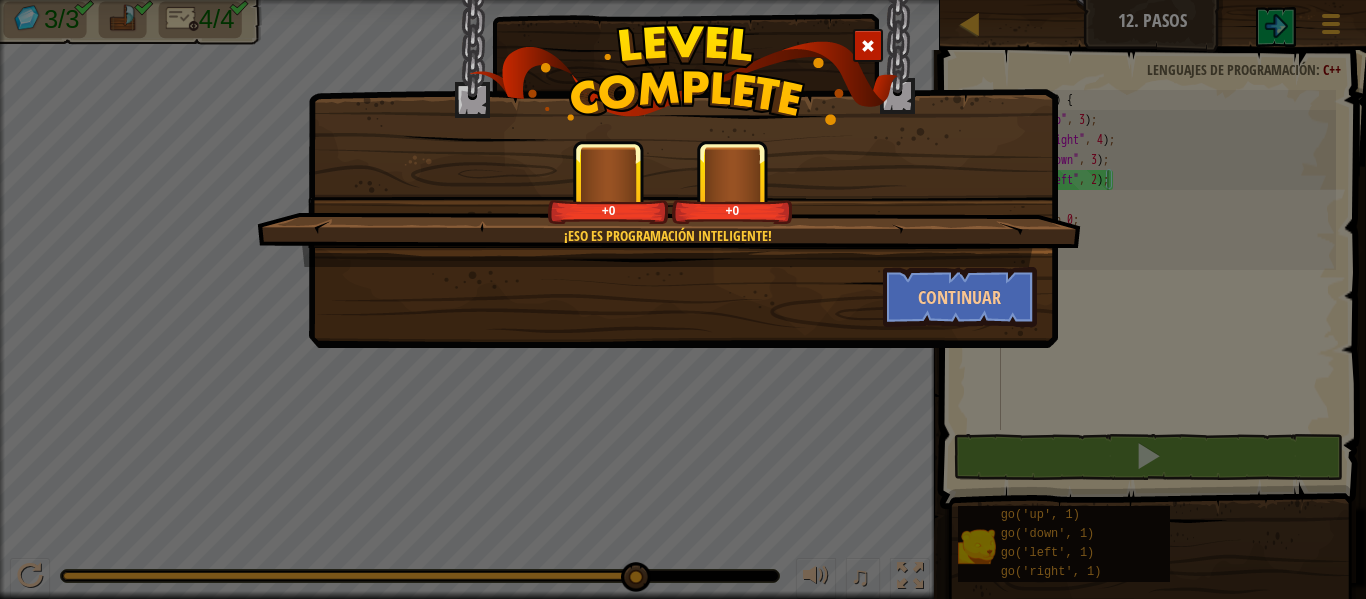 click on "+0 +0" at bounding box center (670, 182) 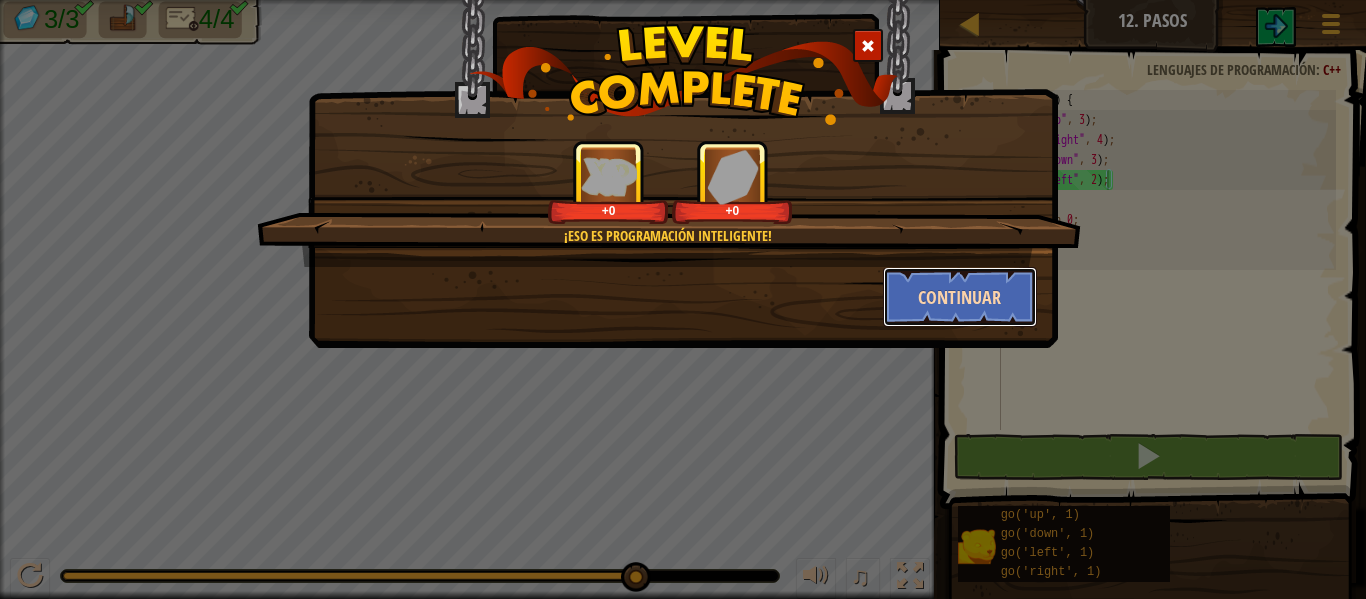 click on "Continuar" at bounding box center (960, 297) 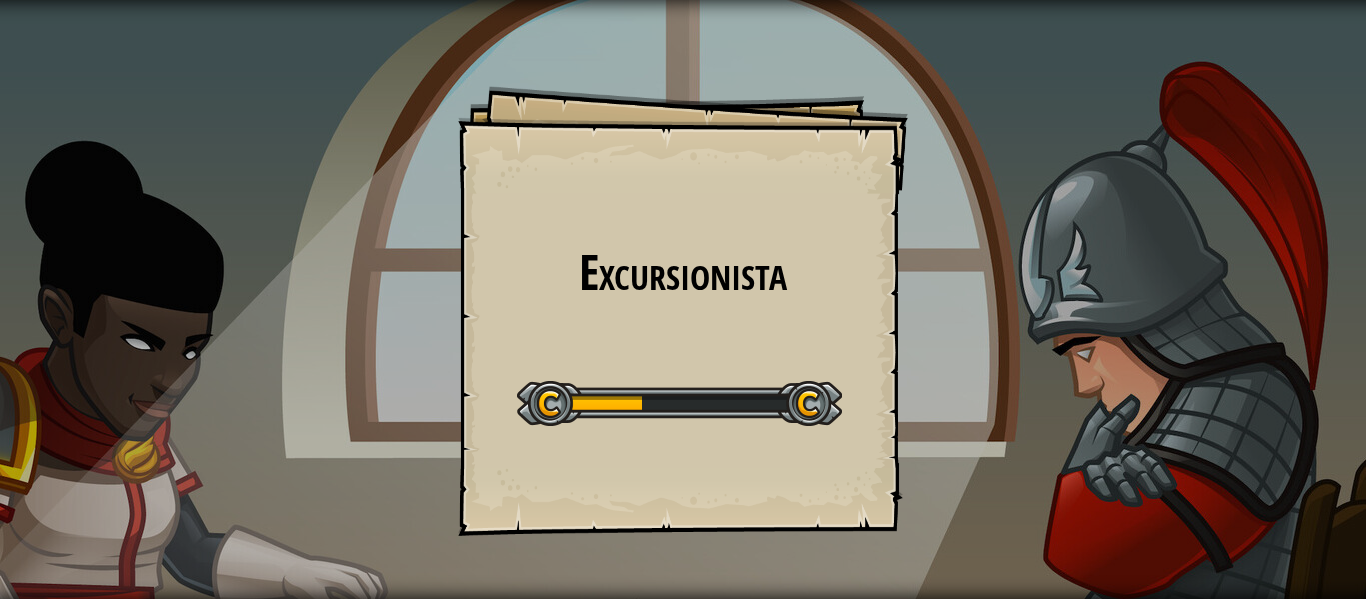 click on "Excursionista Goals Start Level Error cargando del servidor Necesitas una suscripción para jugar este nivel. Suscribirse Deberás unirte a un curso para jugar a este nivel. Volver a mis cursos ¡Pídele a tu docente que te asigne una licencia para que puedas continuar jugando CodeCombat! Volver a mis cursos Este nivel está bloqueado. Volver a mis cursos ¿Disfrutando de CodeCombat? ¡Cuéntale a tus amigos acerca de nosotros!" at bounding box center (683, 311) 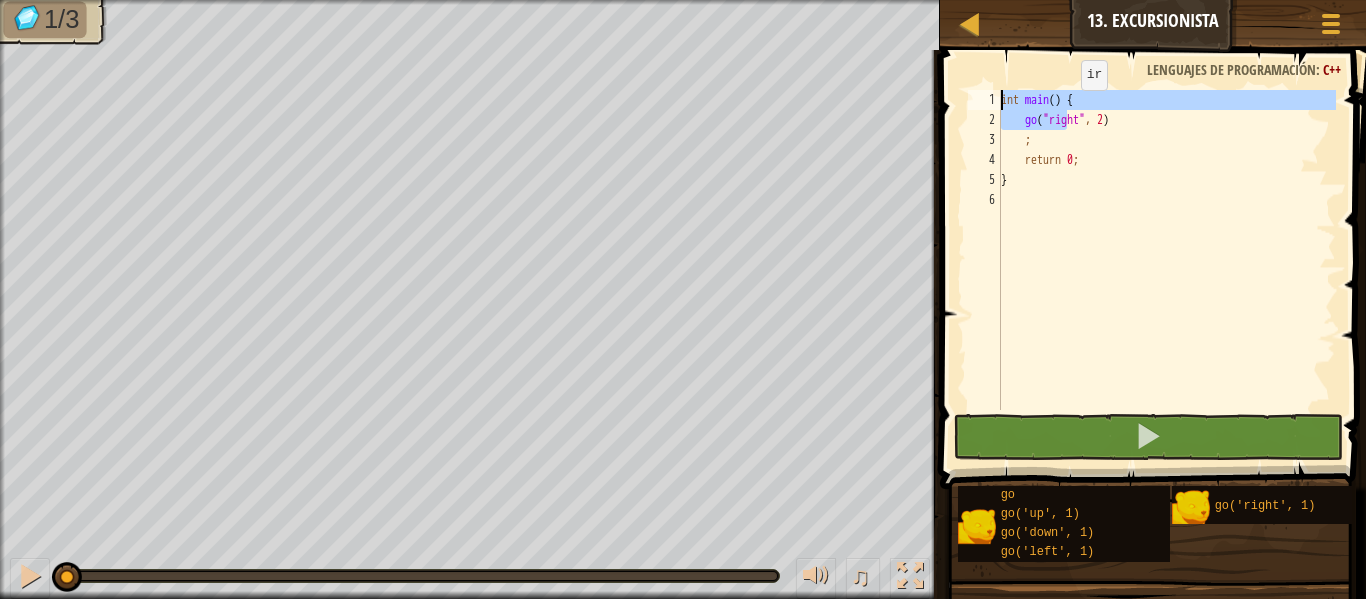 click on "Mapa Júnior 13. Excursionista Menú del Juego 1     הההההההההההההההההההההההההההההההההההההההההההההההההההההההההההההההההההההההההההההההההההההההההההההההההההההההההההההההההההההההההההההההההההההההההההההההההההההההההההההההההההההההההההההההההההההההההההההההההההההההההההההההההההההההההההההההההההההההההההההההההההההההההההההההה XXXXXXXXXXXXXXXXXXXXXXXXXXXXXXXXXXXXXXXXXXXXXXXXXXXXXXXXXXXXXXXXXXXXXXXXXXXXXXXXXXXXXXXXXXXXXXXXXXXXXXXXXXXXXXXXXXXXXXXXXXXXXXXXXXXXXXXXXXXXXXXXXXXXXXXXXXXXXXXXXXXXXXXXXXXXXXXXXXXXXXXXXXXXXXXXXXXXXXXXXXXXXXXXXXXXXXXXXXXXXXXXXXXXXXXXXXXXXXXXXXXXXXXXXXXXXXXX Solución × } 1 2 3 4 5 6 int   main ( )   {      go ( " right " ,   2 )      ;      return   0 ; }     Código Guardado Lenguajes de programación : C++ Statement   /  Call   /  ir go go('up', 1)" at bounding box center (683, 299) 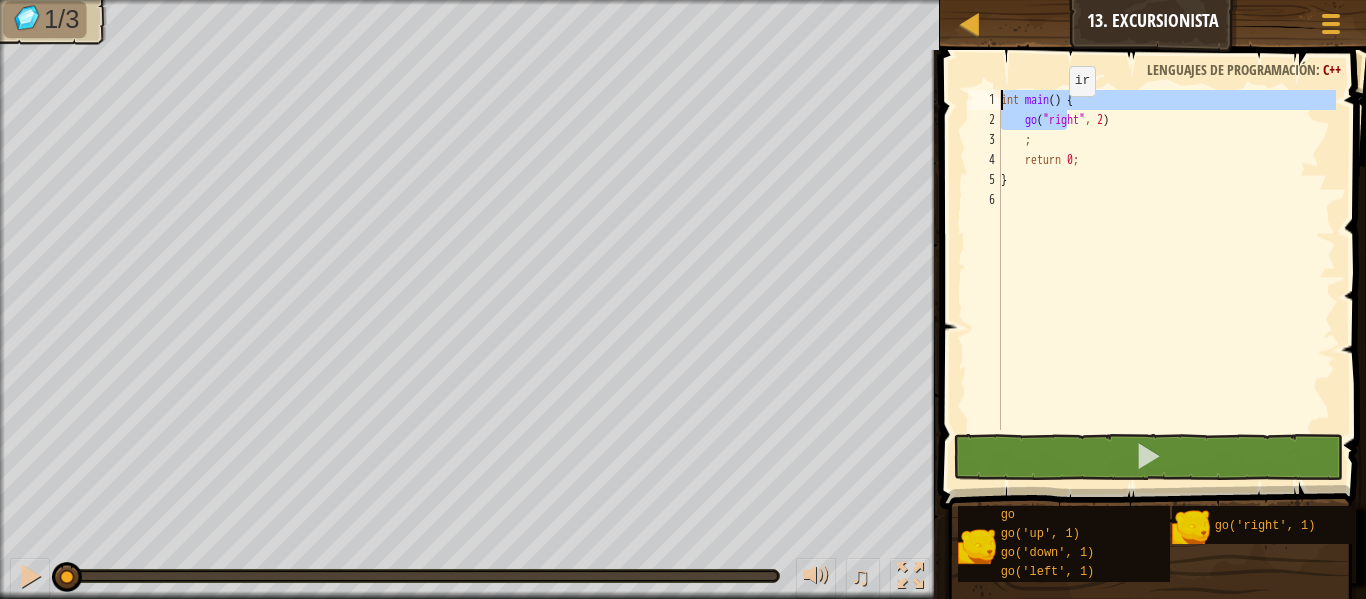 click on "int   main ( )   {      go ( " right " ,   2 )      ;      return   0 ; }" at bounding box center [1166, 260] 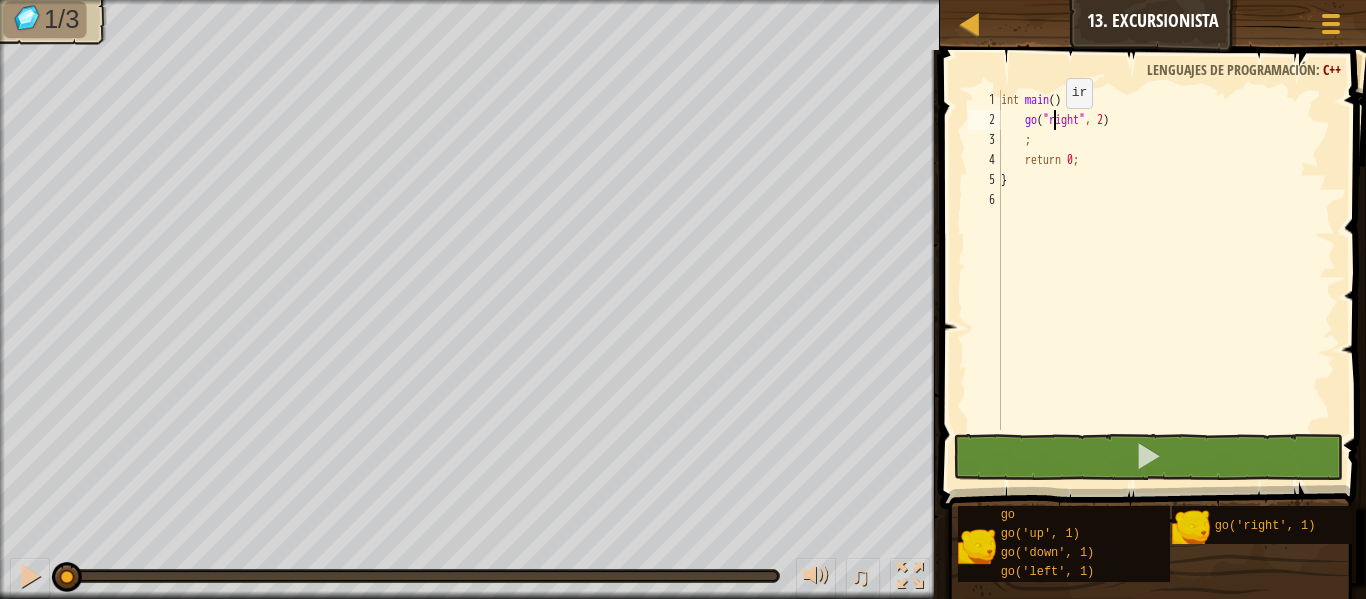 click on "int   main ( )   {      go ( " right " ,   2 )      ;      return   0 ; }" at bounding box center (1166, 280) 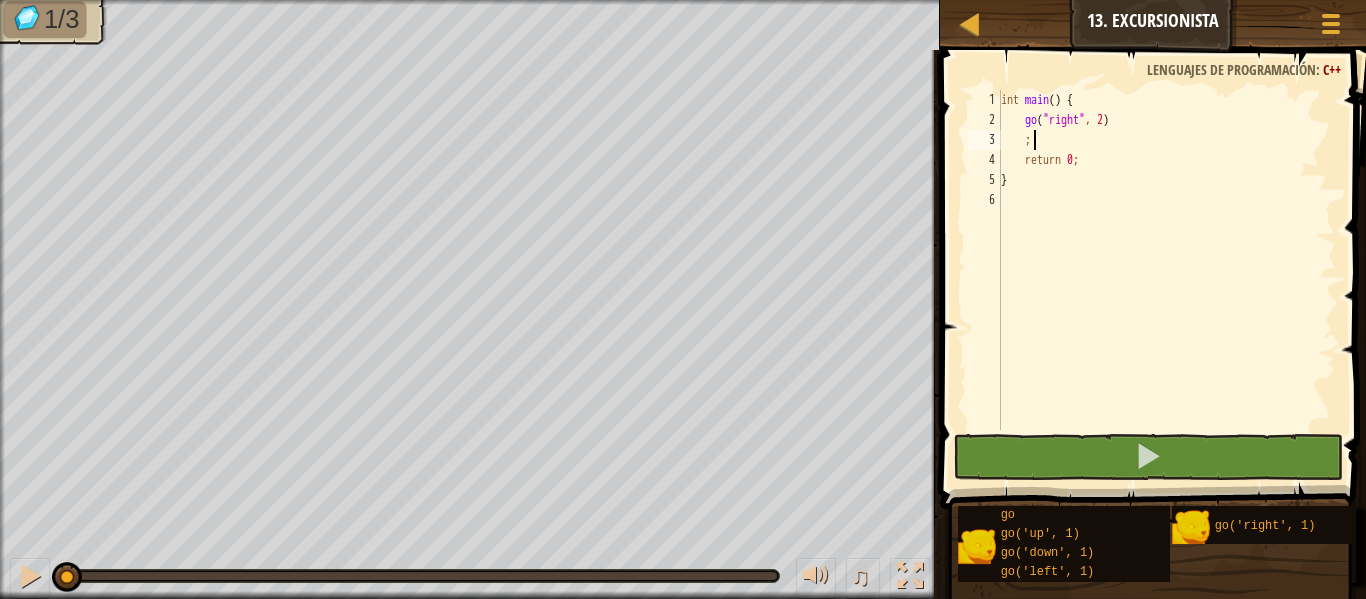 click on "int   main ( )   {      go ( " right " ,   2 )      ;      return   0 ; }" at bounding box center (1166, 280) 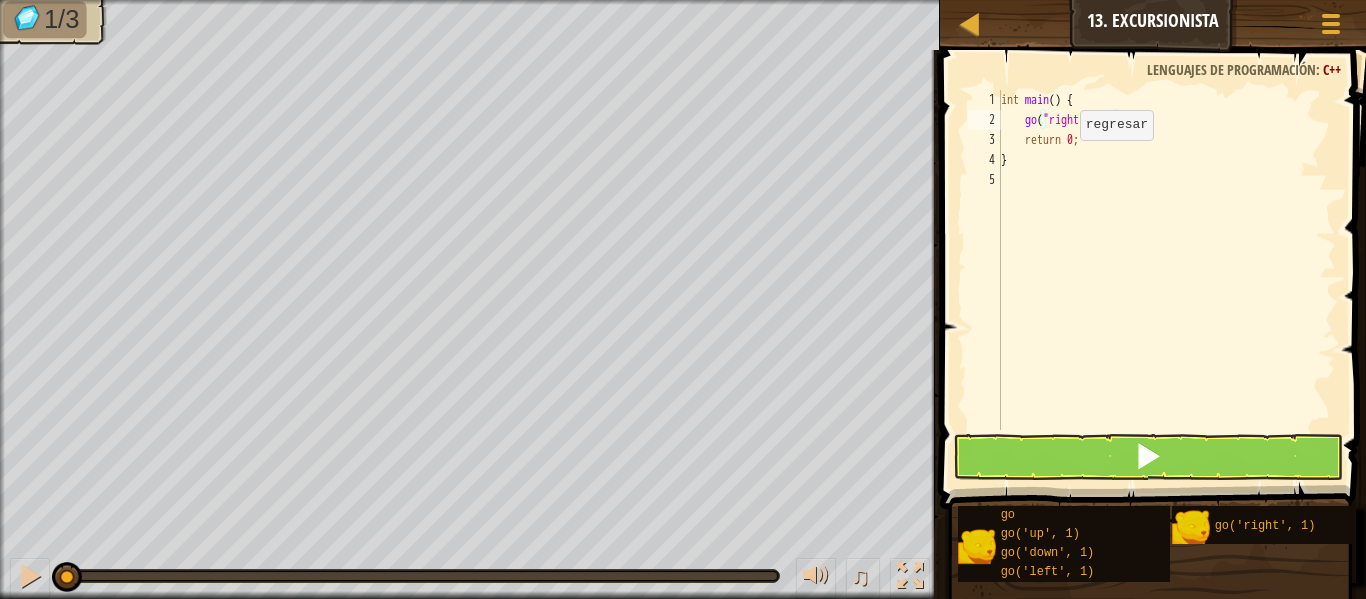 click on "int   main ( )   {      go ( " right " ,   2 ) ;      return   0 ; }" at bounding box center [1166, 280] 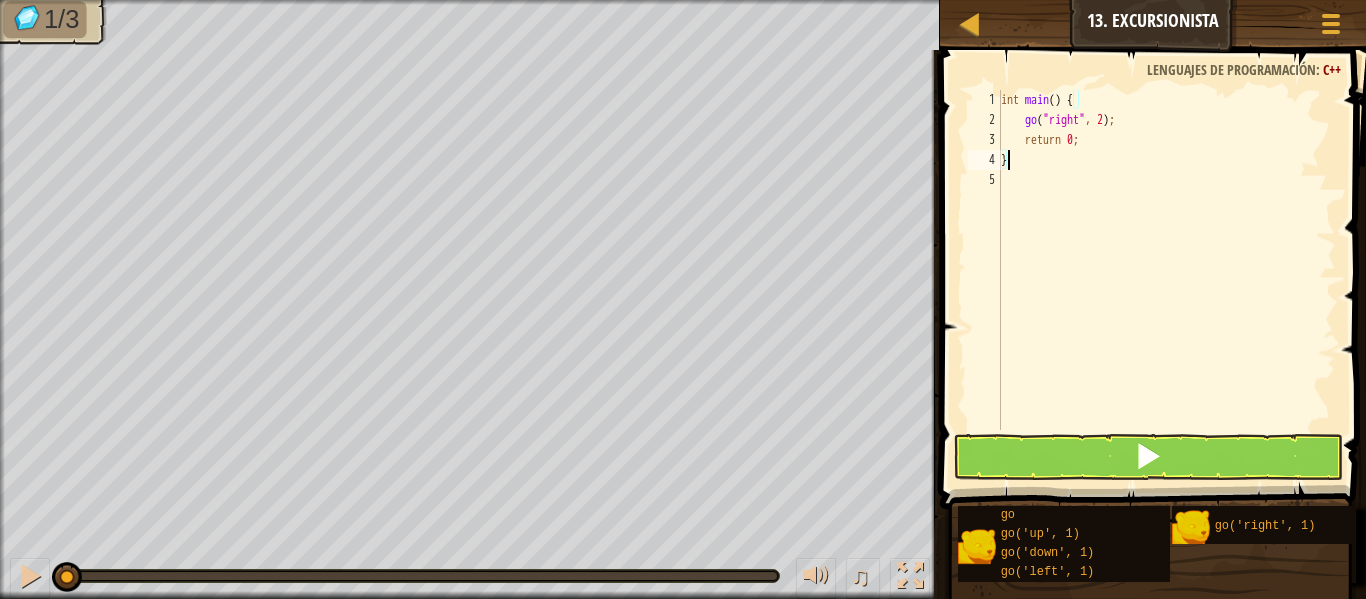 click on "int   main ( )   {      go ( " right " ,   2 ) ;      return   0 ; }" at bounding box center (1166, 280) 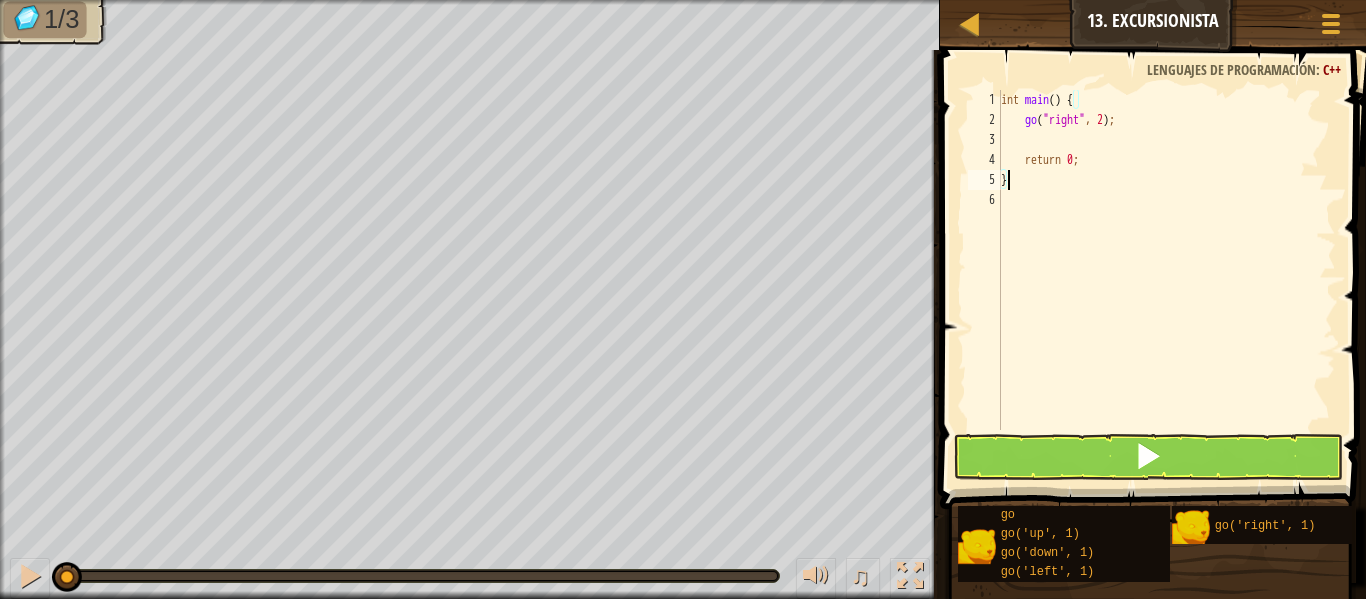 click on "int   main ( )   {      go ( " right " ,   2 ) ;           return   0 ; }" at bounding box center [1166, 280] 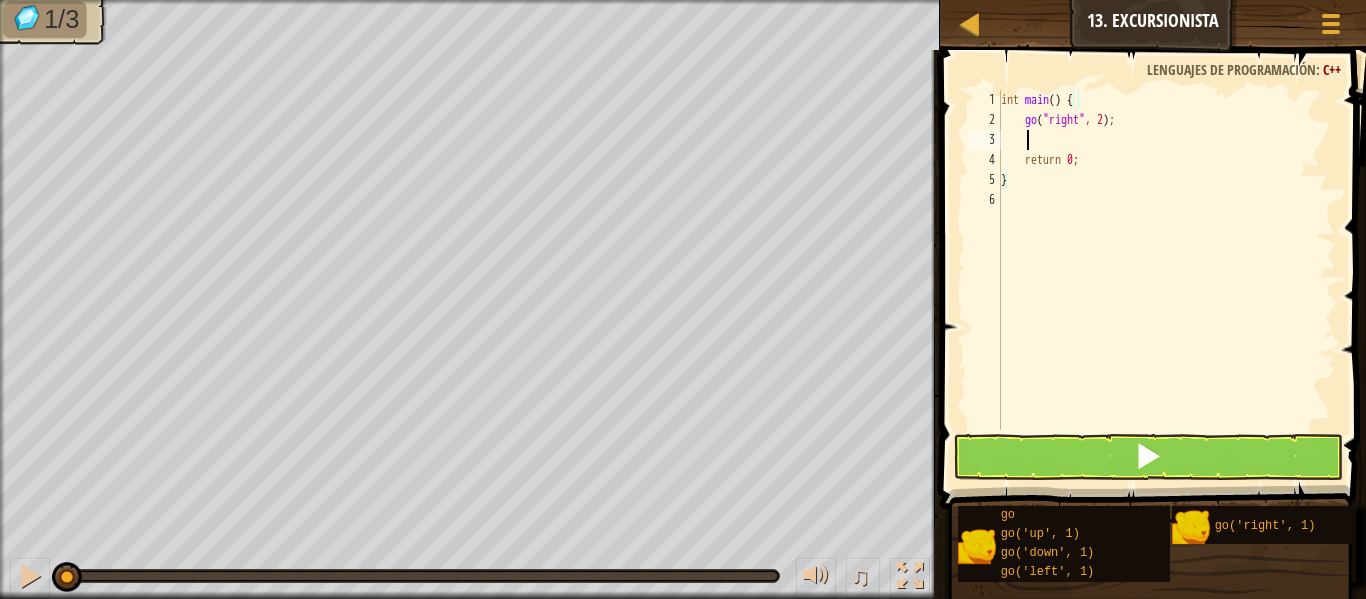 click on "int   main ( )   {      go ( " right " ,   2 ) ;           return   0 ; }" at bounding box center [1166, 280] 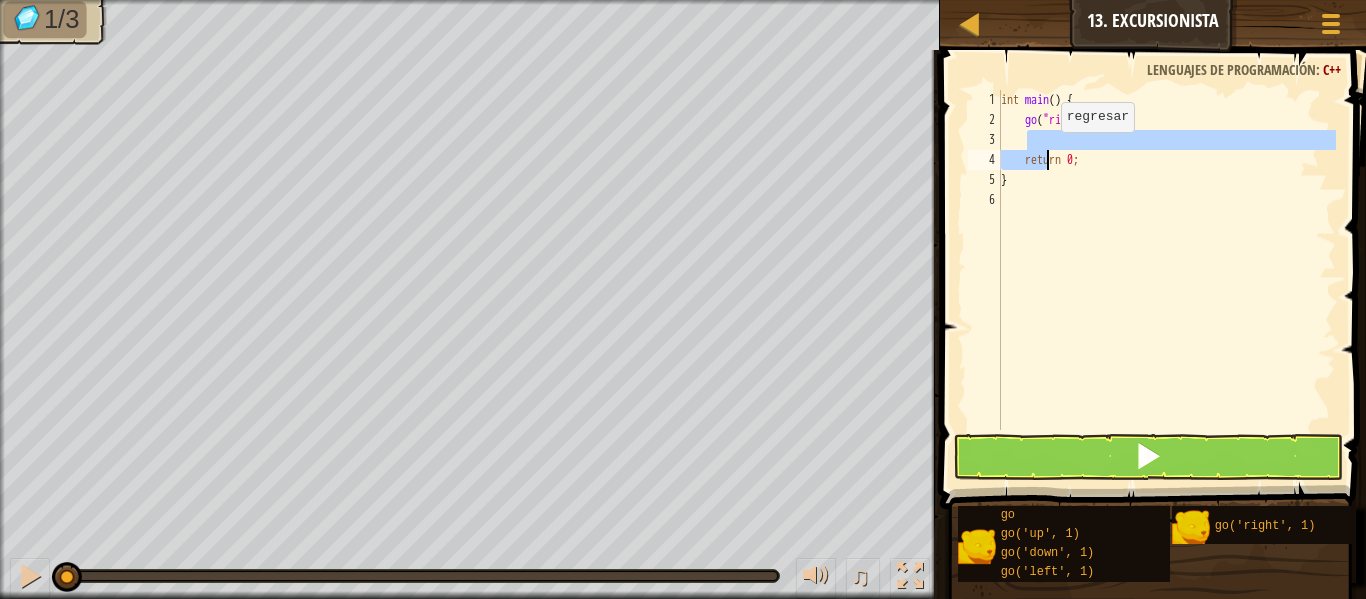 click on "int   main ( )   {      go ( " right " ,   2 ) ;           return   0 ; }" at bounding box center [1166, 260] 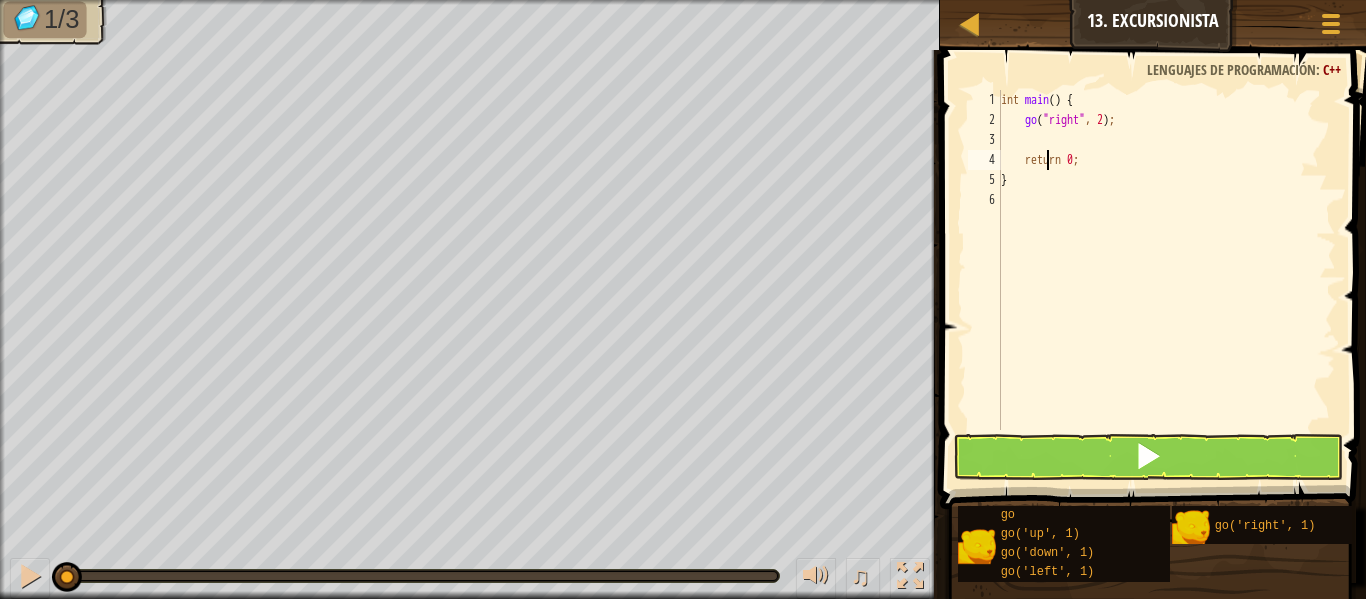 click on "int   main ( )   {      go ( " right " ,   2 ) ;           return   0 ; }" at bounding box center (1166, 280) 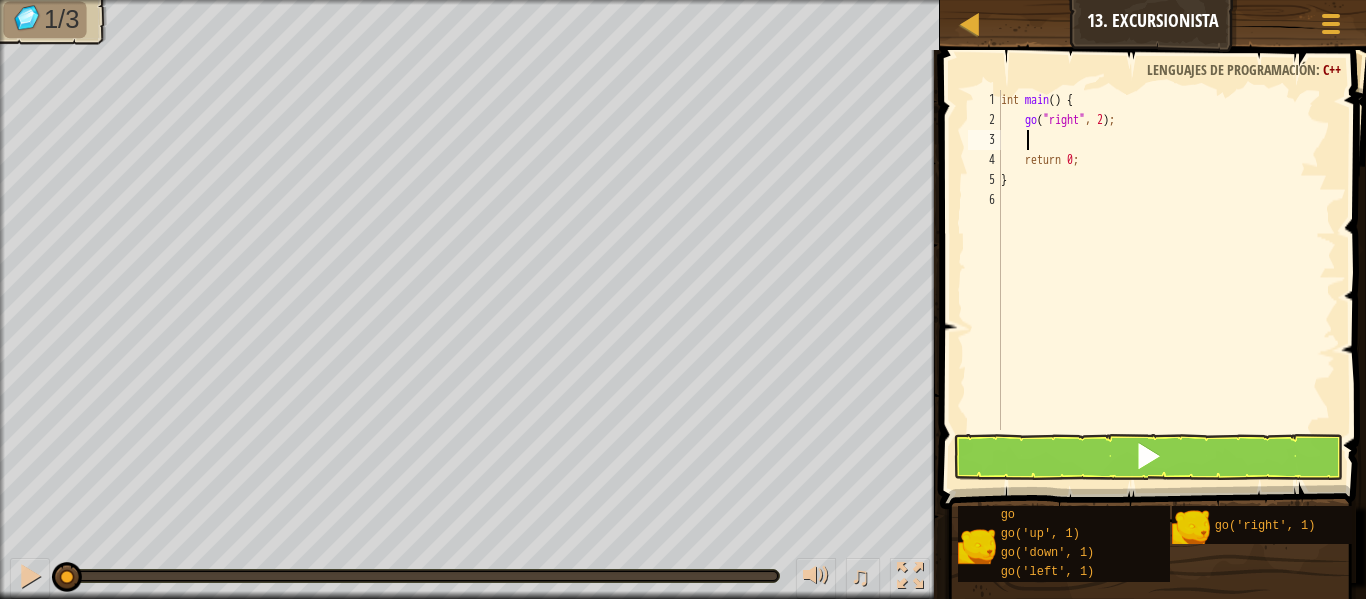 type on "o" 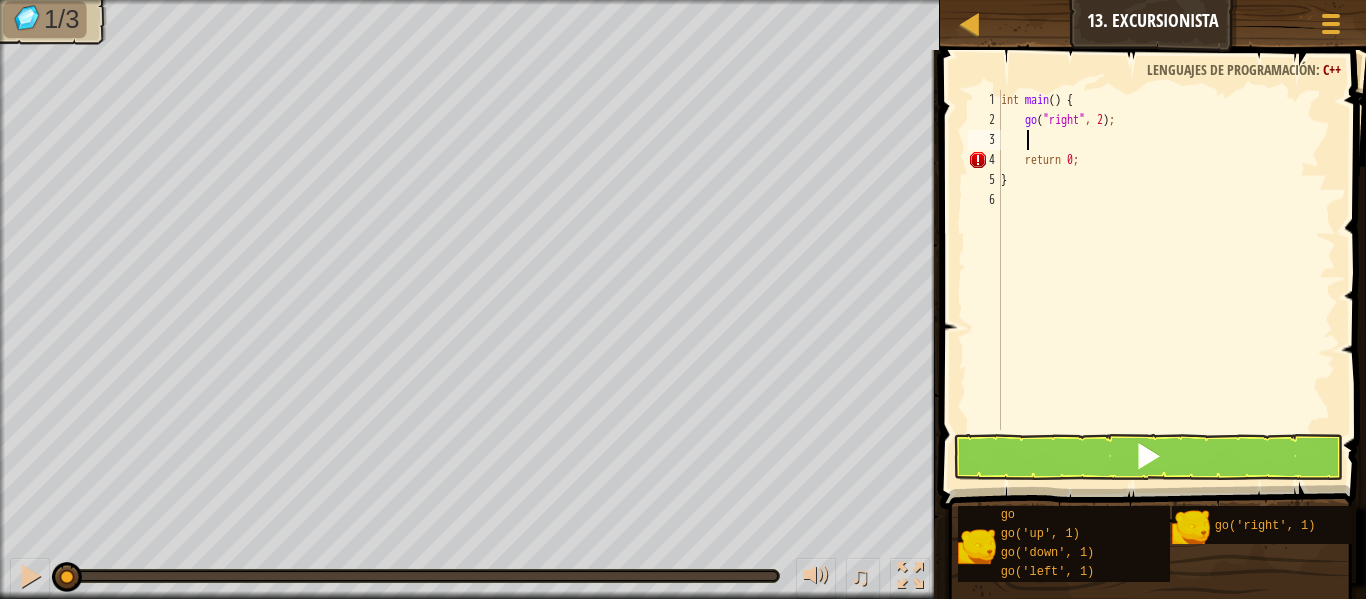 type on "go" 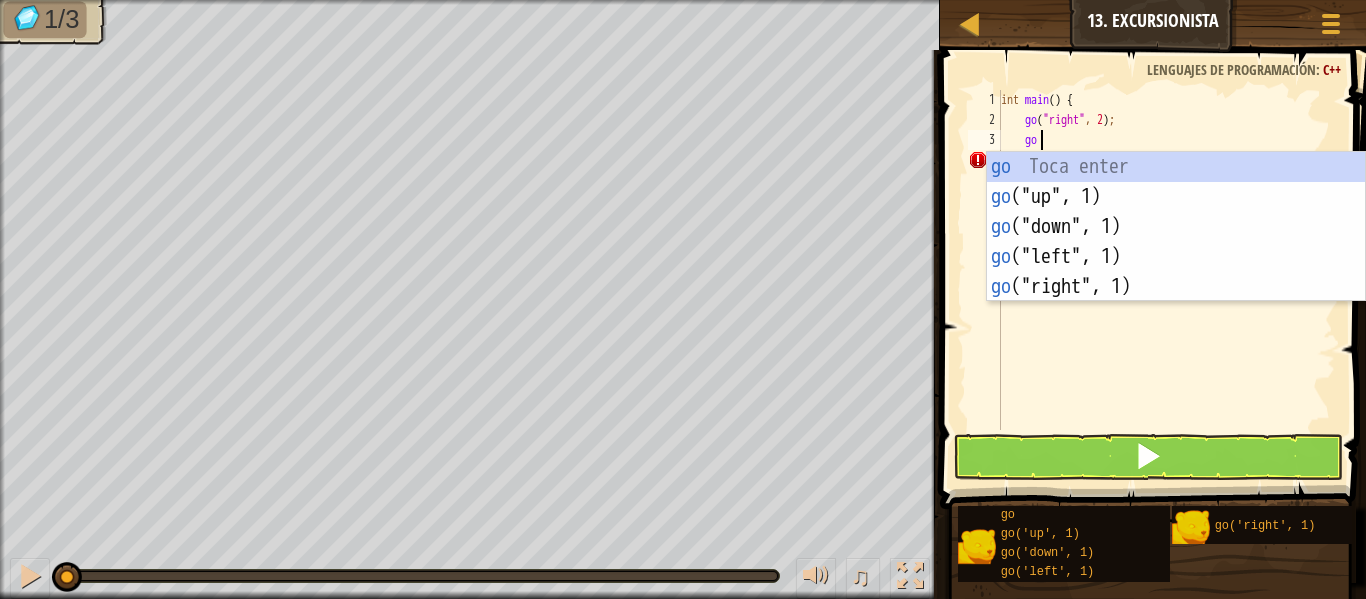 scroll, scrollTop: 9, scrollLeft: 2, axis: both 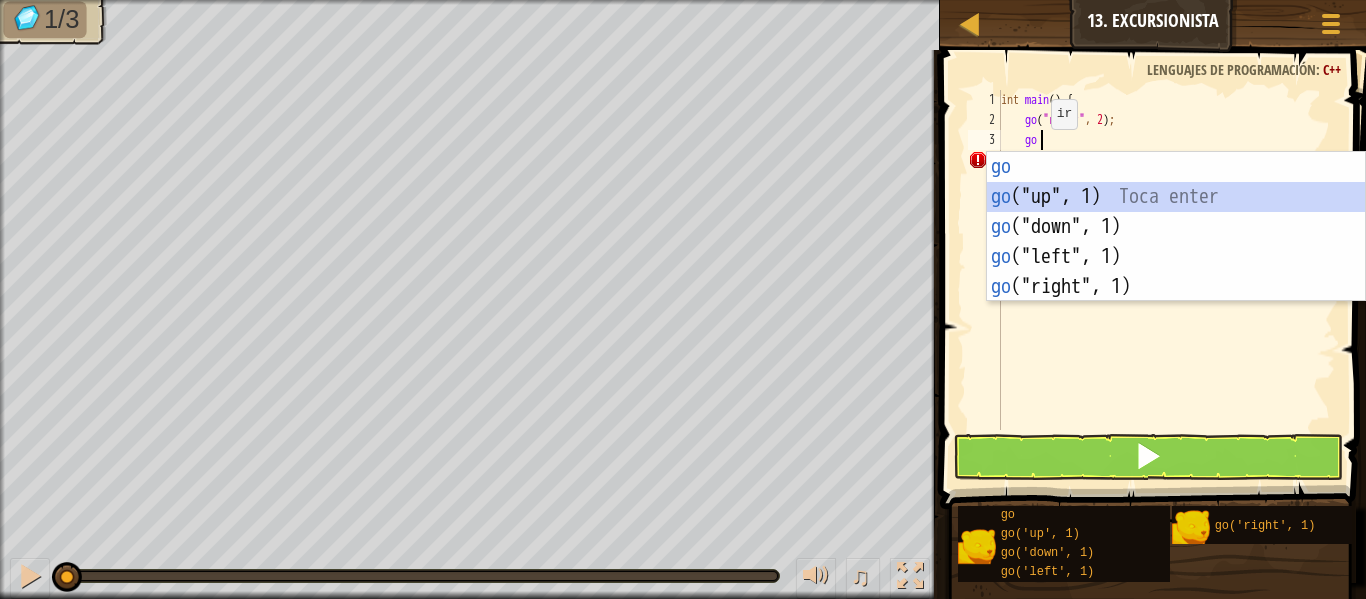click on "go Toca enter go ("up", 1) Toca enter go ("down", 1) Toca enter go ("left", 1) Toca enter go ("right", 1) Toca enter" at bounding box center (1176, 257) 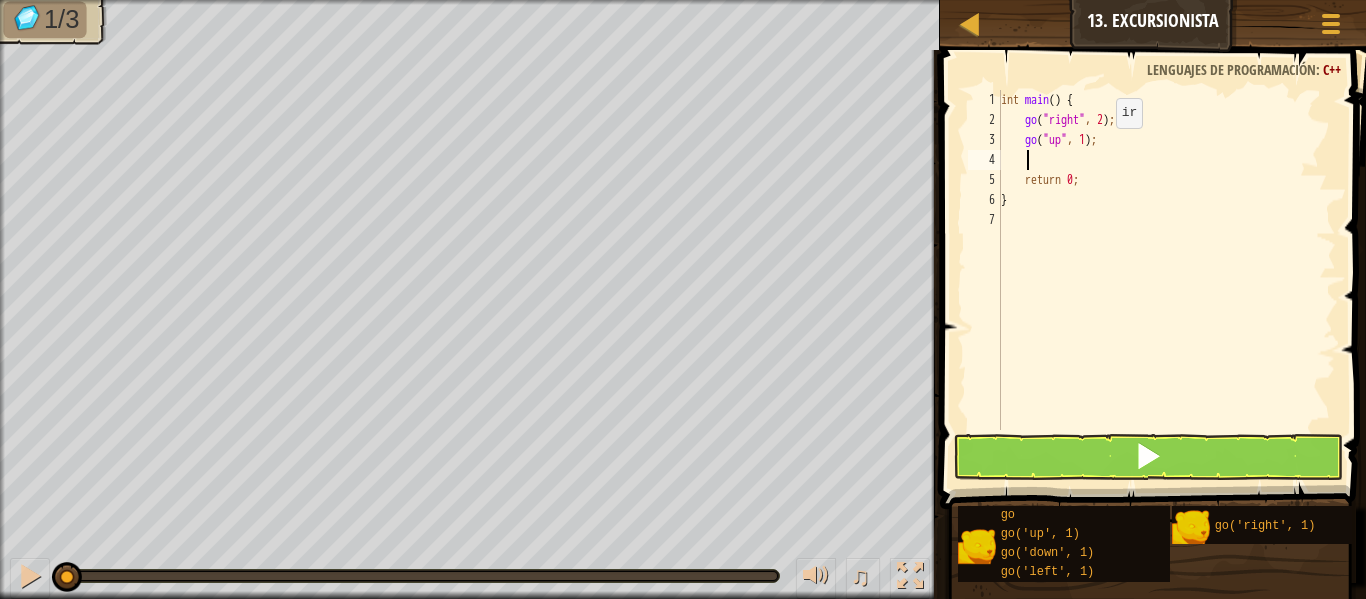 click on "int   main ( )   {      go ( " right " ,   2 ) ;      go ( " up " ,   1 ) ;           return   0 ; }" at bounding box center (1166, 280) 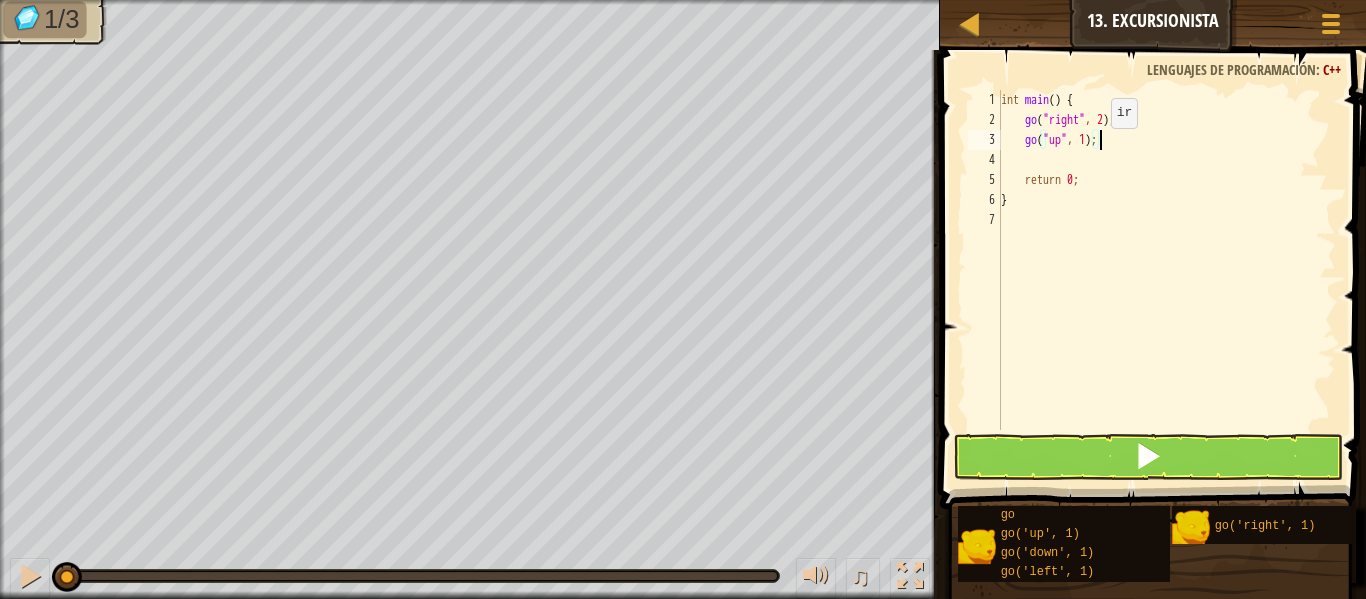 click on "int   main ( )   {      go ( " right " ,   2 ) ;      go ( " up " ,   1 ) ;           return   0 ; }" at bounding box center (1166, 280) 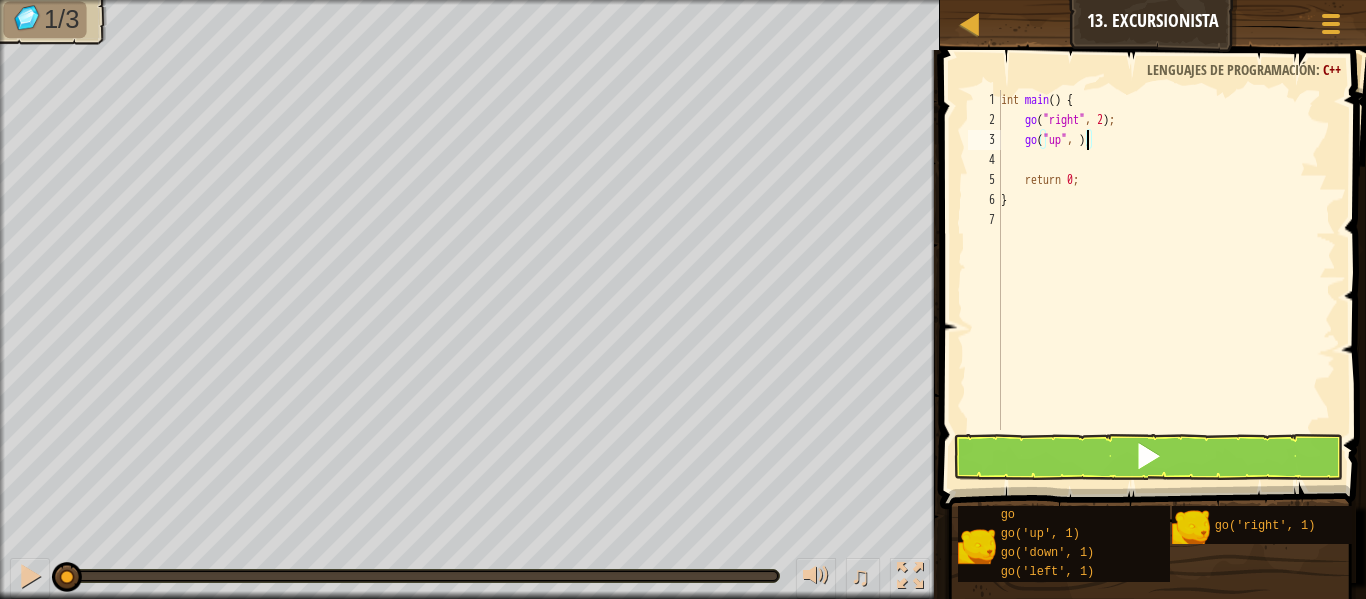 scroll, scrollTop: 9, scrollLeft: 7, axis: both 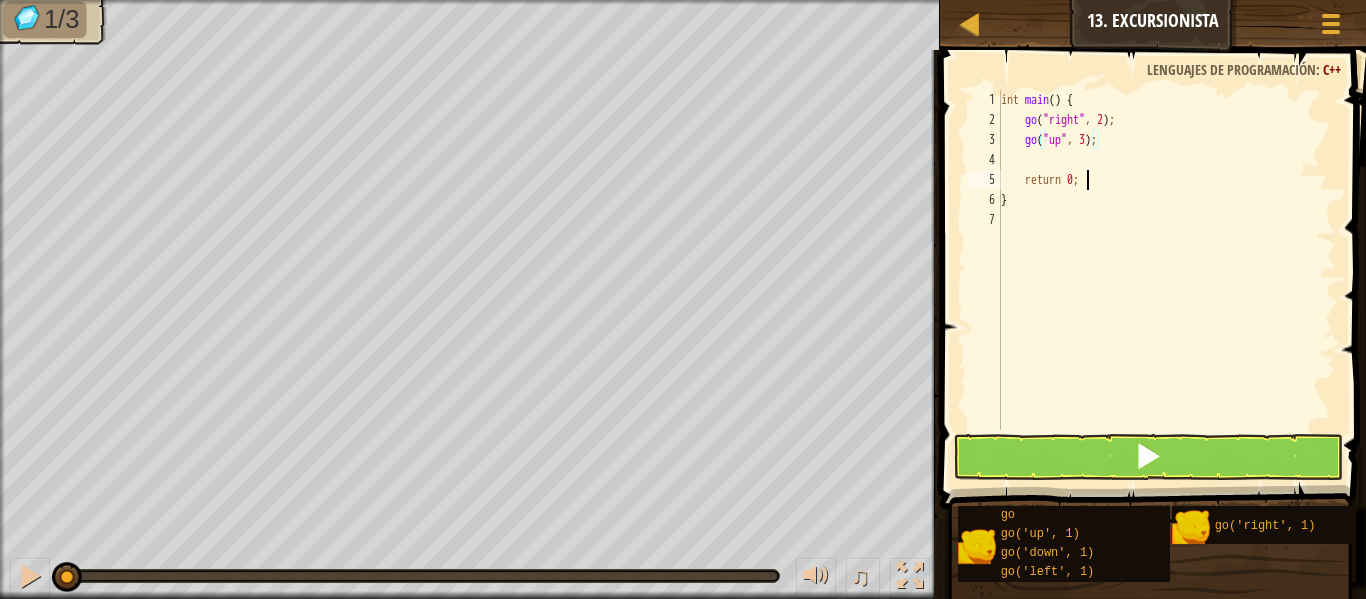 click on "int   main ( )   {      go ( " right " ,   2 ) ;      go ( " up " ,   3 ) ;           return   0 ; }" at bounding box center (1166, 280) 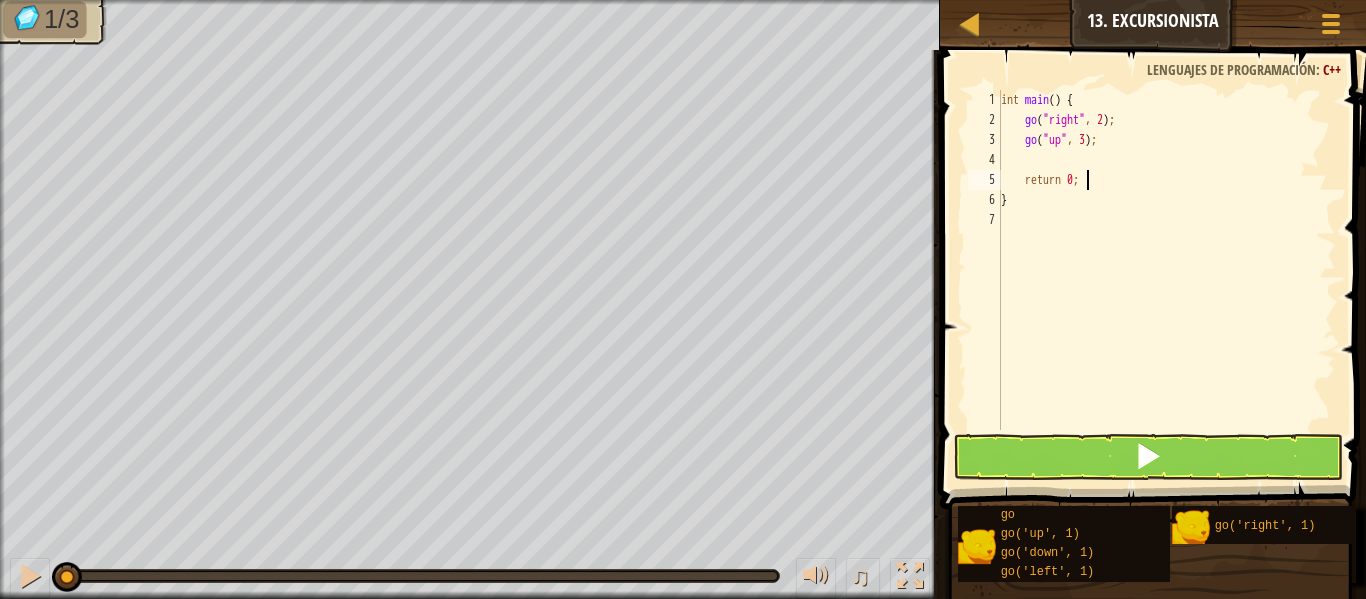 click on "int   main ( )   {      go ( " right " ,   2 ) ;      go ( " up " ,   3 ) ;           return   0 ; }" at bounding box center [1166, 280] 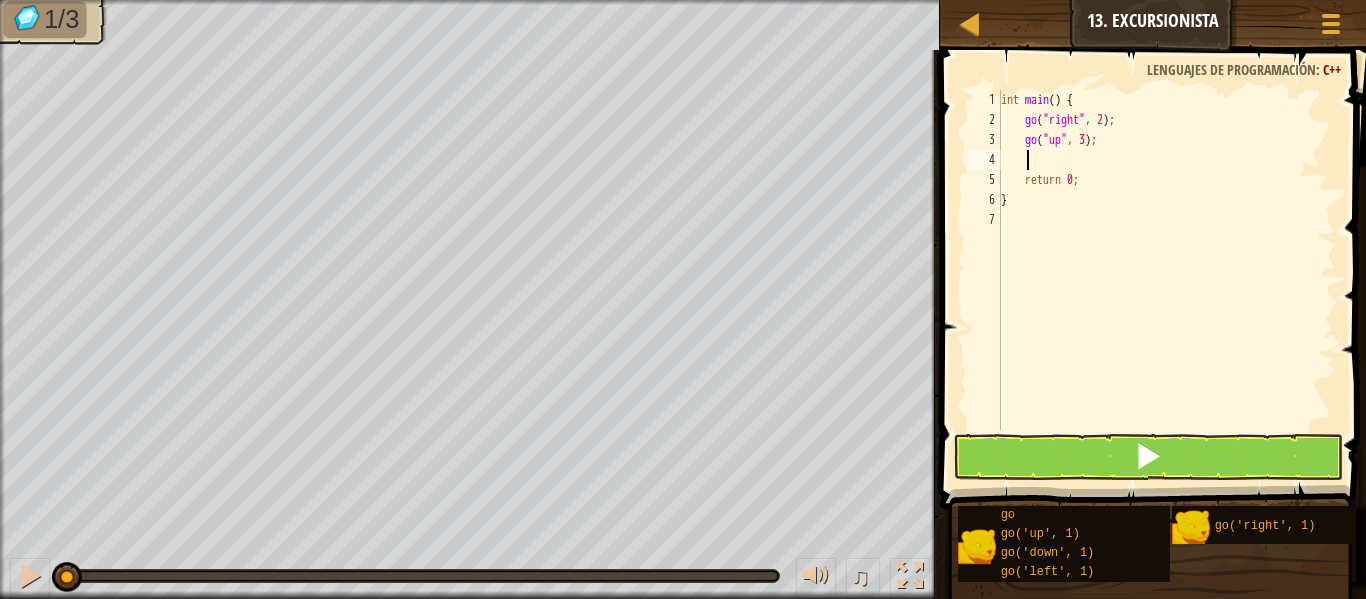 scroll, scrollTop: 9, scrollLeft: 1, axis: both 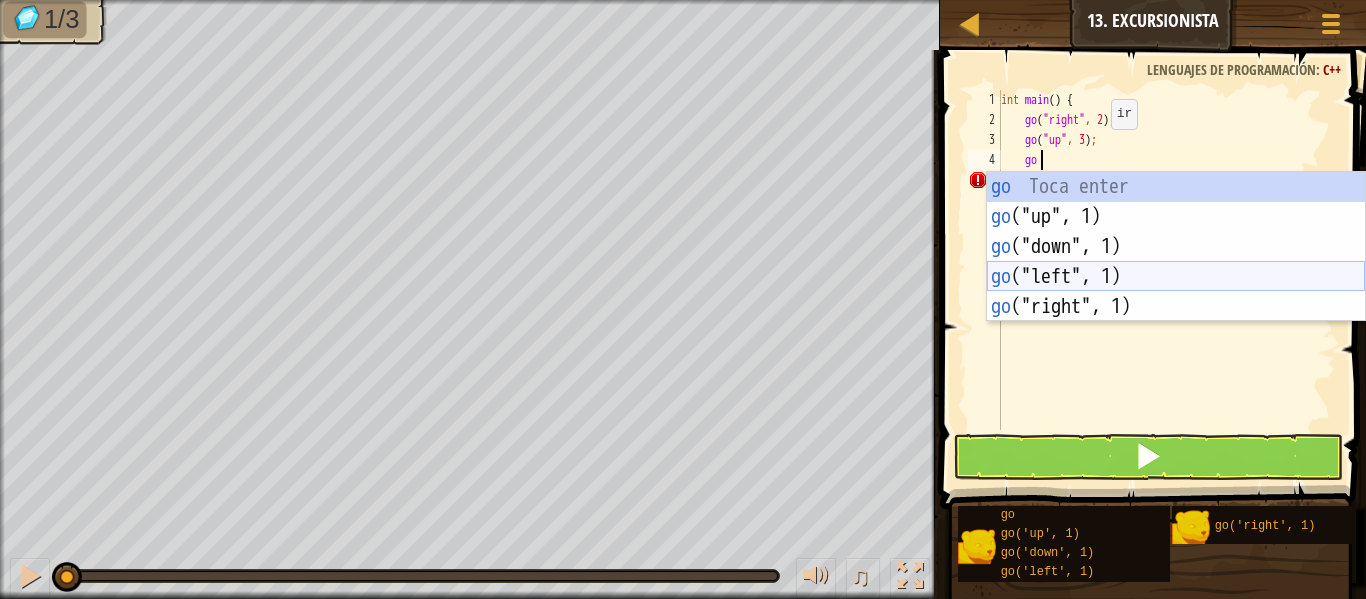 click on "go Toca enter go ("up", 1) Toca enter go ("down", 1) Toca enter go ("left", 1) Toca enter go ("right", 1) Toca enter" at bounding box center (1176, 277) 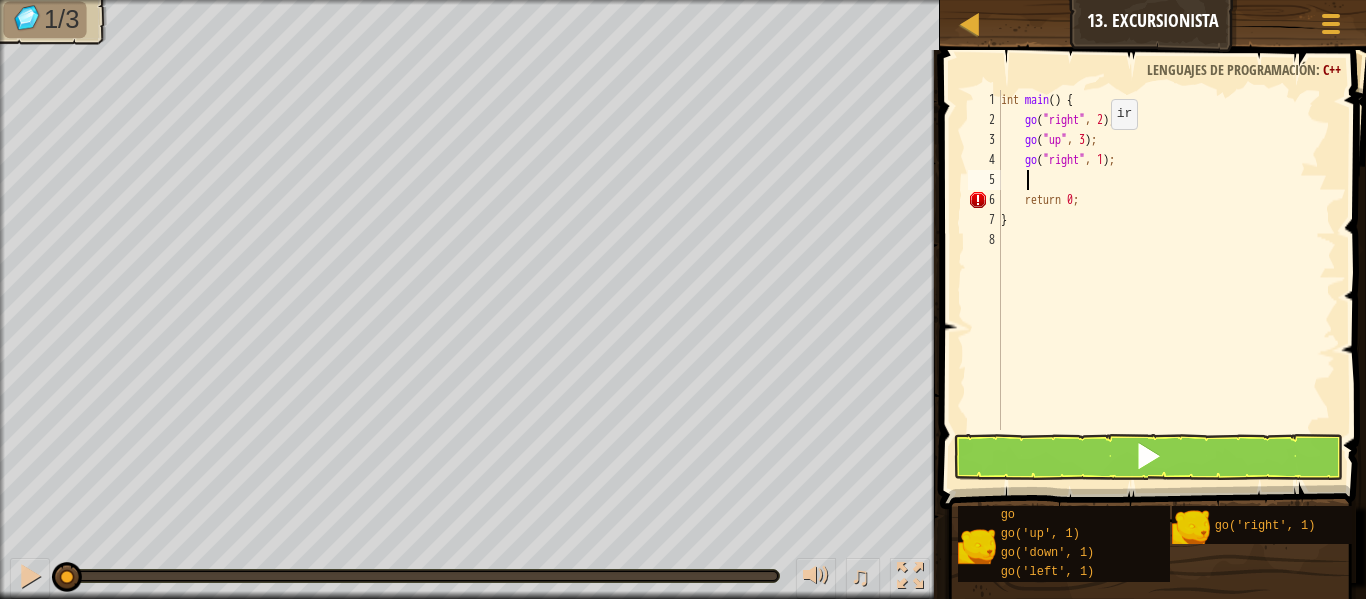 scroll, scrollTop: 9, scrollLeft: 1, axis: both 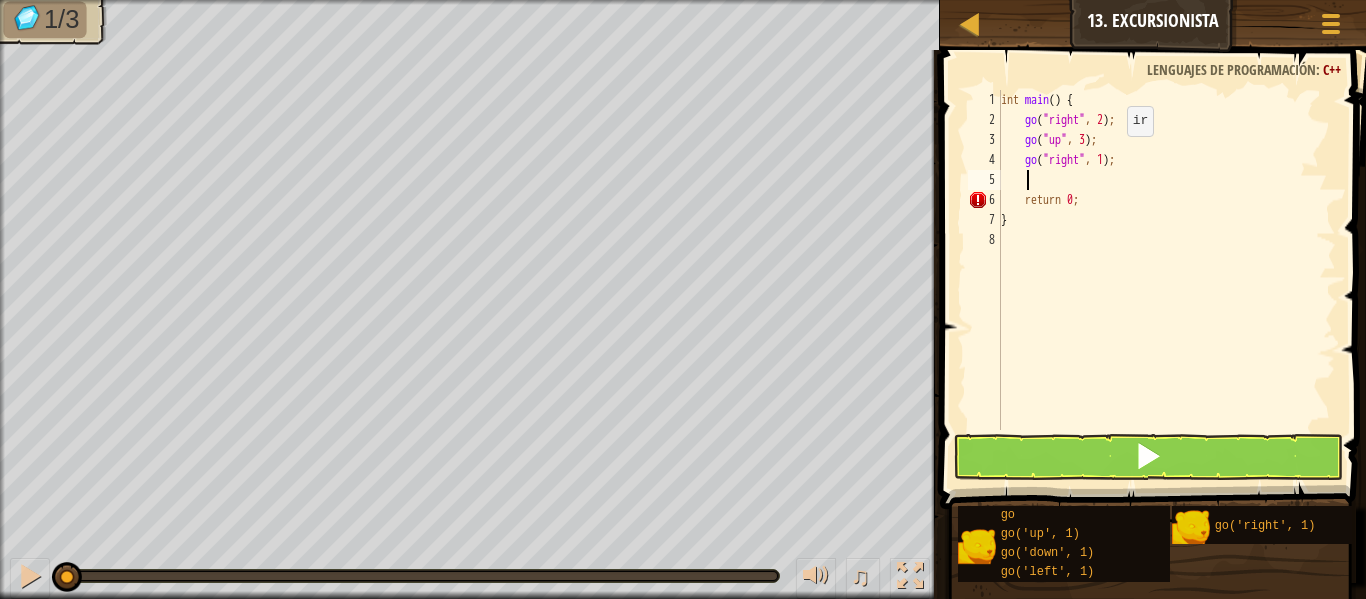 click on "int   main ( )   {      go ( " right " ,   2 ) ;      go ( " up " ,   3 ) ;      go ( " right " ,   1 ) ;           return   0 ; }" at bounding box center (1166, 280) 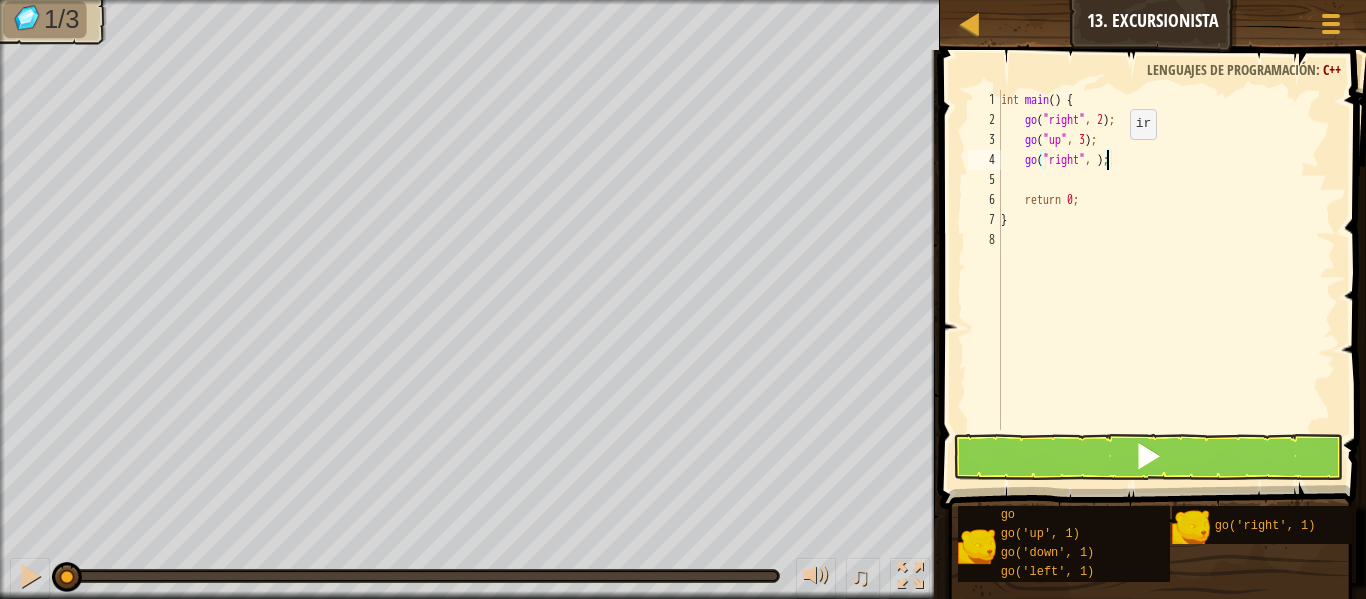 type on "go("right", 2);" 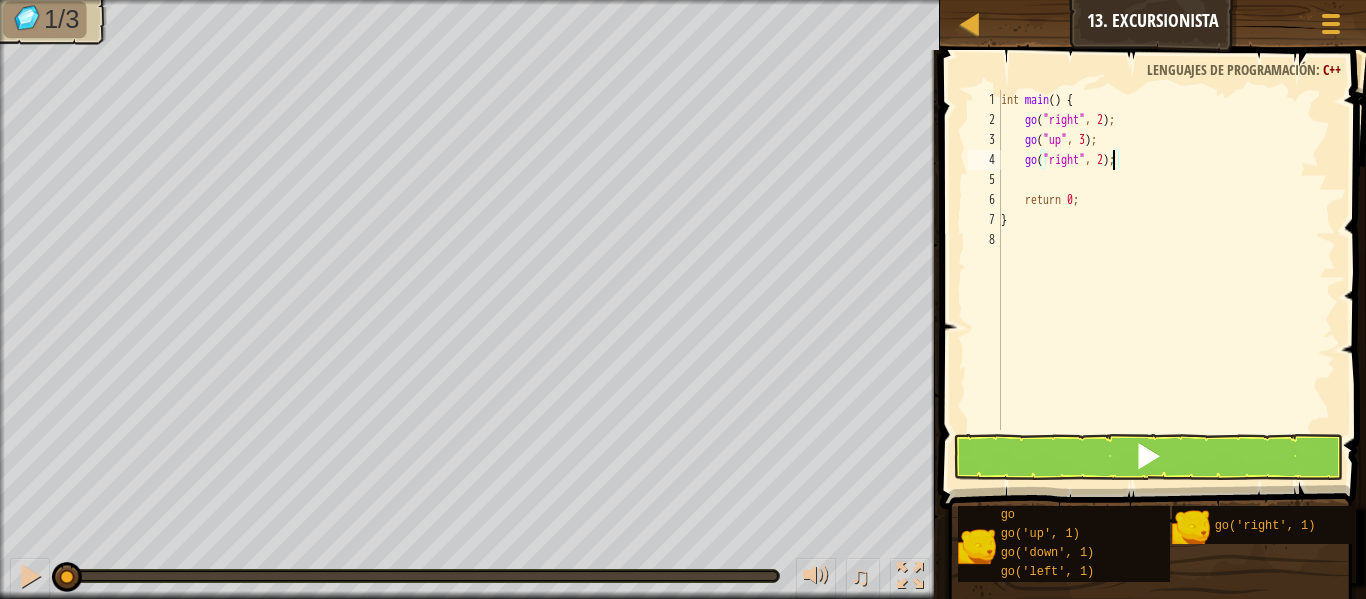 click on "int   main ( )   {      go ( " right " ,   2 ) ;      go ( " up " ,   3 ) ;      go ( " right " ,   2 ) ;           return   0 ; }" at bounding box center [1166, 280] 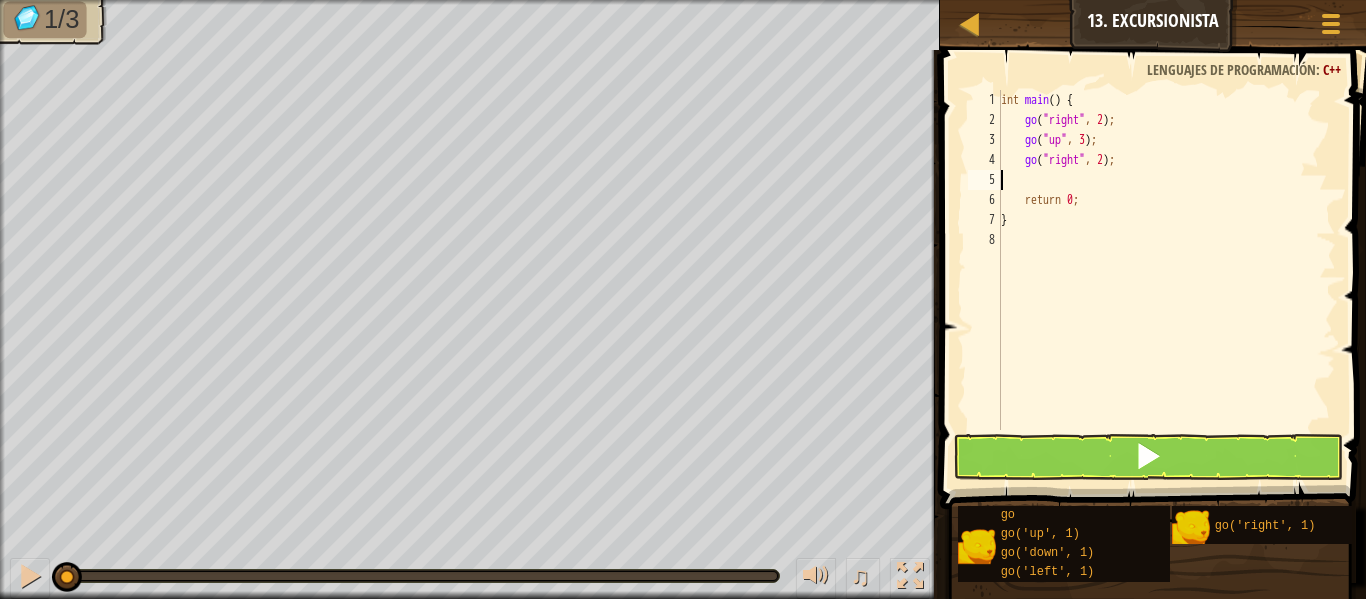 scroll, scrollTop: 9, scrollLeft: 0, axis: vertical 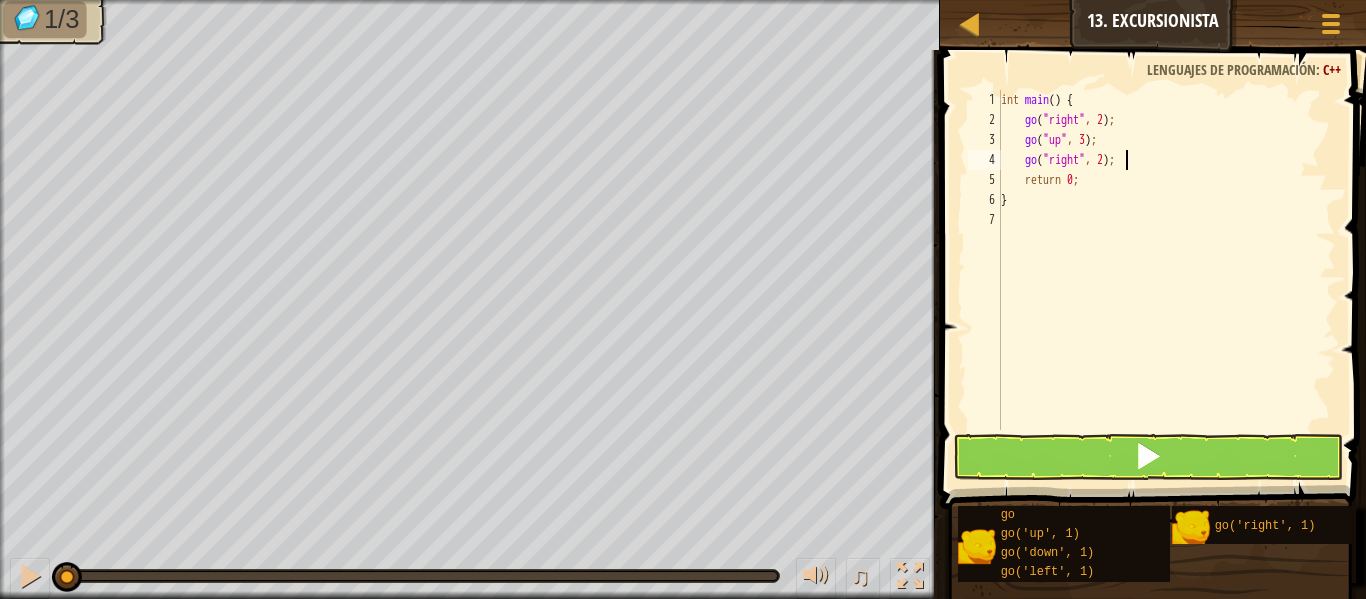 type on "go("right", 2);" 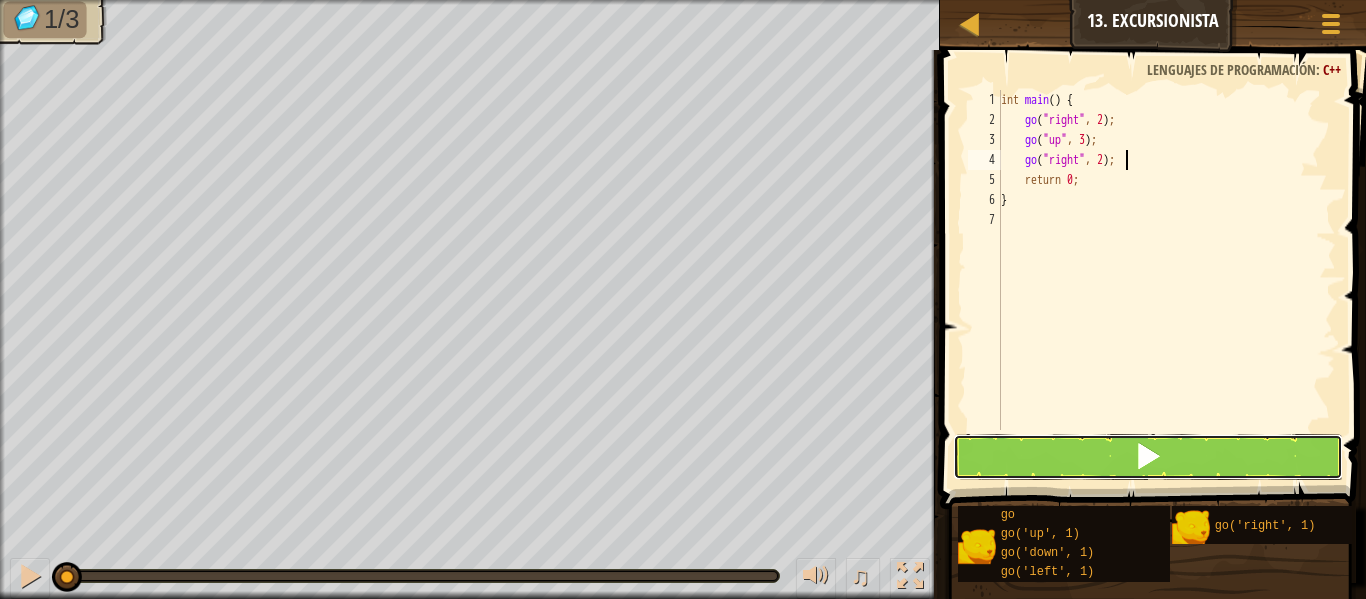 click at bounding box center (1148, 457) 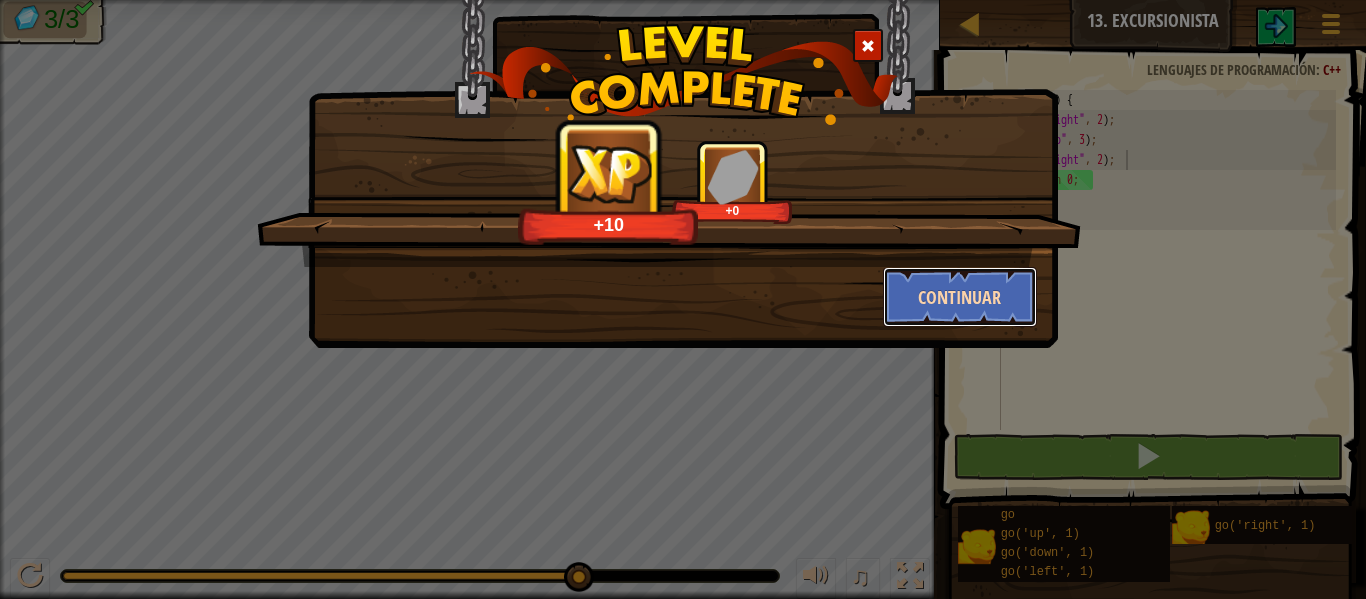 click on "Continuar" at bounding box center [960, 297] 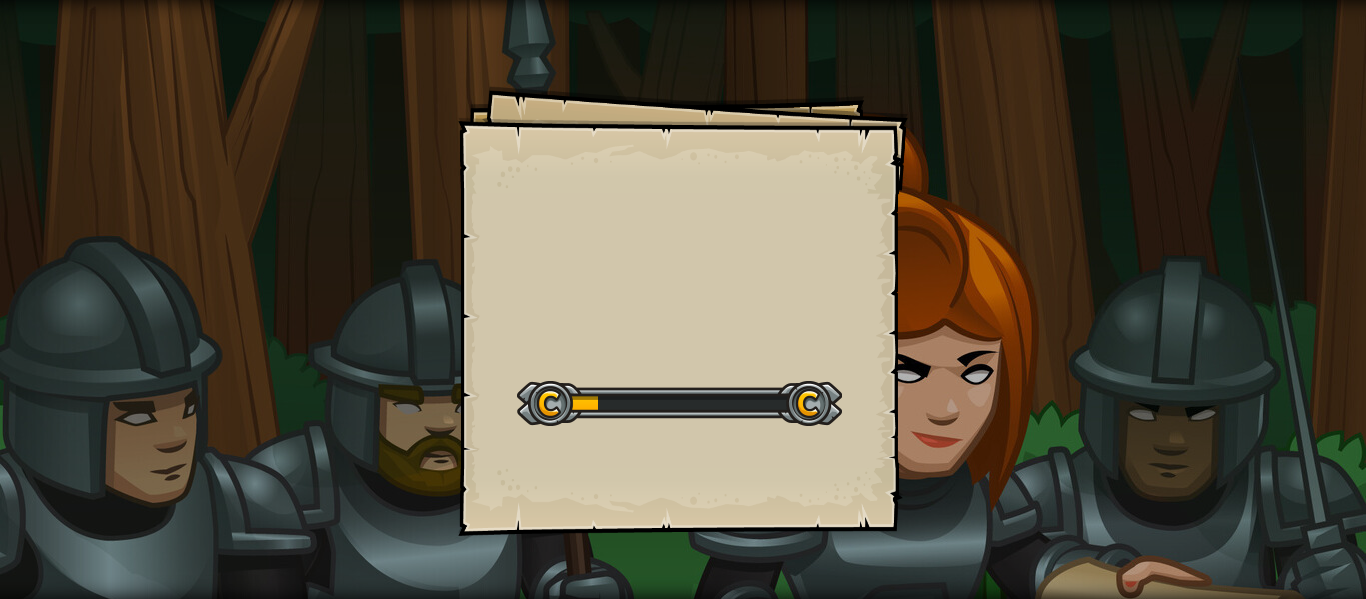 click on "Goals Start Level Error cargando del servidor Necesitas una suscripción para jugar este nivel. Suscribirse Deberás unirte a un curso para jugar a este nivel. Volver a mis cursos ¡Pídele a tu docente que te asigne una licencia para que puedas continuar jugando CodeCombat! Volver a mis cursos Este nivel está bloqueado. Volver a mis cursos ¡Dirígite a los foros y dinos lo que piensas!" at bounding box center (683, 299) 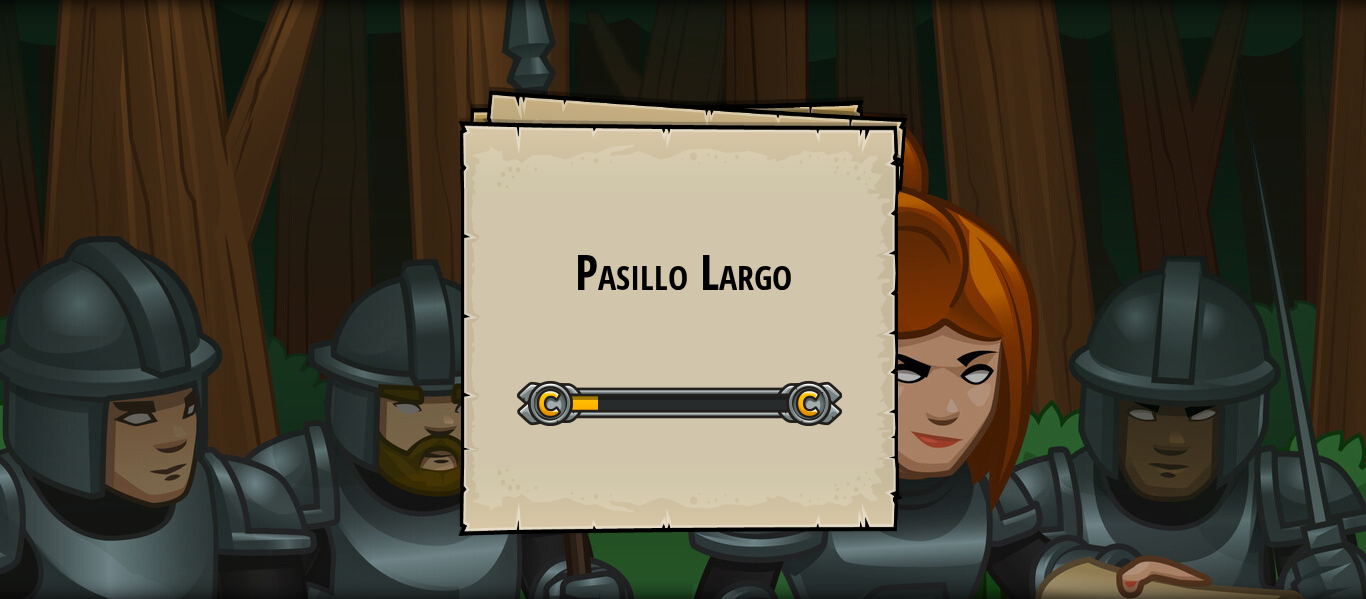 drag, startPoint x: 674, startPoint y: 108, endPoint x: 897, endPoint y: 202, distance: 242.00206 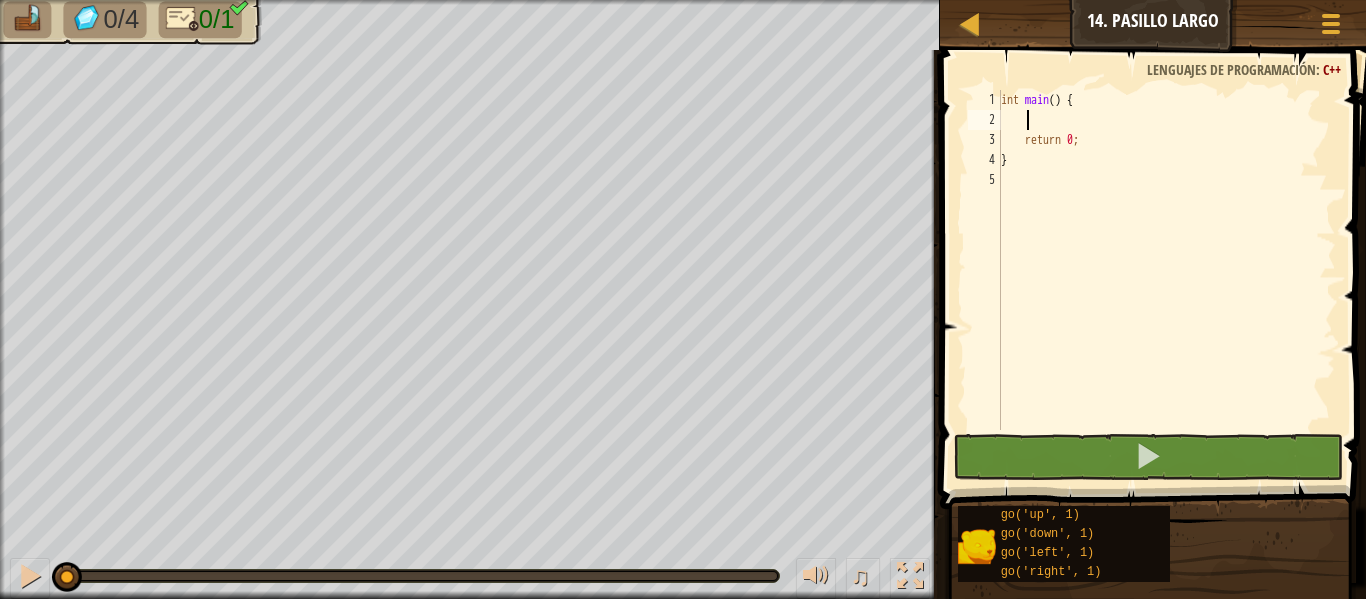 click on "int   main ( )   {           return   0 ; }" at bounding box center [1166, 280] 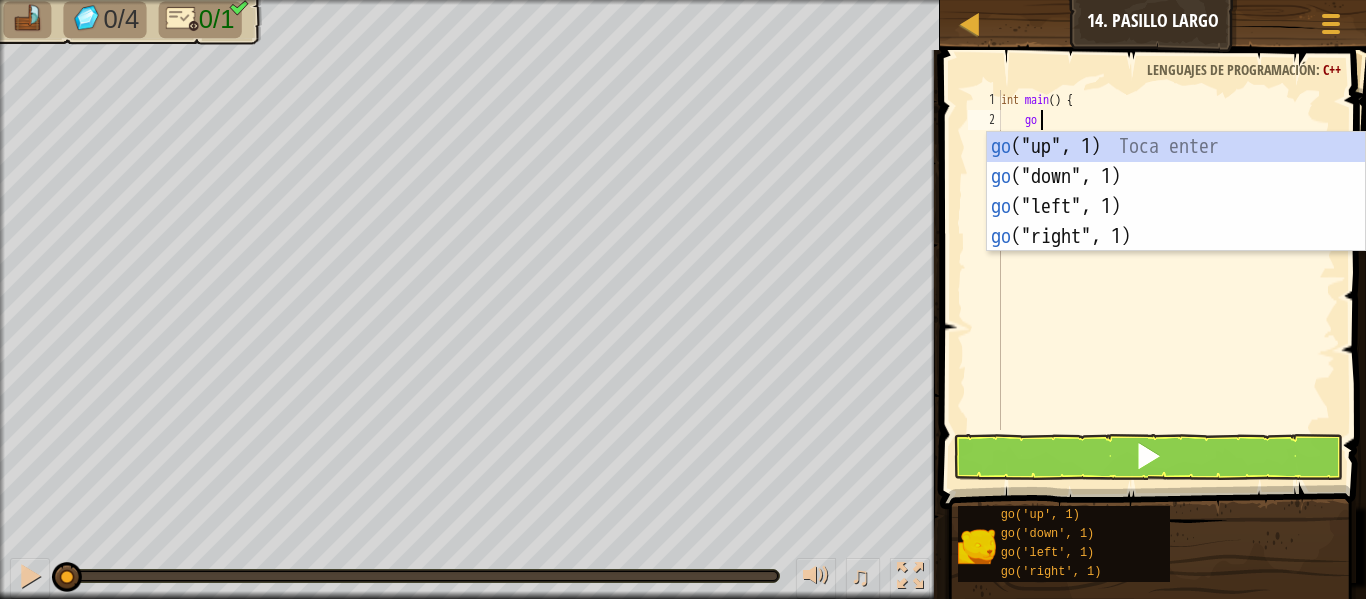 scroll, scrollTop: 9, scrollLeft: 2, axis: both 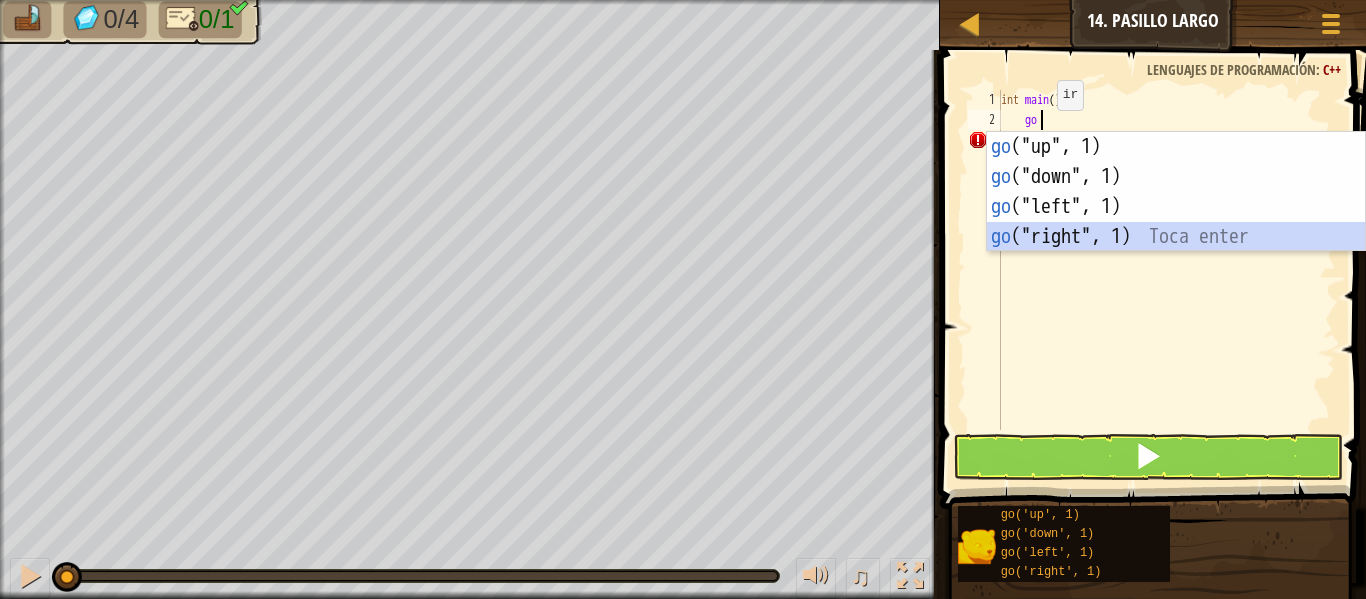 click on "go ("up", 1) Toca enter go ("down", 1) Toca enter go ("left", 1) Toca enter go ("right", 1) Toca enter" at bounding box center [1176, 222] 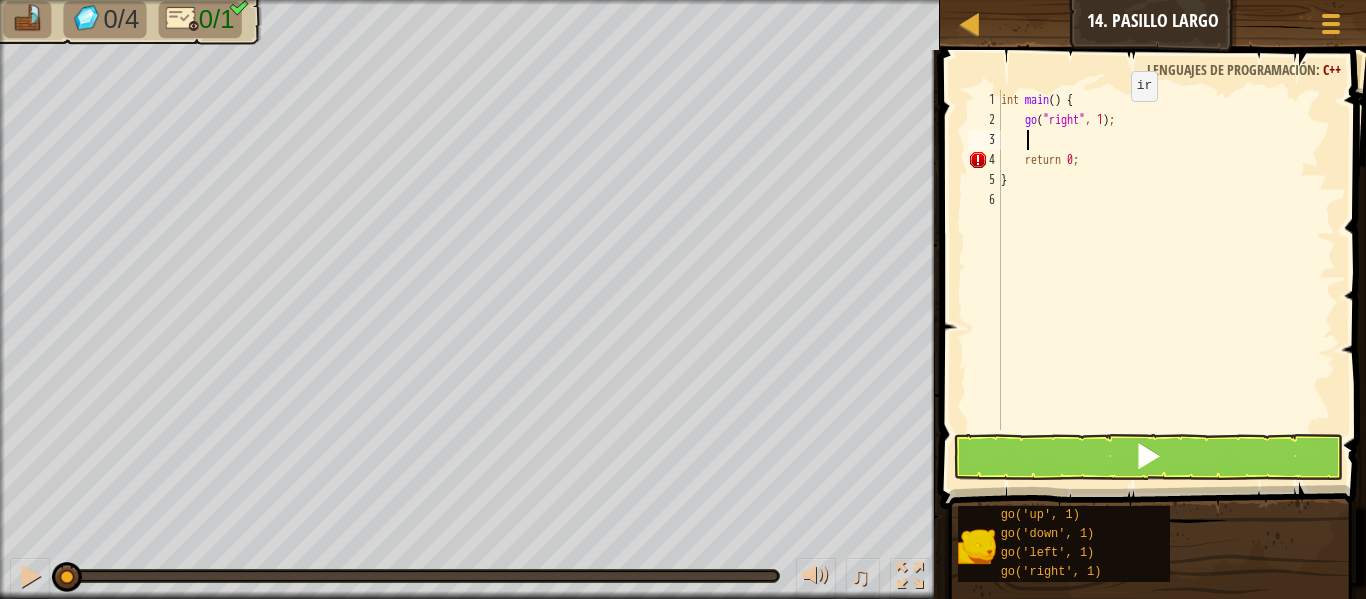 click on "int   main ( )   {      go ( " right " ,   1 ) ;           return   0 ; }" at bounding box center [1166, 280] 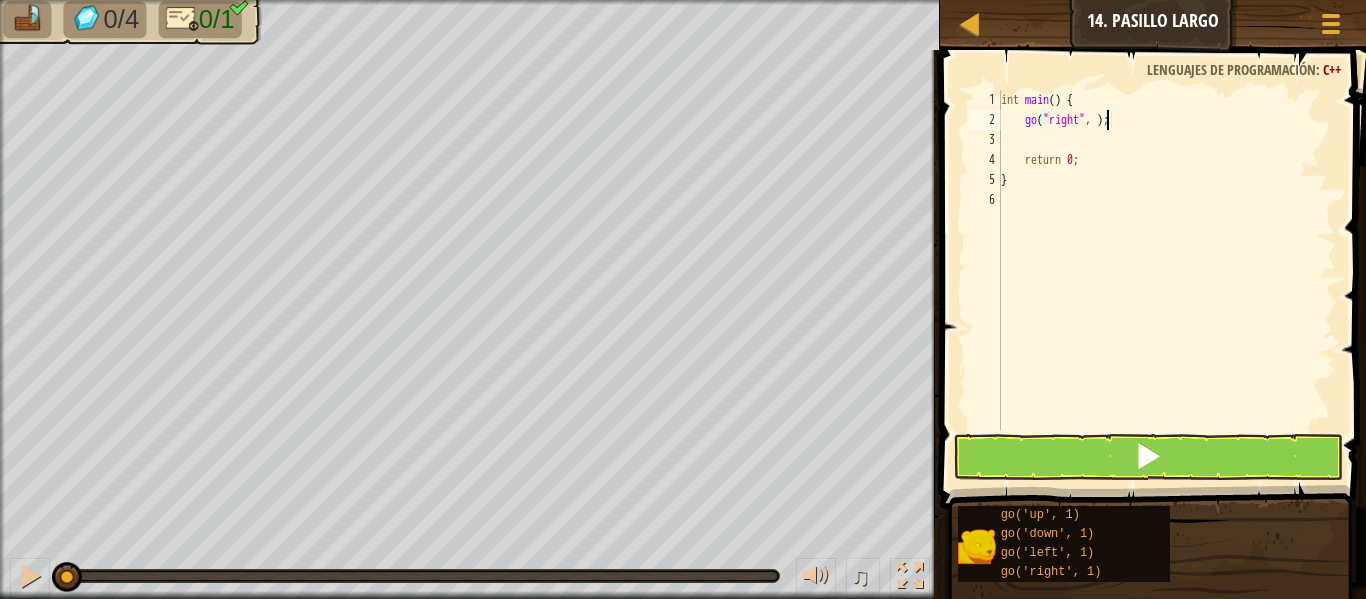 type on "go("right", 5);" 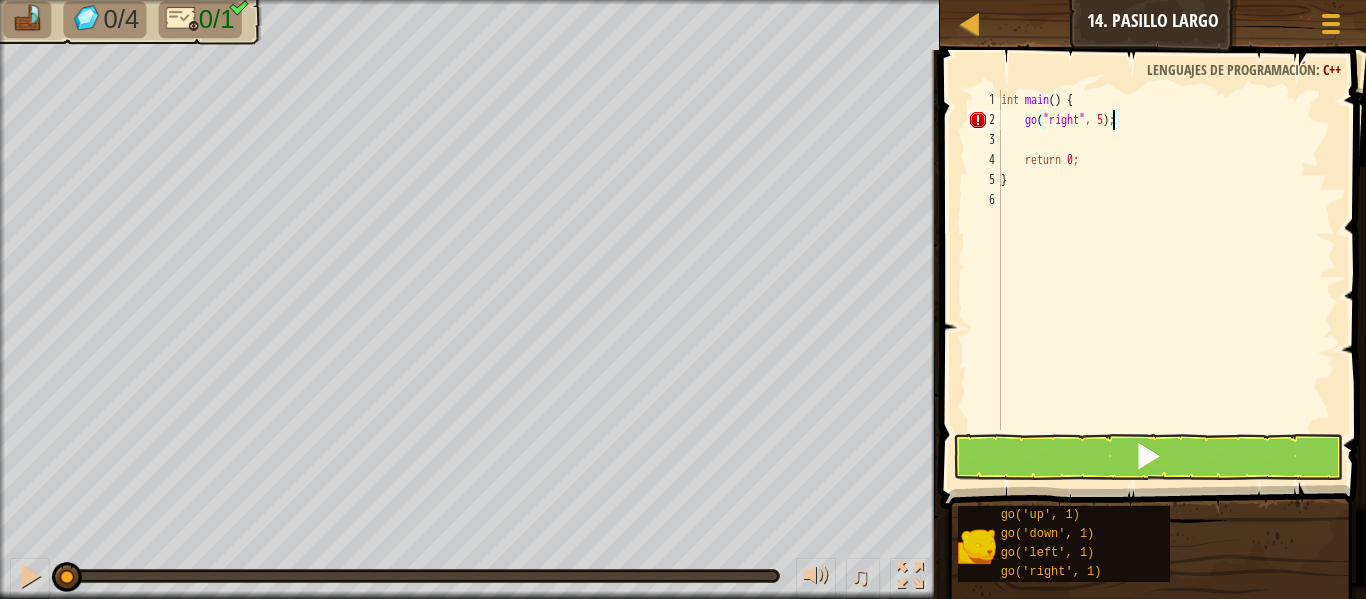 click on "int   main ( )   {      go ( " right " ,   5 ) ;           return   0 ; }" at bounding box center [1166, 280] 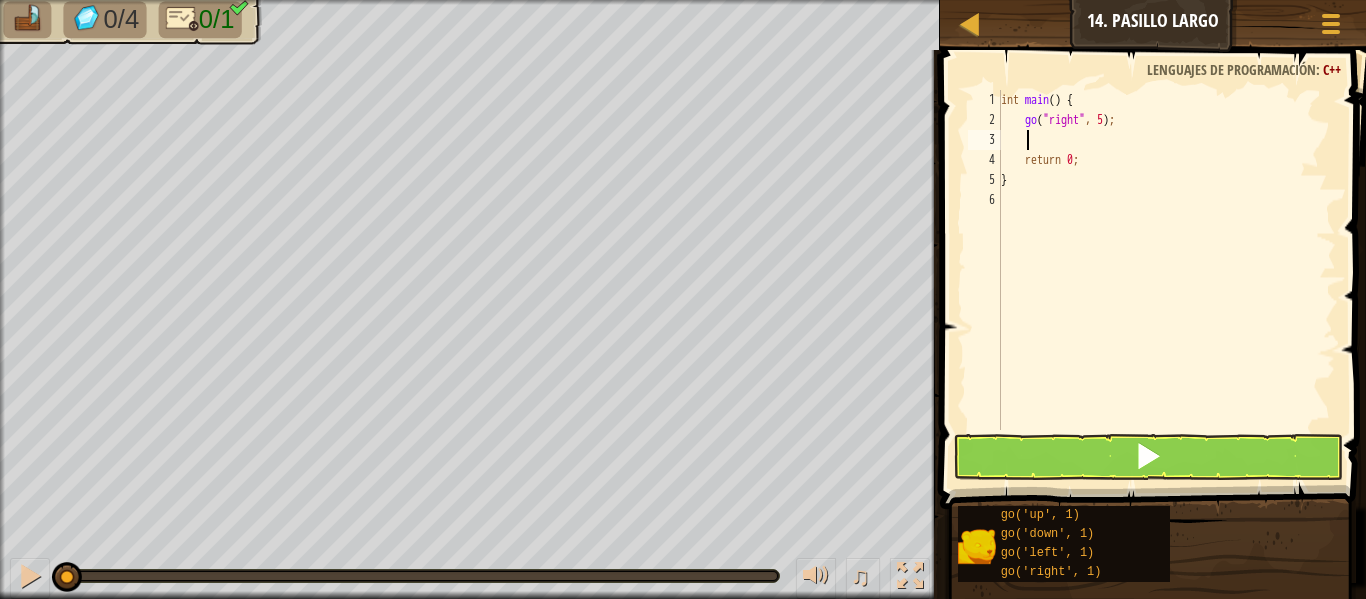 scroll, scrollTop: 9, scrollLeft: 0, axis: vertical 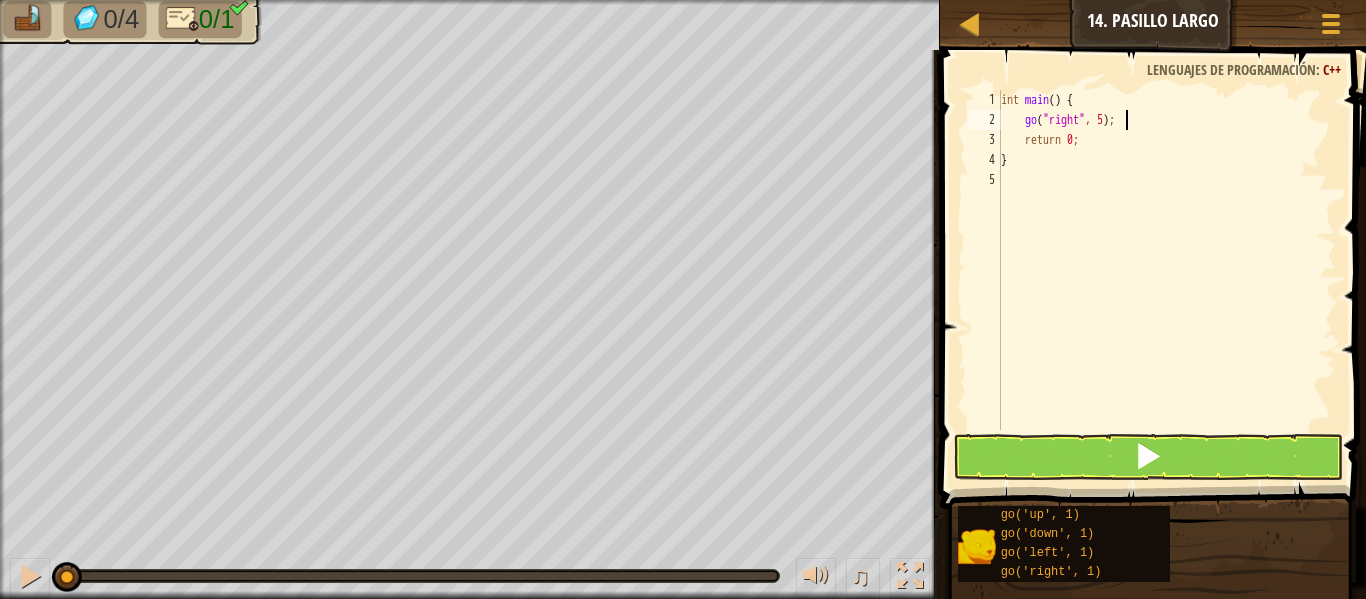 type on "go("right", 5);" 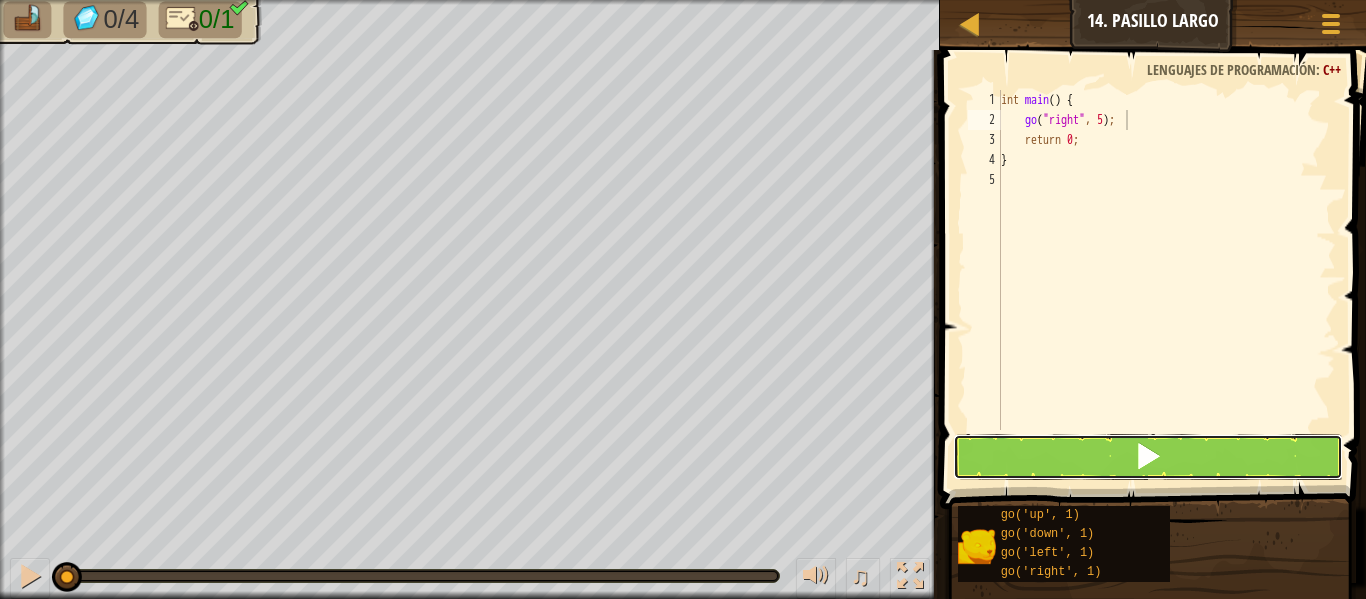 click at bounding box center (1148, 457) 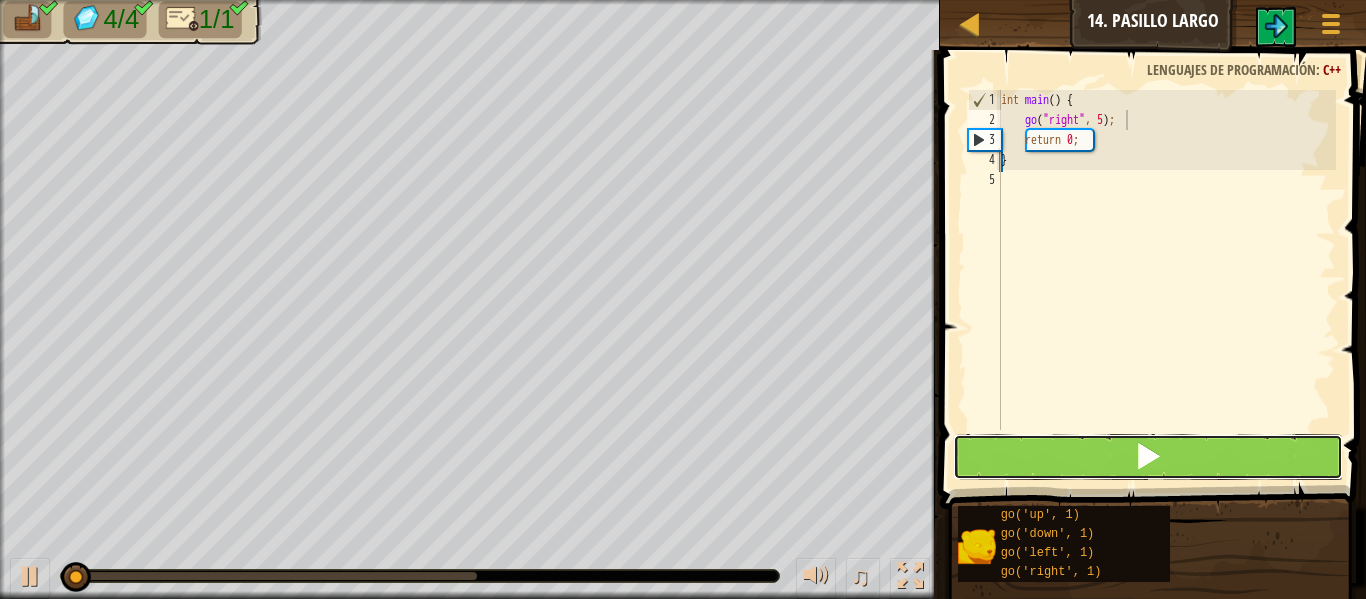 click at bounding box center [1148, 457] 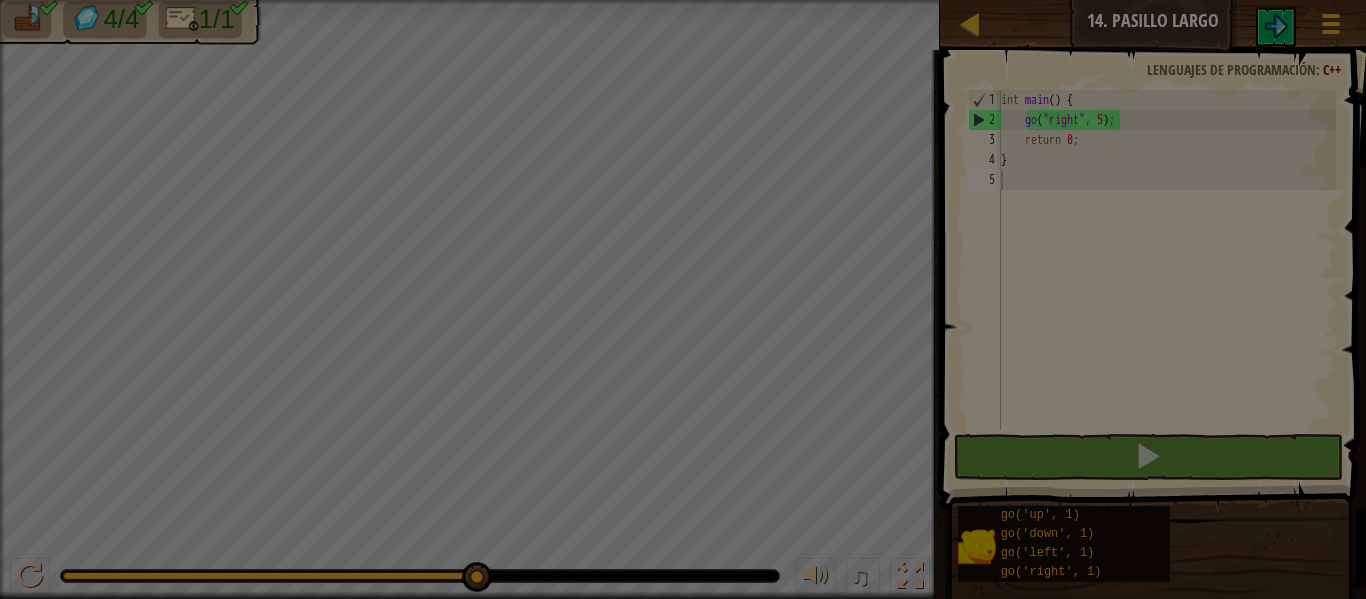 drag, startPoint x: 1129, startPoint y: 258, endPoint x: 1120, endPoint y: 241, distance: 19.235384 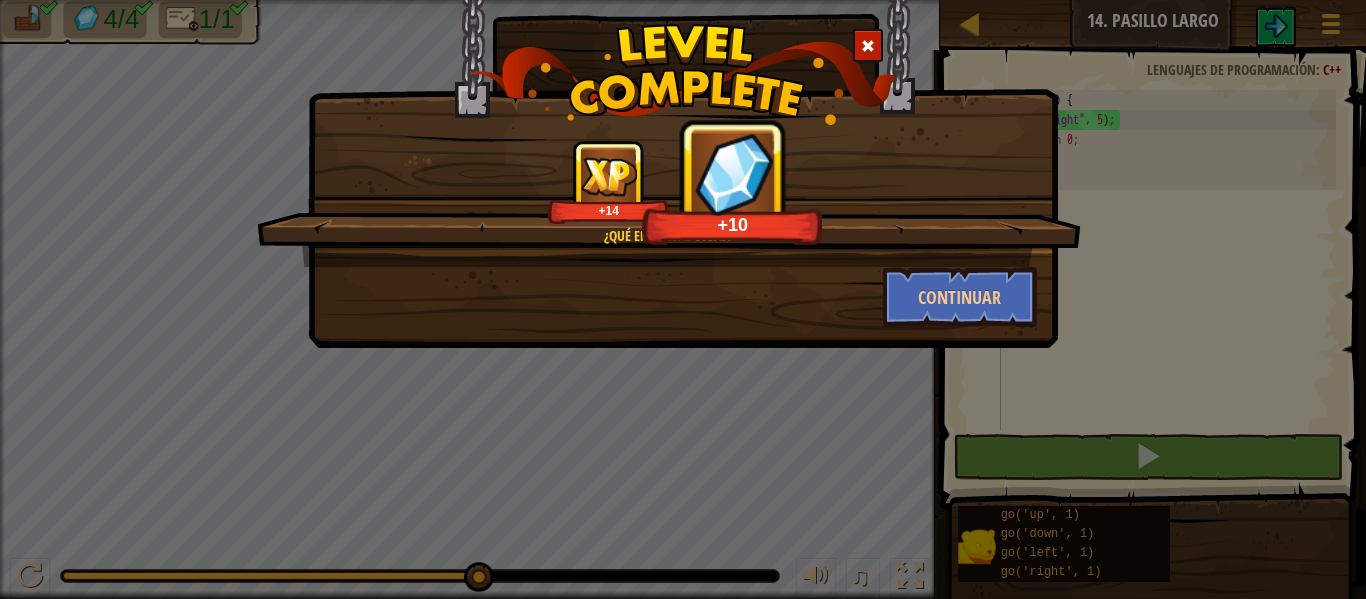 click on "¿Qué eran esas cosas? +14 +10 Continuar" at bounding box center (683, 149) 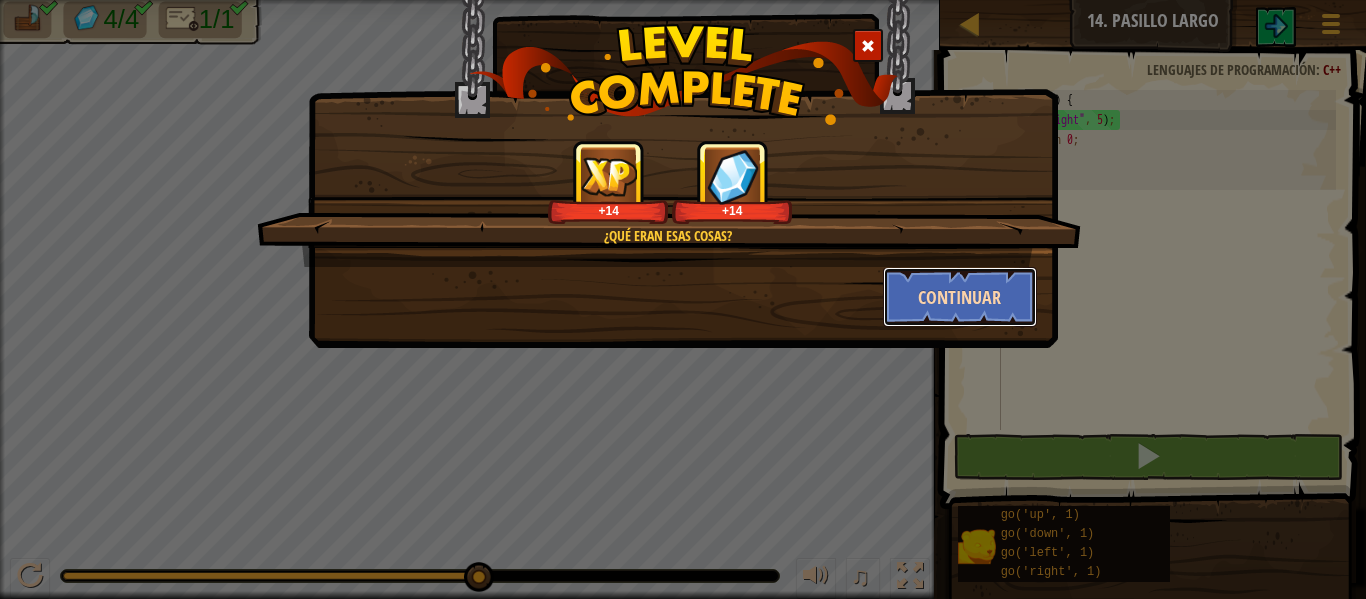 click on "Continuar" at bounding box center (960, 297) 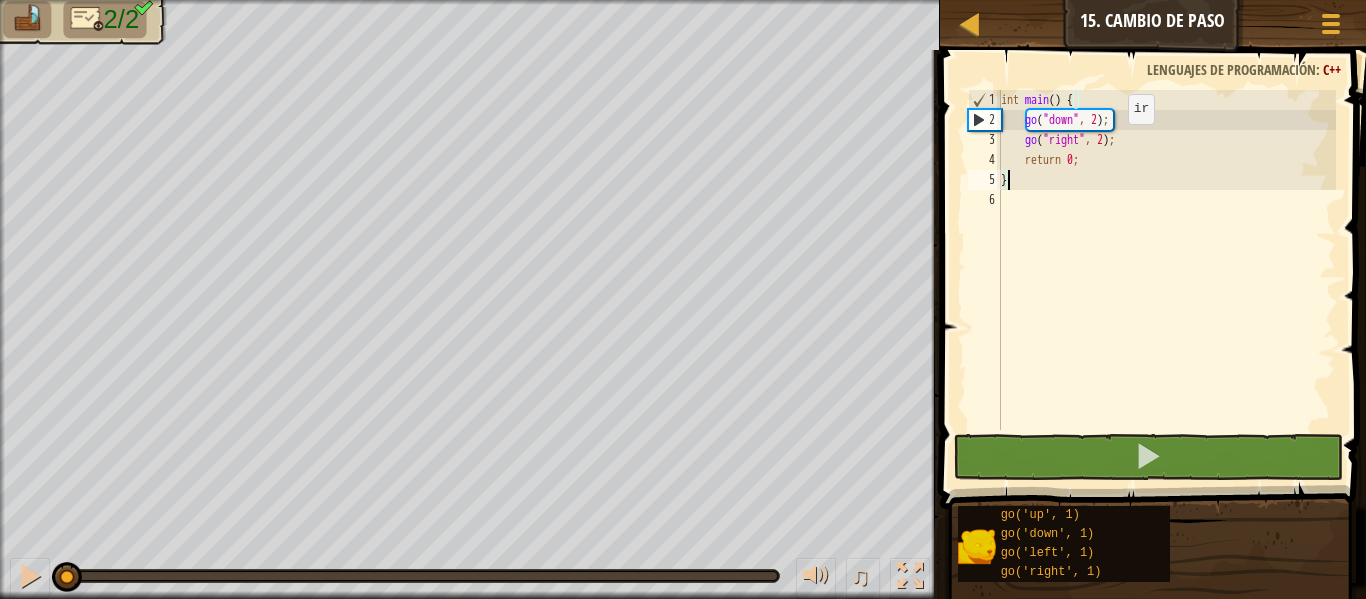 click on "int   main ( )   {      go ( " down " ,   2 ) ;      go ( " right " ,   2 ) ;      return   0 ; }" at bounding box center [1166, 280] 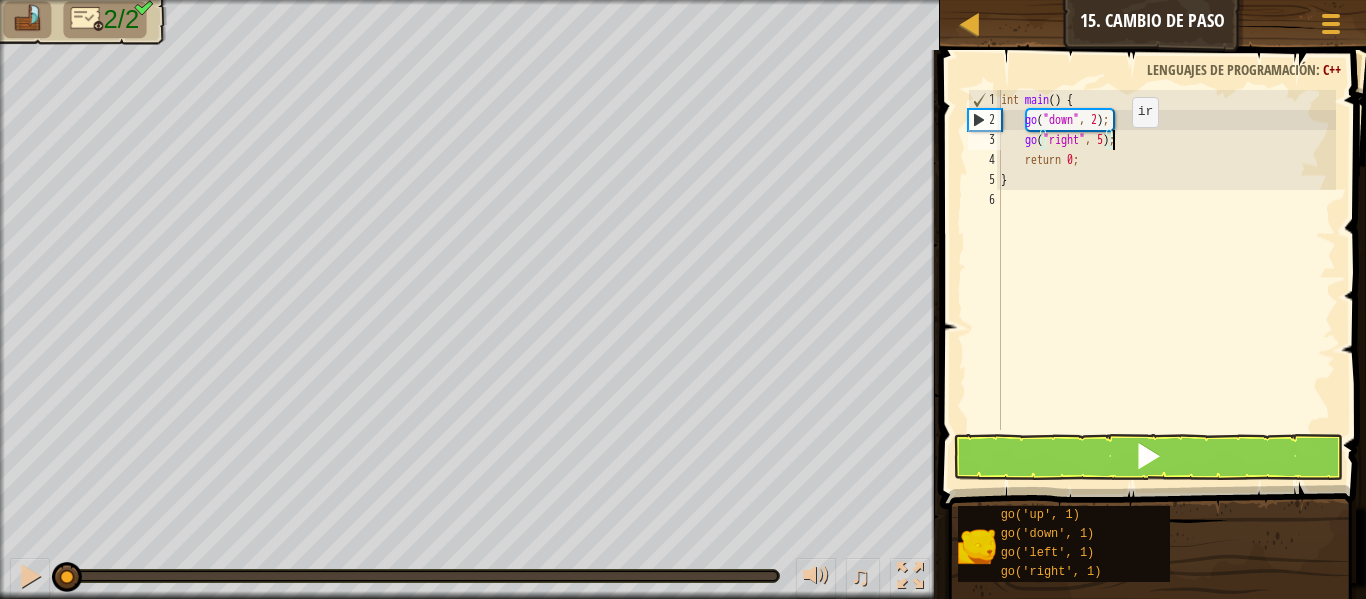 scroll, scrollTop: 9, scrollLeft: 9, axis: both 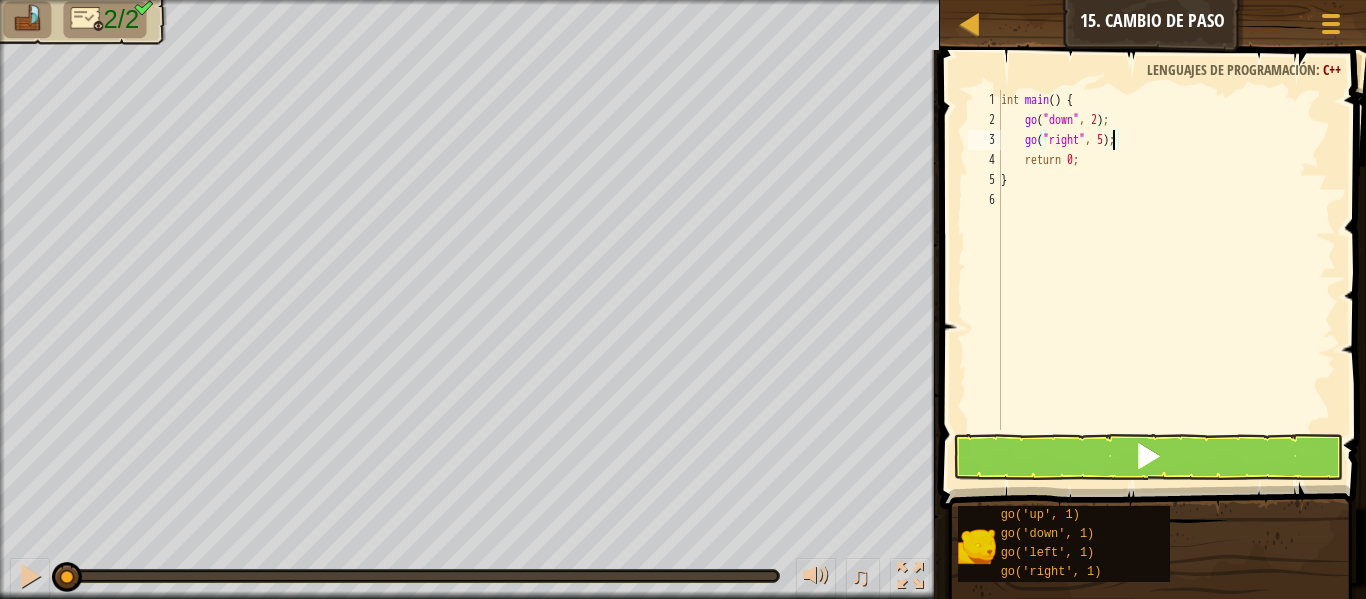 type on "go("right", 5);" 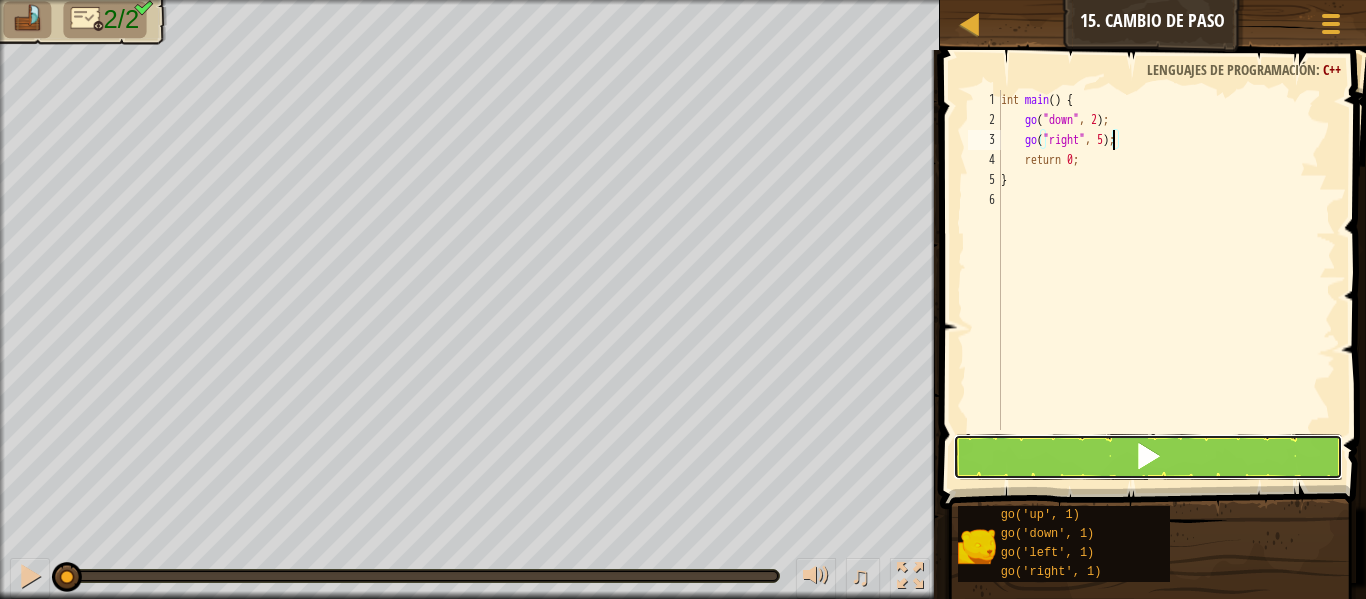 click at bounding box center [1148, 457] 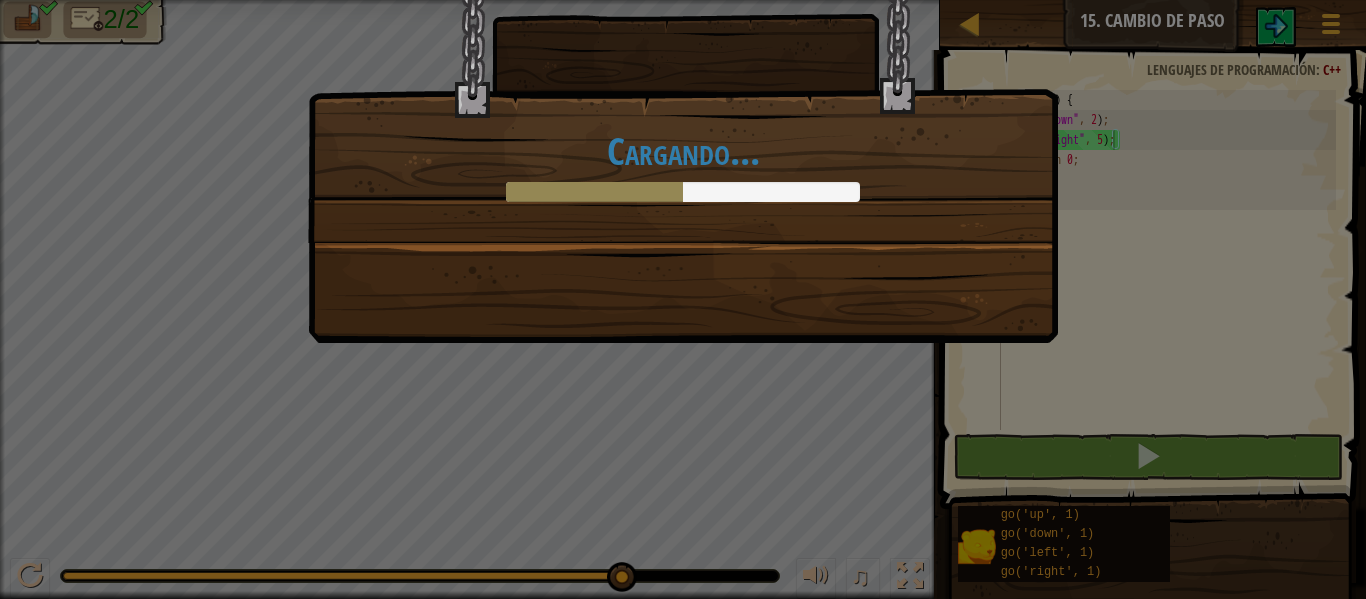 click on "Cargando..." at bounding box center [683, 166] 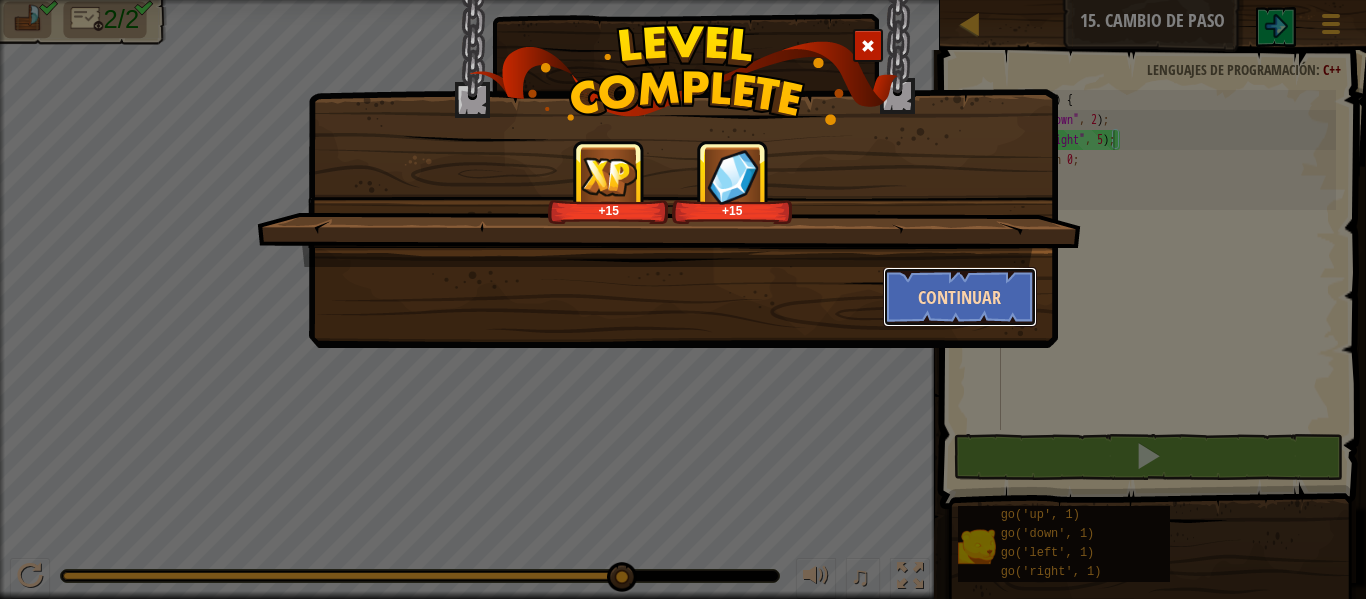 click on "Continuar" at bounding box center [960, 297] 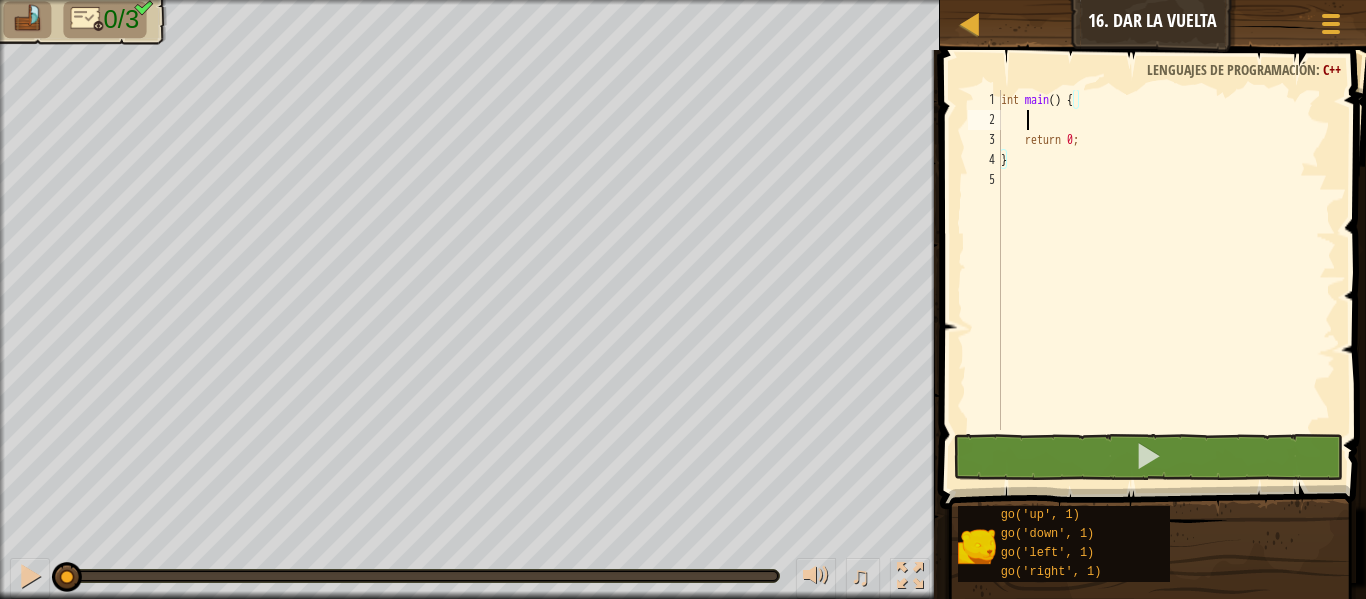 click on "int   main ( )   {           return   0 ; }" at bounding box center [1166, 280] 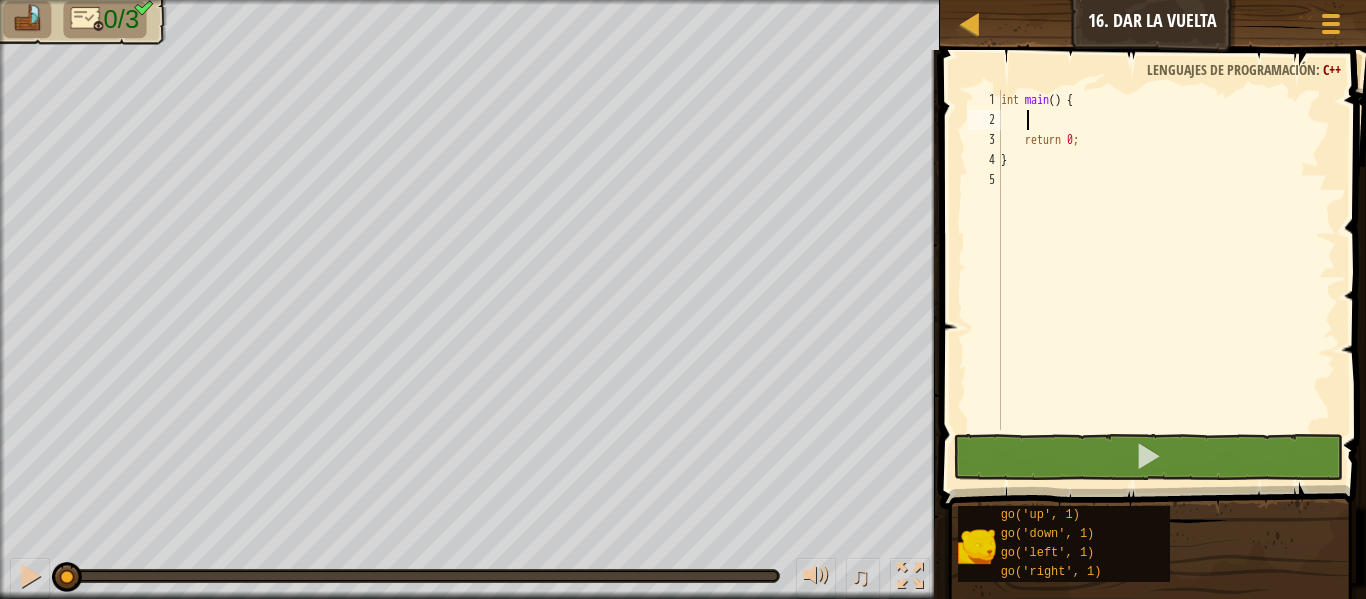click on "int   main ( )   {           return   0 ; }" at bounding box center (1166, 280) 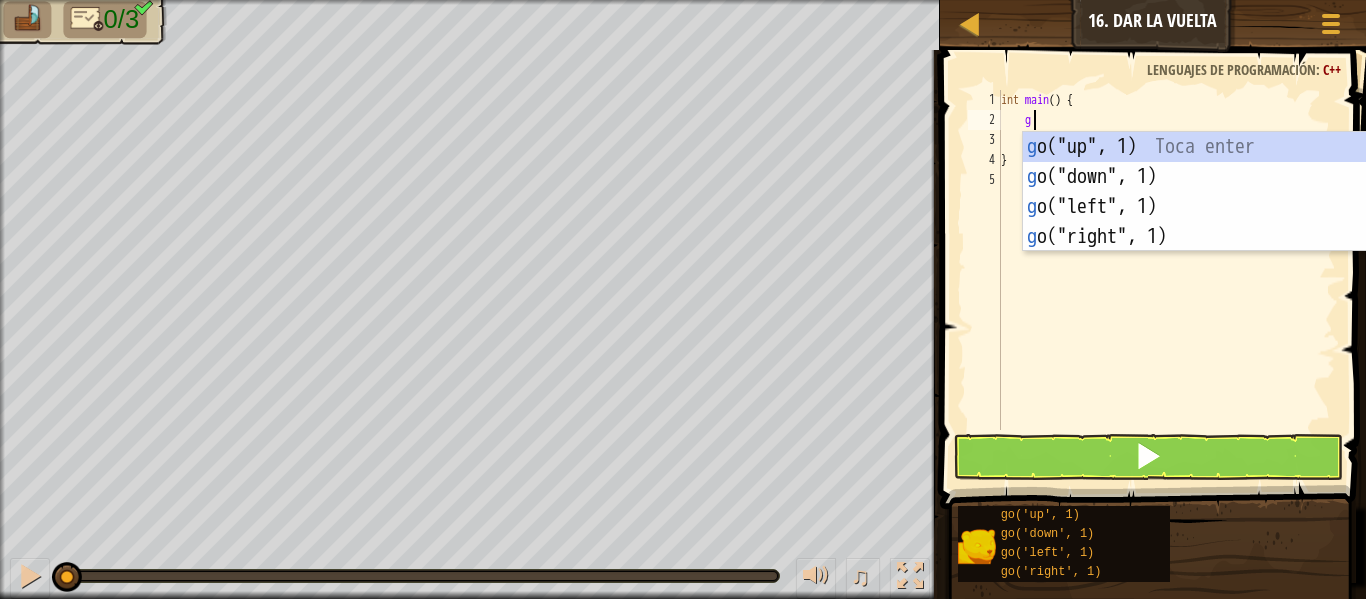 scroll, scrollTop: 9, scrollLeft: 2, axis: both 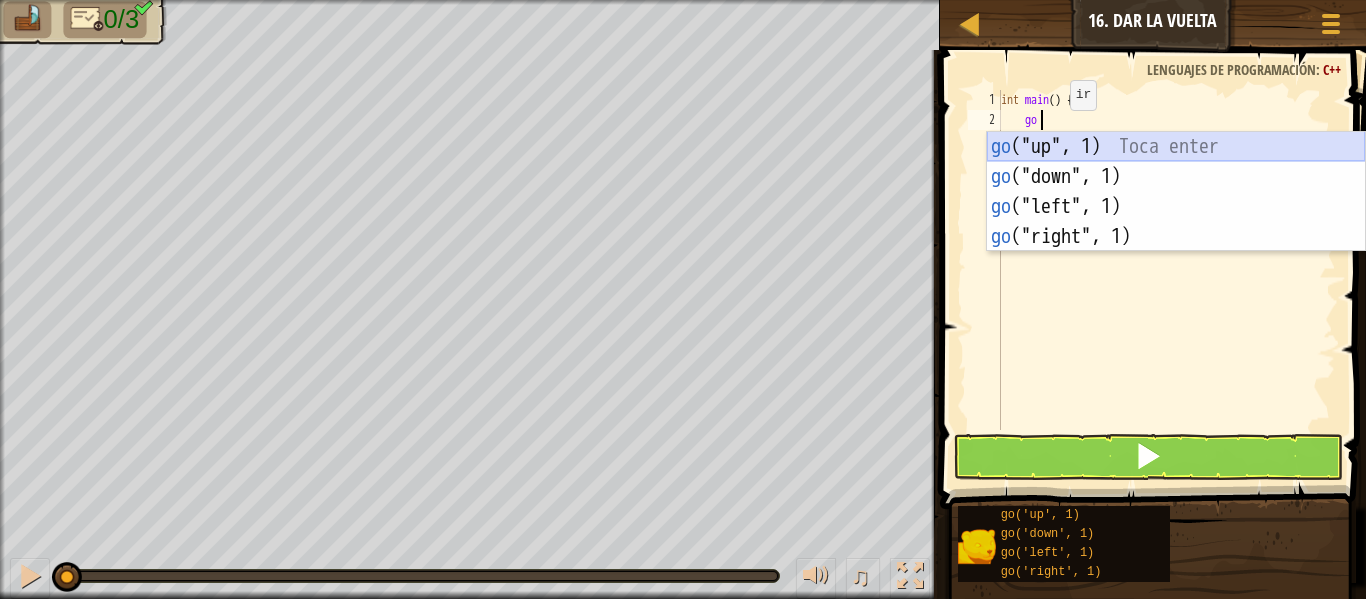 click on "go ("up", 1) Toca enter go ("down", 1) Toca enter go ("left", 1) Toca enter go ("right", 1) Toca enter" at bounding box center [1176, 222] 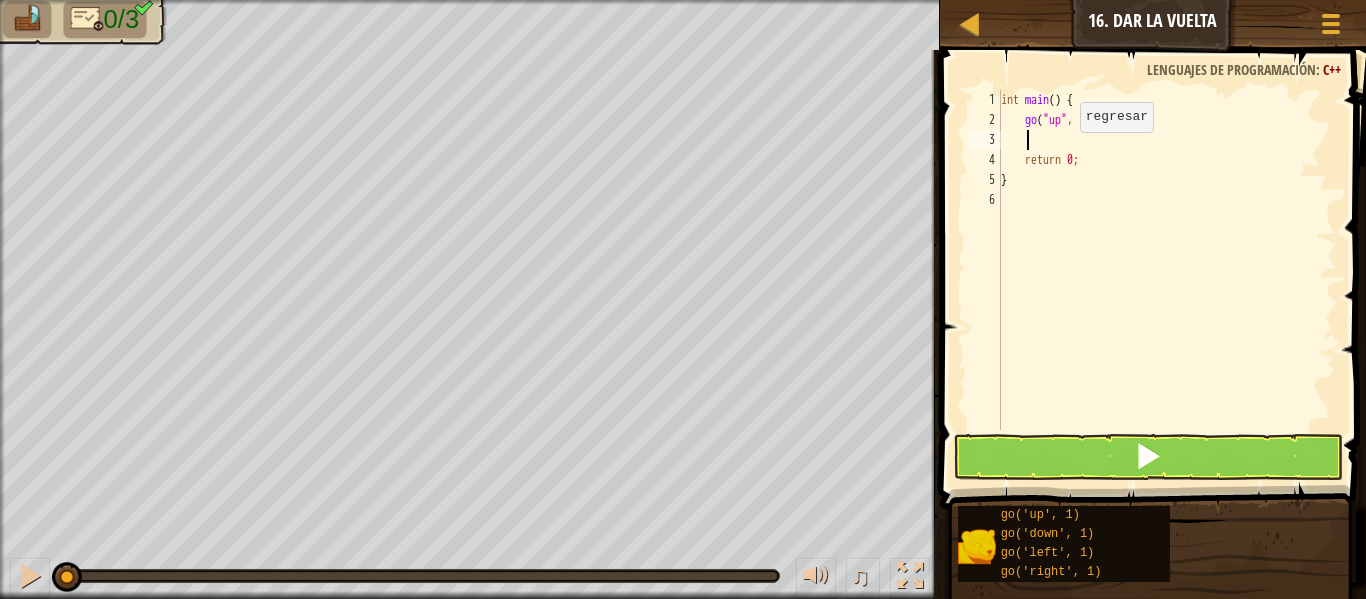 scroll, scrollTop: 9, scrollLeft: 1, axis: both 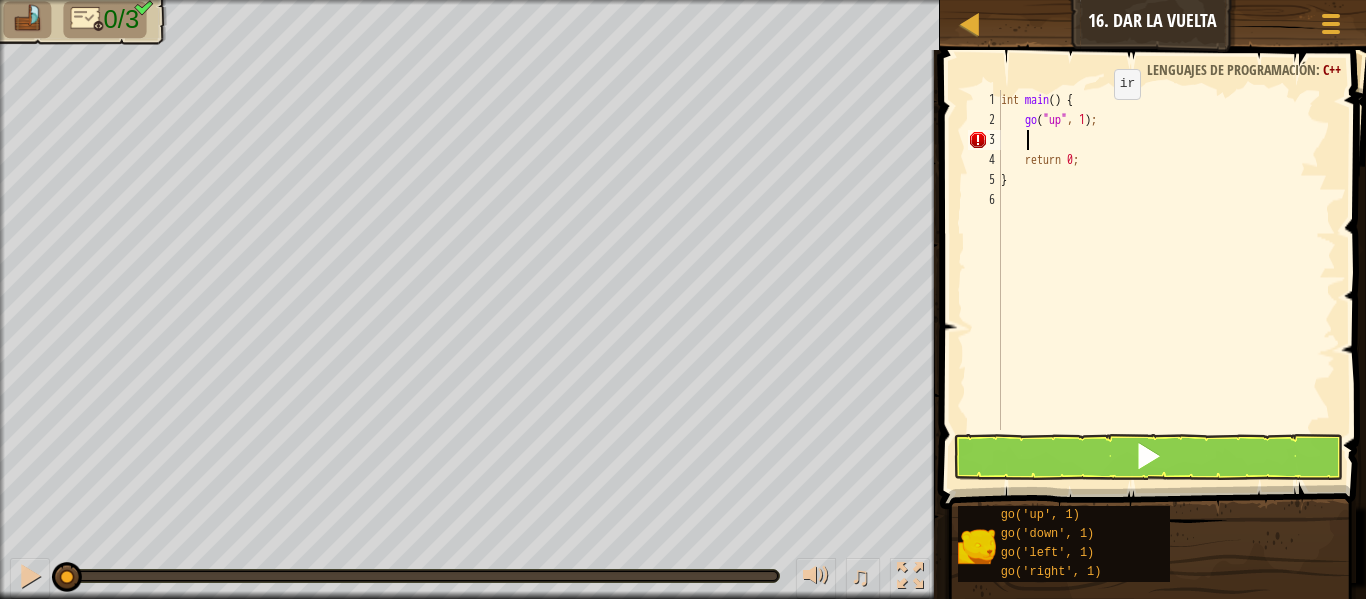click on "int   main ( )   {      go ( " up " ,   1 ) ;           return   0 ; }" at bounding box center [1166, 280] 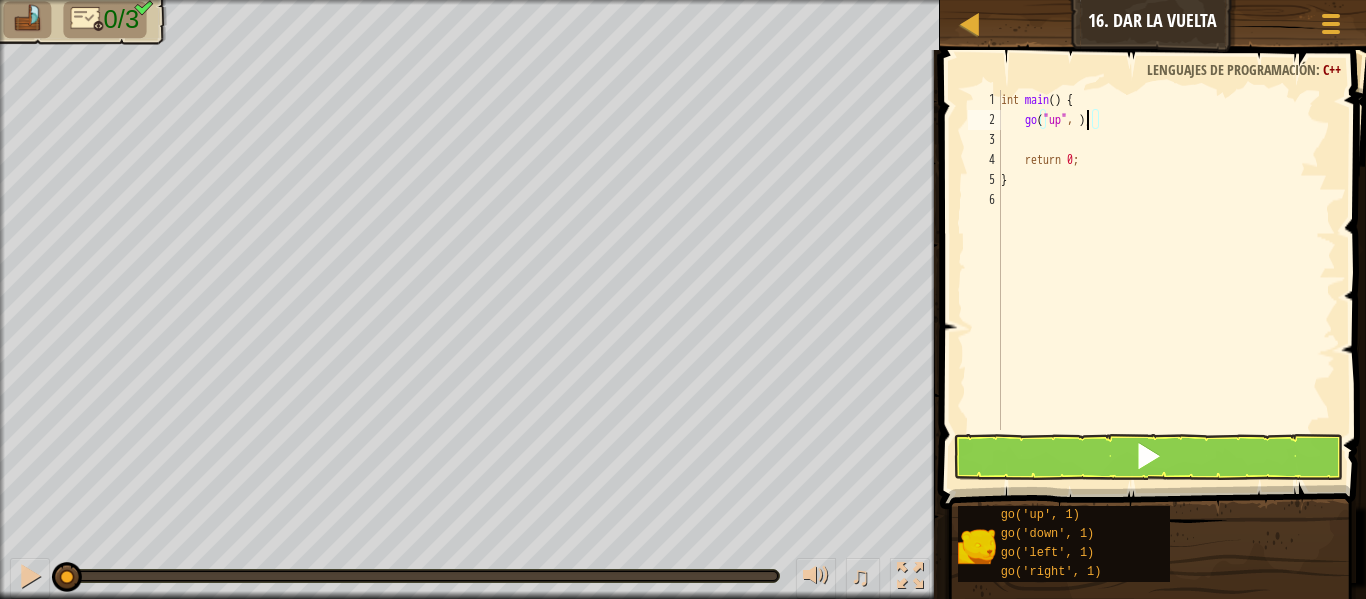 type on "go("up", 2);" 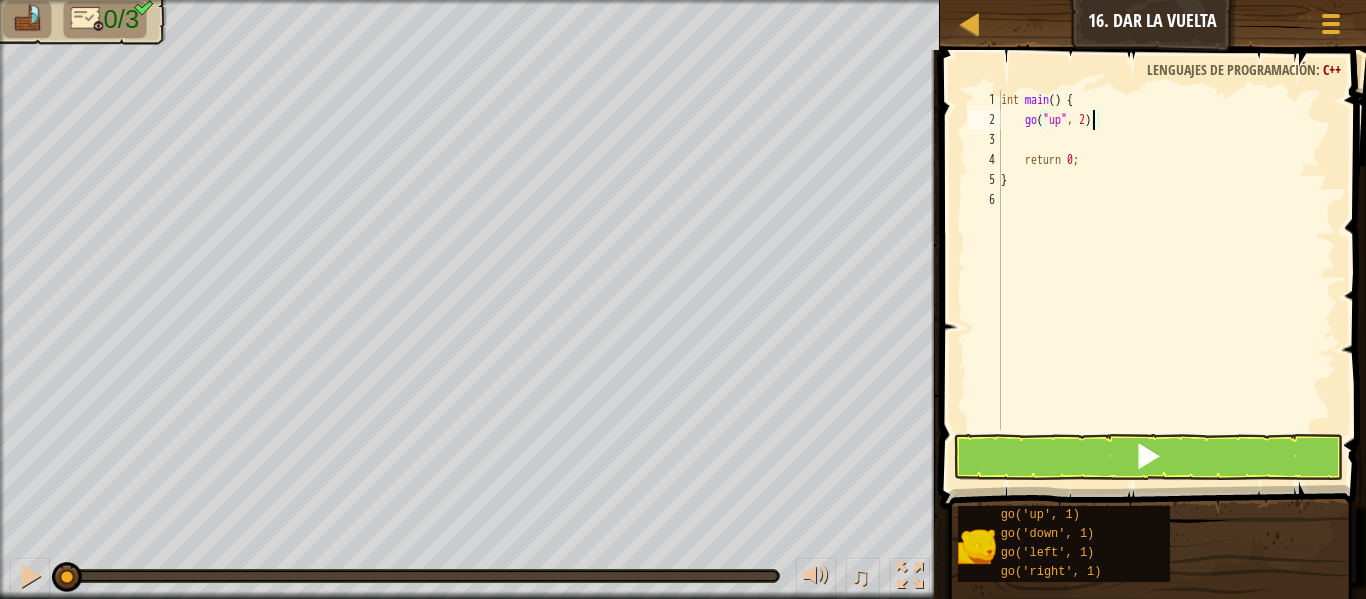 scroll, scrollTop: 9, scrollLeft: 7, axis: both 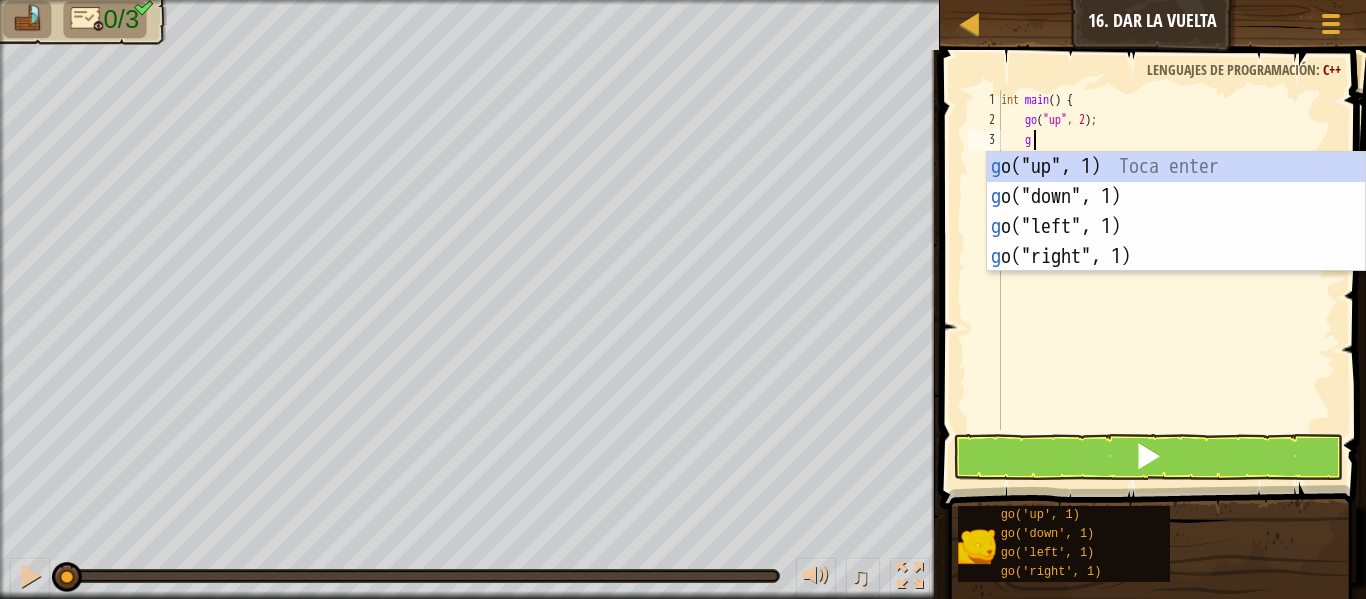 type on "go" 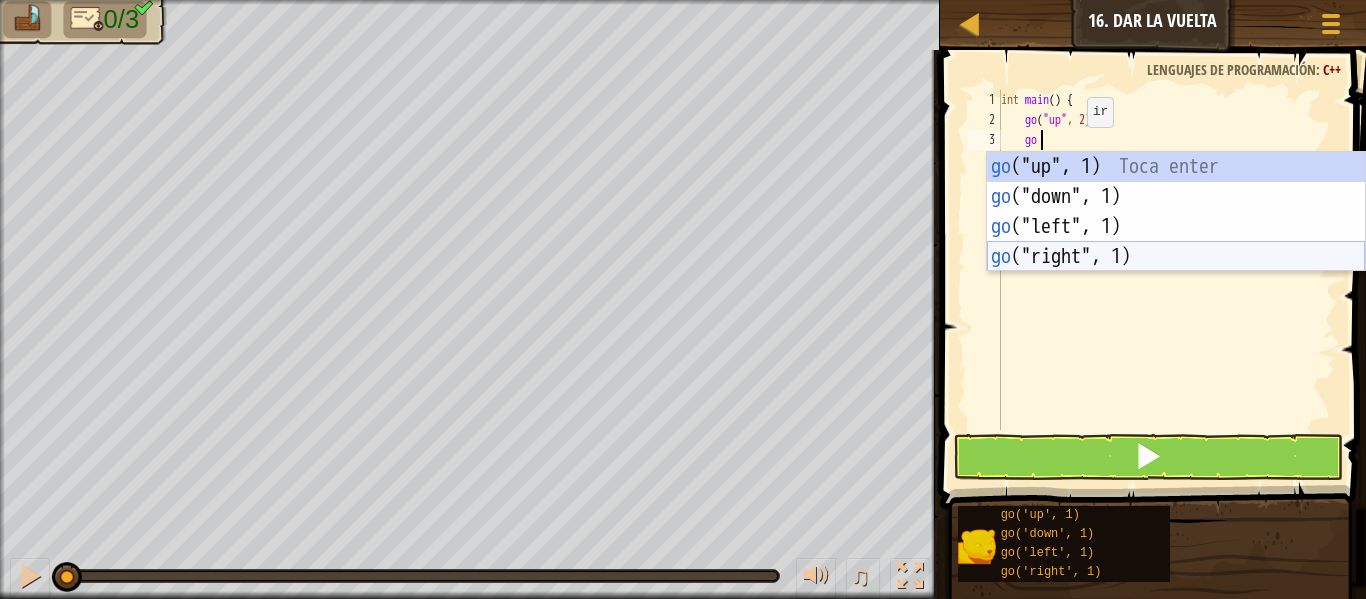 click on "go ("up", 1) Toca enter go ("down", 1) Toca enter go ("left", 1) Toca enter go ("right", 1) Toca enter" at bounding box center [1176, 242] 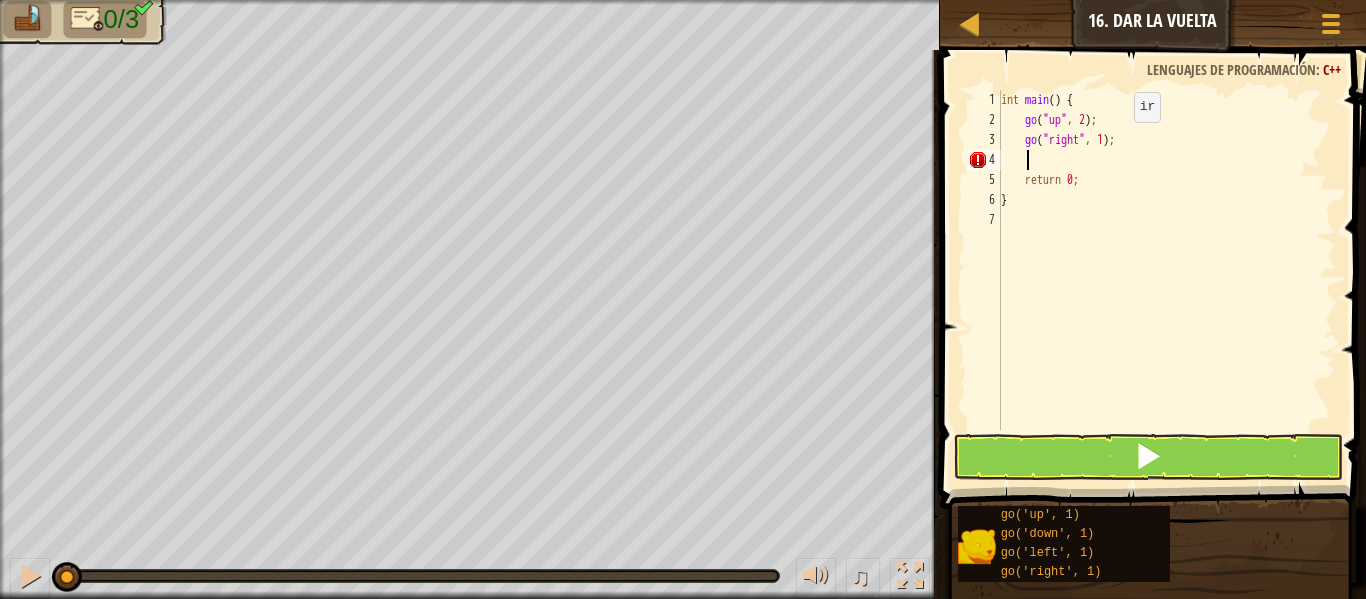 click on "int   main ( )   {      go ( " up " ,   2 ) ;      go ( " right " ,   1 ) ;           return   0 ; }" at bounding box center [1166, 280] 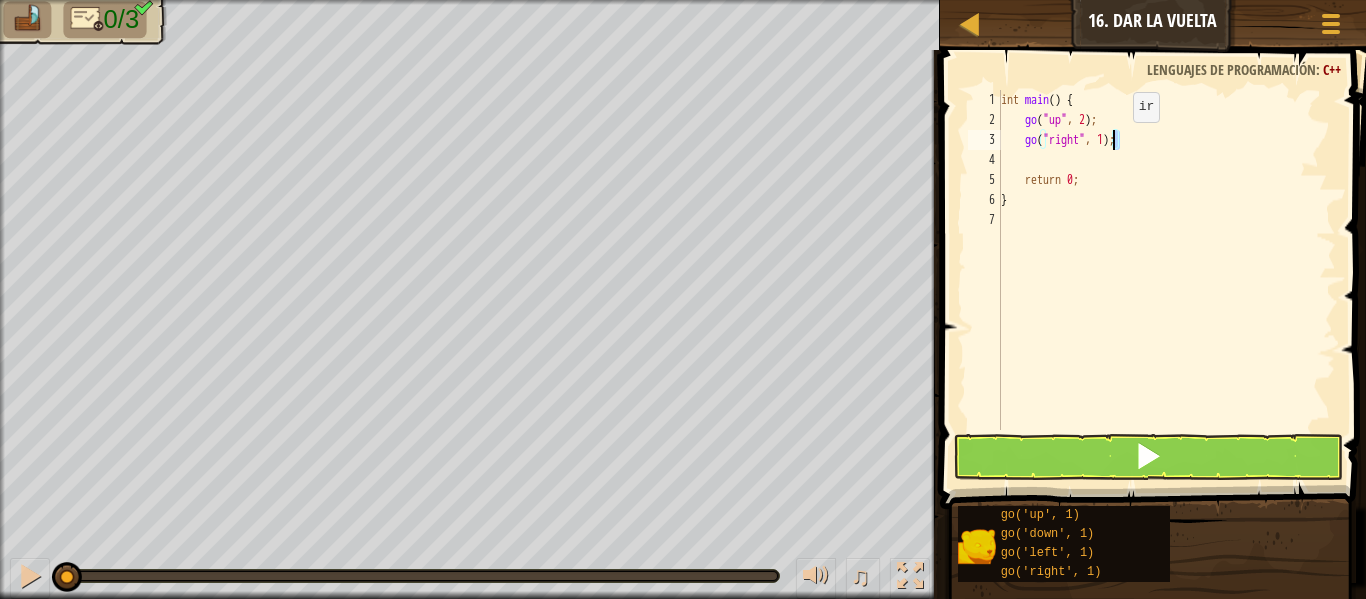 click on "int   main ( )   {      go ( " up " ,   2 ) ;      go ( " right " ,   1 ) ;           return   0 ; }" at bounding box center [1166, 260] 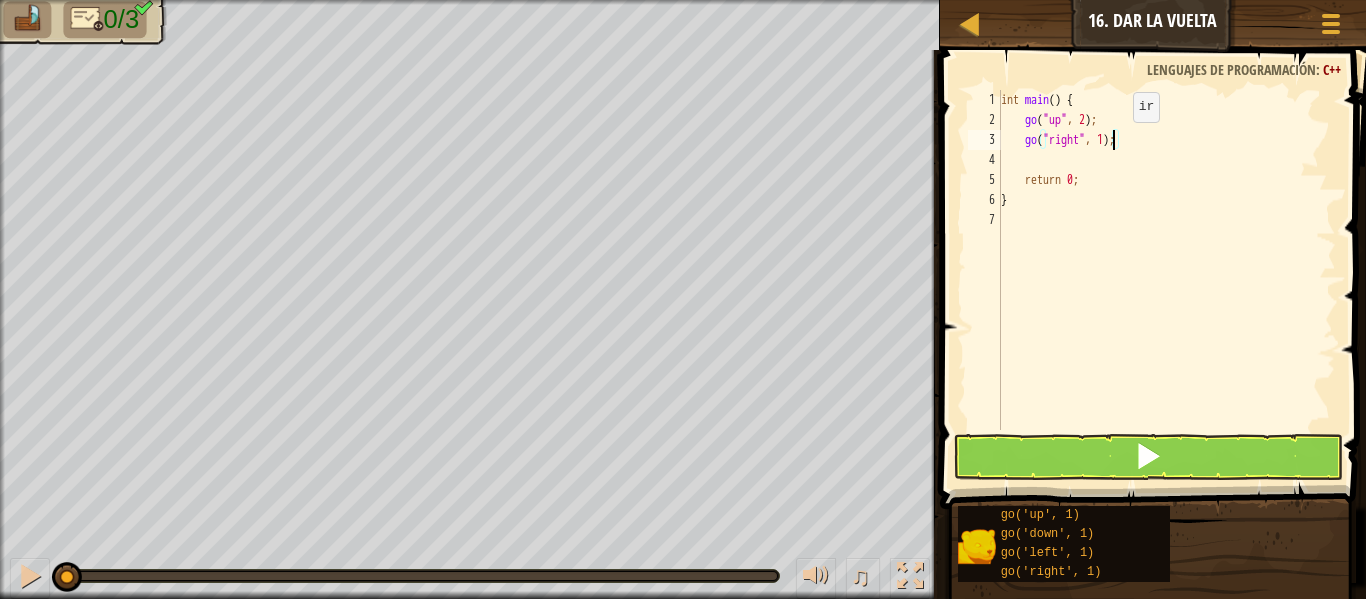 click on "int   main ( )   {      go ( " up " ,   2 ) ;      go ( " right " ,   1 ) ;           return   0 ; }" at bounding box center [1166, 280] 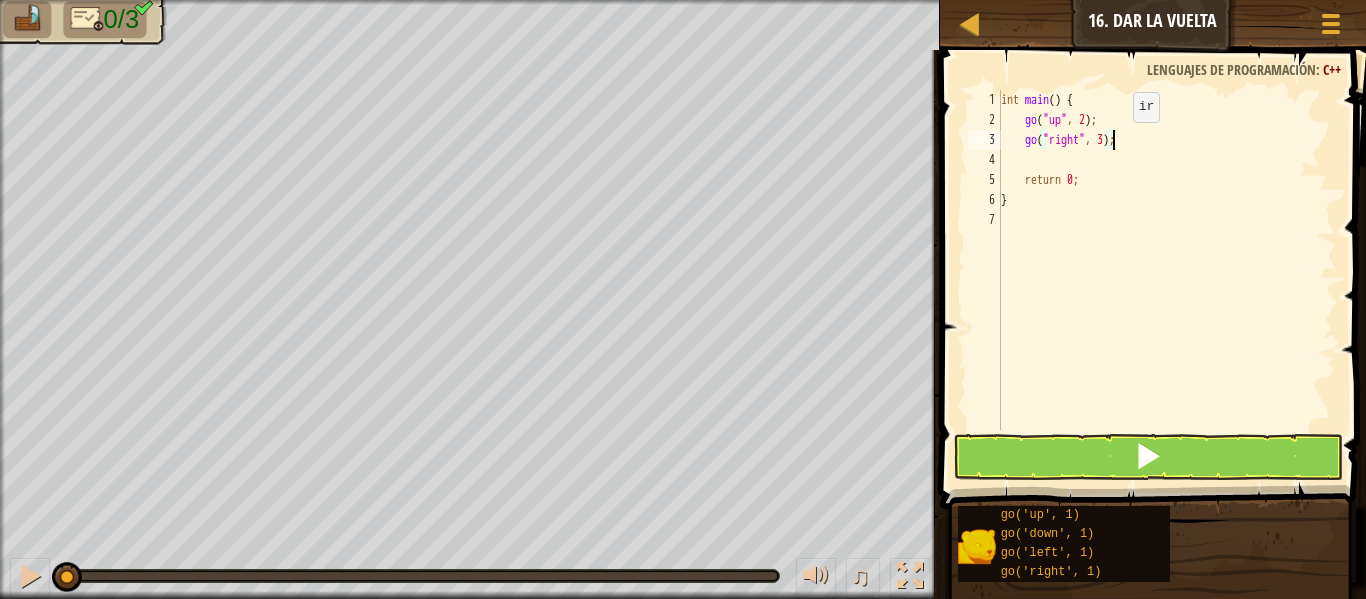 scroll, scrollTop: 9, scrollLeft: 9, axis: both 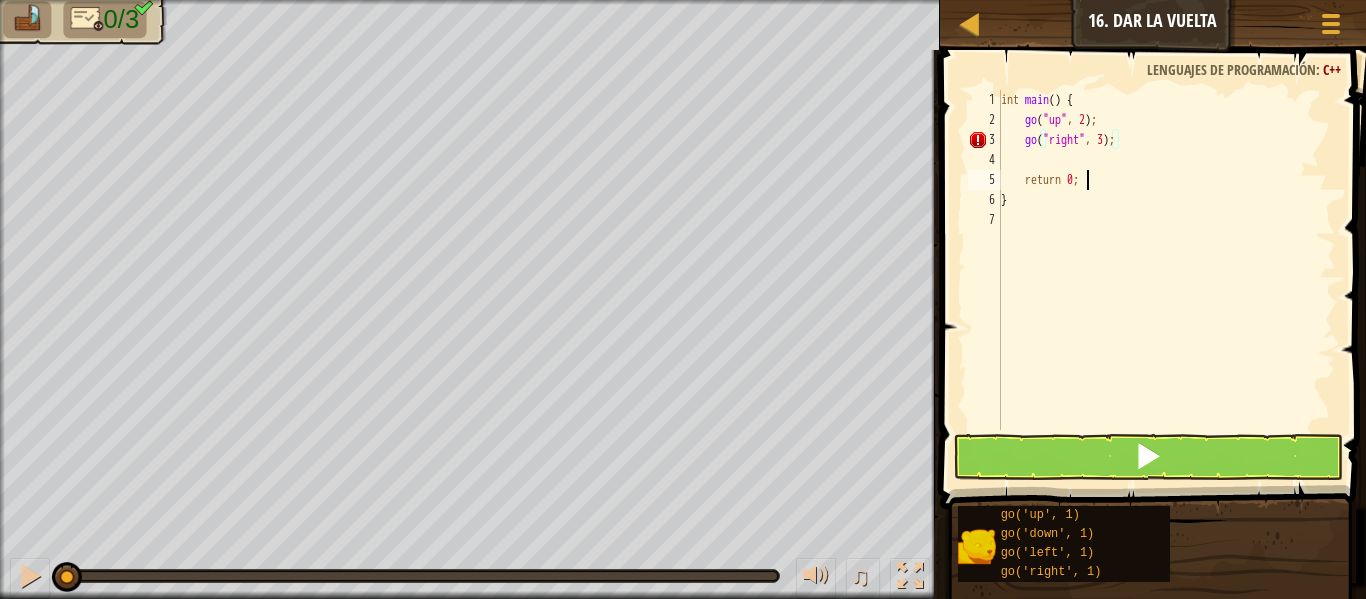 click on "int   main ( )   {      go ( " up " ,   2 ) ;      go ( " right " ,   3 ) ;           return   0 ; }" at bounding box center (1166, 280) 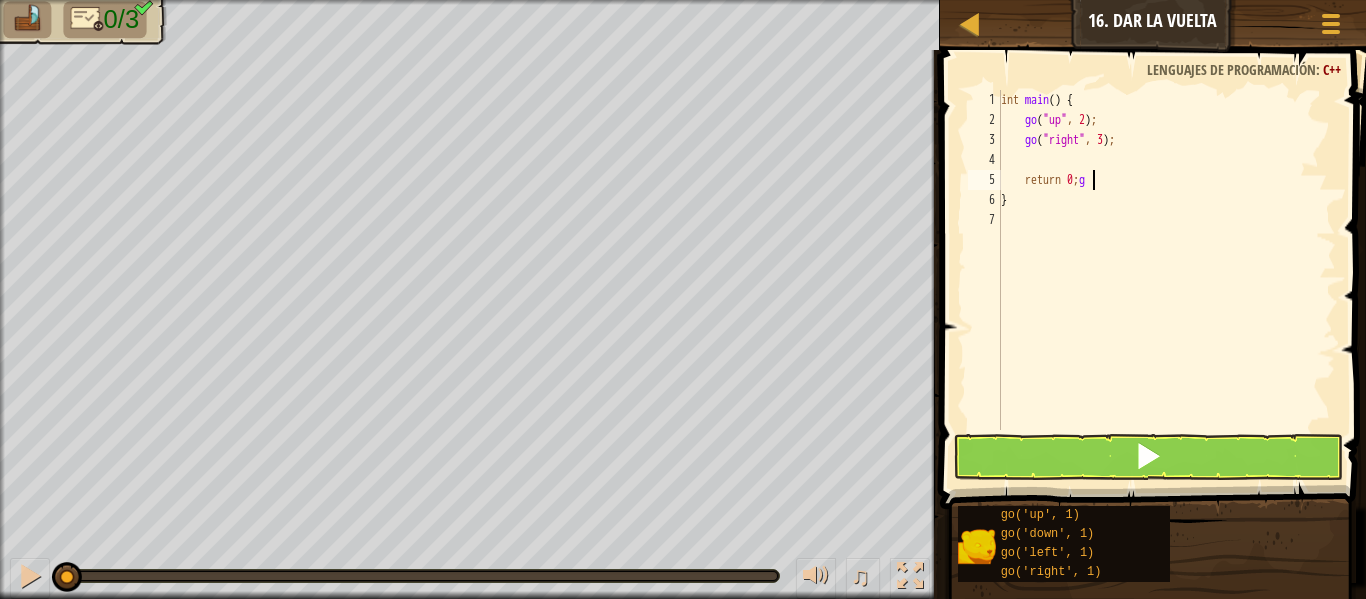 scroll, scrollTop: 9, scrollLeft: 7, axis: both 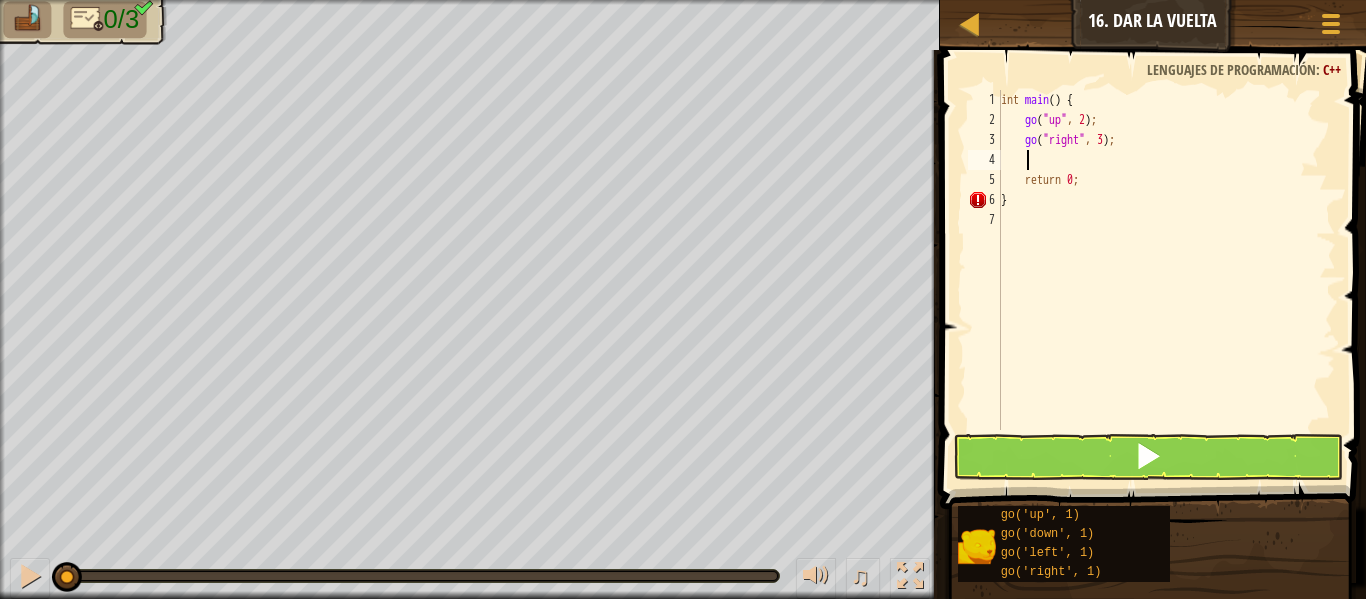 click on "int   main ( )   {      go ( " up " ,   2 ) ;      go ( " right " ,   3 ) ;           return   0 ; }" at bounding box center [1166, 280] 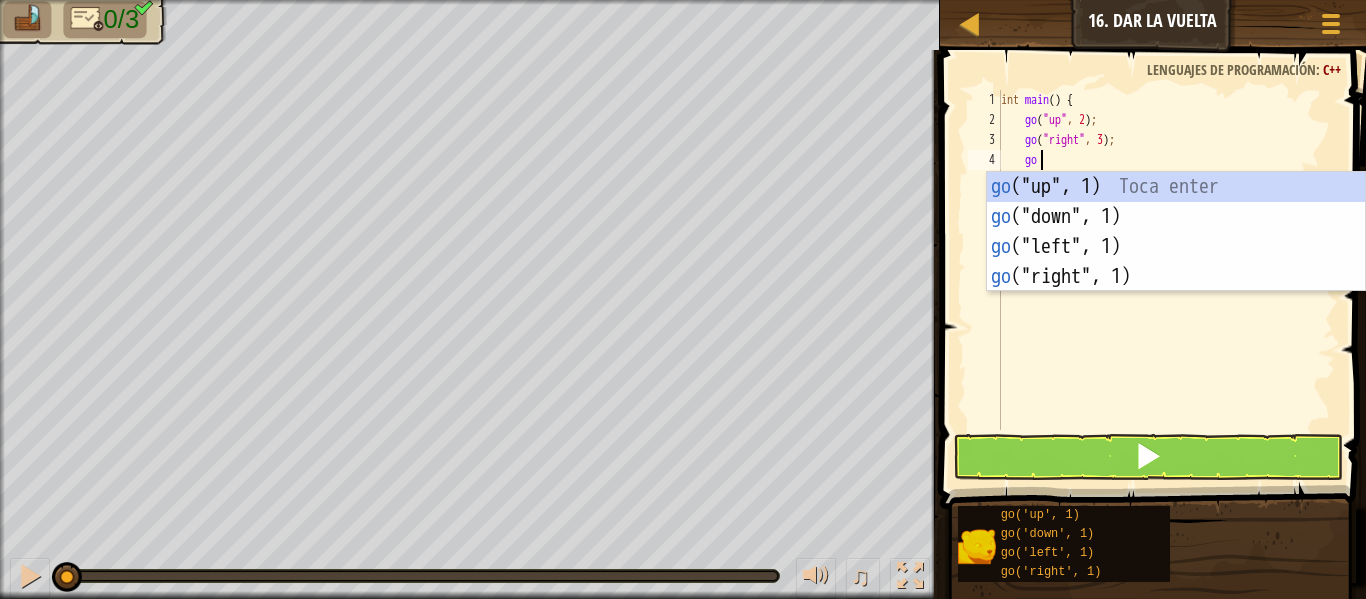 scroll, scrollTop: 9, scrollLeft: 2, axis: both 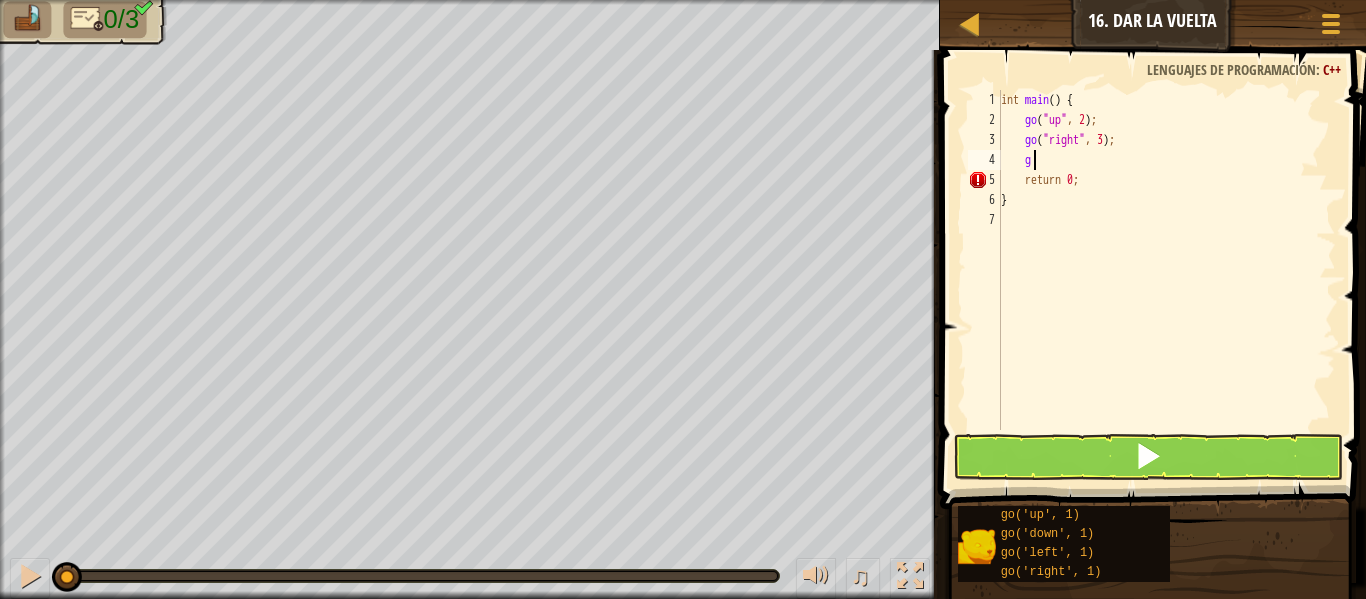 type on "go" 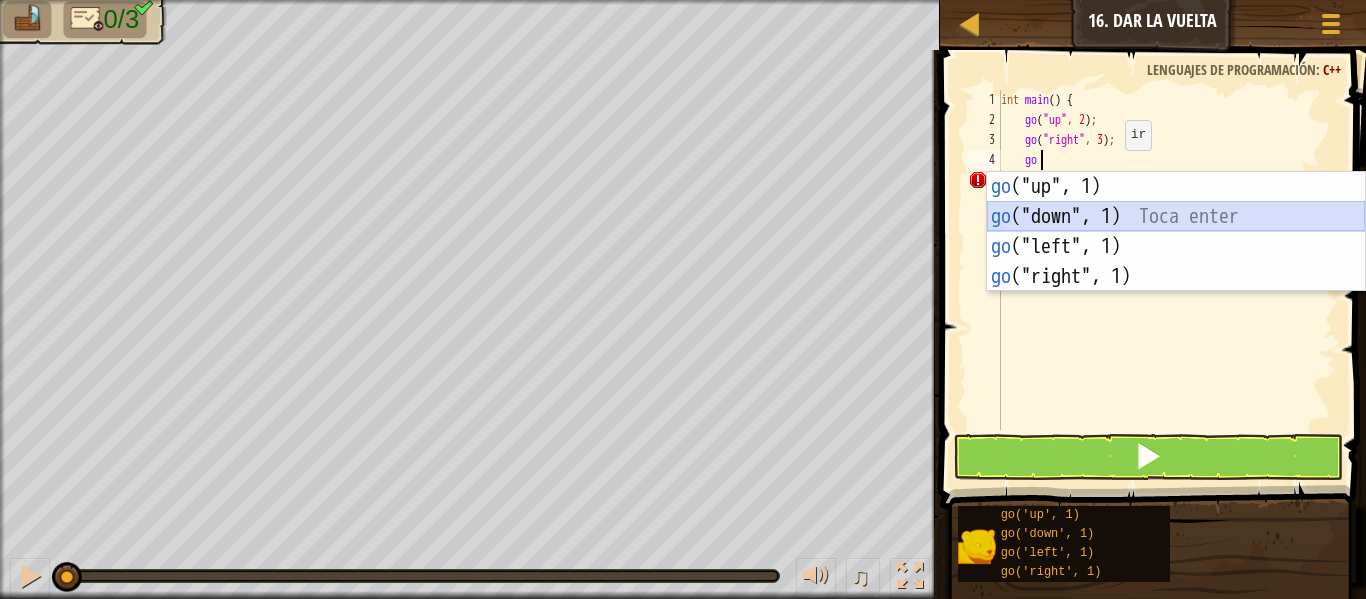 click on "go ("up", 1) Toca enter go ("down", 1) Toca enter go ("left", 1) Toca enter go ("right", 1) Toca enter" at bounding box center [1176, 262] 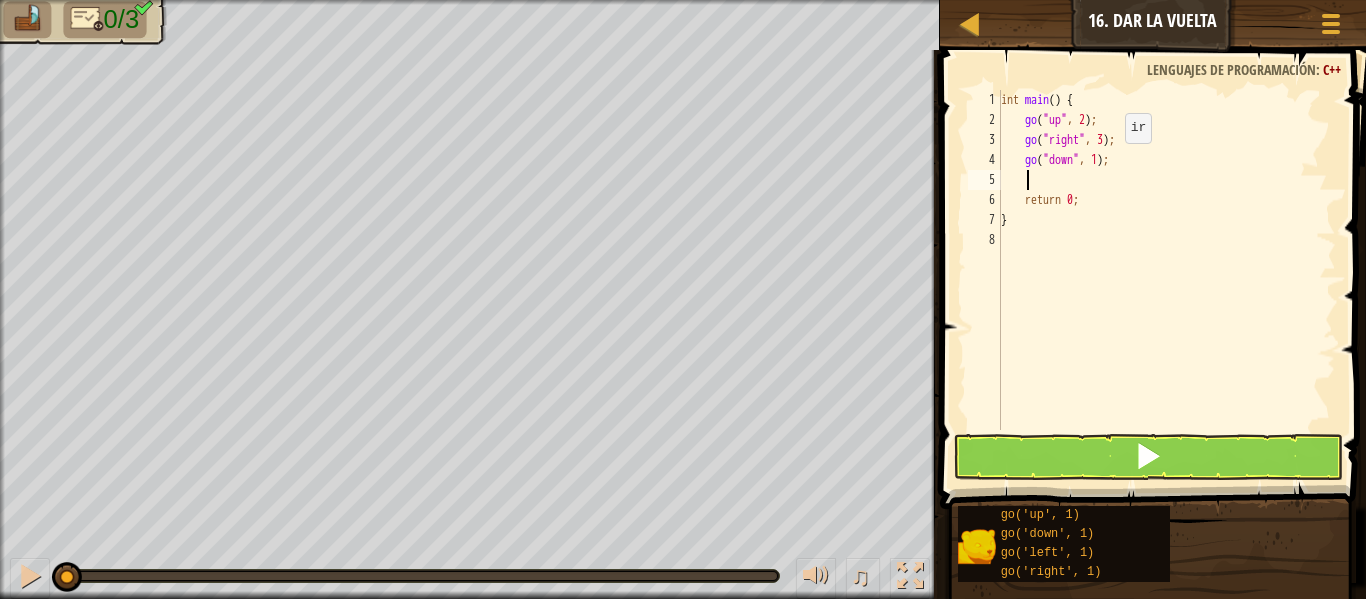 click on "int   main ( )   {      go ( " up " ,   2 ) ;      go ( " right " ,   3 ) ;      go ( " down " ,   1 ) ;           return   0 ; }" at bounding box center [1166, 280] 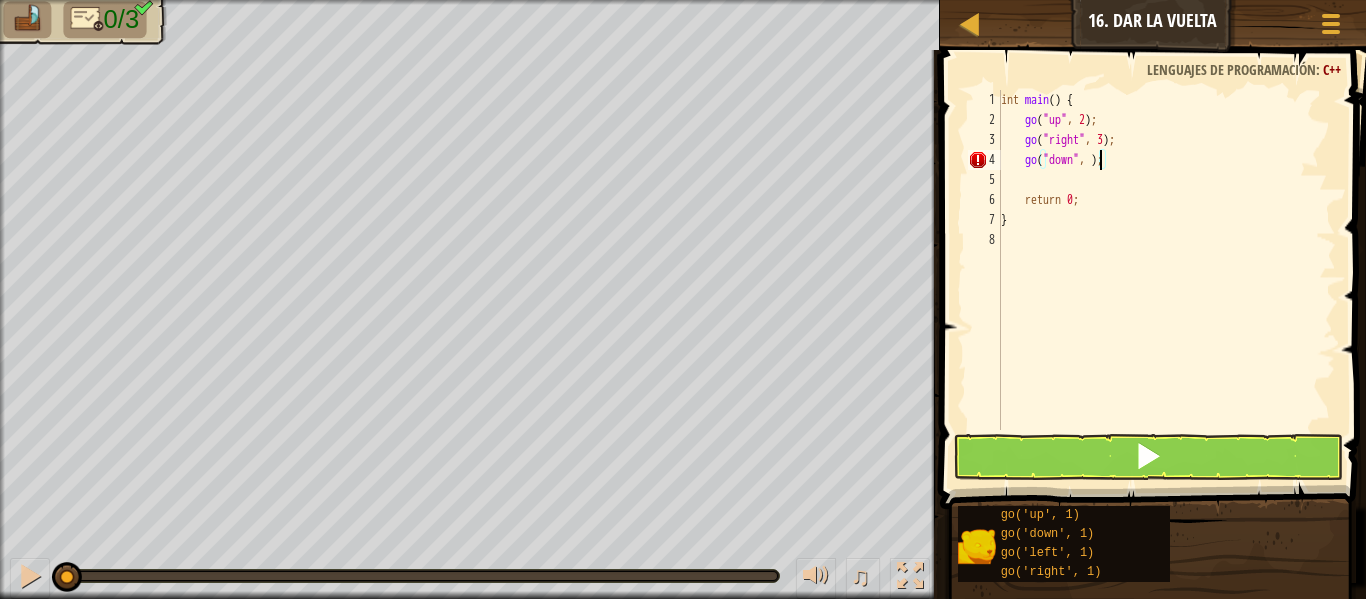 type on "go("down", 2);" 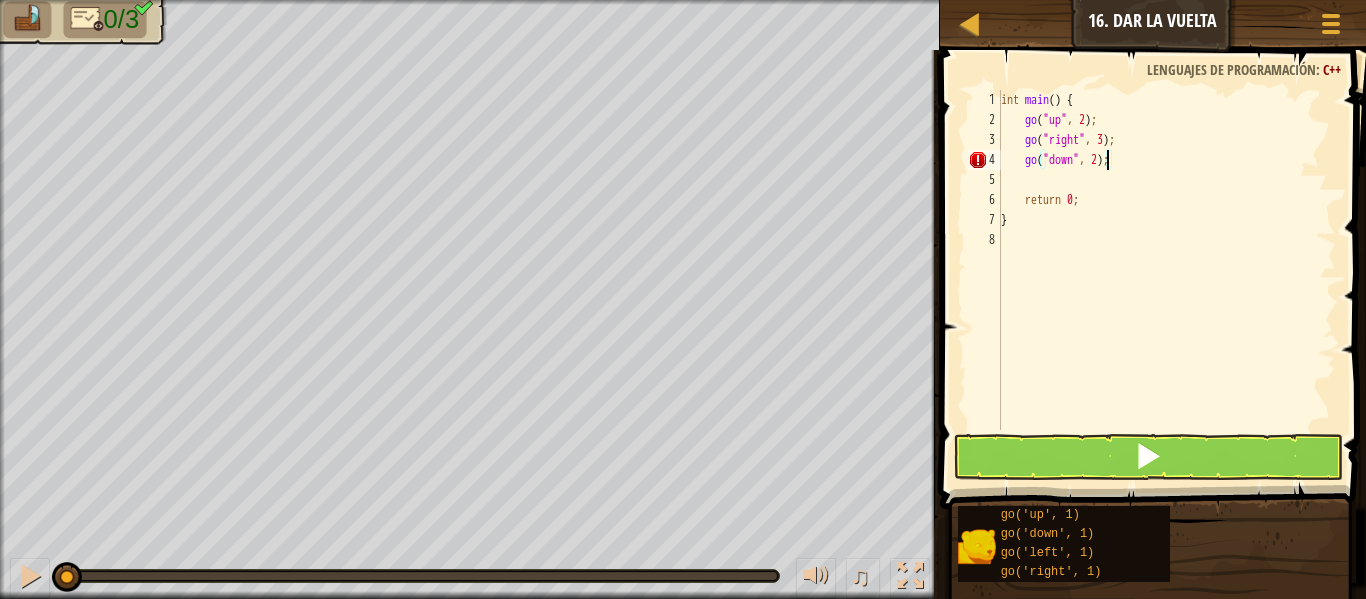scroll, scrollTop: 9, scrollLeft: 8, axis: both 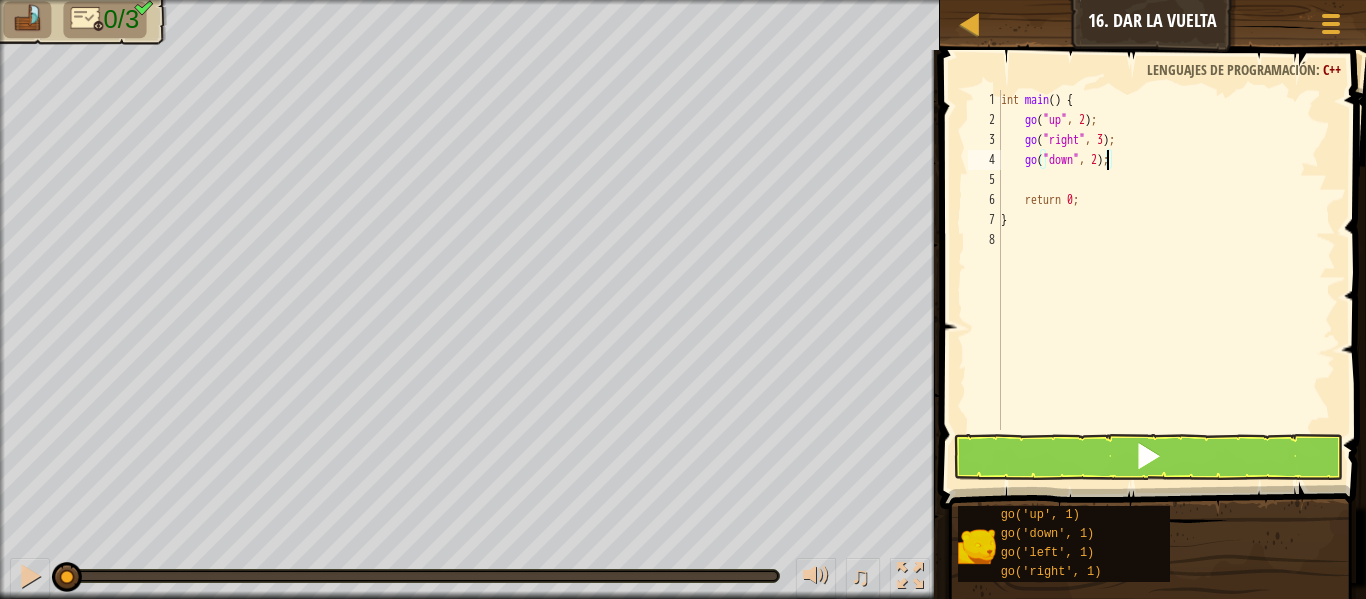 click on "int   main ( )   {      go ( " up " ,   2 ) ;      go ( " right " ,   3 ) ;      go ( " down " ,   2 ) ;           return   0 ; }" at bounding box center [1166, 280] 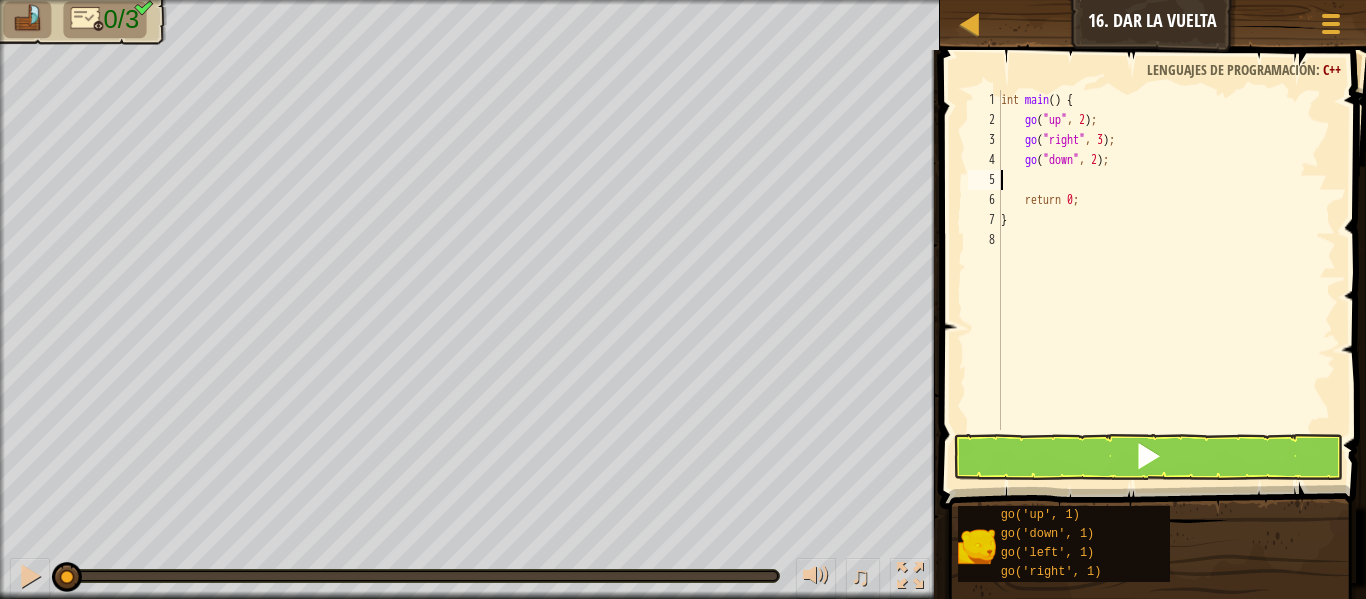 scroll, scrollTop: 9, scrollLeft: 0, axis: vertical 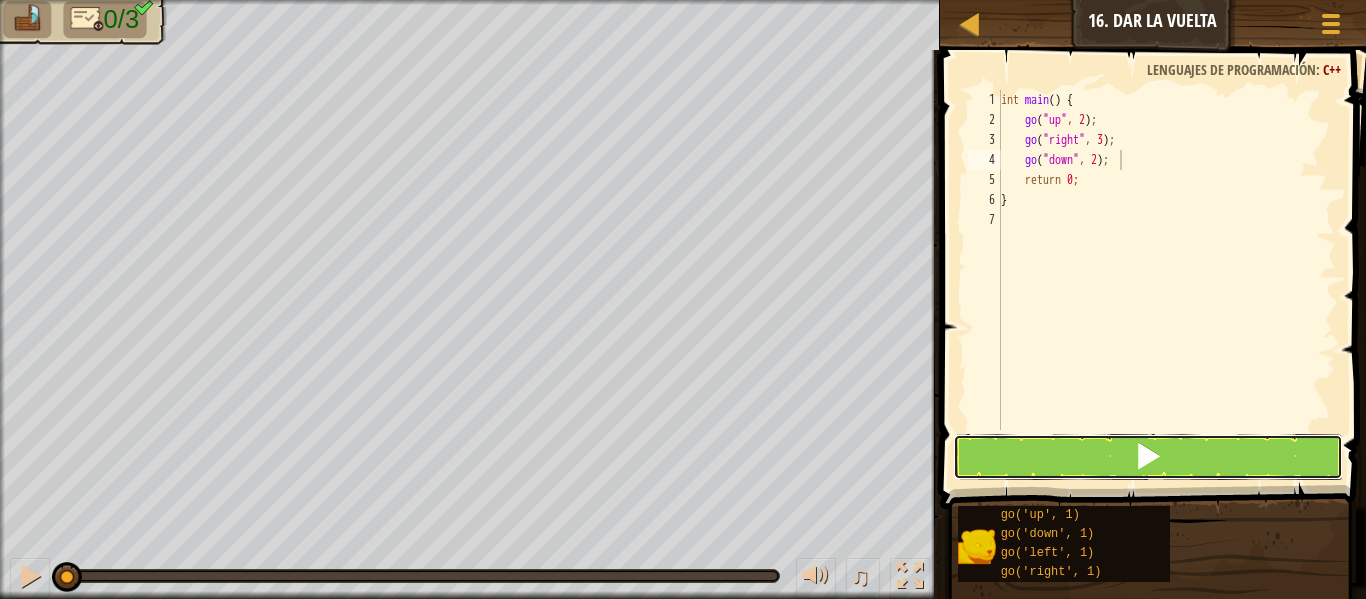 click at bounding box center [1148, 456] 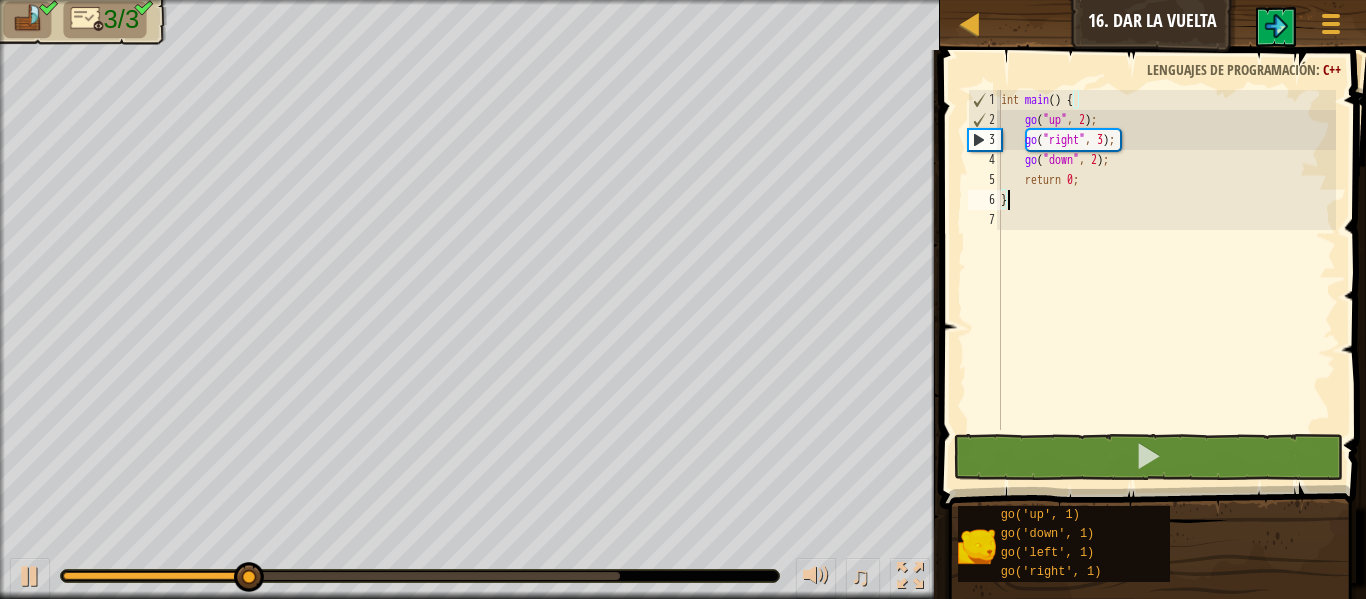 click on "int   main ( )   {      go ( " up " ,   2 ) ;      go ( " right " ,   3 ) ;      go ( " down " ,   2 ) ;      return   0 ; }" at bounding box center [1166, 280] 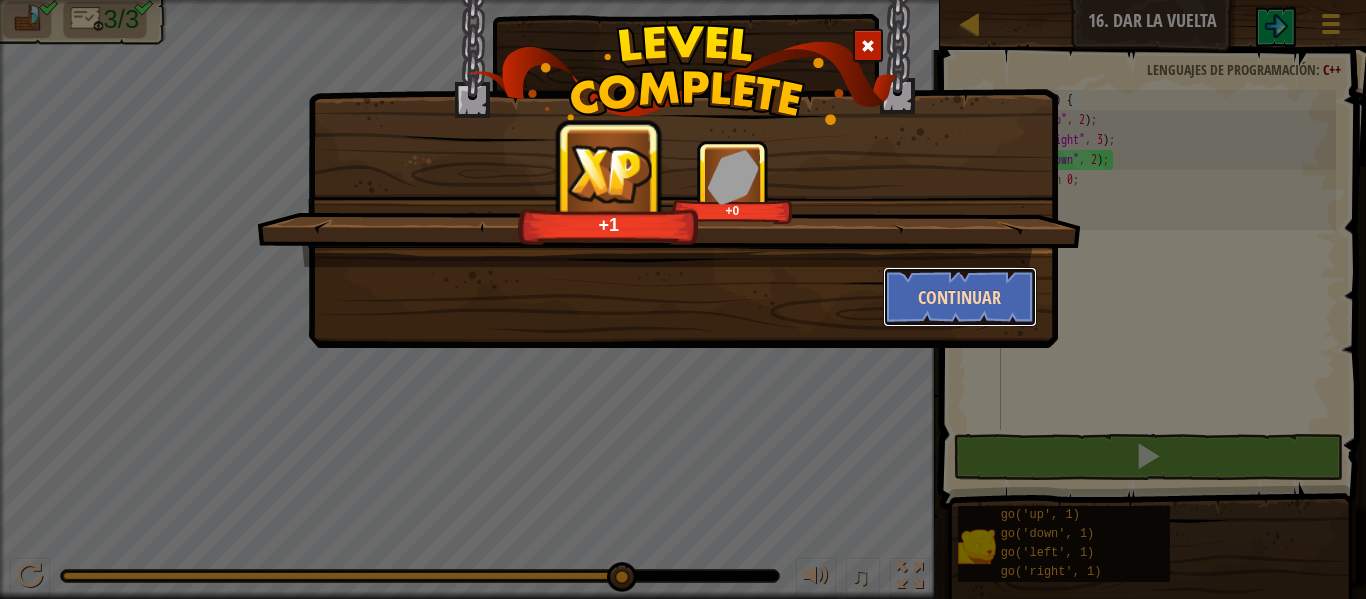 click on "Continuar" at bounding box center (960, 297) 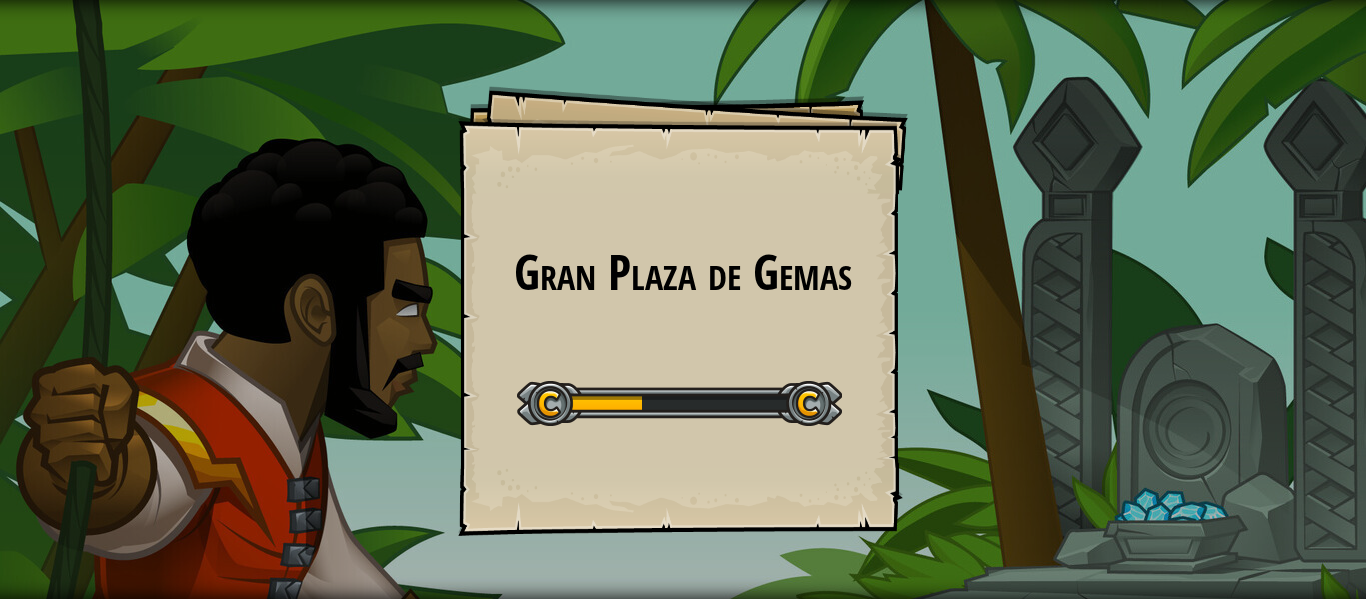 click on "Gran Plaza de Gemas Goals Start Level Error cargando del servidor Necesitas una suscripción para jugar este nivel. Suscribirse Deberás unirte a un curso para jugar a este nivel. Volver a mis cursos ¡Pídele a tu docente que te asigne una licencia para que puedas continuar jugando CodeCombat! Volver a mis cursos Este nivel está bloqueado. Volver a mis cursos Siempre parece imposible hasta que se hace. - Nelson Mandela Mapa Júnior 17. Gran Plaza de Gemas Menú del Juego 1     הההההההההההההההההההההההההההההההההההההההההההההההההההההההההההההההההההההההההההההההההההההההההההההההההההההההההההההההההההההההההההההההההההההההההההההההההההההההההההההההההההההההההההההההההההההההההההההההההההההההההההההההההההההההההההההההההההההההההההההההההההההההההההההההה Solución × × 0/11  0/4" at bounding box center [683, 299] 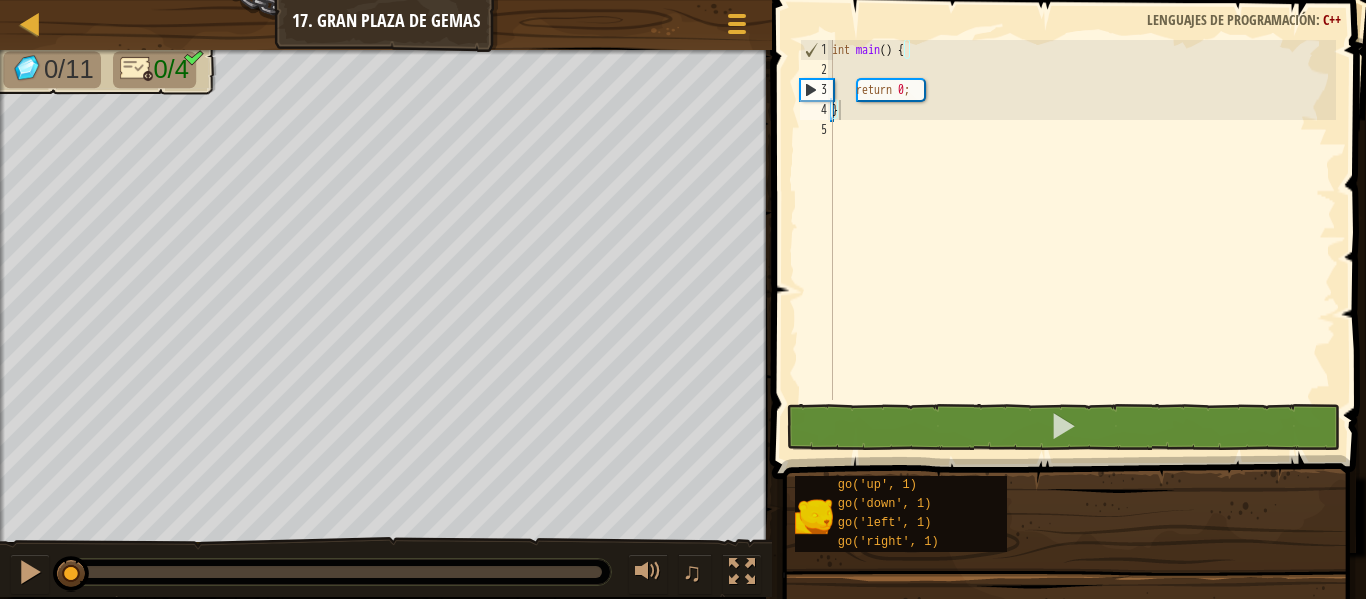 click on "} 1 2 3 4 5 int   main ( )   {           return   0 ; }     הההההההההההההההההההההההההההההההההההההההההההההההההההההההההההההההההההההההההההההההההההההההההההההההההההההההההההההההההההההההההההההההההההההההההההההההההההההההההההההההההההההההההההההההההההההההההההההההההההההההההההההההההההההההההההההההההההההההההההההההההההההההההההההההה XXXXXXXXXXXXXXXXXXXXXXXXXXXXXXXXXXXXXXXXXXXXXXXXXXXXXXXXXXXXXXXXXXXXXXXXXXXXXXXXXXXXXXXXXXXXXXXXXXXXXXXXXXXXXXXXXXXXXXXXXXXXXXXXXXXXXXXXXXXXXXXXXXXXXXXXXXXXXXXXXXXXXXXXXXXXXXXXXXXXXXXXXXXXXXXXXXXXXXXXXXXXXXXXXXXXXXXXXXXXXXXXXXXXXXXXXXXXXXXXXXXXXXXXXXXXXXXX Código Guardado Lenguajes de programación : C++ Statement   /  Call   /" at bounding box center [1066, 279] 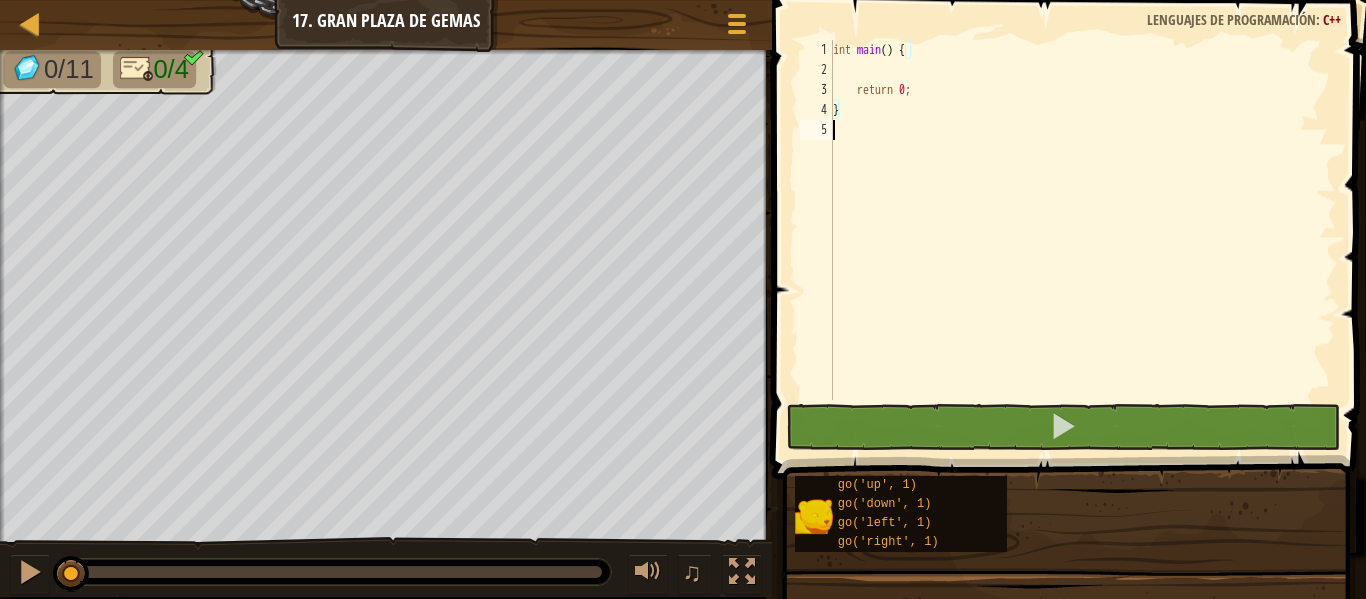 click on "int   main ( )   {           return   0 ; }" at bounding box center [1082, 240] 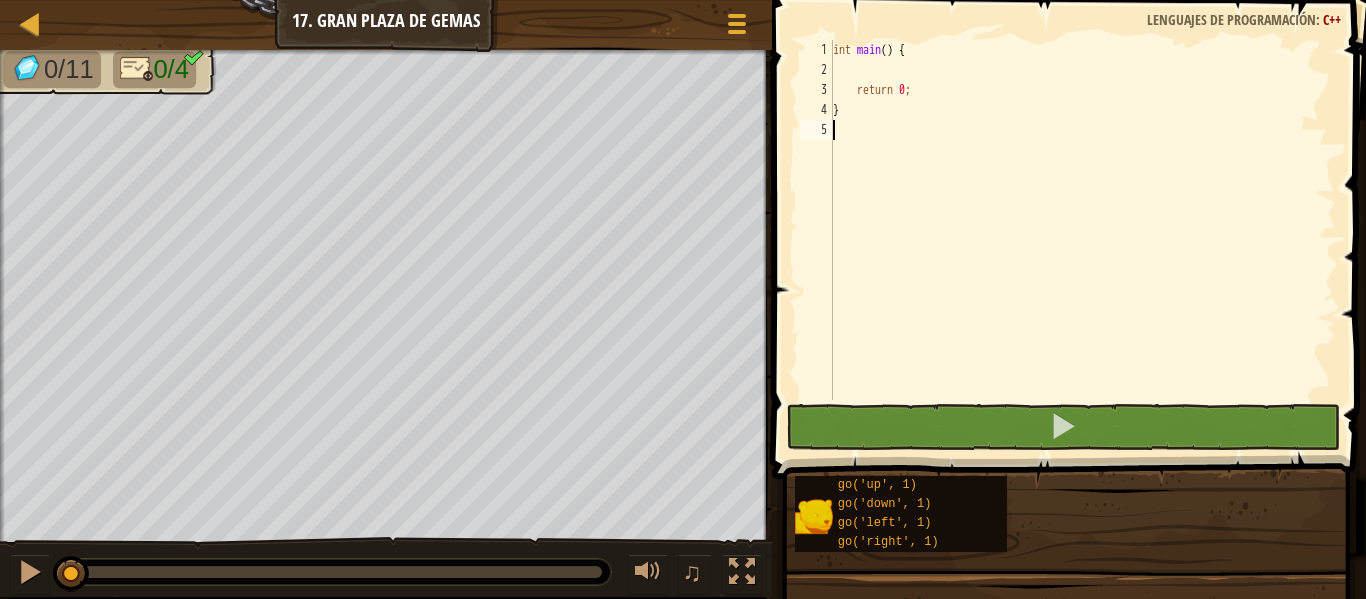 click on "1 2 3 4 5 int   main ( )   {           return   0 ; }     הההההההההההההההההההההההההההההההההההההההההההההההההההההההההההההההההההההההההההההההההההההההההההההההההההההההההההההההההההההההההההההההההההההההההההההההההההההההההההההההההההההההההההההההההההההההההההההההההההההההההההההההההההההההההההההההההההההההההההההההההההההההההההההההה XXXXXXXXXXXXXXXXXXXXXXXXXXXXXXXXXXXXXXXXXXXXXXXXXXXXXXXXXXXXXXXXXXXXXXXXXXXXXXXXXXXXXXXXXXXXXXXXXXXXXXXXXXXXXXXXXXXXXXXXXXXXXXXXXXXXXXXXXXXXXXXXXXXXXXXXXXXXXXXXXXXXXXXXXXXXXXXXXXXXXXXXXXXXXXXXXXXXXXXXXXXXXXXXXXXXXXXXXXXXXXXXXXXXXXXXXXXXXXXXXXXXXXXXXXXXXXXX" at bounding box center [1066, 220] 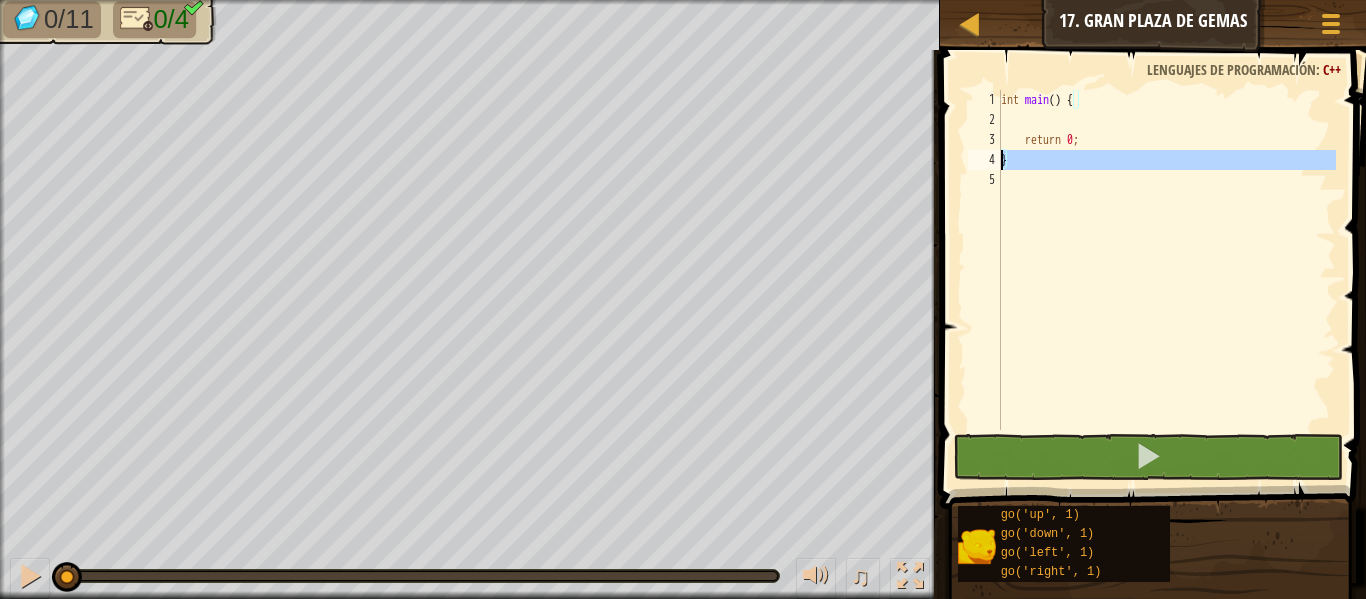 click on "int   main ( )   {           return   0 ; }" at bounding box center [1166, 280] 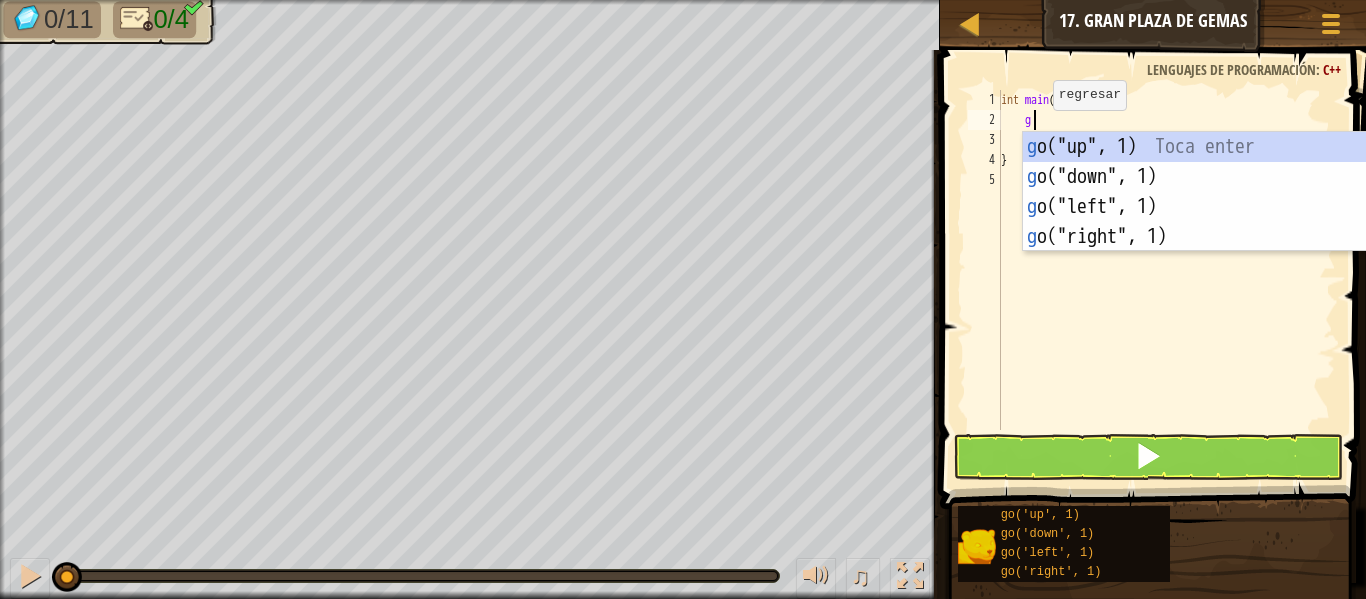 type on "go" 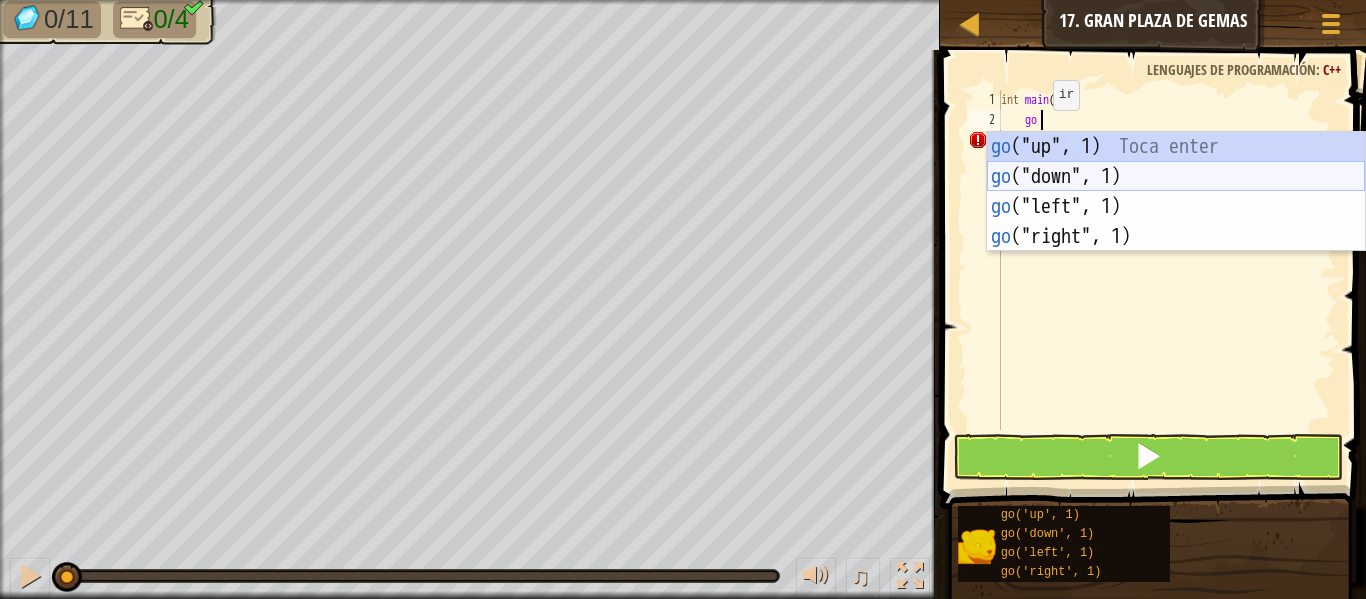 click on "go ("up", 1) Toca enter go ("down", 1) Toca enter go ("left", 1) Toca enter go ("right", 1) Toca enter" at bounding box center (1176, 222) 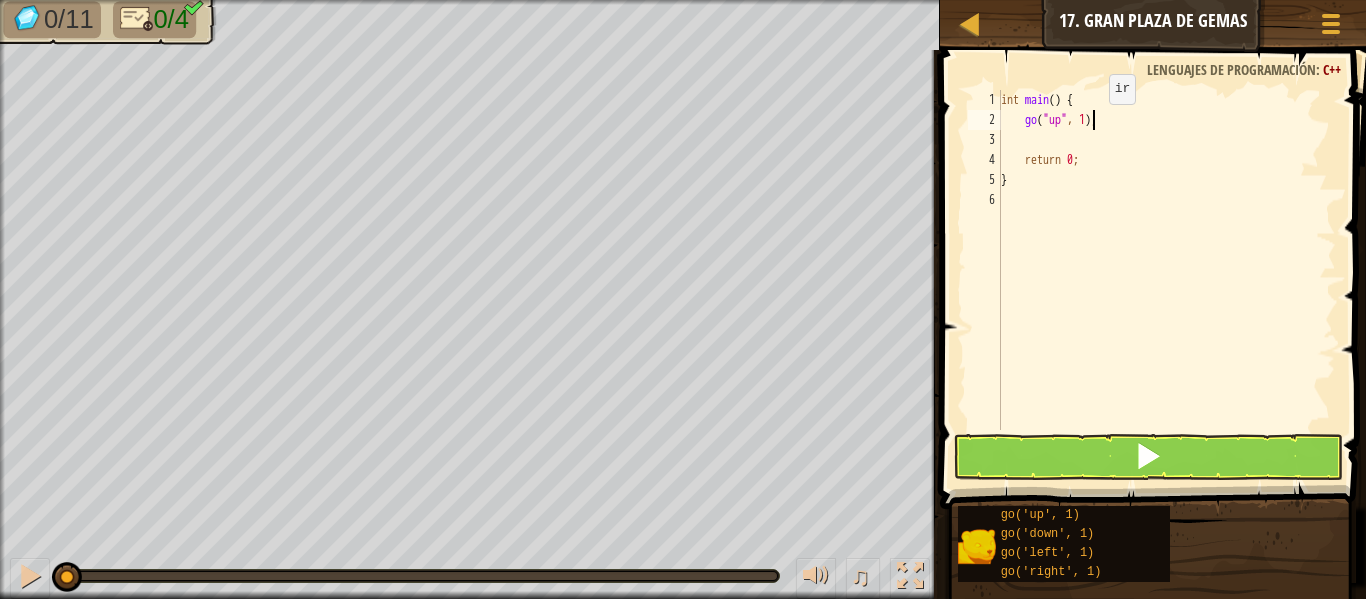 click on "int   main ( )   {      go ( " up " ,   1 ) ;           return   0 ; }" at bounding box center (1166, 280) 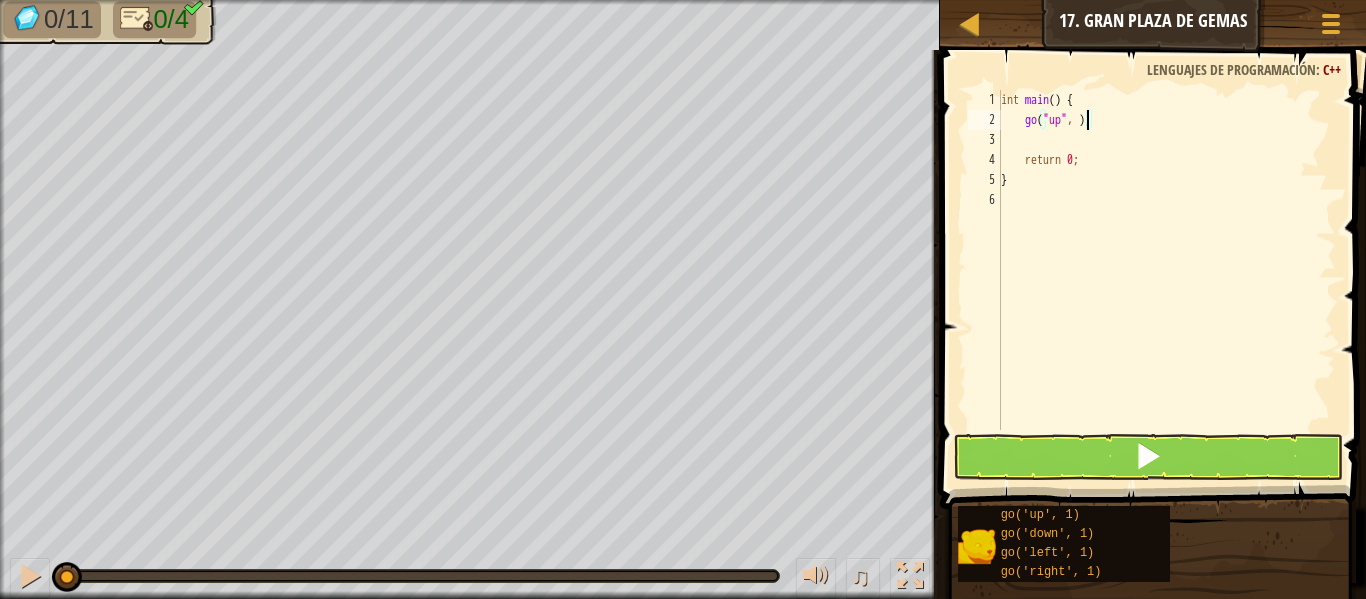 type on "go("up", 3);" 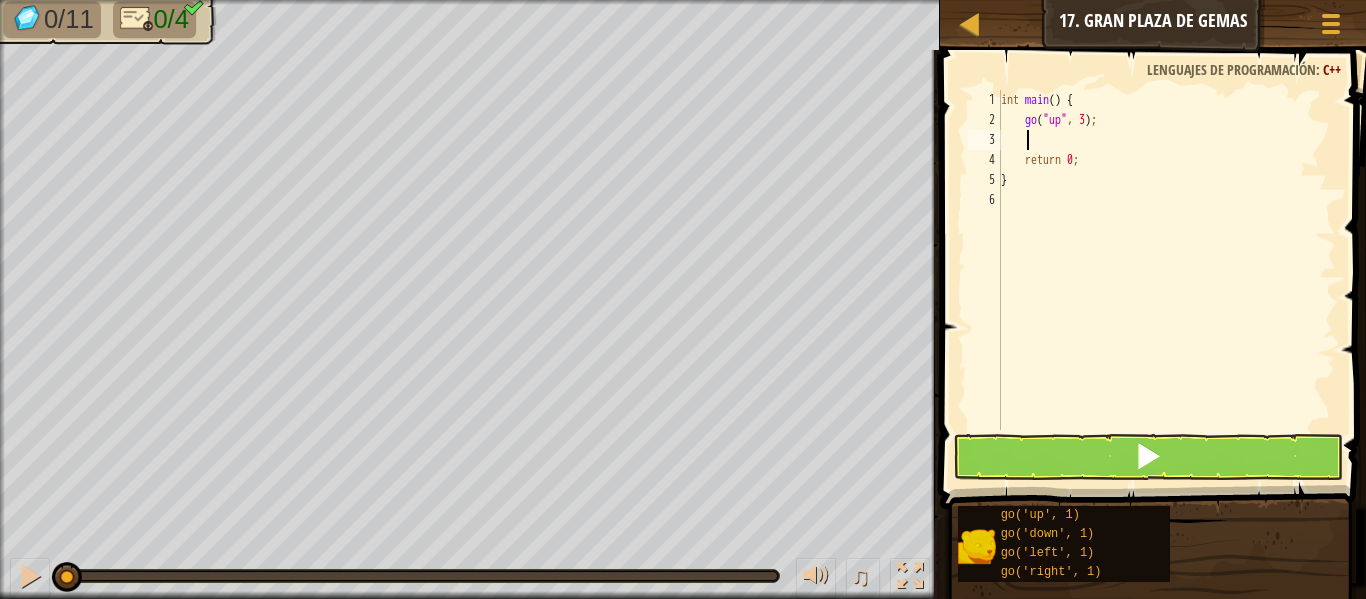 click on "int   main ( )   {      go ( " up " ,   3 ) ;           return   0 ; }" at bounding box center [1166, 280] 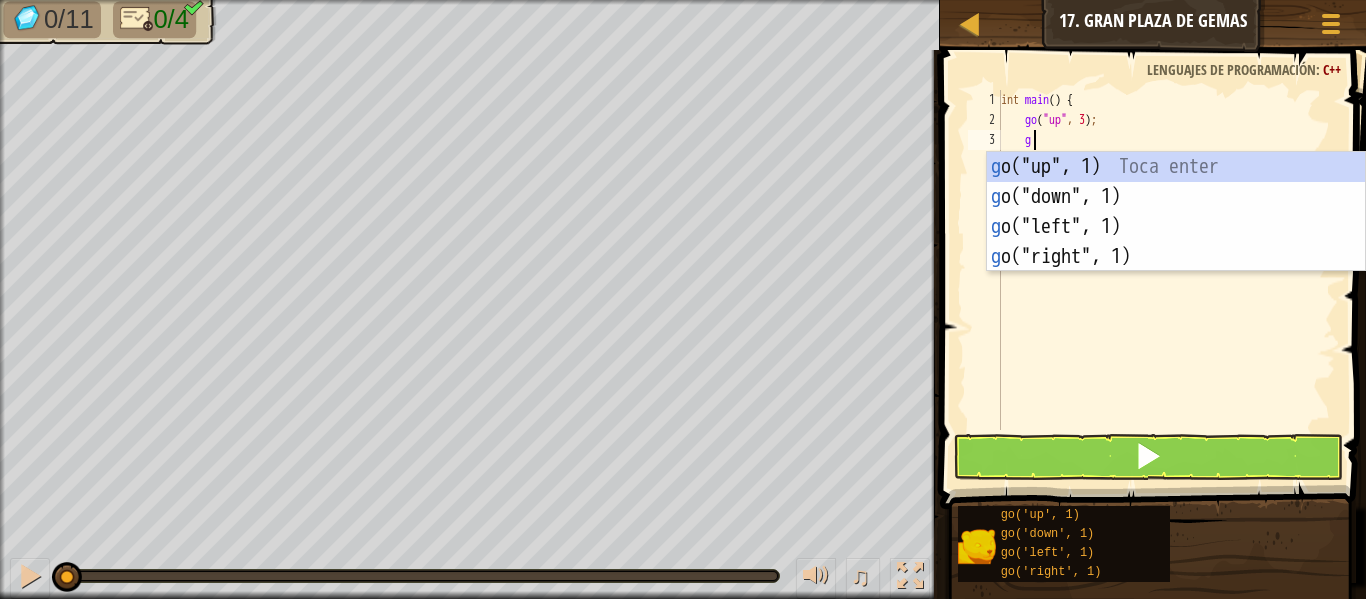 type on "go" 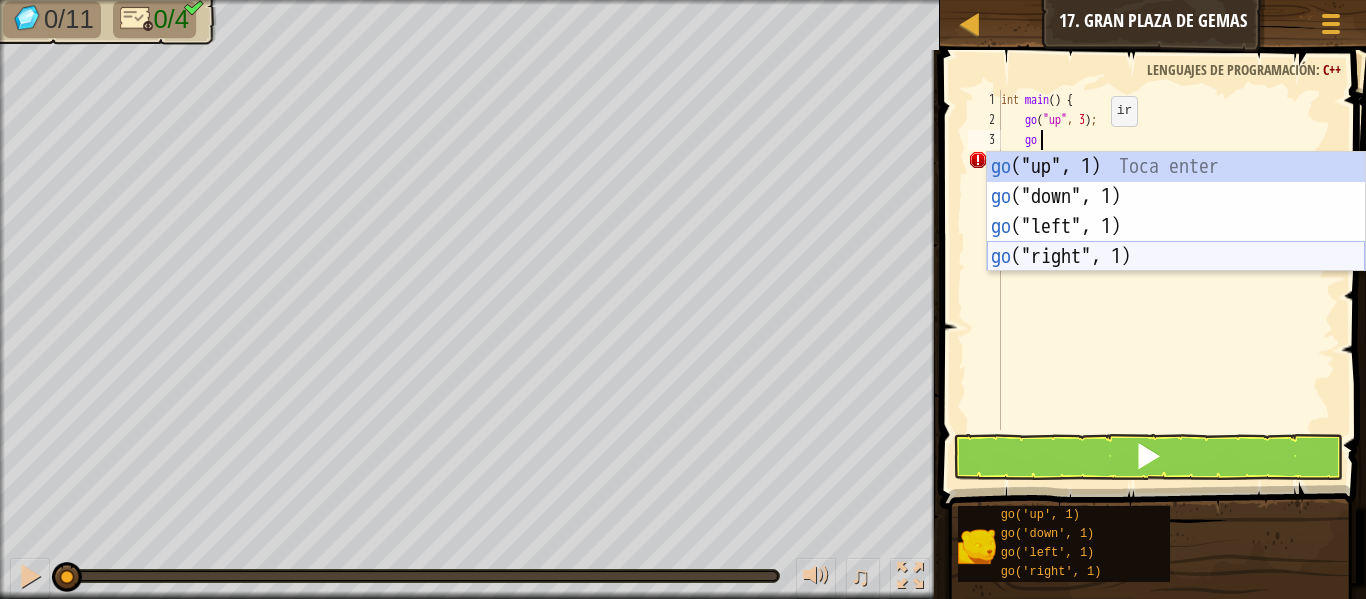 click on "go ("up", 1) Toca enter go ("down", 1) Toca enter go ("left", 1) Toca enter go ("right", 1) Toca enter" at bounding box center [1176, 242] 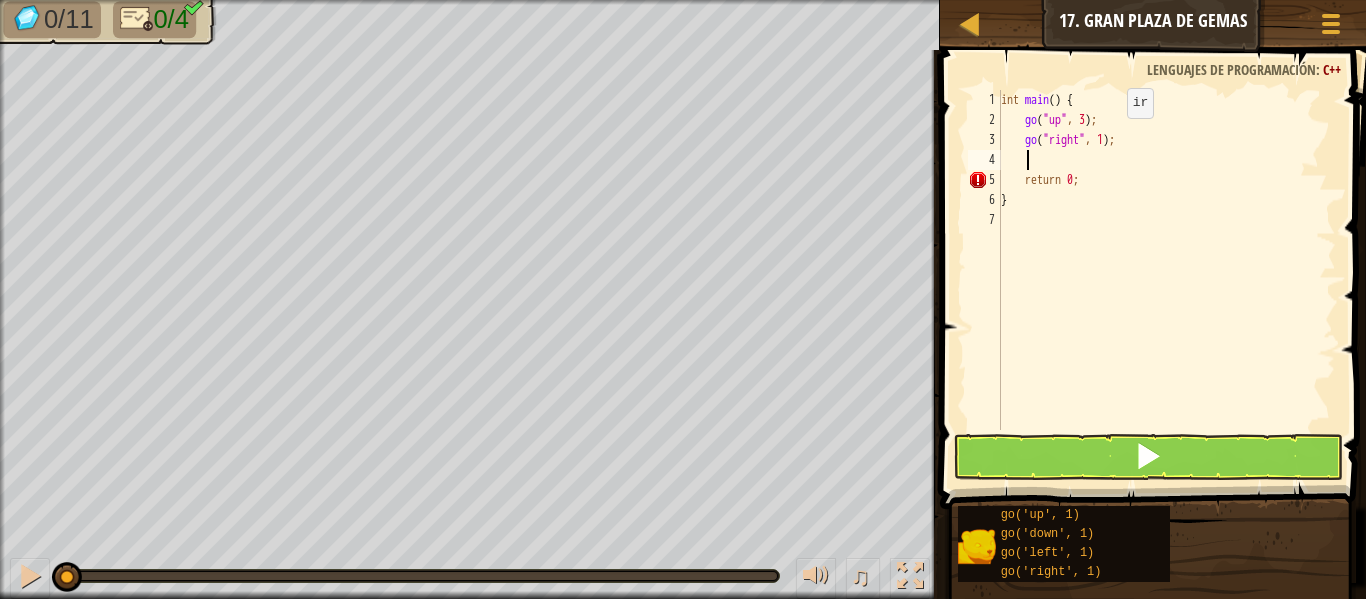 click on "int   main ( )   {      go ( " up " ,   3 ) ;      go ( " right " ,   1 ) ;           return   0 ; }" at bounding box center [1166, 280] 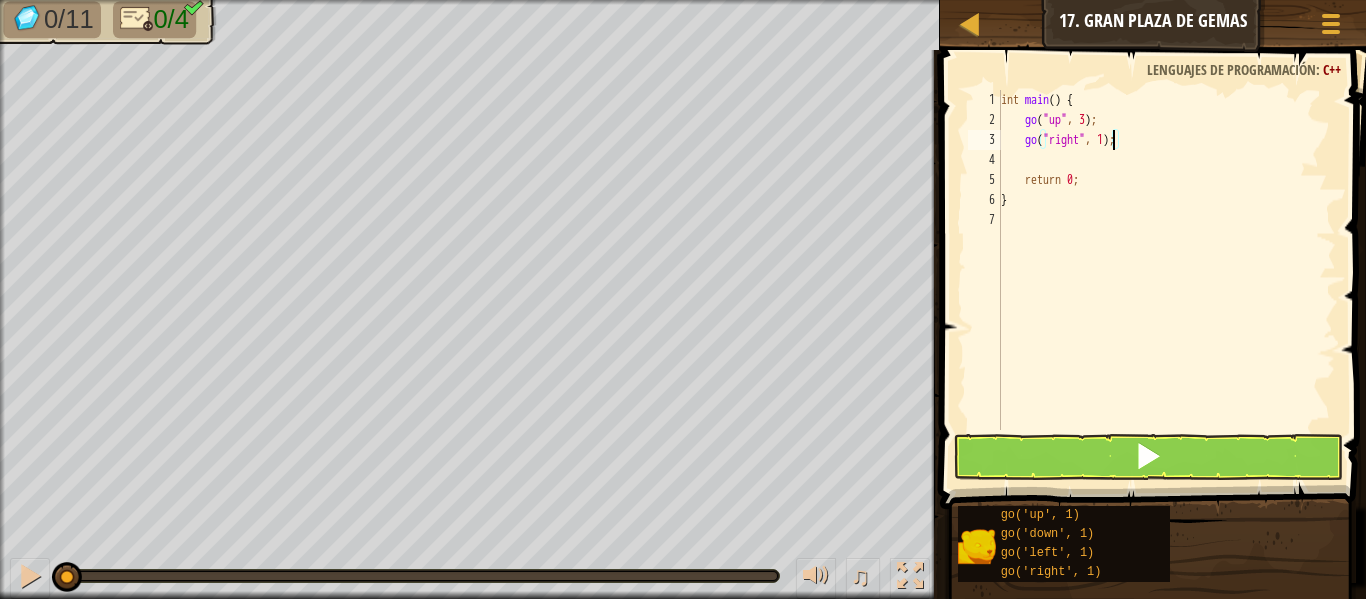 type on "go("right", 3);" 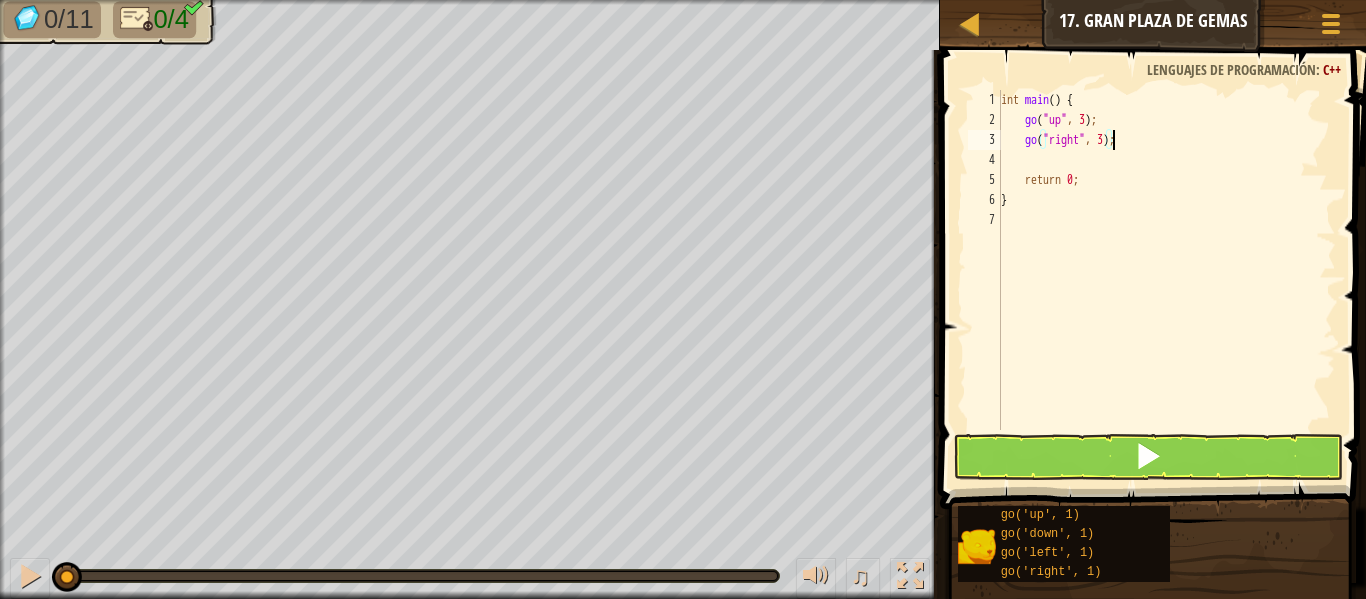 scroll, scrollTop: 9, scrollLeft: 9, axis: both 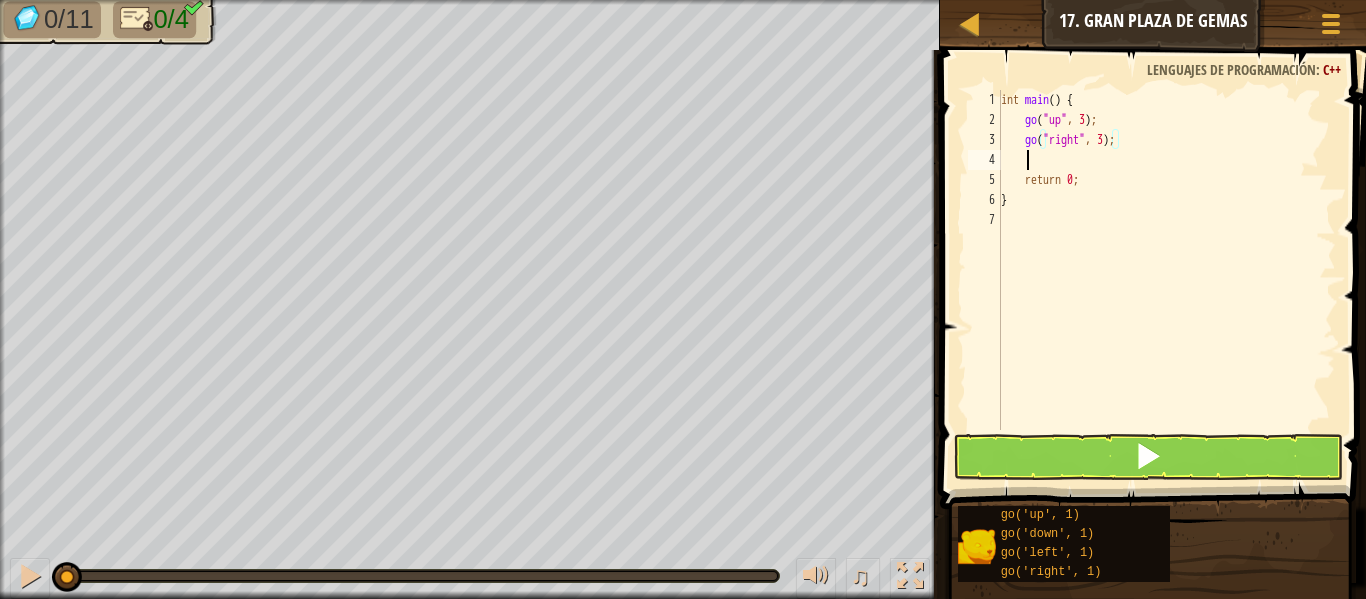 click on "int   main ( )   {      go ( " up " ,   3 ) ;      go ( " right " ,   3 ) ;           return   0 ; }" at bounding box center [1166, 280] 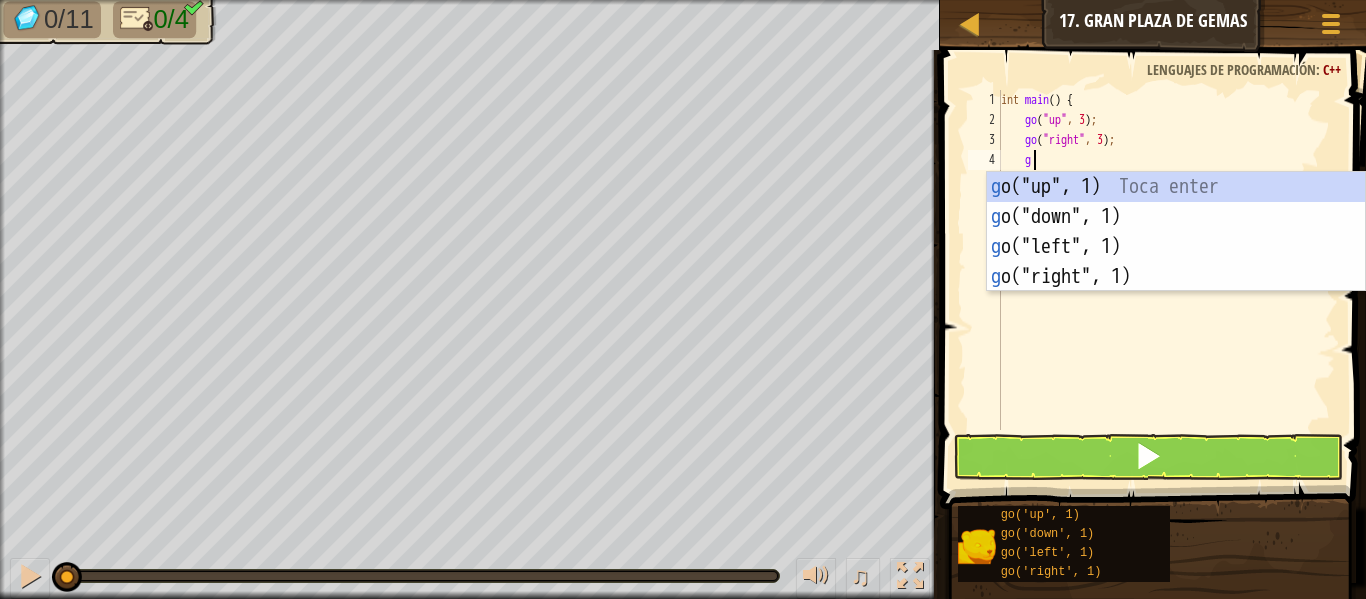 type on "go" 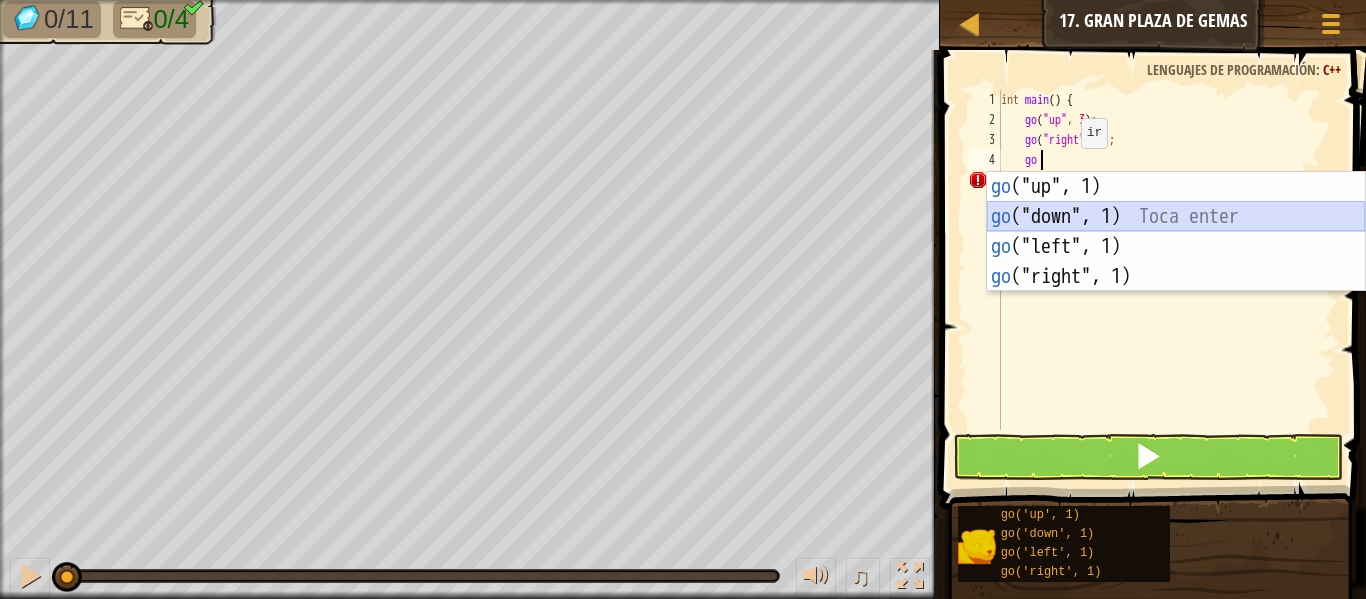 click on "go ("up", 1) Toca enter go ("down", 1) Toca enter go ("left", 1) Toca enter go ("right", 1) Toca enter" at bounding box center (1176, 262) 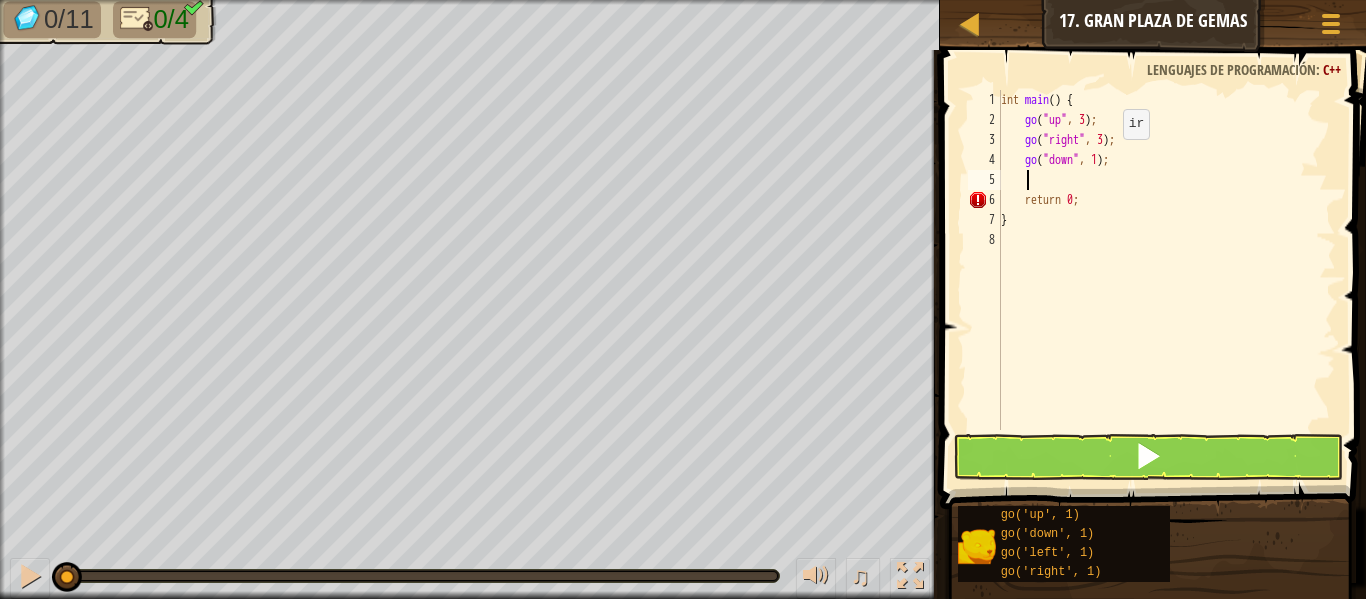 click on "int   main ( )   {      go ( " up " ,   3 ) ;      go ( " right " ,   3 ) ;      go ( " down " ,   1 ) ;           return   0 ; }" at bounding box center [1166, 280] 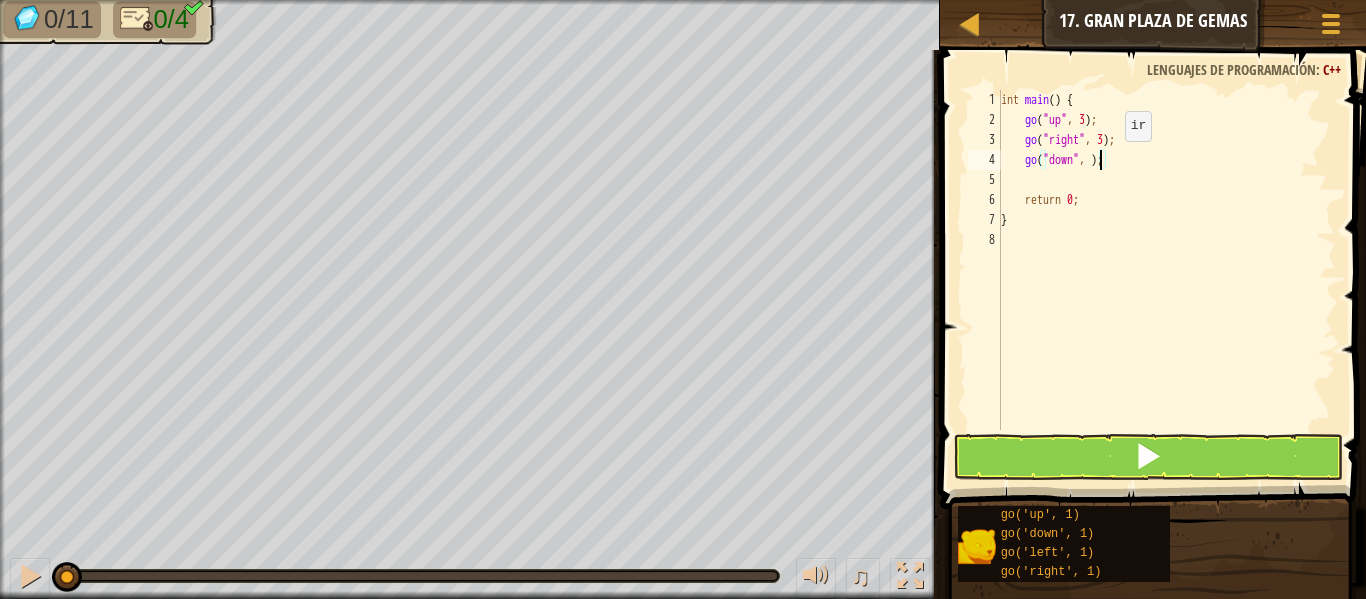 scroll, scrollTop: 9, scrollLeft: 8, axis: both 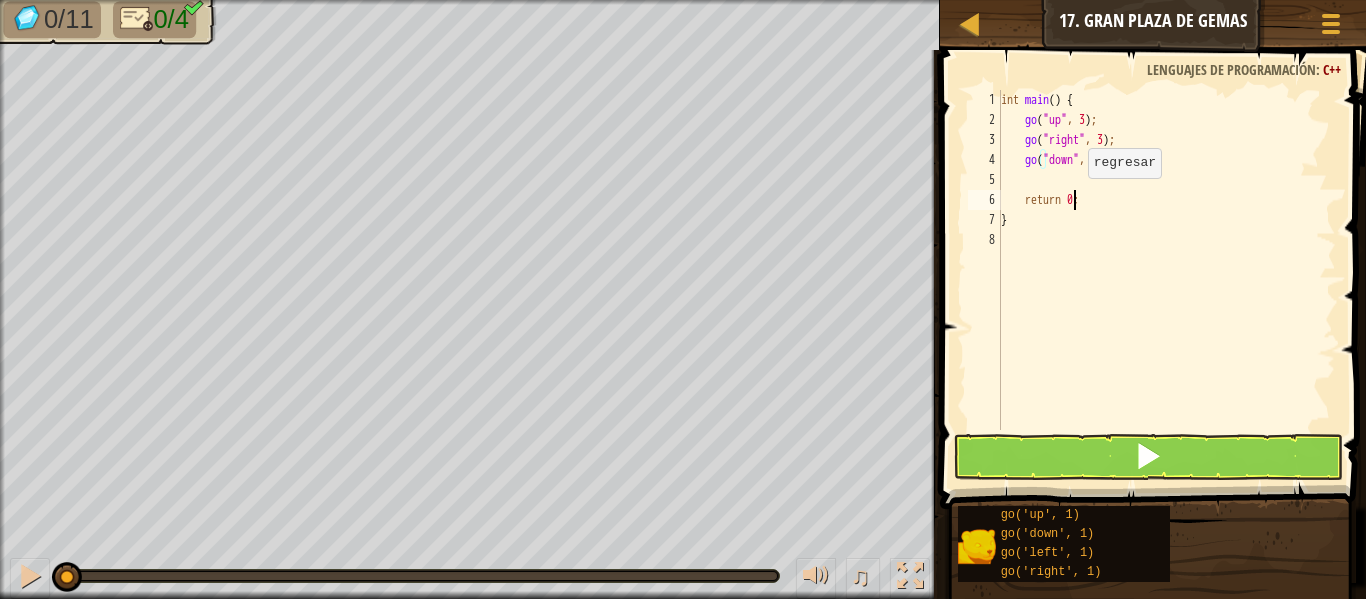 click on "int   main ( )   {      go ( " up " ,   3 ) ;      go ( " right " ,   3 ) ;      go ( " down " ,   3 ) ;           return   0 ; }" at bounding box center (1166, 280) 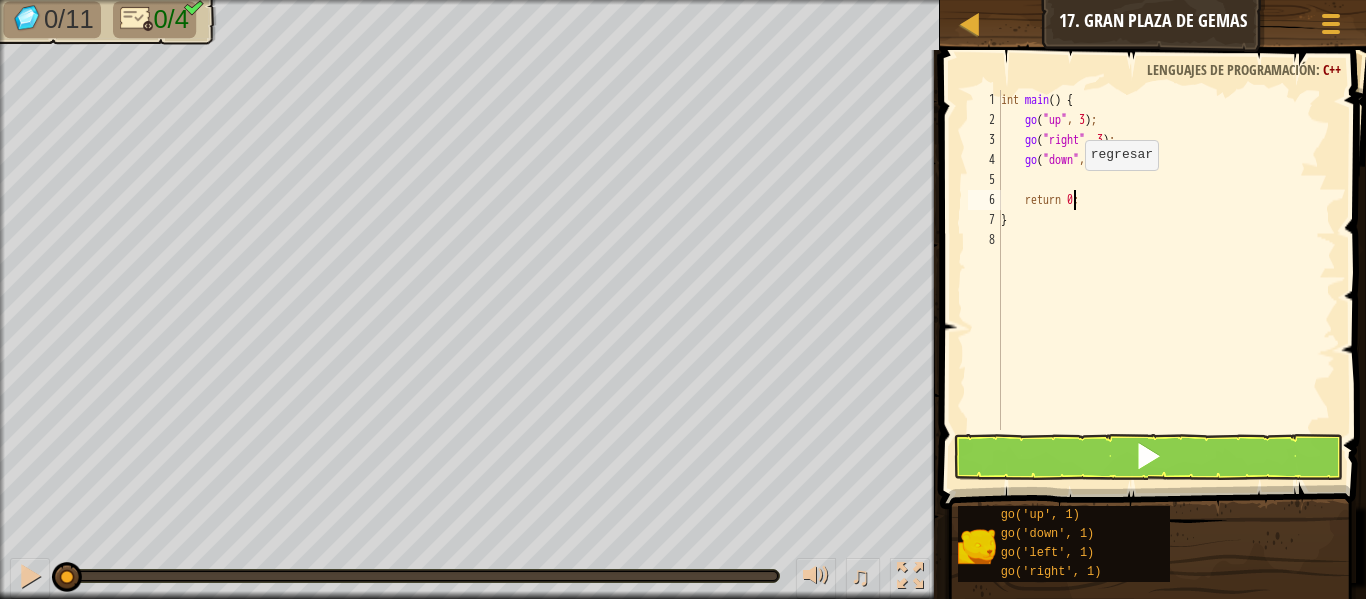 click on "int   main ( )   {      go ( " up " ,   3 ) ;      go ( " right " ,   3 ) ;      go ( " down " ,   3 ) ;           return   0 ; }" at bounding box center [1166, 280] 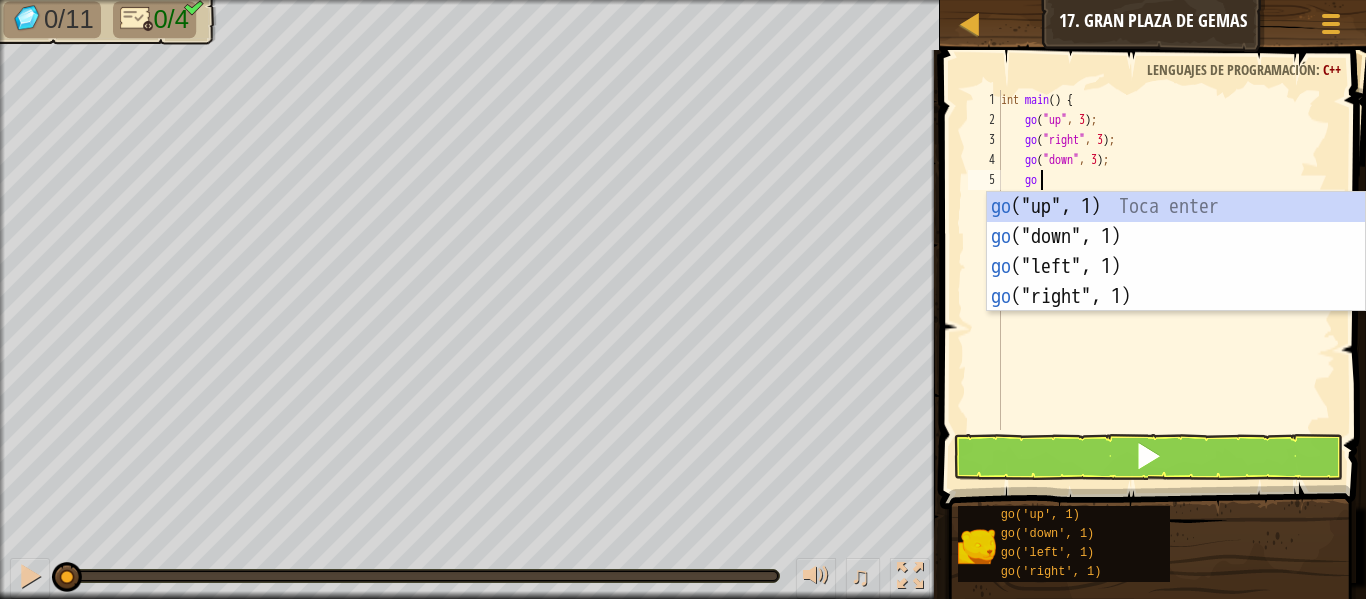 scroll, scrollTop: 9, scrollLeft: 2, axis: both 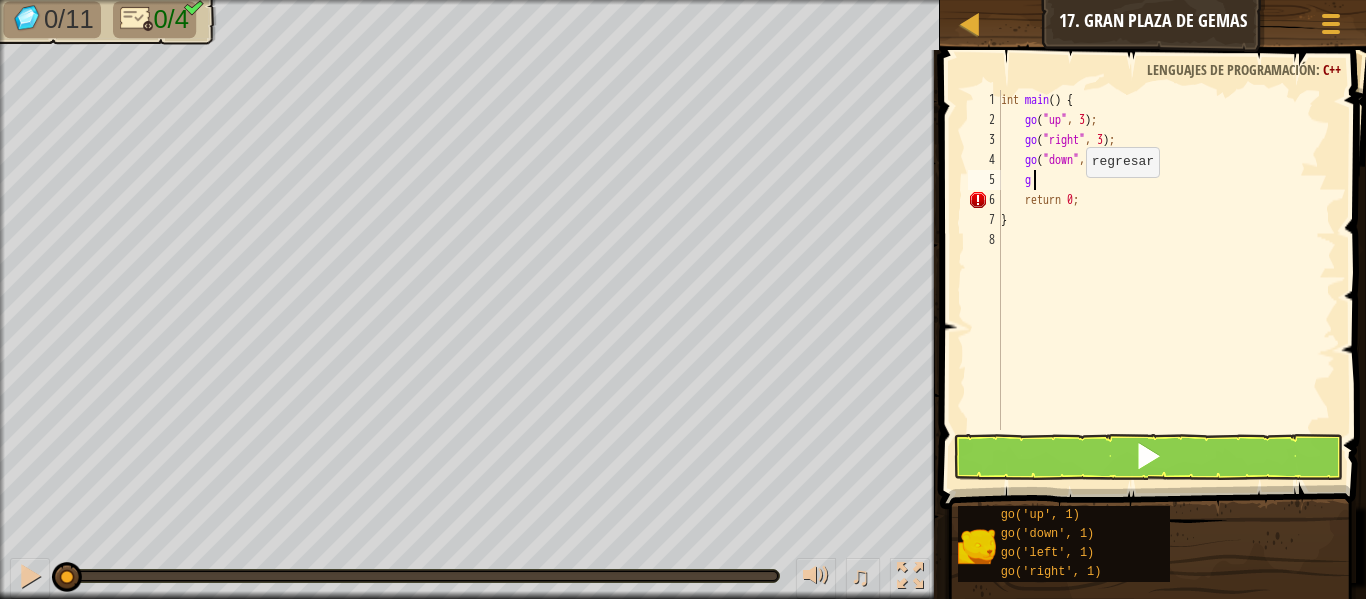 type on "go" 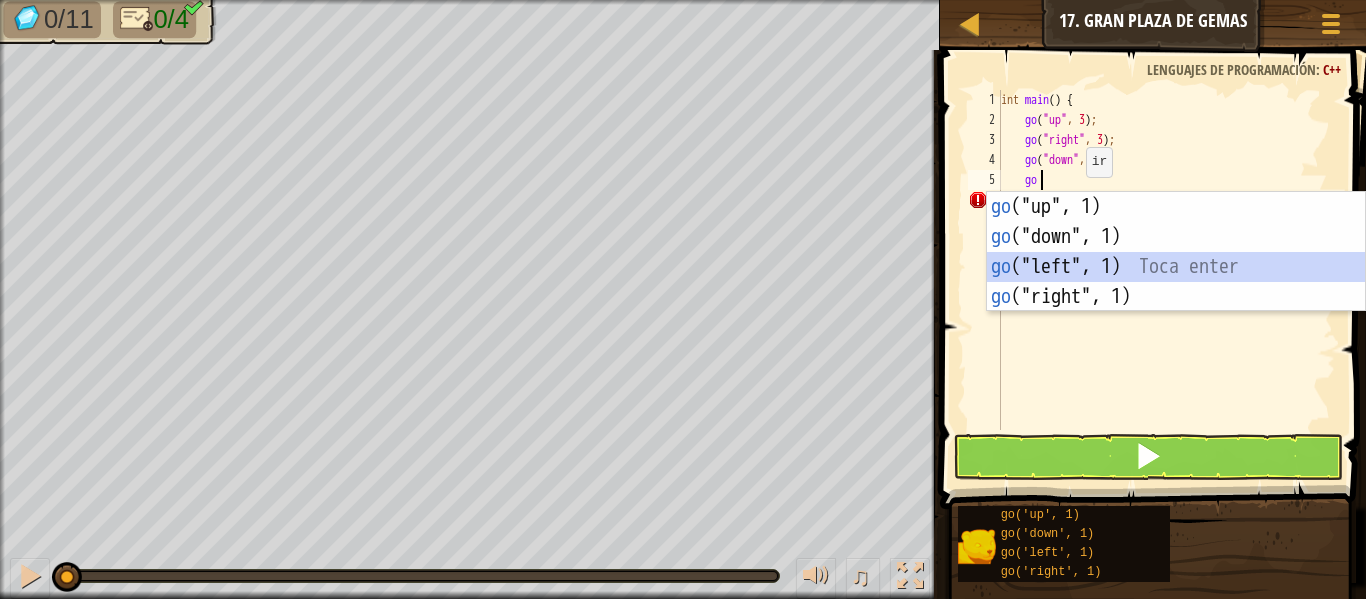 click on "go ("up", 1) Toca enter go ("down", 1) Toca enter go ("left", 1) Toca enter go ("right", 1) Toca enter" at bounding box center (1176, 282) 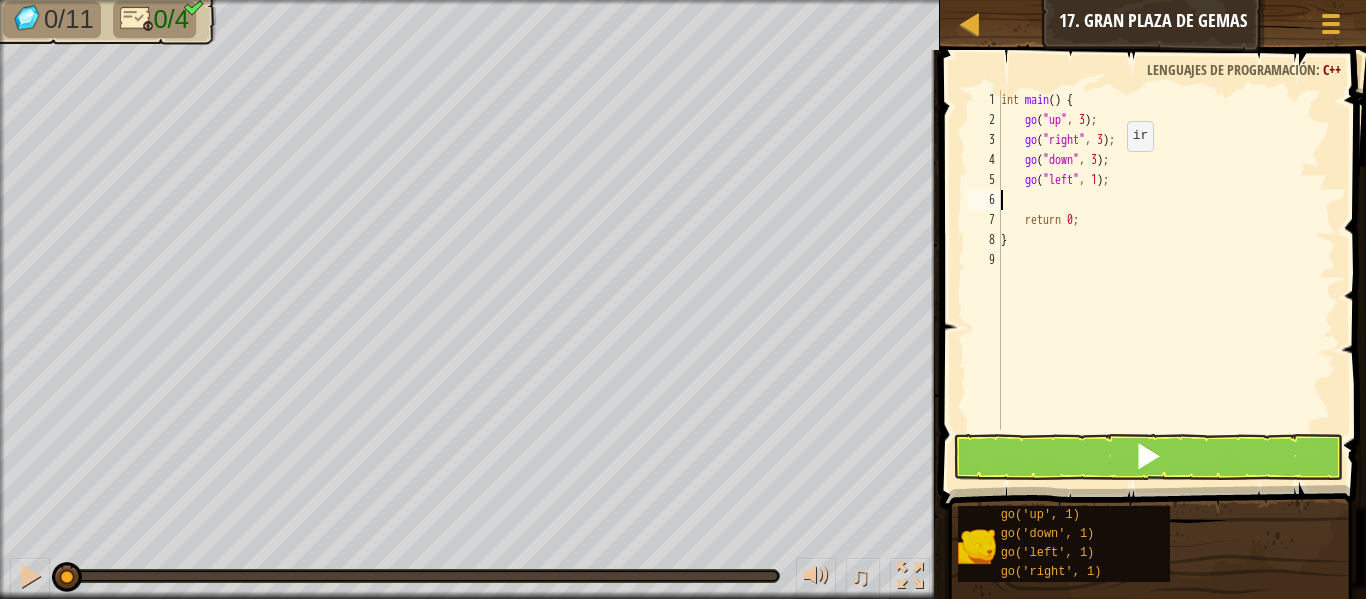 scroll, scrollTop: 9, scrollLeft: 0, axis: vertical 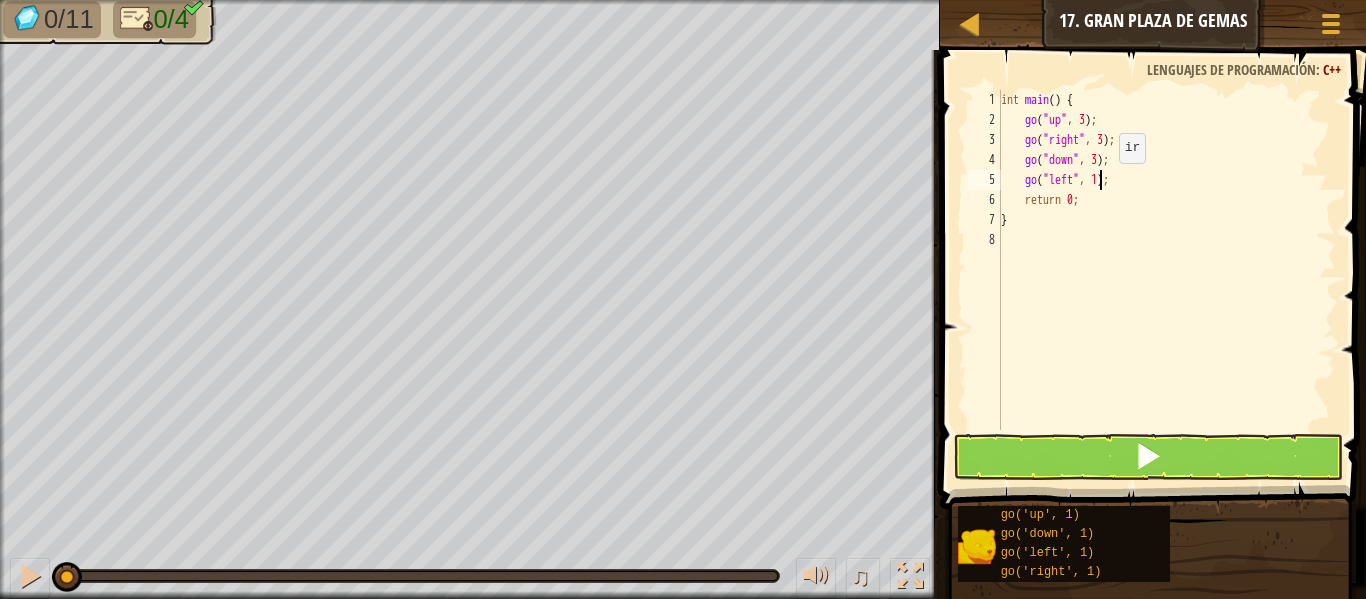 click on "int   main ( )   {      go ( " up " ,   3 ) ;      go ( " right " ,   3 ) ;      go ( " down " ,   3 ) ;      go ( " left " ,   1 ) ;      return   0 ; }" at bounding box center [1166, 280] 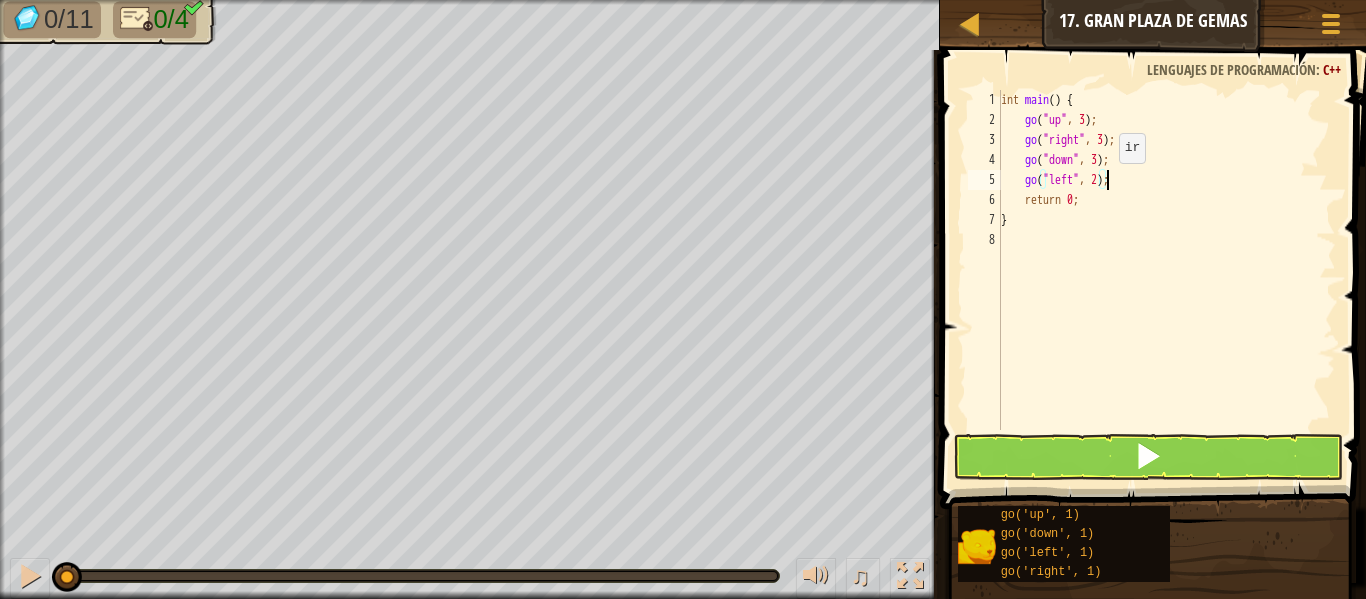 scroll, scrollTop: 9, scrollLeft: 8, axis: both 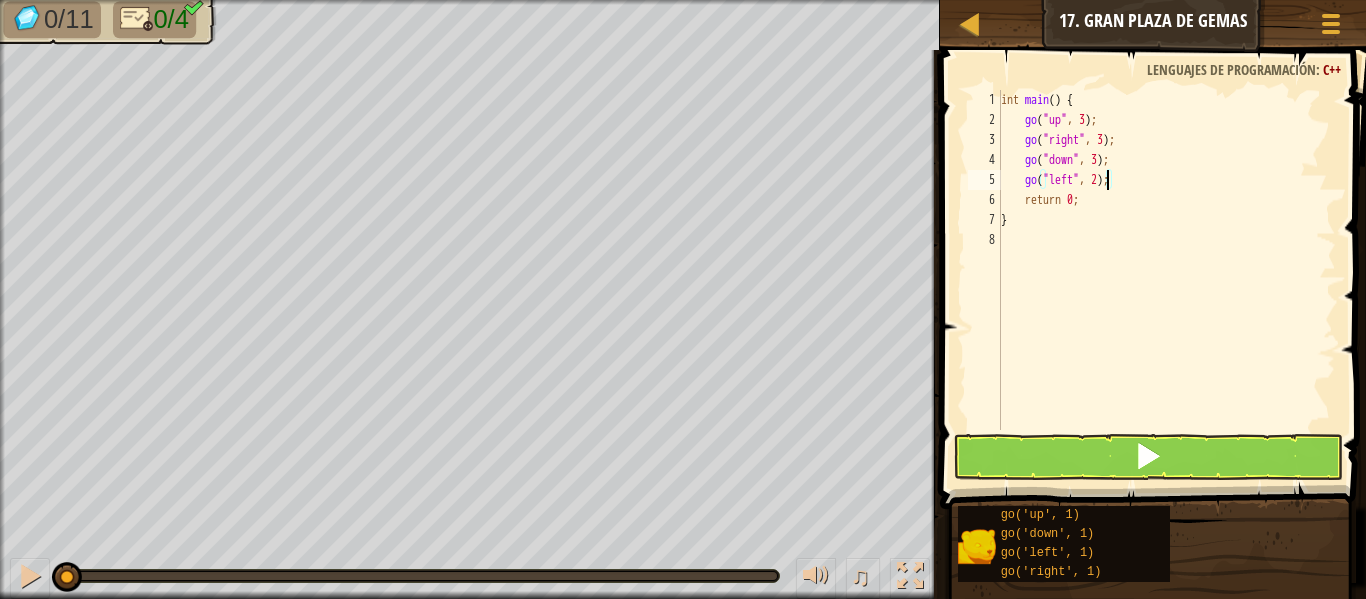 type on "go("left", 2);" 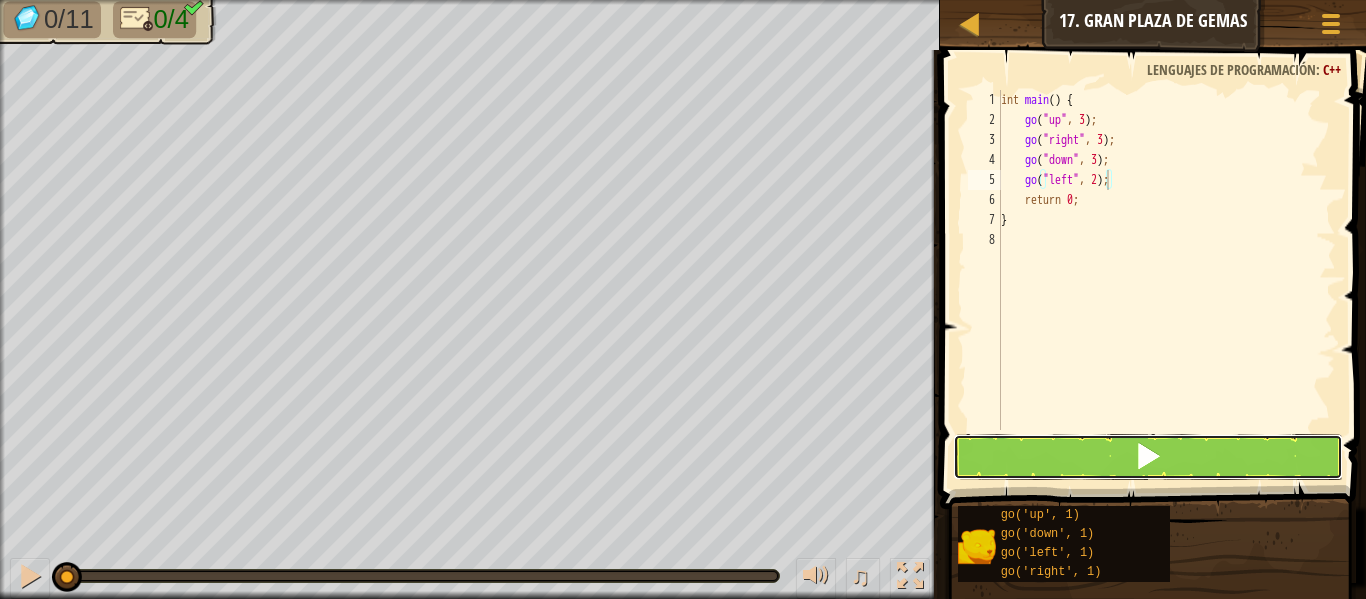 click at bounding box center (1148, 457) 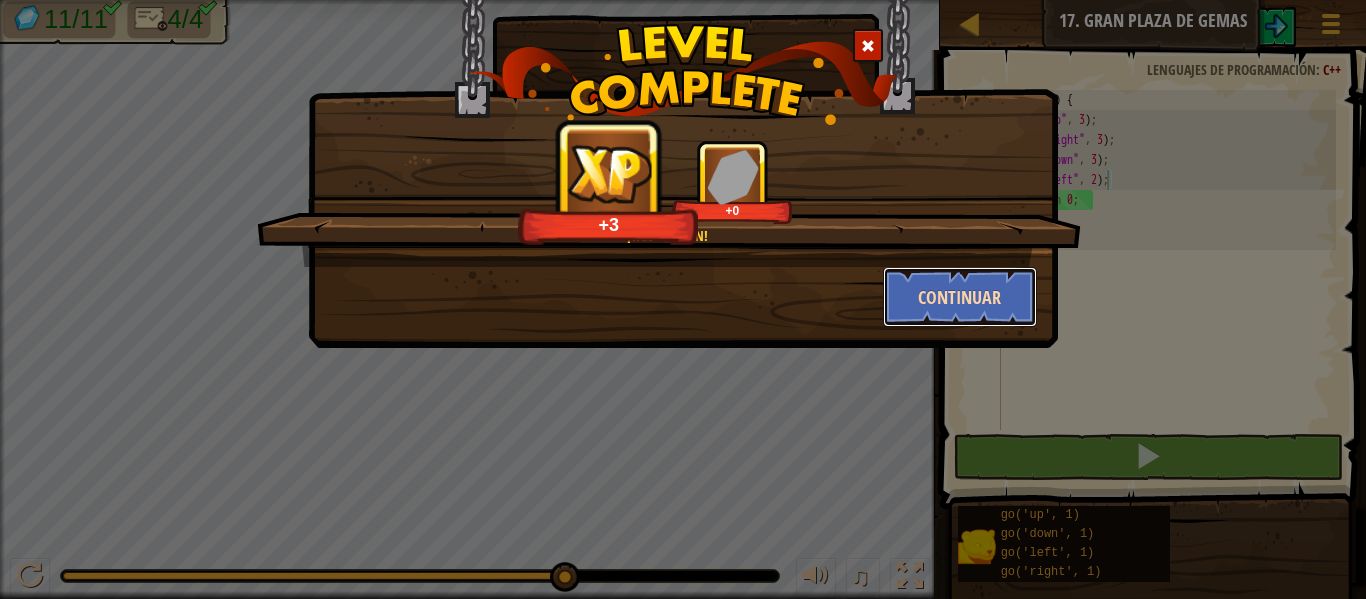 click on "Continuar" at bounding box center [960, 297] 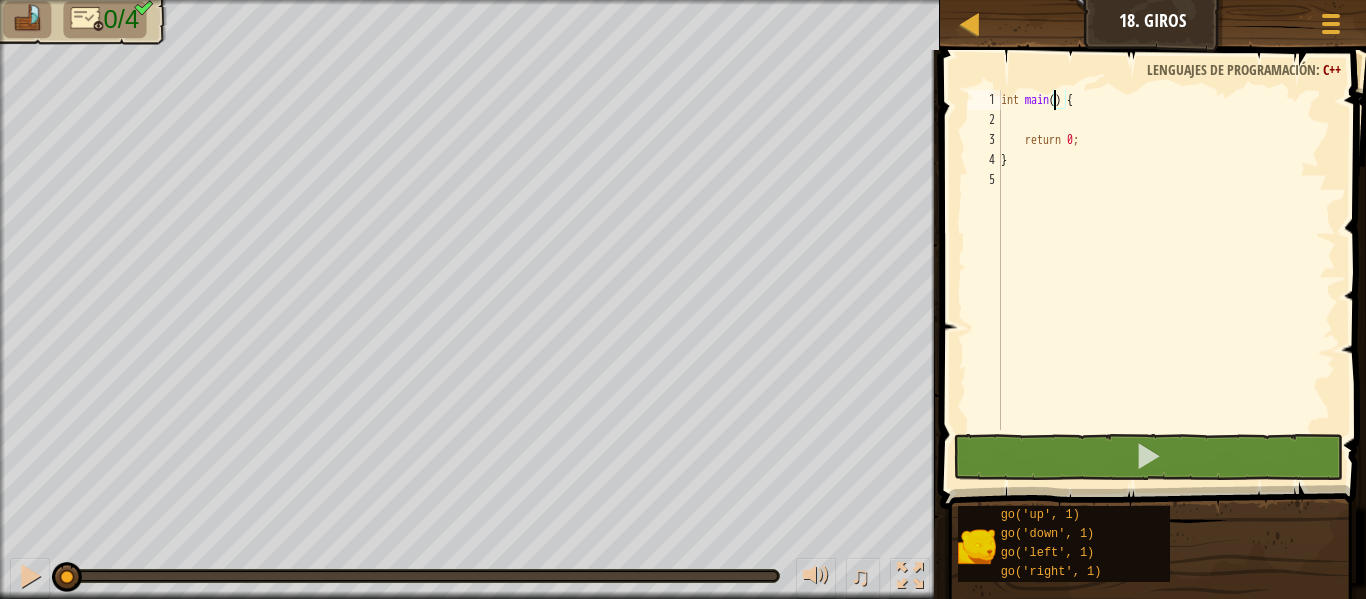 click on "int   main ( )   {           return   0 ; }" at bounding box center [1166, 280] 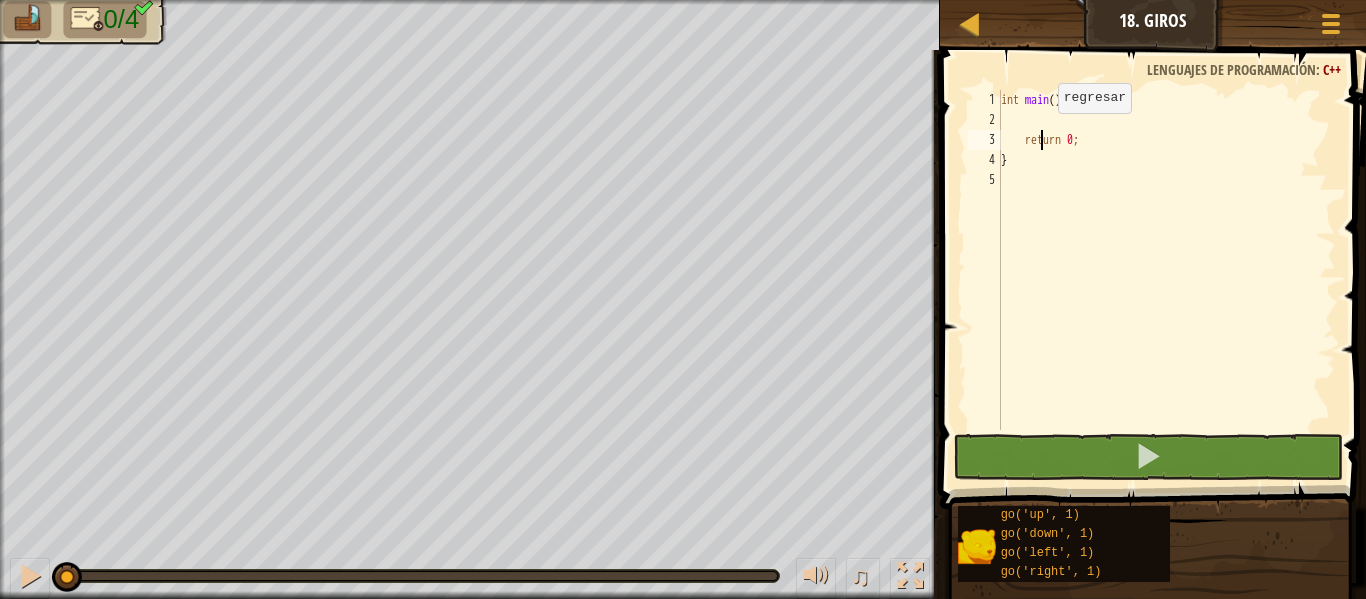 click on "int   main ( )   {           return   0 ; }" at bounding box center (1166, 280) 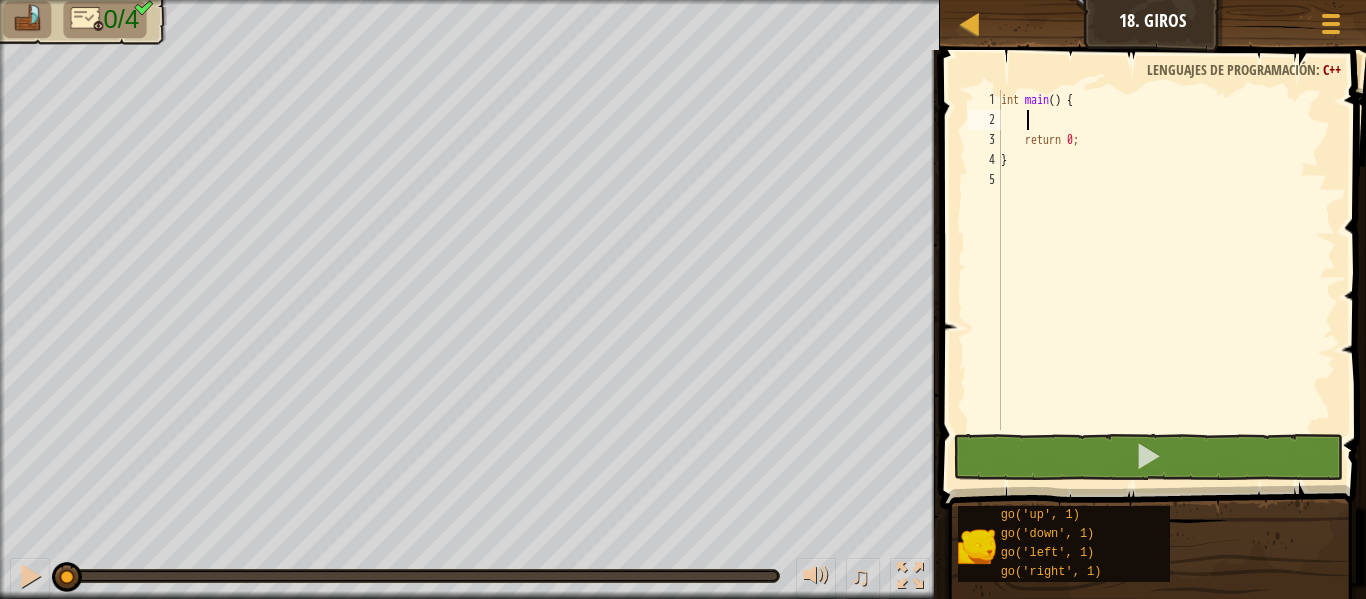 click on "int   main ( )   {           return   0 ; }" at bounding box center [1166, 280] 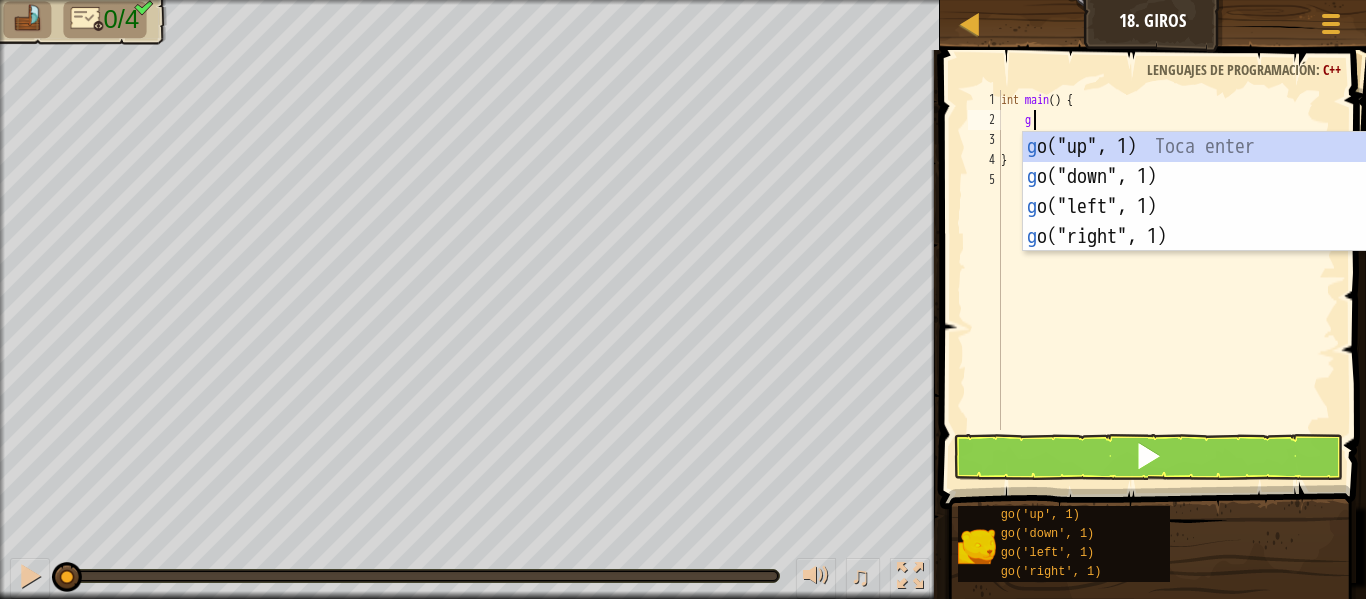 type on "go" 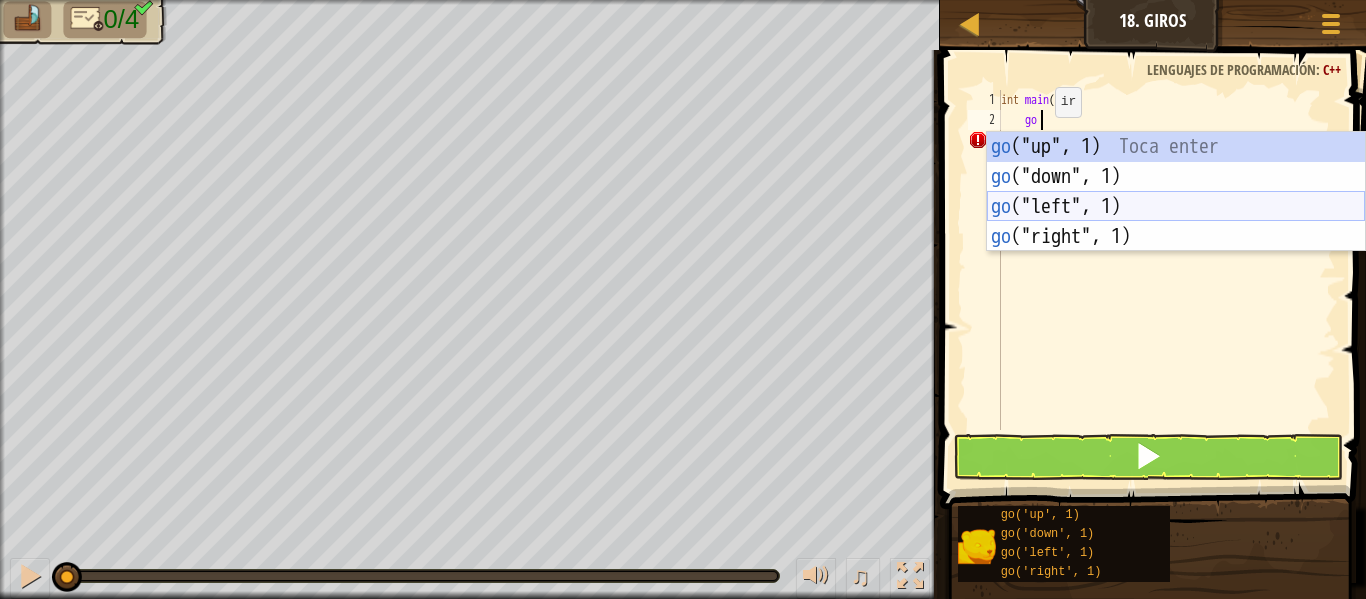 click on "go ("up", 1) Toca enter go ("down", 1) Toca enter go ("left", 1) Toca enter go ("right", 1) Toca enter" at bounding box center (1176, 222) 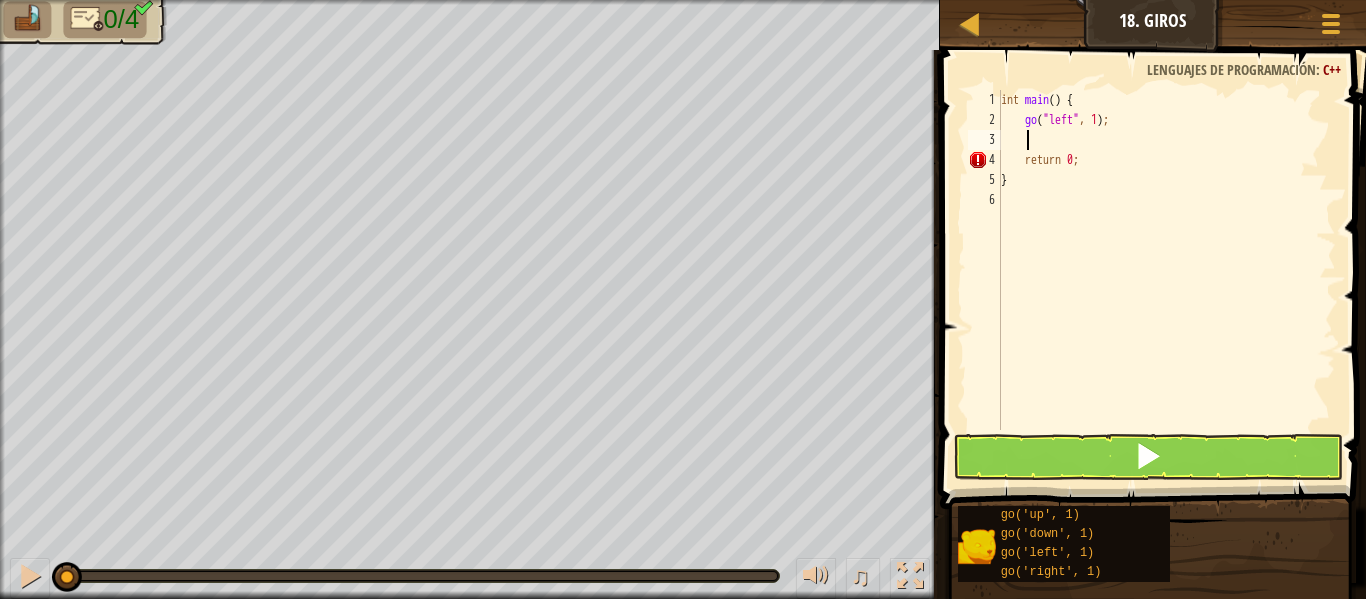 scroll, scrollTop: 9, scrollLeft: 1, axis: both 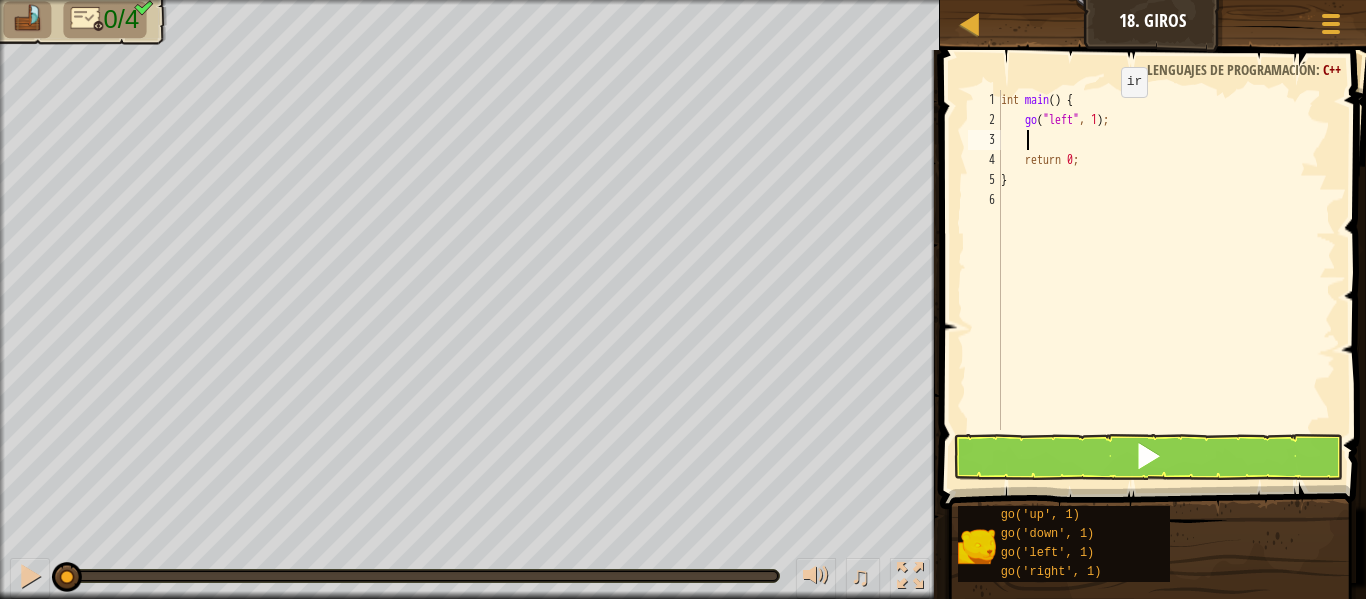 click on "int   main ( )   {      go ( " left " ,   1 ) ;           return   0 ; }" at bounding box center (1166, 280) 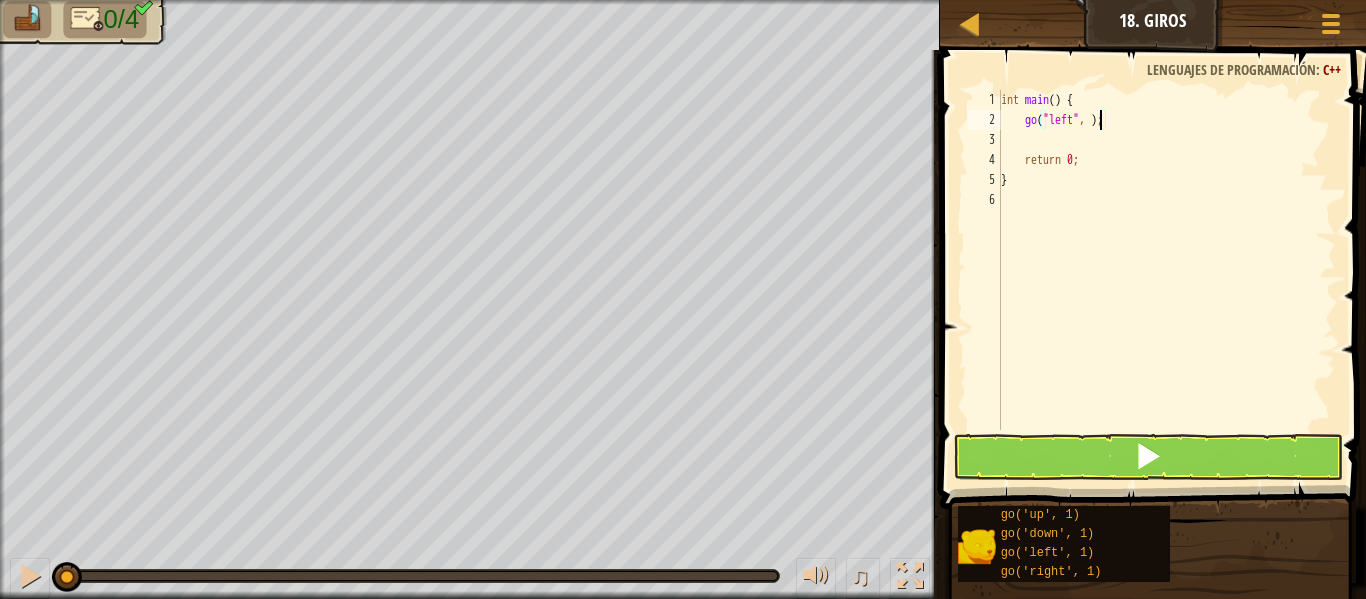 type on "go("left", 2);" 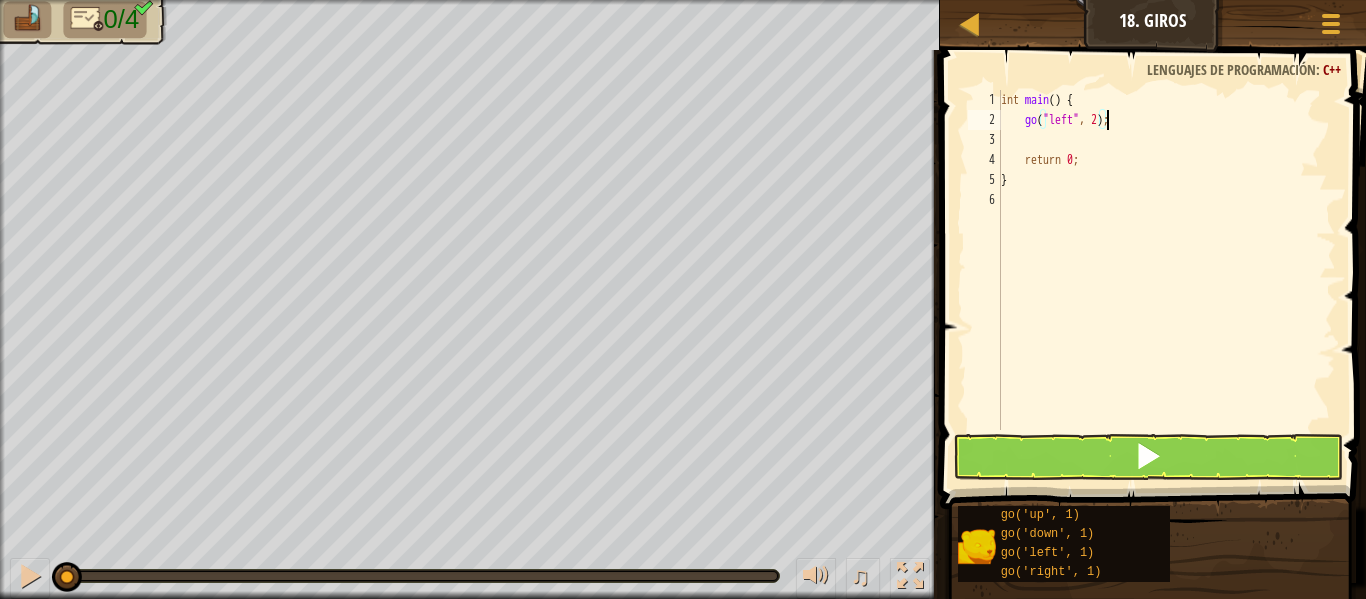 scroll, scrollTop: 9, scrollLeft: 8, axis: both 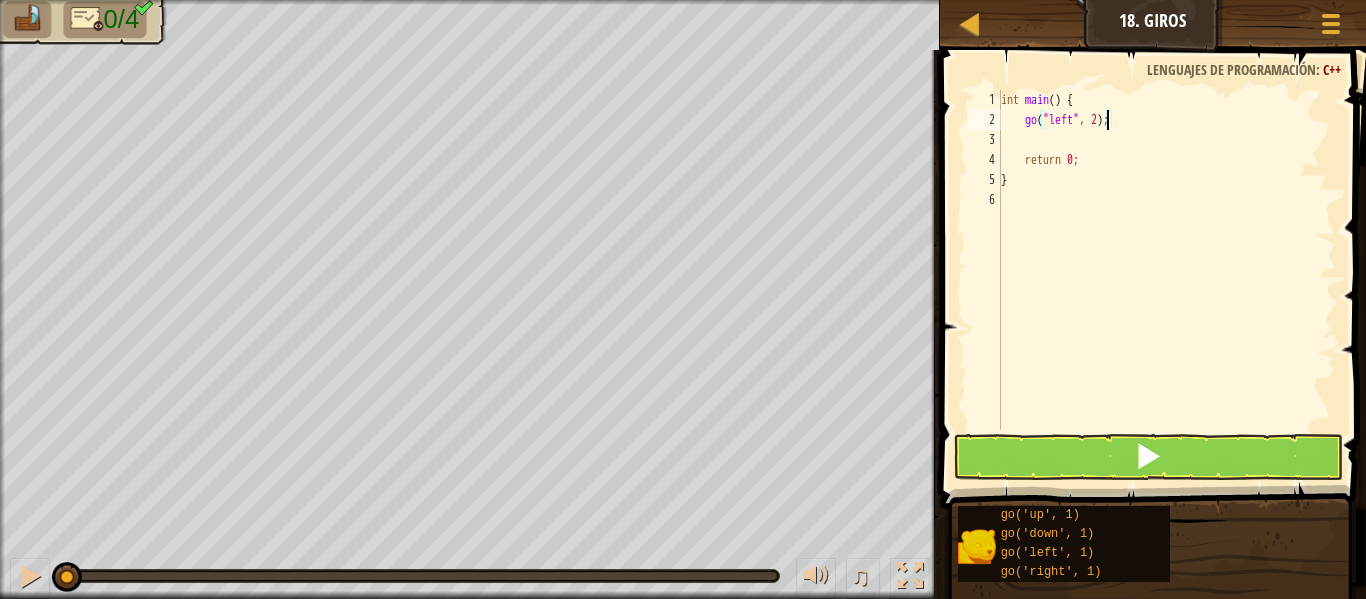 click on "int   main ( )   {      go ( " left " ,   2 ) ;           return   0 ; }" at bounding box center (1166, 280) 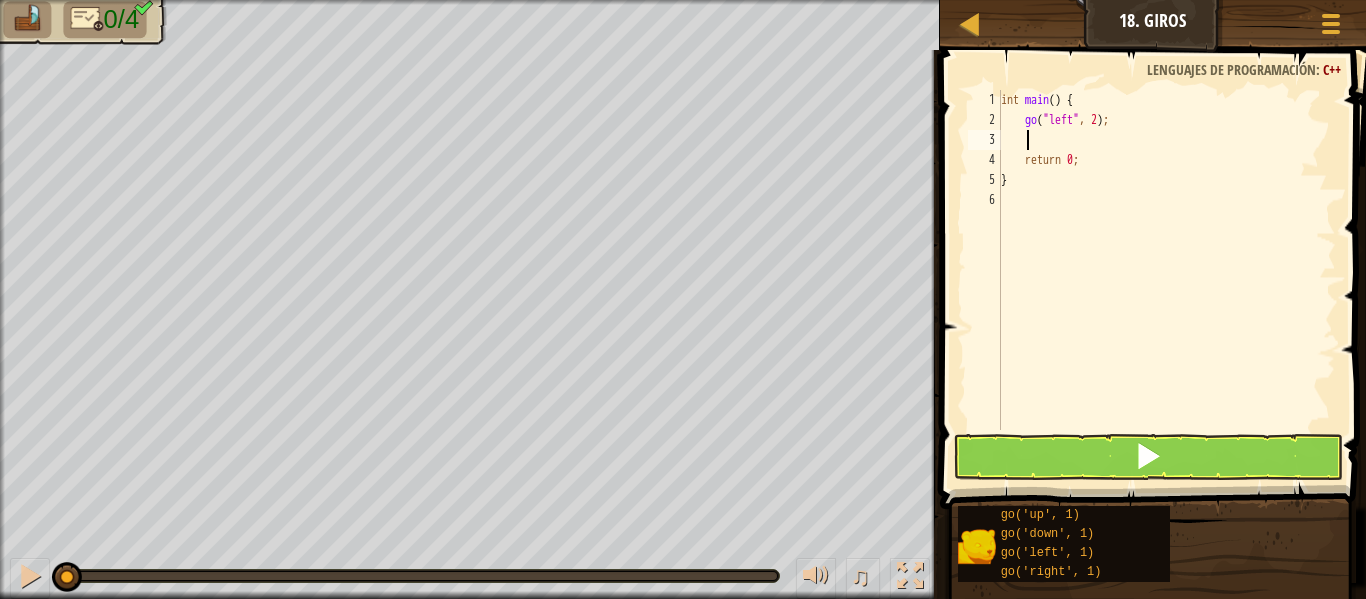 scroll, scrollTop: 9, scrollLeft: 1, axis: both 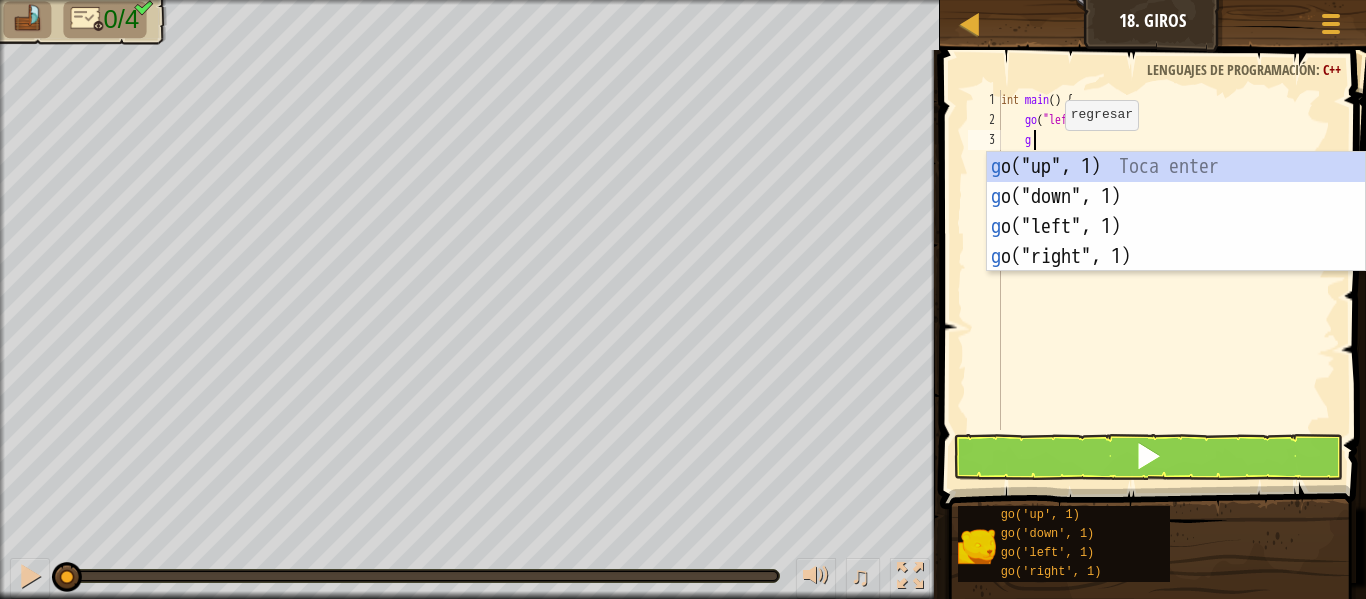 type on "go" 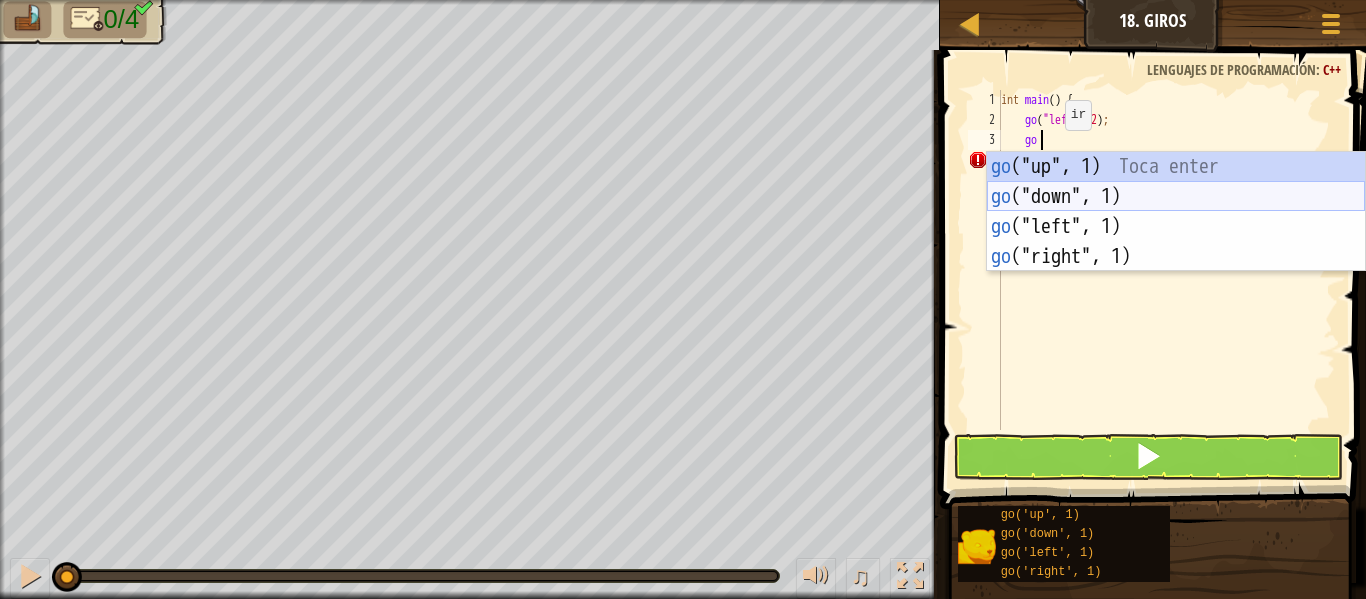click on "go ("up", 1) Toca enter go ("down", 1) Toca enter go ("left", 1) Toca enter go ("right", 1) Toca enter" at bounding box center (1176, 242) 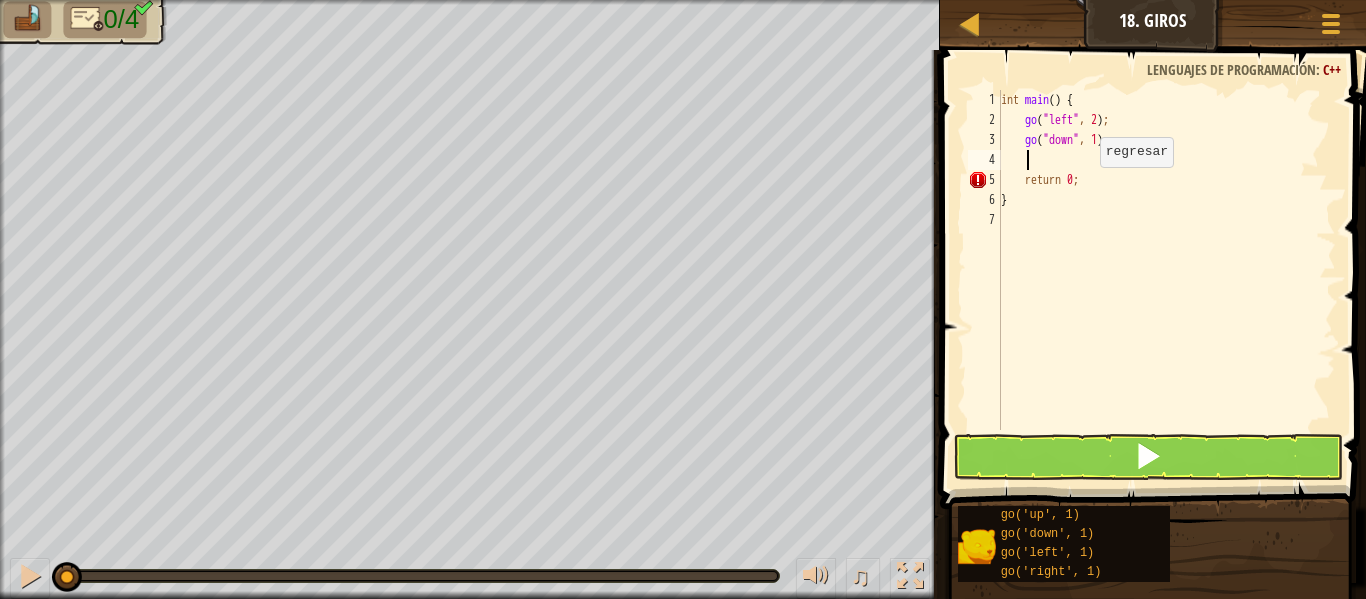 scroll, scrollTop: 9, scrollLeft: 1, axis: both 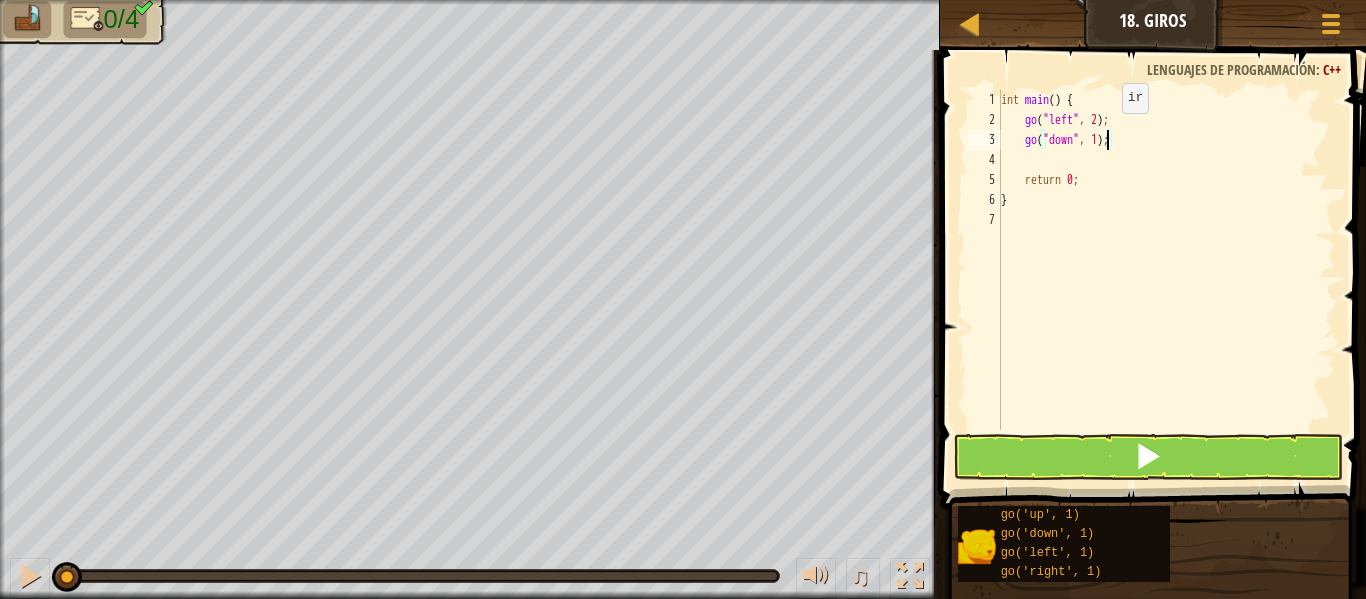 click on "int   main ( )   {      go ( " left " ,   2 ) ;      go ( " down " ,   1 ) ;           return   0 ; }" at bounding box center (1166, 280) 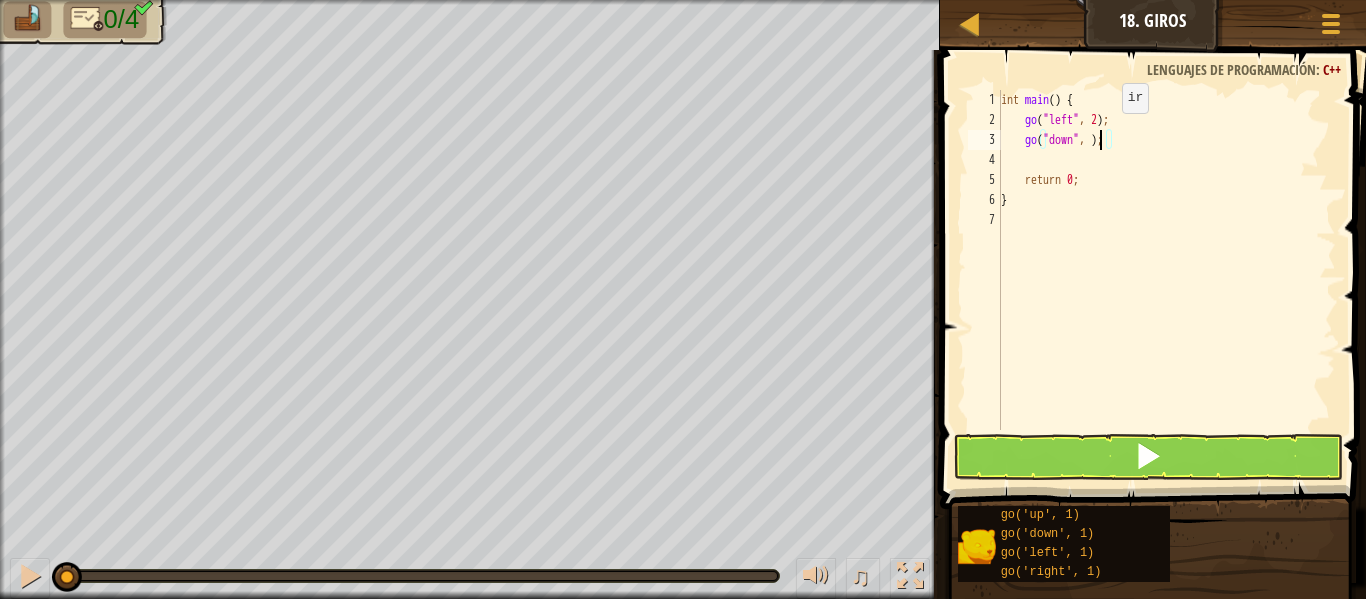 type on "go("down", 2);" 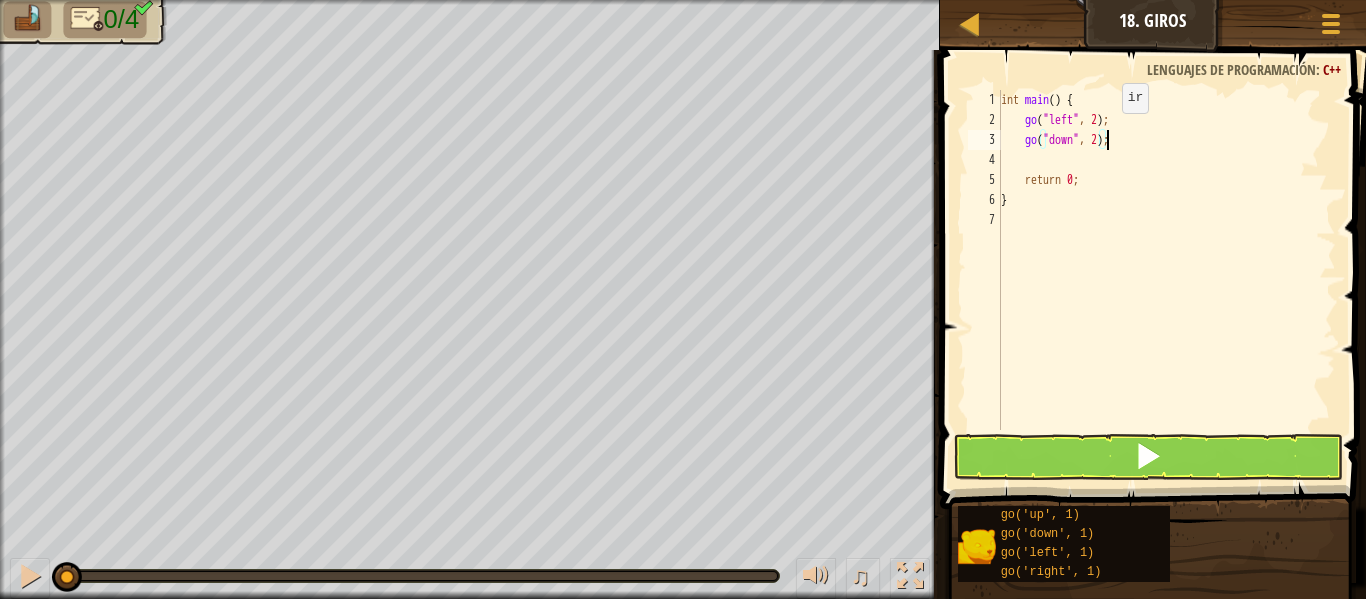 scroll, scrollTop: 9, scrollLeft: 8, axis: both 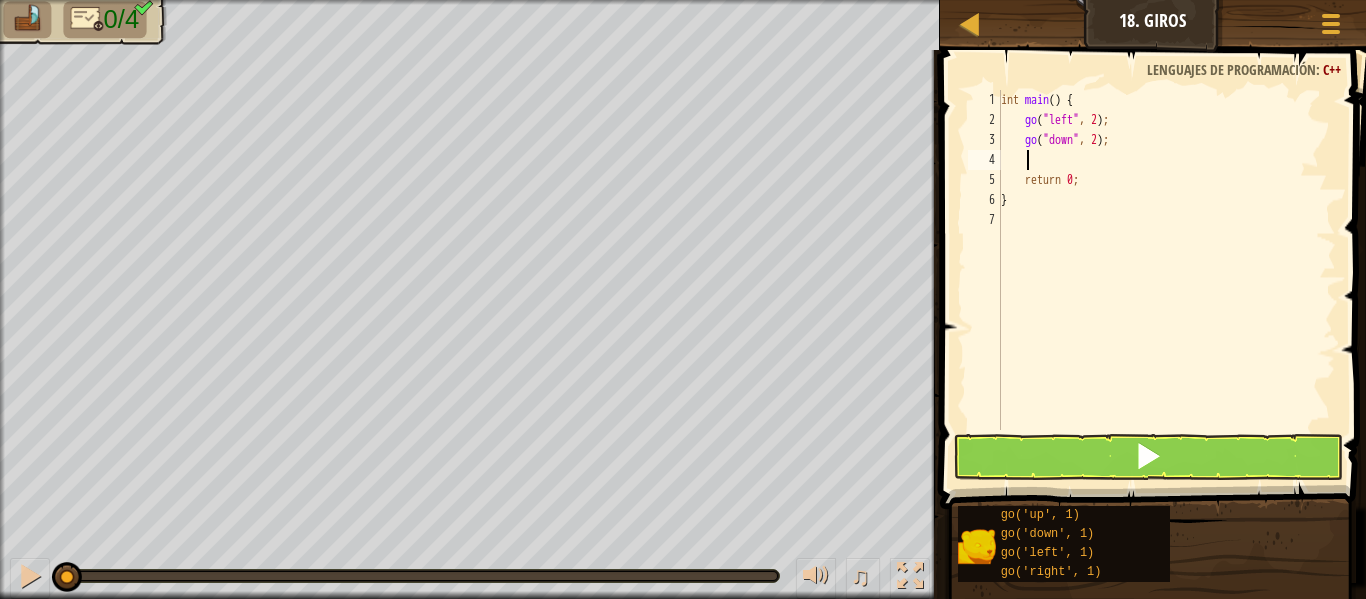 click on "int   main ( )   {      go ( " left " ,   2 ) ;      go ( " down " ,   2 ) ;           return   0 ; }" at bounding box center (1166, 280) 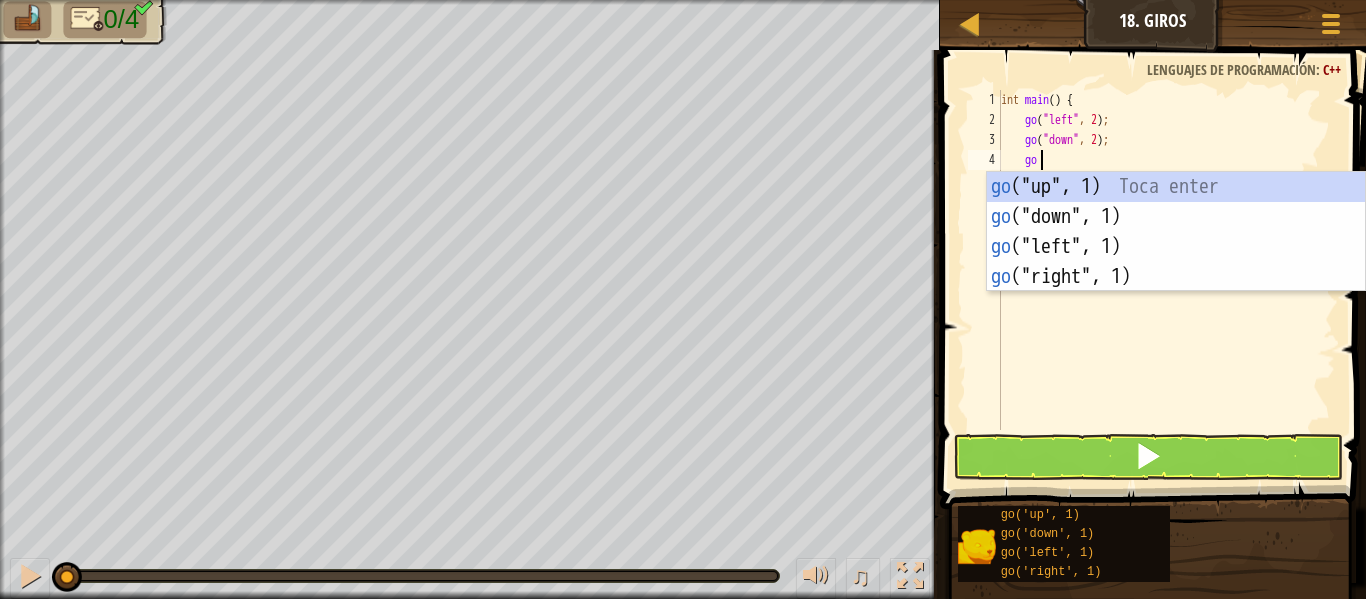 scroll, scrollTop: 9, scrollLeft: 2, axis: both 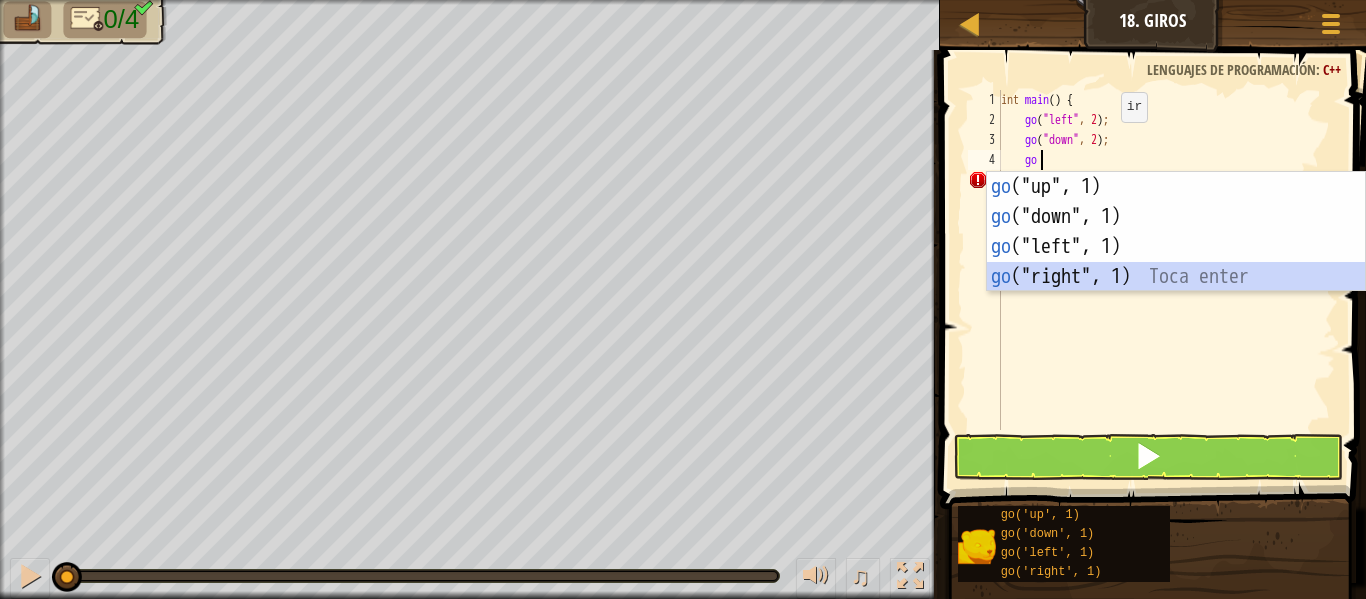 click on "go ("up", 1) Toca enter go ("down", 1) Toca enter go ("left", 1) Toca enter go ("right", 1) Toca enter" at bounding box center (1176, 262) 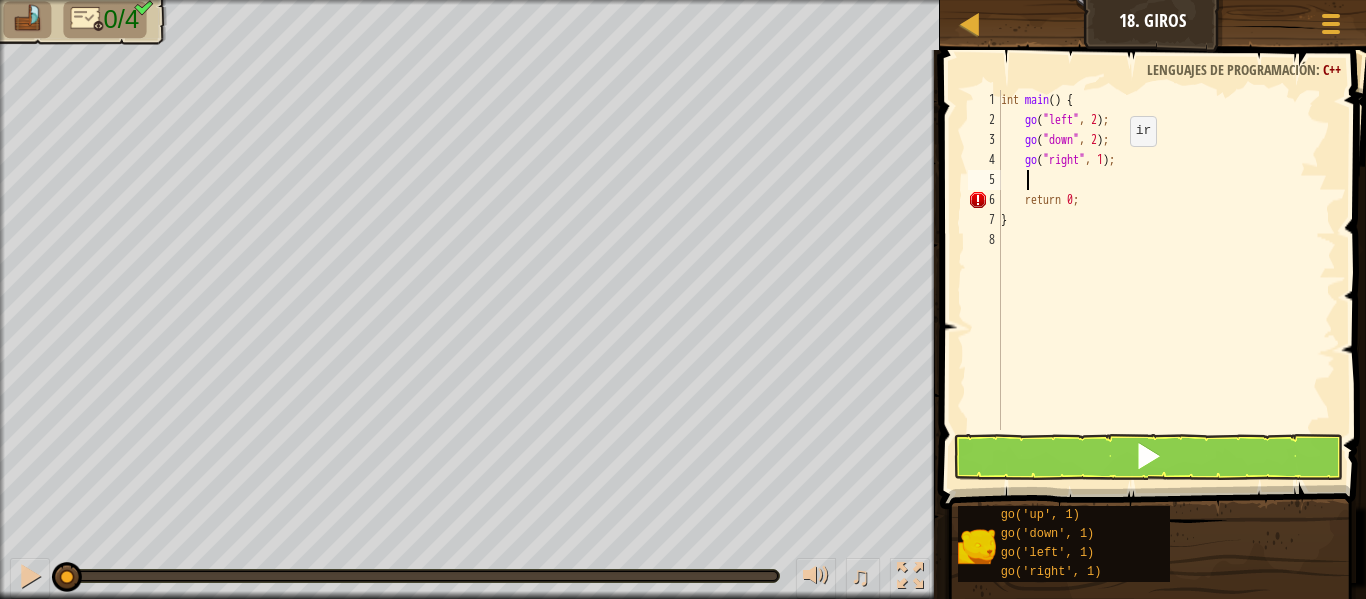 click on "int   main ( )   {      go ( " left " ,   2 ) ;      go ( " down " ,   2 ) ;      go ( " right " ,   1 ) ;           return   0 ; }" at bounding box center [1166, 280] 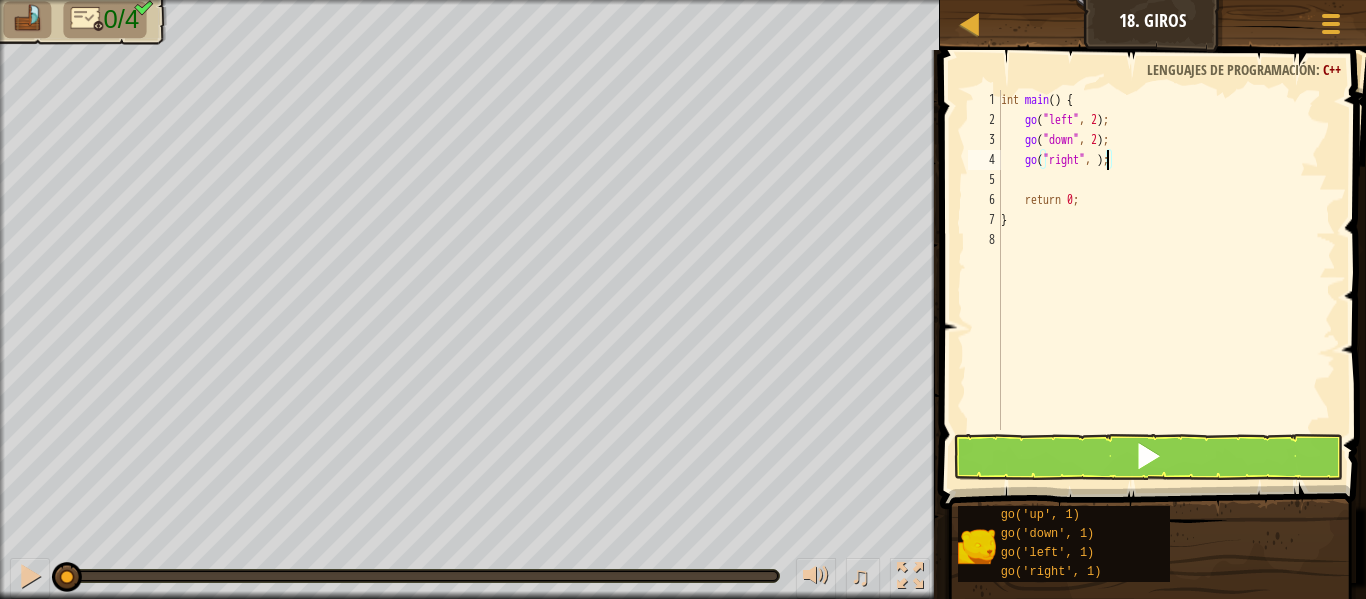 type on "go("right", 4);" 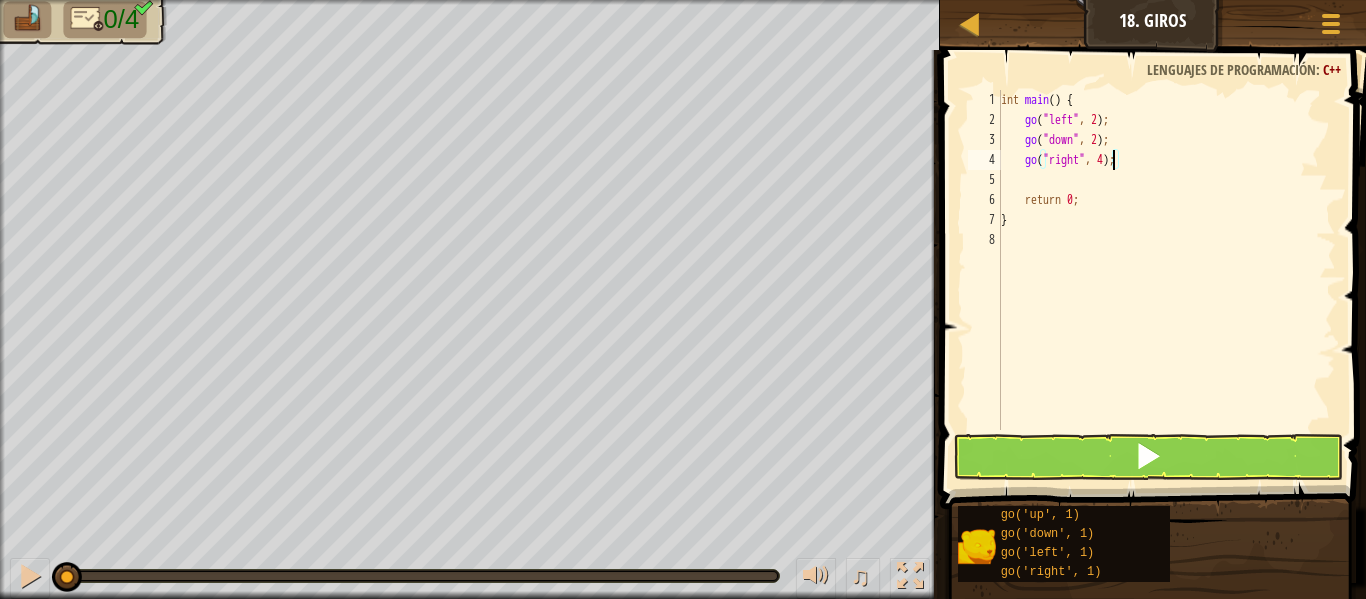 click on "int   main ( )   {      go ( " left " ,   2 ) ;      go ( " down " ,   2 ) ;      go ( " right " ,   4 ) ;           return   0 ; }" at bounding box center [1166, 280] 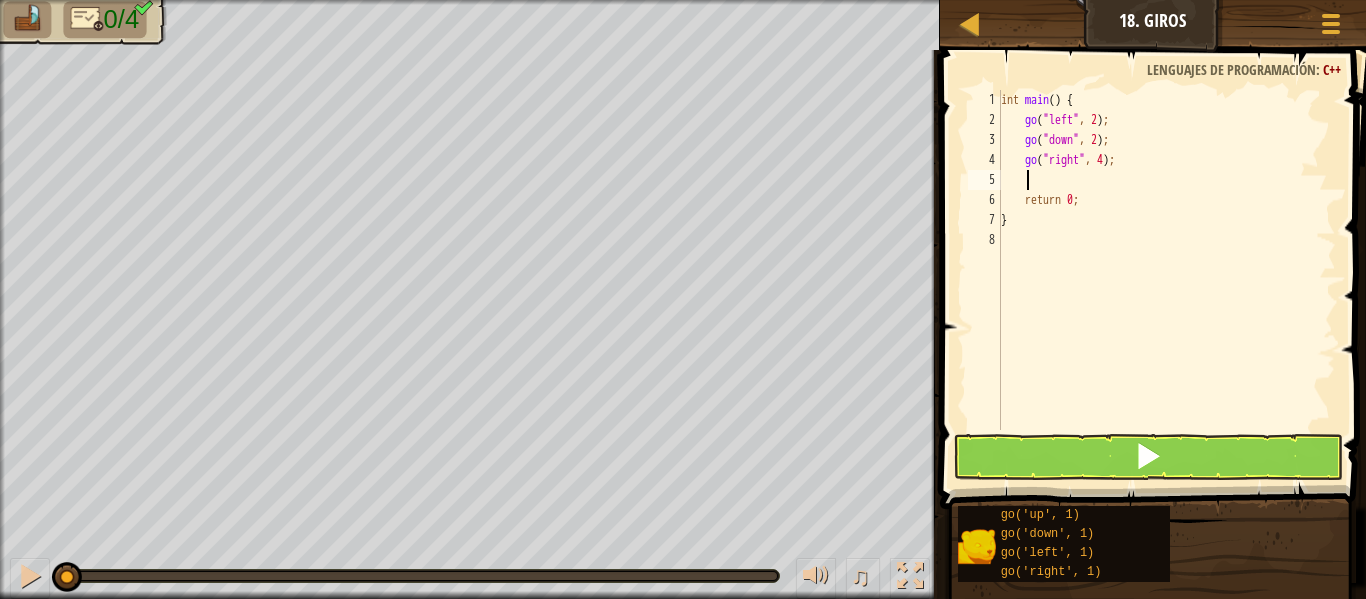 scroll, scrollTop: 9, scrollLeft: 1, axis: both 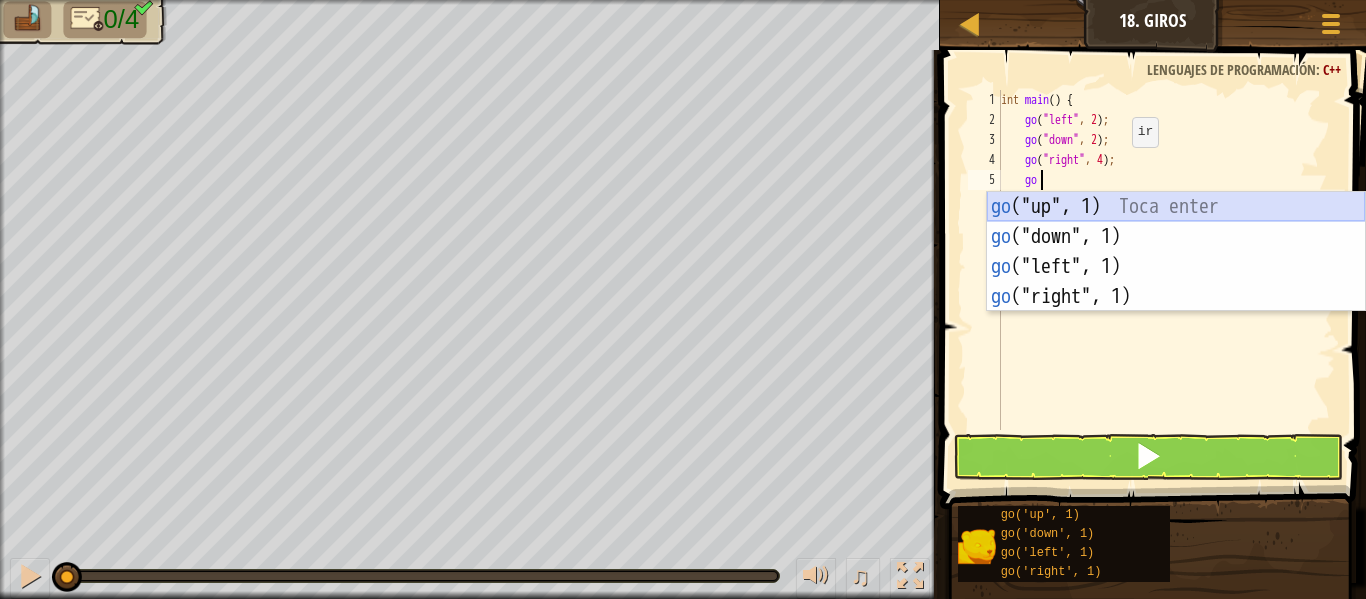 click on "go ("up", 1) Toca enter go ("down", 1) Toca enter go ("left", 1) Toca enter go ("right", 1) Toca enter" at bounding box center (1176, 282) 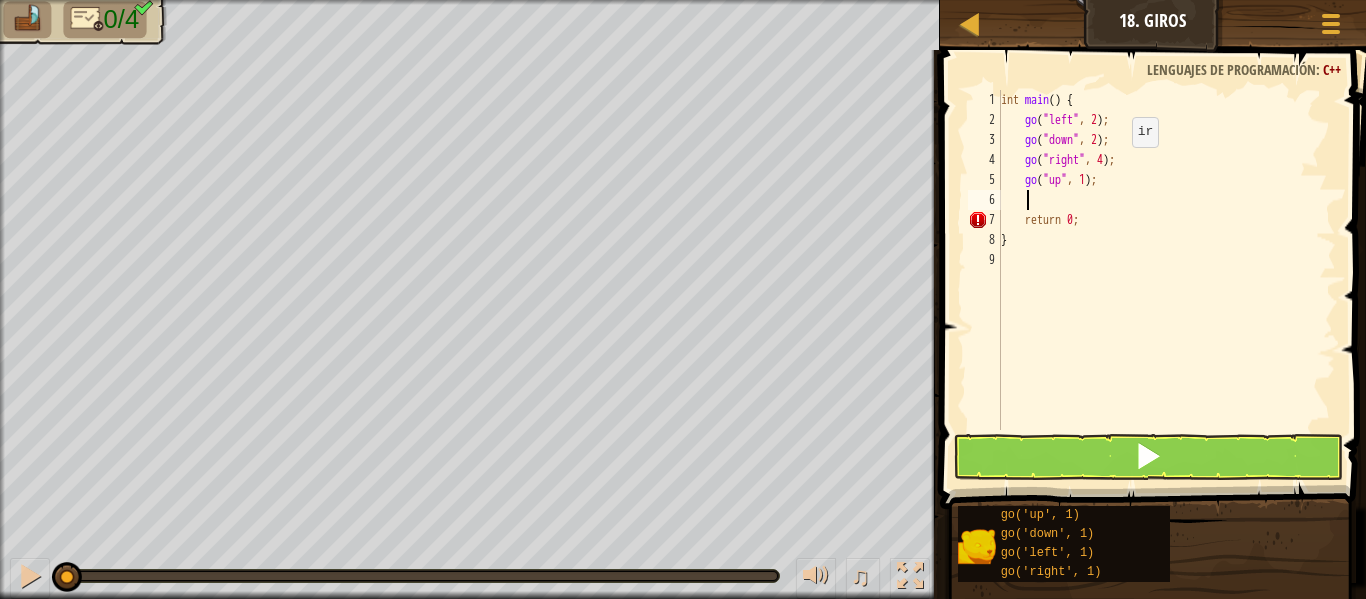 scroll, scrollTop: 9, scrollLeft: 1, axis: both 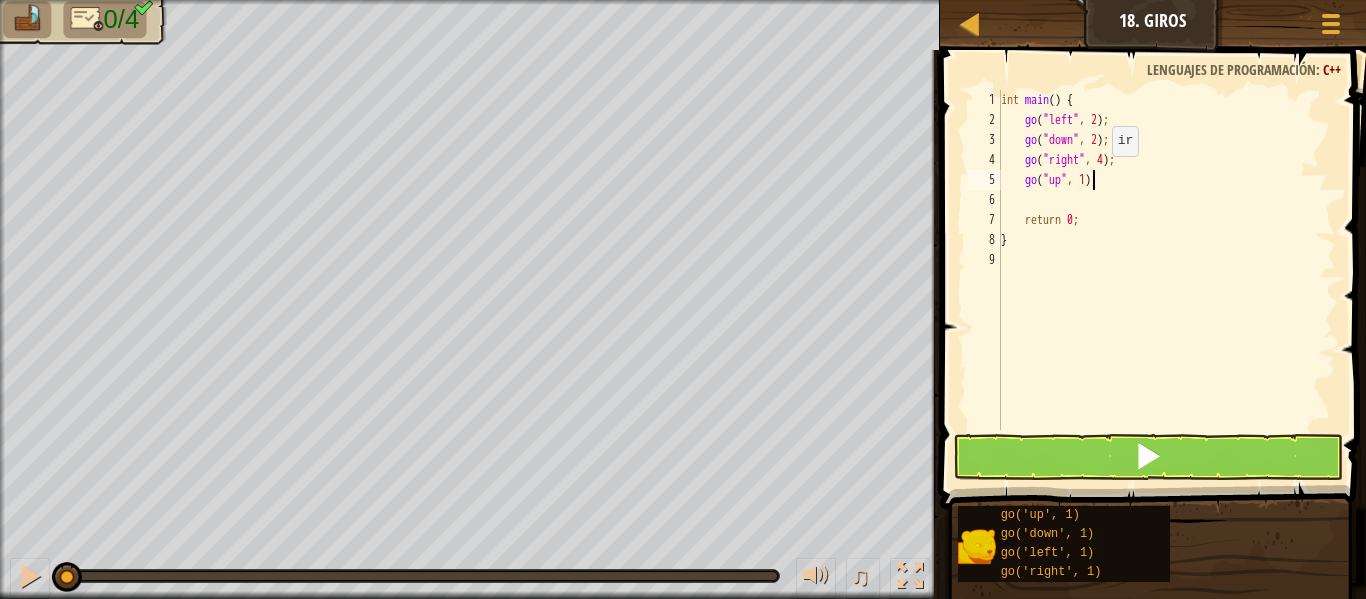 click on "int   main ( )   {      go ( " left " ,   2 ) ;      go ( " down " ,   2 ) ;      go ( " right " ,   4 ) ;      go ( " up " ,   1 ) ;           return   0 ; }" at bounding box center [1166, 280] 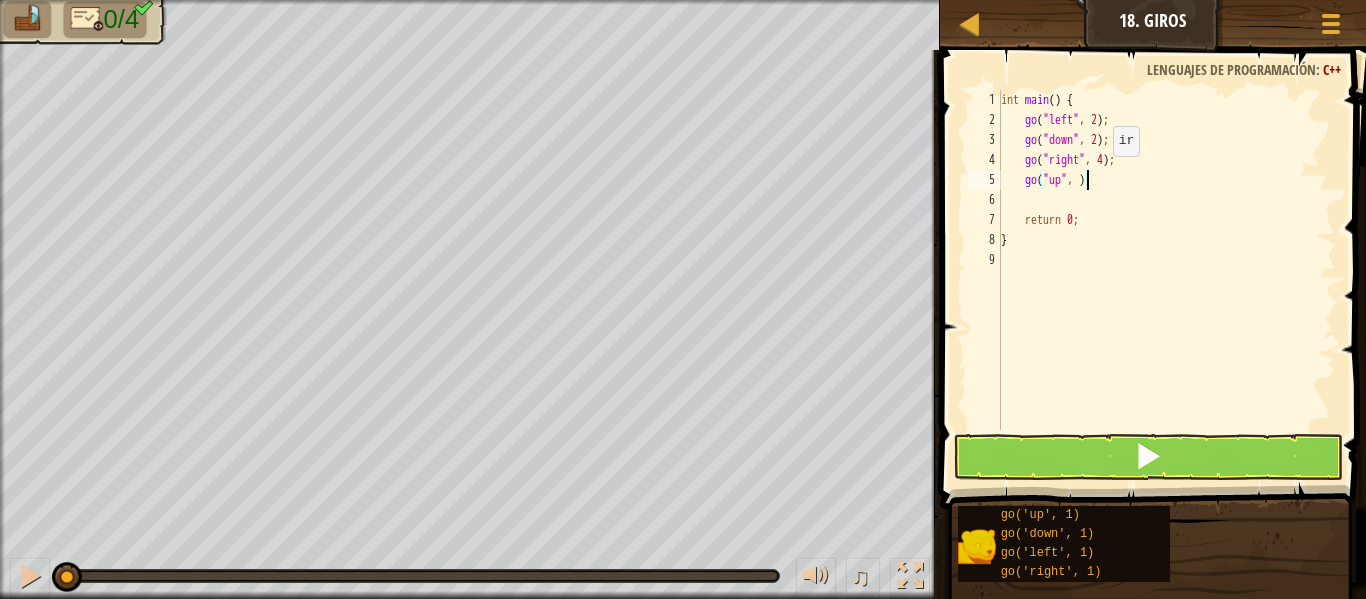 type on "go("up", 3);" 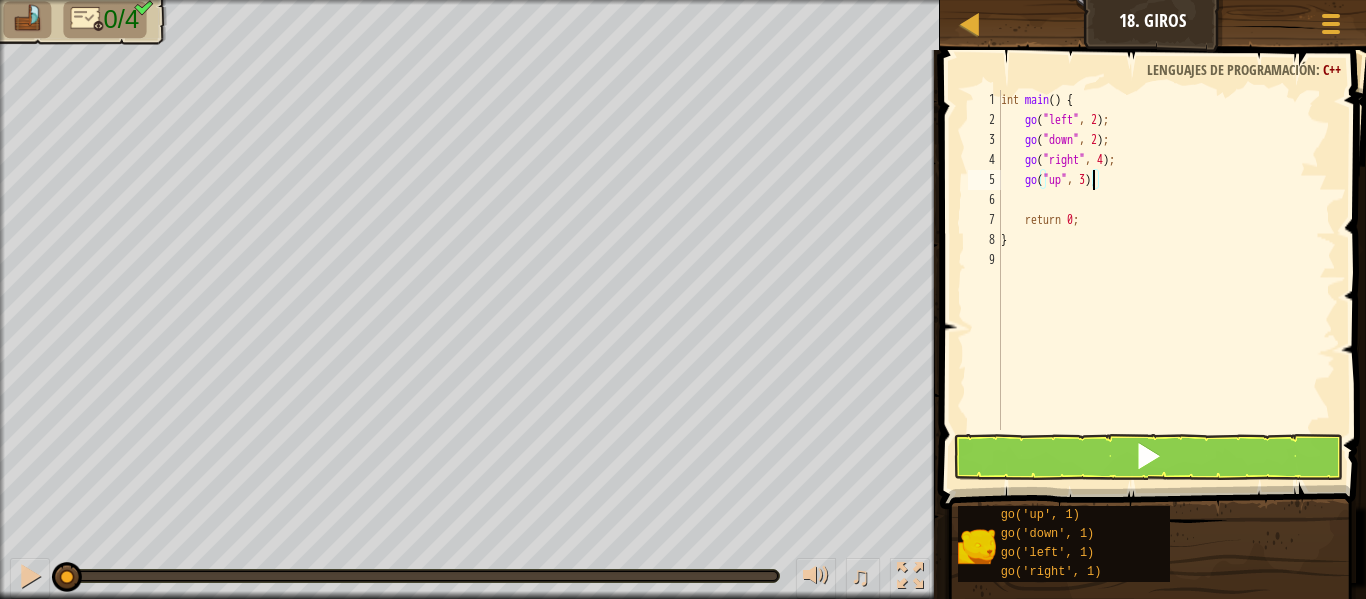 click on "int   main ( )   {      go ( " left " ,   2 ) ;      go ( " down " ,   2 ) ;      go ( " right " ,   4 ) ;      go ( " up " ,   3 ) ;           return   0 ; }" at bounding box center (1166, 280) 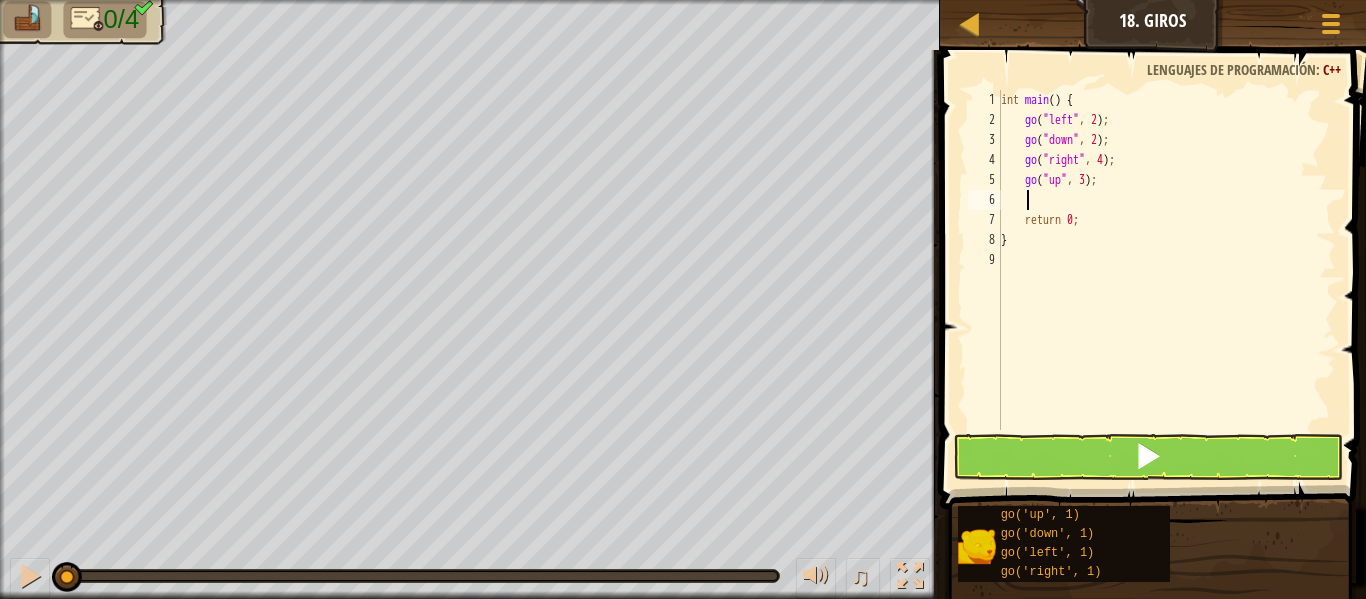 scroll, scrollTop: 9, scrollLeft: 0, axis: vertical 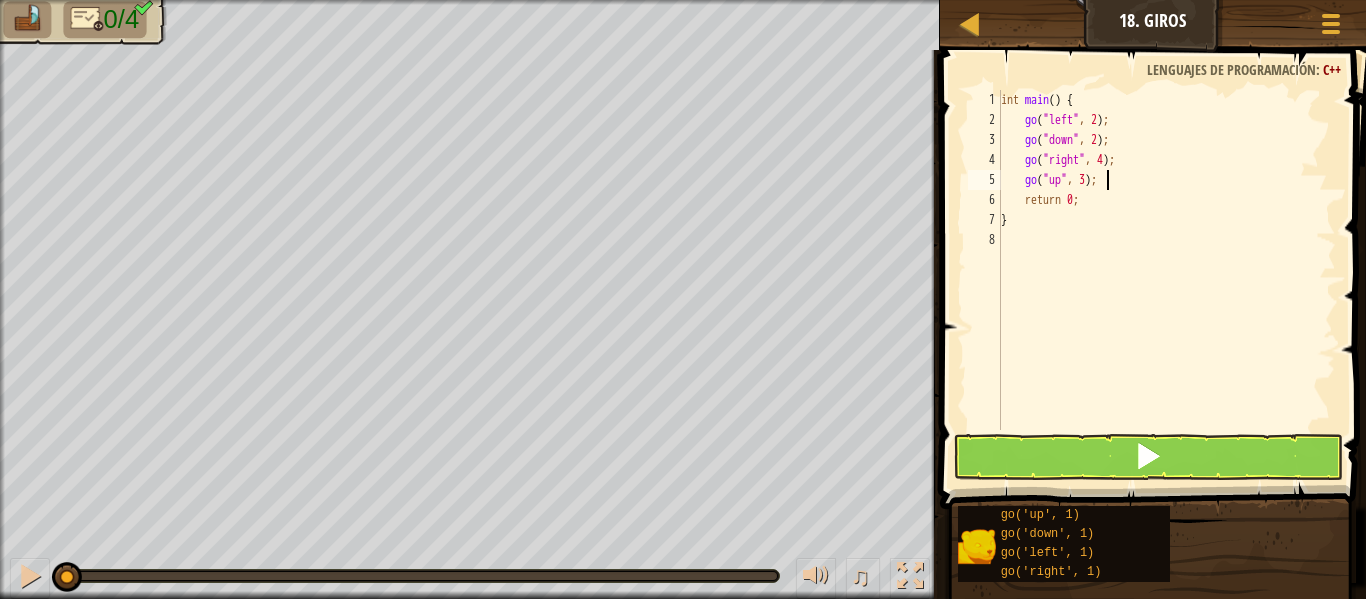 type on "go("up", 3);" 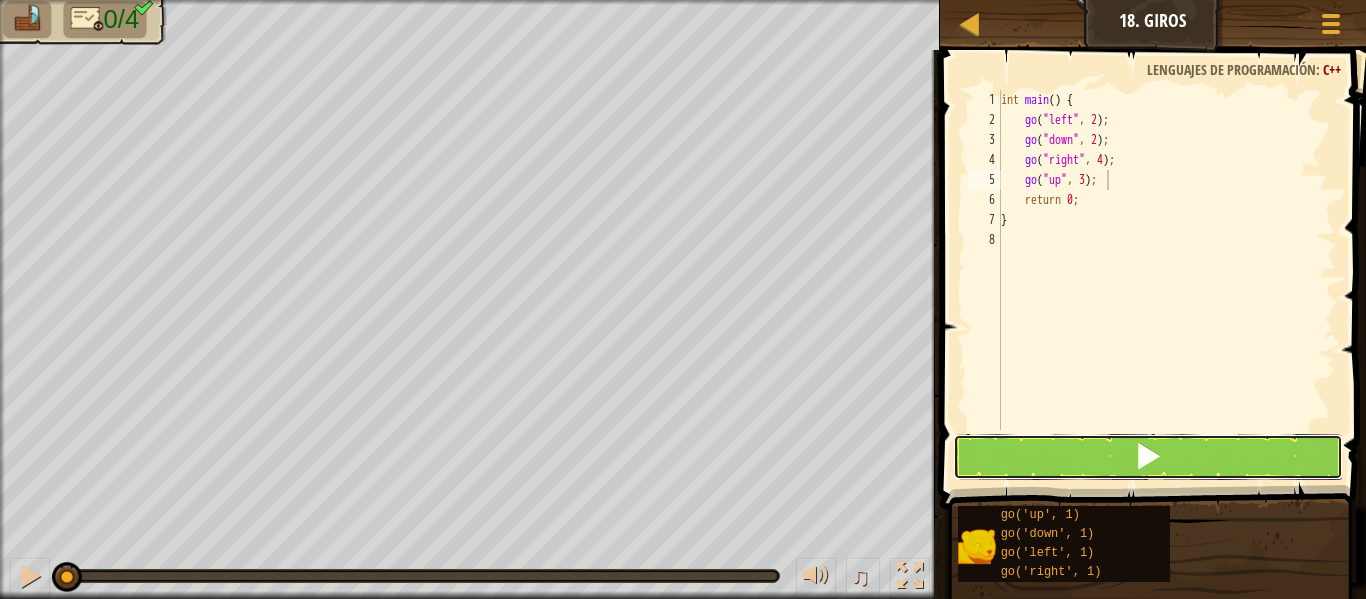 click at bounding box center (1148, 457) 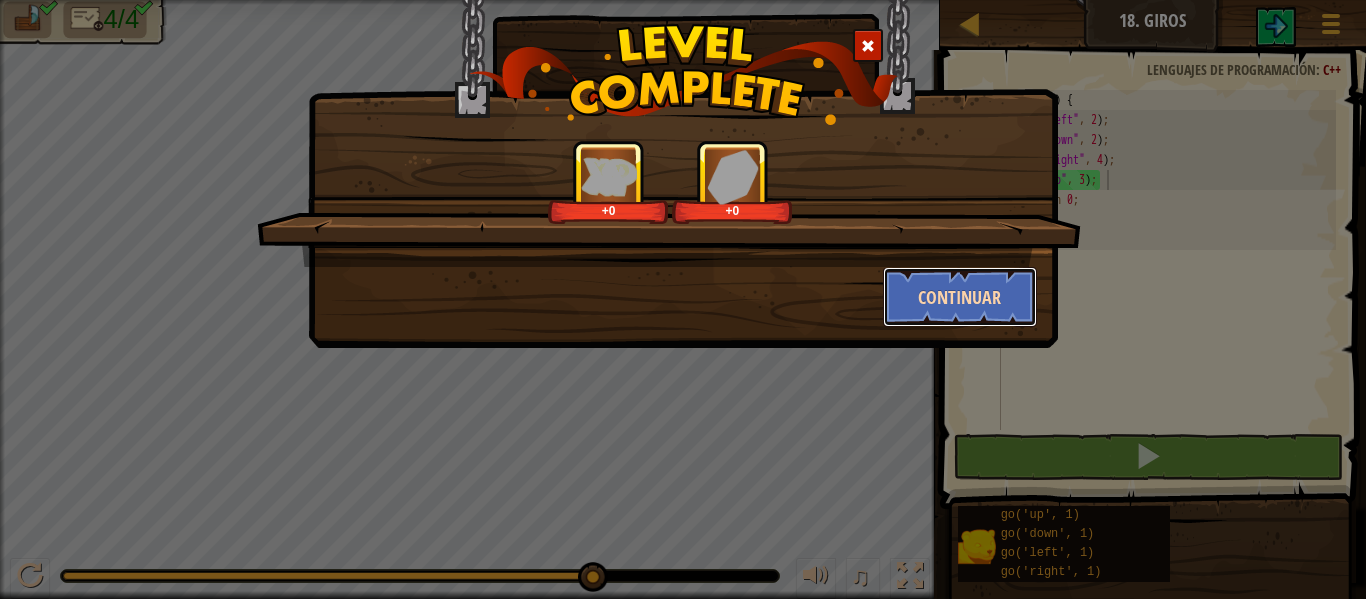click on "Continuar" at bounding box center [960, 297] 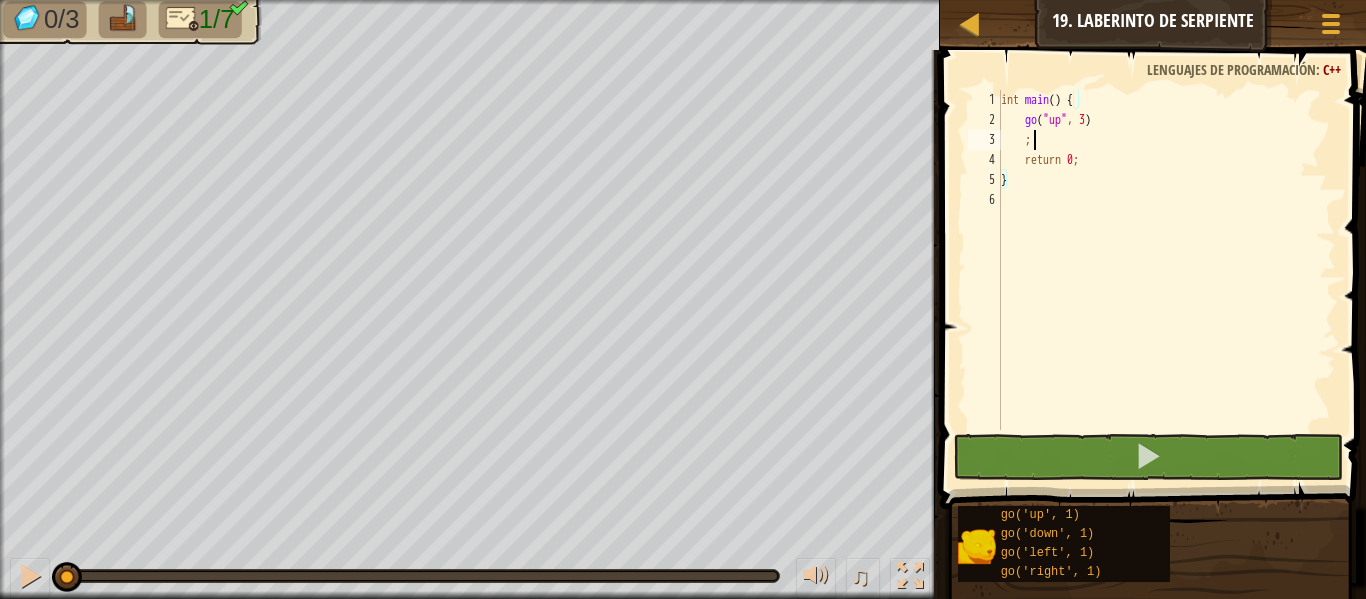 click on "int   main ( )   {      go ( " up " ,   3 )      ;      return   0 ; }" at bounding box center (1166, 280) 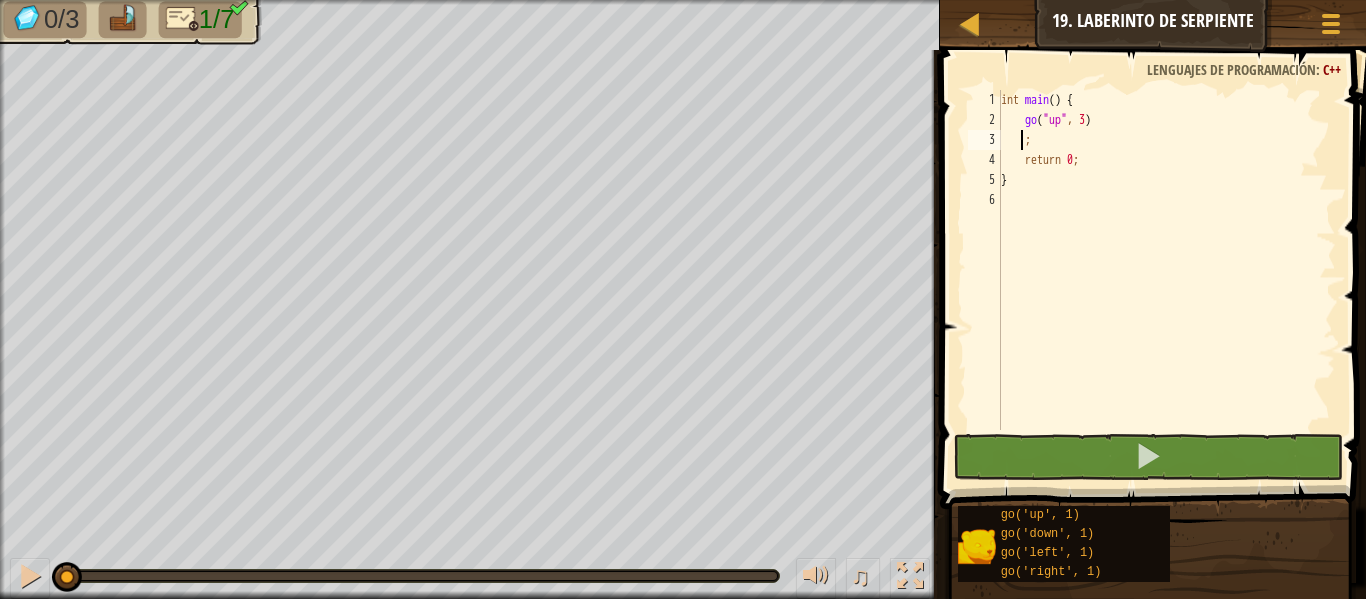click on "int   main ( )   {      go ( " up " ,   3 )      ;      return   0 ; }" at bounding box center (1166, 280) 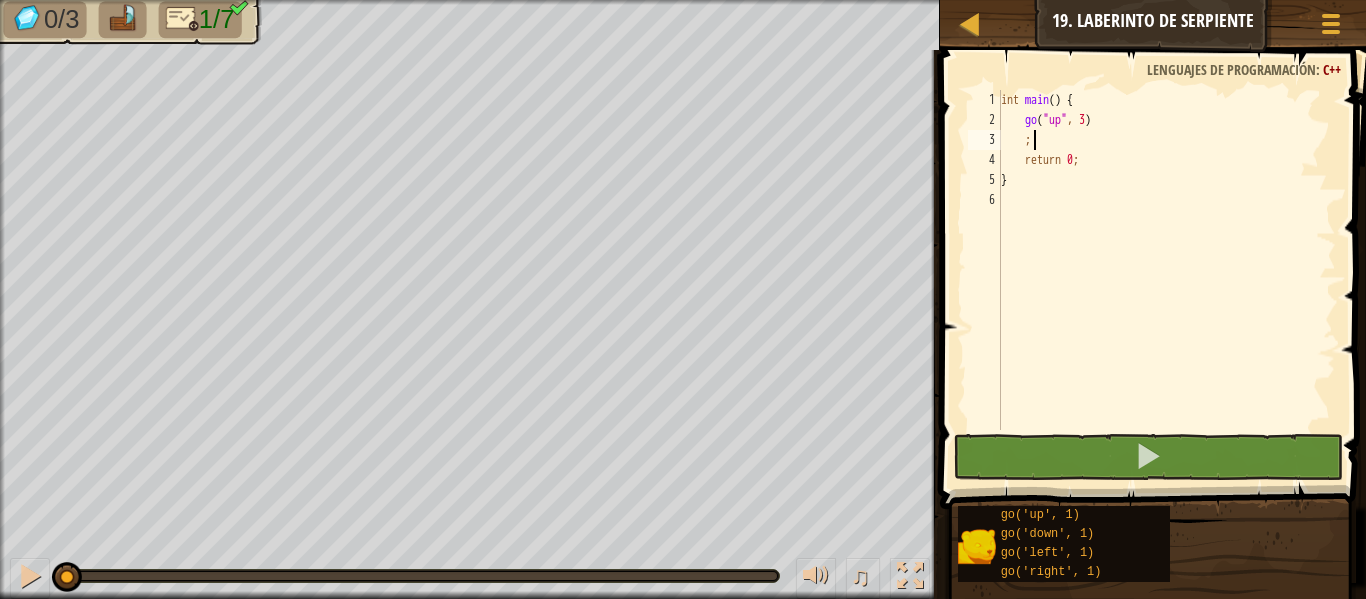 click on "int   main ( )   {      go ( " up " ,   3 )      ;      return   0 ; }" at bounding box center (1166, 280) 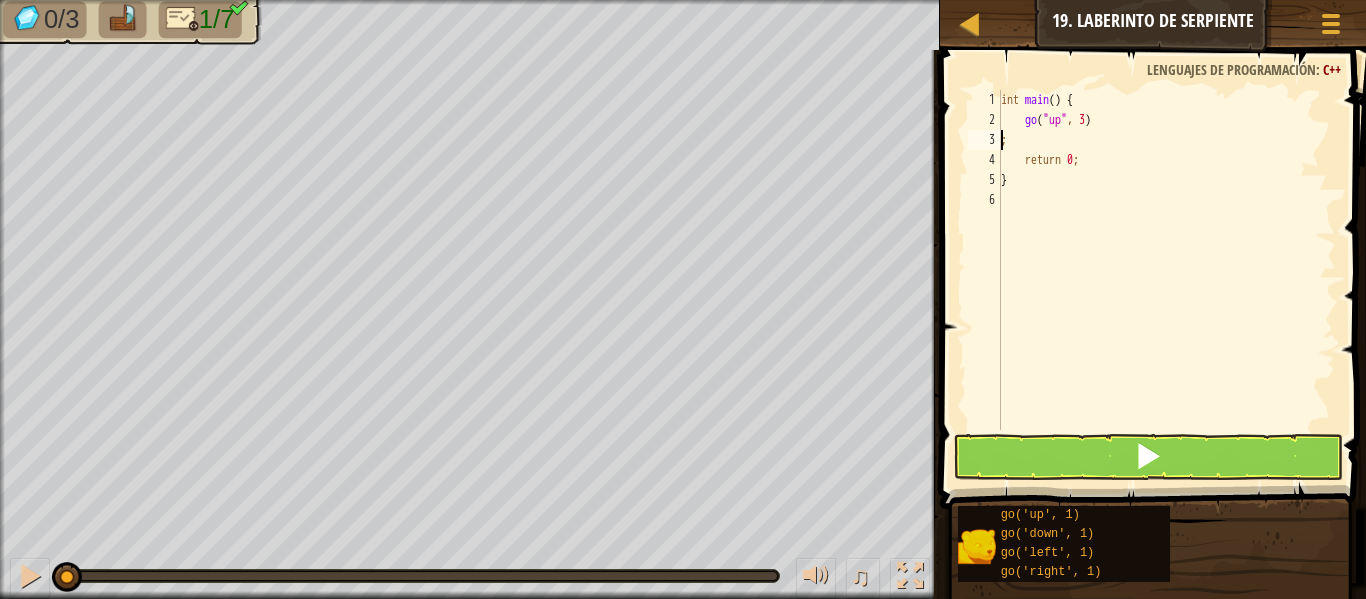 type on "go("up", 3);" 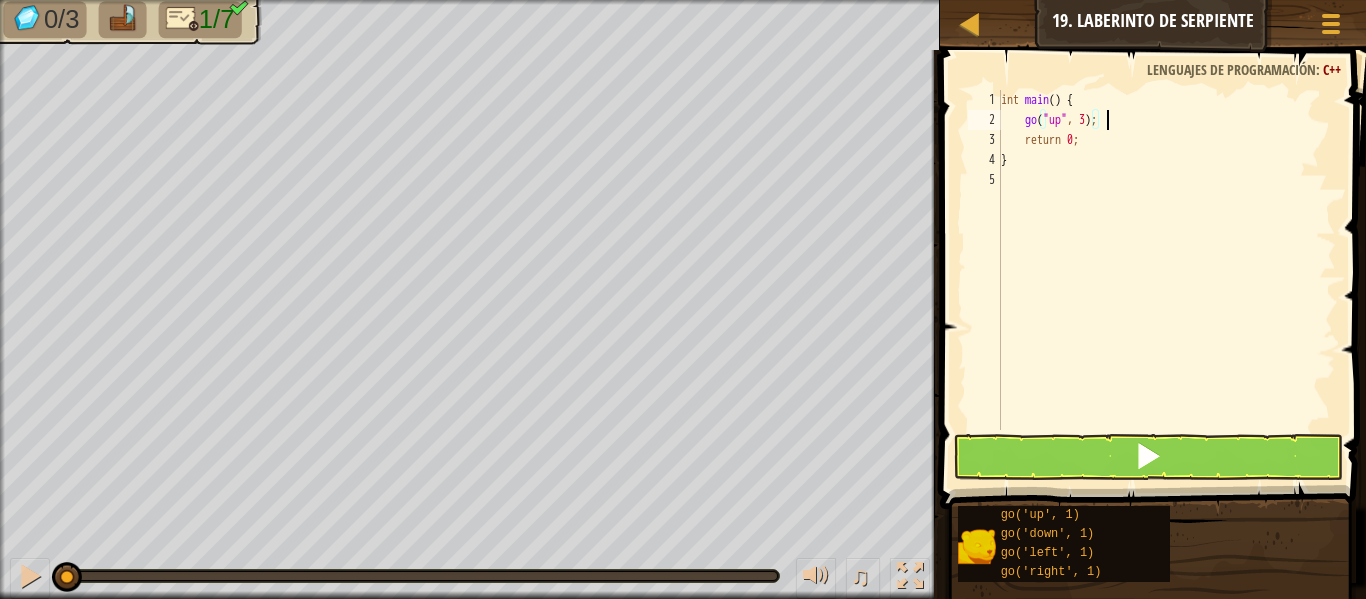 click on "int   main ( )   {      go ( " up " ,   3 ) ;      return   0 ; }" at bounding box center (1166, 280) 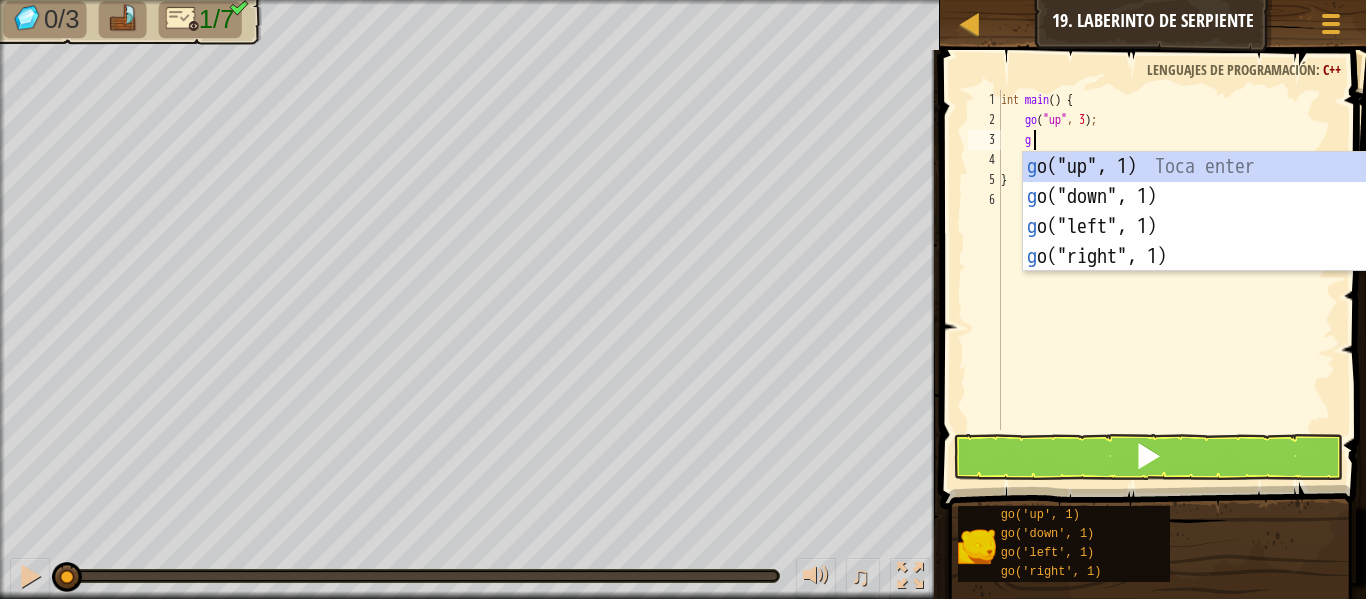 type on "go" 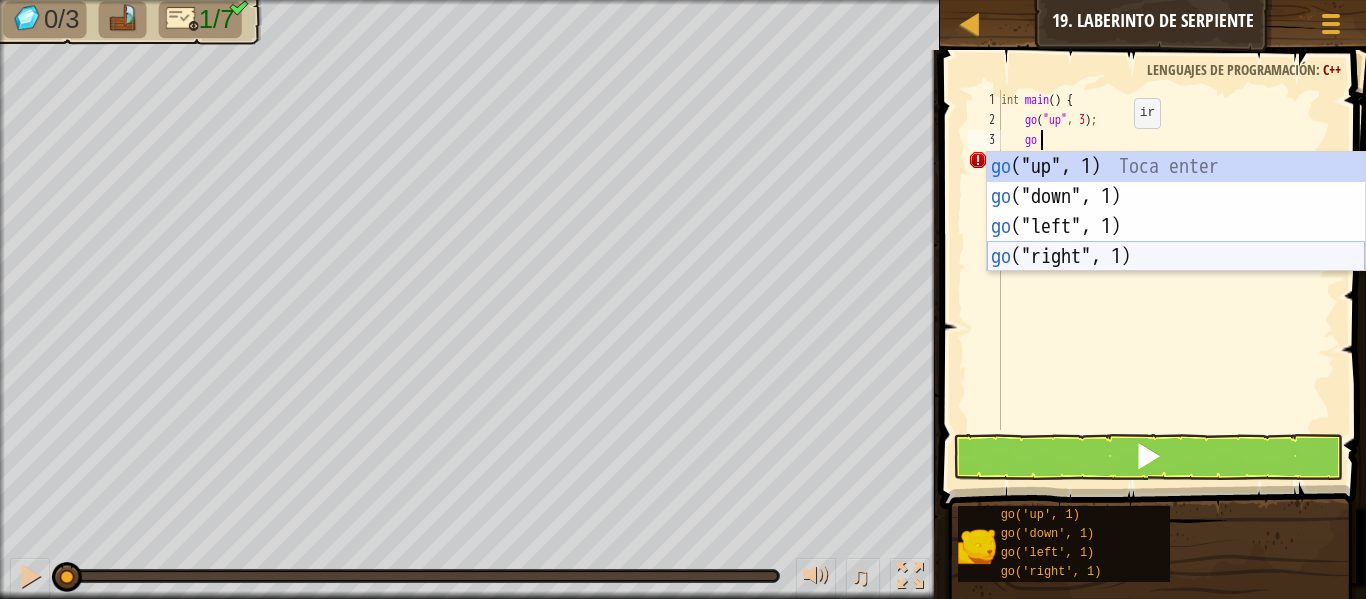 click on "go ("up", 1) Toca enter go ("down", 1) Toca enter go ("left", 1) Toca enter go ("right", 1) Toca enter" at bounding box center (1176, 242) 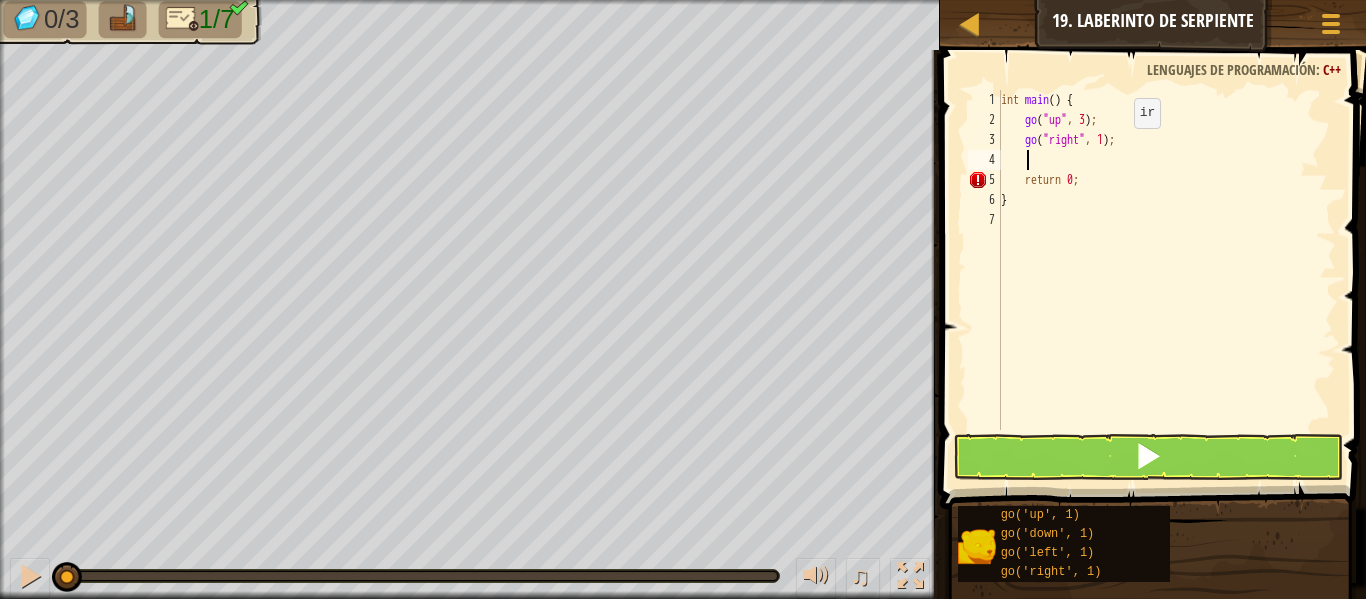 scroll, scrollTop: 9, scrollLeft: 1, axis: both 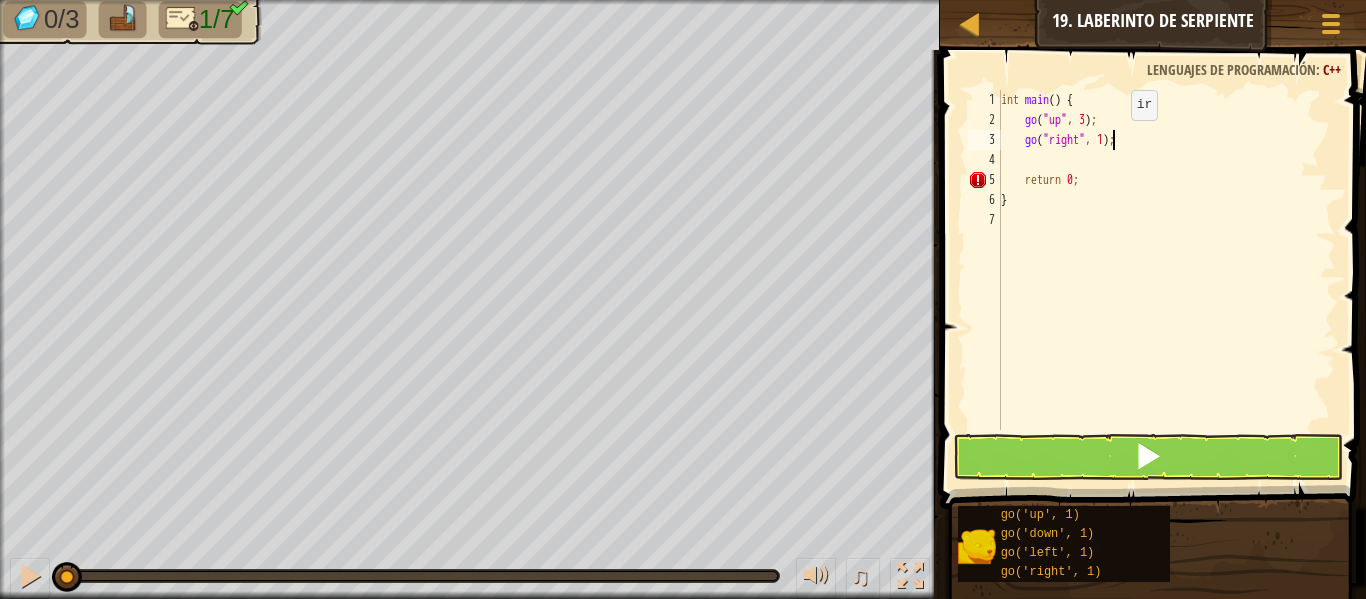 click on "int   main ( )   {      go ( " up " ,   3 ) ;      go ( " right " ,   1 ) ;           return   0 ; }" at bounding box center (1166, 280) 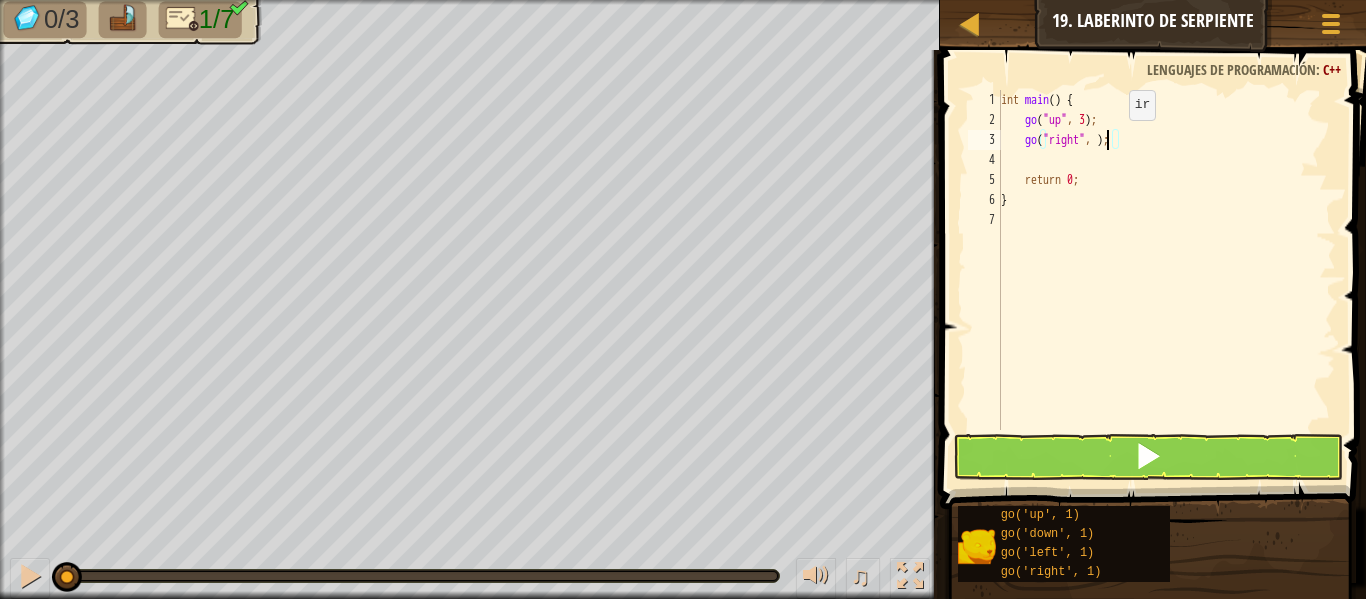 type on "go("right", 2);" 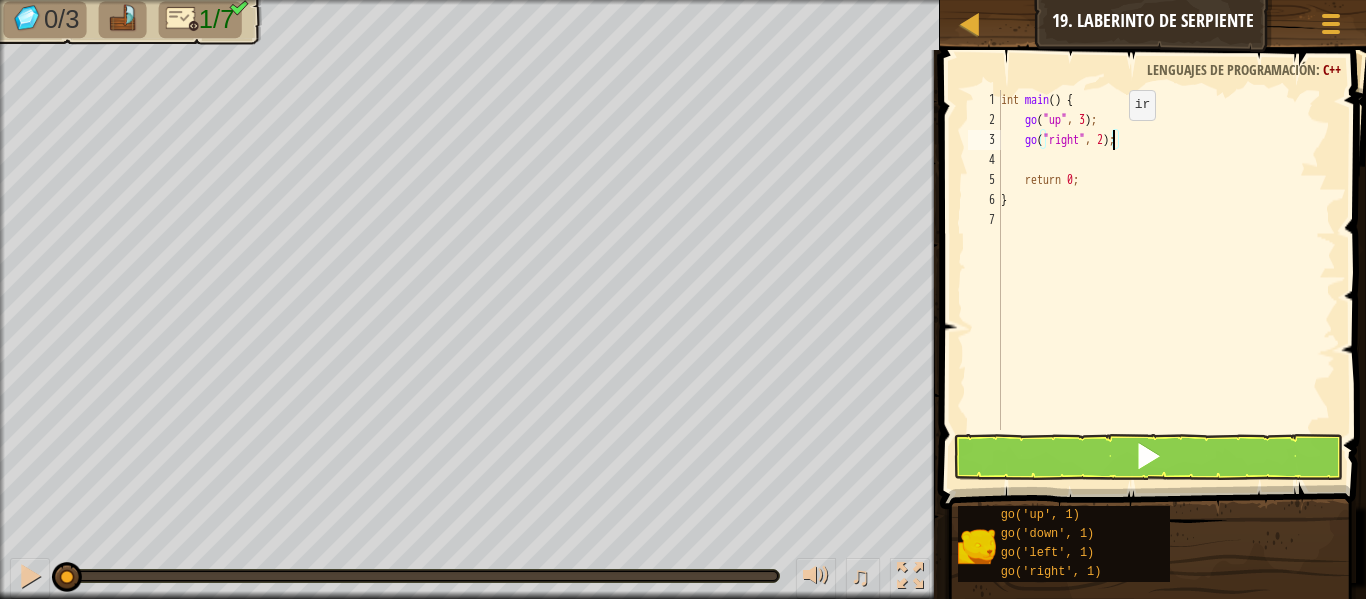 click on "int   main ( )   {      go ( " up " ,   3 ) ;      go ( " right " ,   2 ) ;           return   0 ; }" at bounding box center (1166, 280) 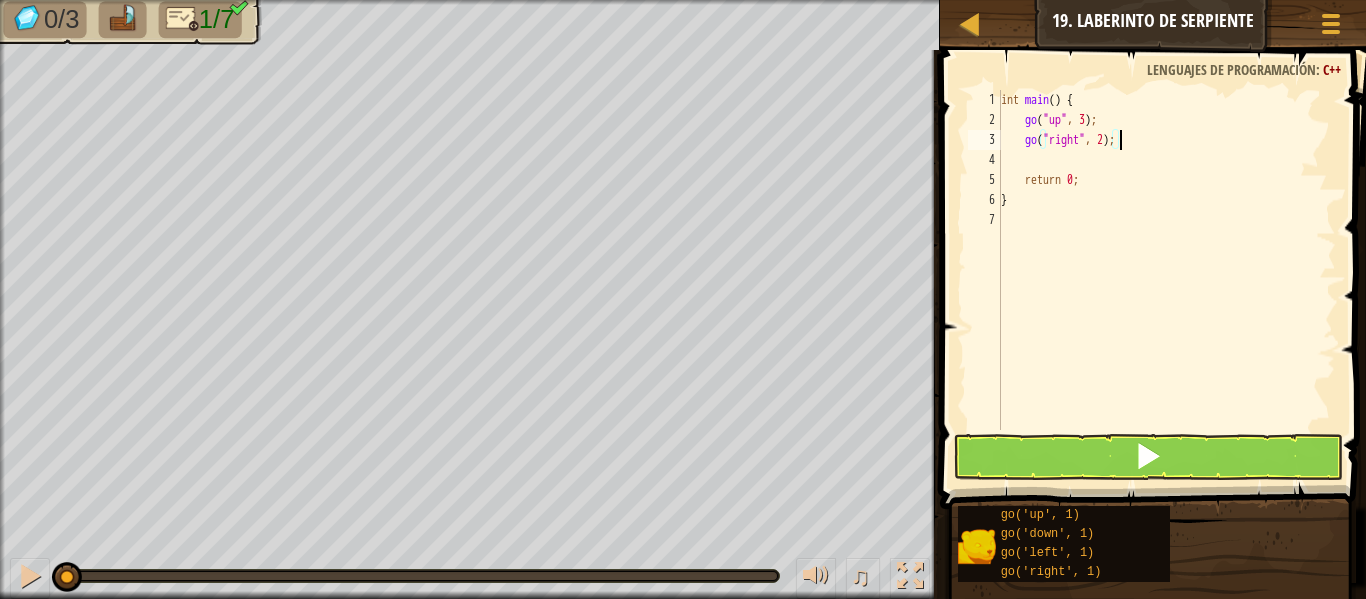 click on "int   main ( )   {      go ( " up " ,   3 ) ;      go ( " right " ,   2 ) ;           return   0 ; }" at bounding box center [1166, 280] 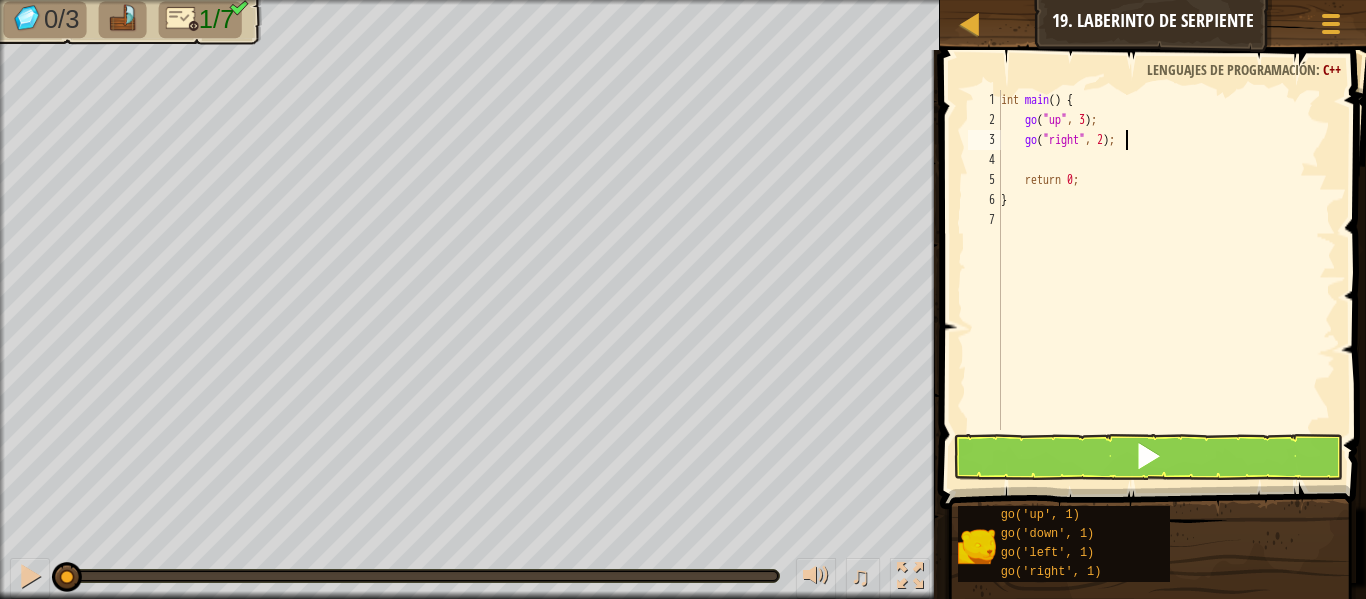 scroll, scrollTop: 9, scrollLeft: 1, axis: both 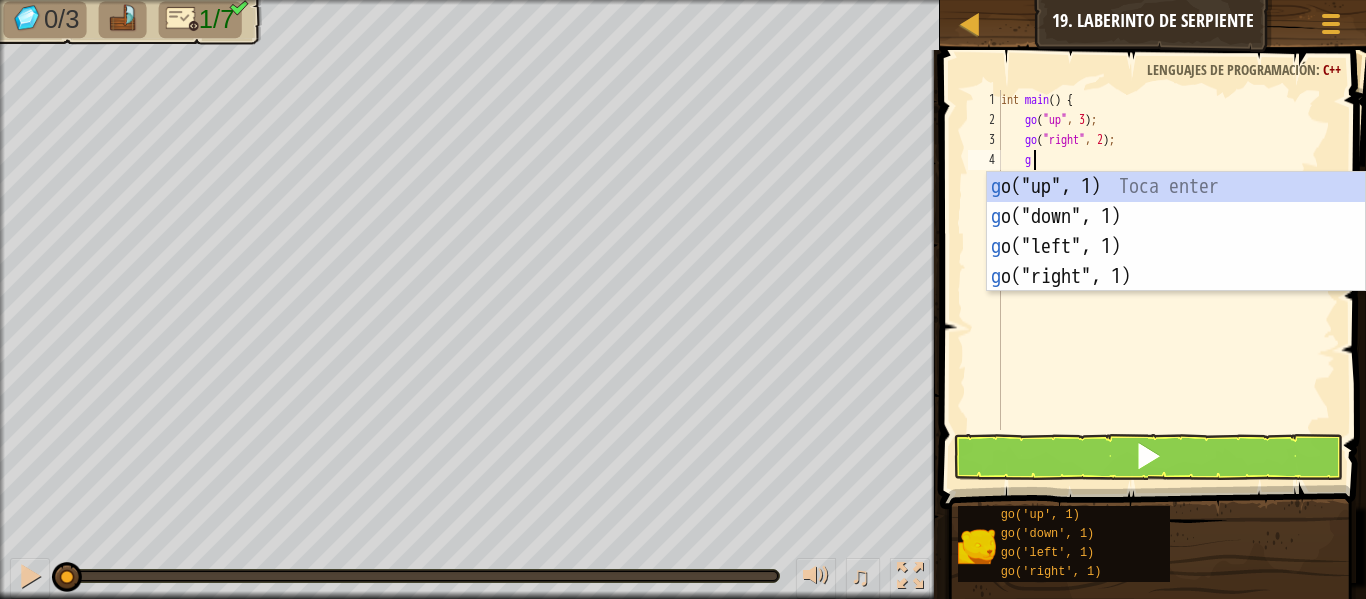 type on "go" 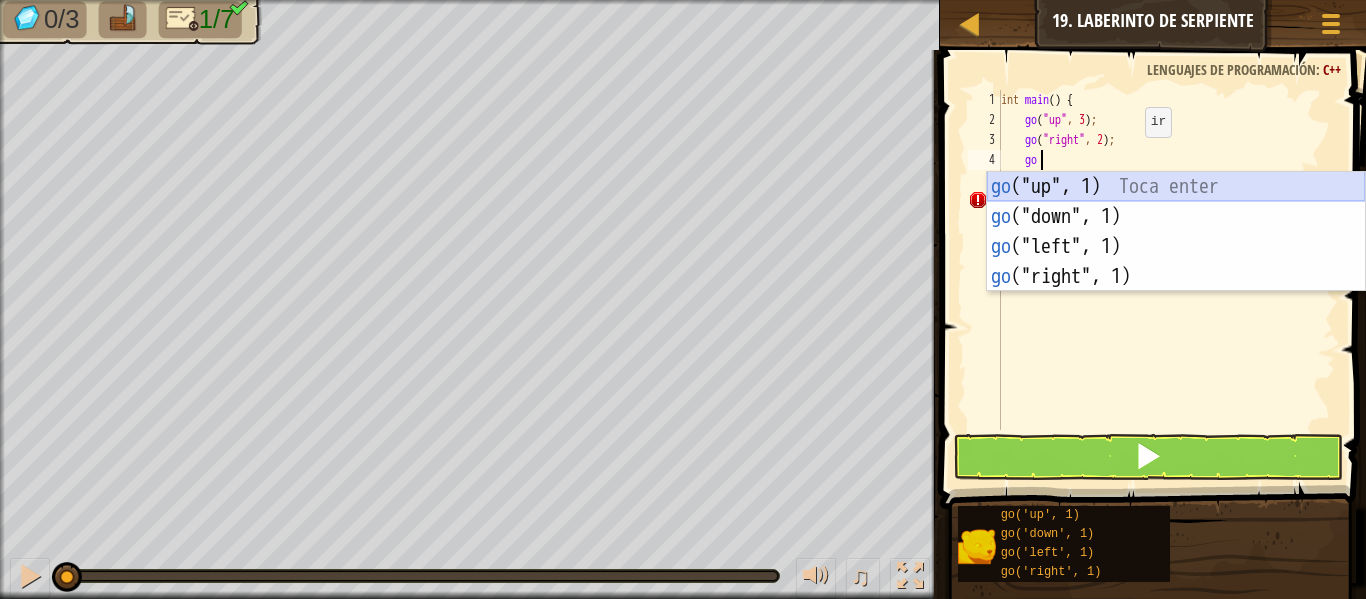 click on "go ("up", 1) Toca enter go ("down", 1) Toca enter go ("left", 1) Toca enter go ("right", 1) Toca enter" at bounding box center [1176, 262] 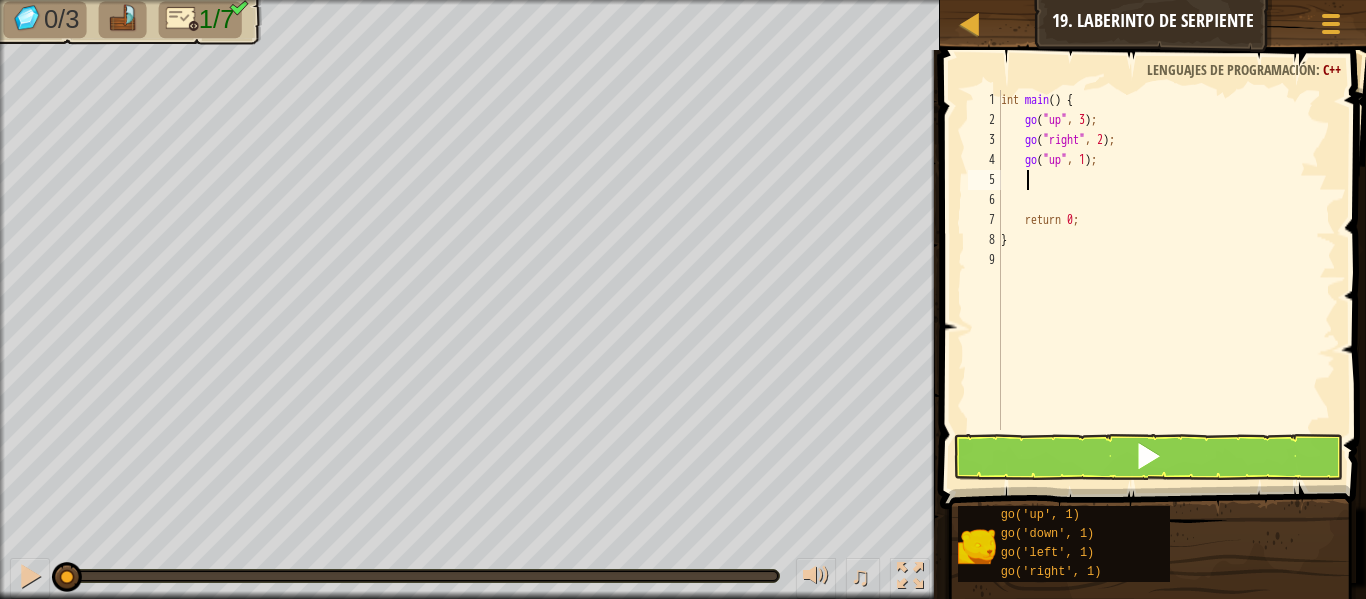 type on "go" 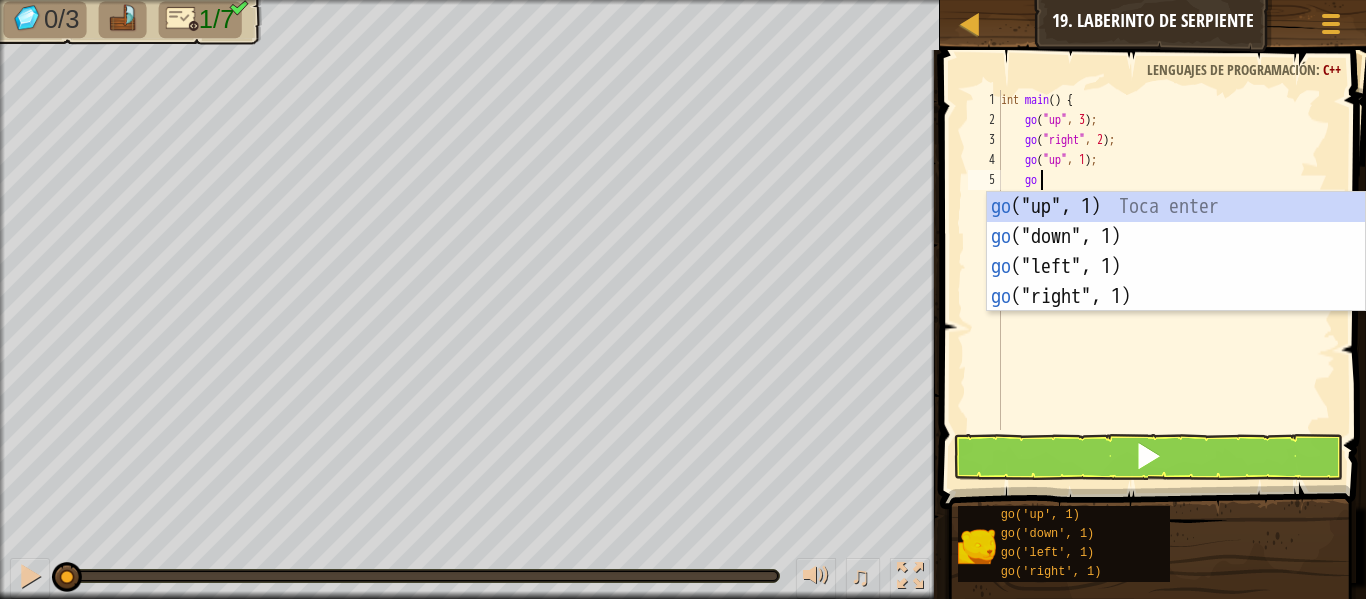 scroll, scrollTop: 9, scrollLeft: 2, axis: both 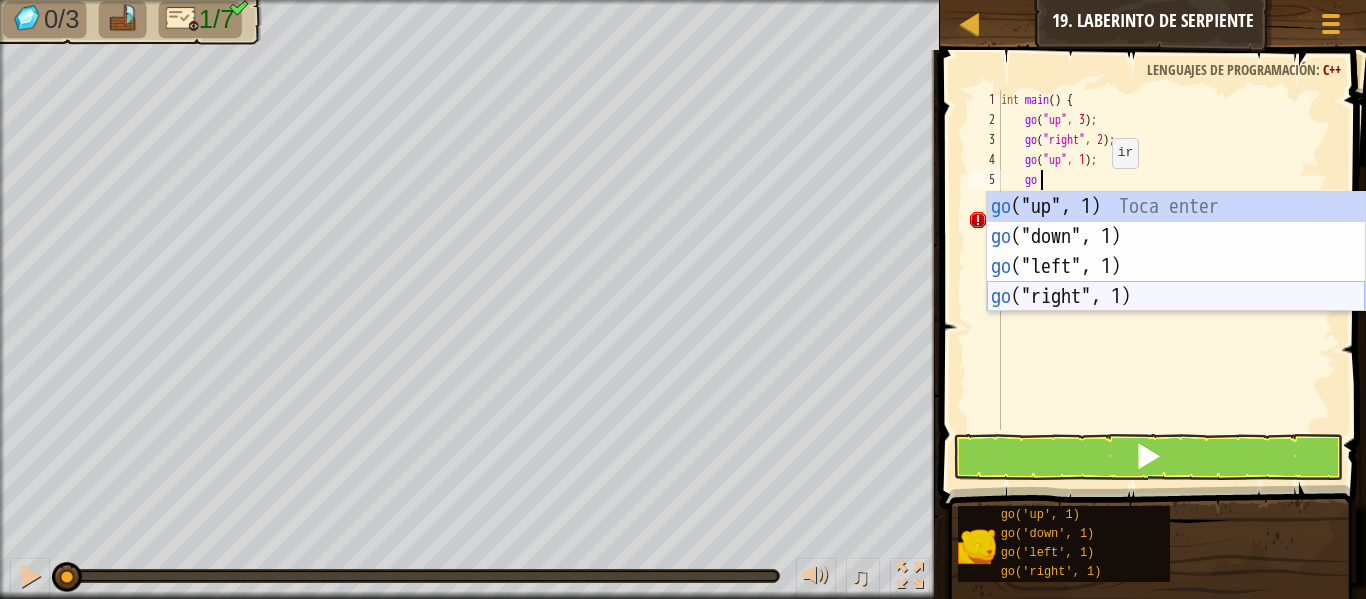 click on "go ("up", 1) Toca enter go ("down", 1) Toca enter go ("left", 1) Toca enter go ("right", 1) Toca enter" at bounding box center [1176, 282] 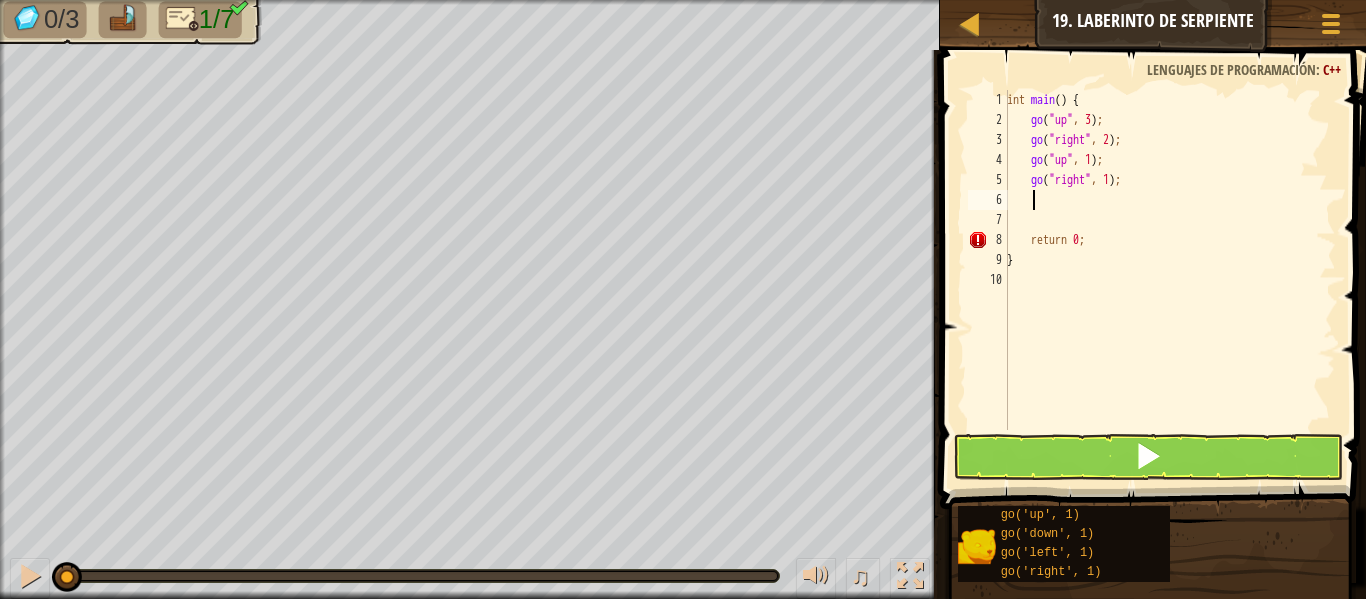 scroll, scrollTop: 9, scrollLeft: 1, axis: both 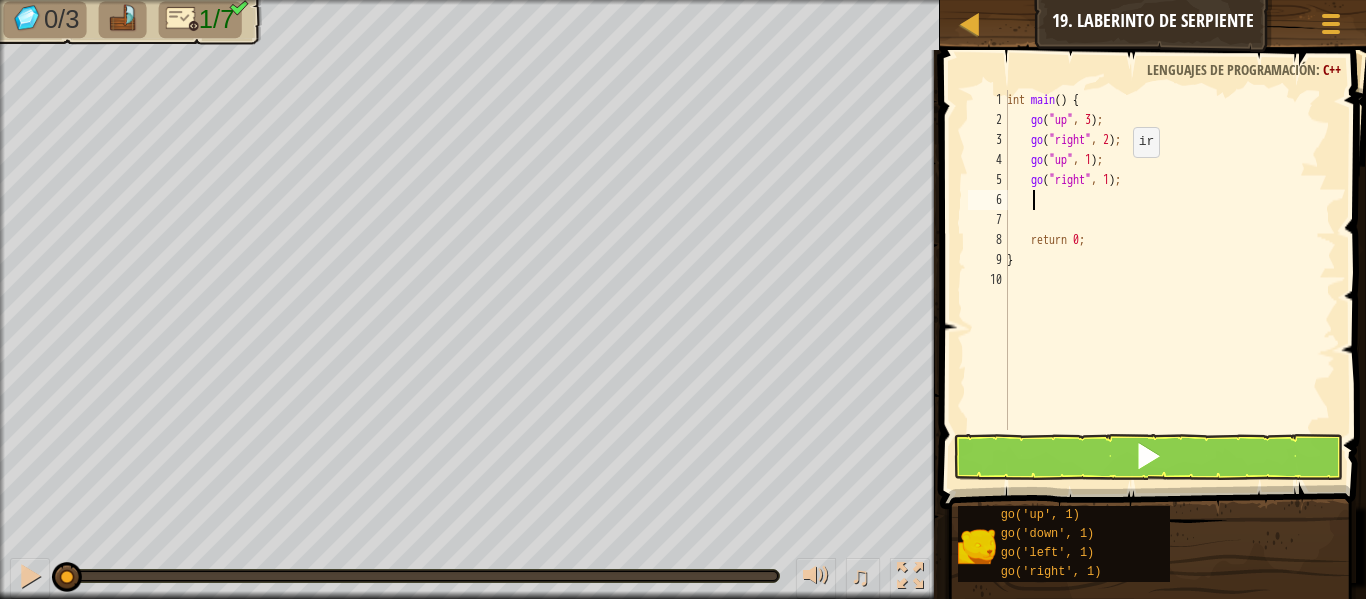 click on "int   main ( )   {      go ( " up " ,   3 ) ;      go ( " right " ,   2 ) ;      go ( " up " ,   1 ) ;      go ( " right " ,   1 ) ;                return   0 ; }" at bounding box center [1169, 280] 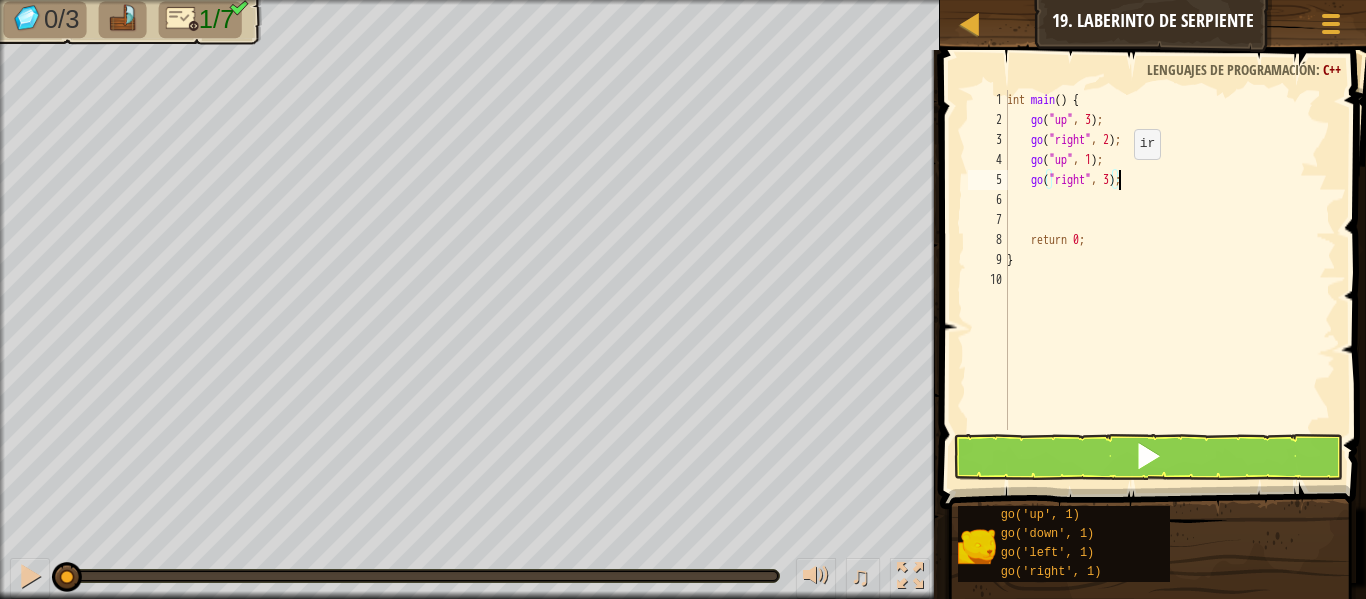 scroll, scrollTop: 9, scrollLeft: 9, axis: both 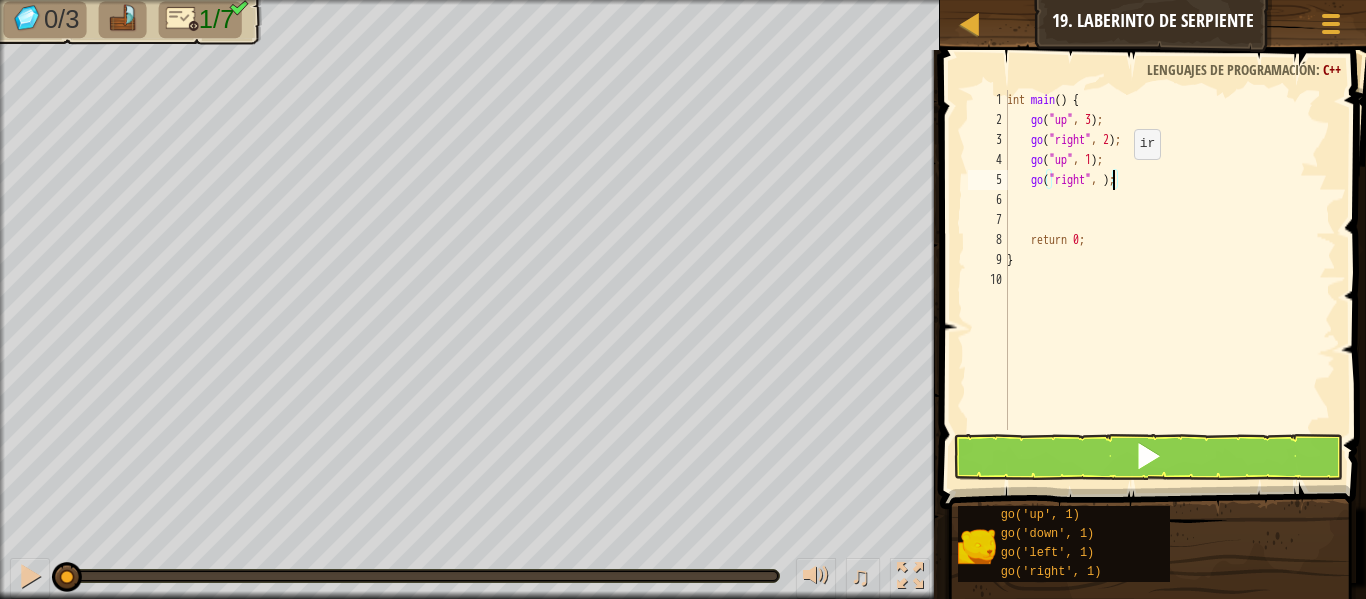 type on "go("right", 2);" 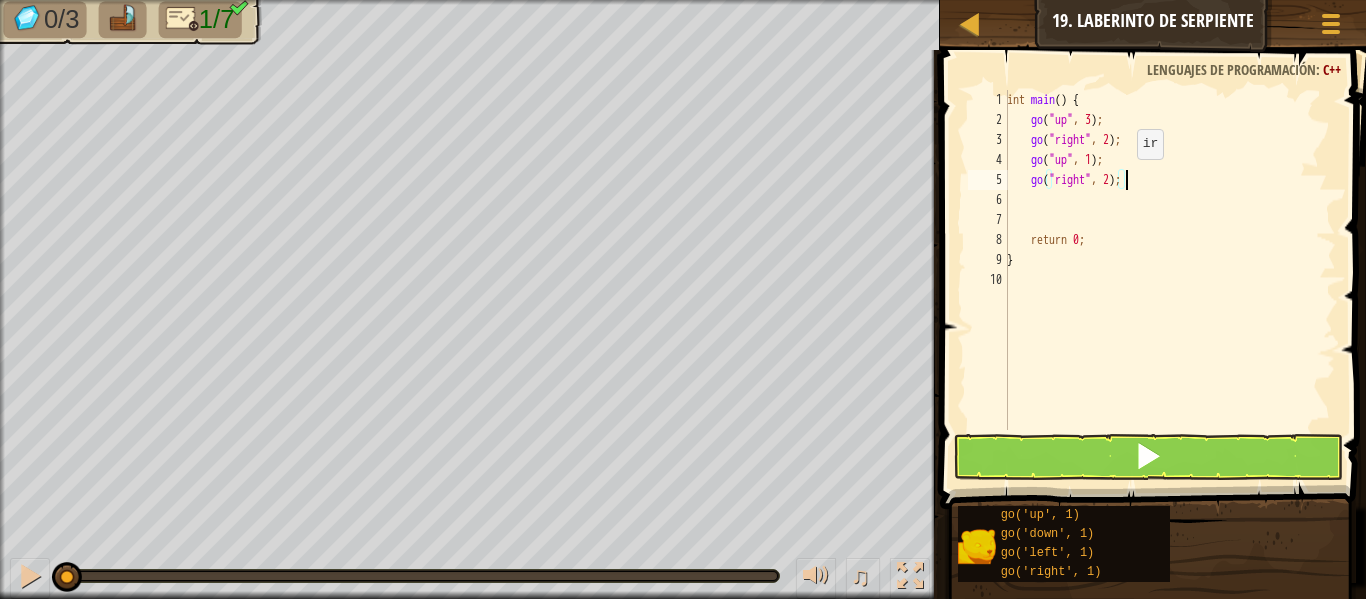 click on "int   main ( )   {      go ( " up " ,   3 ) ;      go ( " right " ,   2 ) ;      go ( " up " ,   1 ) ;      go ( " right " ,   2 ) ;                return   0 ; }" at bounding box center (1169, 280) 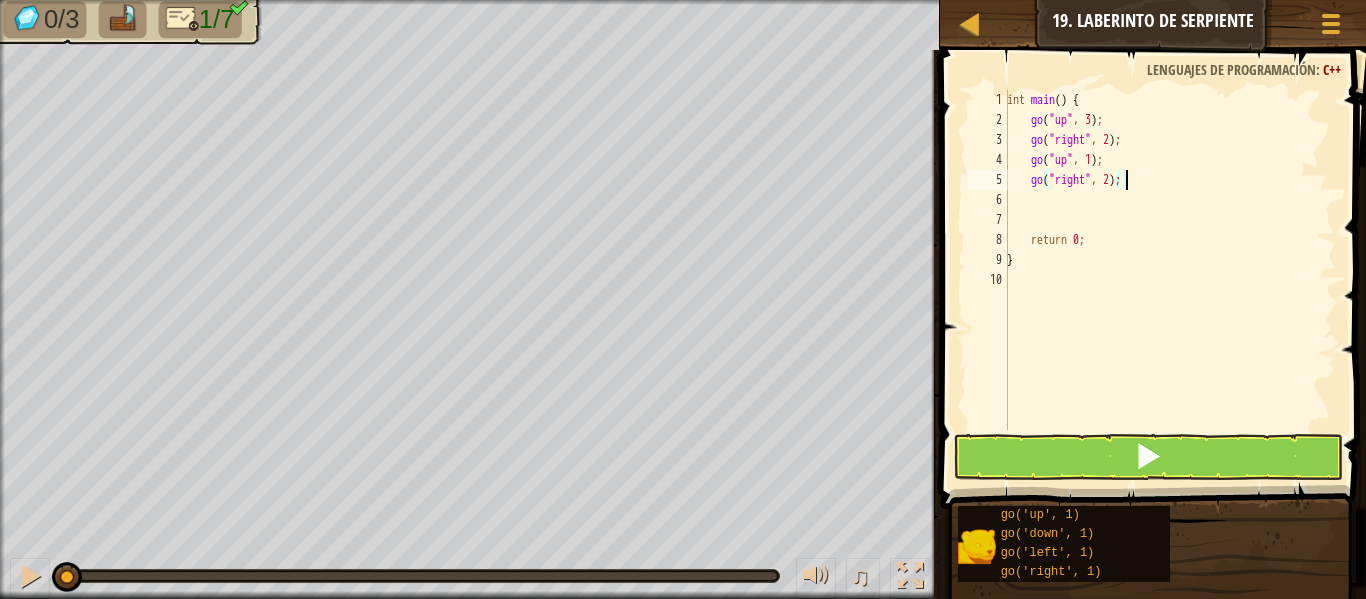 click on "int   main ( )   {      go ( " up " ,   3 ) ;      go ( " right " ,   2 ) ;      go ( " up " ,   1 ) ;      go ( " right " ,   2 ) ;                return   0 ; }" at bounding box center [1169, 280] 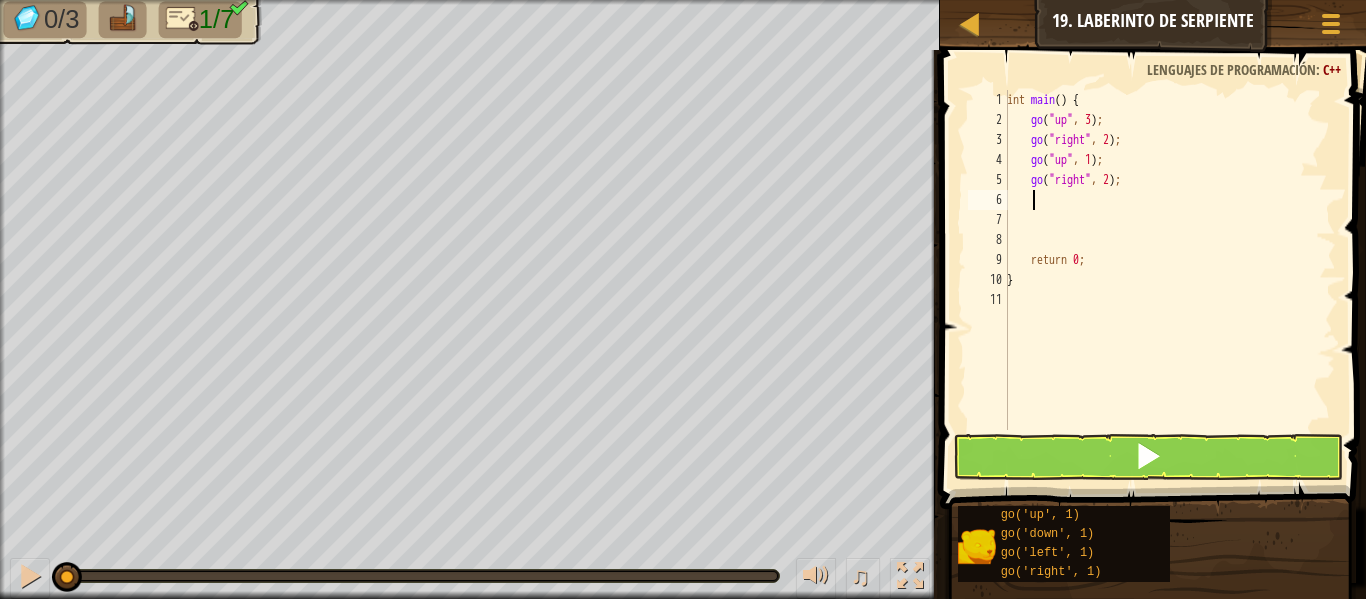 scroll, scrollTop: 9, scrollLeft: 1, axis: both 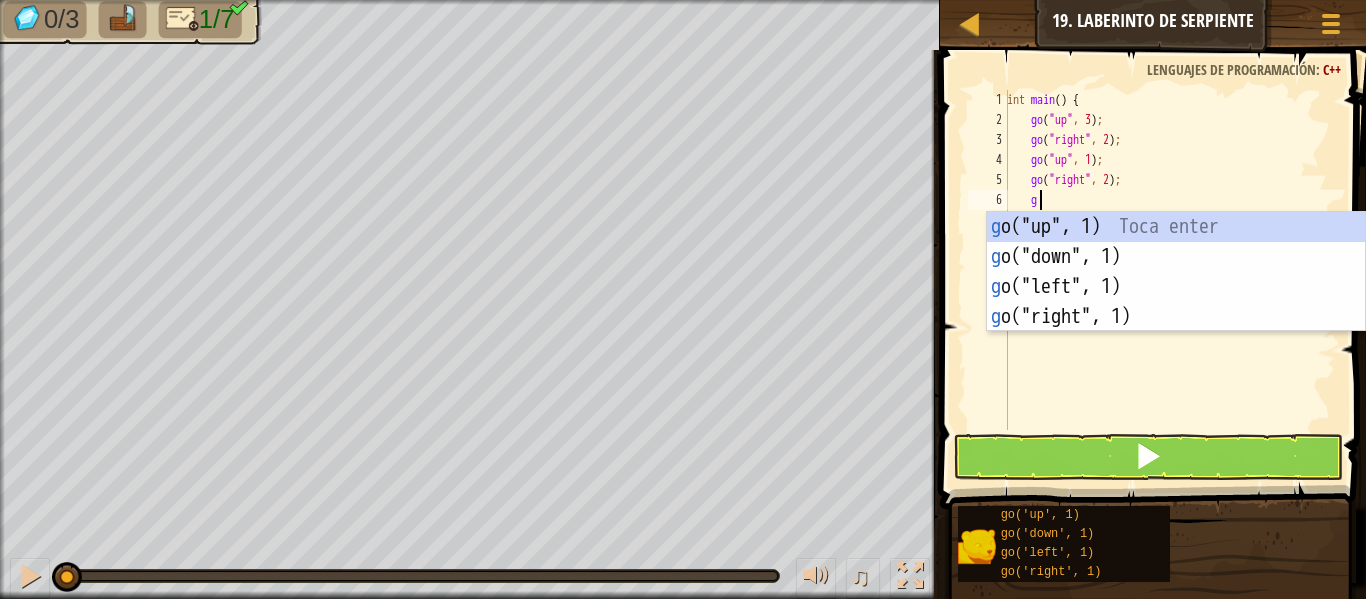 type on "go" 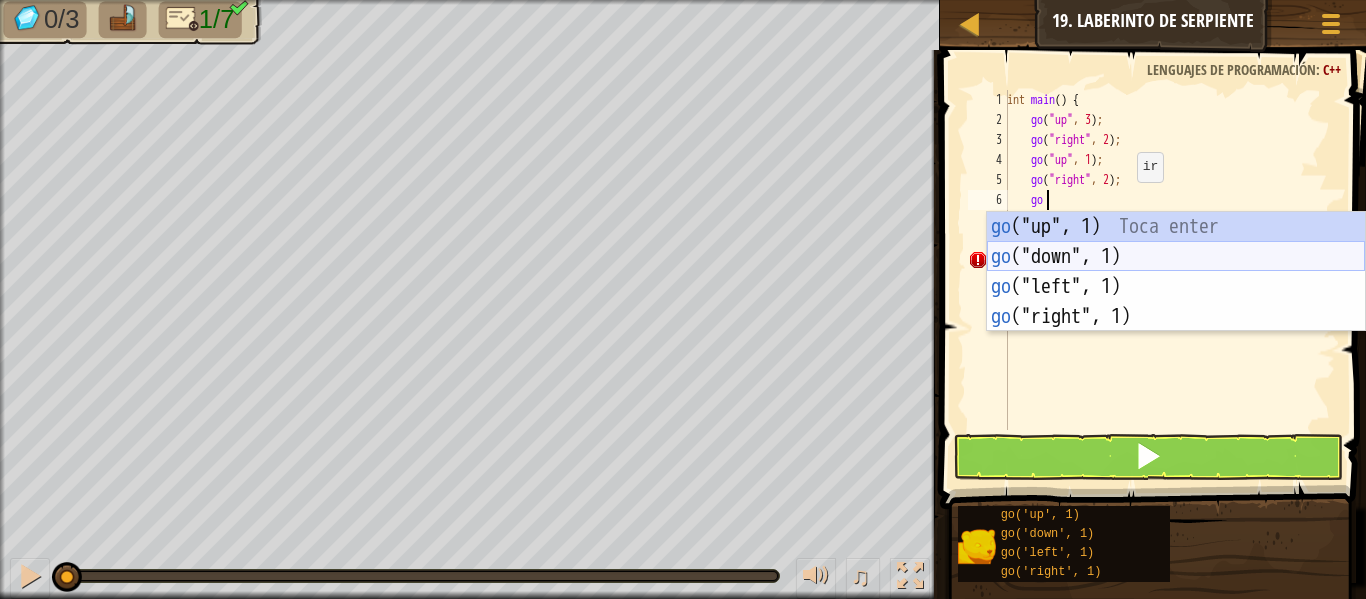 click on "go ("up", 1) Toca enter go ("down", 1) Toca enter go ("left", 1) Toca enter go ("right", 1) Toca enter" at bounding box center [1176, 302] 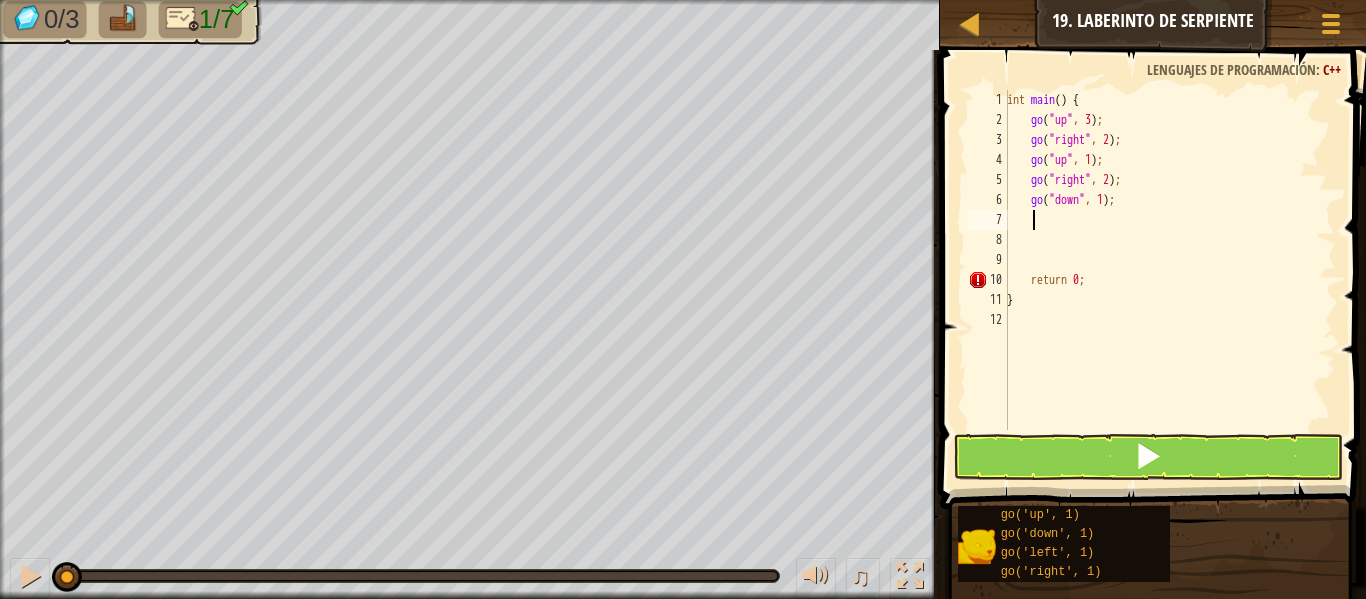 scroll, scrollTop: 9, scrollLeft: 1, axis: both 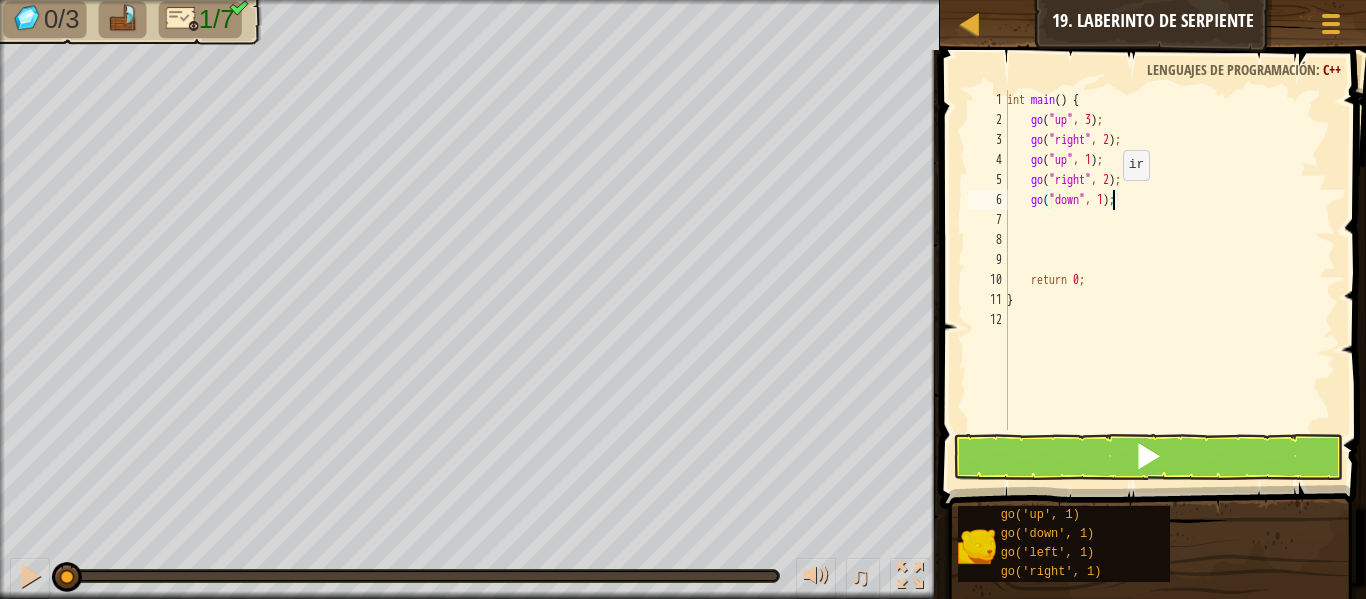 click on "int   main ( )   {      go ( " up " ,   3 ) ;      go ( " right " ,   2 ) ;      go ( " up " ,   1 ) ;      go ( " right " ,   2 ) ;      go ( " down " ,   1 ) ;                     return   0 ; }" at bounding box center [1169, 280] 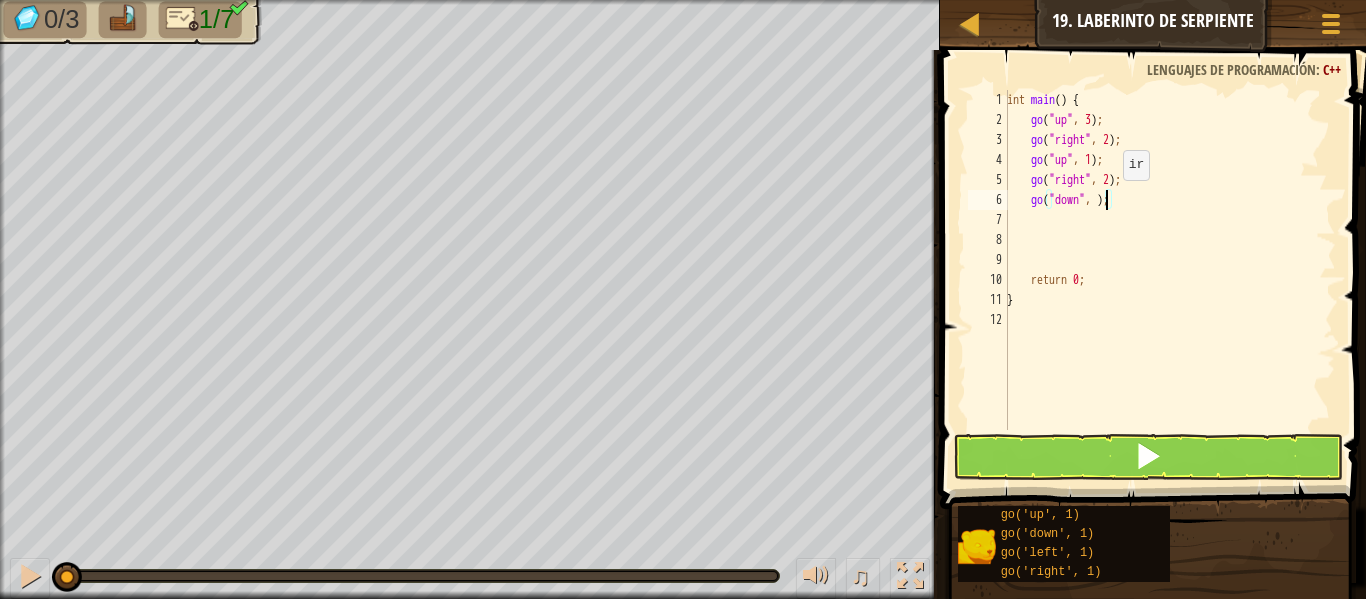 type on "go("down", 2);" 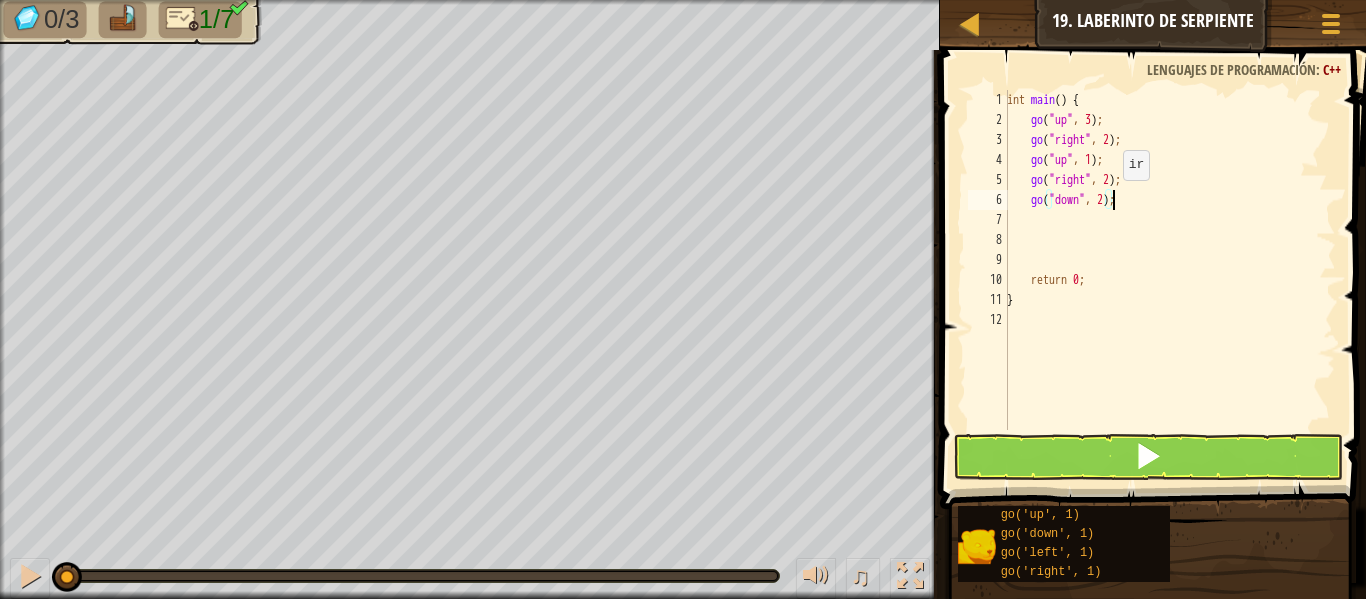 scroll, scrollTop: 9, scrollLeft: 8, axis: both 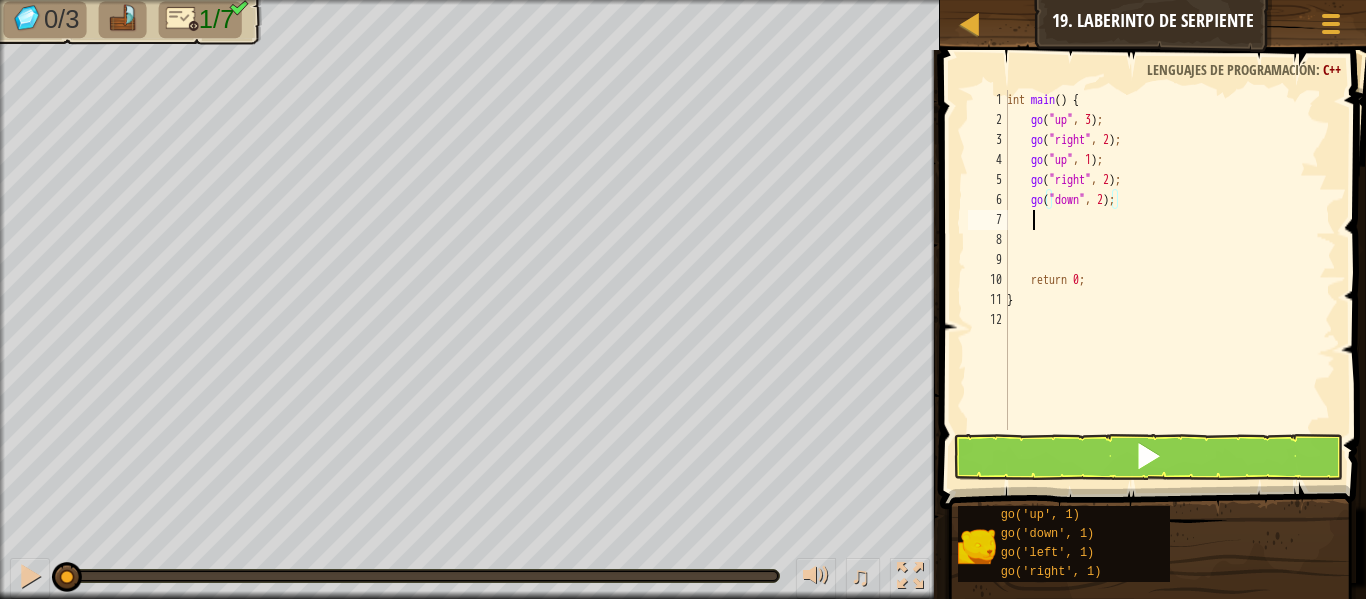 click on "int   main ( )   {      go ( " up " ,   3 ) ;      go ( " right " ,   2 ) ;      go ( " up " ,   1 ) ;      go ( " right " ,   2 ) ;      go ( " down " ,   2 ) ;                     return   0 ; }" at bounding box center [1169, 280] 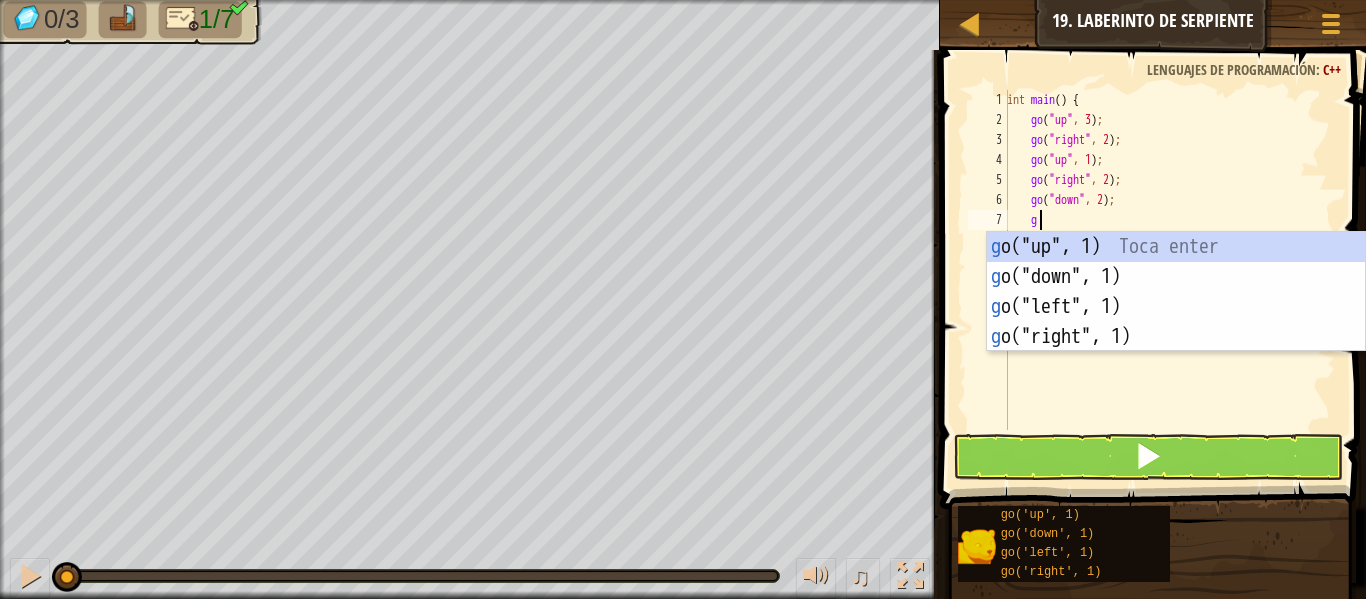 type on "go" 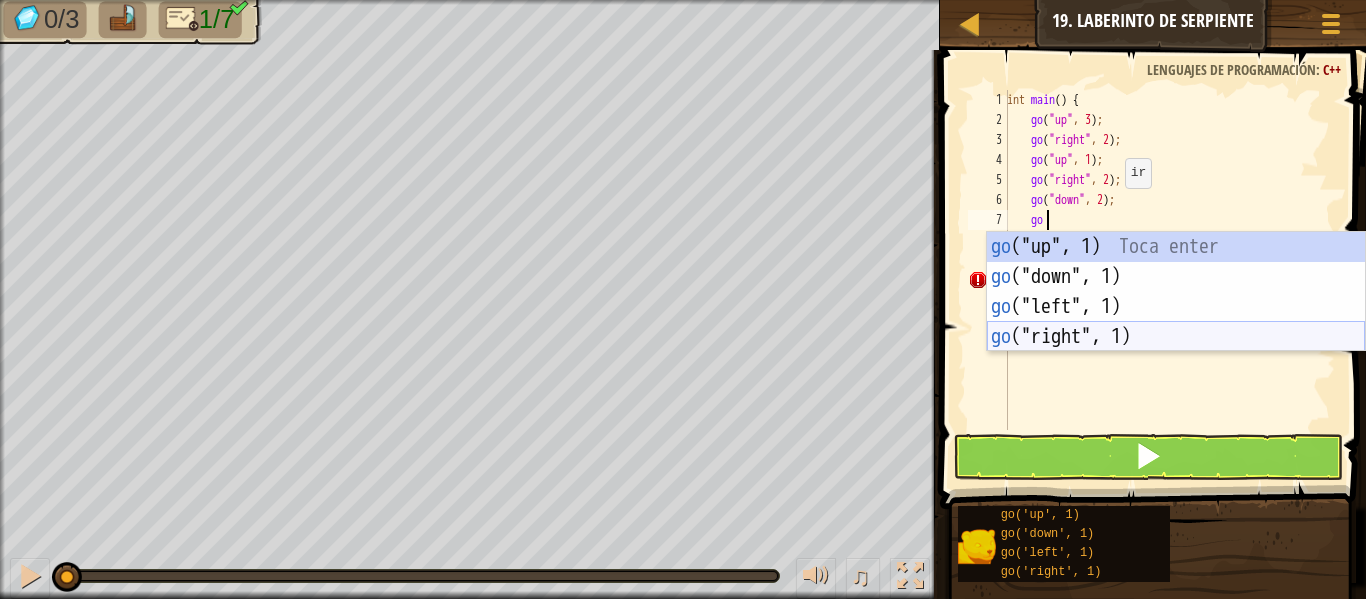 click on "go ("up", 1) Toca enter go ("down", 1) Toca enter go ("left", 1) Toca enter go ("right", 1) Toca enter" at bounding box center [1176, 322] 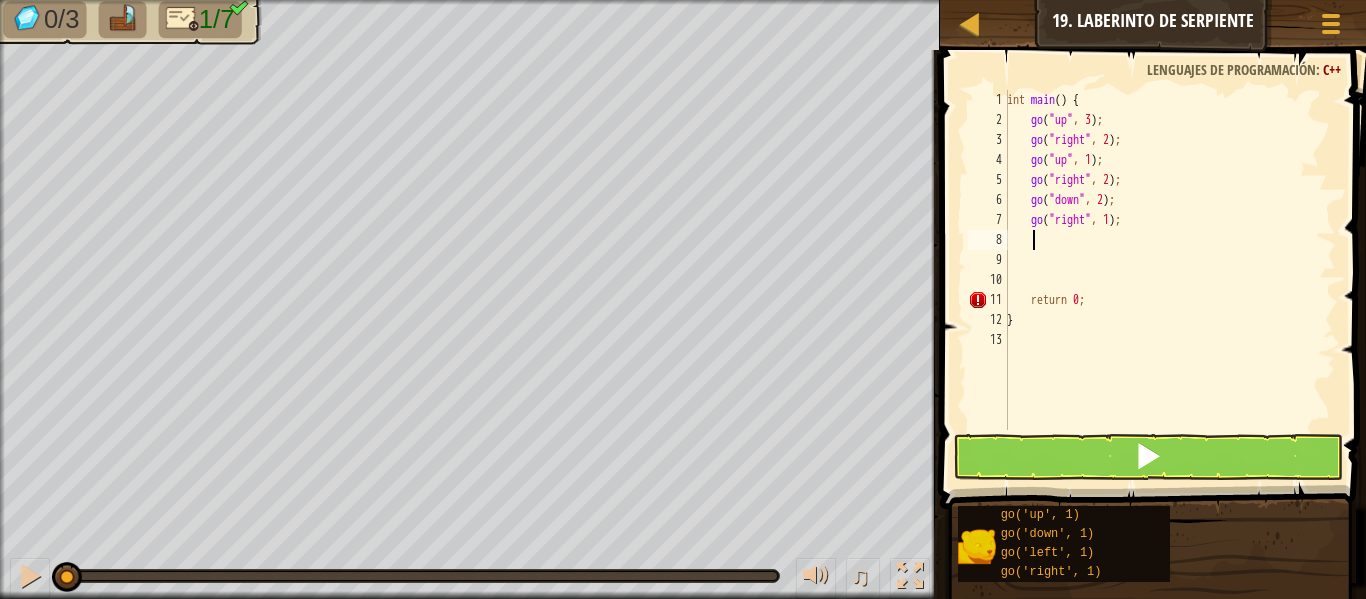 scroll, scrollTop: 9, scrollLeft: 1, axis: both 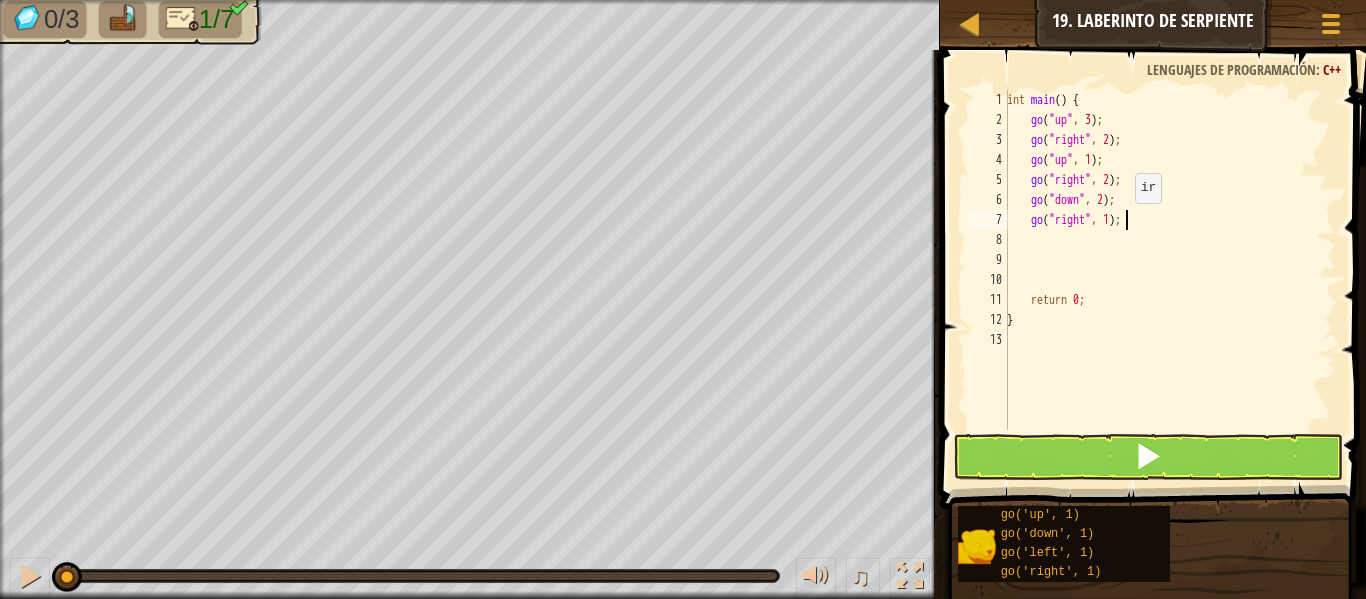 click on "int   main ( )   {      go ( " up " ,   3 ) ;      go ( " right " ,   2 ) ;      go ( " up " ,   1 ) ;      go ( " right " ,   2 ) ;      go ( " down " ,   2 ) ;      go ( " right " ,   1 ) ;                     return   0 ; }" at bounding box center (1169, 280) 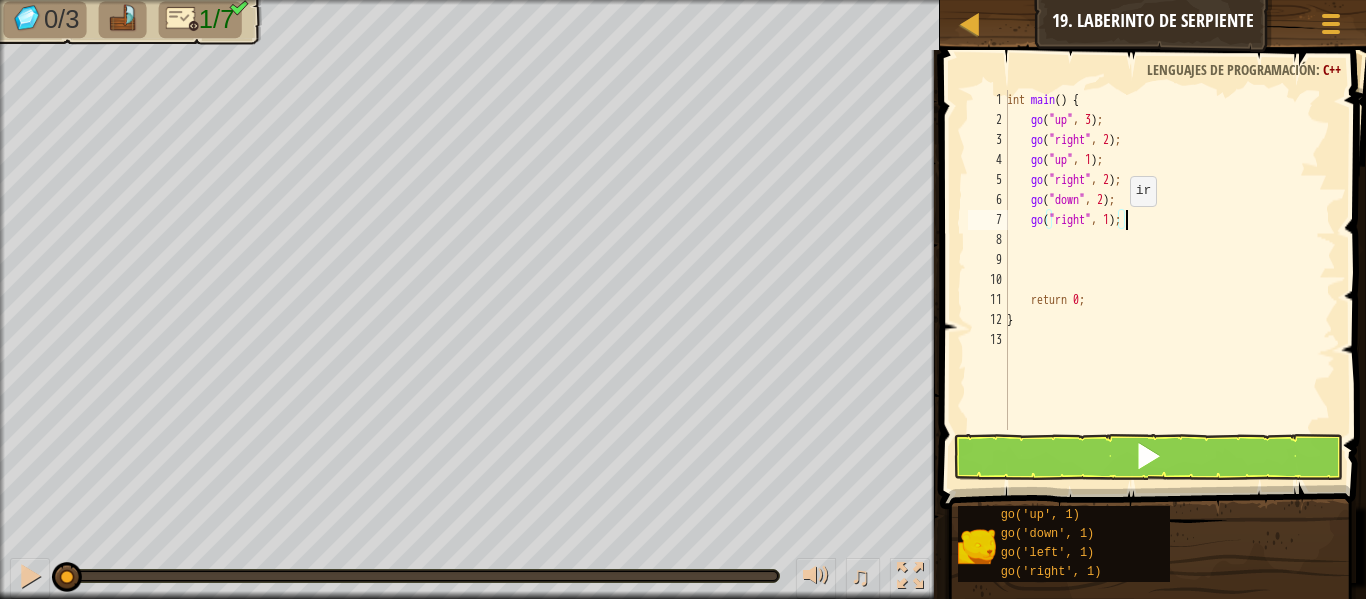 click on "int   main ( )   {      go ( " up " ,   3 ) ;      go ( " right " ,   2 ) ;      go ( " up " ,   1 ) ;      go ( " right " ,   2 ) ;      go ( " down " ,   2 ) ;      go ( " right " ,   1 ) ;                     return   0 ; }" at bounding box center (1169, 280) 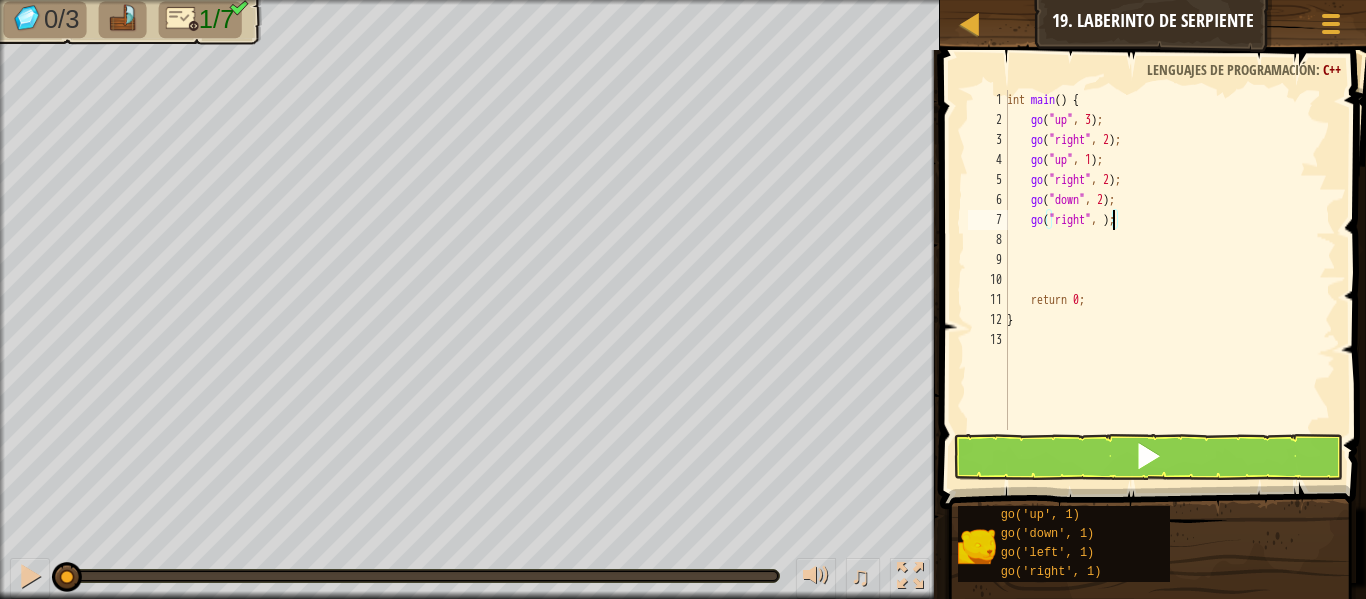 type on "go("right", 2);" 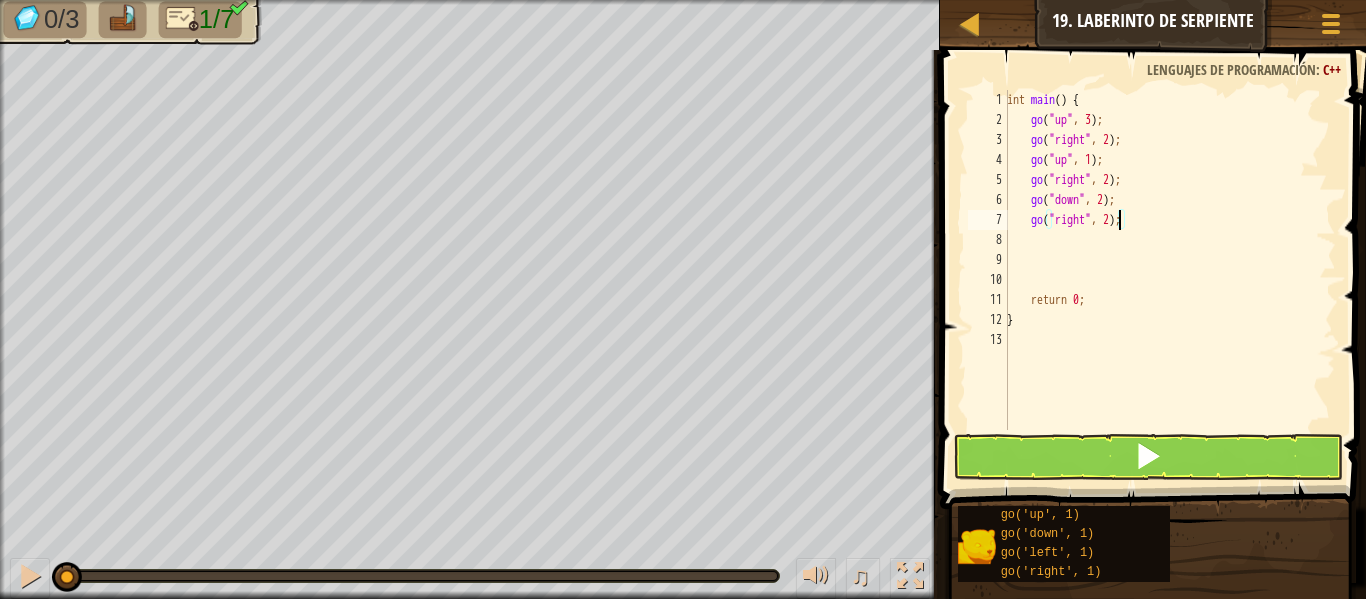 click on "int   main ( )   {      go ( " up " ,   3 ) ;      go ( " right " ,   2 ) ;      go ( " up " ,   1 ) ;      go ( " right " ,   2 ) ;      go ( " down " ,   2 ) ;      go ( " right " ,   2 ) ;                     return   0 ; }" at bounding box center [1169, 280] 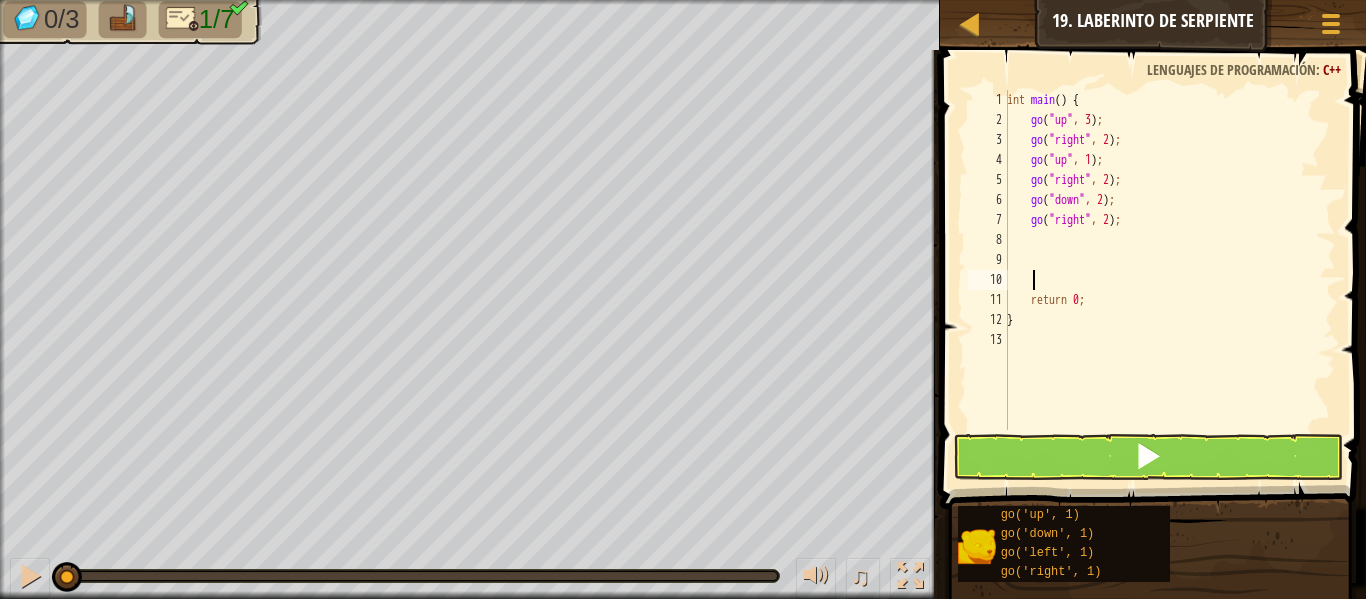click on "int   main ( )   {      go ( " up " ,   3 ) ;      go ( " right " ,   2 ) ;      go ( " up " ,   1 ) ;      go ( " right " ,   2 ) ;      go ( " down " ,   2 ) ;      go ( " right " ,   2 ) ;                     return   0 ; }" at bounding box center (1169, 280) 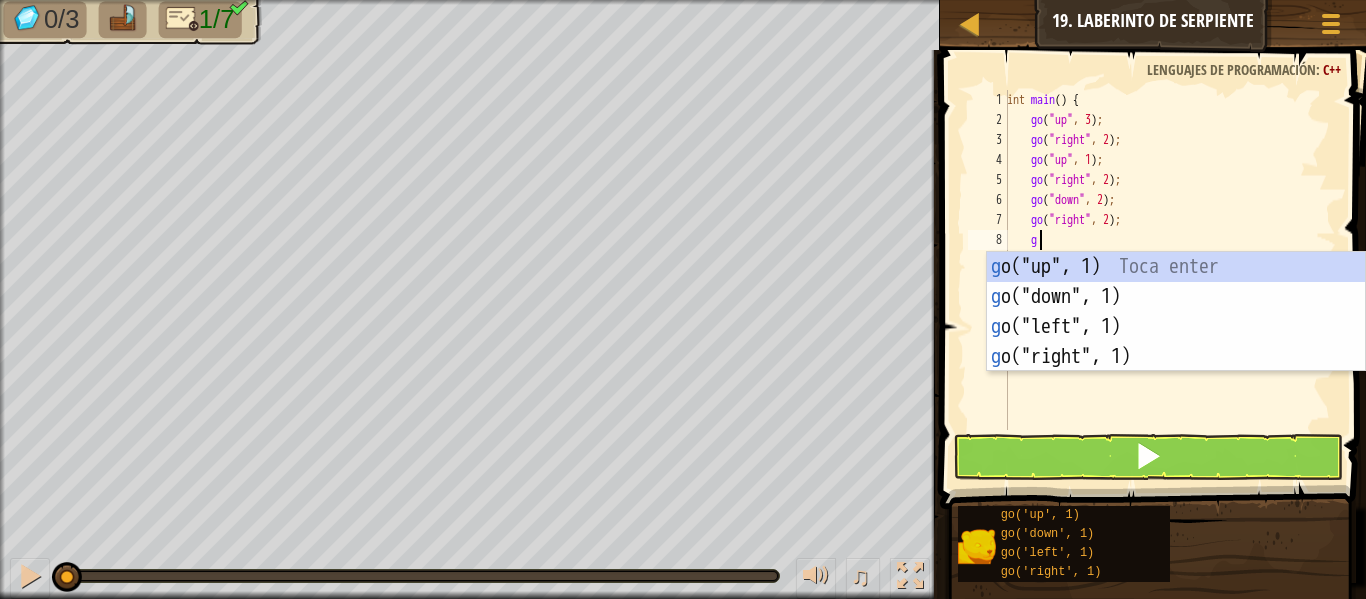 type on "go" 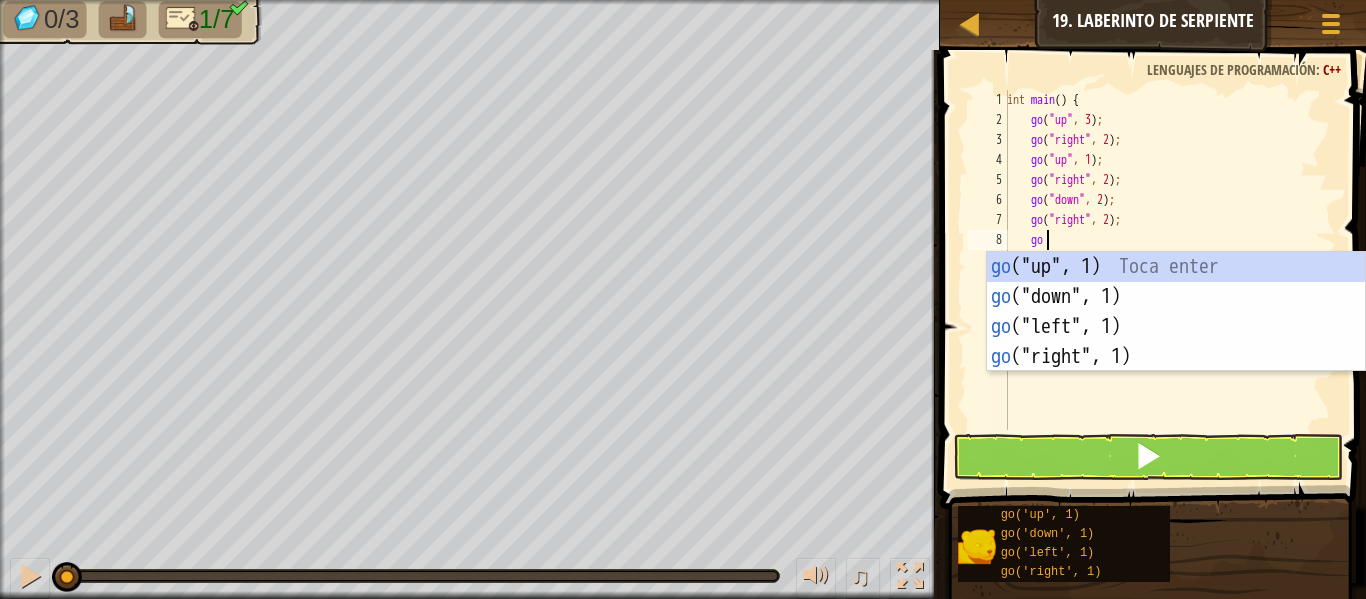 scroll, scrollTop: 9, scrollLeft: 2, axis: both 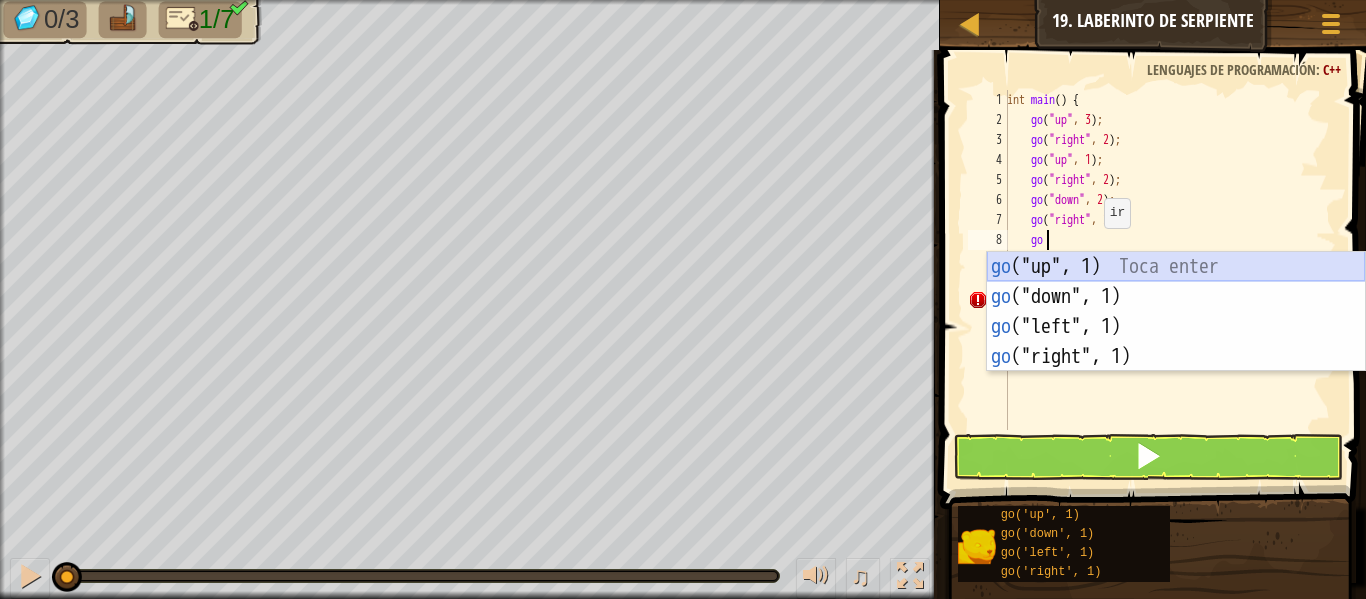 click on "go ("up", 1) Toca enter go ("down", 1) Toca enter go ("left", 1) Toca enter go ("right", 1) Toca enter" at bounding box center (1176, 342) 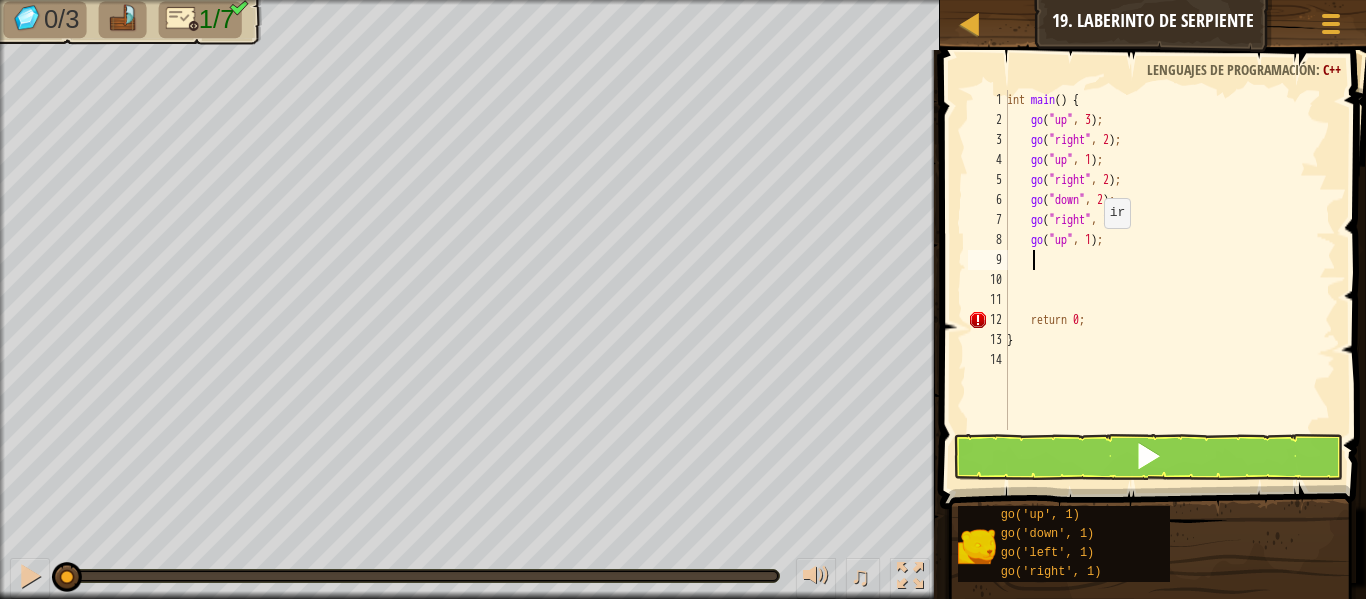 scroll, scrollTop: 9, scrollLeft: 1, axis: both 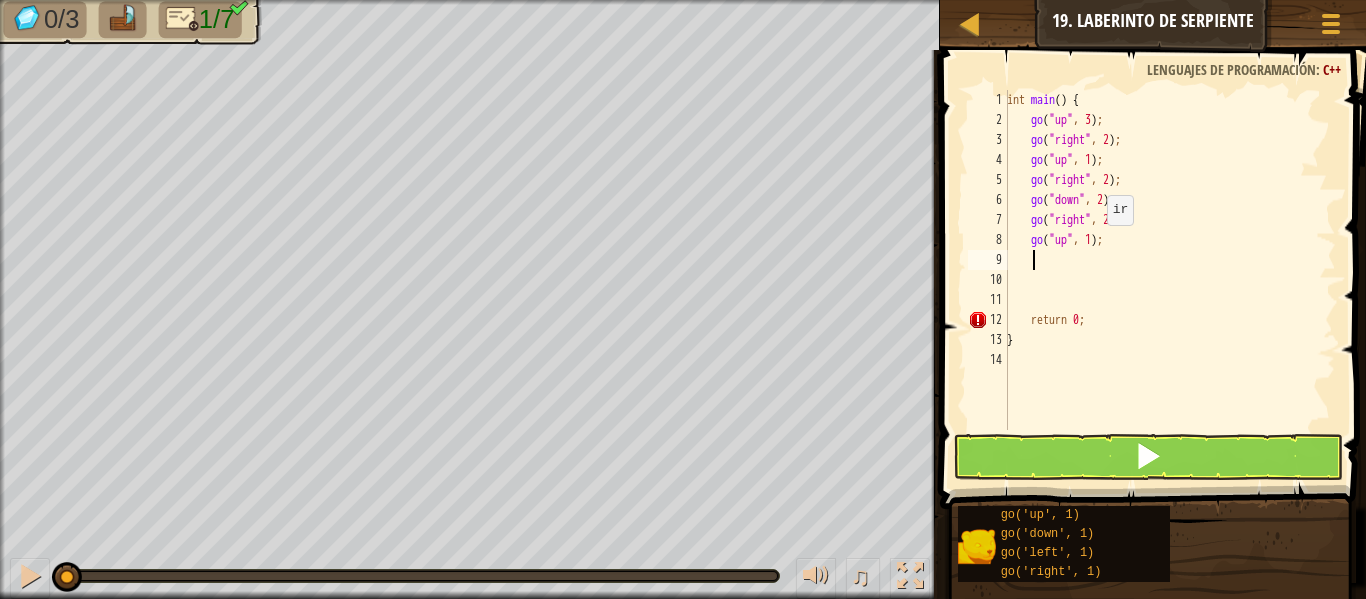 click on "int   main ( )   {      go ( " up " ,   3 ) ;      go ( " right " ,   2 ) ;      go ( " up " ,   1 ) ;      go ( " right " ,   2 ) ;      go ( " down " ,   2 ) ;      go ( " right " ,   2 ) ;      go ( " up " ,   1 ) ;                     return   0 ; }" at bounding box center (1169, 280) 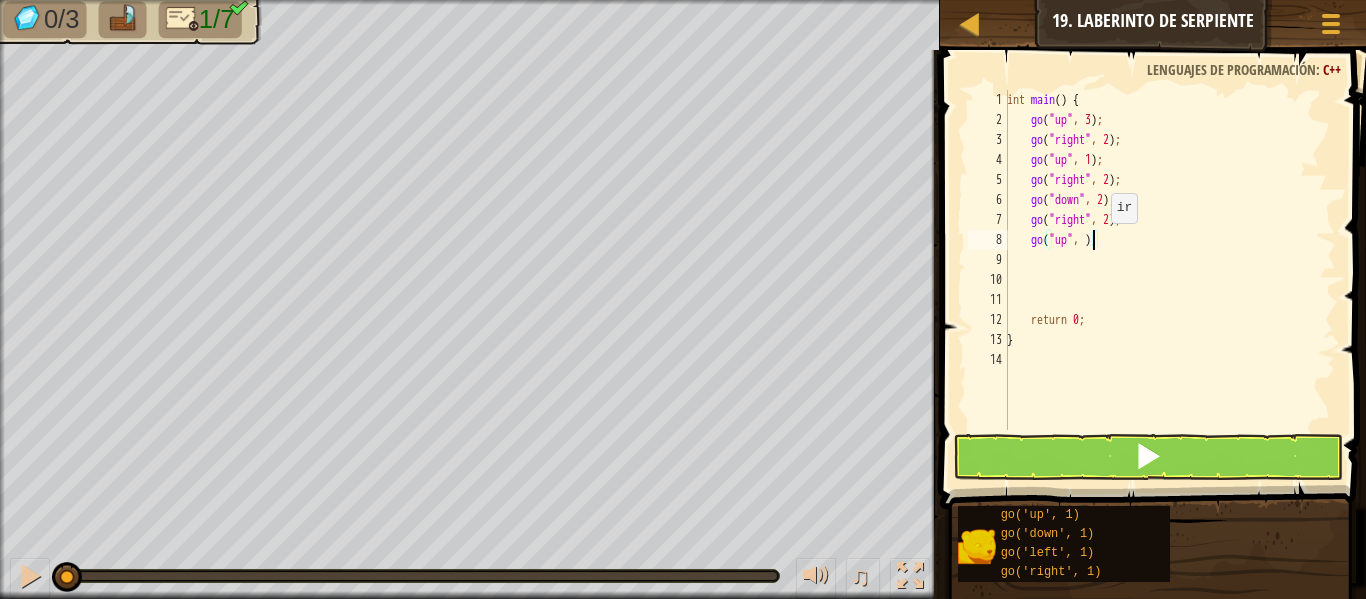 type on "go("up", 3);" 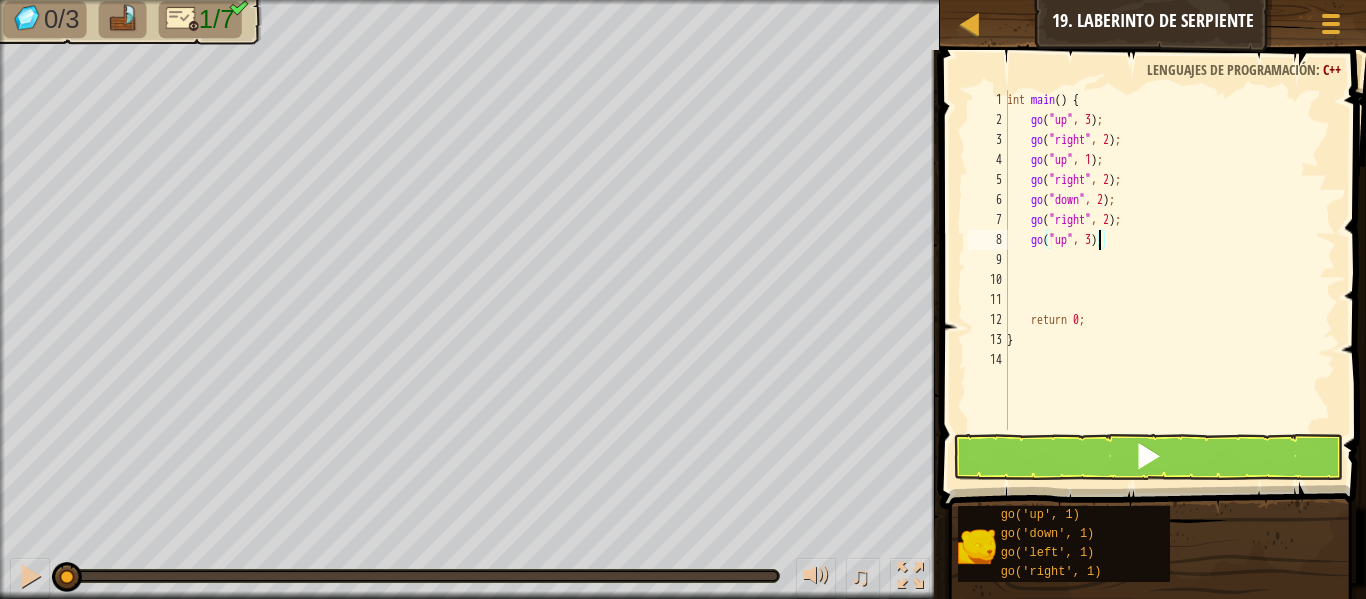click on "int   main ( )   {      go ( " up " ,   3 ) ;      go ( " right " ,   2 ) ;      go ( " up " ,   1 ) ;      go ( " right " ,   2 ) ;      go ( " down " ,   2 ) ;      go ( " right " ,   2 ) ;      go ( " up " ,   3 ) ;                     return   0 ; }" at bounding box center [1169, 280] 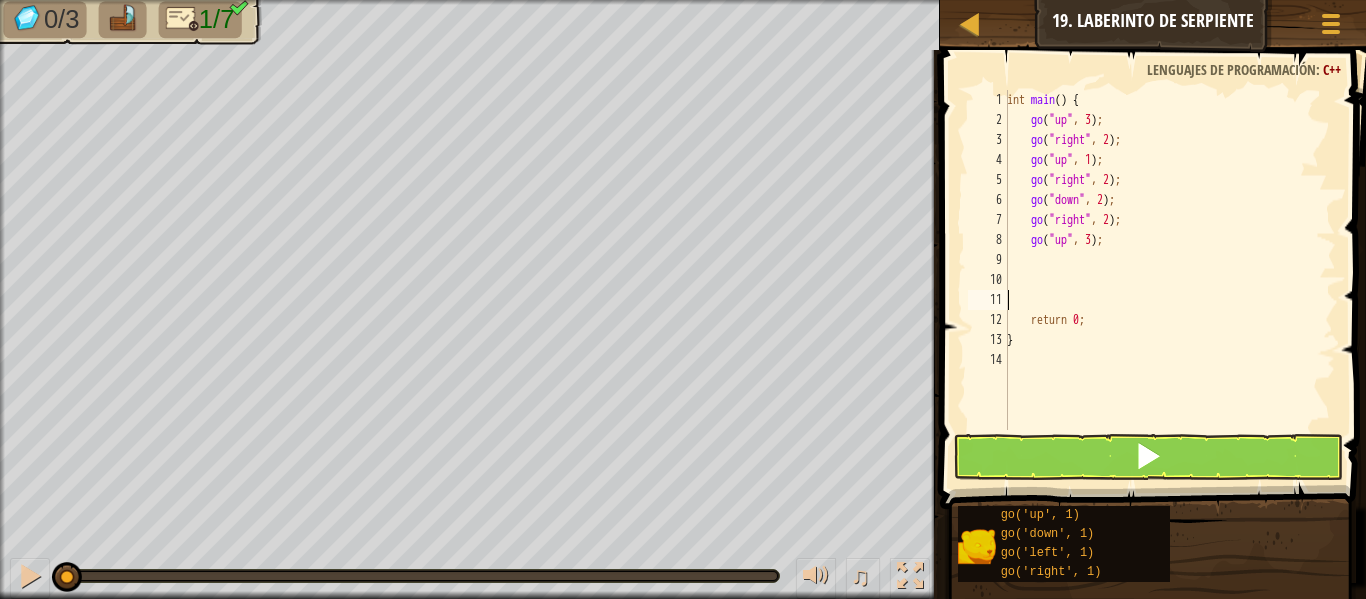 scroll, scrollTop: 9, scrollLeft: 0, axis: vertical 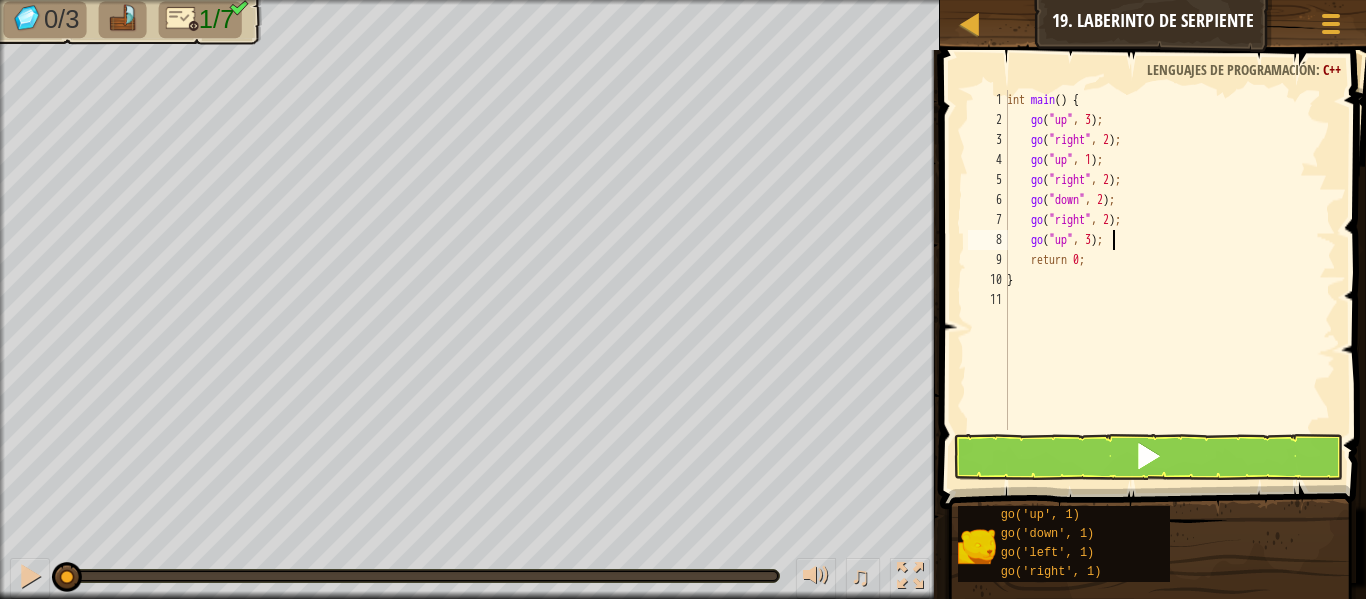 type on "go("up", 3);" 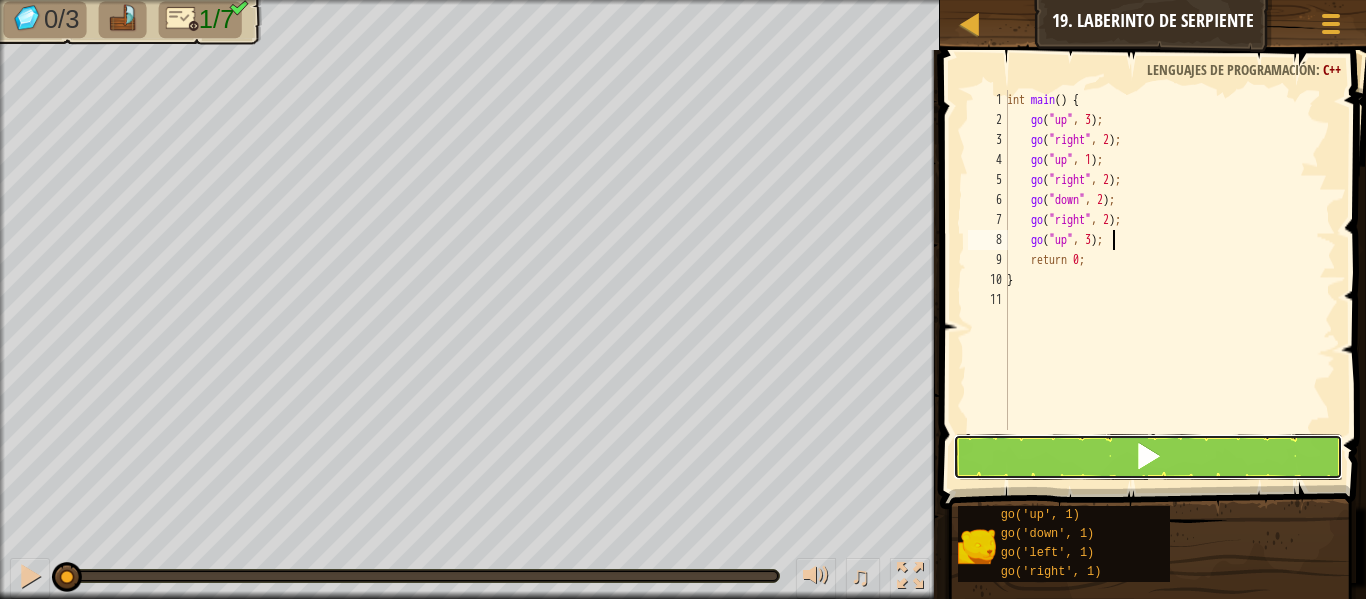 click at bounding box center [1148, 457] 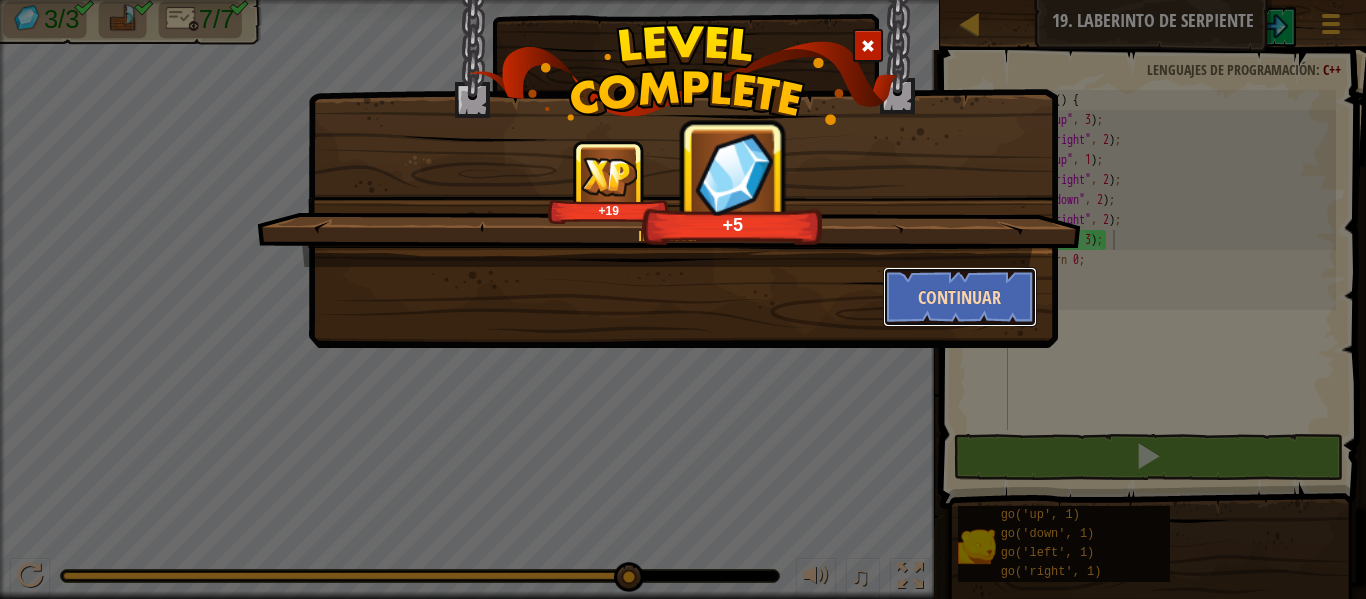 click on "Continuar" at bounding box center (960, 297) 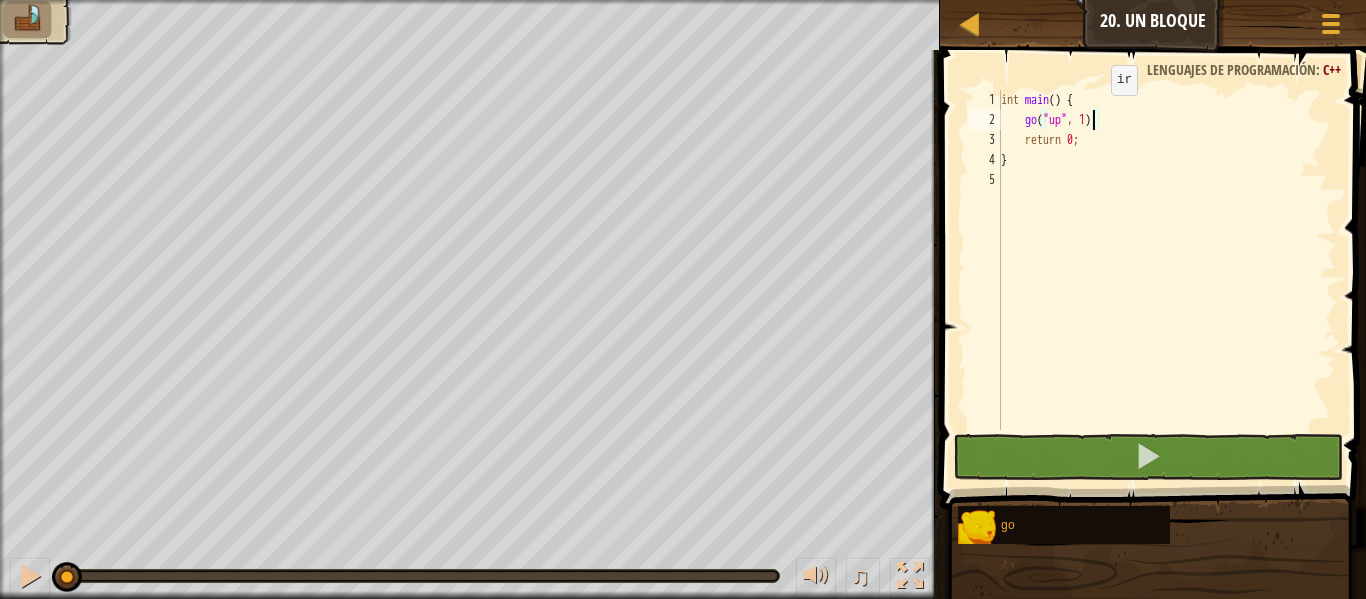 click on "int   main ( )   {      go ( " up " ,   1 ) ;      return   0 ; }" at bounding box center (1166, 280) 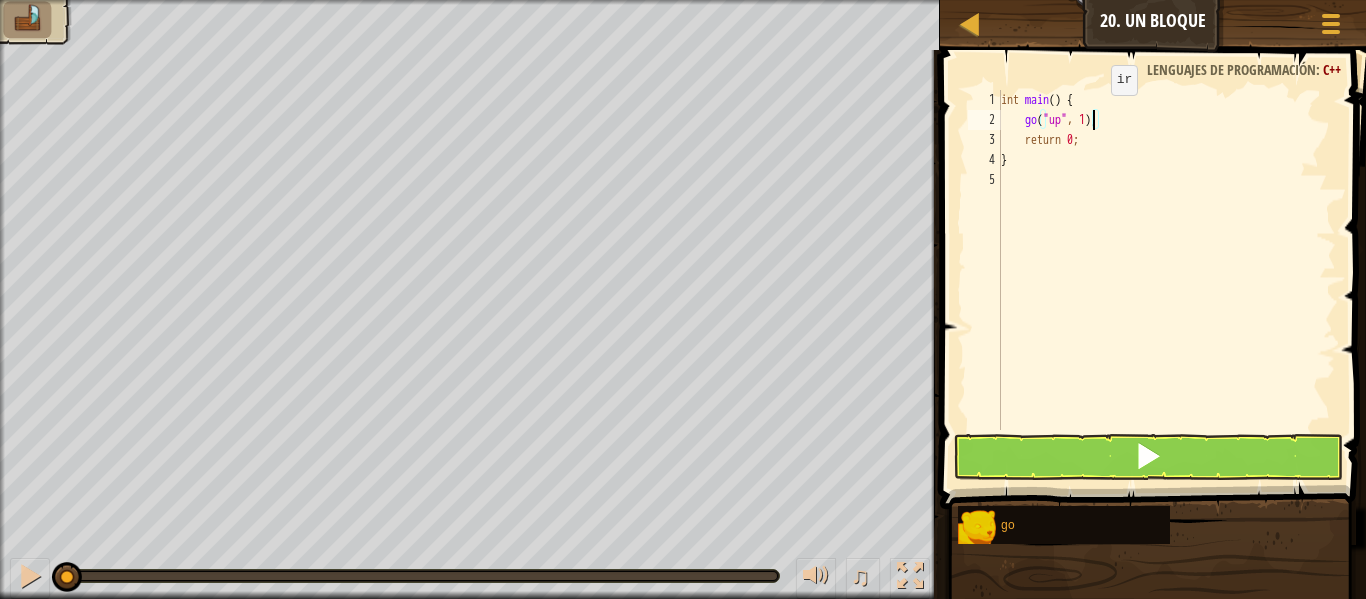 scroll, scrollTop: 9, scrollLeft: 7, axis: both 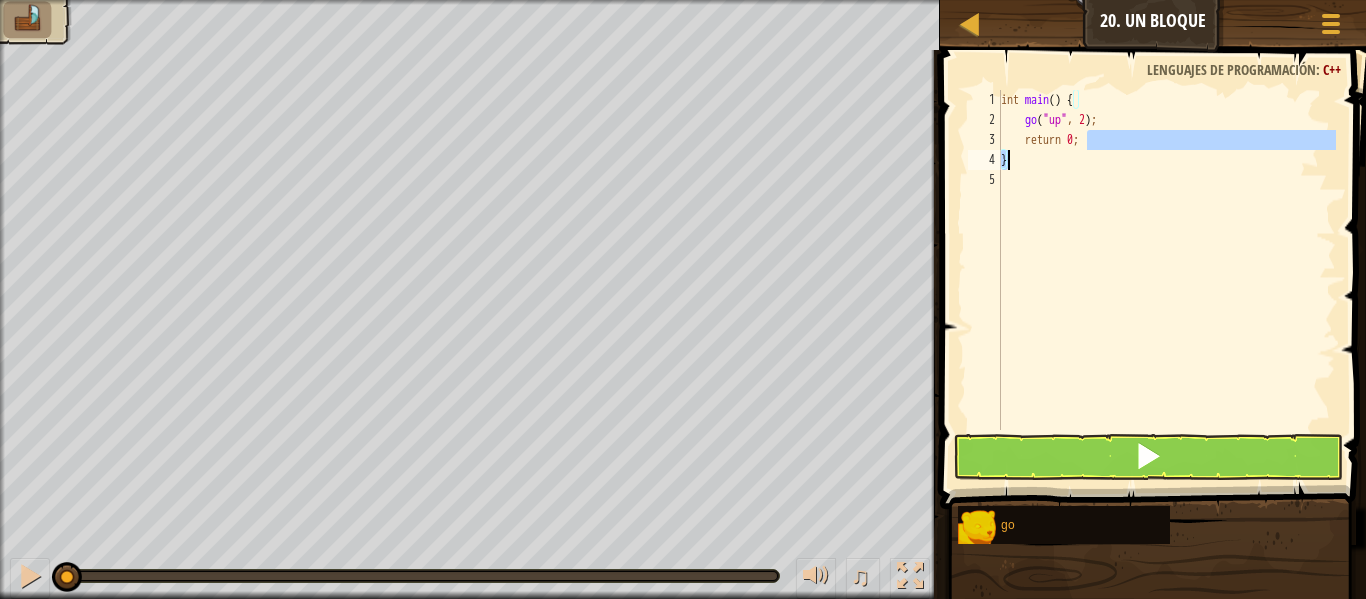 click on "int   main ( )   {      go ( " up " ,   2 ) ;      return   0 ; }" at bounding box center (1166, 280) 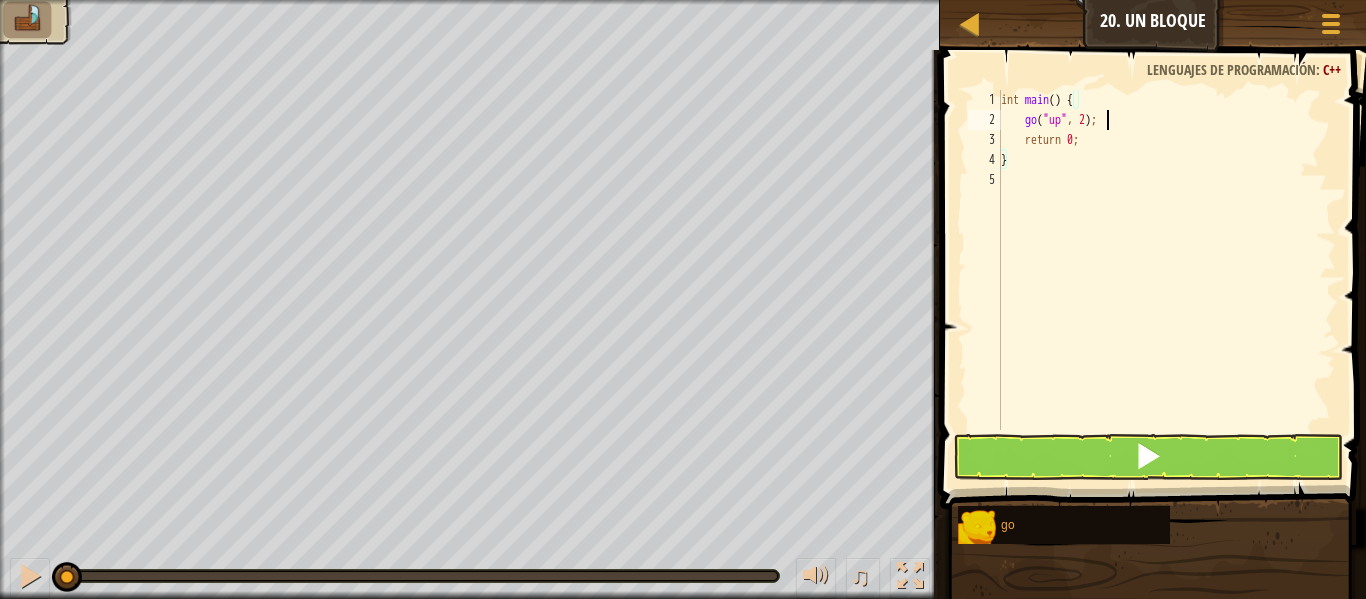 click on "int   main ( )   {      go ( " up " ,   2 ) ;      return   0 ; }" at bounding box center [1166, 280] 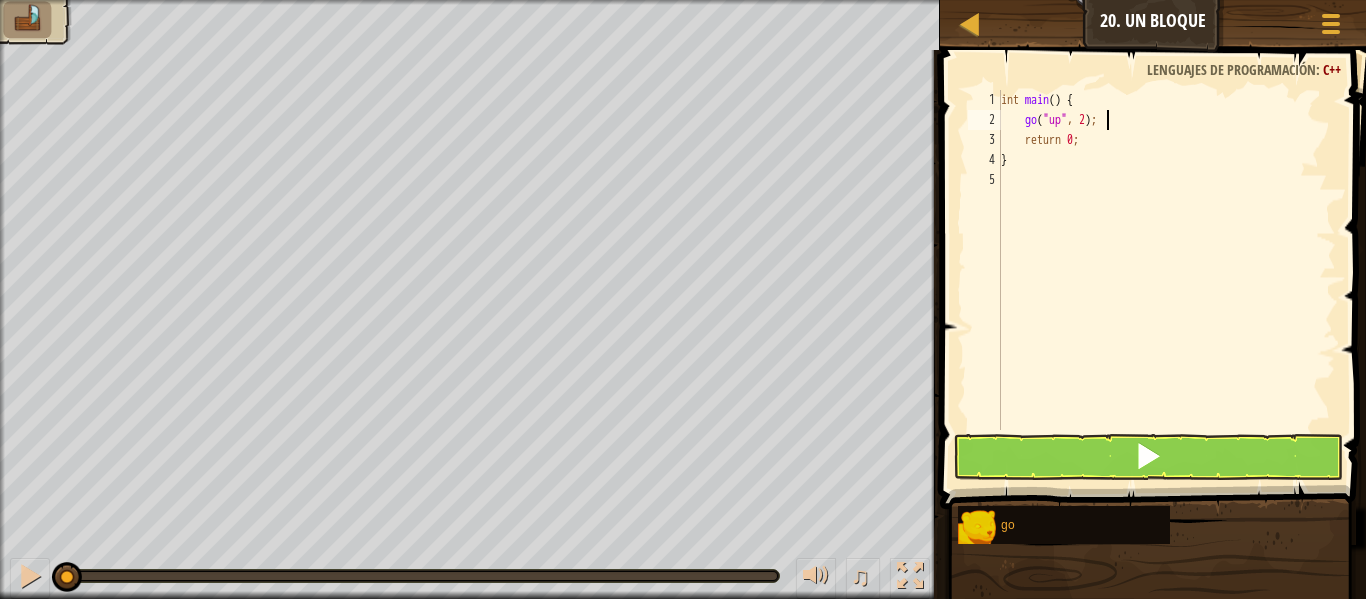 scroll, scrollTop: 9, scrollLeft: 1, axis: both 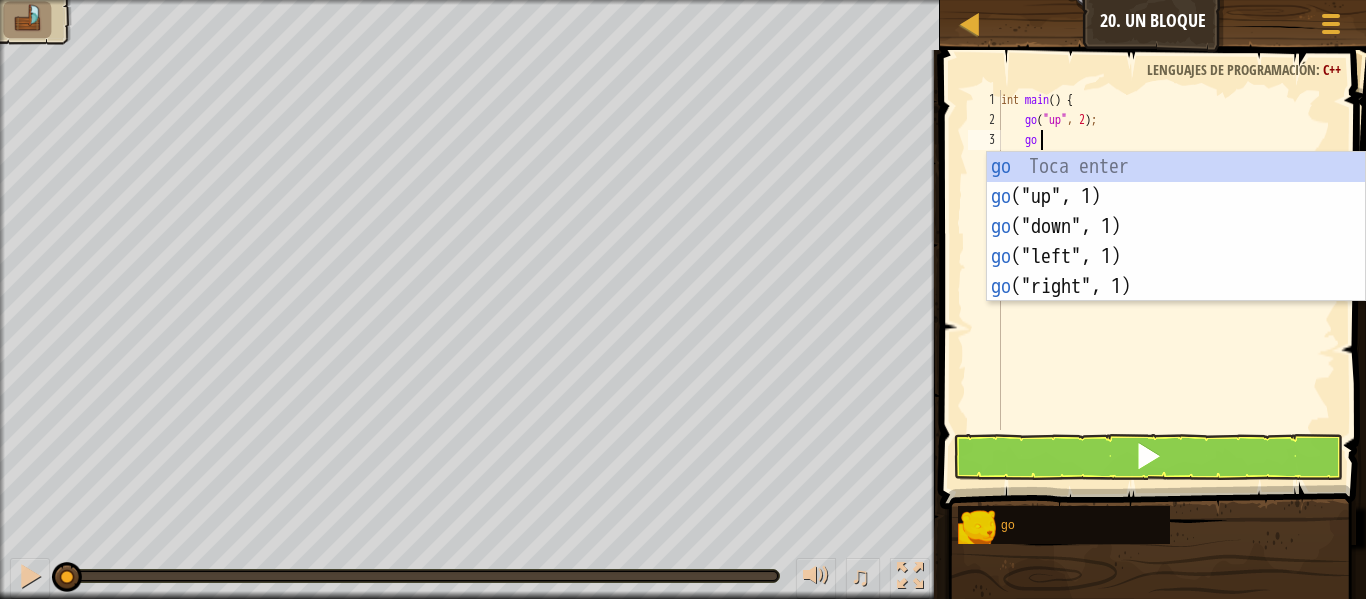 type on "go" 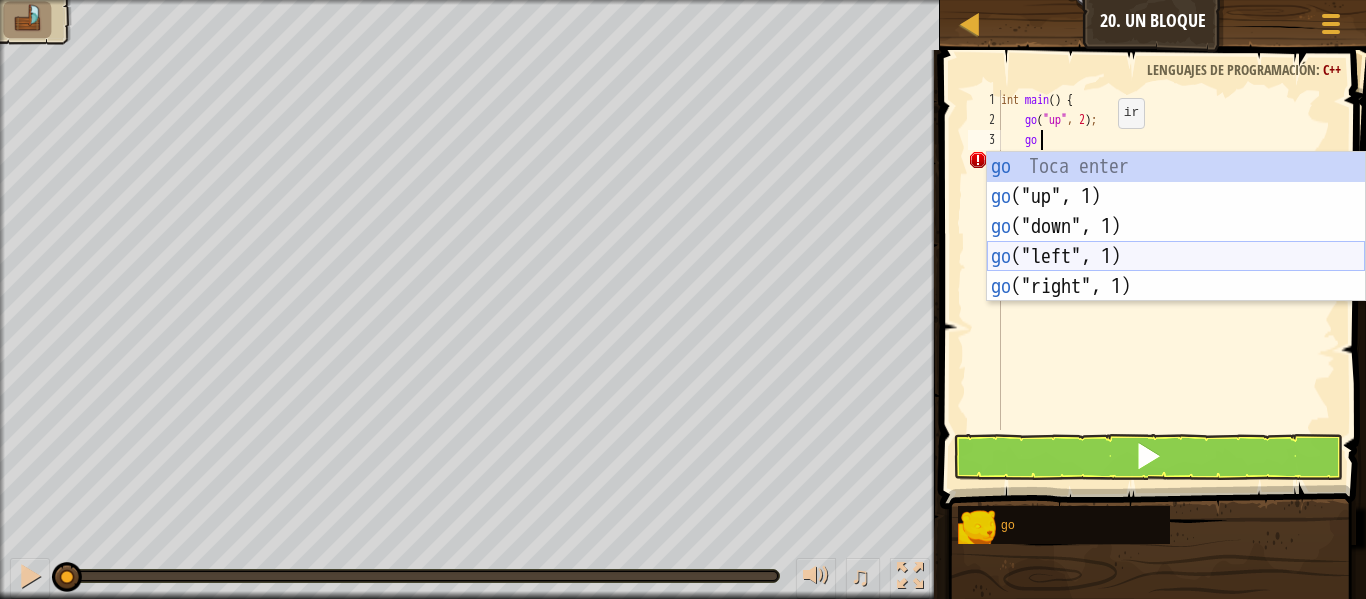 click on "go Toca enter go ("up", 1) Toca enter go ("down", 1) Toca enter go ("left", 1) Toca enter go ("right", 1) Toca enter" at bounding box center [1176, 257] 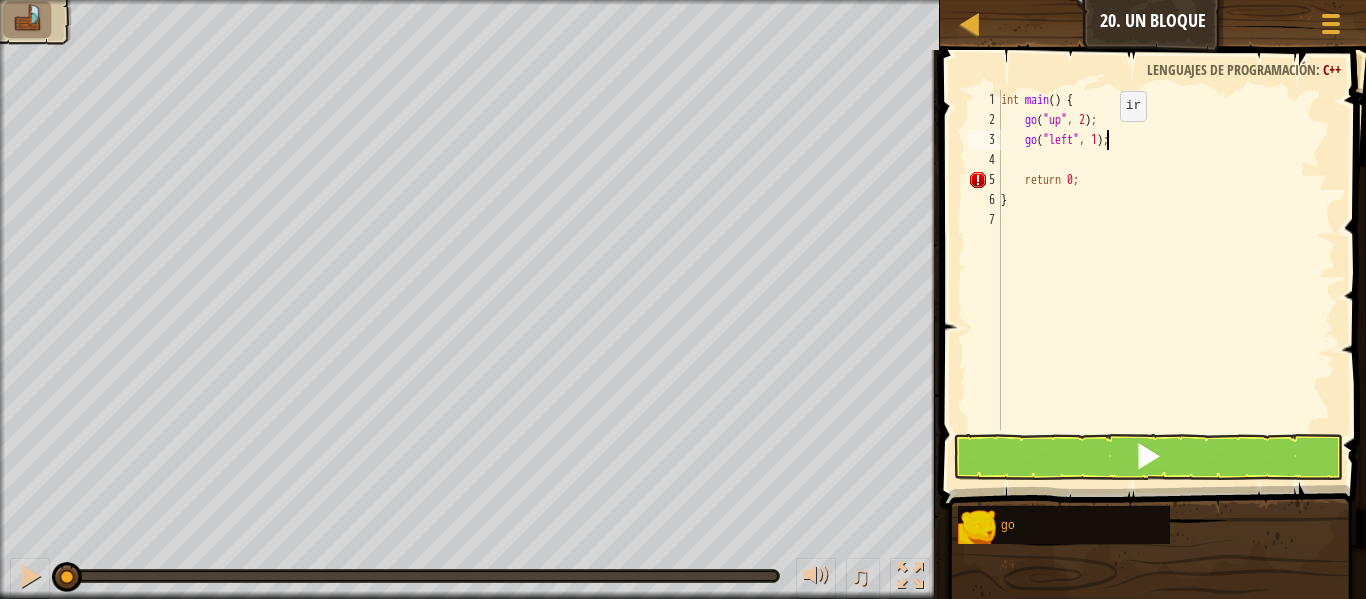 click on "int   main ( )   {      go ( " up " ,   2 ) ;      go ( " left " ,   1 ) ;           return   0 ; }" at bounding box center (1166, 280) 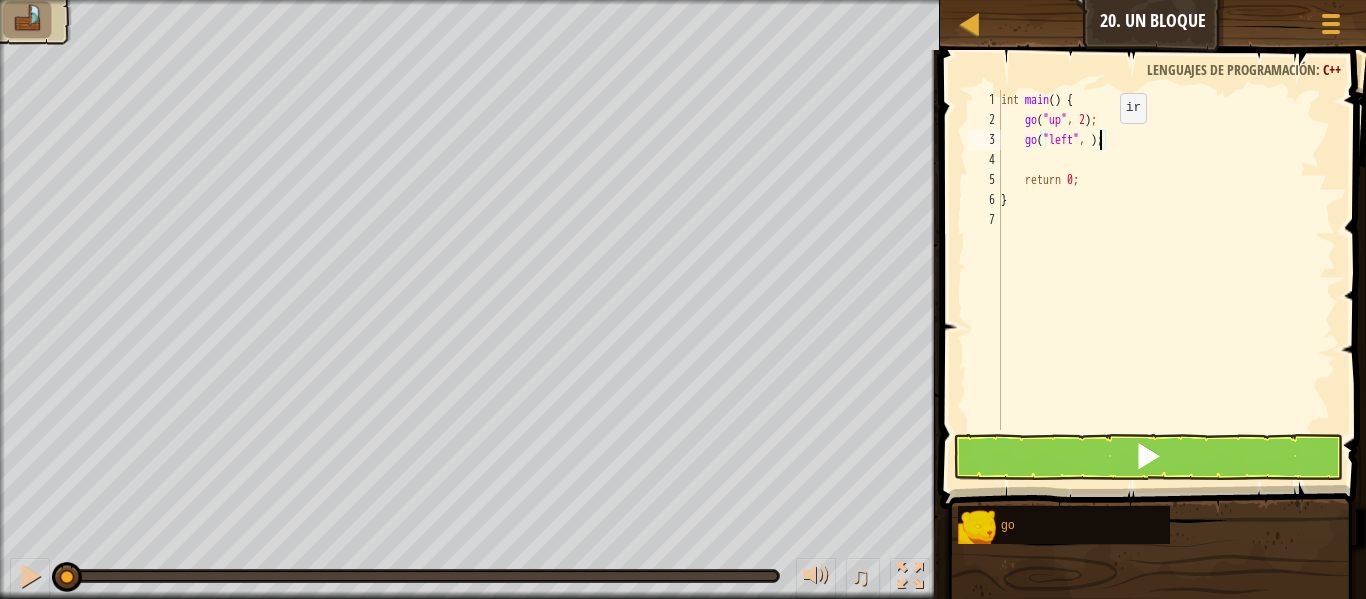 type on "go("left", 3);" 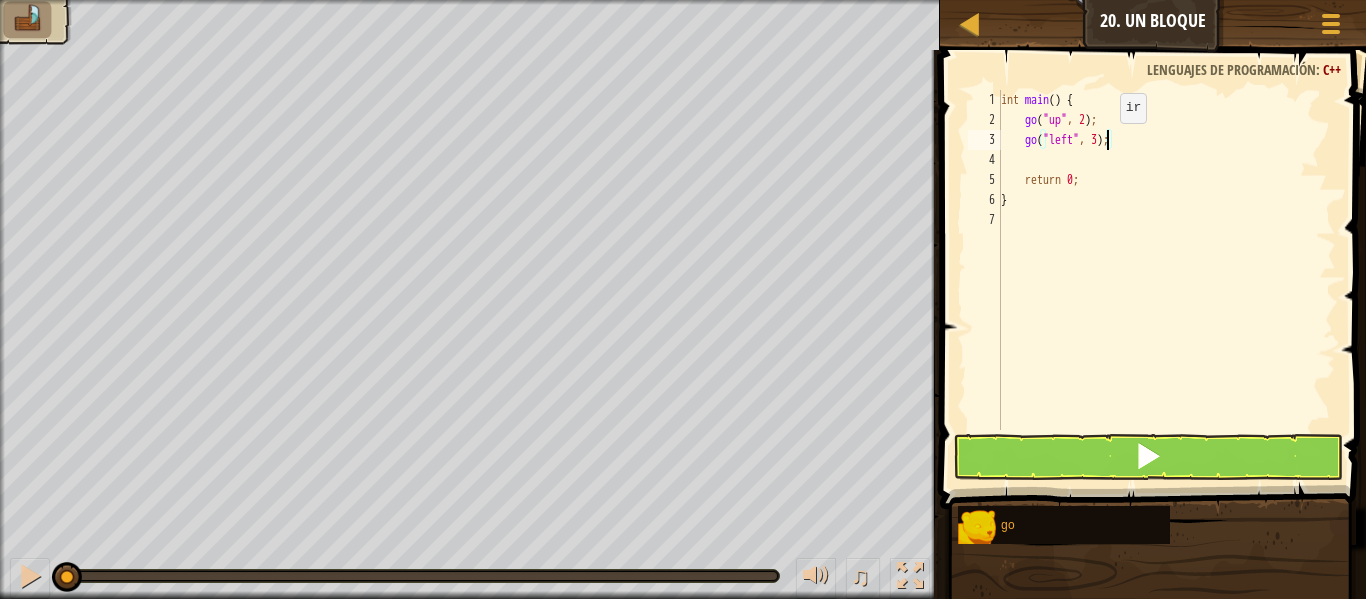 scroll, scrollTop: 9, scrollLeft: 8, axis: both 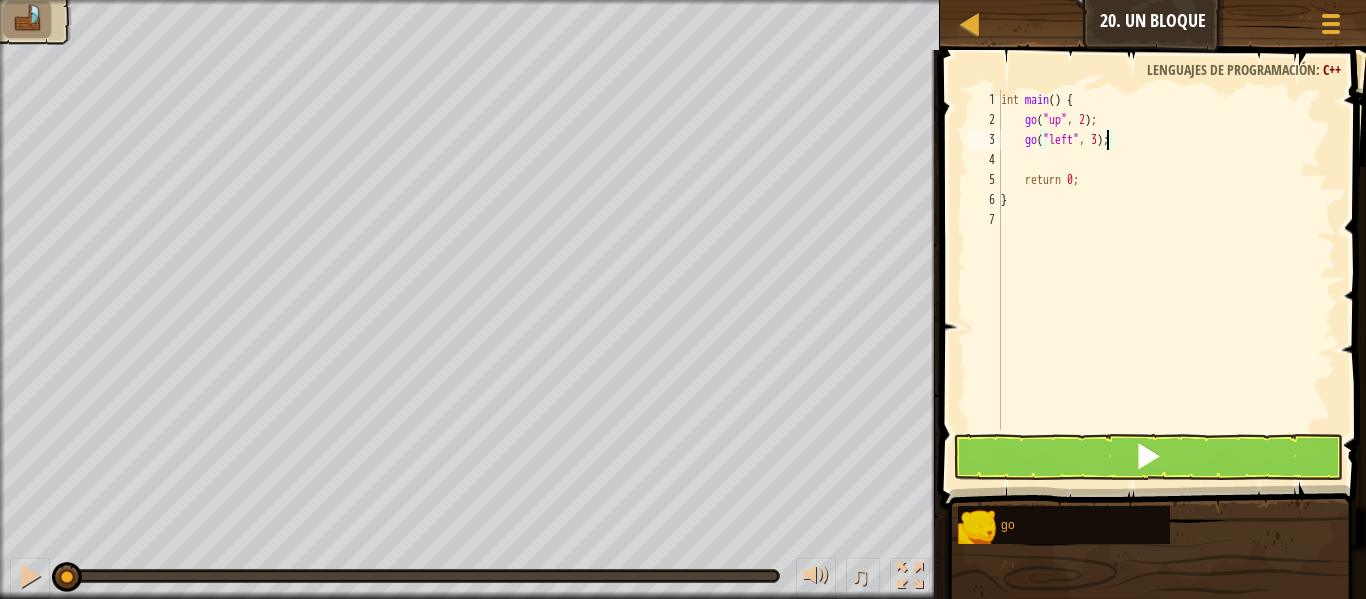 click on "int   main ( )   {      go ( " up " ,   2 ) ;      go ( " left " ,   3 ) ;           return   0 ; }" at bounding box center (1166, 280) 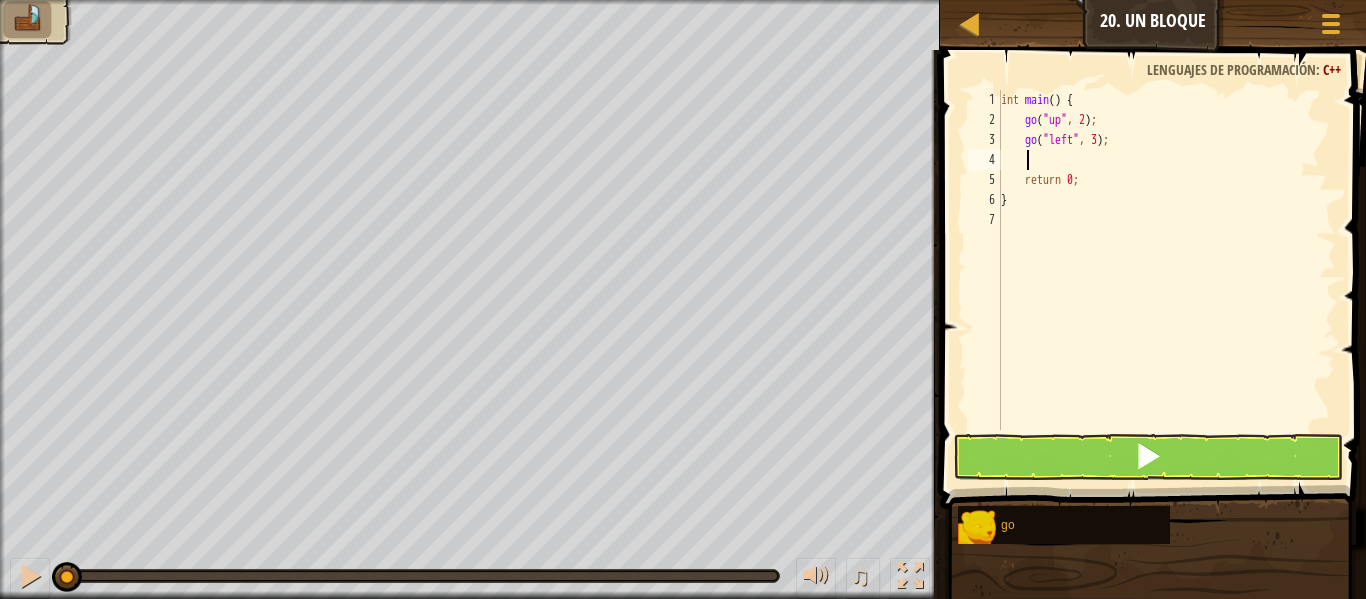 scroll, scrollTop: 9, scrollLeft: 1, axis: both 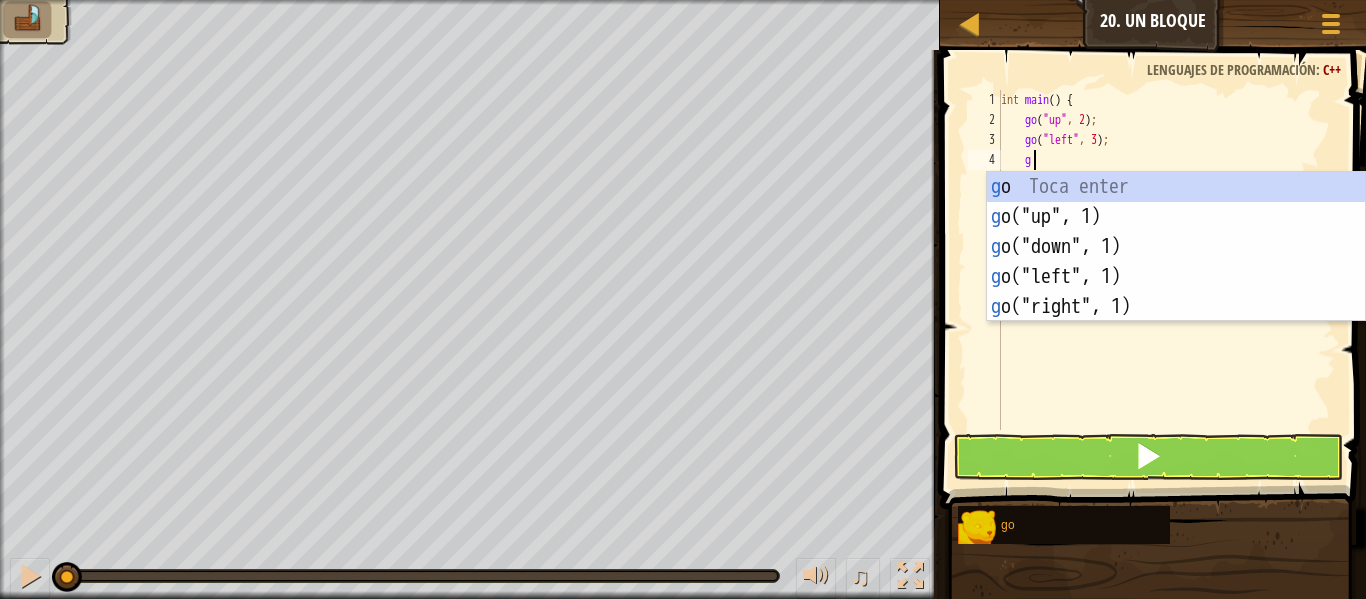 type on "go" 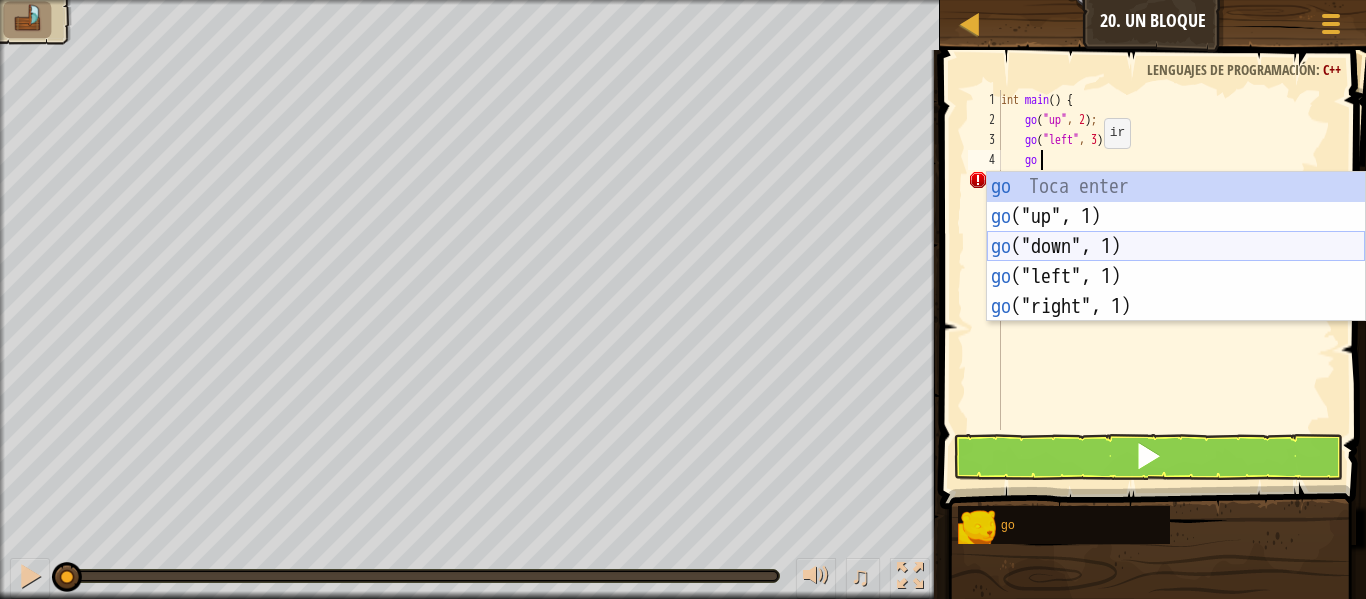 click on "go Toca enter go ("up", 1) Toca enter go ("down", 1) Toca enter go ("left", 1) Toca enter go ("right", 1) Toca enter" at bounding box center (1176, 277) 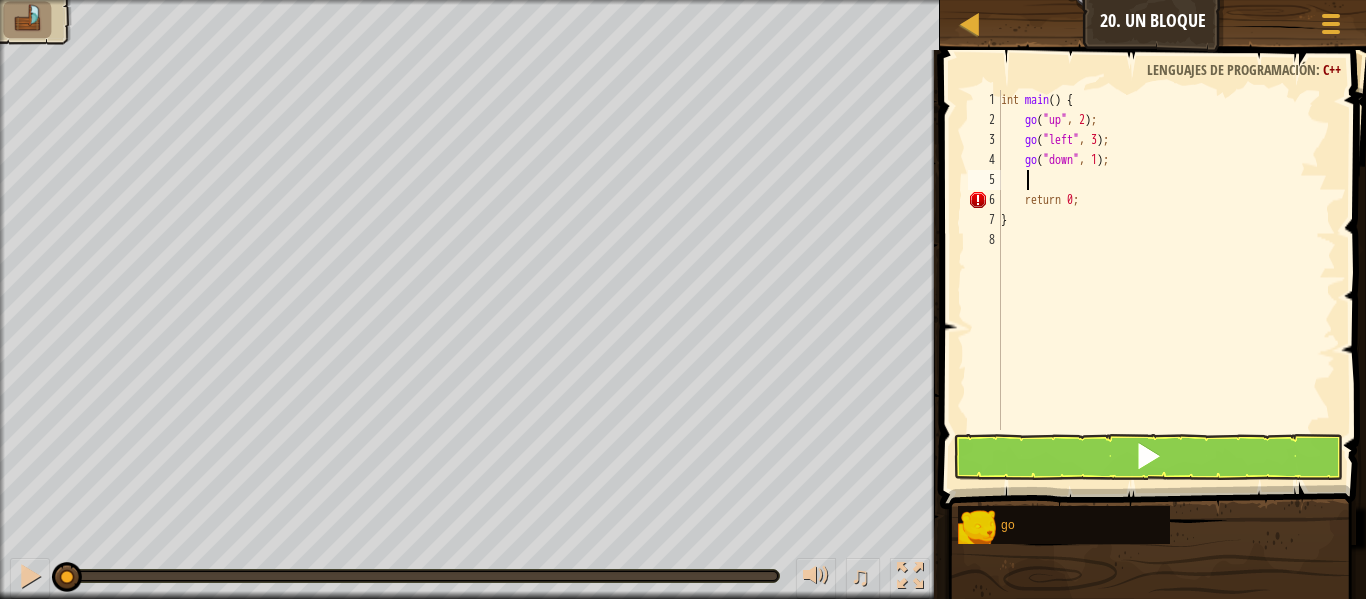 scroll, scrollTop: 9, scrollLeft: 1, axis: both 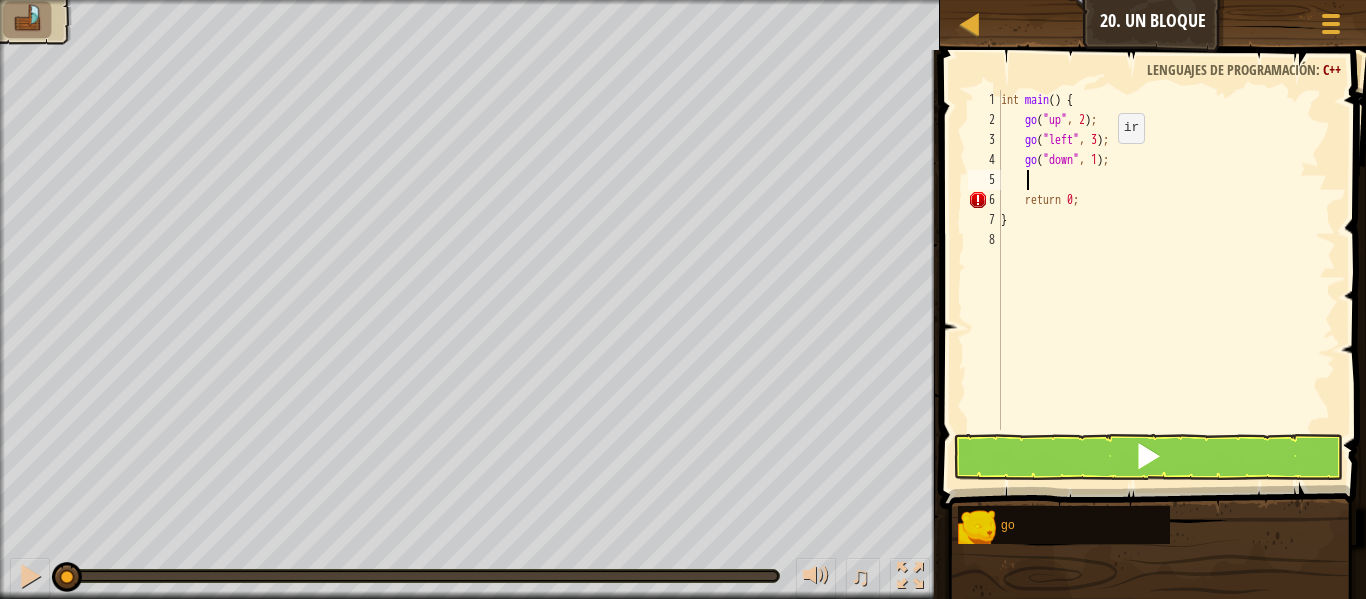 click on "int   main ( )   {      go ( " up " ,   2 ) ;      go ( " left " ,   3 ) ;      go ( " down " ,   1 ) ;           return   0 ; }" at bounding box center (1166, 280) 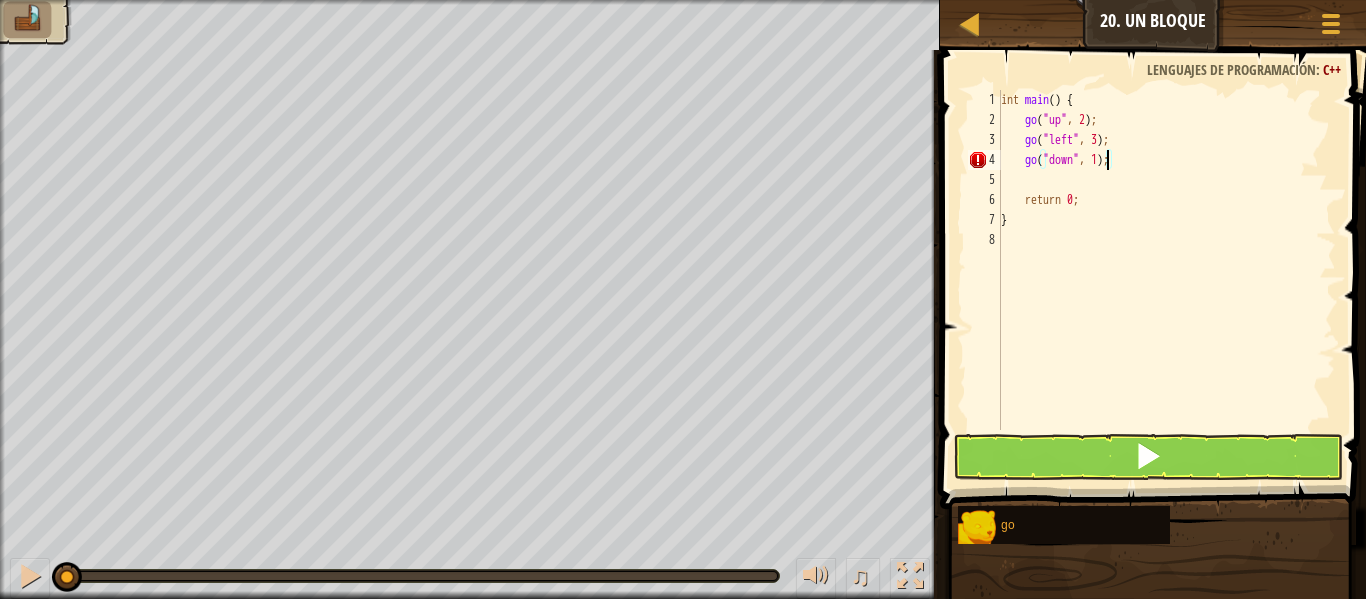 type on "go("down", 2);" 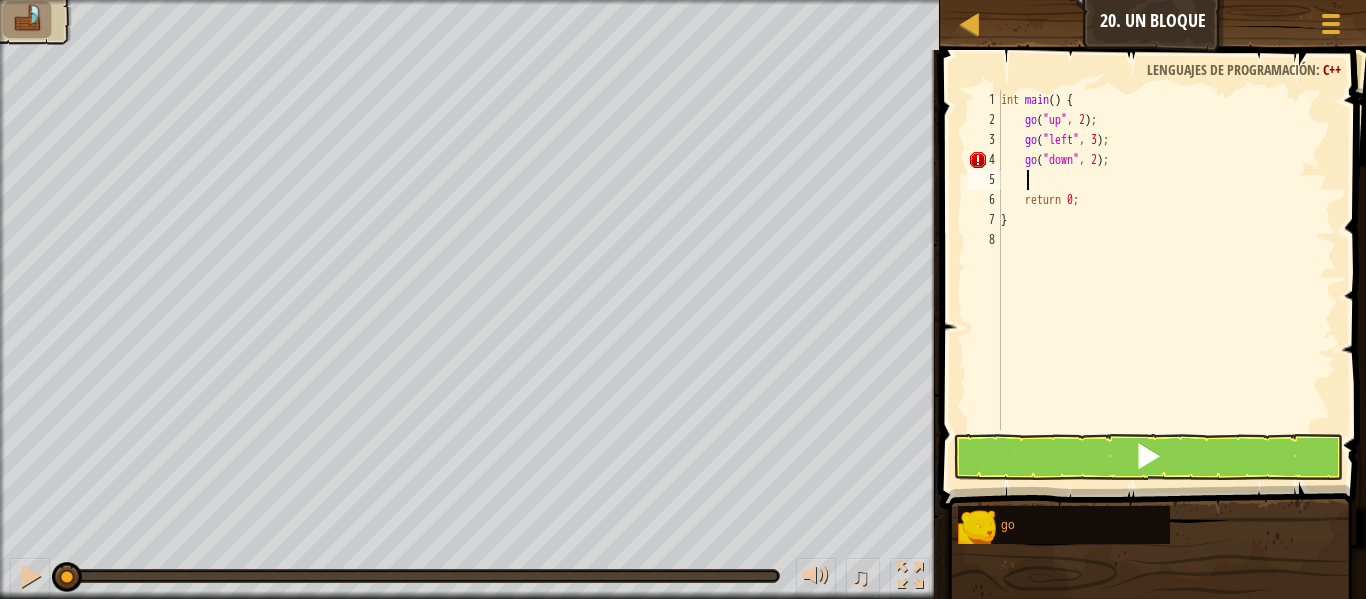 click on "int   main ( )   {      go ( " up " ,   2 ) ;      go ( " left " ,   3 ) ;      go ( " down " ,   2 ) ;           return   0 ; }" at bounding box center (1166, 280) 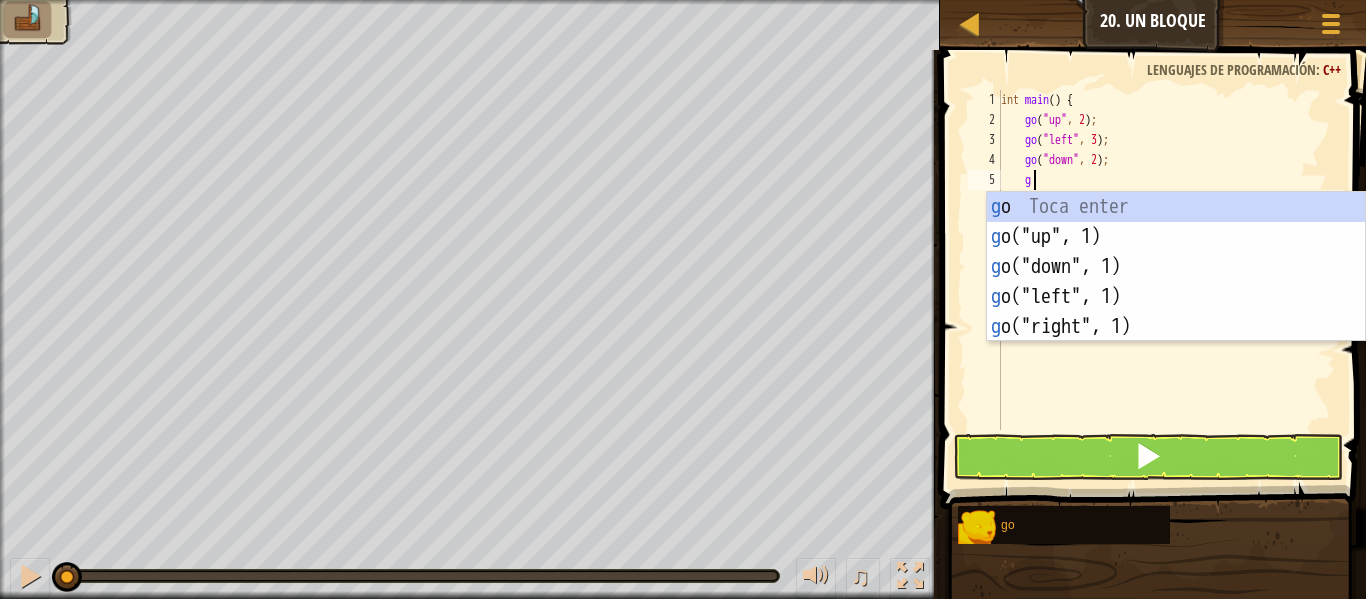 type on "go" 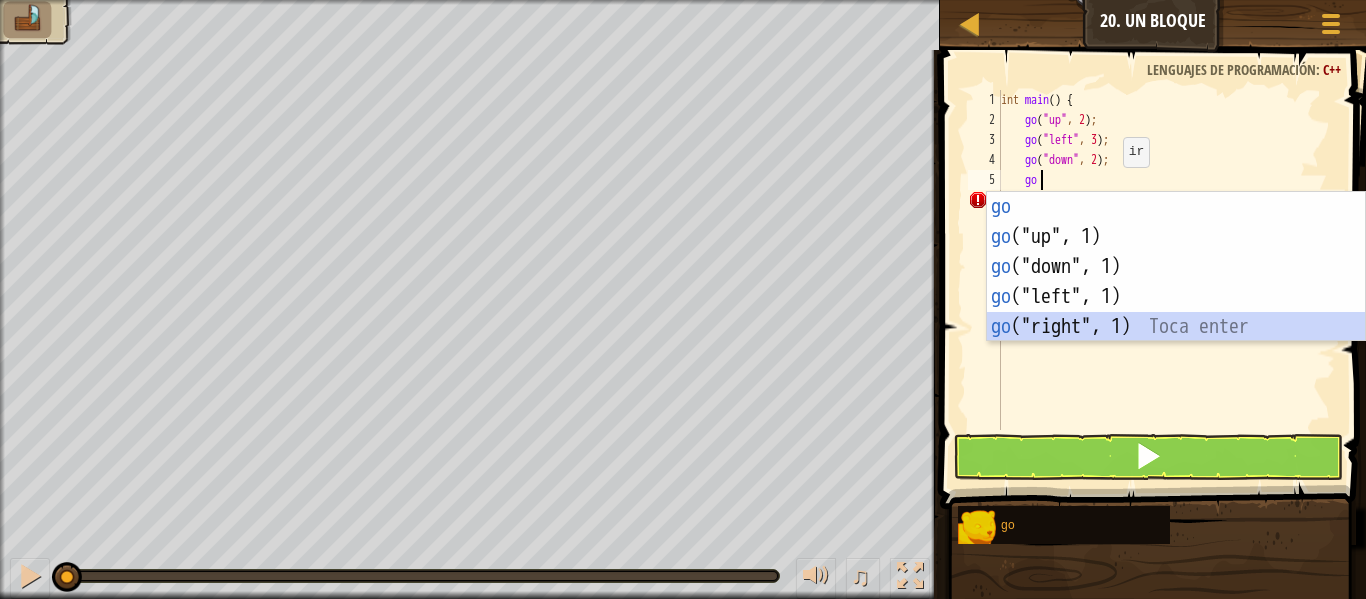 click on "go Toca enter go ("up", 1) Toca enter go ("down", 1) Toca enter go ("left", 1) Toca enter go ("right", 1) Toca enter" at bounding box center [1176, 297] 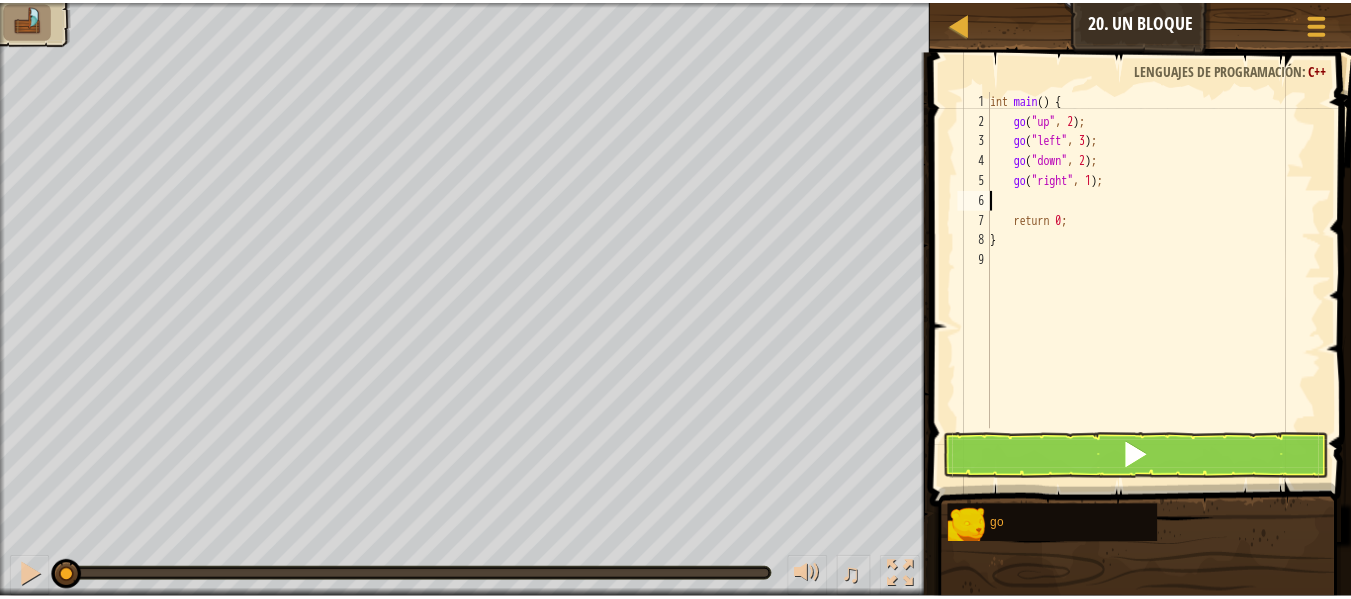 scroll, scrollTop: 9, scrollLeft: 0, axis: vertical 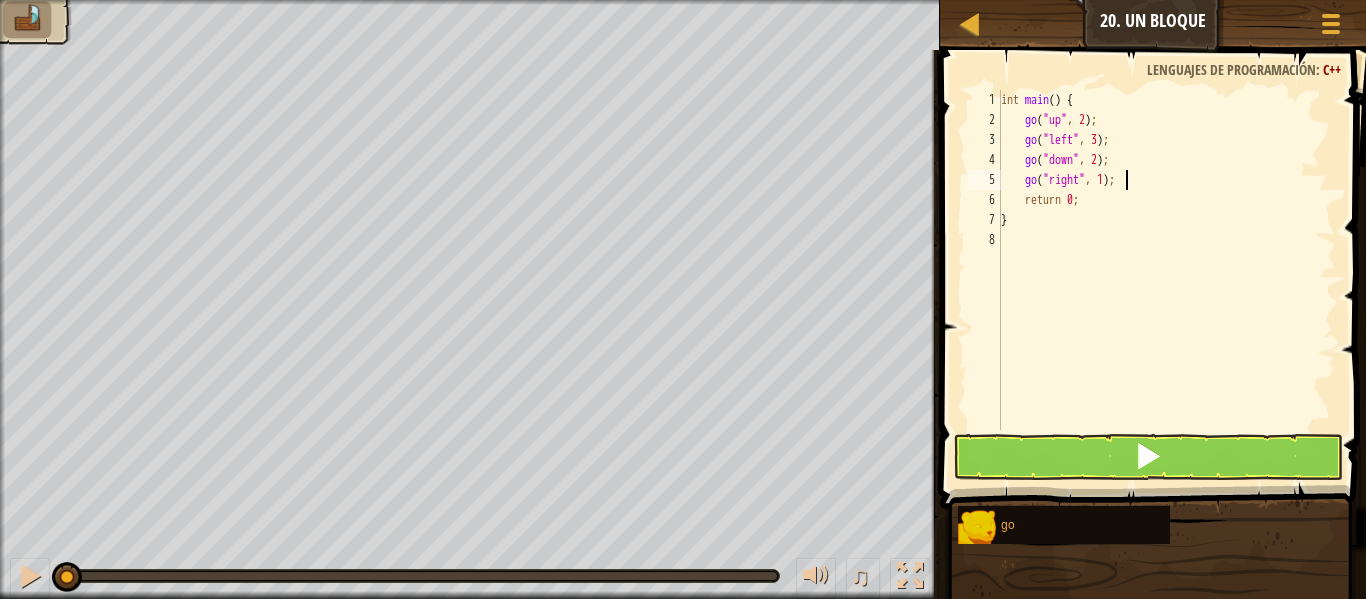 type on "go("right", 1);" 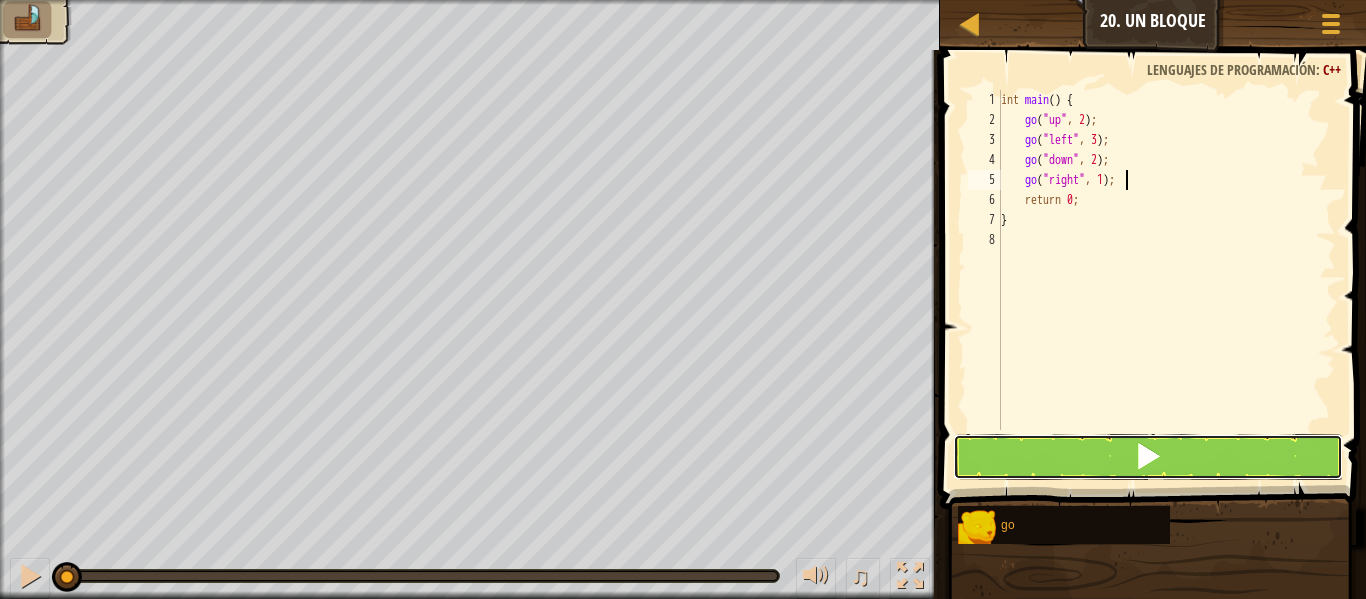 click at bounding box center [1148, 457] 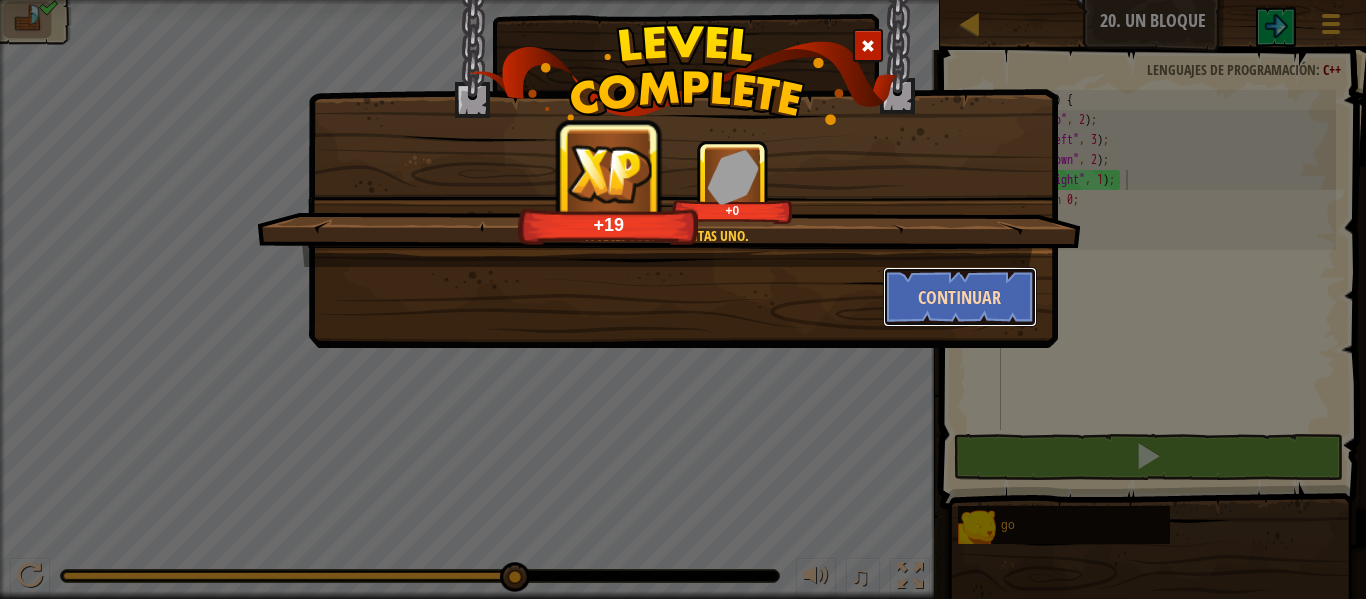 click on "Continuar" at bounding box center [960, 297] 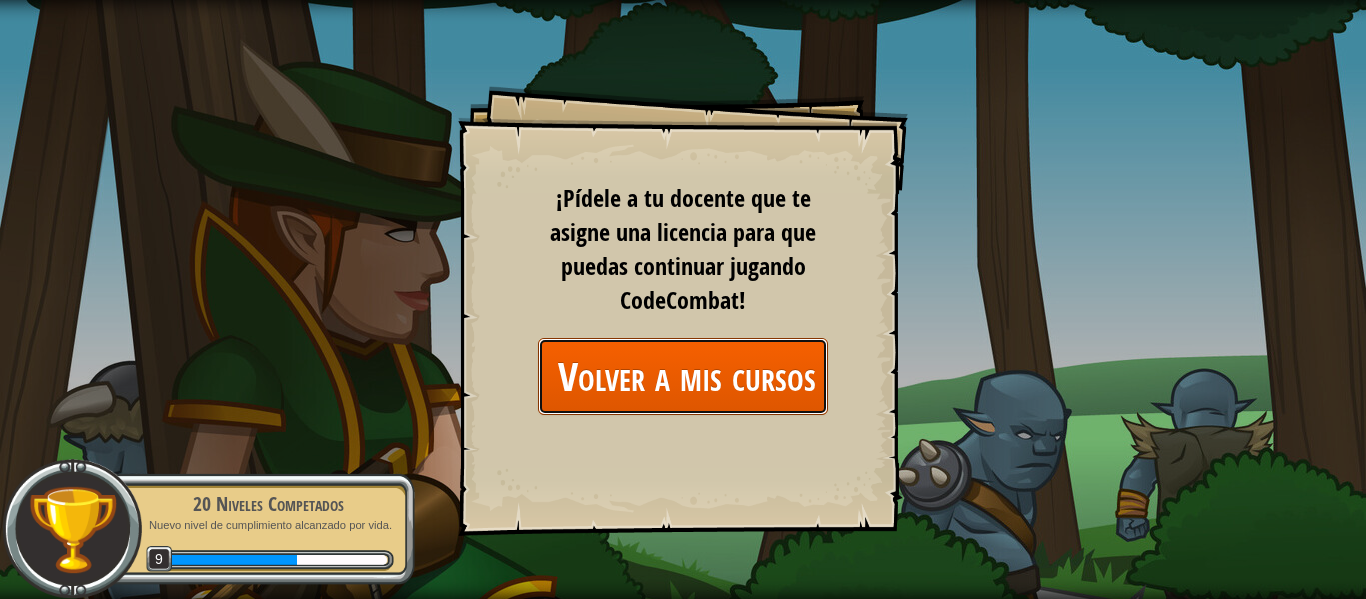 click on "Volver a mis cursos" at bounding box center (683, 376) 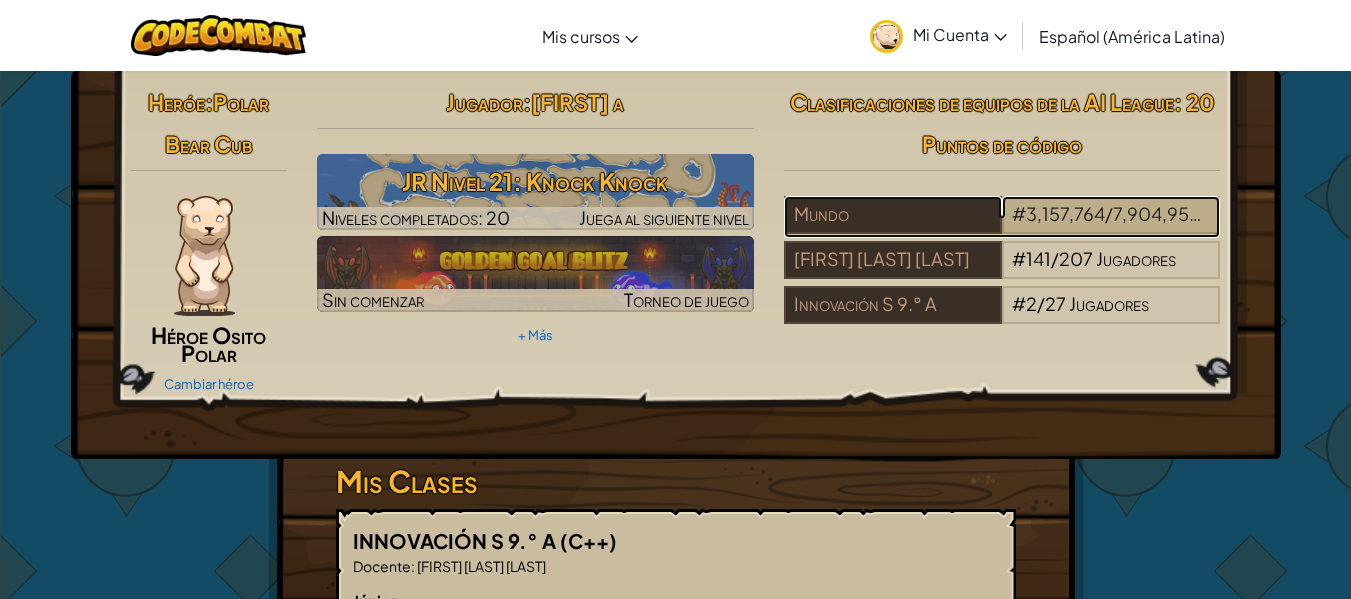 click on "# 3,157,764  /  7,904,952   Jugadores" at bounding box center (1111, 215) 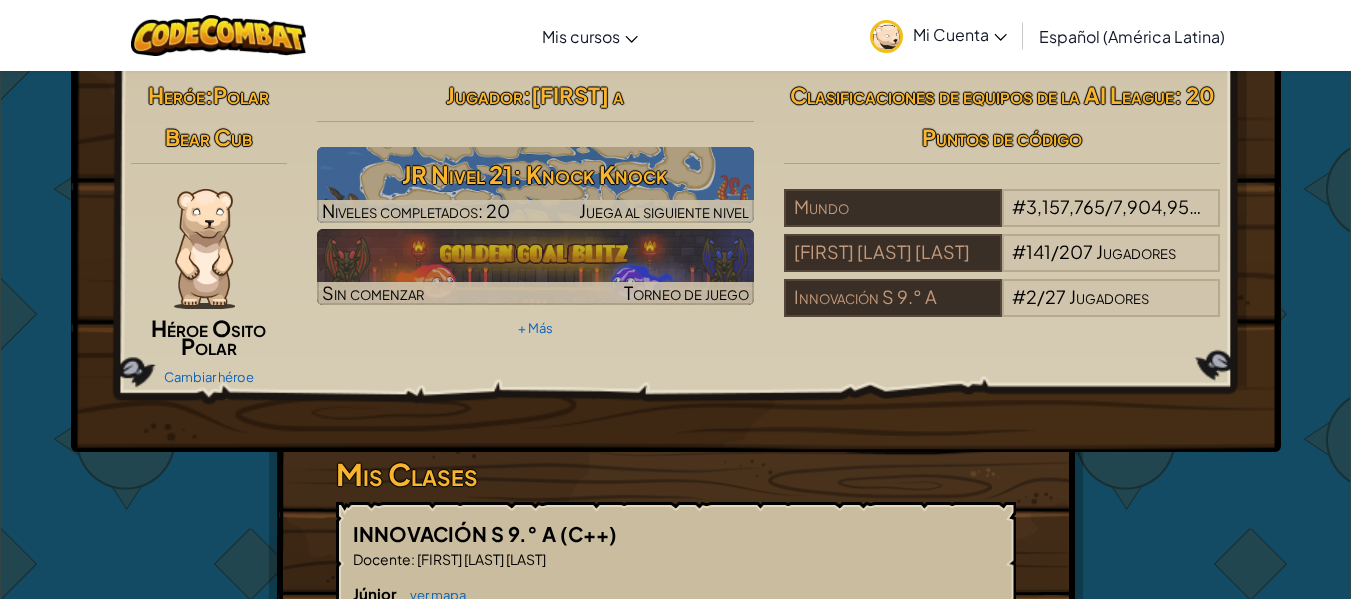 scroll, scrollTop: 0, scrollLeft: 0, axis: both 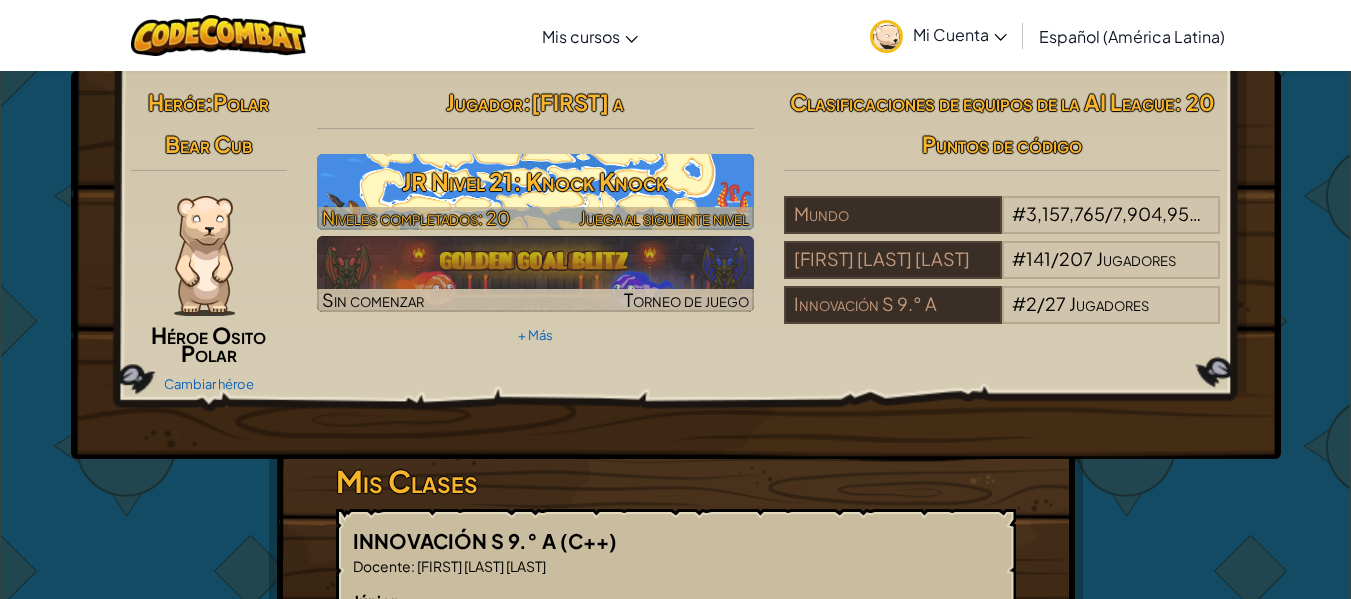 click on "JR Nivel 21: Knock Knock" at bounding box center [535, 181] 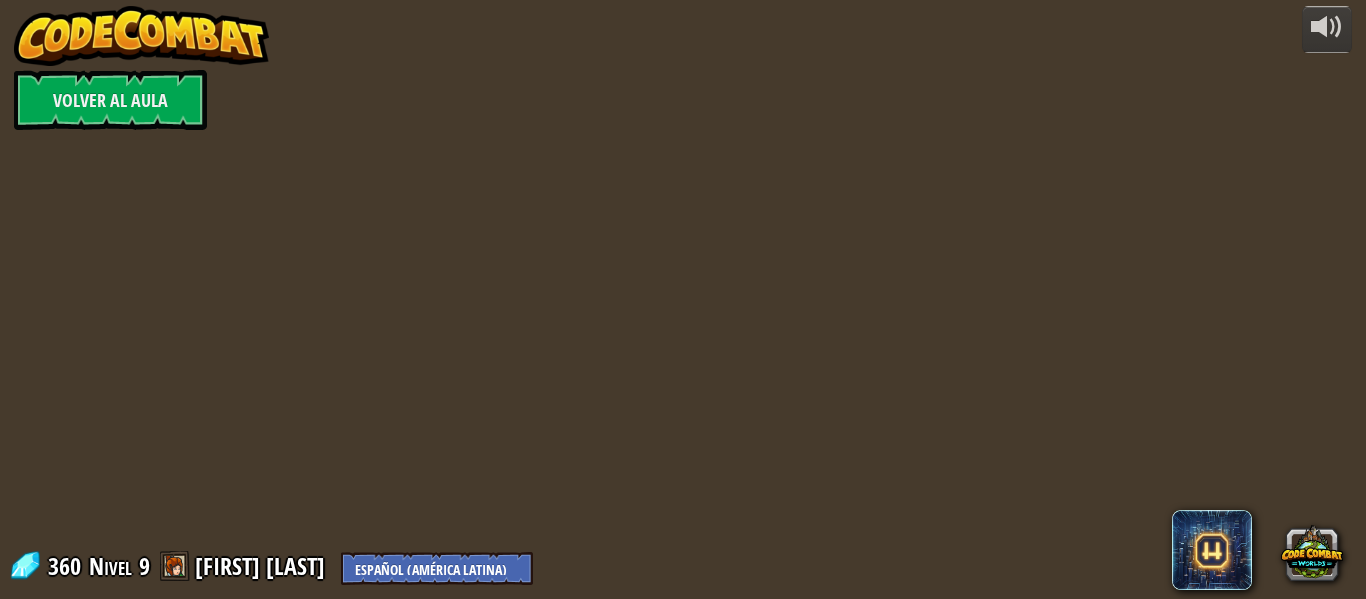 select on "es-419" 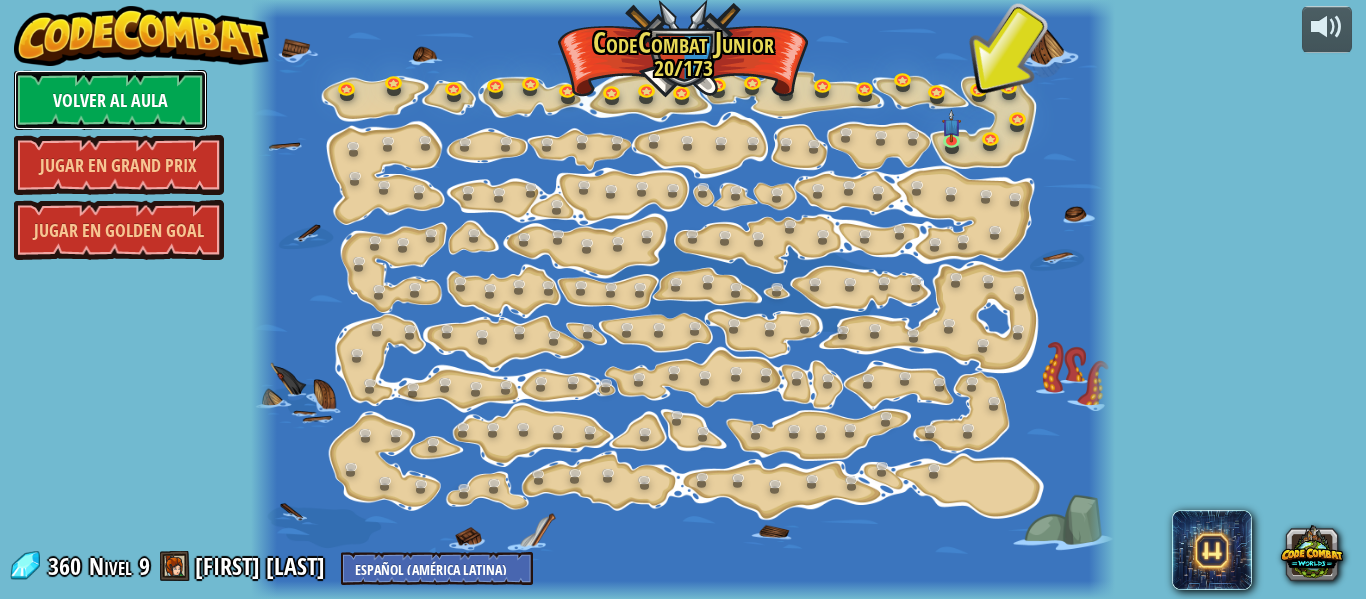 click on "Volver al aula" at bounding box center [110, 100] 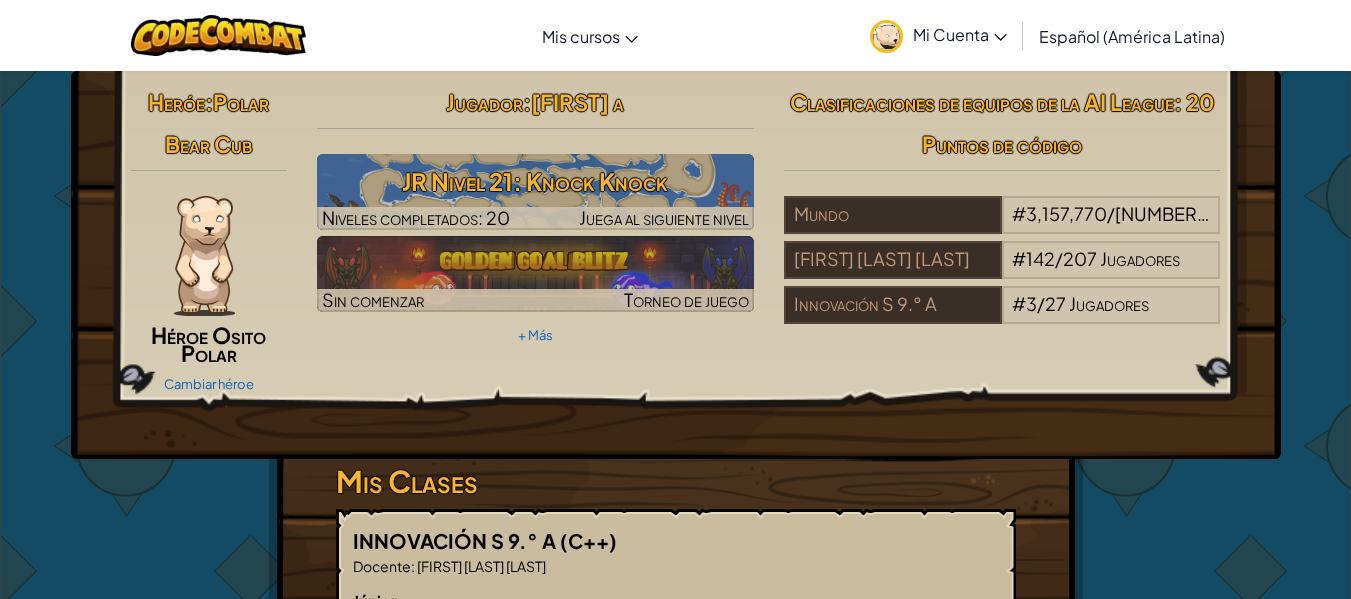 scroll, scrollTop: 276, scrollLeft: 0, axis: vertical 